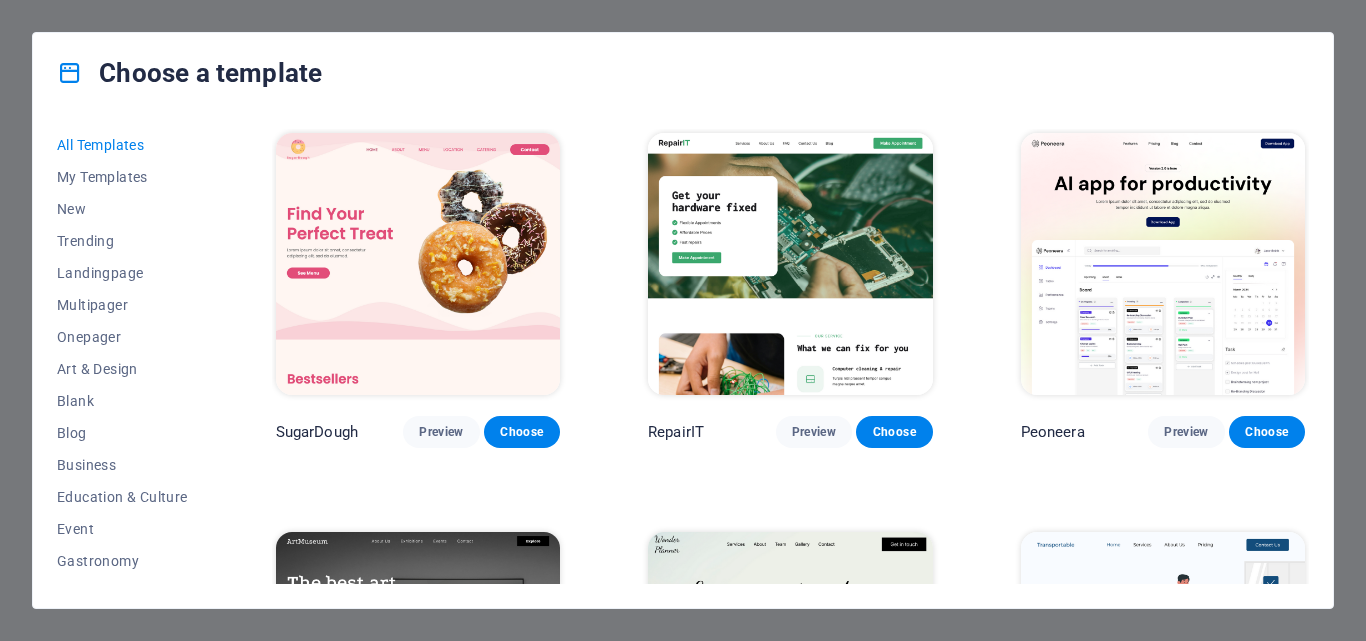 scroll, scrollTop: 0, scrollLeft: 0, axis: both 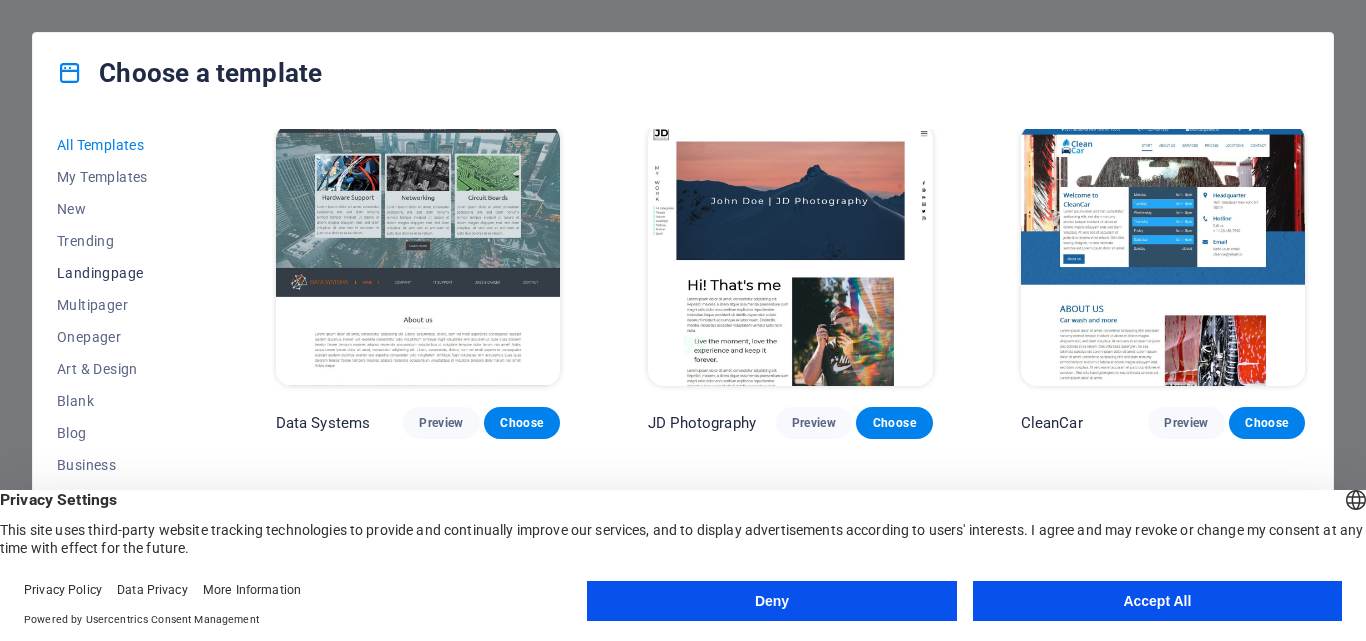 click on "Landingpage" at bounding box center [122, 273] 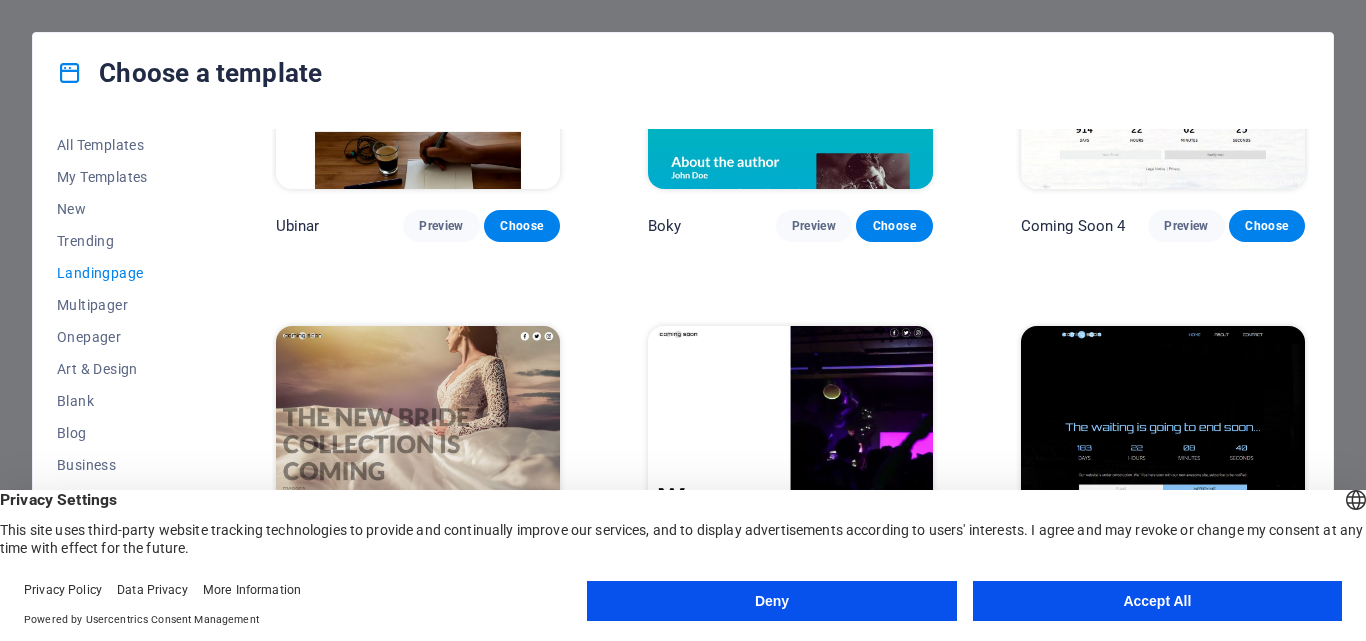 scroll, scrollTop: 3036, scrollLeft: 0, axis: vertical 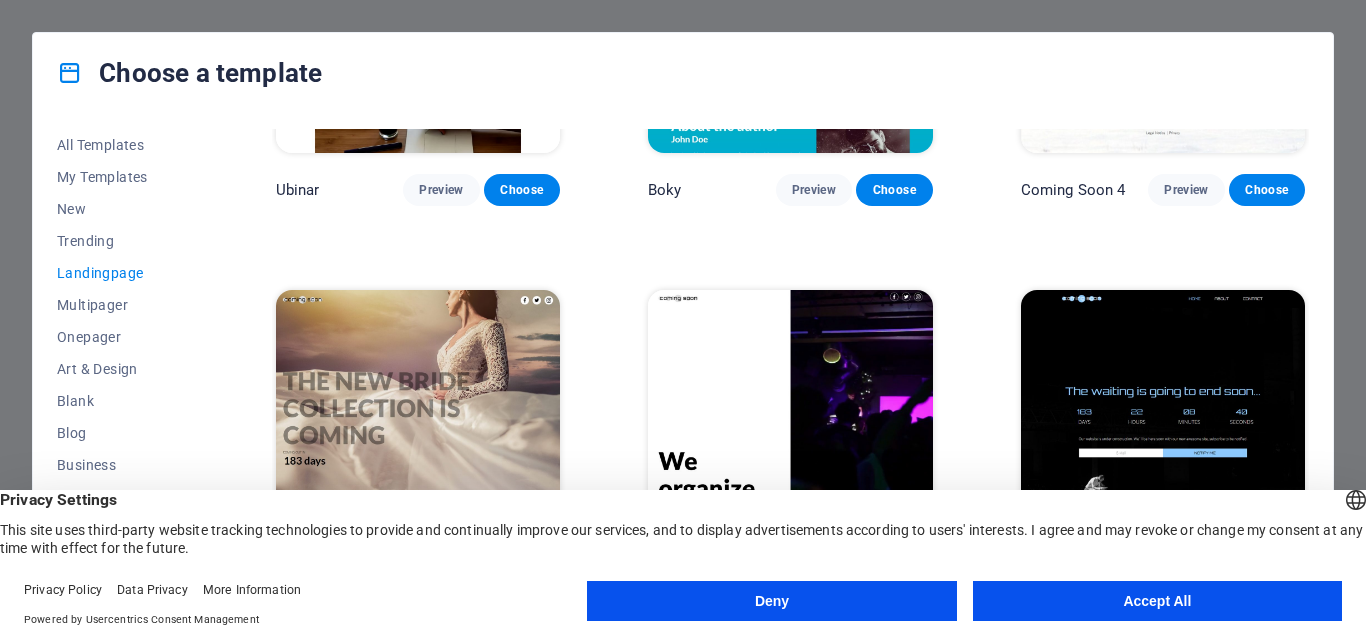 click on "Accept All" at bounding box center (1157, 601) 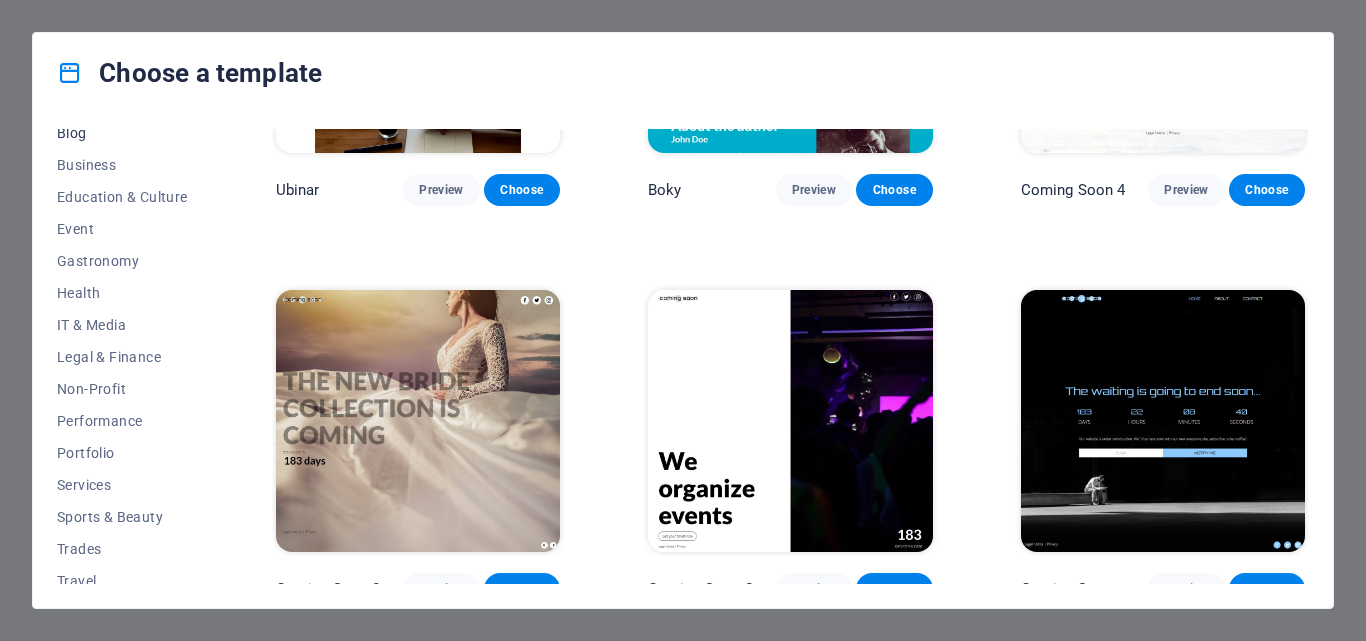 scroll, scrollTop: 345, scrollLeft: 0, axis: vertical 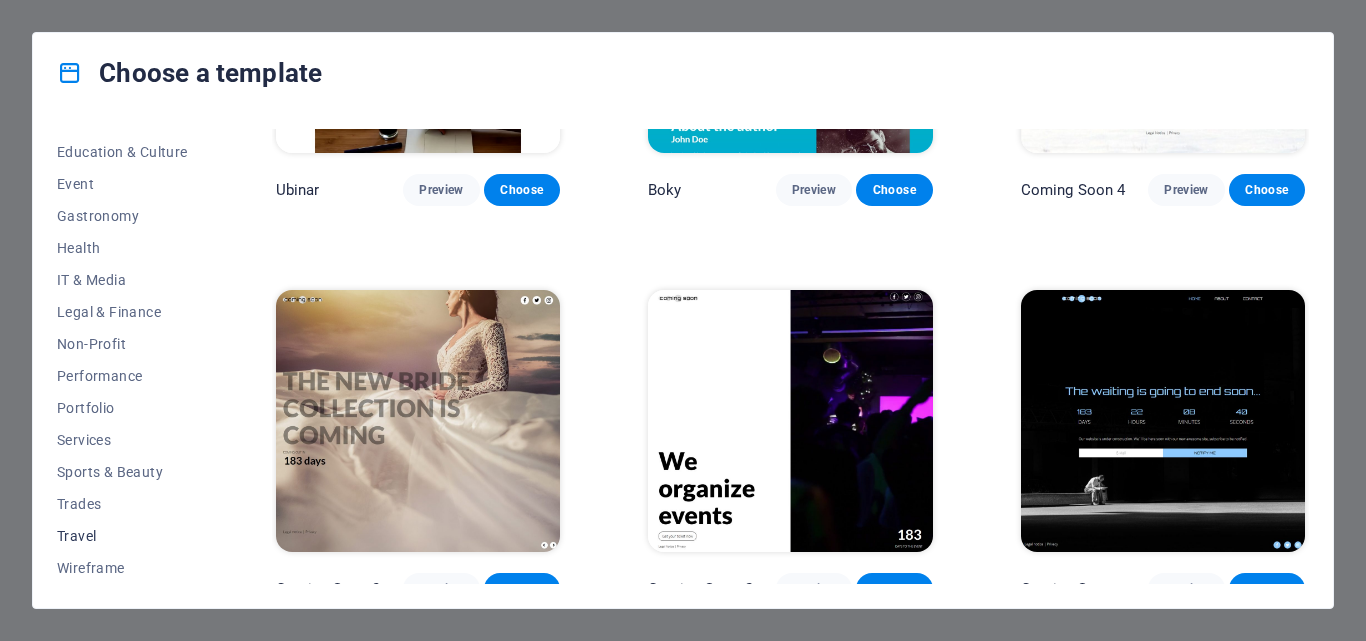 click on "Travel" at bounding box center [122, 536] 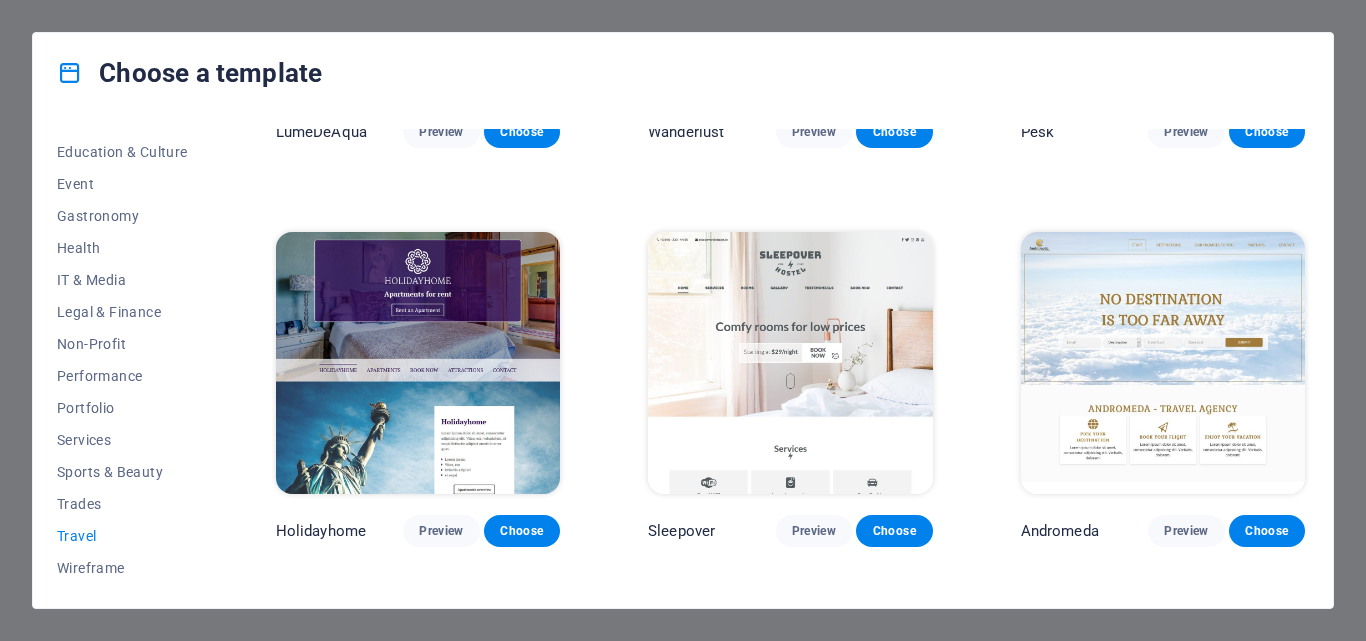 scroll, scrollTop: 0, scrollLeft: 0, axis: both 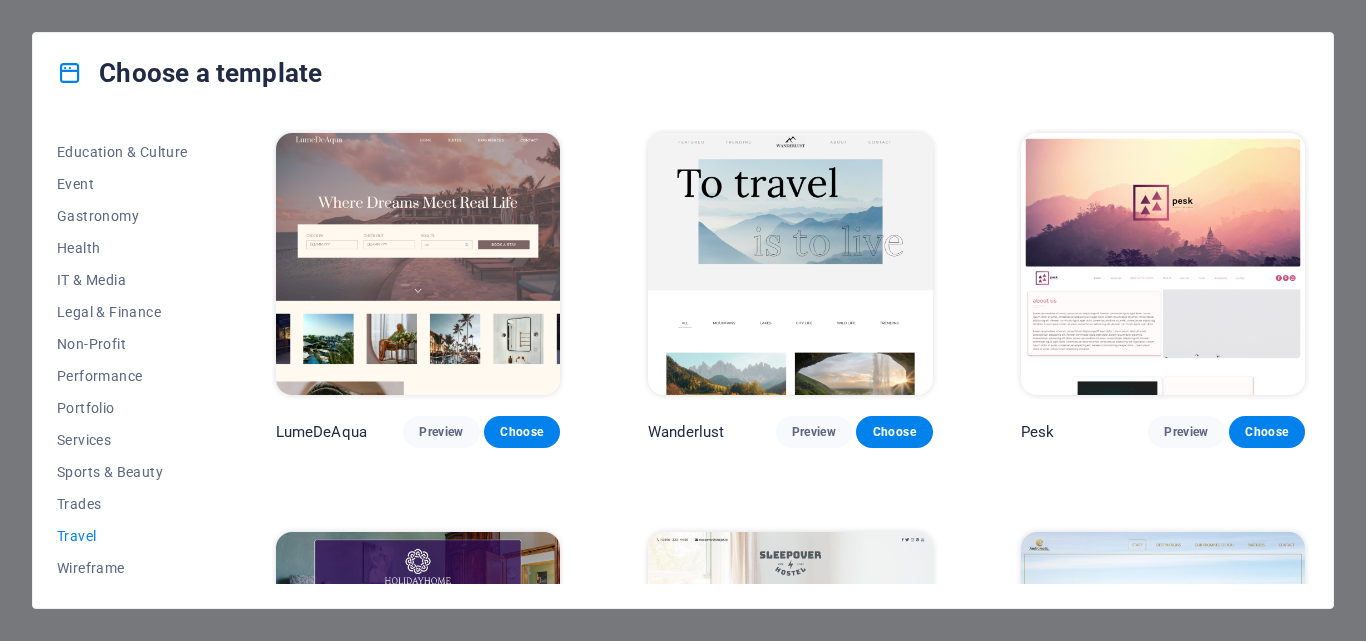 click at bounding box center (418, 264) 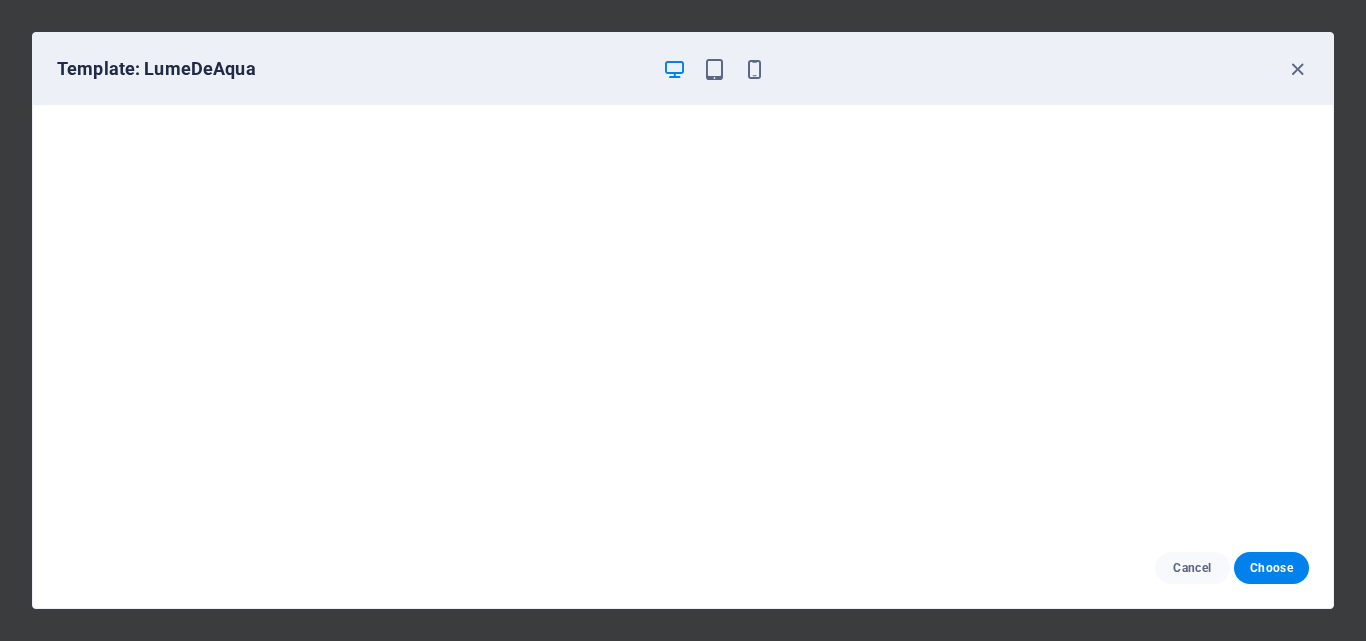click on "Cancel Choose" at bounding box center [1232, 568] 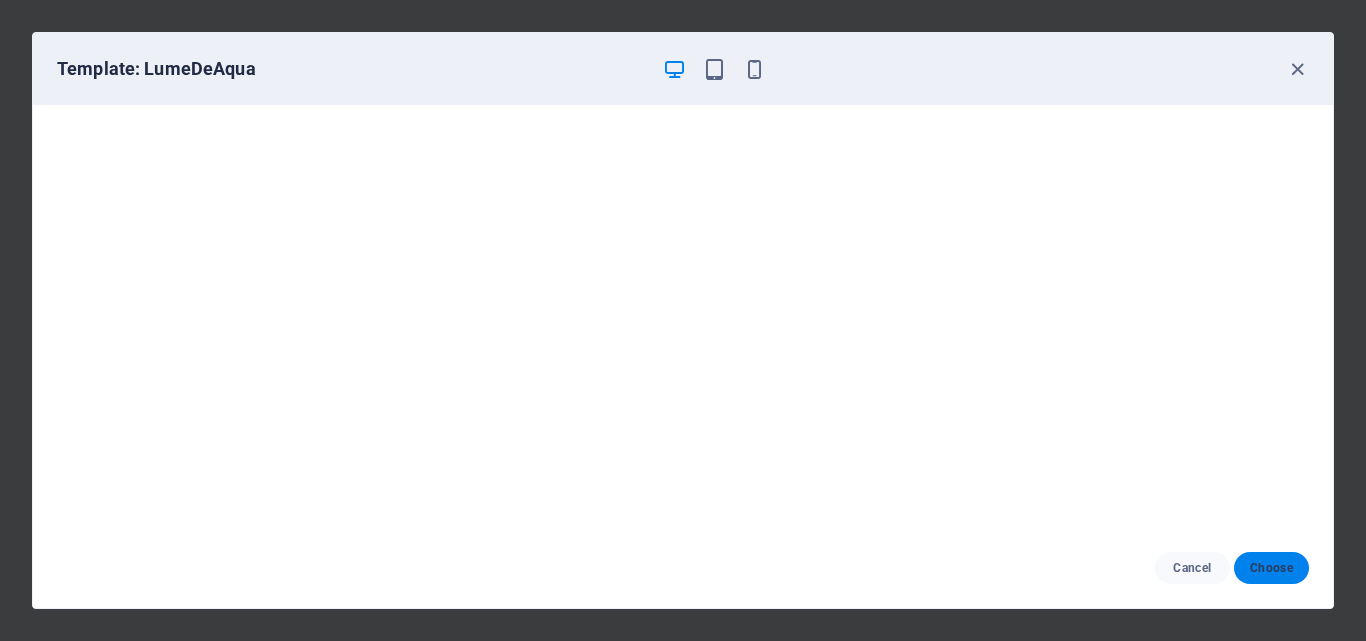 click on "Choose" at bounding box center [1271, 568] 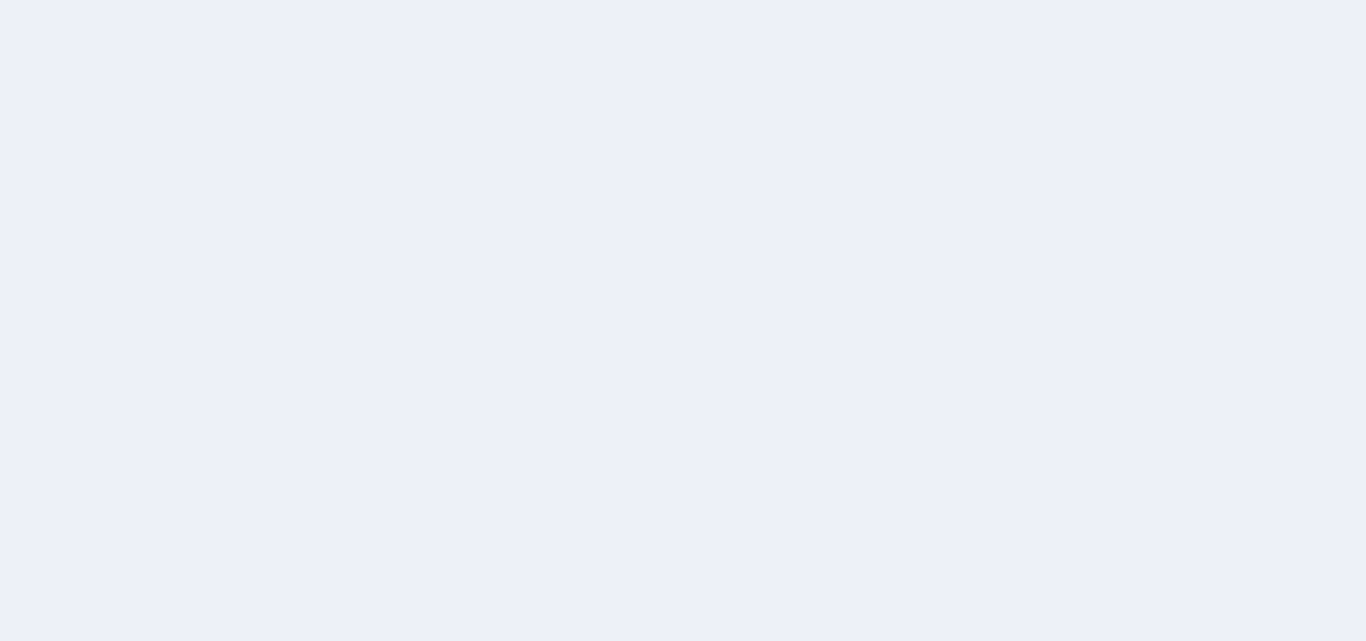 scroll, scrollTop: 0, scrollLeft: 0, axis: both 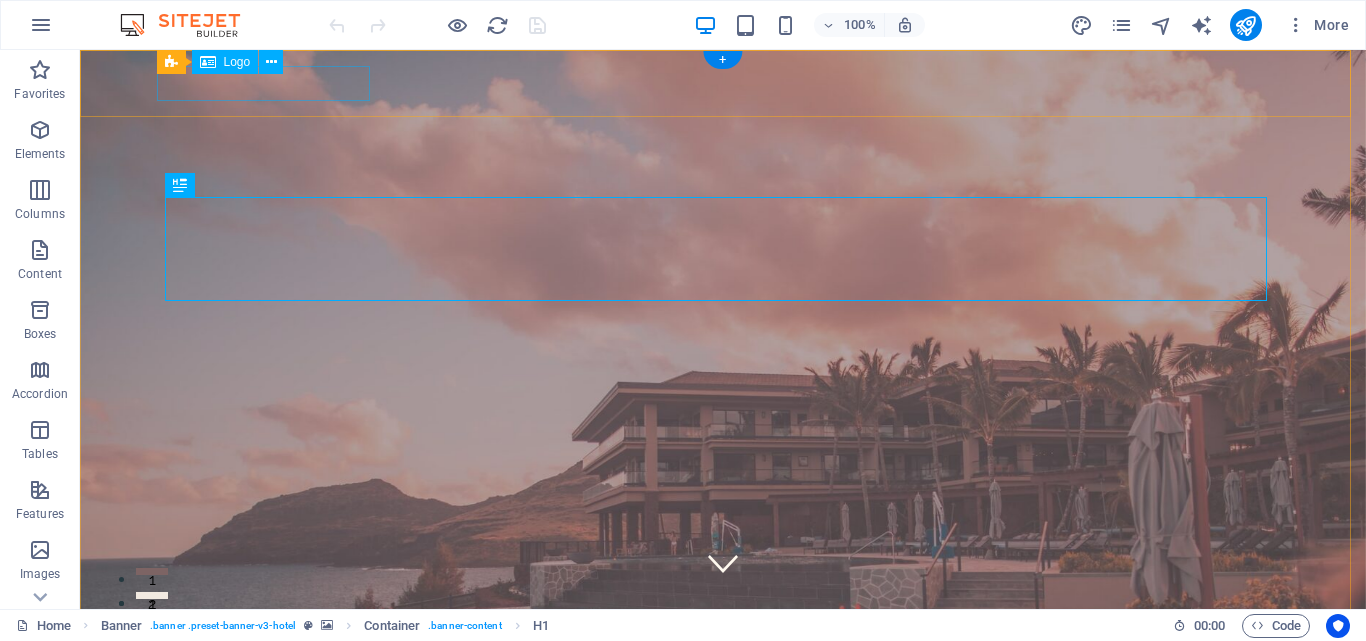 click at bounding box center (723, 953) 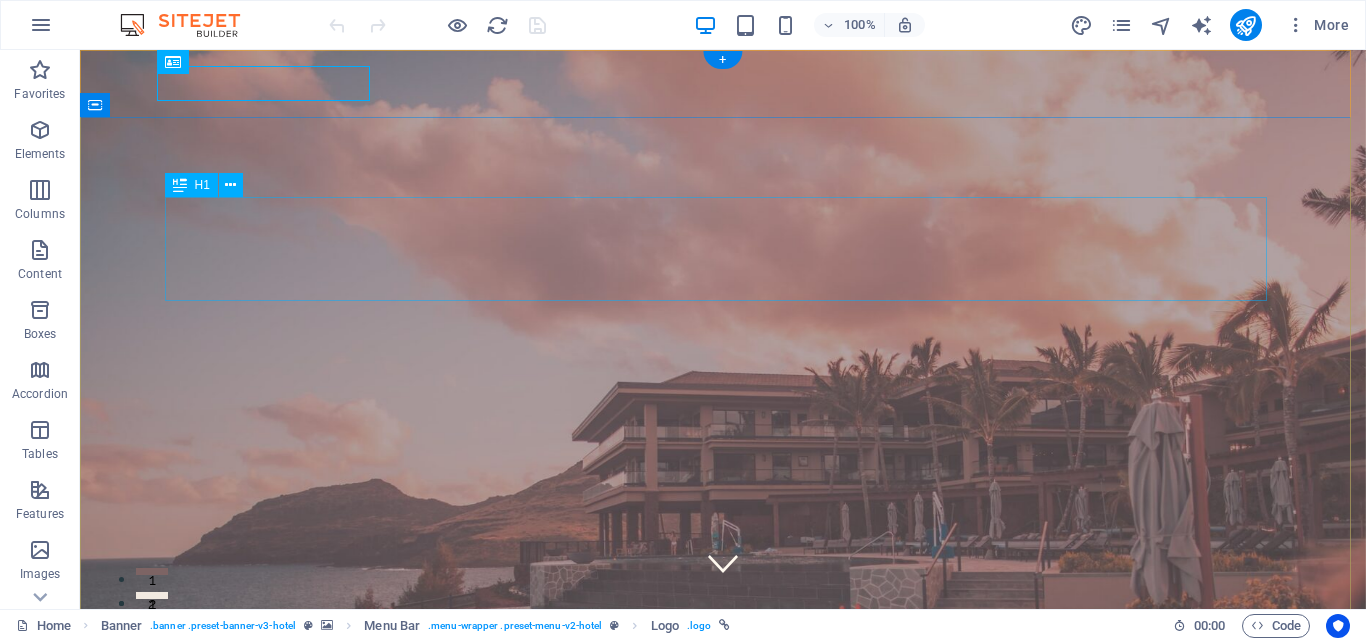 click on "Where Dreams Meet Real Life" at bounding box center [723, 1151] 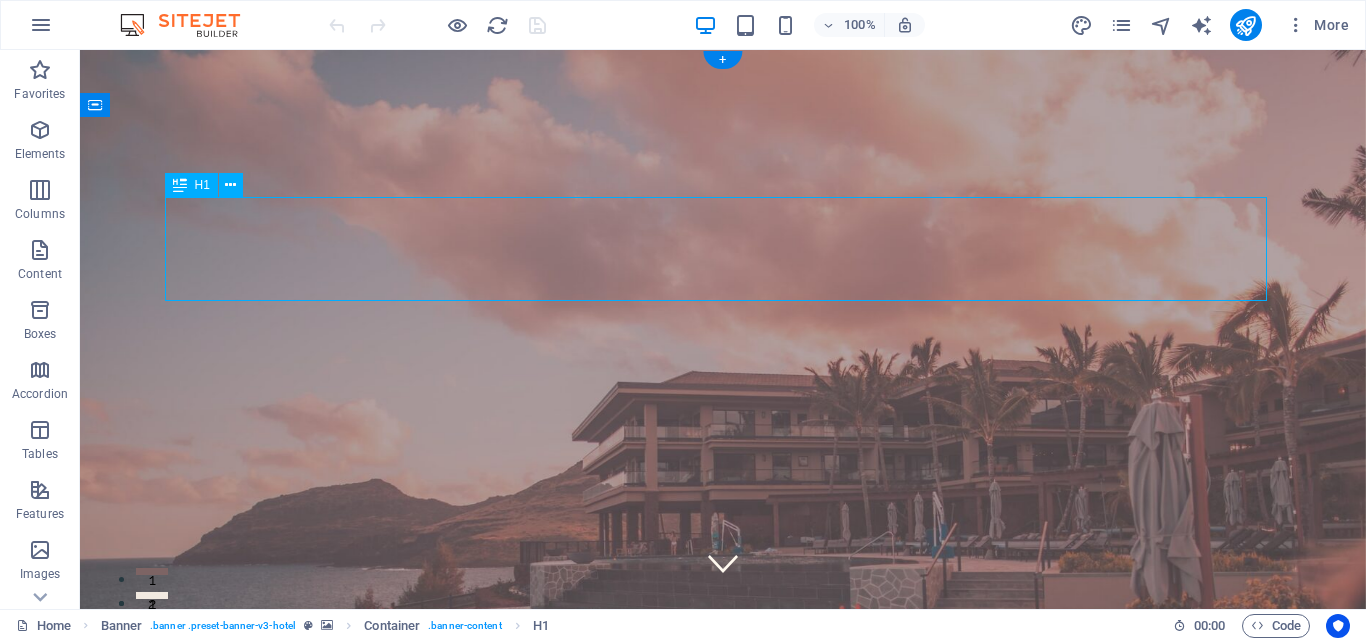 click on "Where Dreams Meet Real Life" at bounding box center [723, 1151] 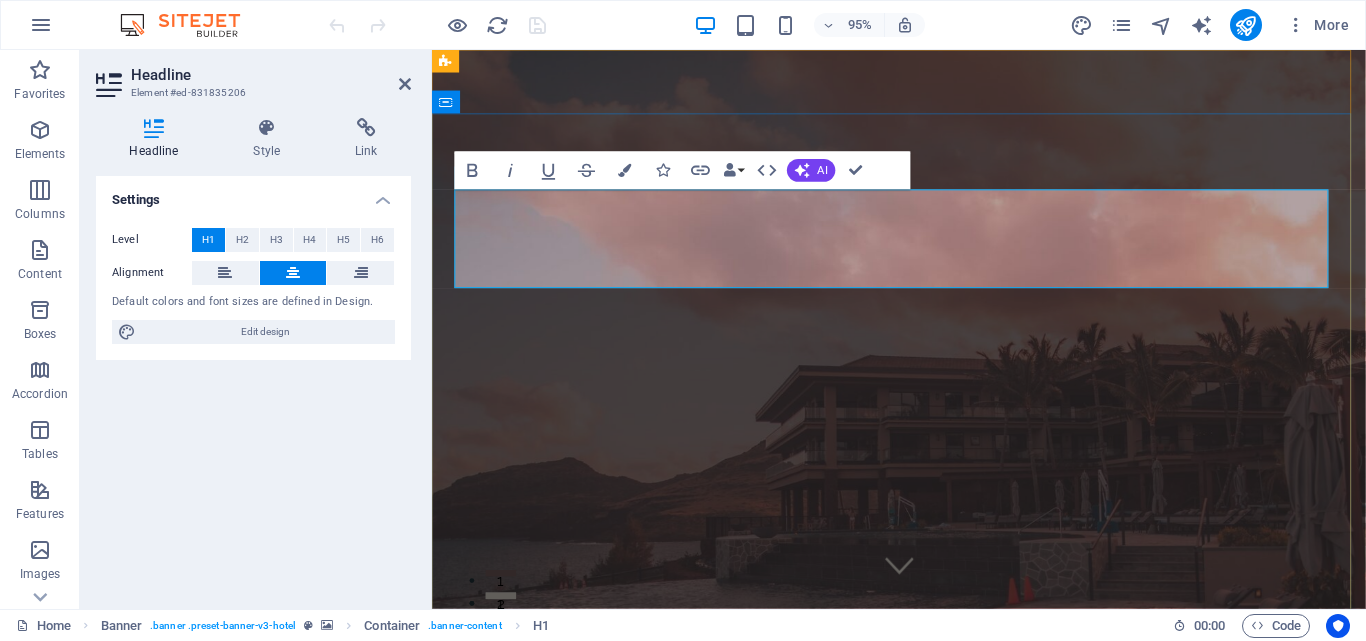 click on "Where Dreams Meet Real Life" at bounding box center (923, 1150) 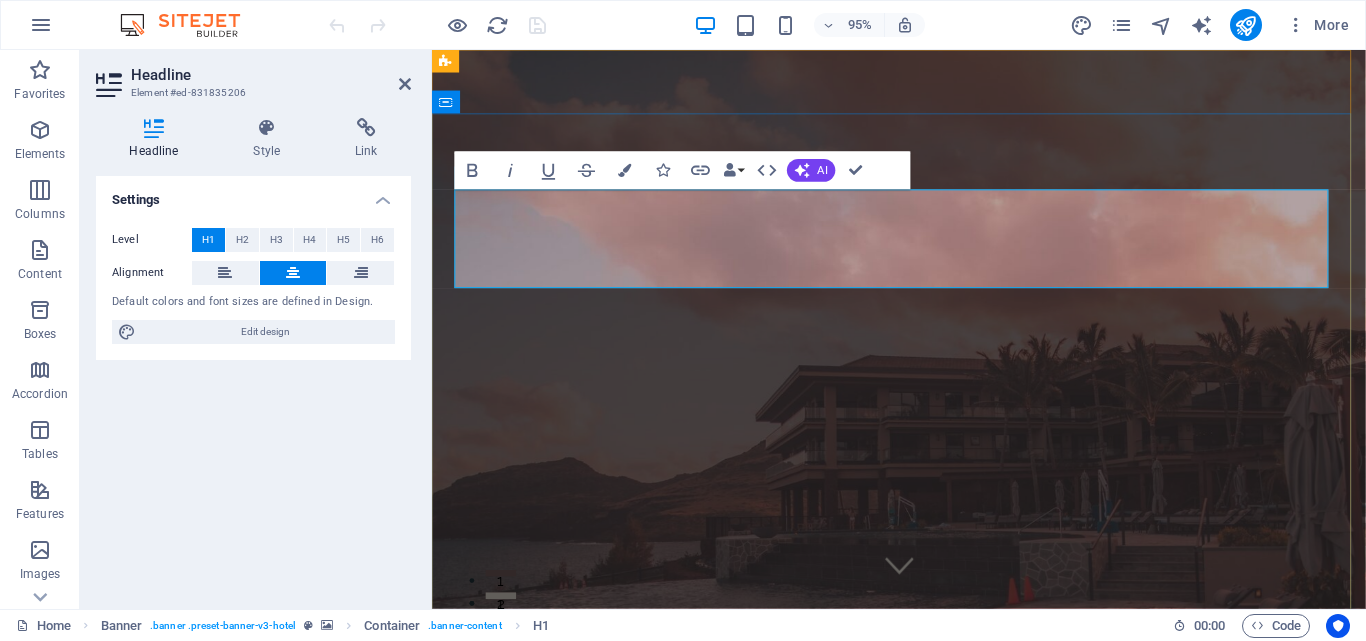 click on "Where Dreams Meet Real Life" at bounding box center (923, 1150) 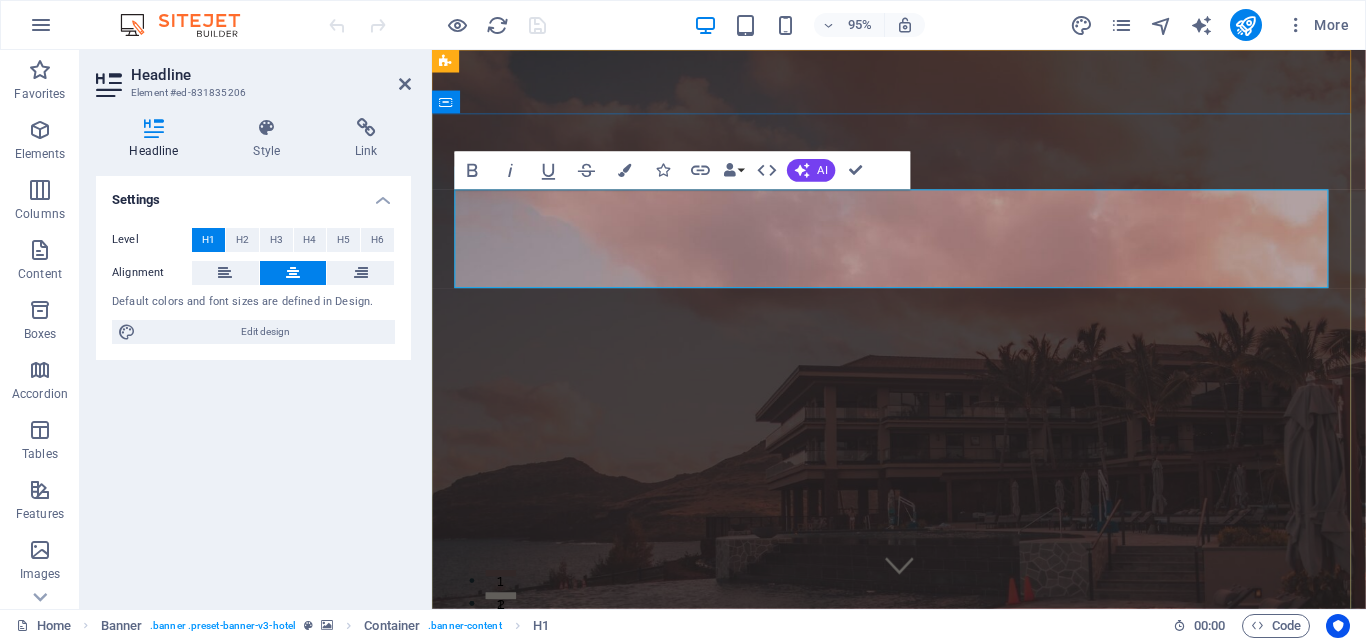 type 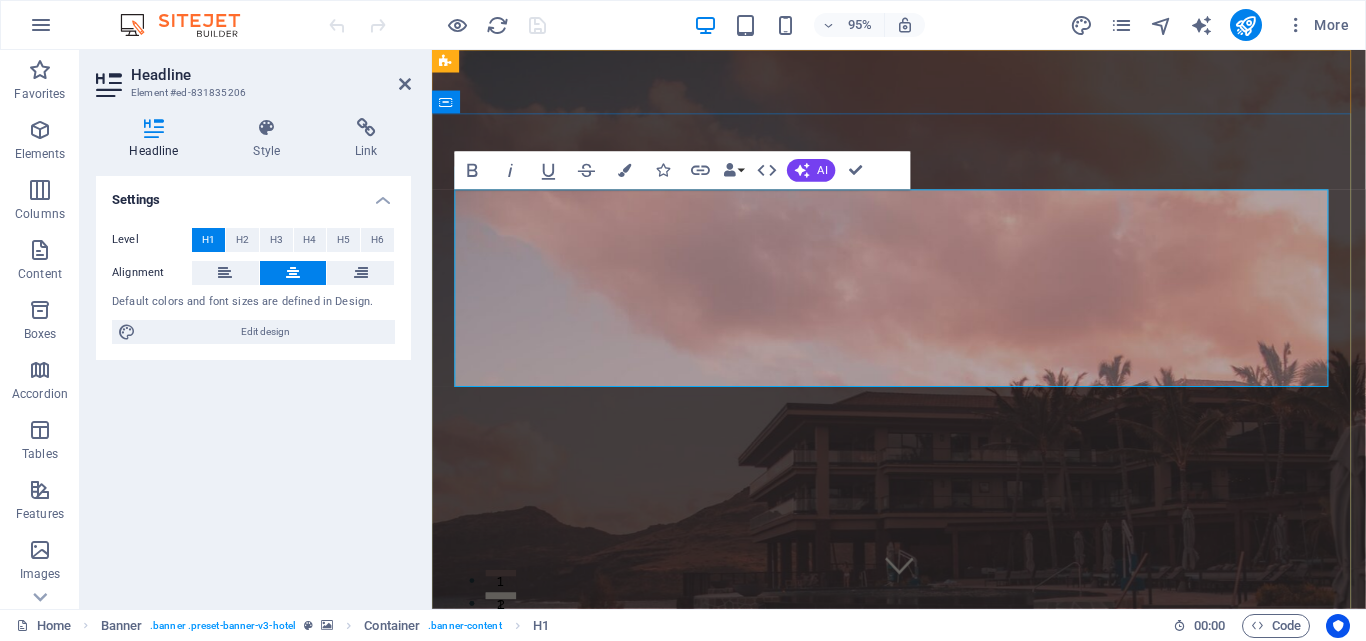 click on "SITIO EN CONSTRUCCIÓN ‌VISITA LAGUNA KAANLUUM" at bounding box center [923, 1307] 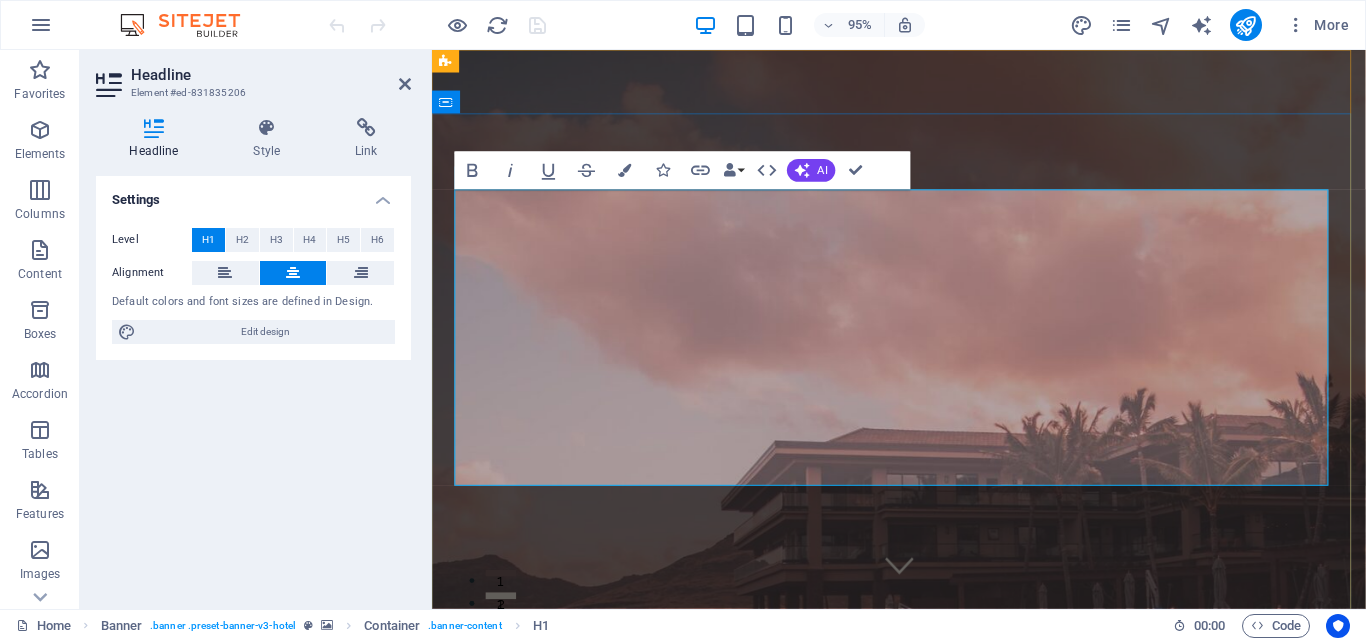click on "SITIO EN CONSTRUCCIÓN ‌VISITA LAGUNA KAANLUUM" at bounding box center (923, 1411) 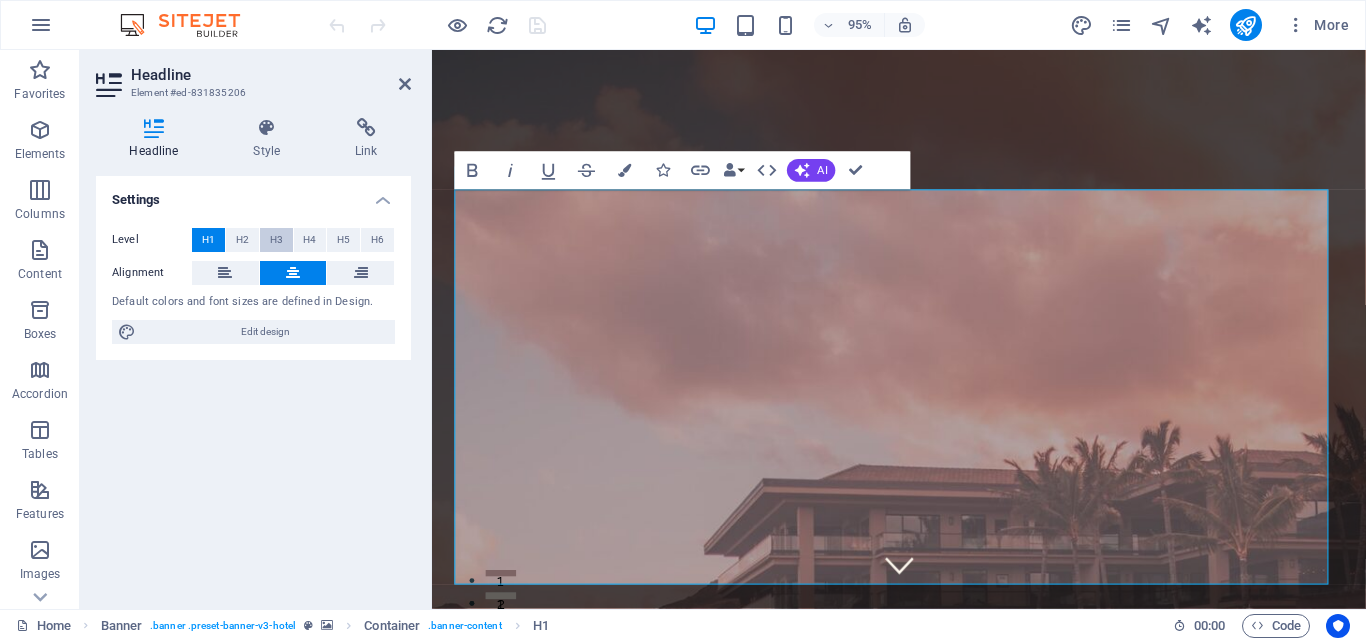 click on "H3" at bounding box center [276, 240] 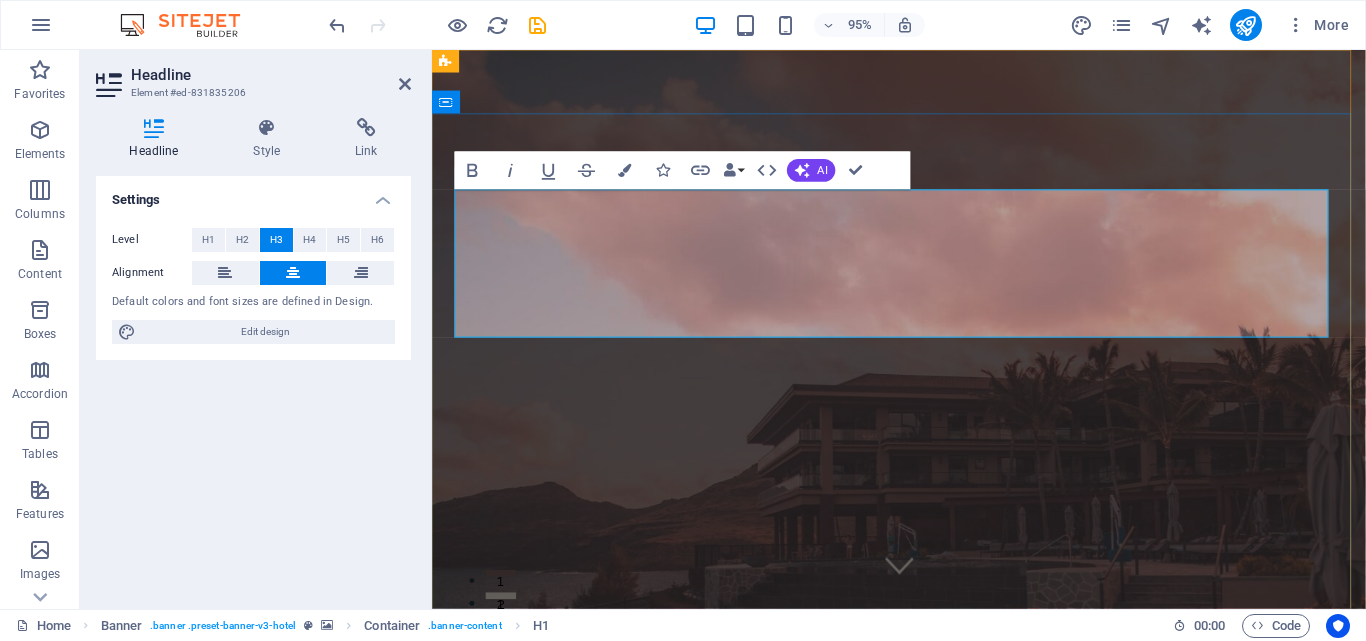 drag, startPoint x: 1146, startPoint y: 218, endPoint x: 695, endPoint y: 229, distance: 451.13412 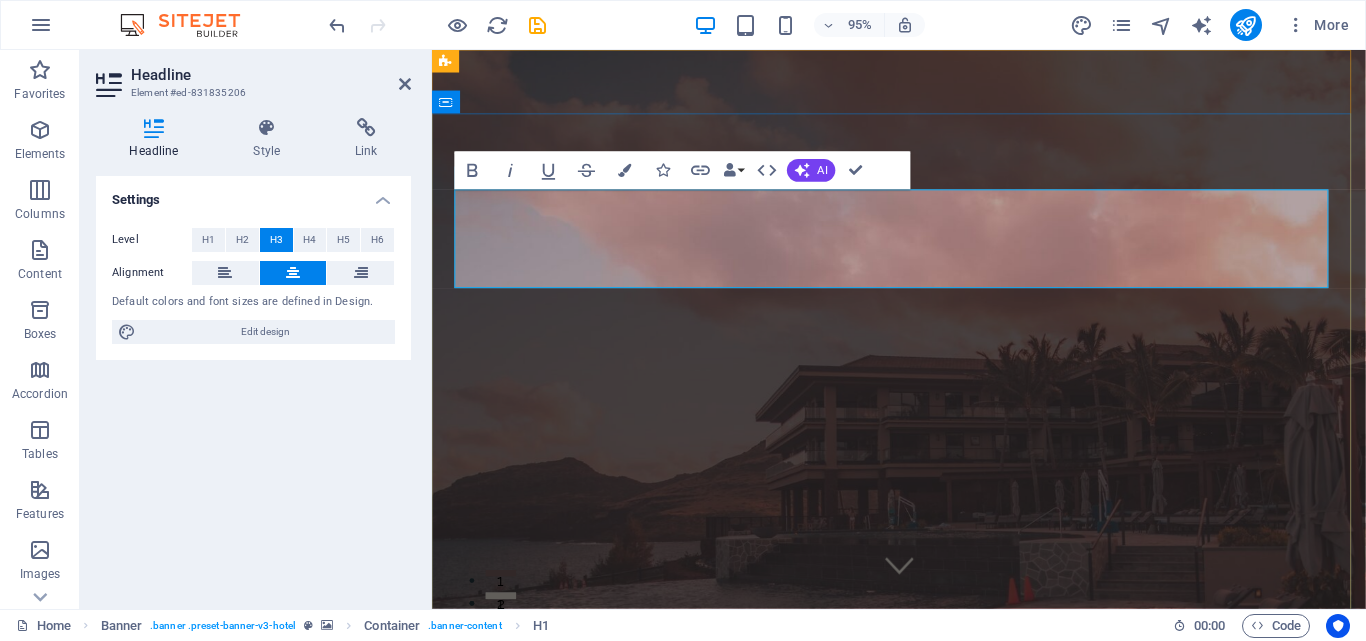 drag, startPoint x: 1160, startPoint y: 223, endPoint x: 656, endPoint y: 225, distance: 504.00397 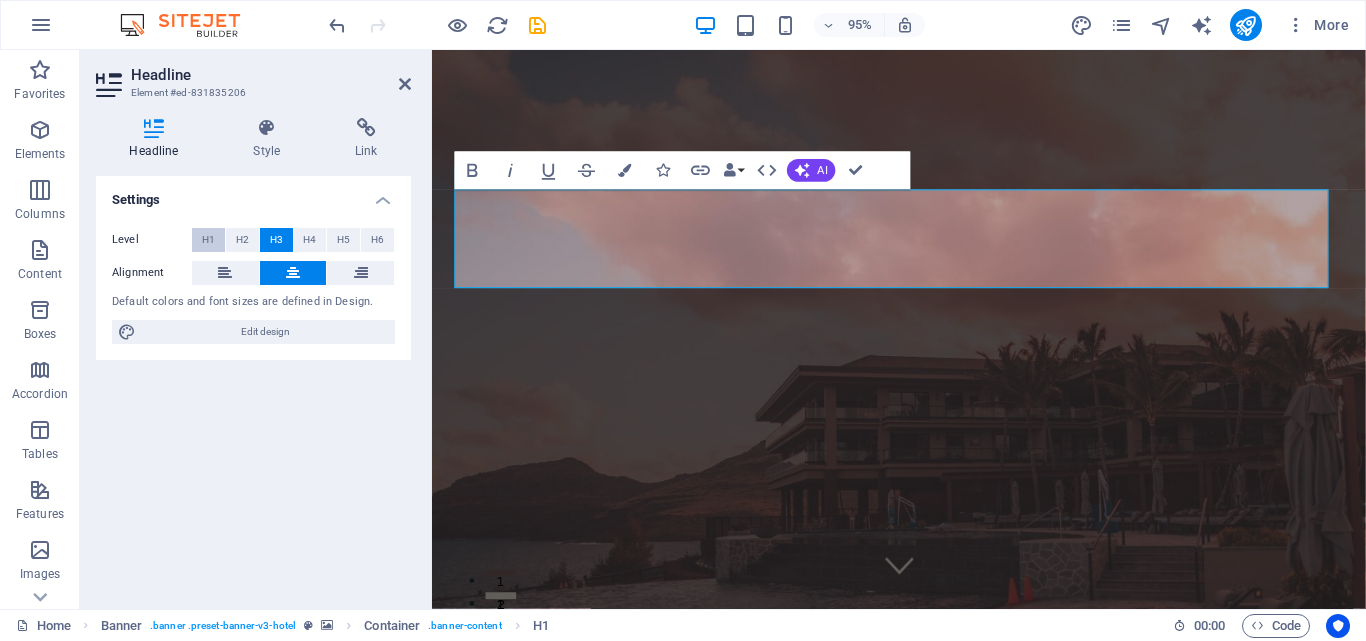 click on "H1" at bounding box center (208, 240) 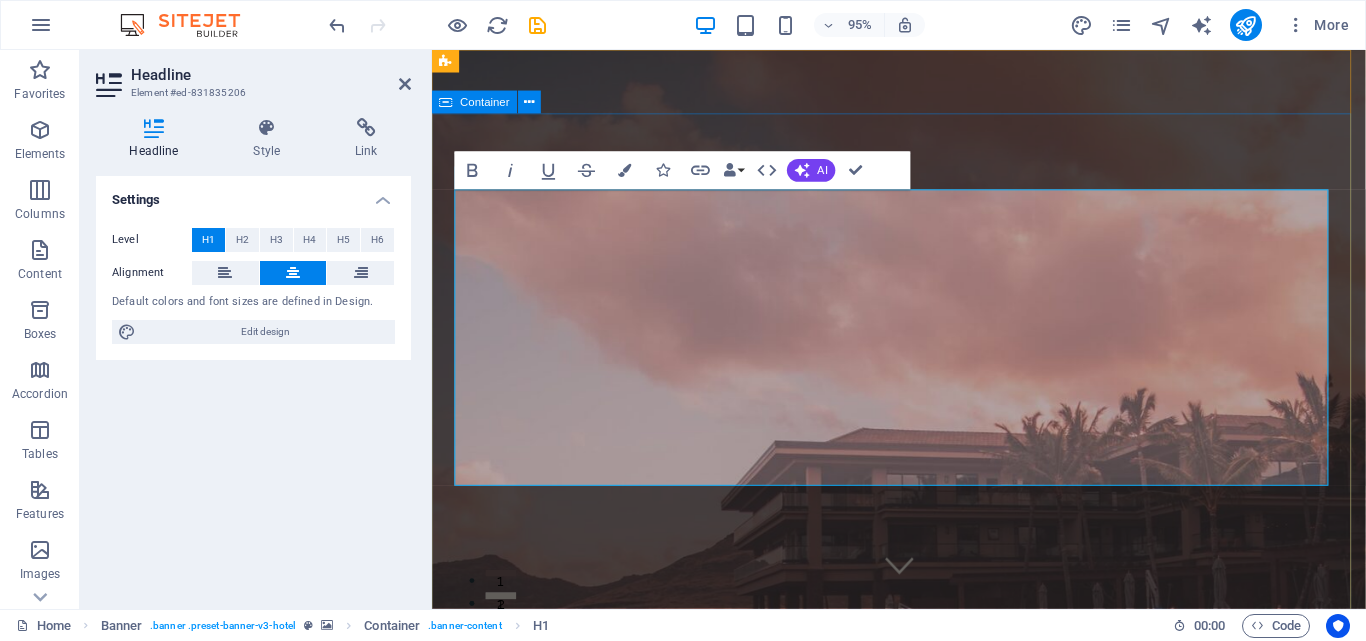 click on "‌VISIT [LOCATION] ‌ CHECK IN CHECK OUT ADULTS BOOK A STAY   I have read and understand the privacy policy. Unreadable? Load new" at bounding box center [923, 1747] 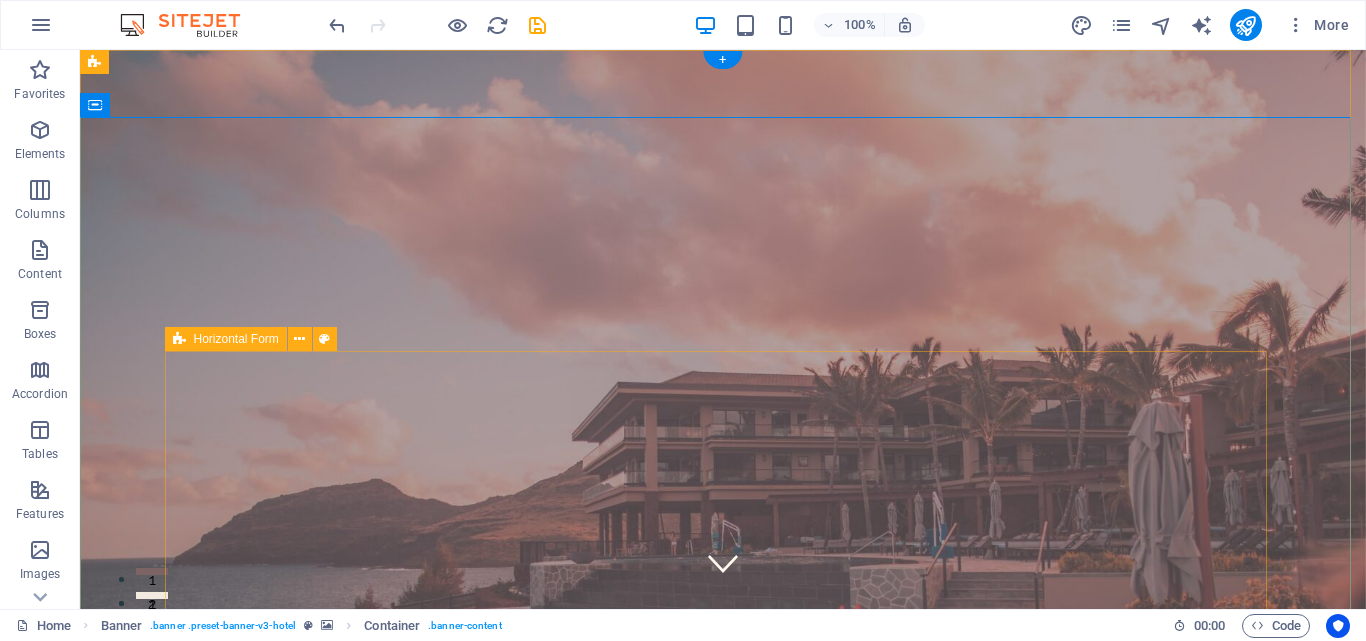 click on "CHECK IN CHECK OUT ADULTS BOOK A STAY   I have read and understand the privacy policy. Unreadable? Load new" at bounding box center [723, 1520] 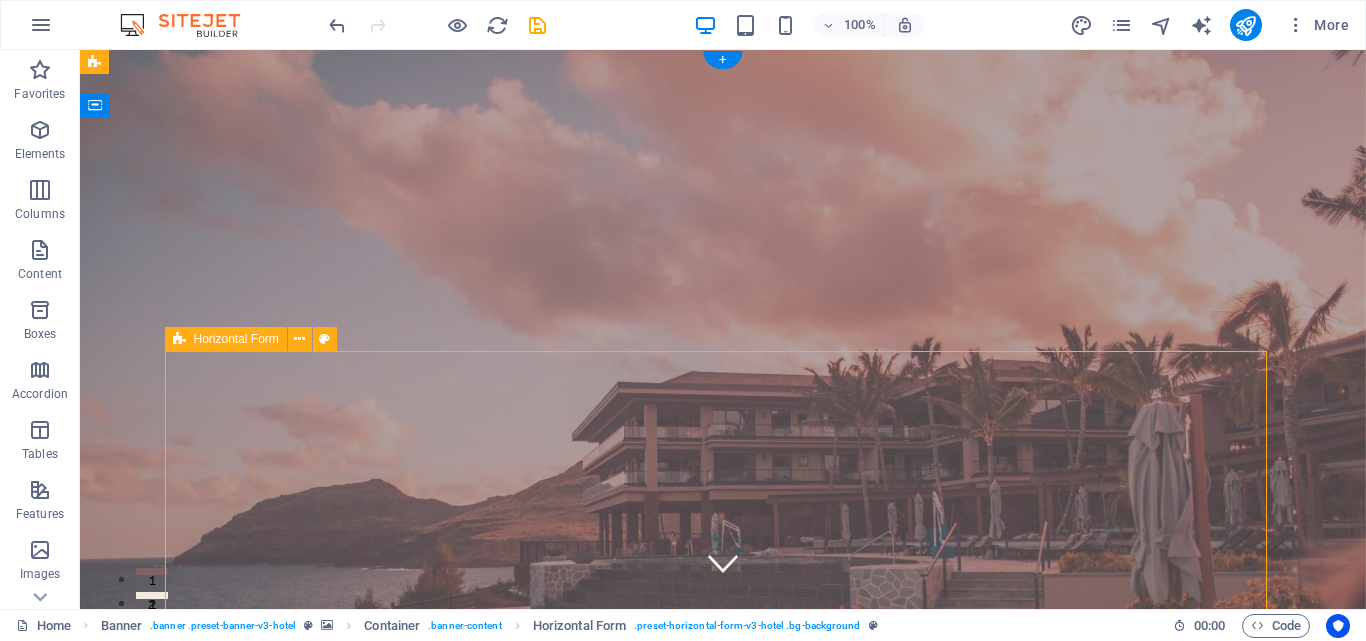 click on "CHECK IN CHECK OUT ADULTS BOOK A STAY   I have read and understand the privacy policy. Unreadable? Load new" at bounding box center [723, 1520] 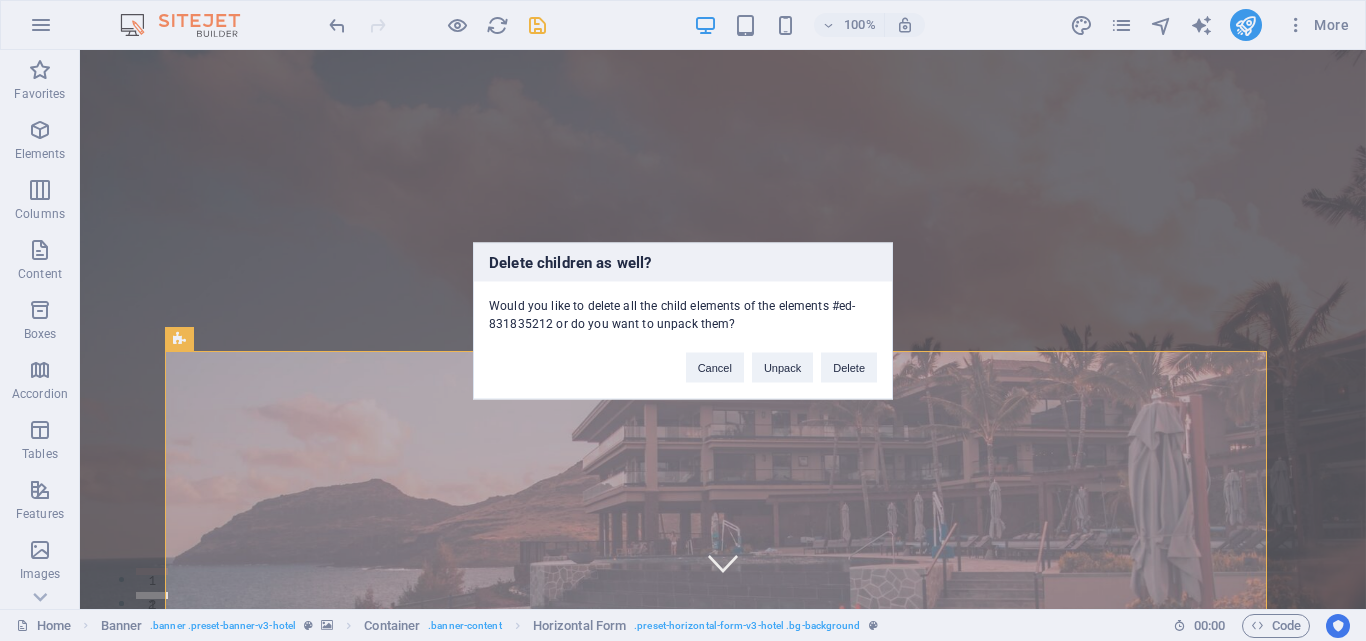type 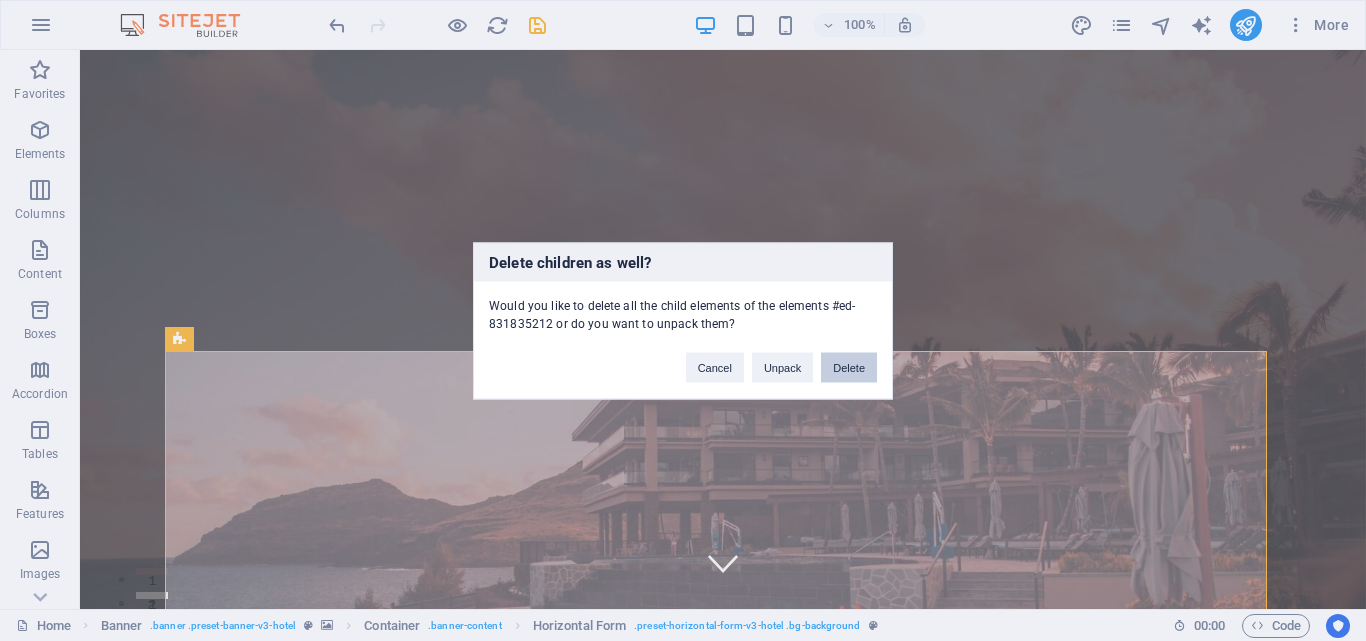 click on "Delete" at bounding box center [849, 367] 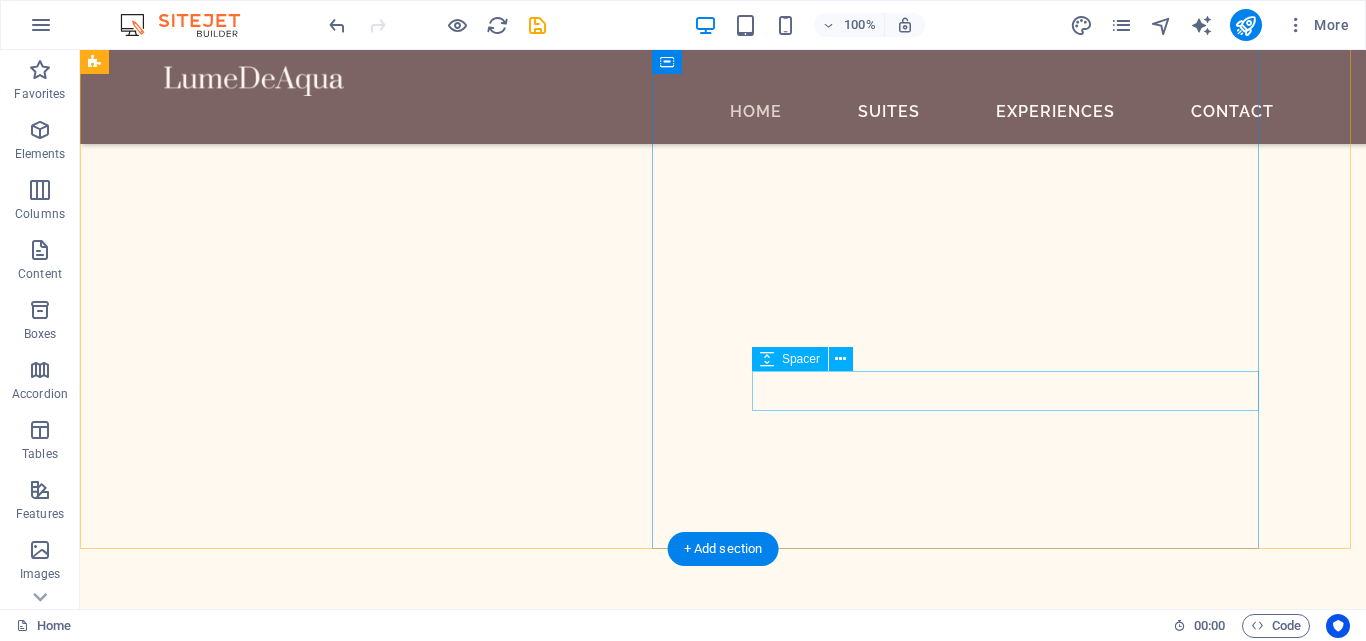 scroll, scrollTop: 900, scrollLeft: 0, axis: vertical 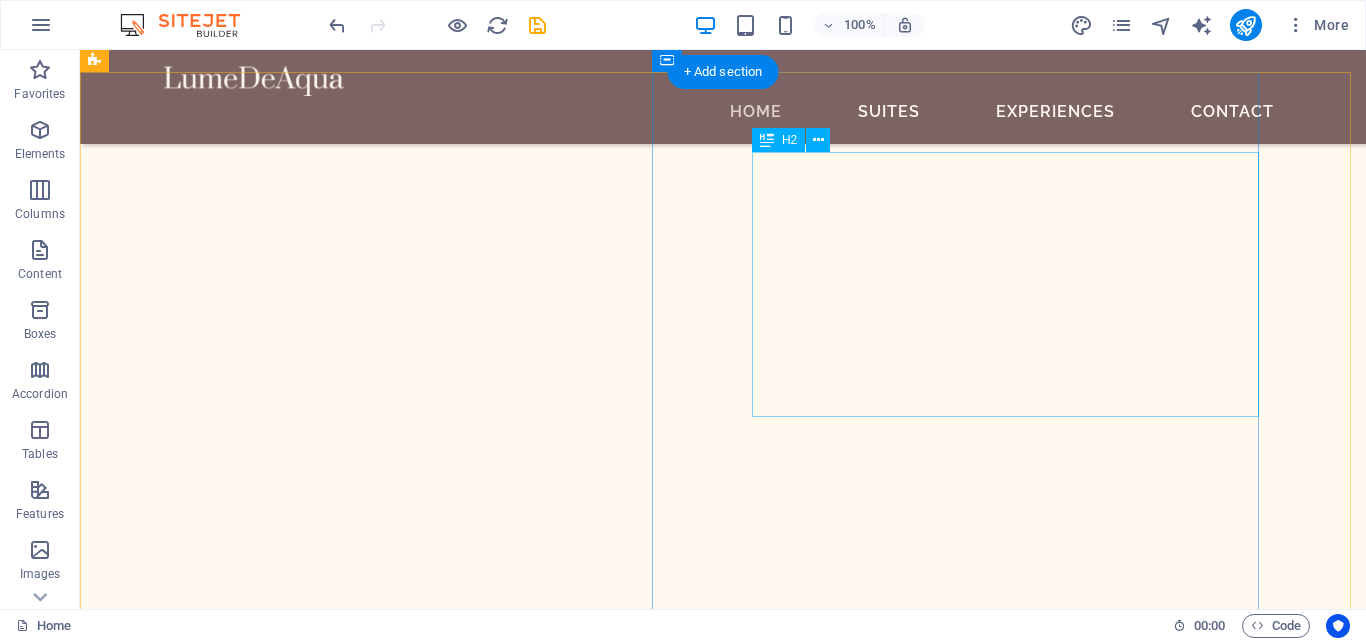 click on "Step Into The World of Pure Luxury" at bounding box center (727, 4423) 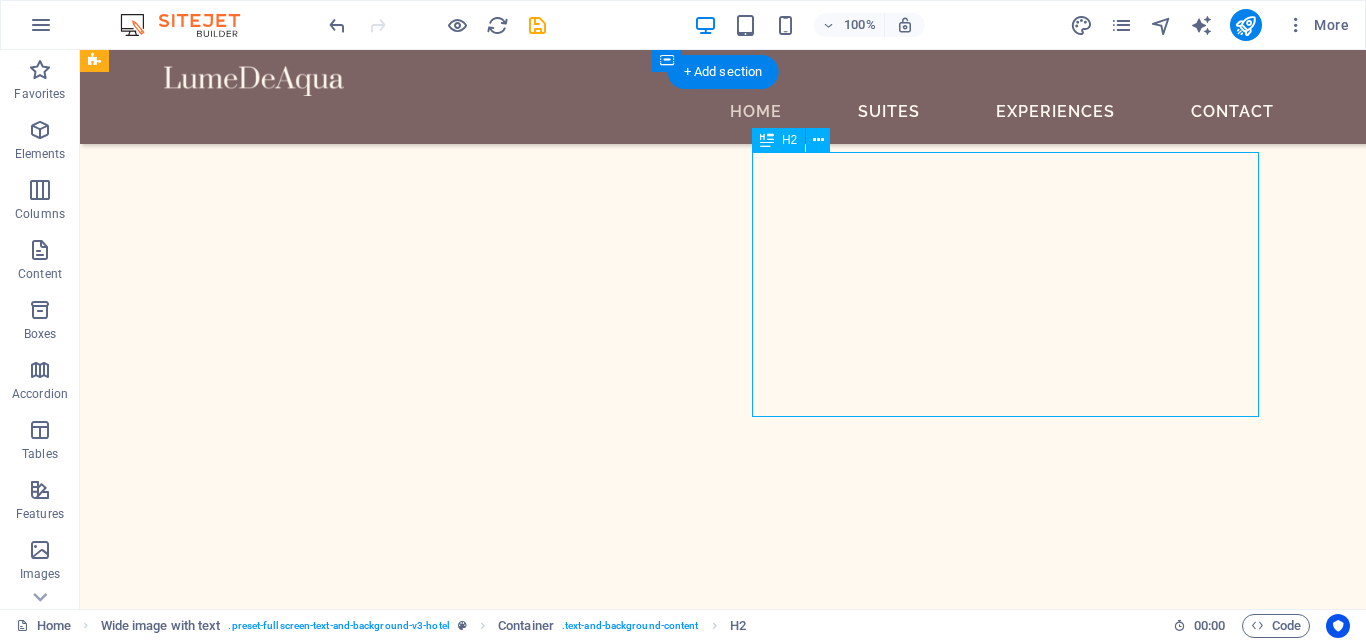 click on "Step Into The World of Pure Luxury" at bounding box center [727, 4423] 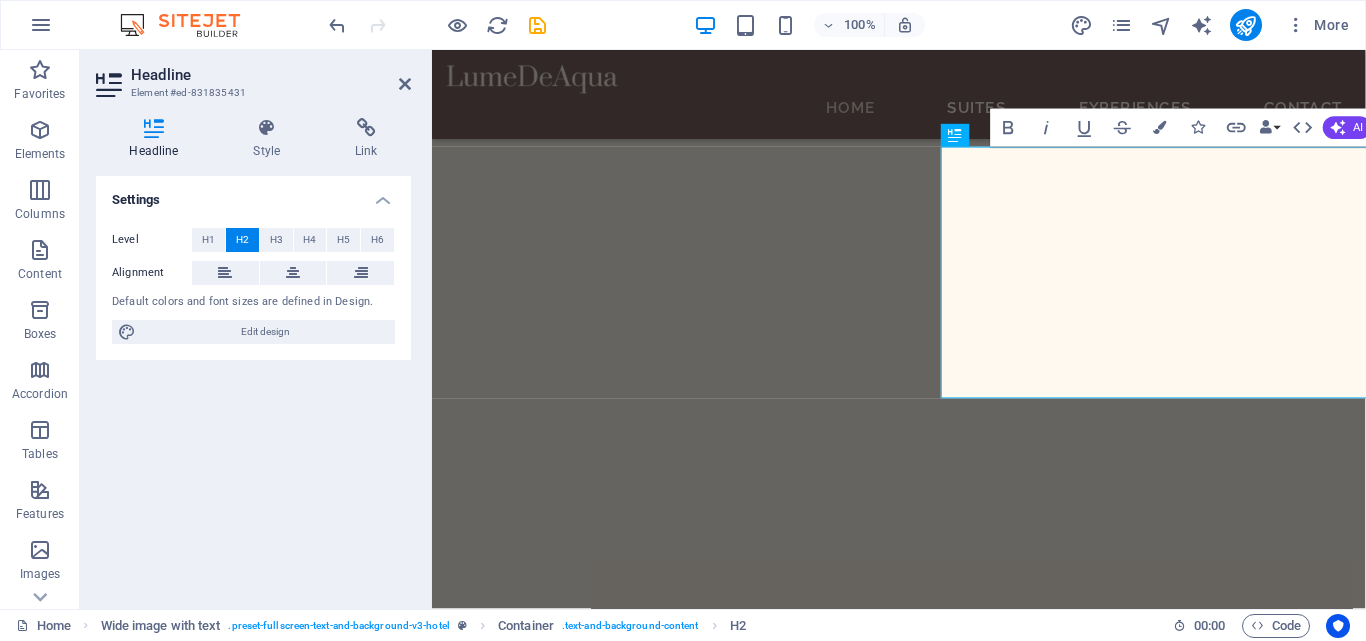 click at bounding box center (923, 3807) 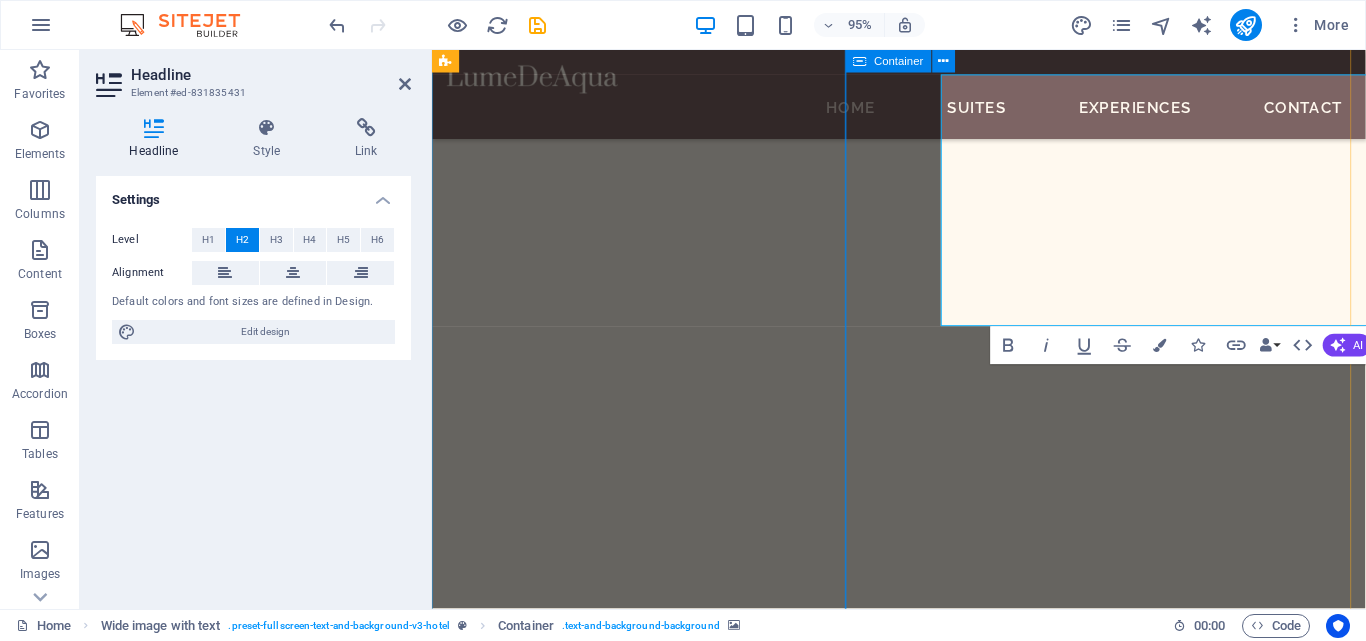 scroll, scrollTop: 900, scrollLeft: 0, axis: vertical 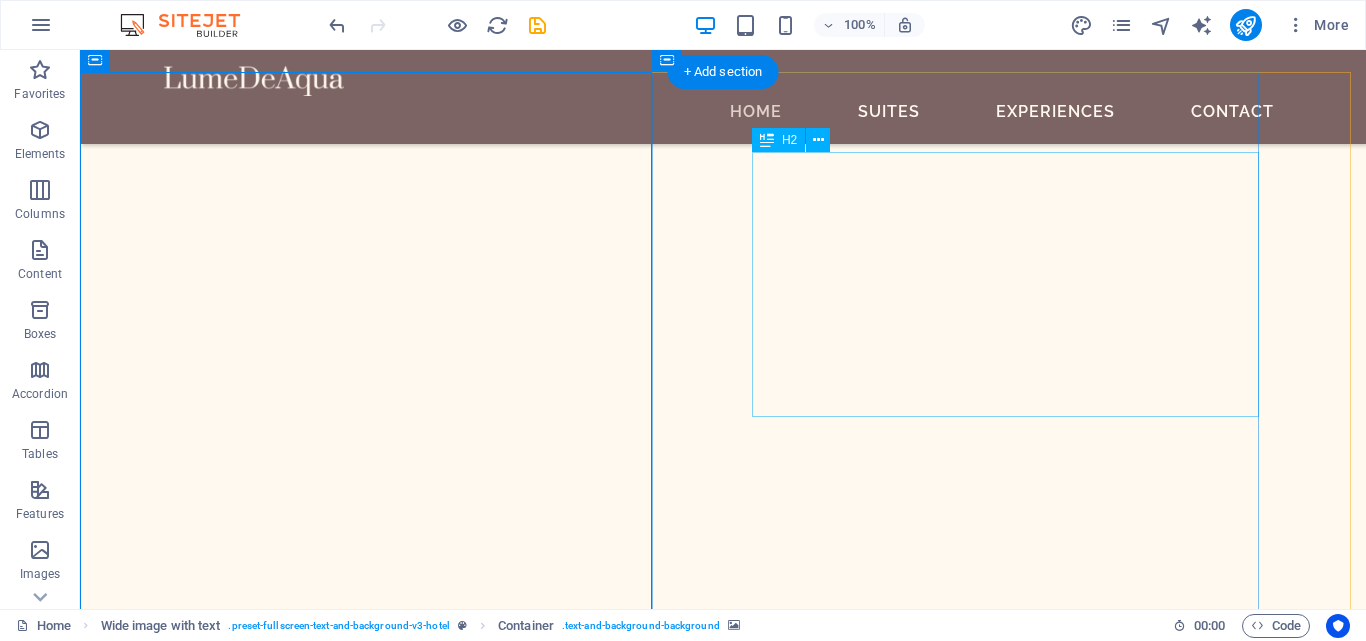 click on "Step Into The World of Pure Luxury" at bounding box center [727, 4423] 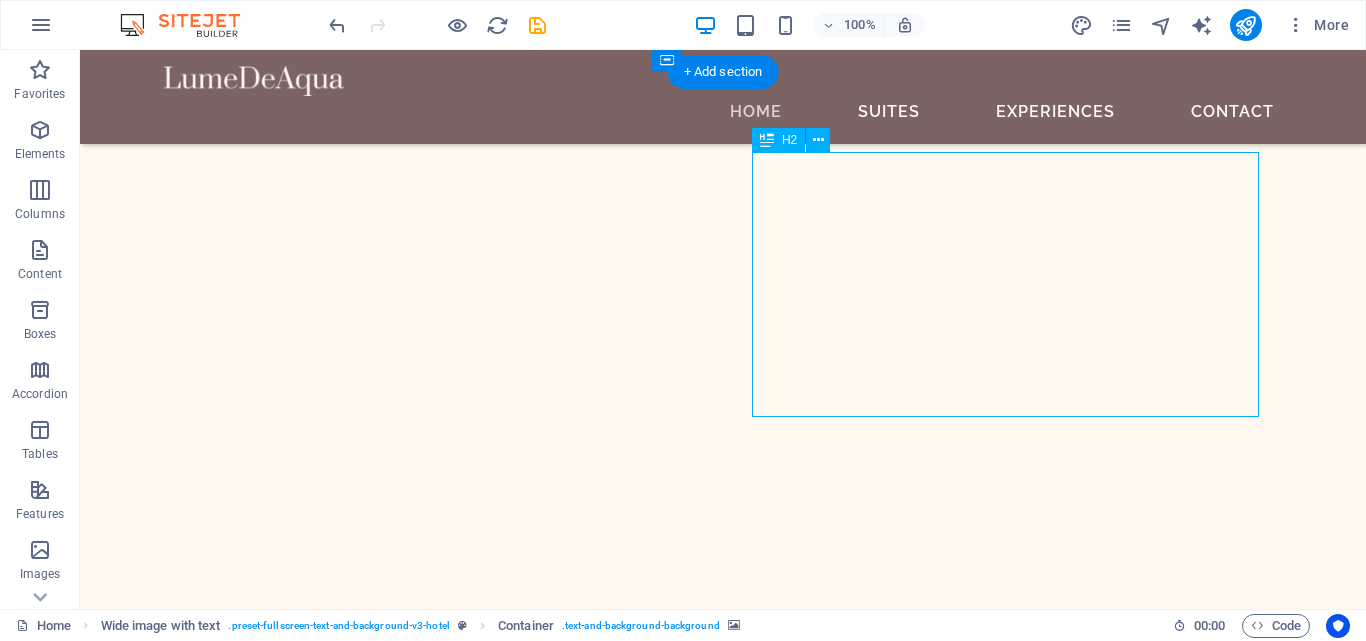 click on "Step Into The World of Pure Luxury" at bounding box center (727, 4423) 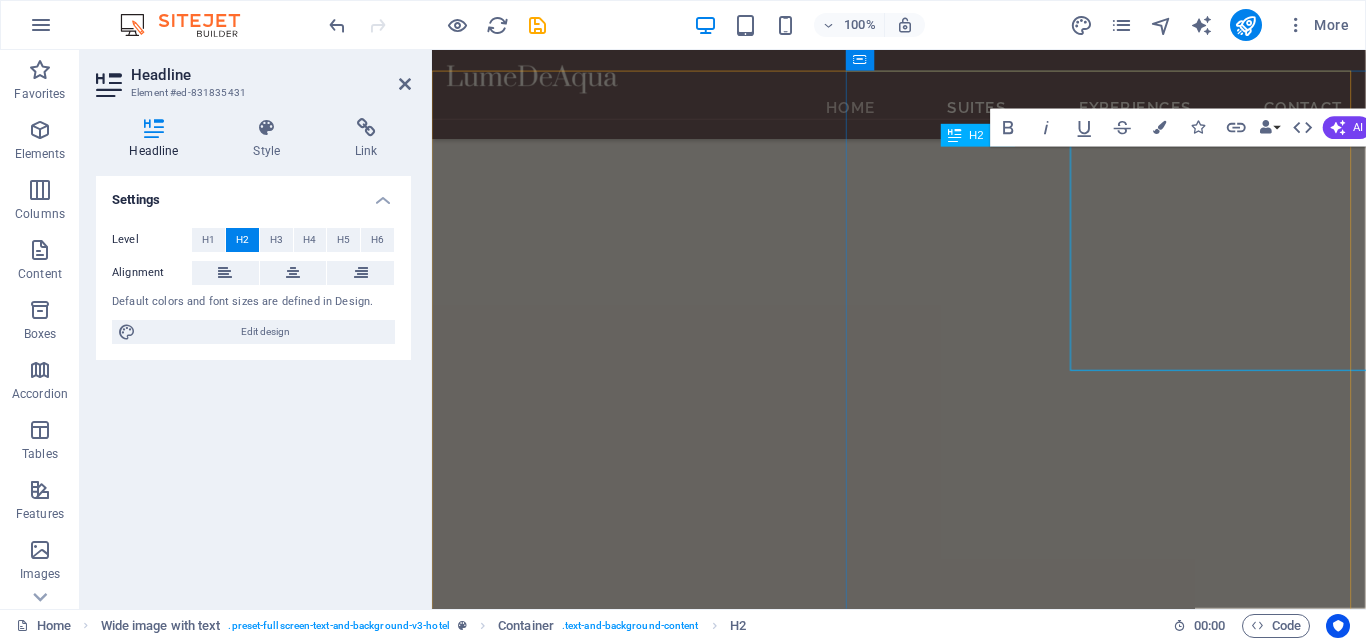 scroll, scrollTop: 853, scrollLeft: 0, axis: vertical 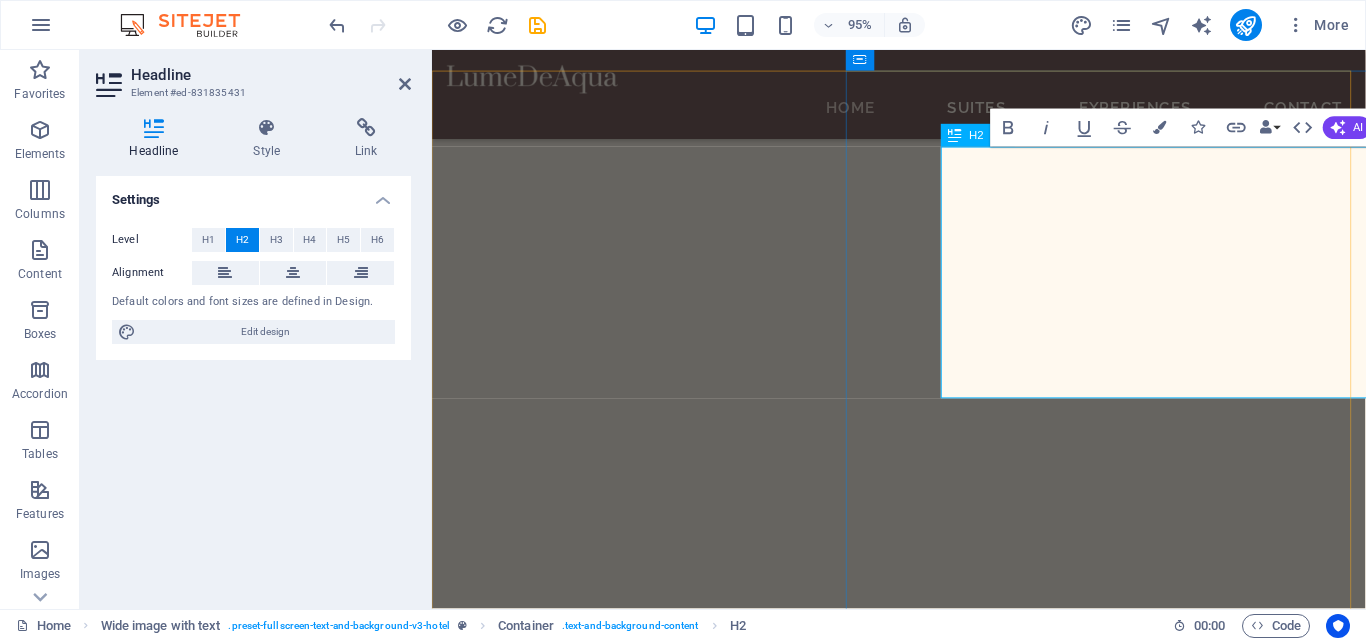 type 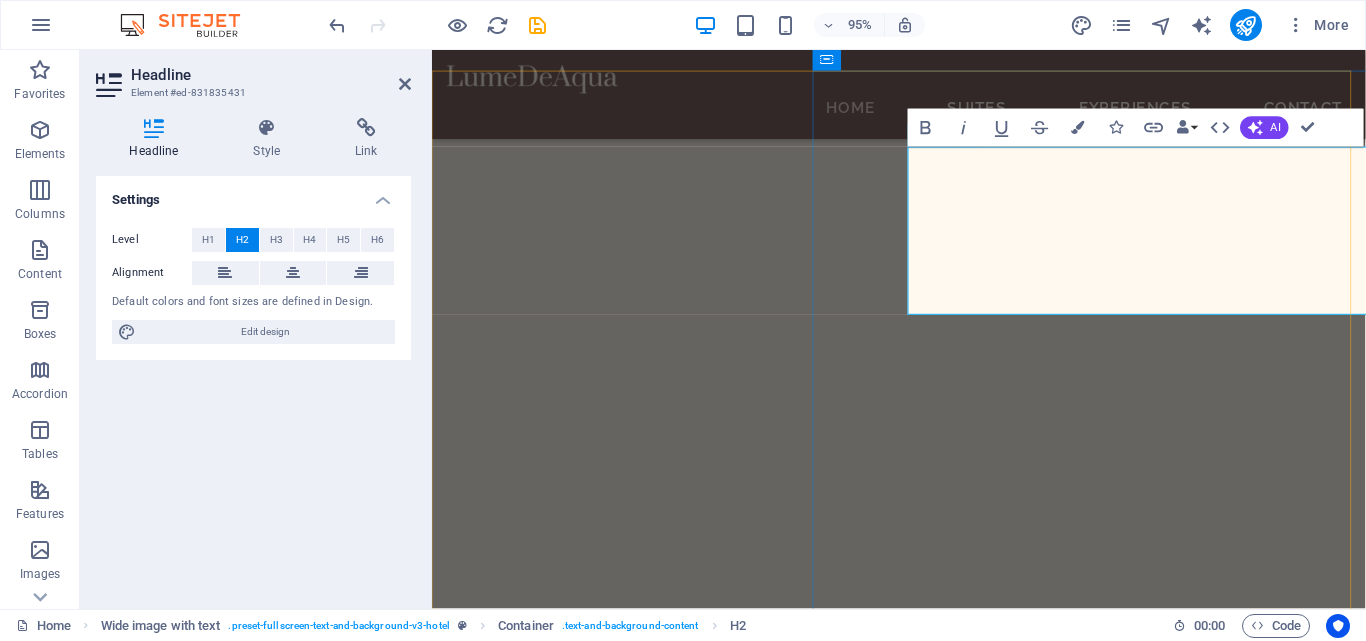 scroll, scrollTop: 0, scrollLeft: 44, axis: horizontal 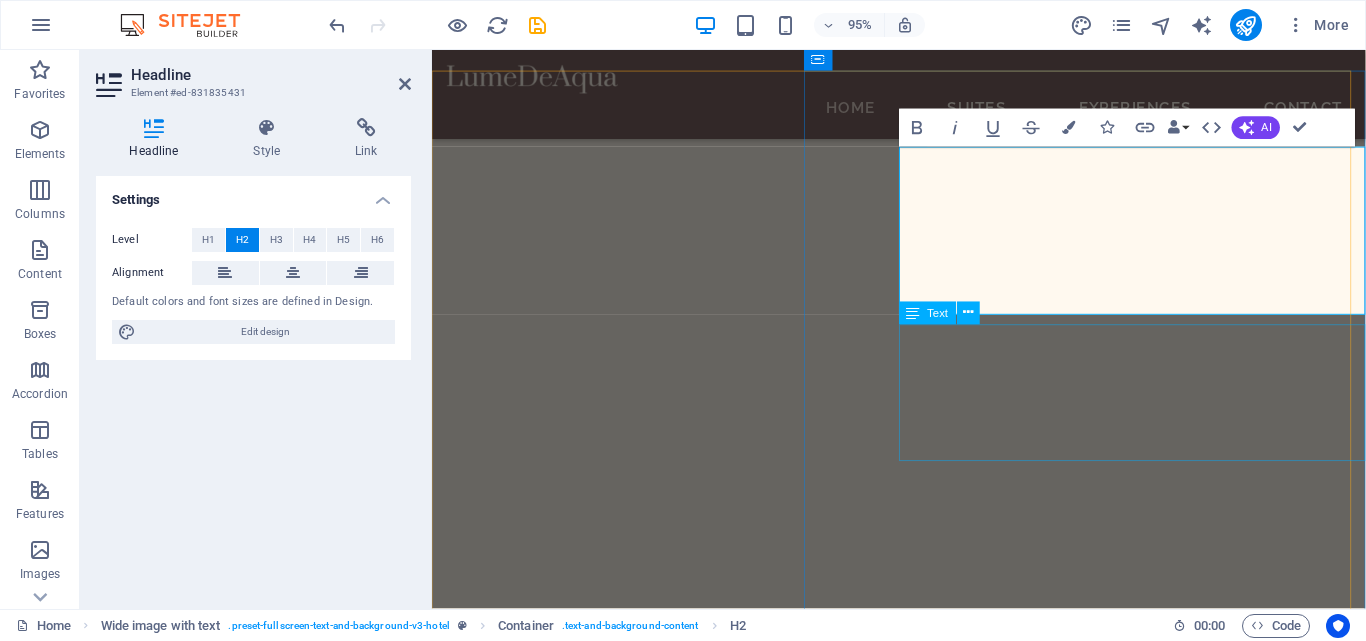 click on "Sed ut perspiciatis unde omnis iste natus error sit voluptatem accusantium doloremque laudantium, totam rem aperiam, eaque ipsa quae ab illo inventore veritatis et quasi architecto beatae vitae dicta sunt explicabo. Nemo enim ipsam voluptatem quia voluptas sit aspernatur aut odit aut fugit, sed quia consequuntur magni dolores eos qui ratione voluptatem sequi nesciunt." at bounding box center (973, 3373) 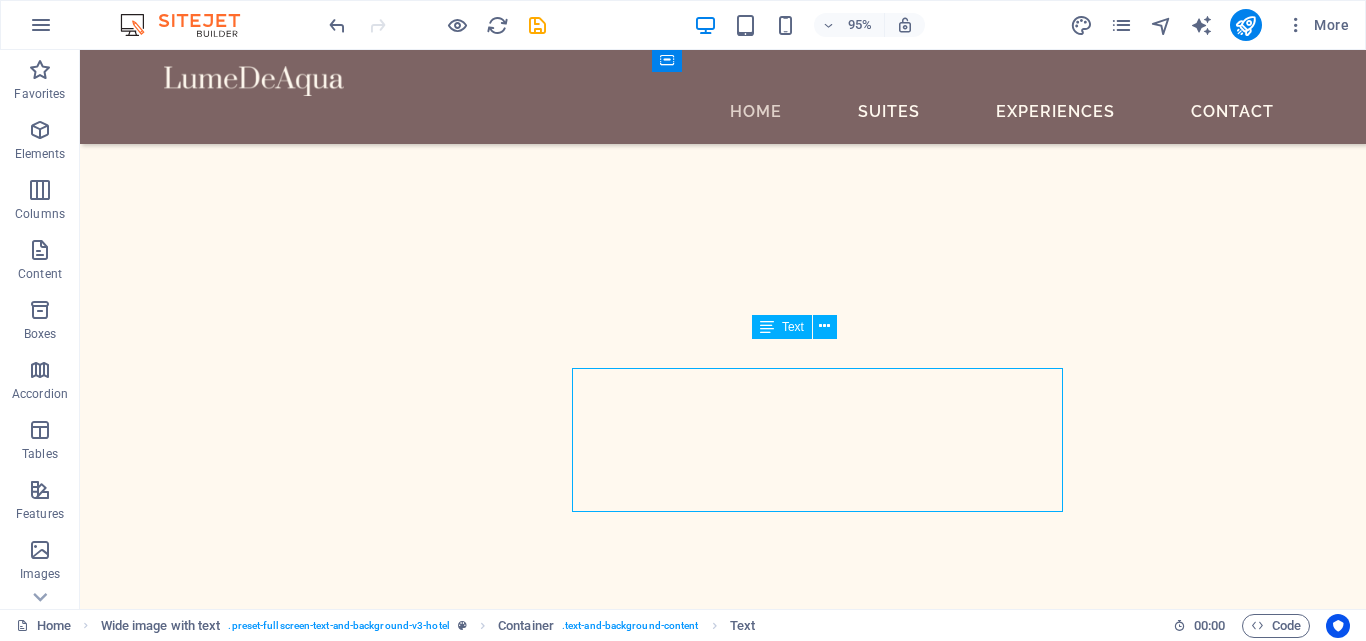 scroll, scrollTop: 824, scrollLeft: 0, axis: vertical 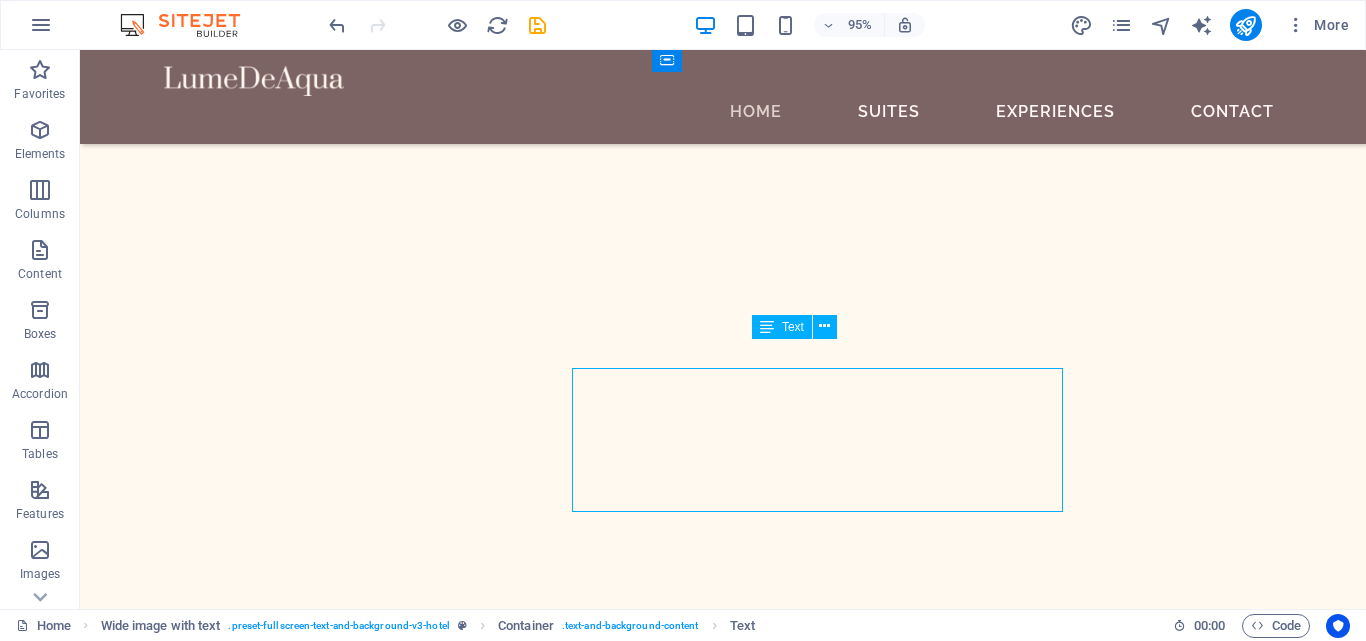 click on "SITIO EN CONSTRUCCIÓN" at bounding box center (727, 4411) 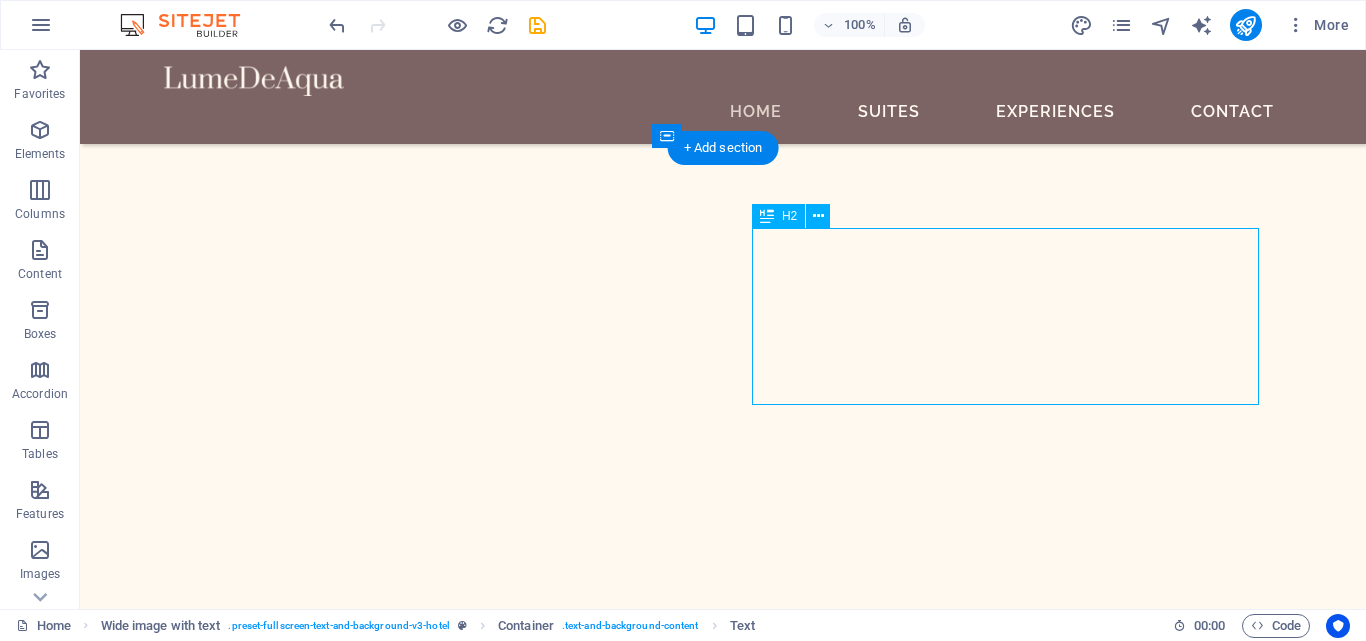 click on "SITIO EN CONSTRUCCIÓN" at bounding box center [727, 4411] 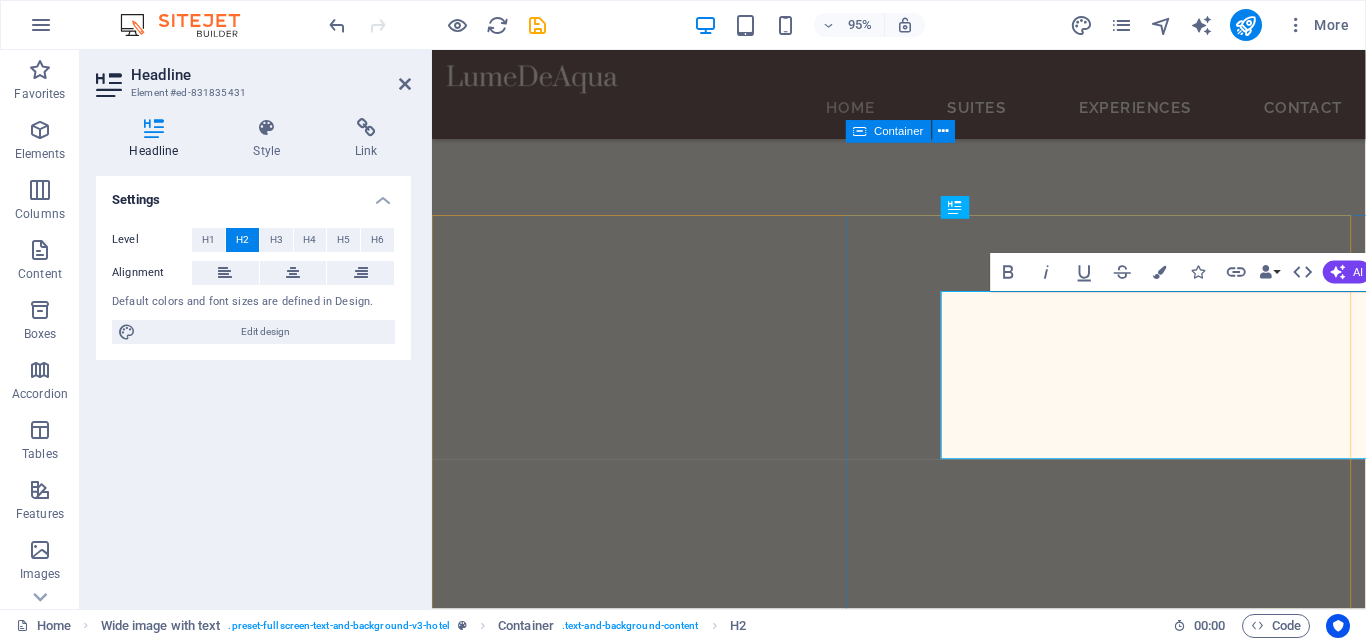 scroll, scrollTop: 777, scrollLeft: 0, axis: vertical 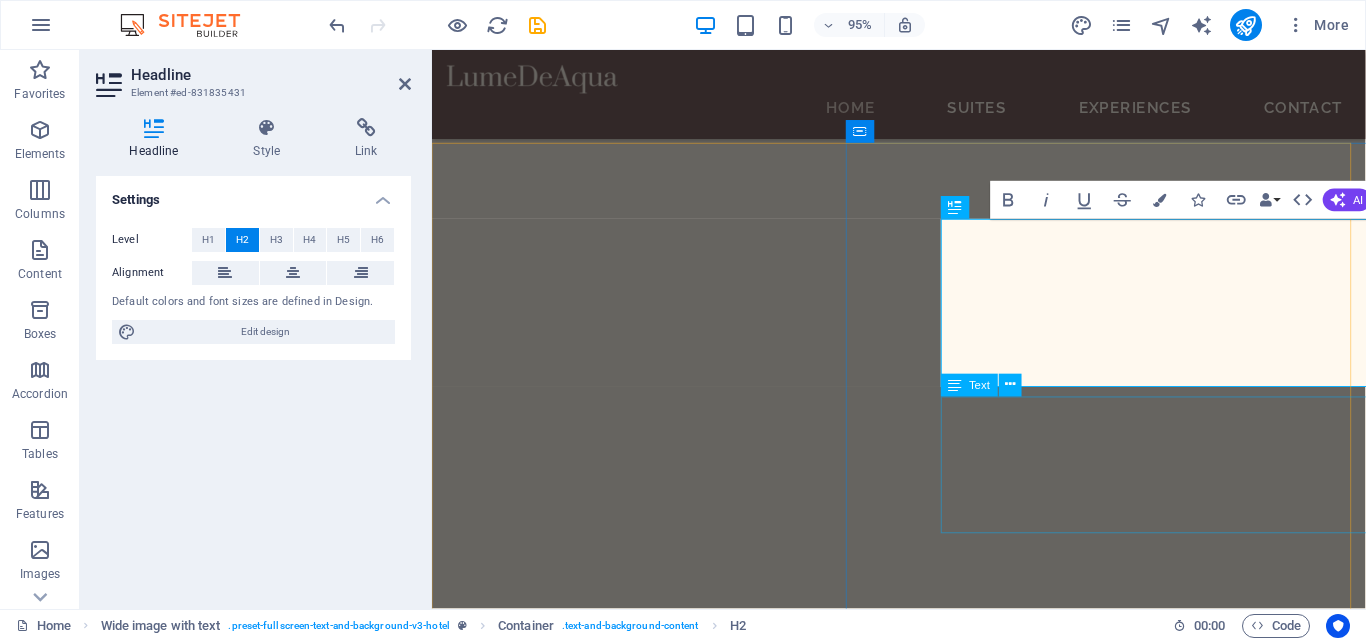 click on "Sed ut perspiciatis unde omnis iste natus error sit voluptatem accusantium doloremque laudantium, totam rem aperiam, eaque ipsa quae ab illo inventore veritatis et quasi architecto beatae vitae dicta sunt explicabo. Nemo enim ipsam voluptatem quia voluptas sit aspernatur aut odit aut fugit, sed quia consequuntur magni dolores eos qui ratione voluptatem sequi nesciunt." at bounding box center [973, 3420] 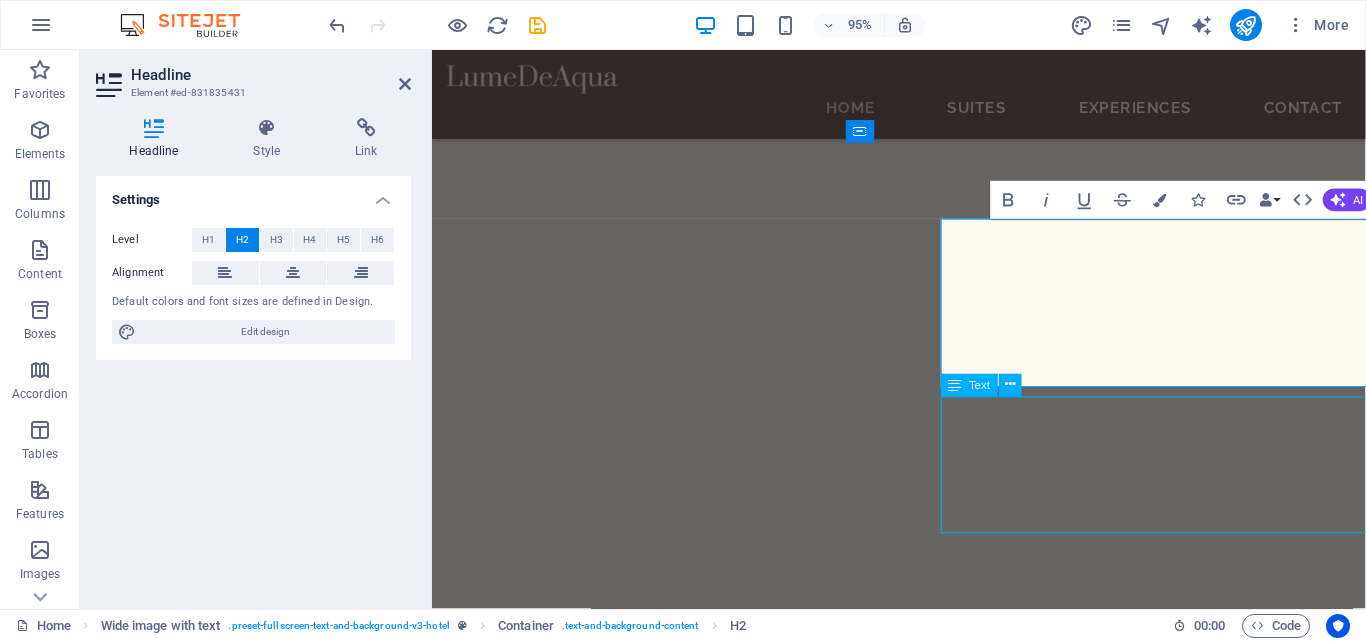 click on "Sed ut perspiciatis unde omnis iste natus error sit voluptatem accusantium doloremque laudantium, totam rem aperiam, eaque ipsa quae ab illo inventore veritatis et quasi architecto beatae vitae dicta sunt explicabo. Nemo enim ipsam voluptatem quia voluptas sit aspernatur aut odit aut fugit, sed quia consequuntur magni dolores eos qui ratione voluptatem sequi nesciunt." at bounding box center [973, 3420] 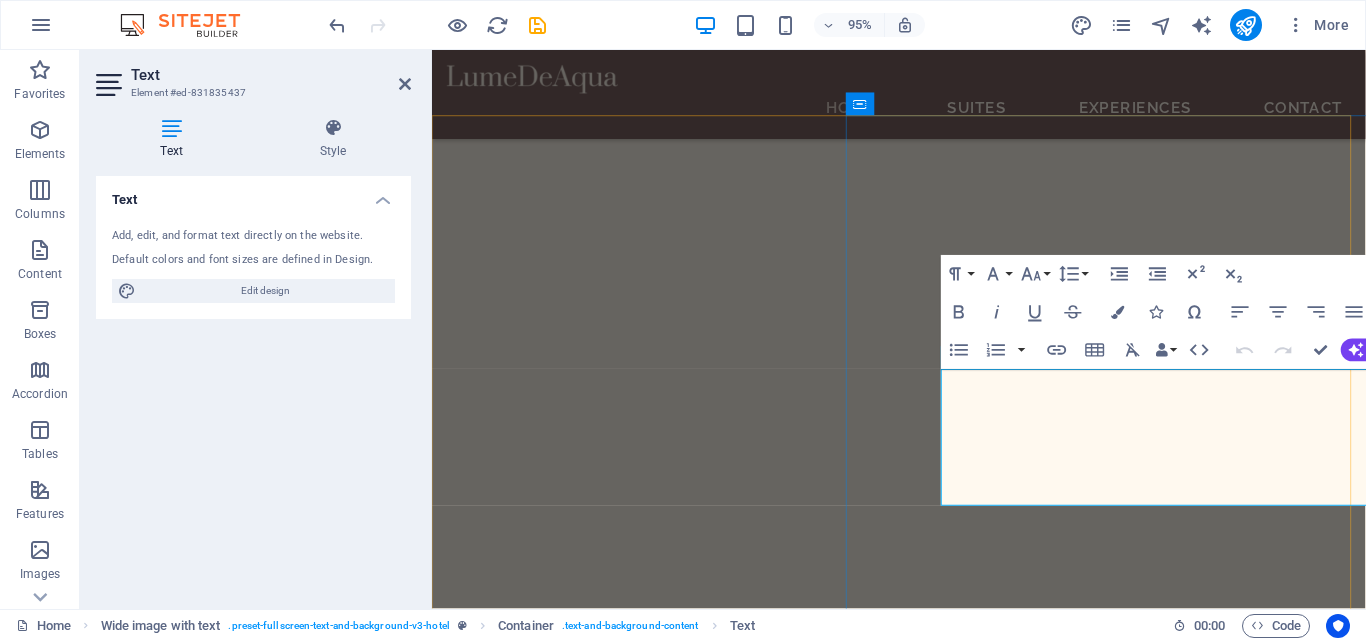scroll, scrollTop: 806, scrollLeft: 0, axis: vertical 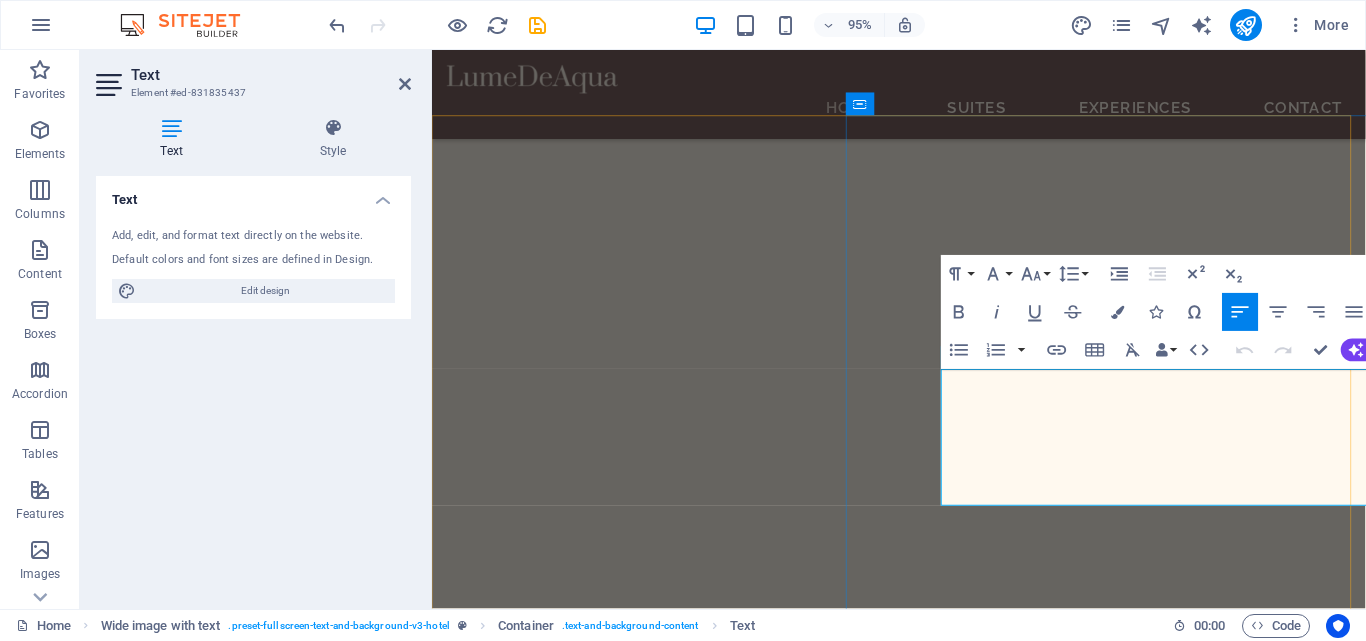 type 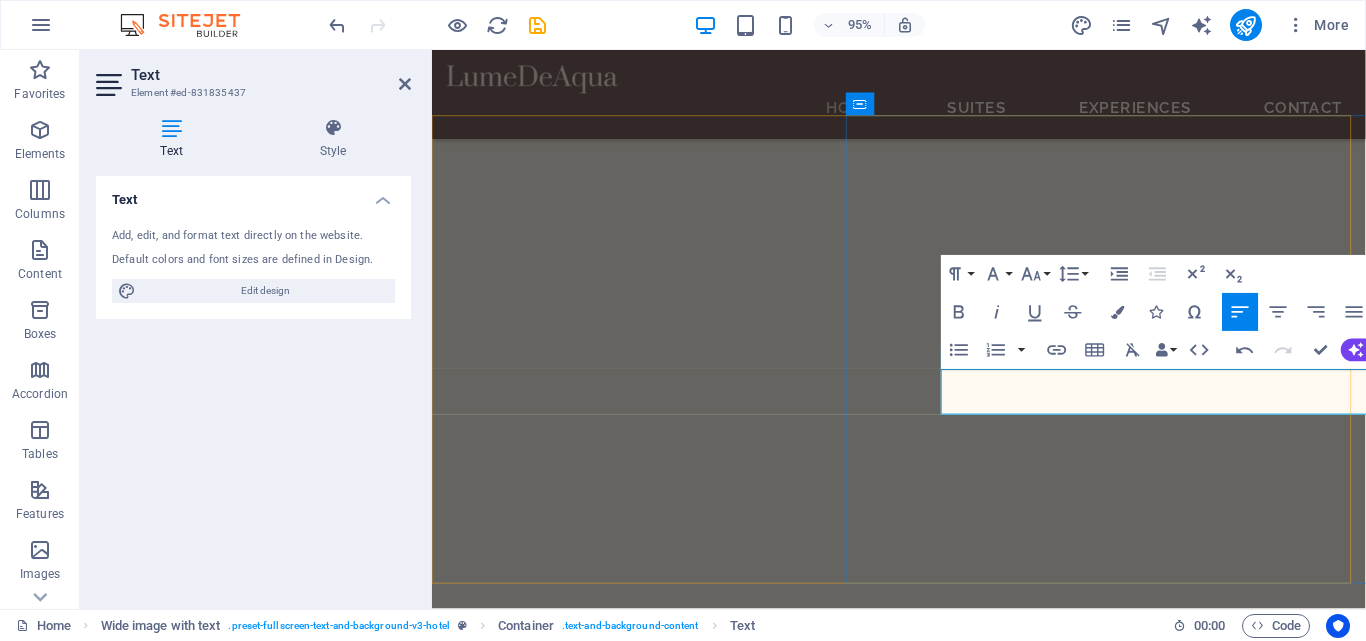 click on "PAGE UNDER CONSTRUCTION" at bounding box center [973, 3312] 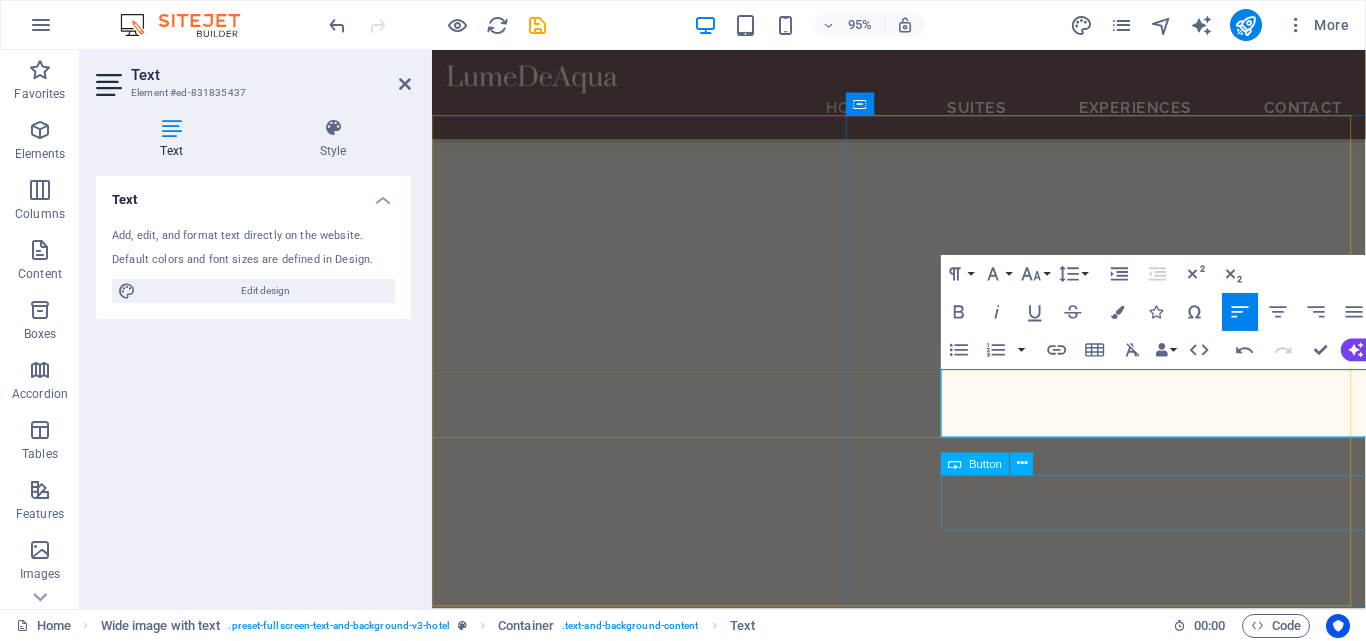 click on "BOOK A STAY" at bounding box center [973, 3441] 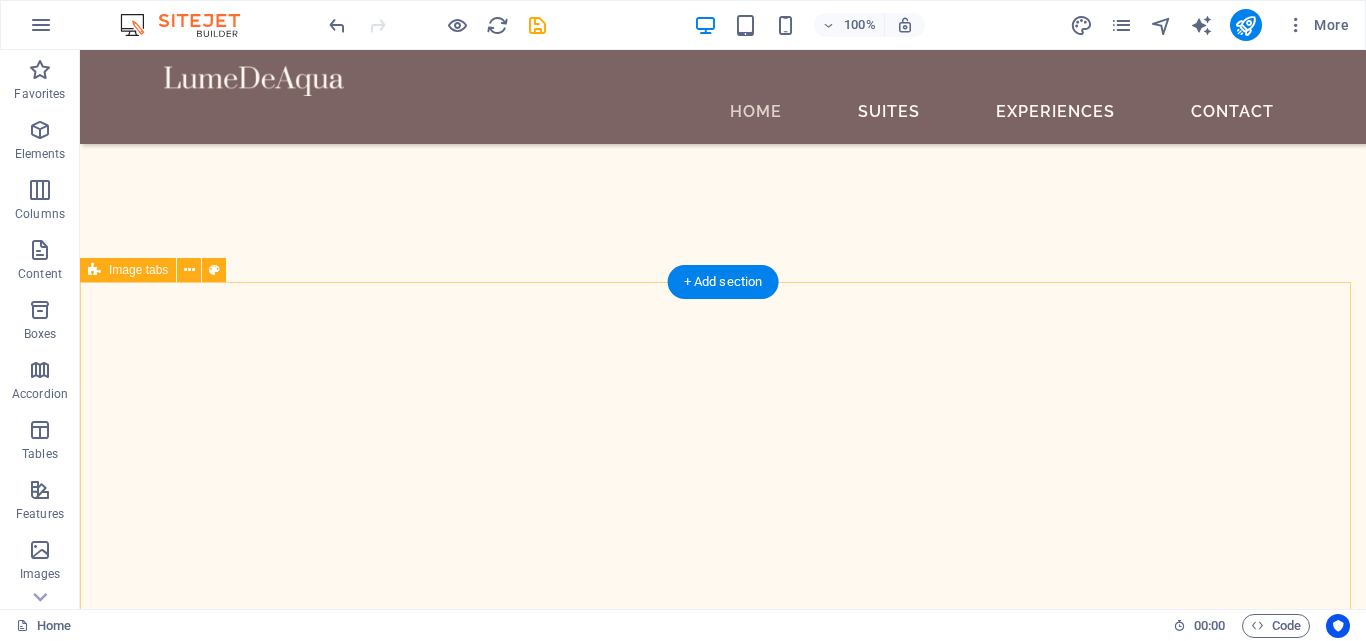 scroll, scrollTop: 1377, scrollLeft: 0, axis: vertical 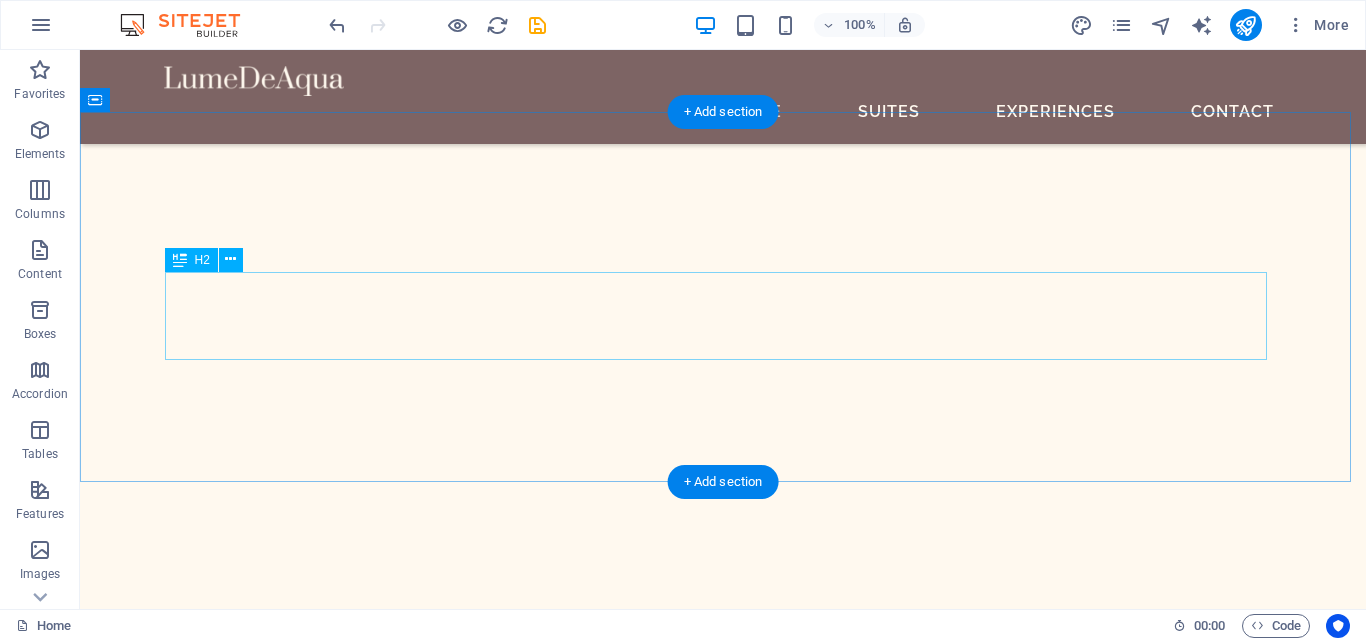 click on "Our Signature Services" at bounding box center (723, 4294) 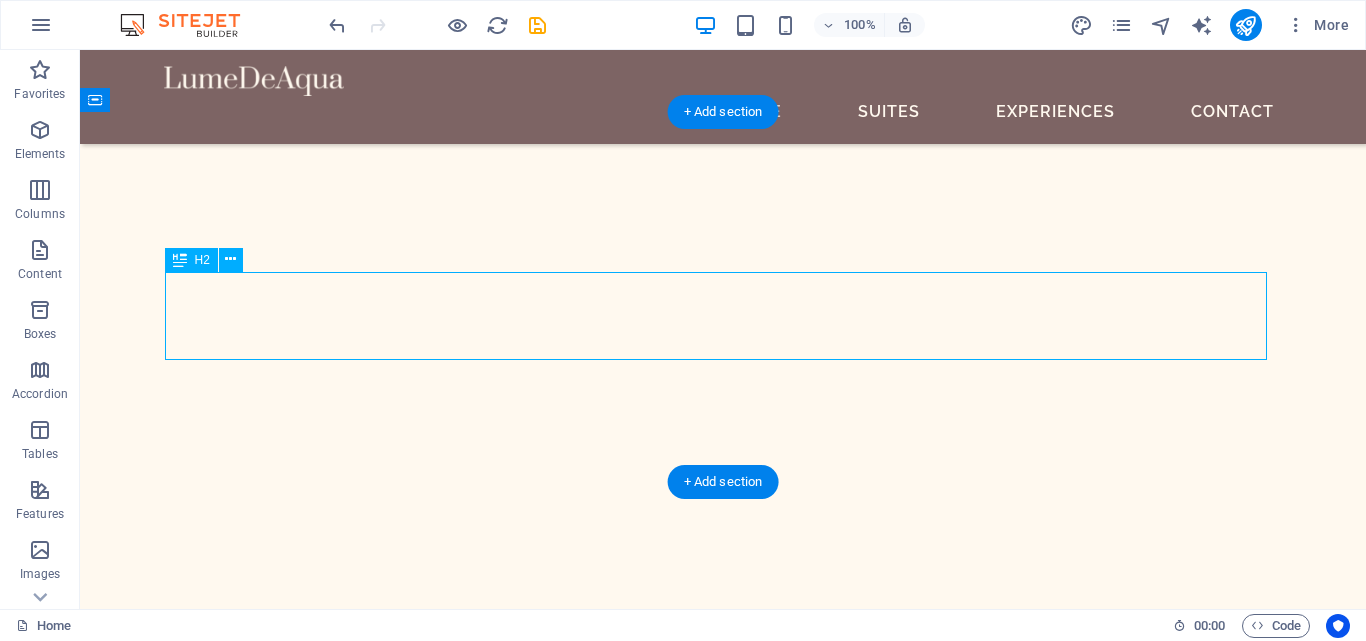 click on "Our Signature Services" at bounding box center (723, 4294) 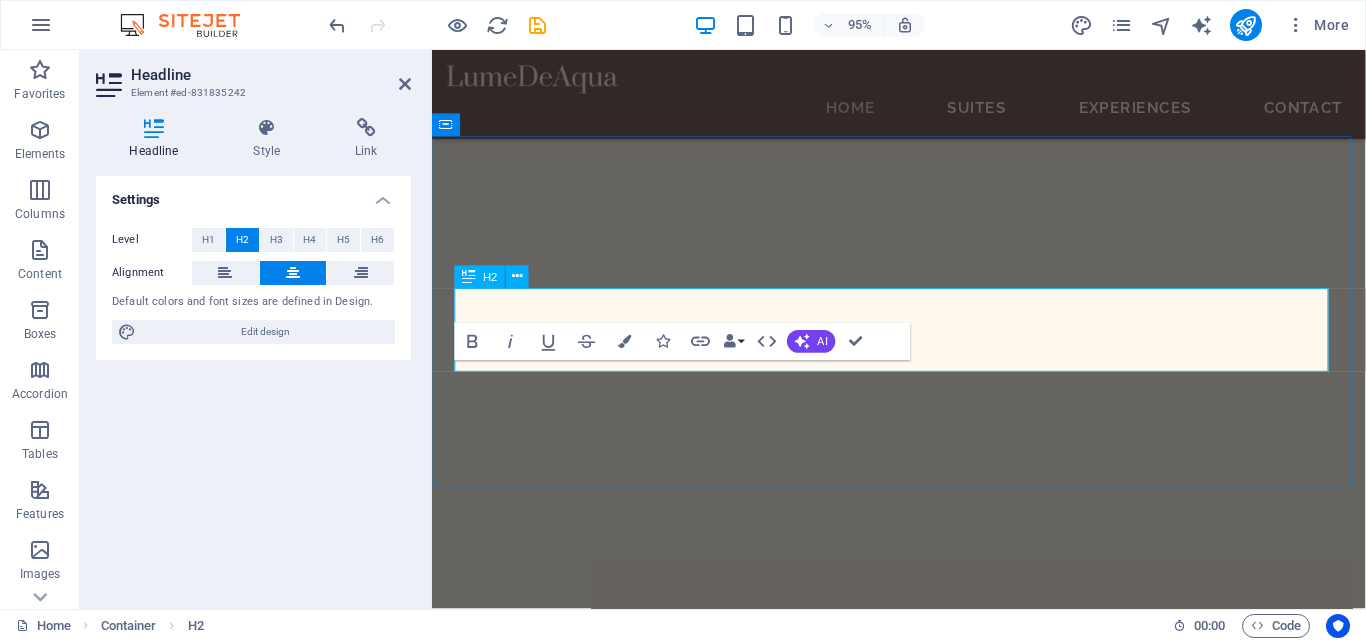 scroll, scrollTop: 1301, scrollLeft: 0, axis: vertical 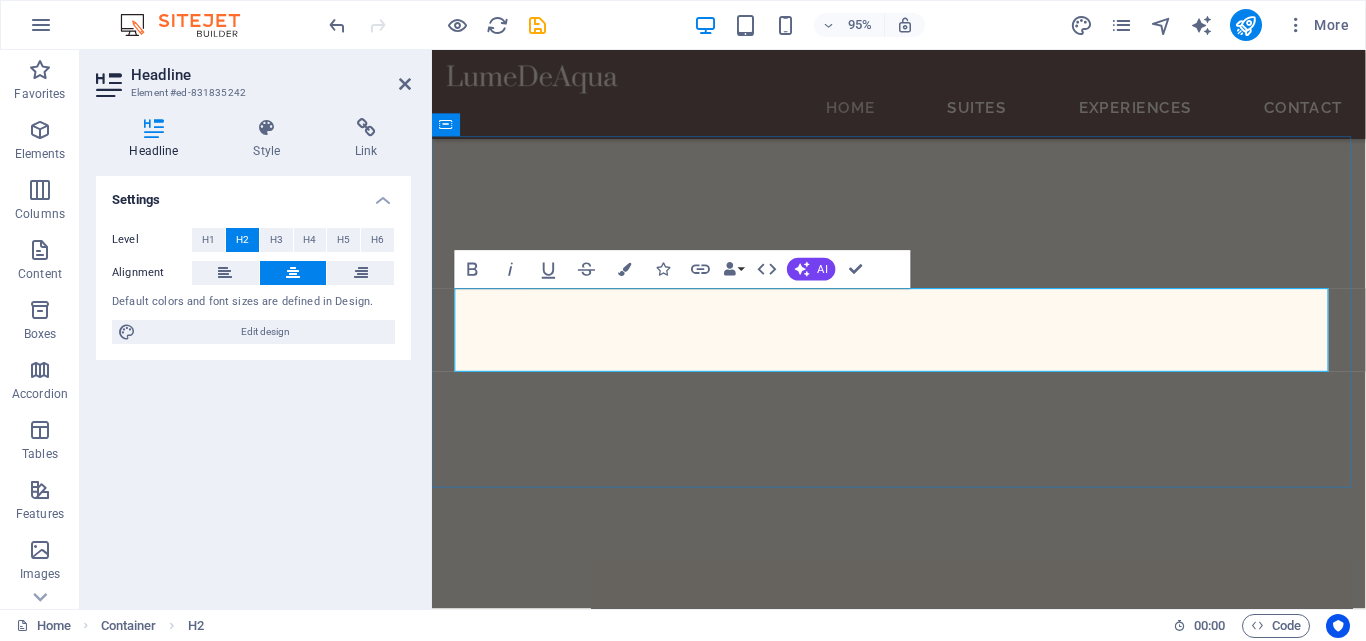type 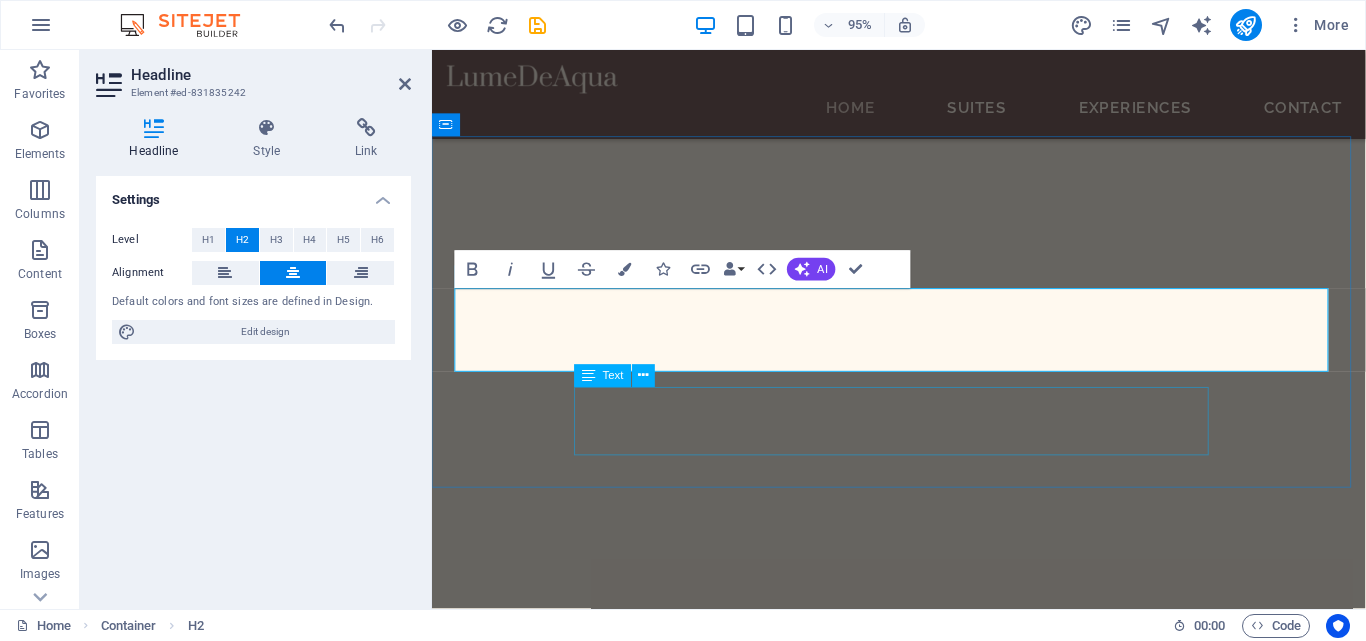 click on "Sed ut perspiciatis unde omnis iste natus error sit voluptatem accusantium doloremque laudantium, totam rem aperiam, eaque ipsa quae ab illo inventore veritatis et quasi architecto beatae vitae dicta sunt explicabo." at bounding box center [923, 3344] 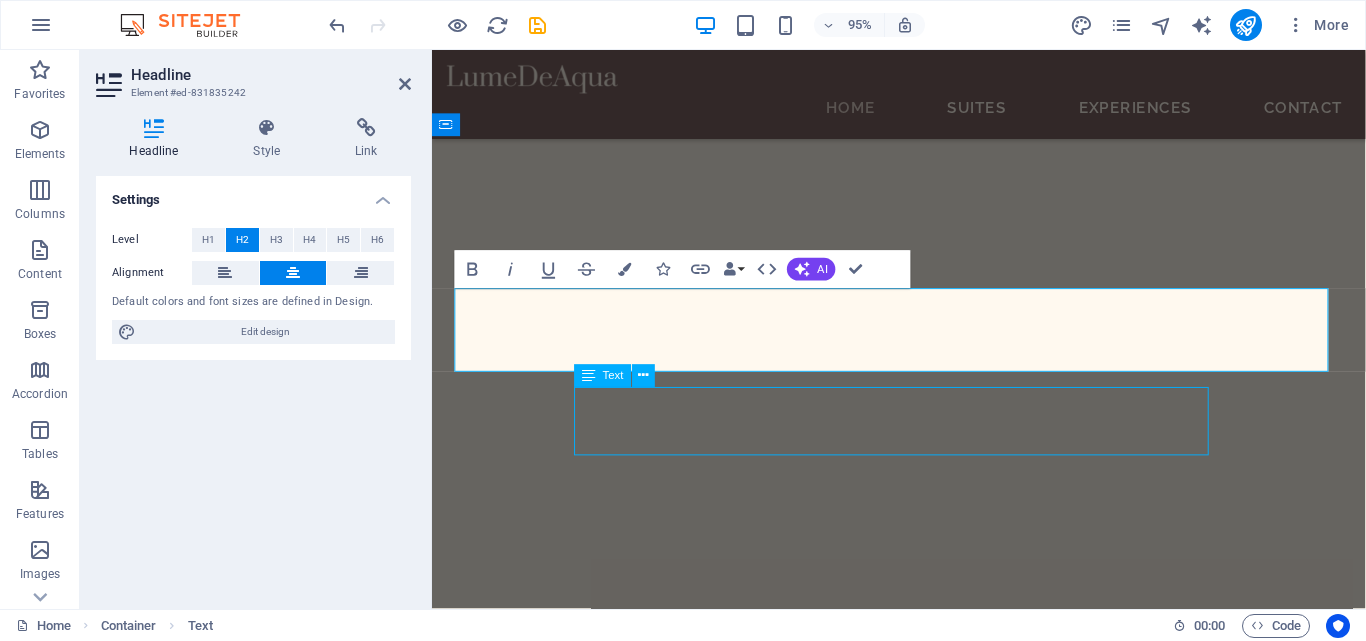 click on "Sed ut perspiciatis unde omnis iste natus error sit voluptatem accusantium doloremque laudantium, totam rem aperiam, eaque ipsa quae ab illo inventore veritatis et quasi architecto beatae vitae dicta sunt explicabo." at bounding box center (923, 3344) 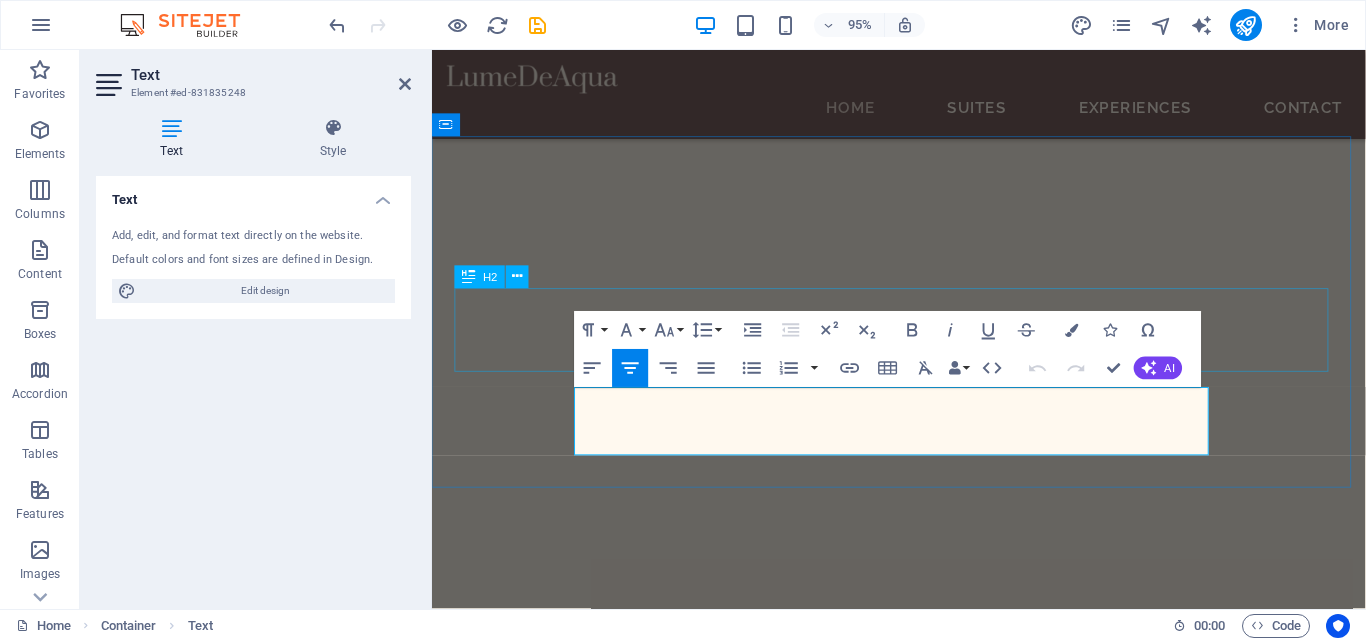 drag, startPoint x: 1078, startPoint y: 464, endPoint x: 579, endPoint y: 367, distance: 508.34042 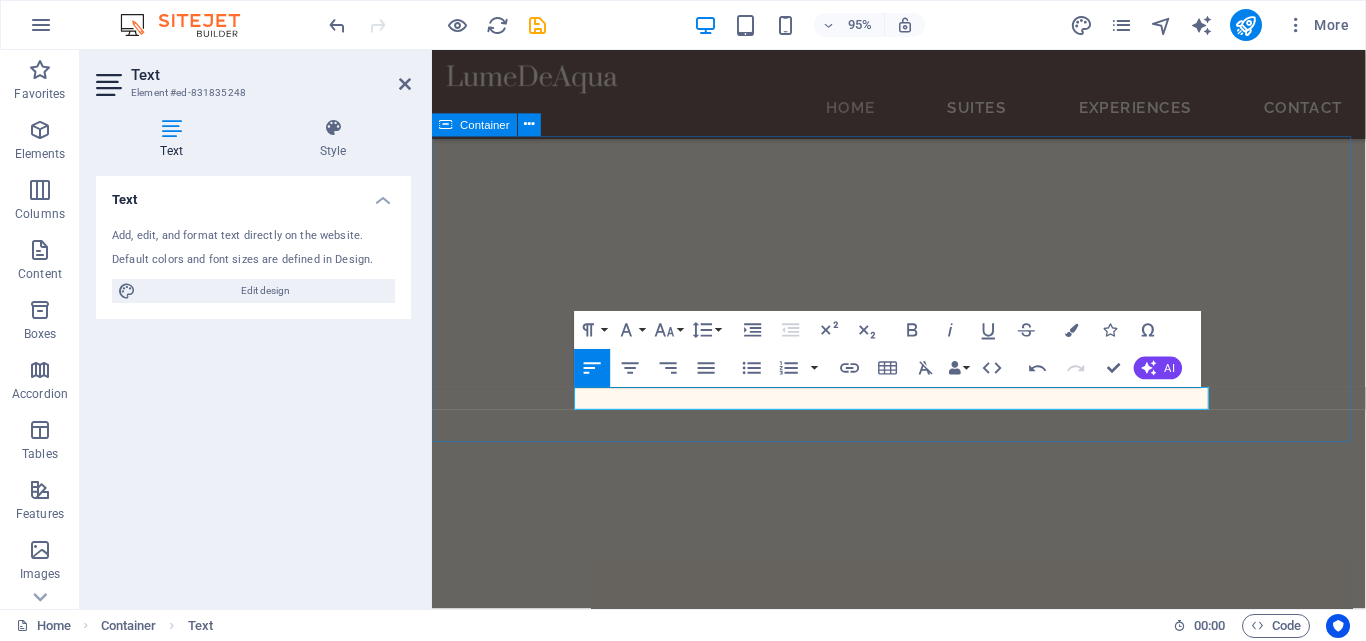 click on "VIVE LA EXPERIENCIA [LOCATION] EL MEJOR LUGAR" at bounding box center [923, 3216] 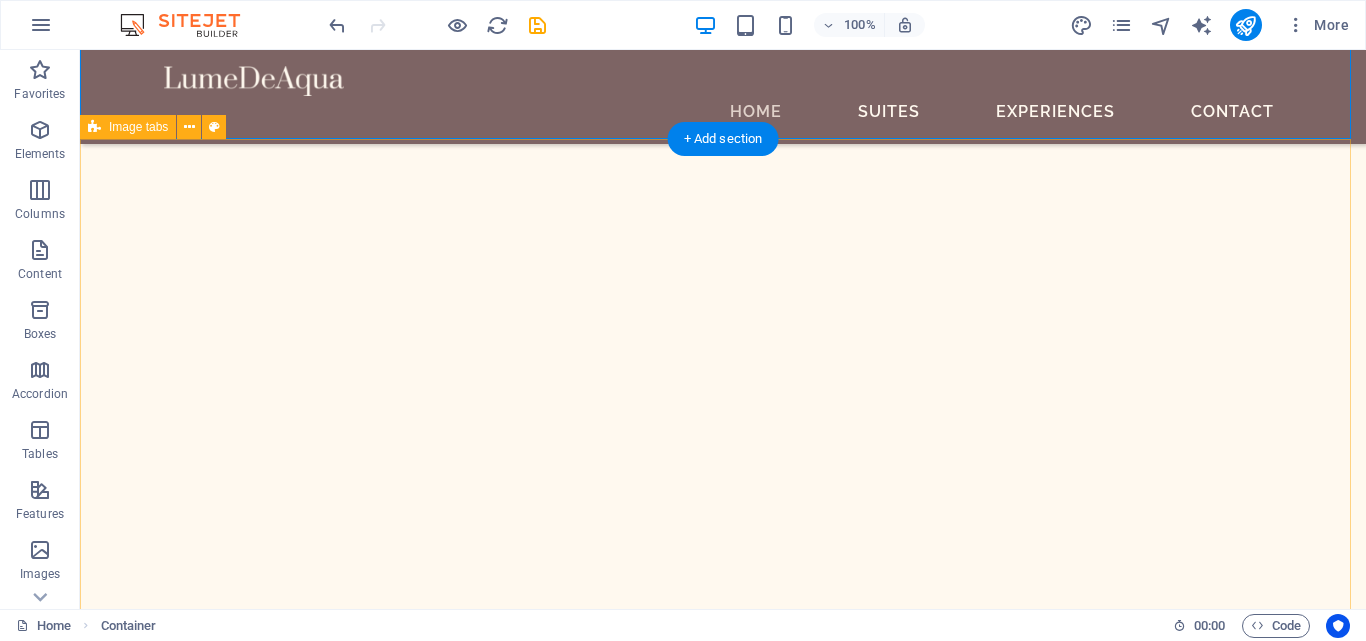 scroll, scrollTop: 1672, scrollLeft: 0, axis: vertical 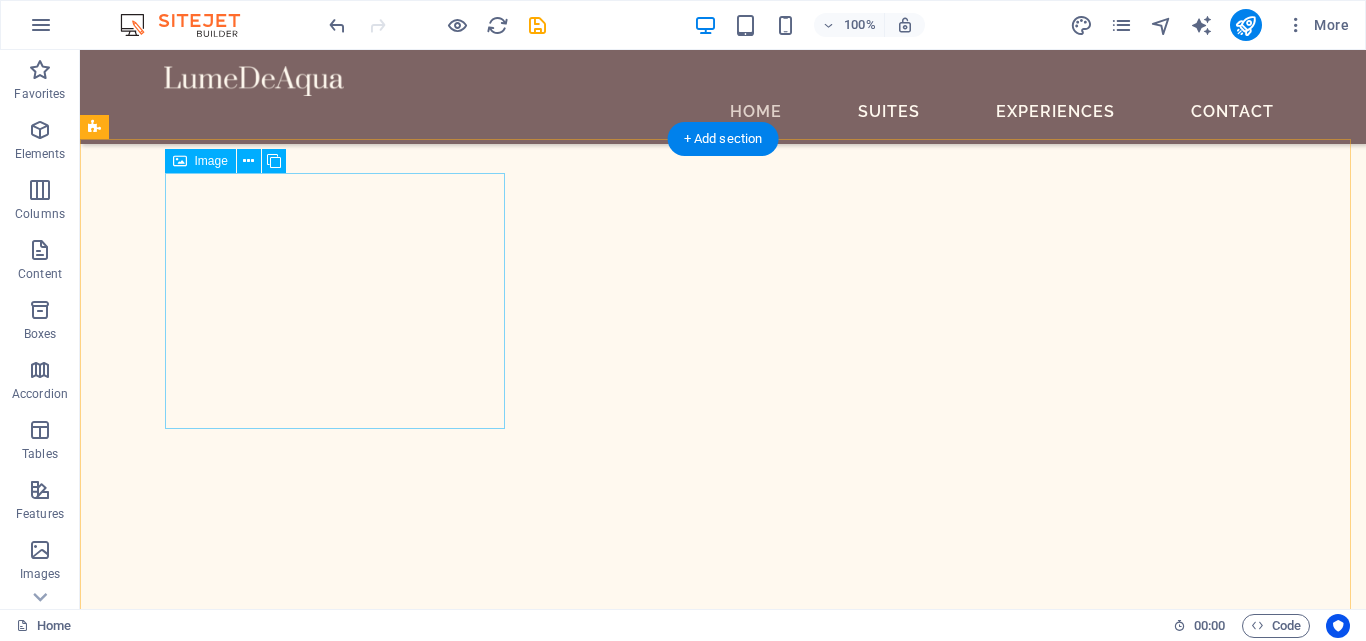 click on "Cuisine" at bounding box center (274, 4280) 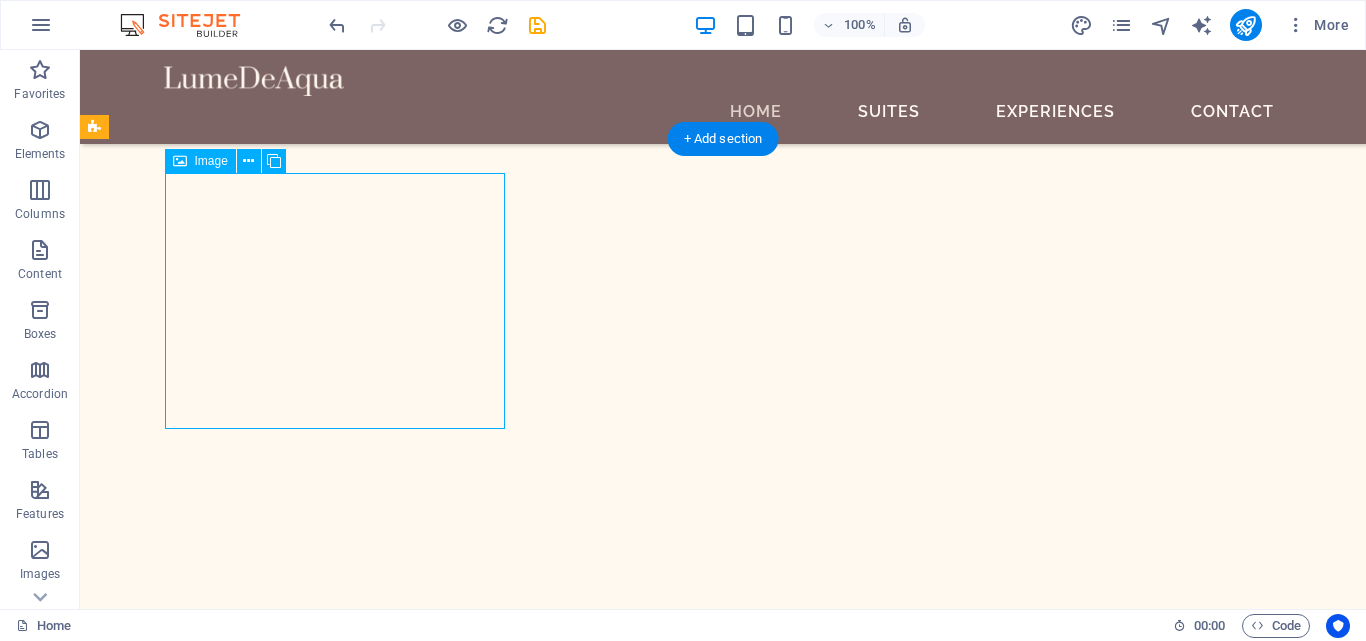 click on "Cuisine" at bounding box center [274, 4280] 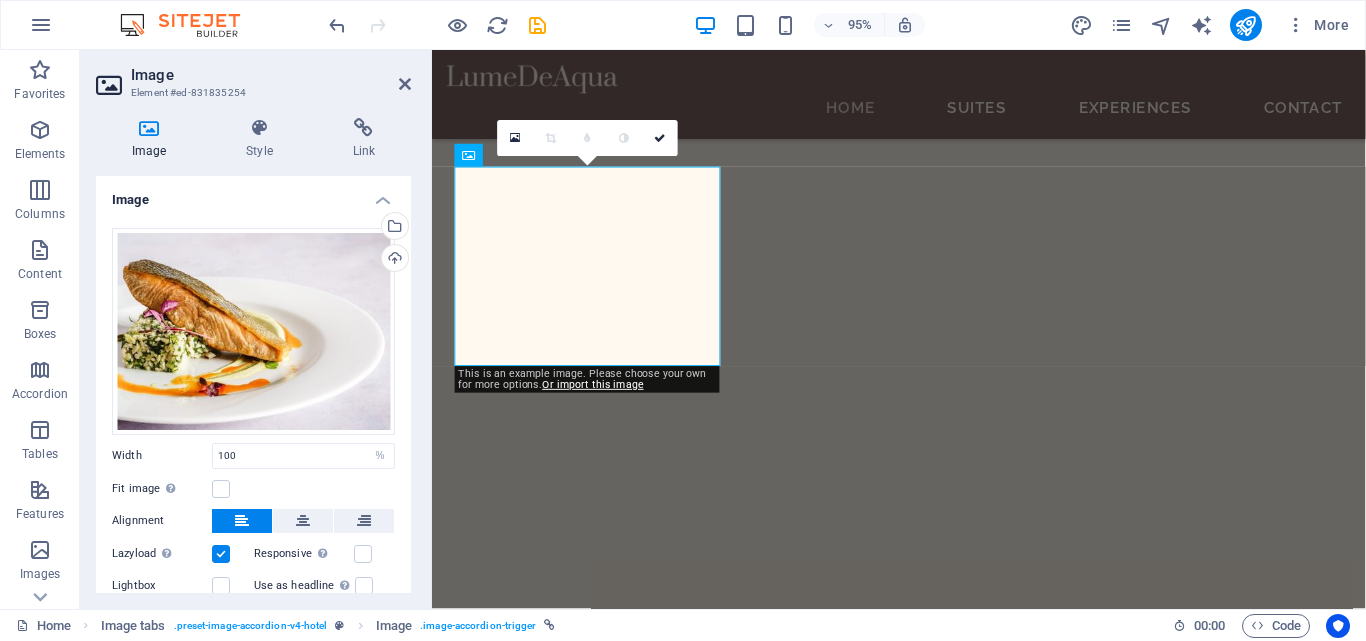 scroll, scrollTop: 1625, scrollLeft: 0, axis: vertical 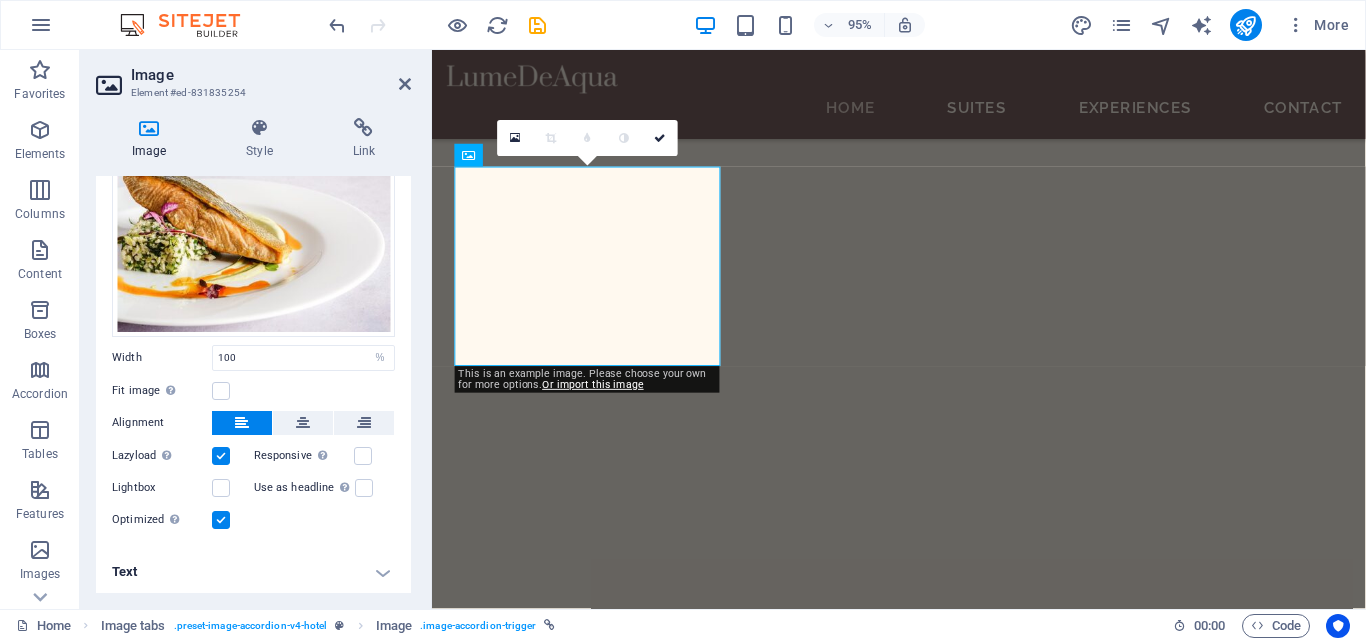 click on "Text" at bounding box center (253, 572) 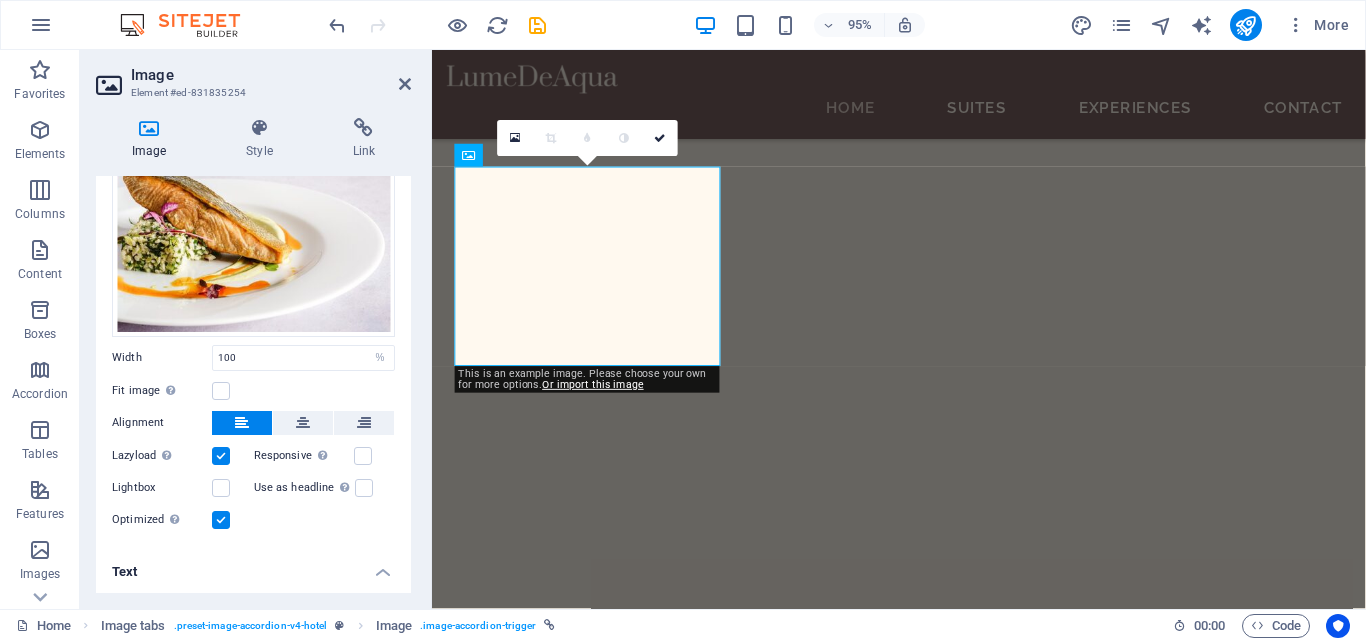 scroll, scrollTop: 286, scrollLeft: 0, axis: vertical 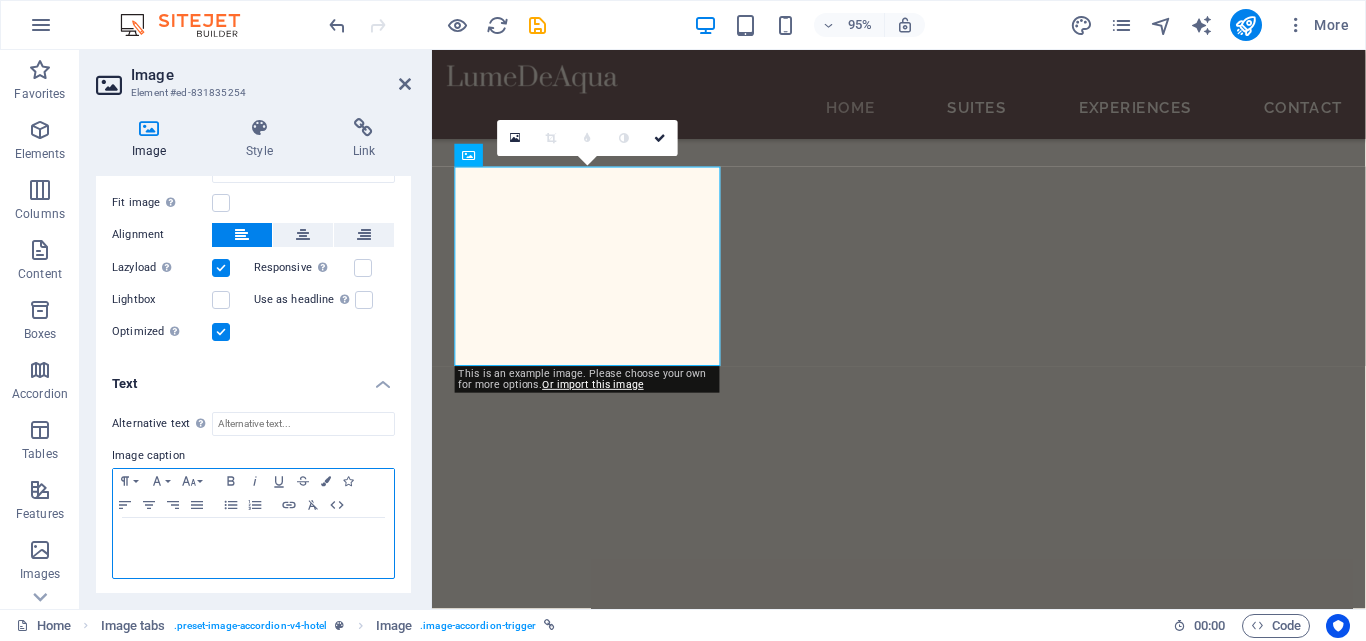 click on "Cuisine" at bounding box center (253, 548) 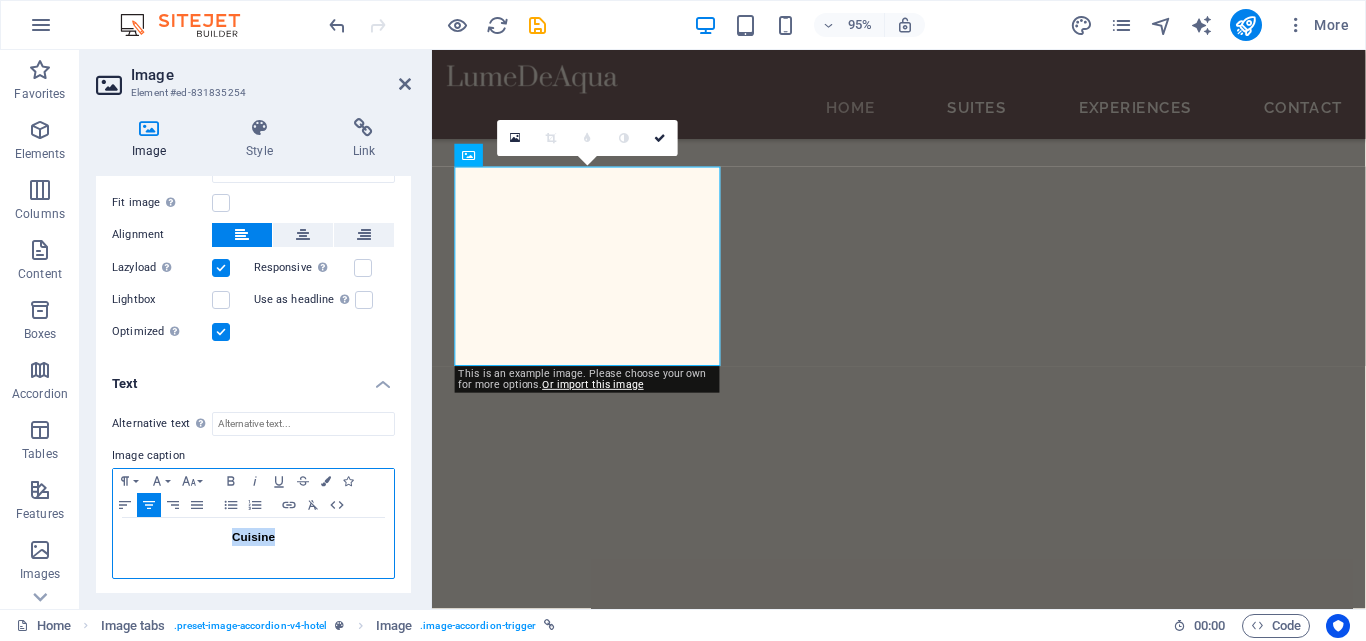 click on "Cuisine" at bounding box center (253, 548) 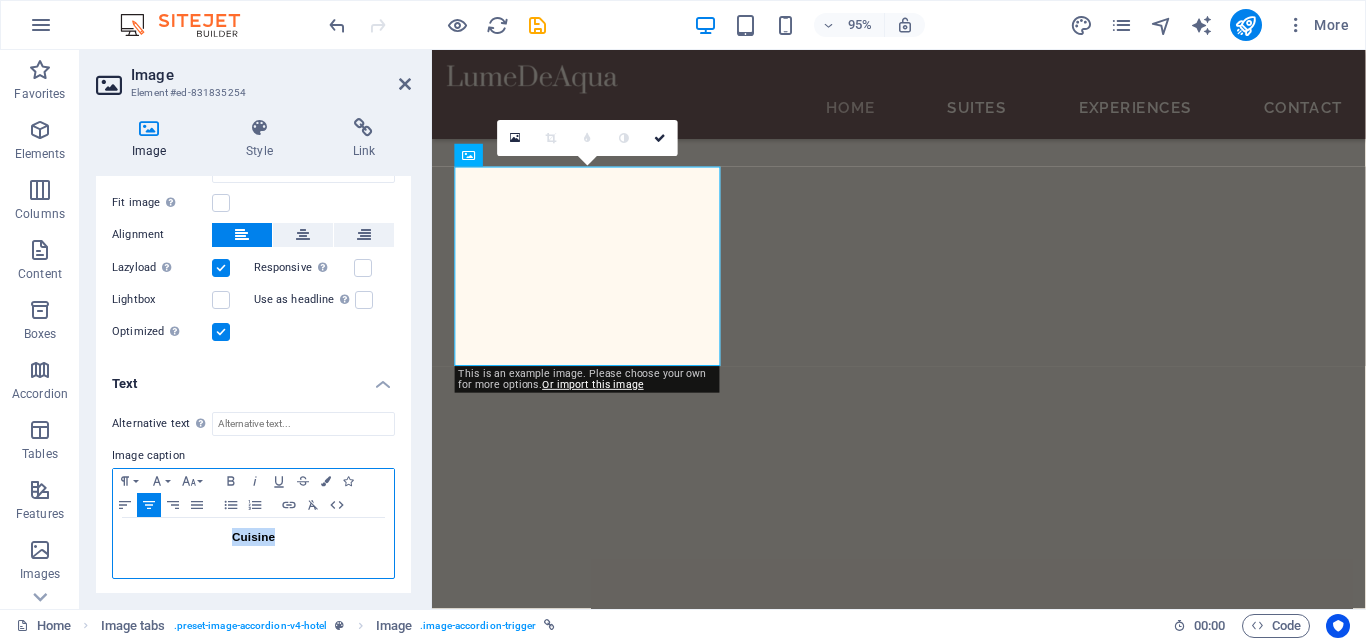 type 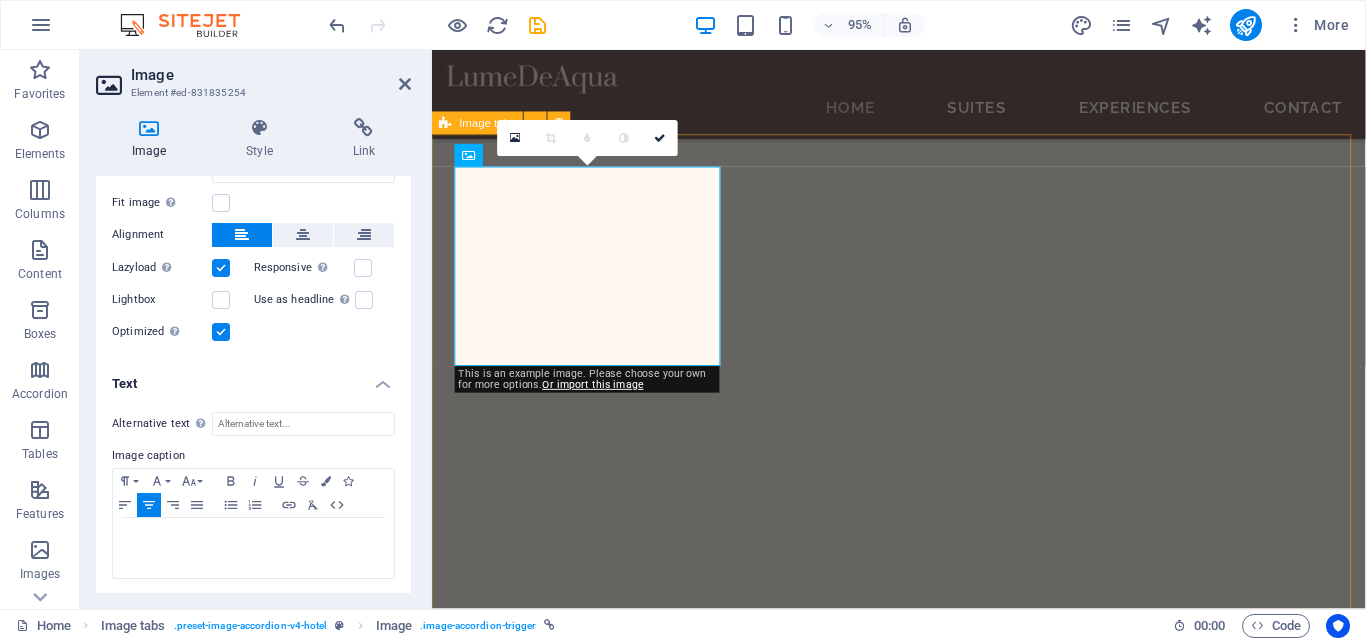 click on "COCINA Lorem ipsum dolor sit amet, consectetur adipisicing elit. Natus, dolores, at, nisi eligendi repellat voluptatem minima officia veritatis quasi animi porro laudantium dicta dolor voluptate non maiores ipsum reprehenderit odio fugiat reiciendis consectetur fuga pariatur libero accusantium quod minus odit debitis cumque quo adipisci vel vitae aliquid corrupti perferendis voluptates. Health & Wellness Lorem ipsum dolor sit amet, consectetur adipisicing elit. Natus, dolores, at, nisi eligendi repellat voluptatem minima officia veritatis quasi animi porro laudantium dicta dolor voluptate non maiores ipsum reprehenderit odio fugiat reiciendis consectetur fuga pariatur libero accusantium quod minus odit debitis cumque quo adipisci vel vitae aliquid corrupti perferendis voluptates. Events" at bounding box center (923, 3717) 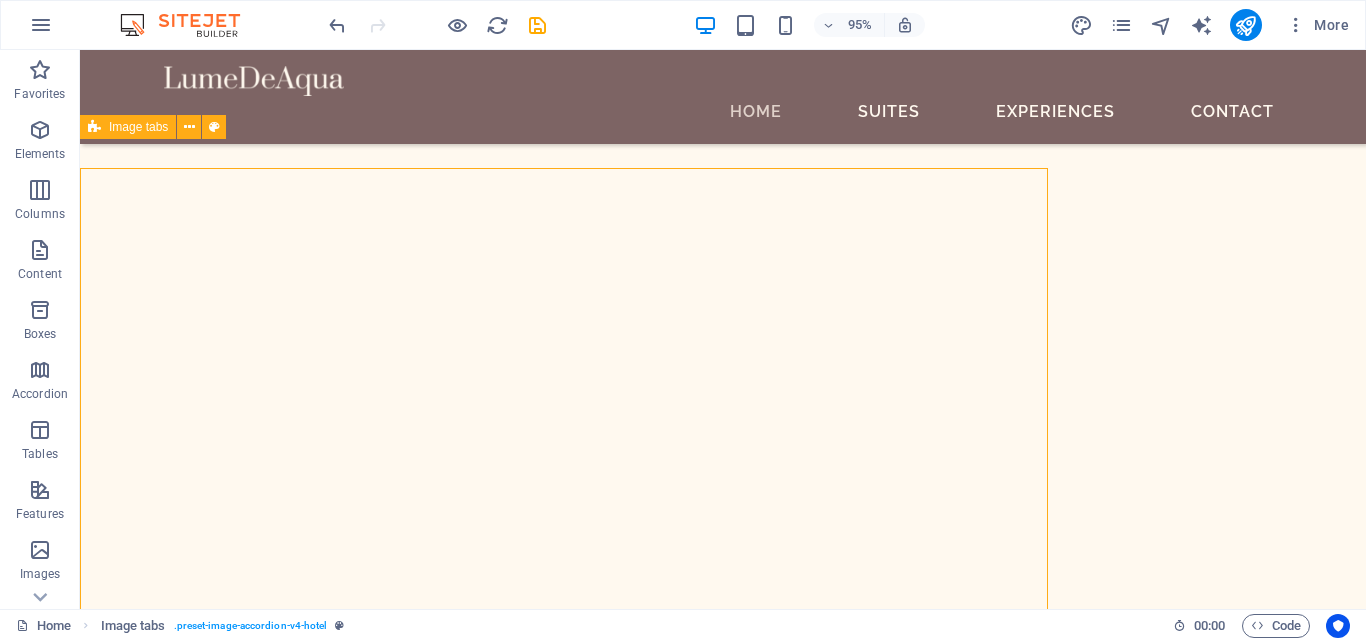 scroll, scrollTop: 1672, scrollLeft: 0, axis: vertical 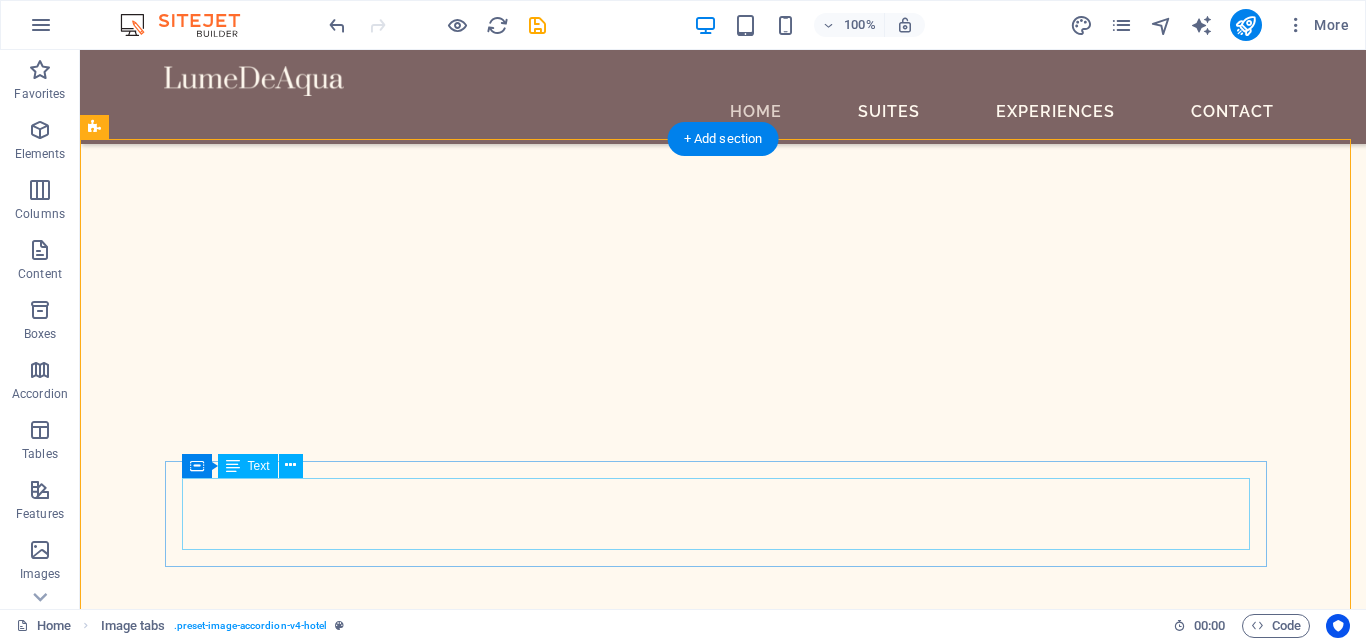 click on "Lorem ipsum dolor sit amet, consectetur adipisicing elit. Natus, dolores, at, nisi eligendi repellat voluptatem minima officia veritatis quasi animi porro laudantium dicta dolor voluptate non maiores ipsum reprehenderit odio fugiat reiciendis consectetur fuga pariatur libero accusantium quod minus odit debitis cumque quo adipisci vel vitae aliquid corrupti perferendis voluptates." at bounding box center (655, 4480) 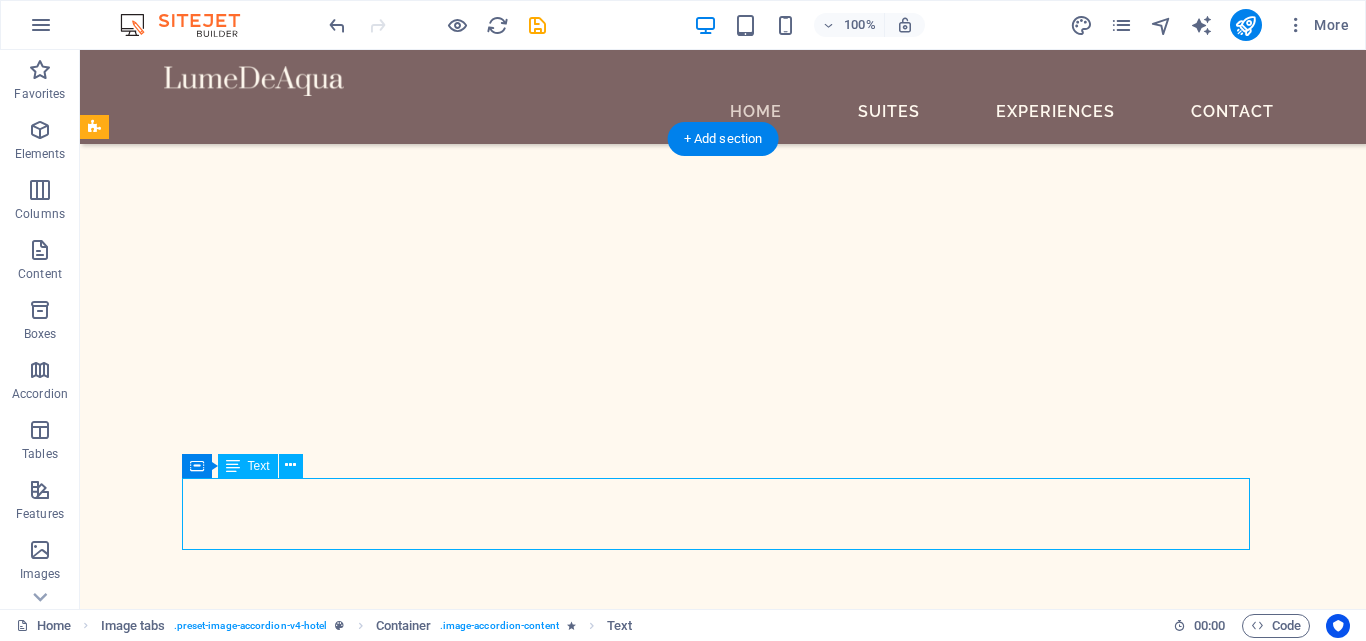 click on "Lorem ipsum dolor sit amet, consectetur adipisicing elit. Natus, dolores, at, nisi eligendi repellat voluptatem minima officia veritatis quasi animi porro laudantium dicta dolor voluptate non maiores ipsum reprehenderit odio fugiat reiciendis consectetur fuga pariatur libero accusantium quod minus odit debitis cumque quo adipisci vel vitae aliquid corrupti perferendis voluptates." at bounding box center (655, 4480) 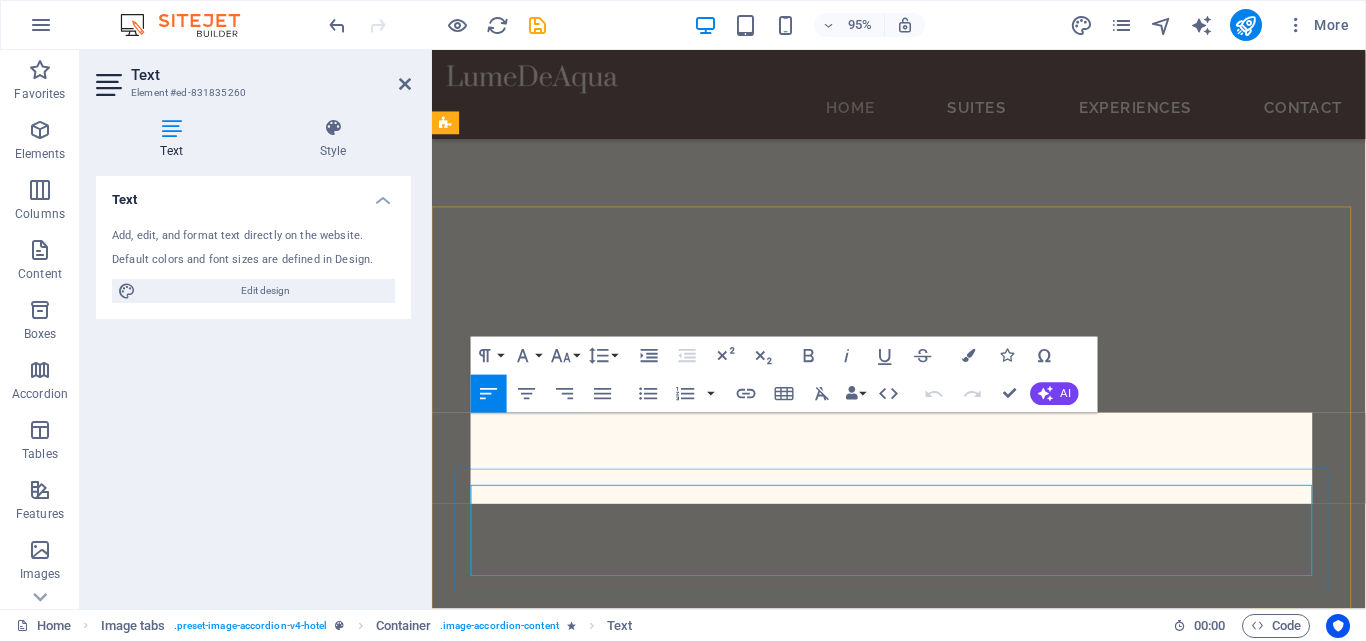 scroll, scrollTop: 1625, scrollLeft: 0, axis: vertical 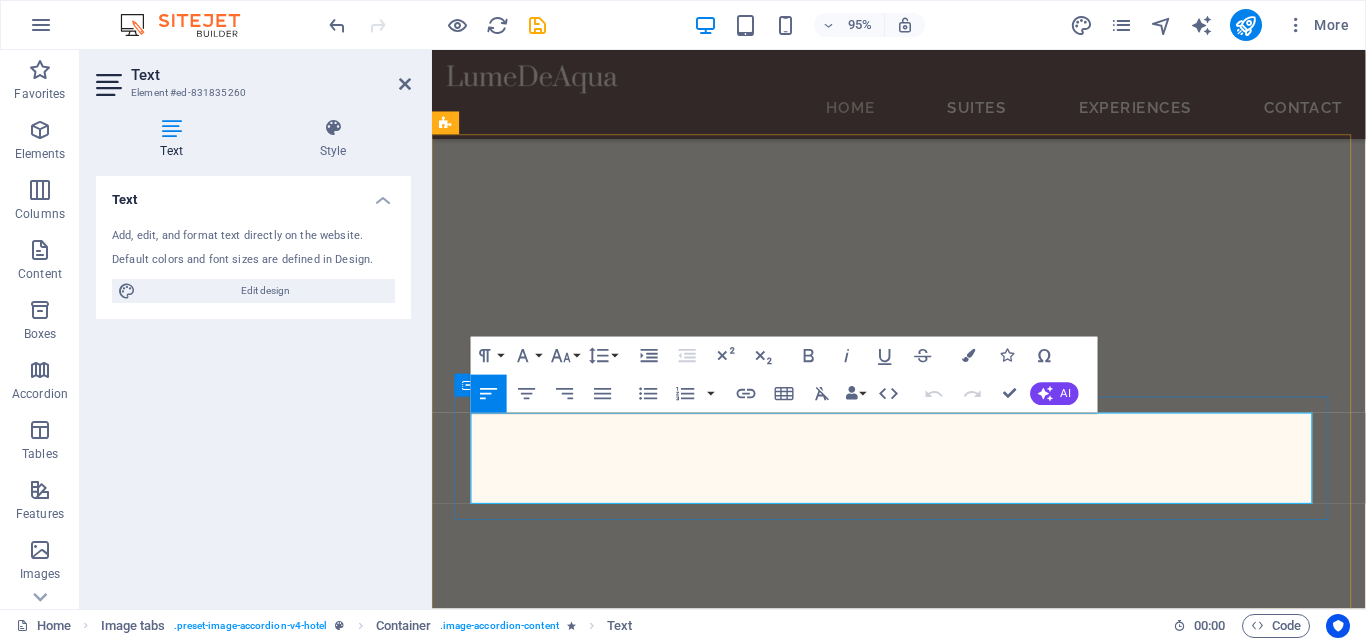 drag, startPoint x: 651, startPoint y: 515, endPoint x: 459, endPoint y: 435, distance: 208 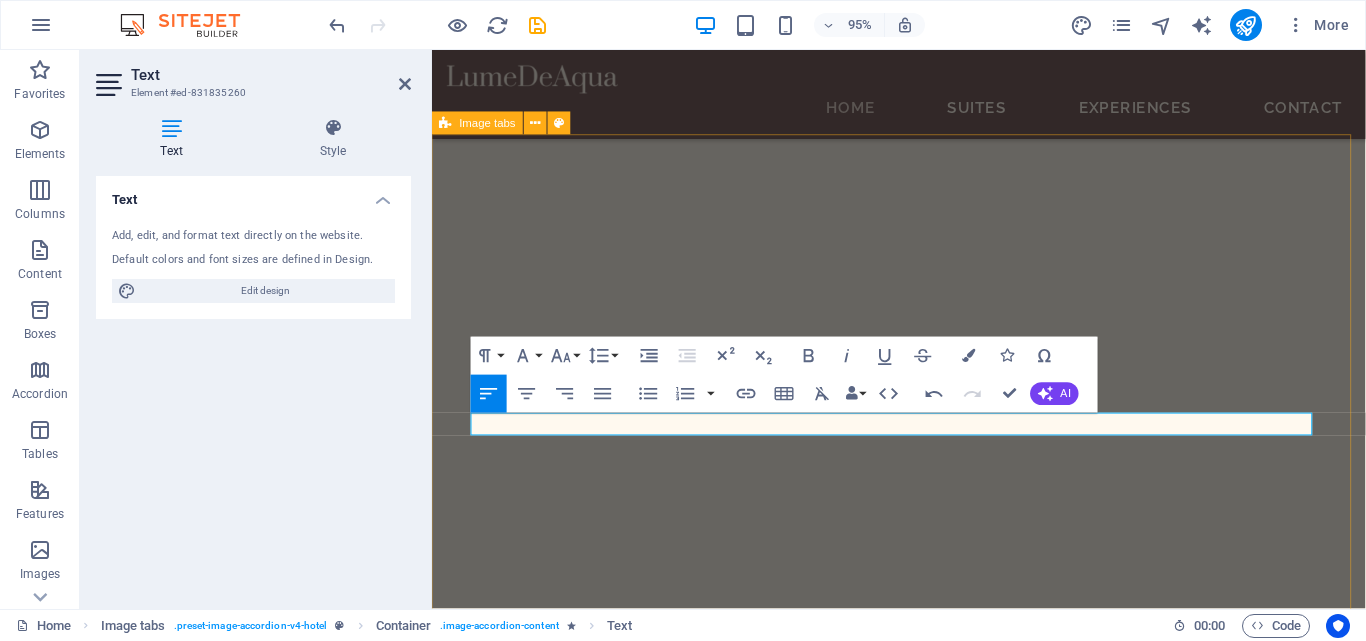 click on "COCINA DISFRUTA DE LOS PLATILLOS LOCALES RELAJANTE DISFRUTA DEL PARAISO VISITA [LOCATION]. Events Lorem ipsum dolor sit amet, consectetur adipisicing elit. Natus, dolores, at, nisi eligendi repellat voluptatem minima officia veritatis quasi animi porro laudantium dicta dolor voluptate non maiores ipsum reprehenderit odio fugiat reiciendis consectetur fuga pariatur libero accusantium quod minus odit debitis cumque quo adipisci vel vitae aliquid corrupti perferendis voluptates." at bounding box center [923, 3681] 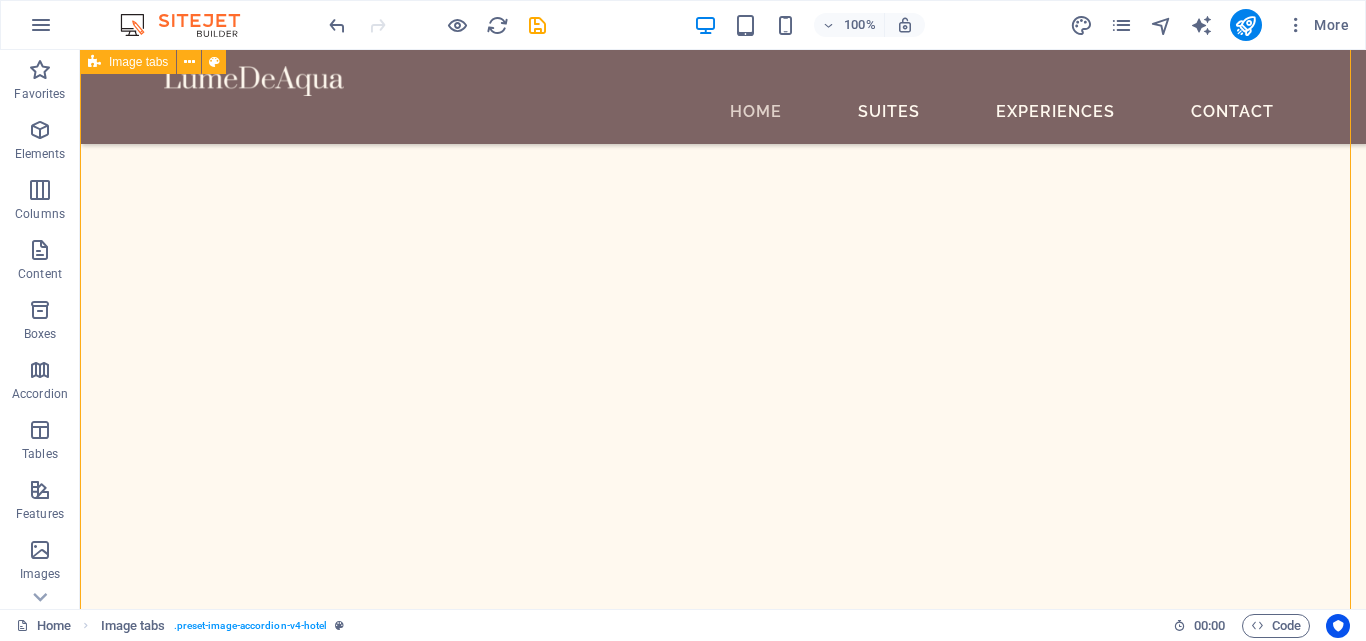 scroll, scrollTop: 2018, scrollLeft: 0, axis: vertical 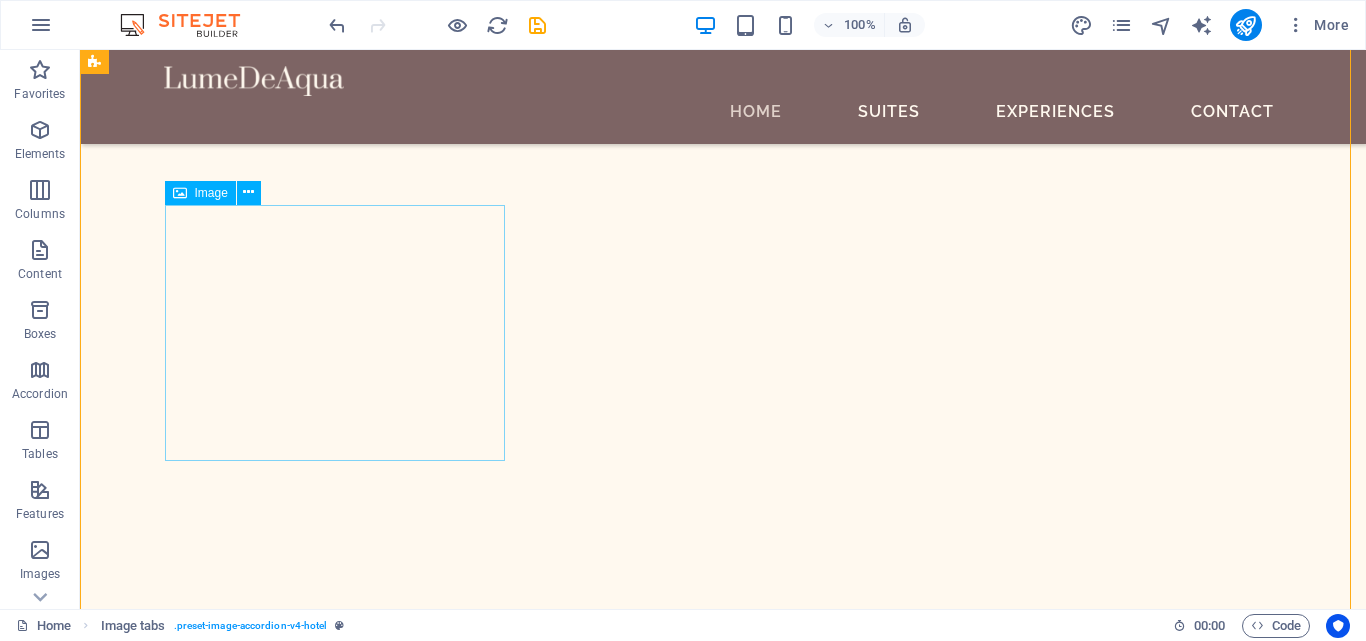click on "Health & Wellness" at bounding box center (274, 4287) 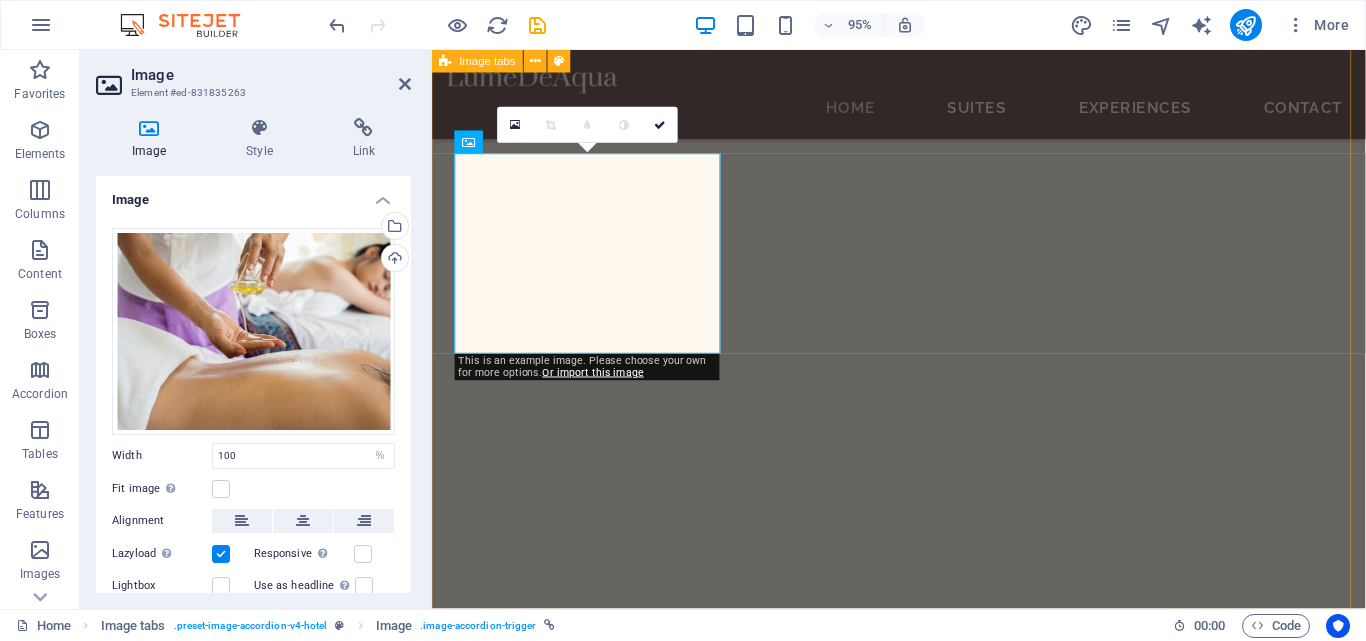 scroll, scrollTop: 1971, scrollLeft: 0, axis: vertical 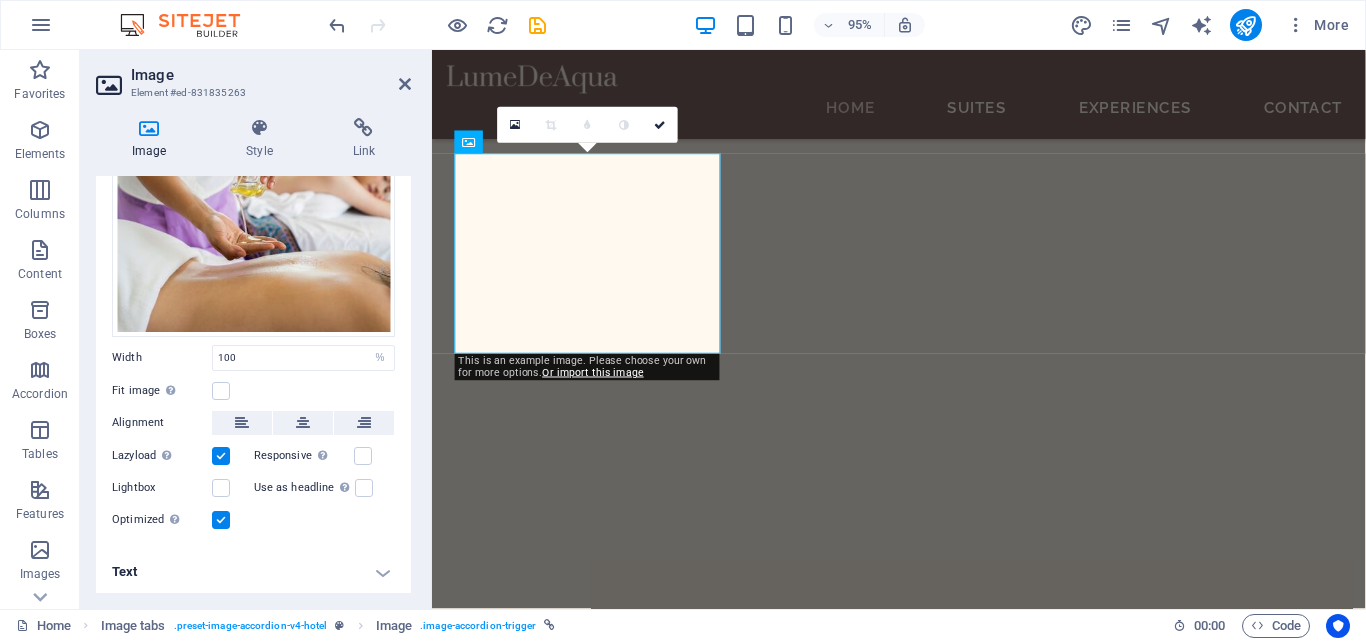 click on "Text" at bounding box center [253, 572] 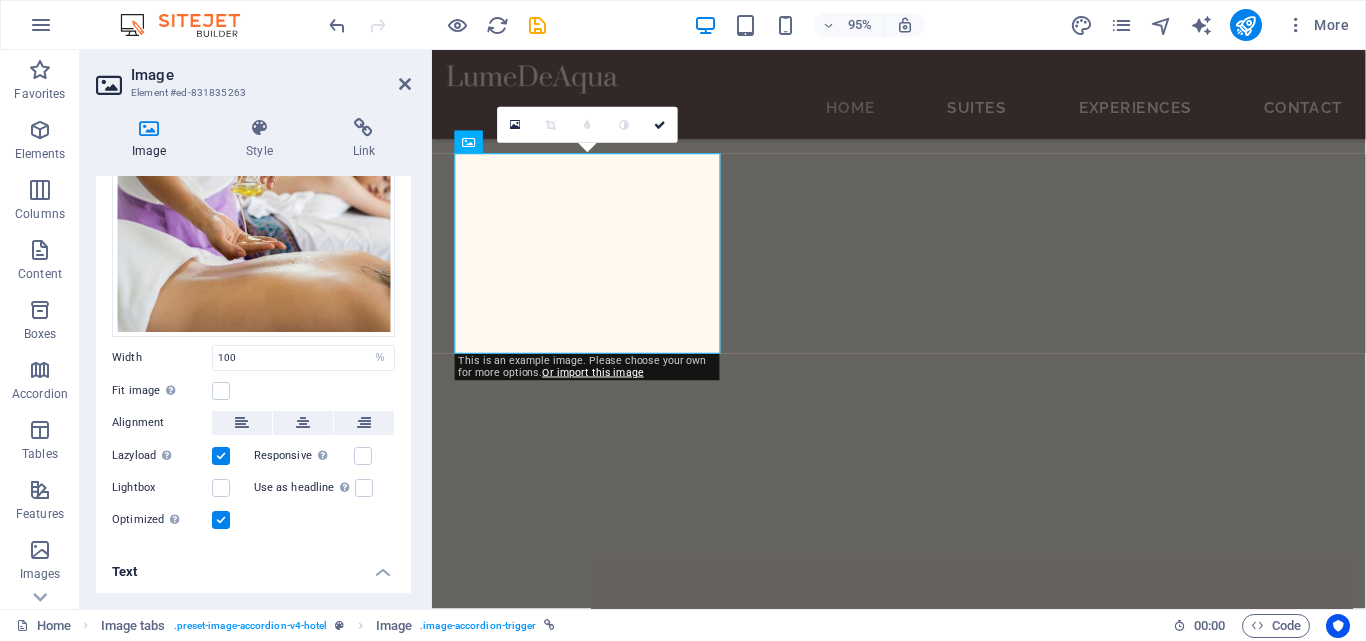 scroll, scrollTop: 286, scrollLeft: 0, axis: vertical 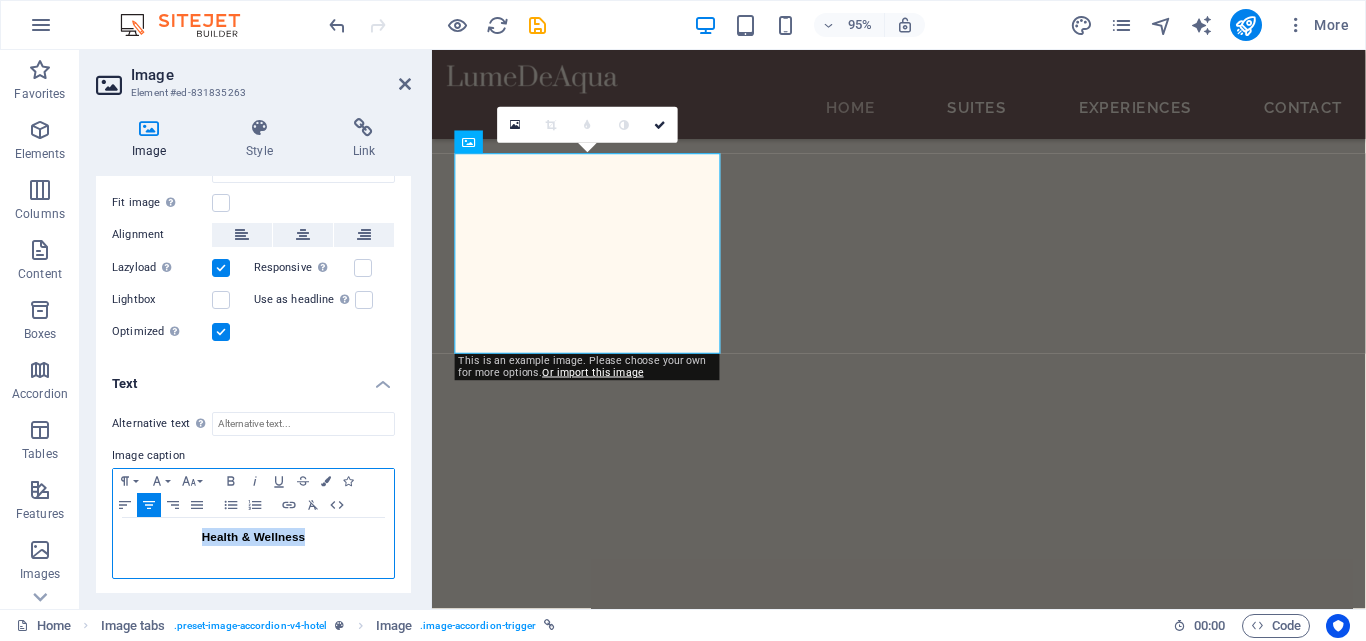 drag, startPoint x: 278, startPoint y: 548, endPoint x: 135, endPoint y: 520, distance: 145.71547 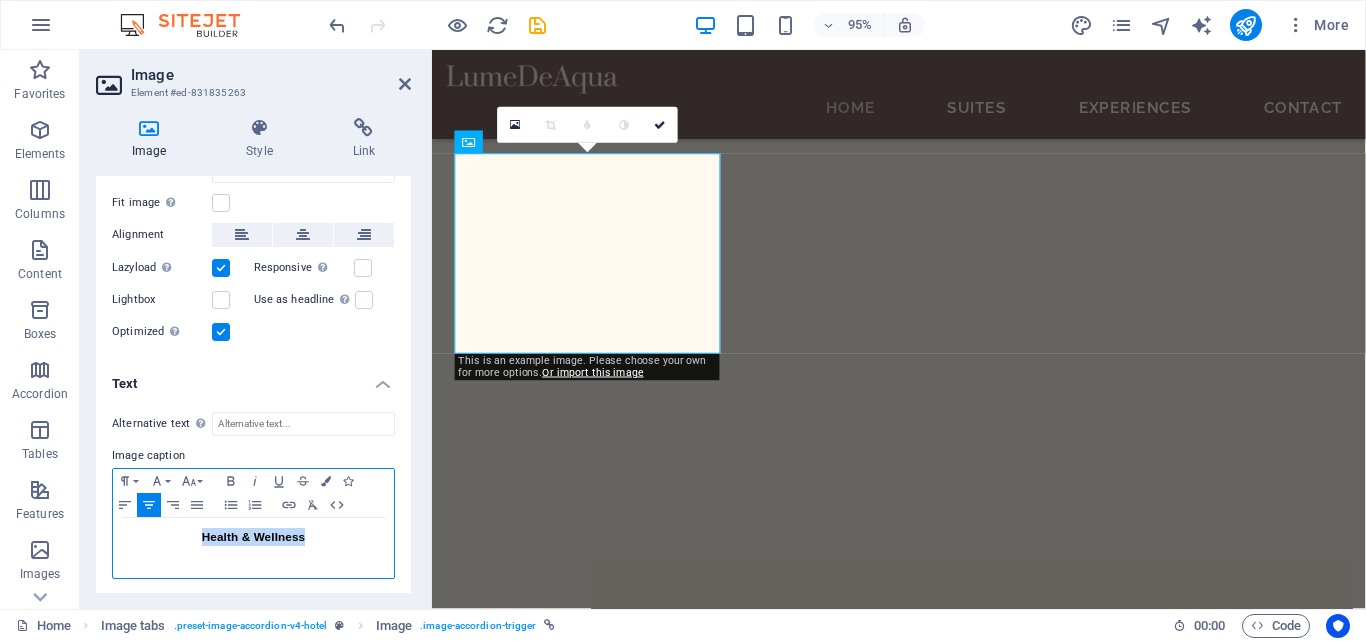 type 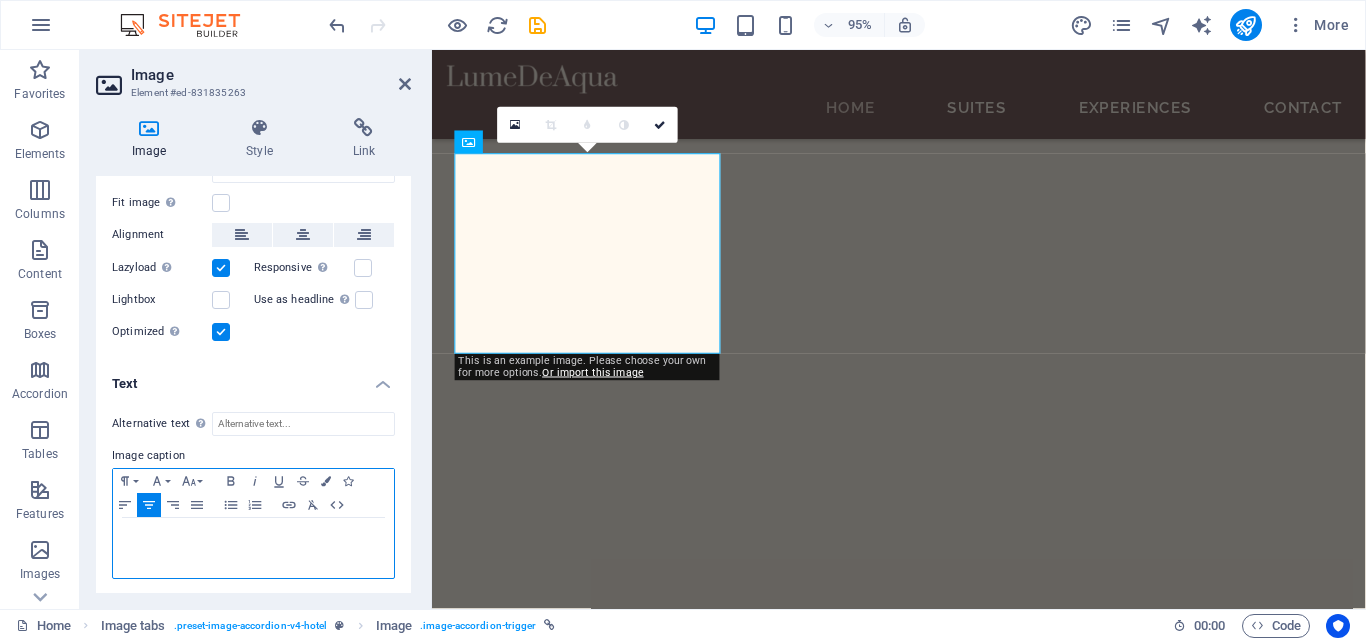 click on "DSI" at bounding box center [253, 537] 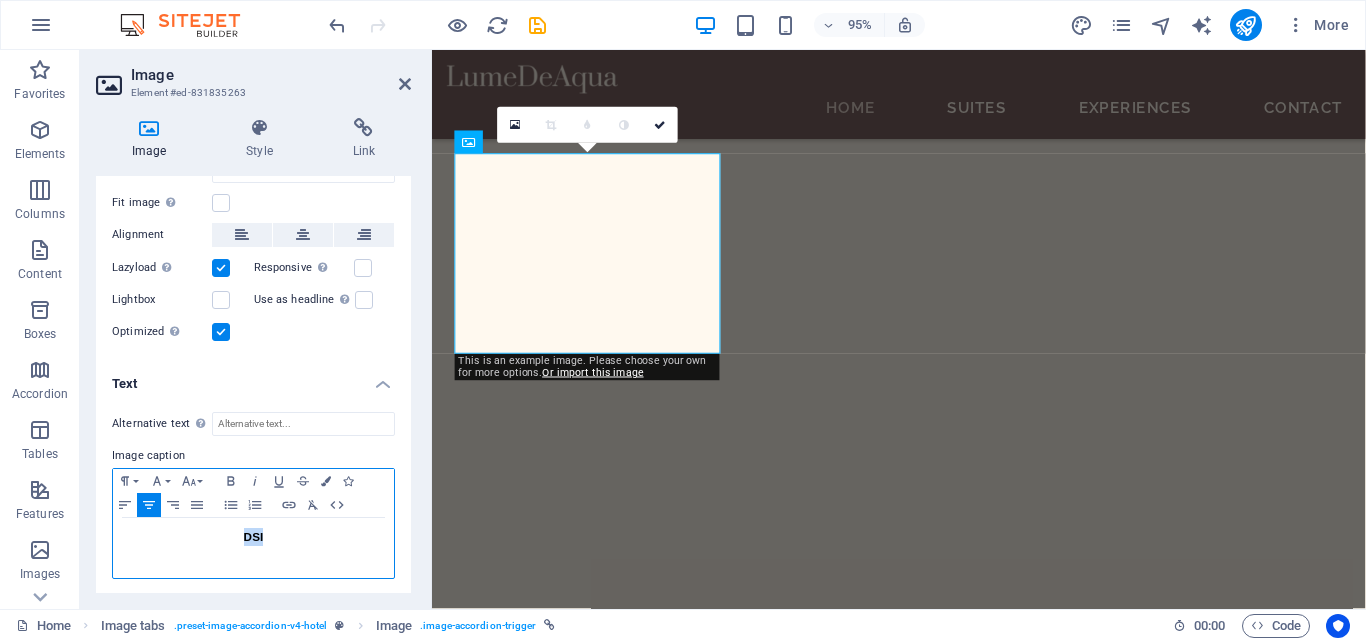 click on "DSI" at bounding box center [254, 536] 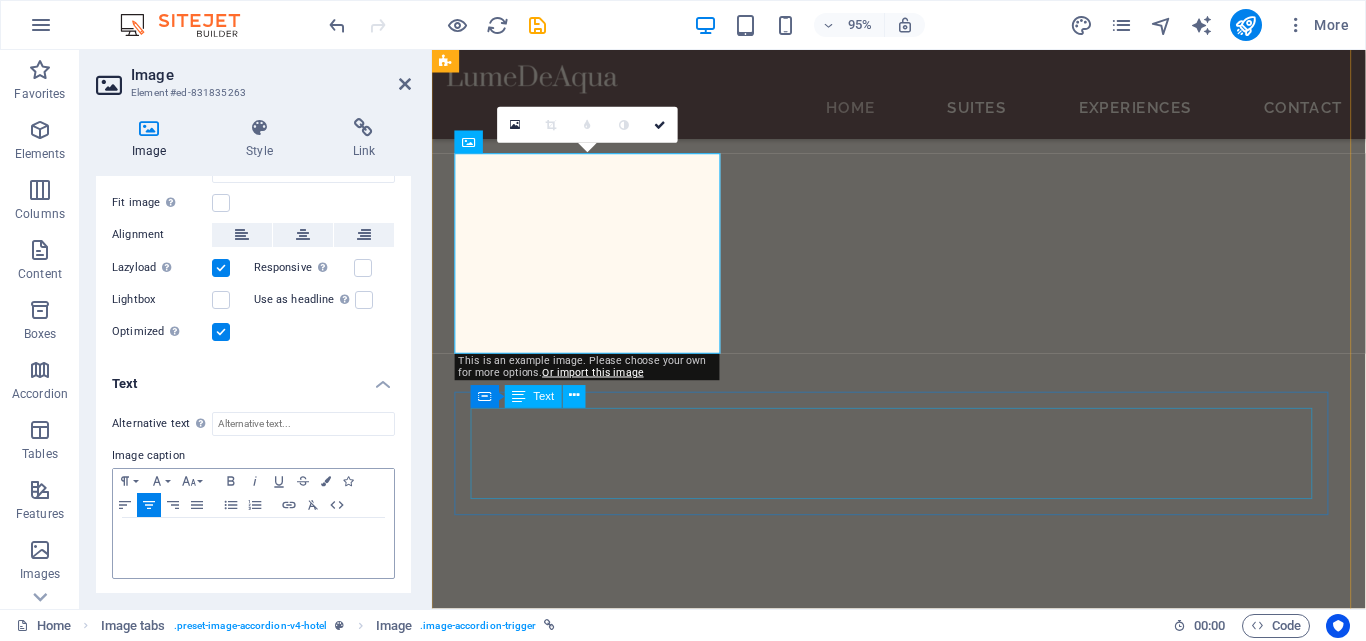 click on "Lorem ipsum dolor sit amet, consectetur adipisicing elit. Natus, dolores, at, nisi eligendi repellat voluptatem minima officia veritatis quasi animi porro laudantium dicta dolor voluptate non maiores ipsum reprehenderit odio fugiat reiciendis consectetur fuga pariatur libero accusantium quod minus odit debitis cumque quo adipisci vel vitae aliquid corrupti perferendis voluptates." at bounding box center (923, 3353) 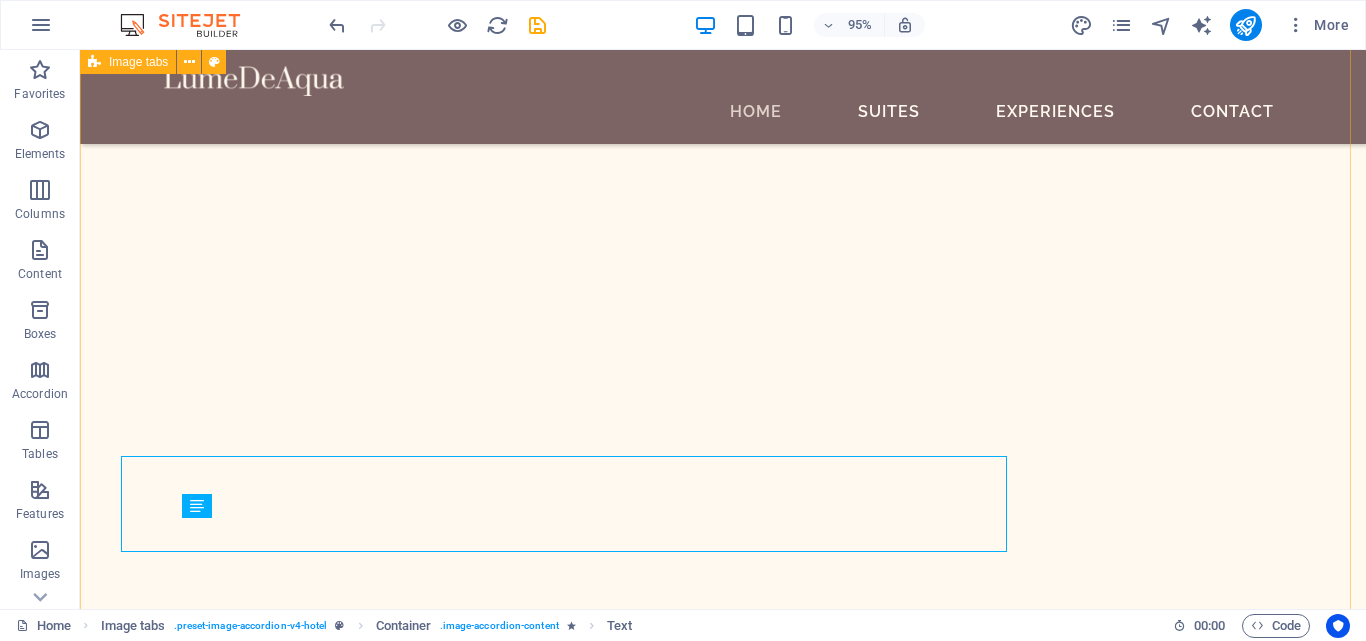 scroll, scrollTop: 2018, scrollLeft: 0, axis: vertical 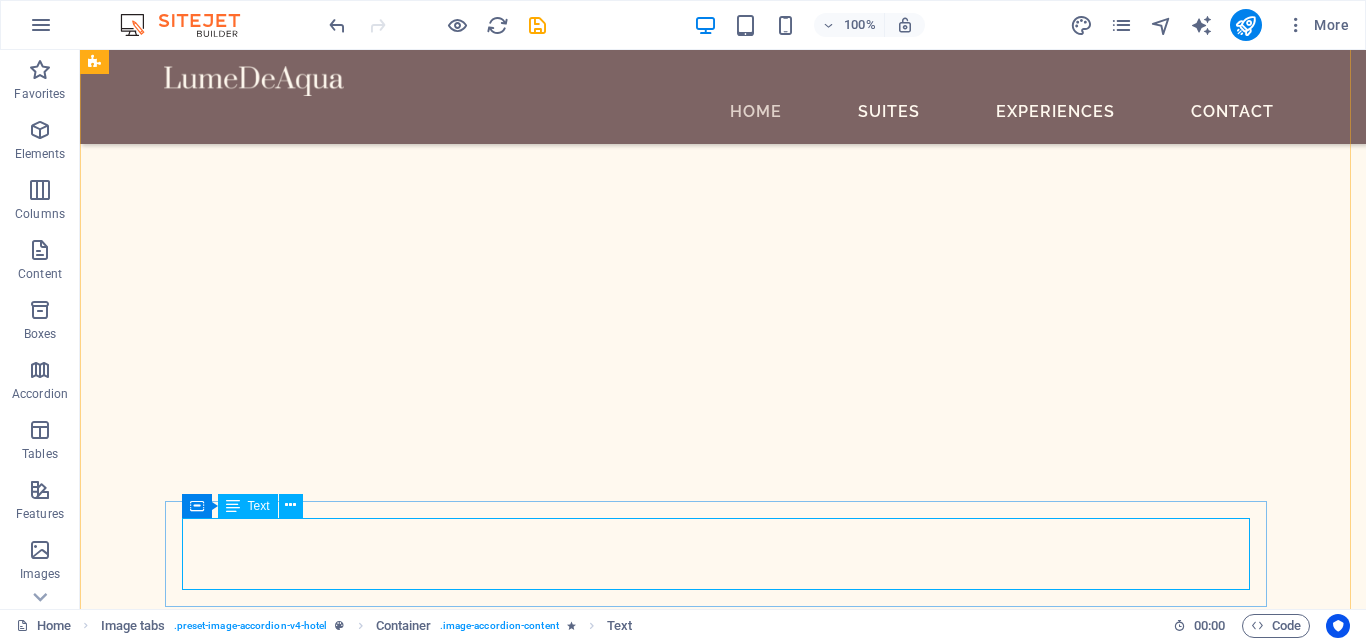 click on "Lorem ipsum dolor sit amet, consectetur adipisicing elit. Natus, dolores, at, nisi eligendi repellat voluptatem minima officia veritatis quasi animi porro laudantium dicta dolor voluptate non maiores ipsum reprehenderit odio fugiat reiciendis consectetur fuga pariatur libero accusantium quod minus odit debitis cumque quo adipisci vel vitae aliquid corrupti perferendis voluptates." at bounding box center [655, 4488] 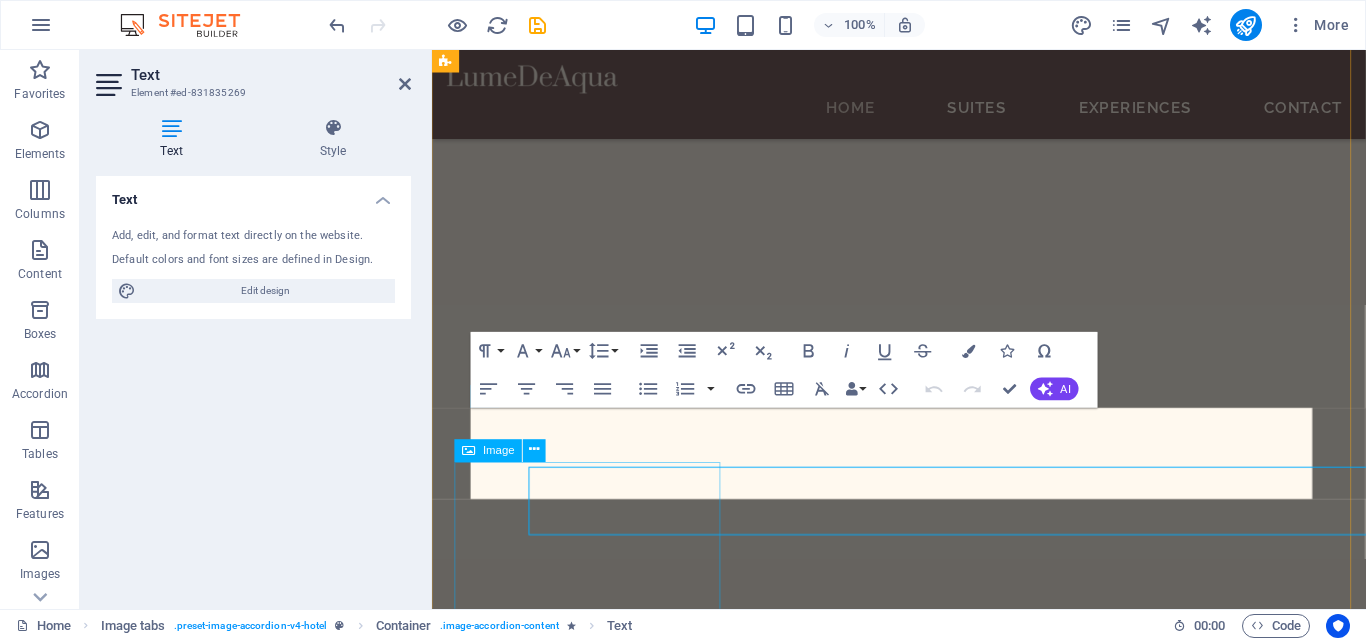 scroll, scrollTop: 1971, scrollLeft: 0, axis: vertical 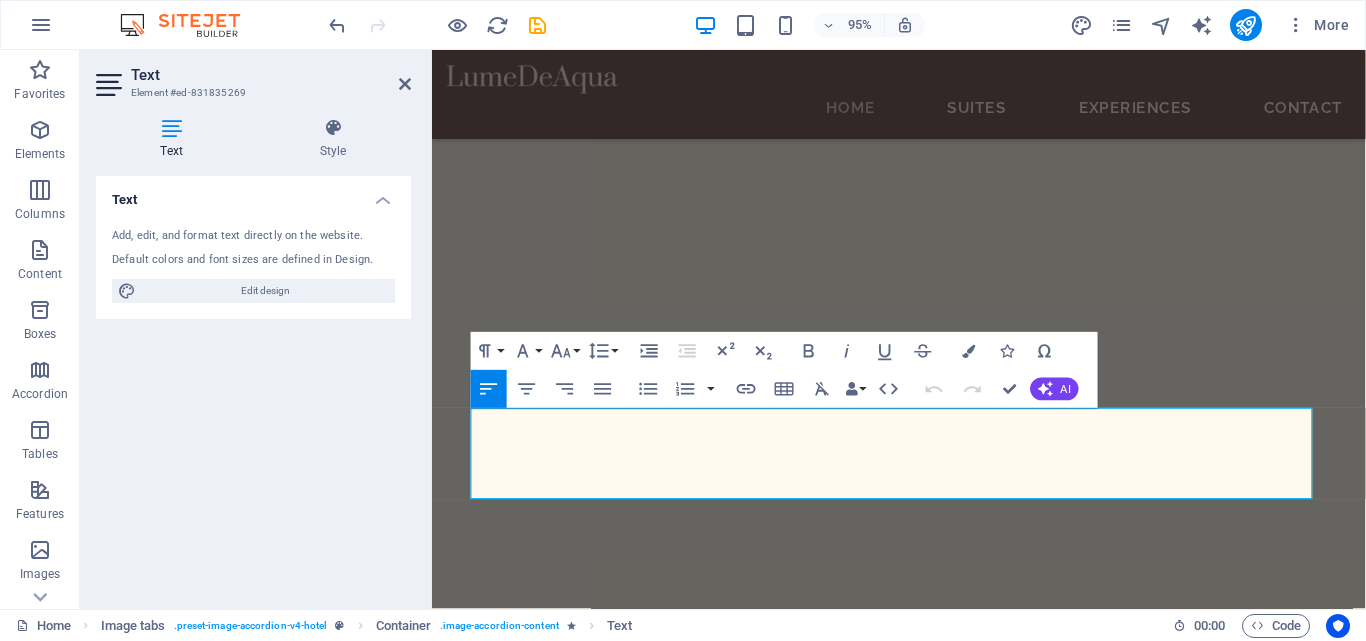 drag, startPoint x: 639, startPoint y: 509, endPoint x: 410, endPoint y: 416, distance: 247.16391 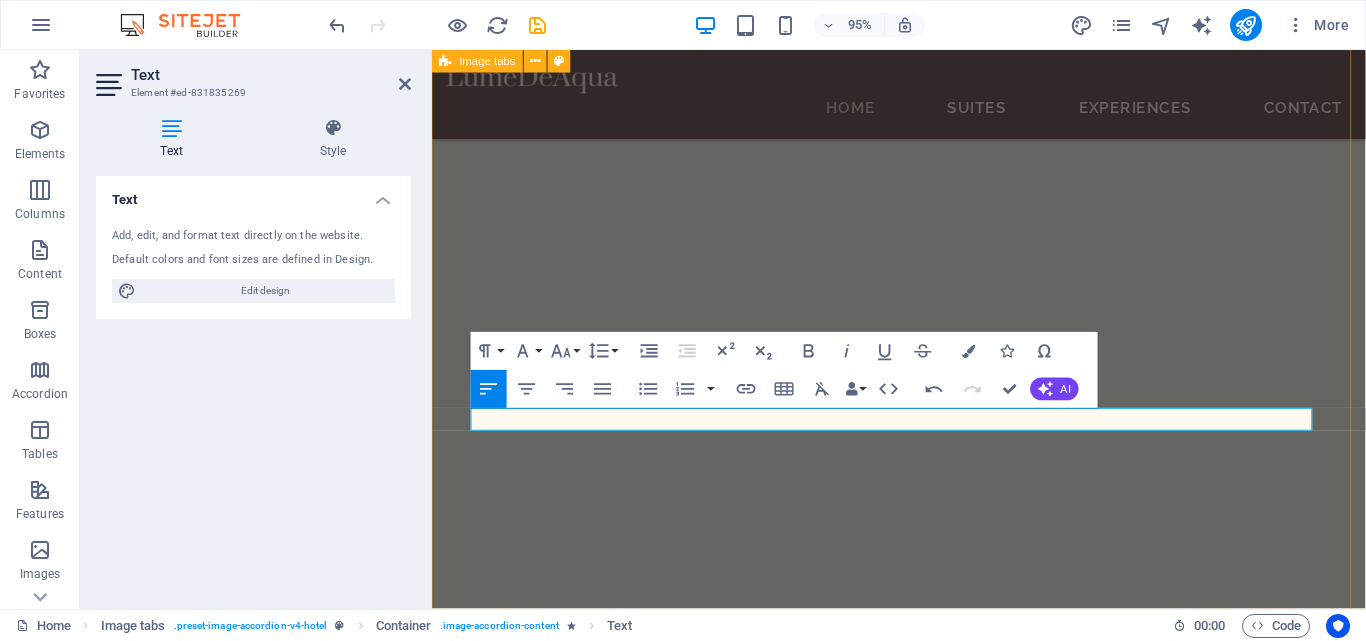 click on "COCINA DISFRUTA DE LOS PLATILLOS LOCALES RELAJANTE DISFRUTA DEL PARAISO VISITA [LOCATION]. Events Lorem ipsum dolor sit amet, consectetur adipisicing elit. Natus, dolores, at, nisi eligendi repellat voluptatem minima officia veritatis quasi animi porro laudantium dicta dolor voluptate non maiores ipsum reprehenderit odio fugiat reiciendis consectetur fuga pariatur libero accusantium quod minus odit debitis cumque quo adipisci vel vitae aliquid corrupti perferendis voluptates." at bounding box center [923, 3299] 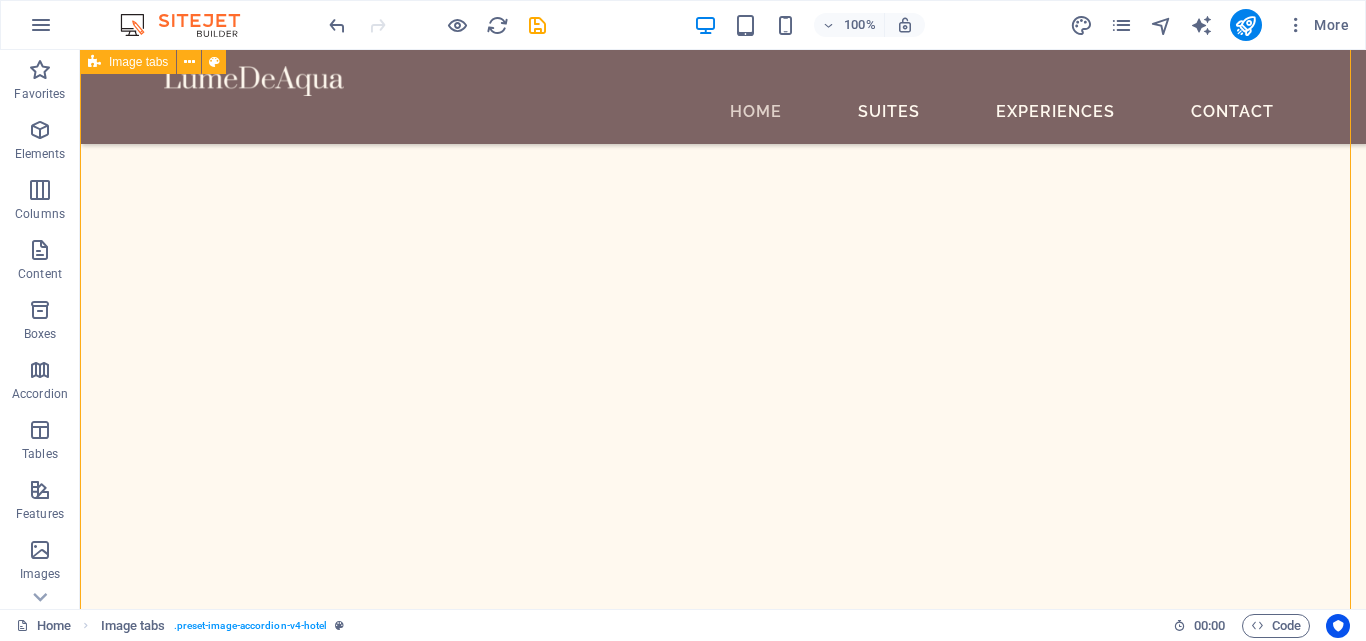 scroll, scrollTop: 2409, scrollLeft: 0, axis: vertical 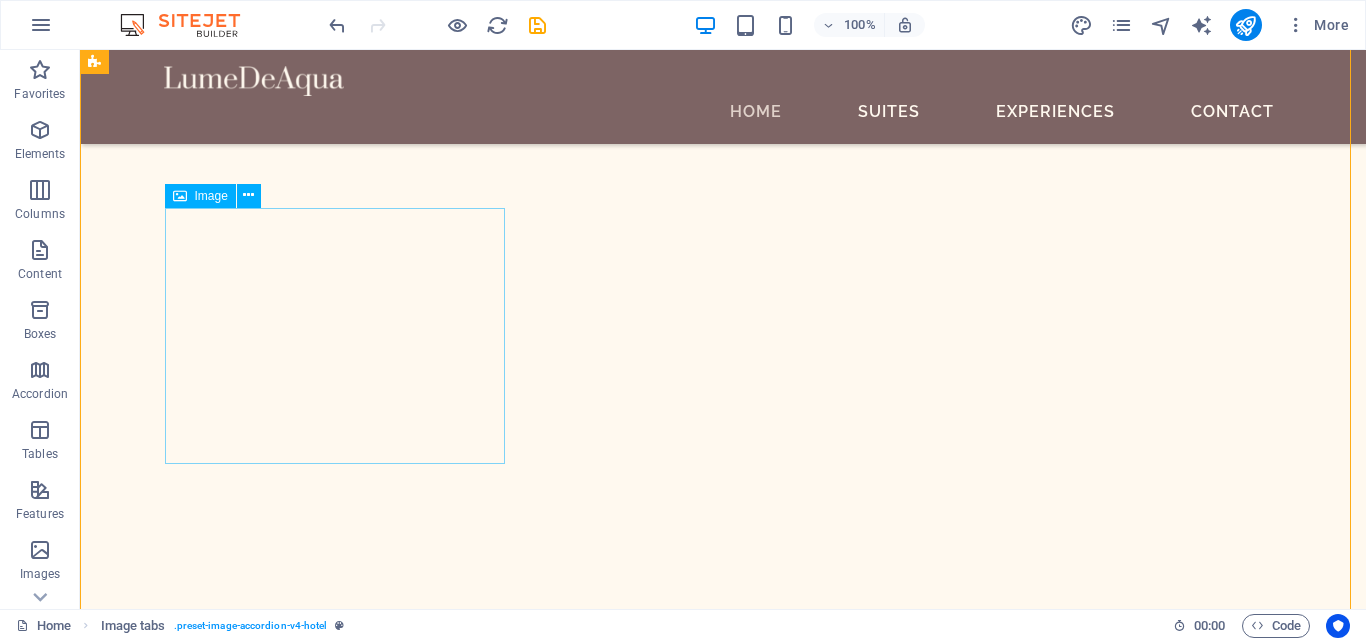 click on "Events" at bounding box center (274, 4250) 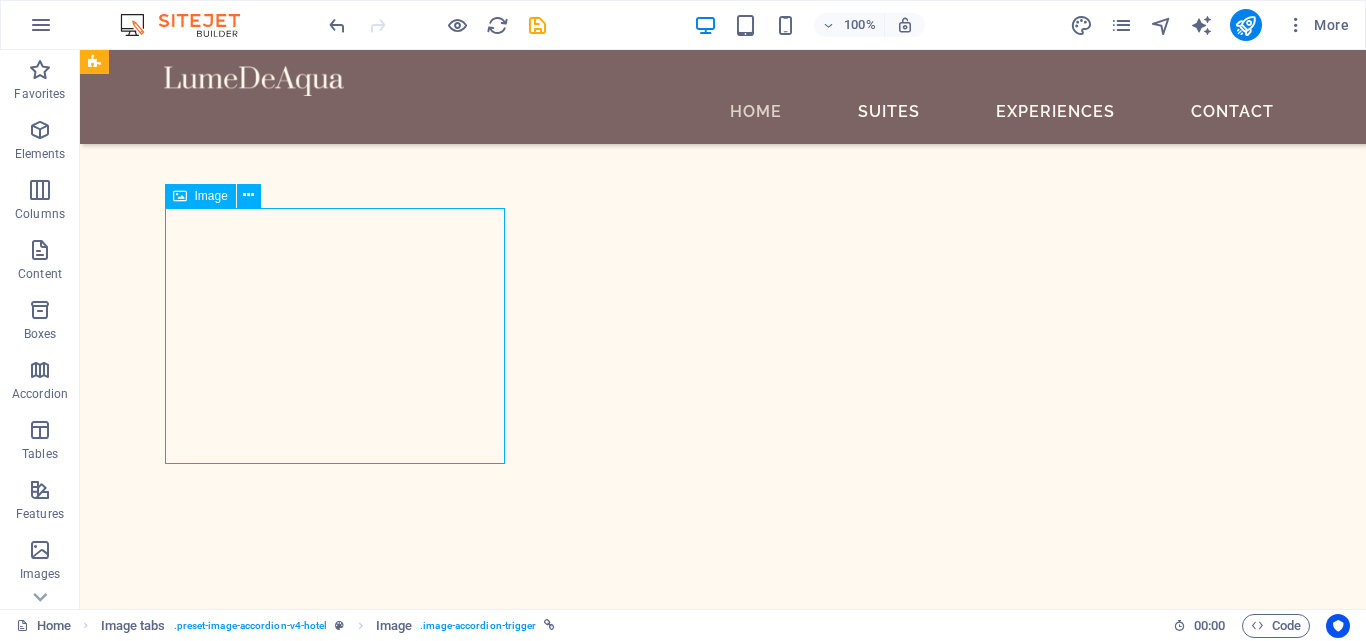click on "Events" at bounding box center (274, 4250) 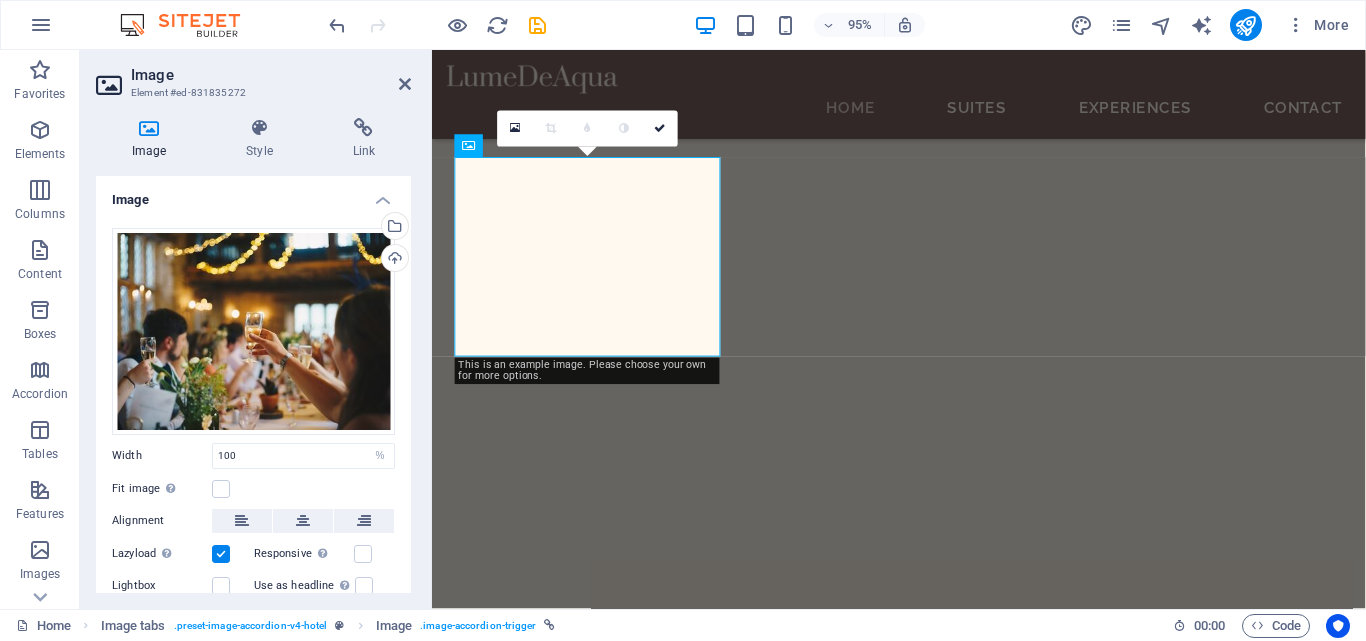 scroll, scrollTop: 2316, scrollLeft: 0, axis: vertical 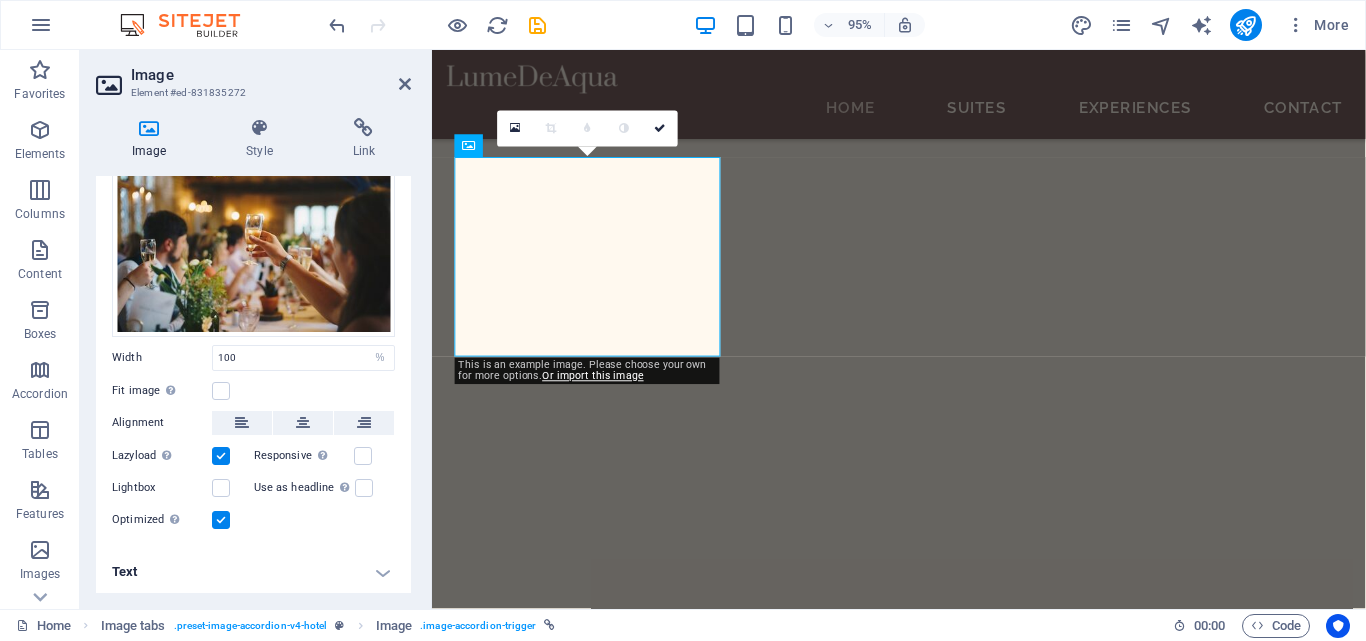 click on "Text" at bounding box center (253, 572) 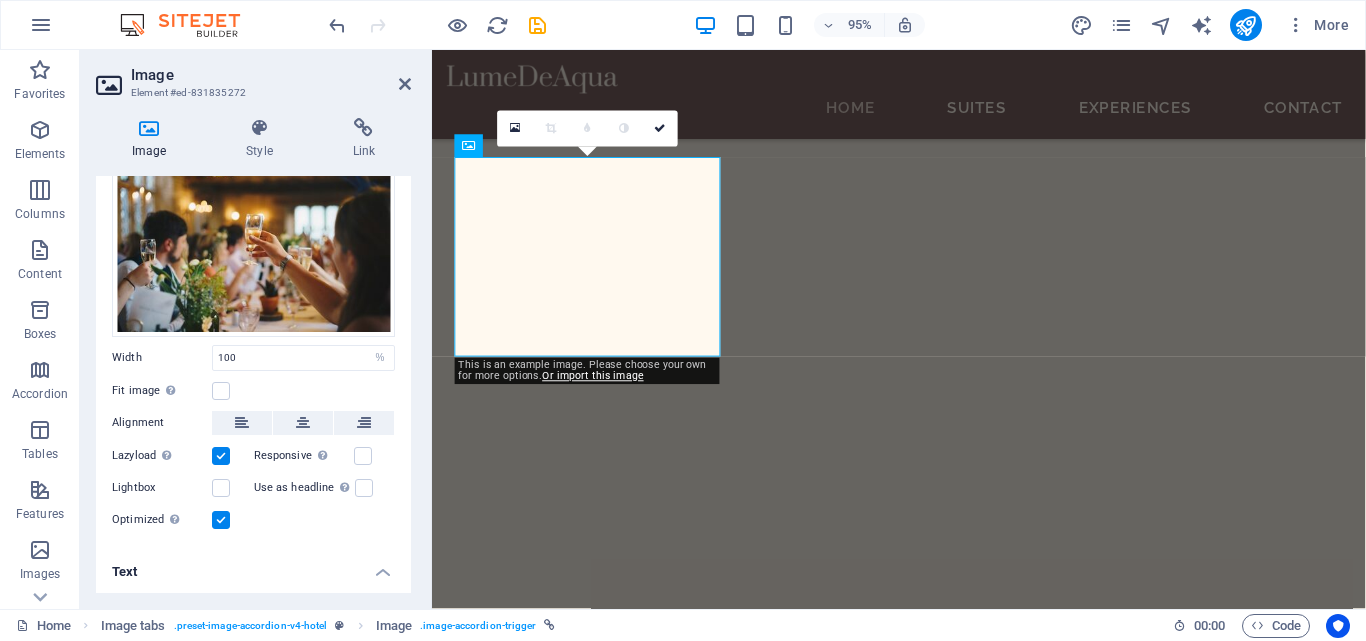 scroll, scrollTop: 286, scrollLeft: 0, axis: vertical 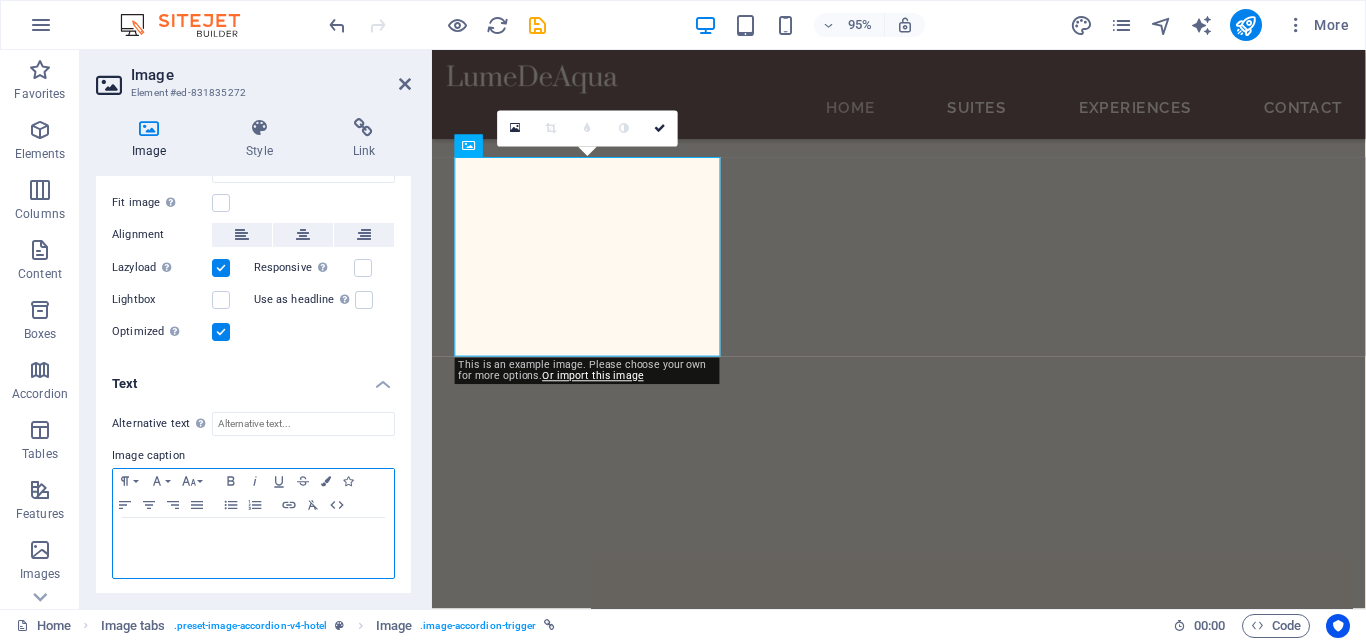 click on "Events" at bounding box center [253, 537] 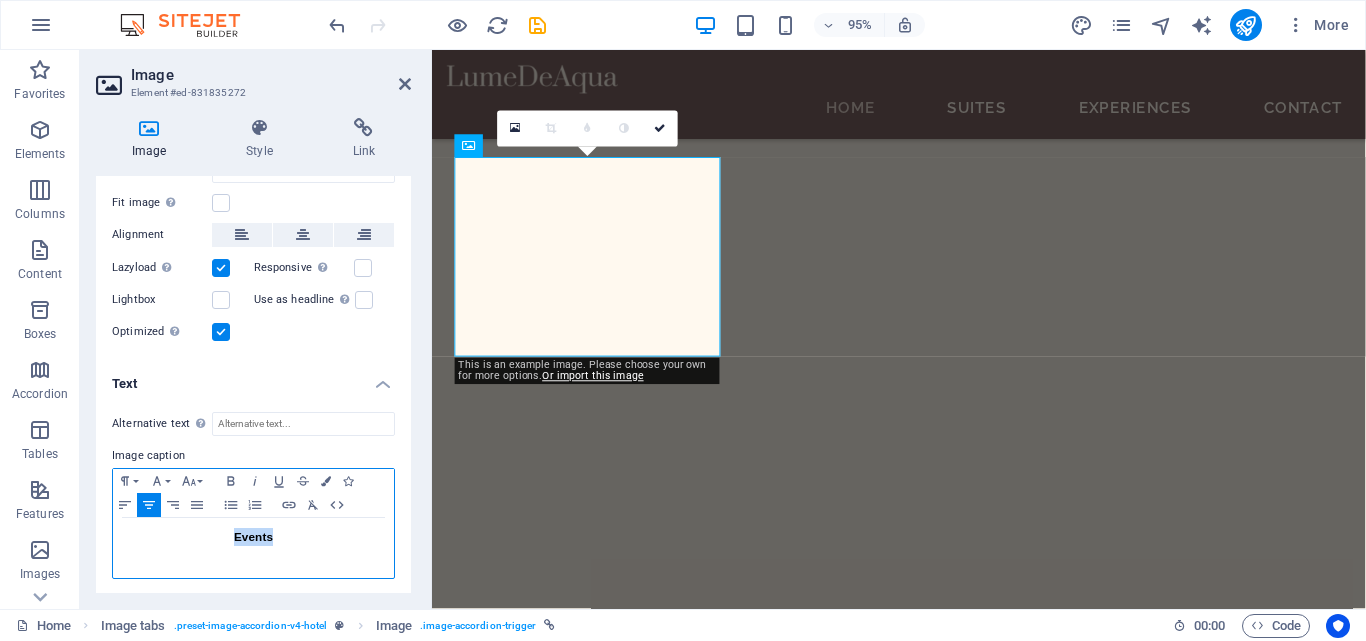 click on "Events" at bounding box center [253, 537] 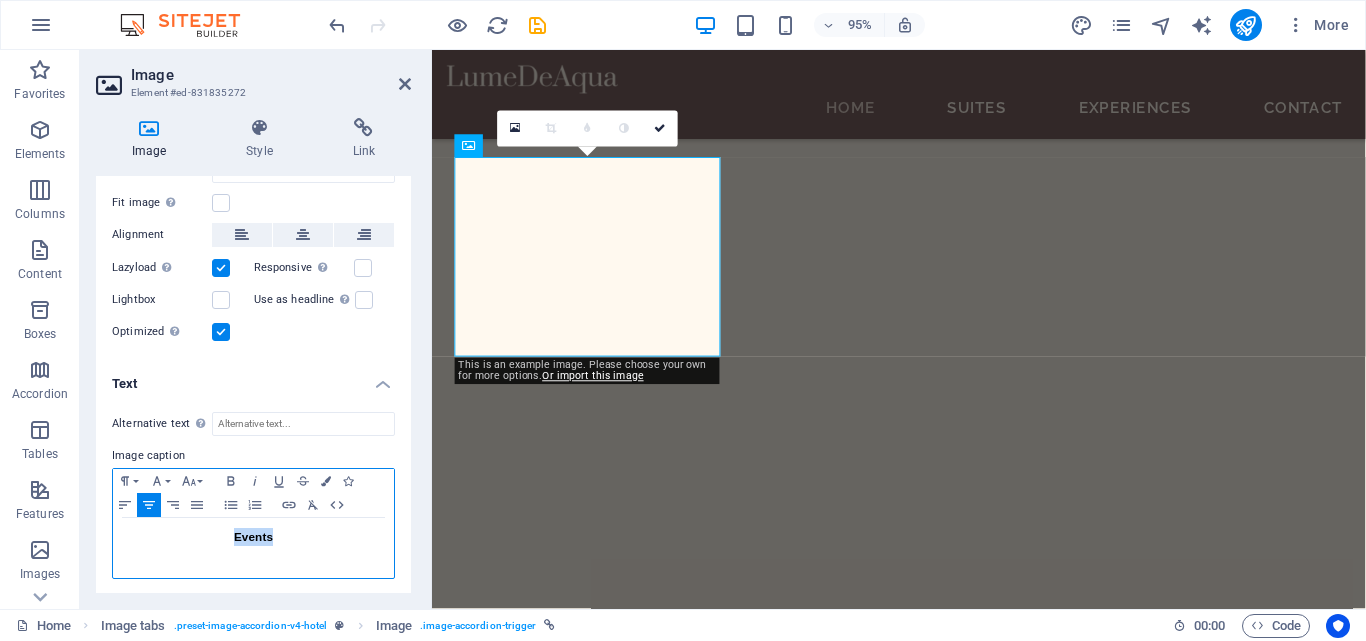 type 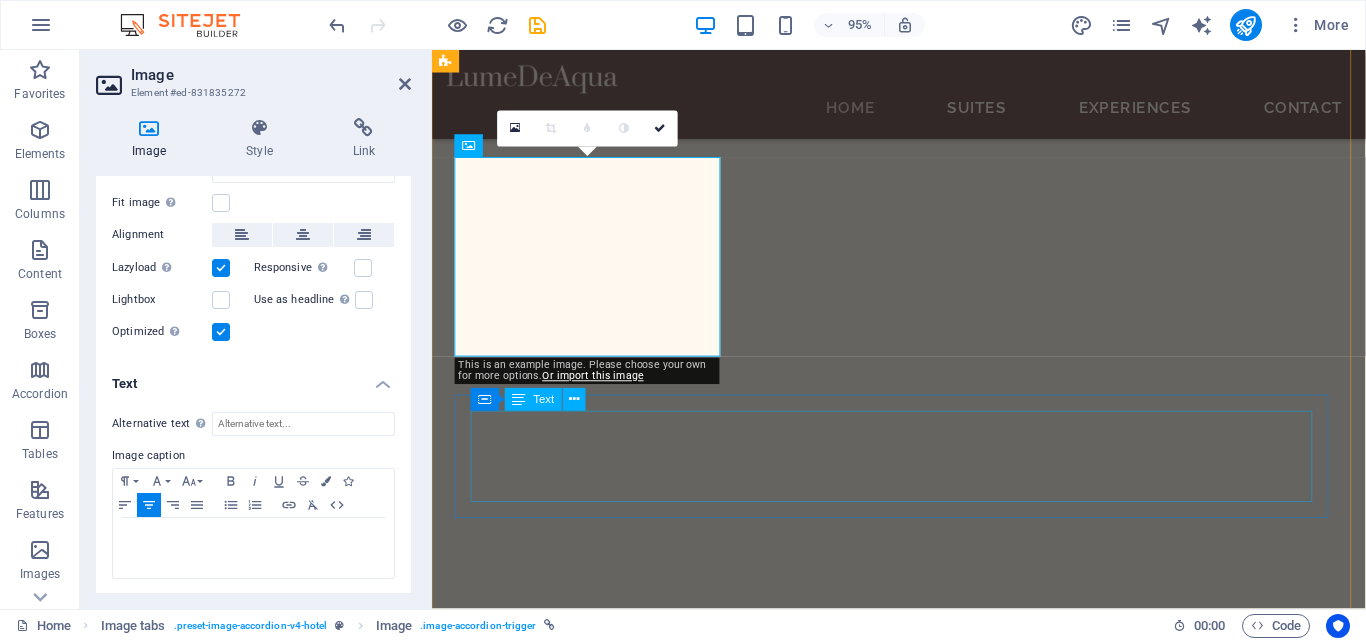 click on "Lorem ipsum dolor sit amet, consectetur adipisicing elit. Natus, dolores, at, nisi eligendi repellat voluptatem minima officia veritatis quasi animi porro laudantium dicta dolor voluptate non maiores ipsum reprehenderit odio fugiat reiciendis consectetur fuga pariatur libero accusantium quod minus odit debitis cumque quo adipisci vel vitae aliquid corrupti perferendis voluptates." at bounding box center [923, 3320] 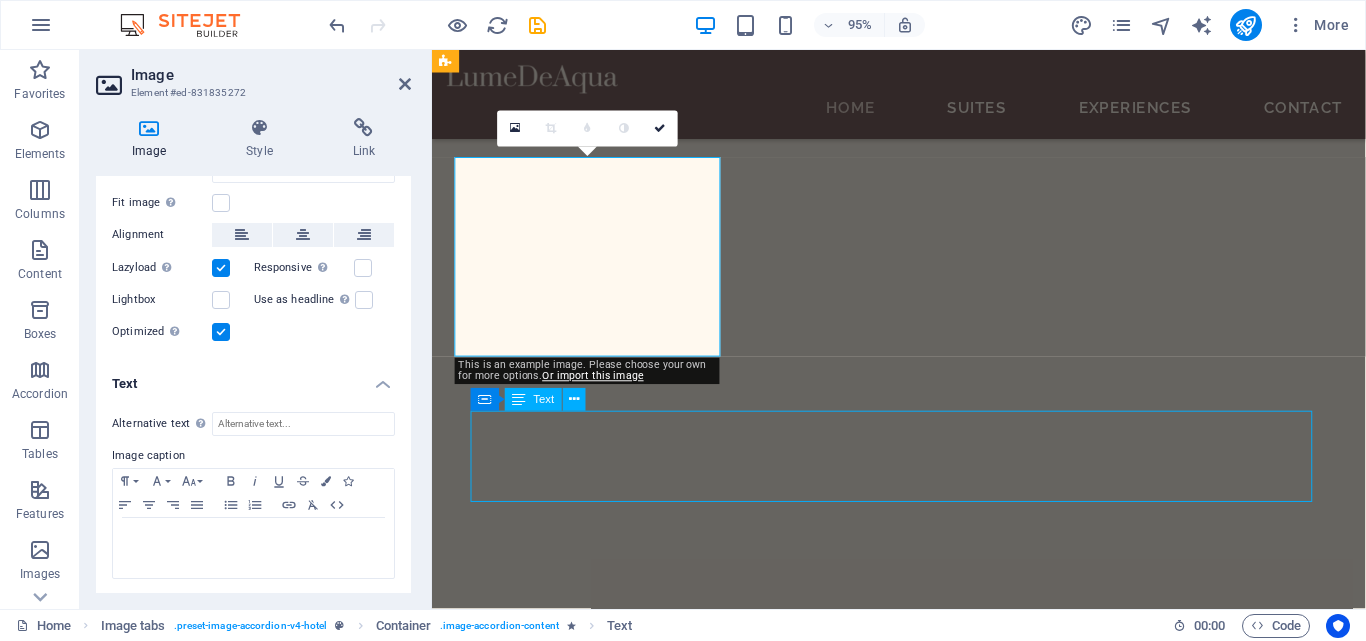 click on "Lorem ipsum dolor sit amet, consectetur adipisicing elit. Natus, dolores, at, nisi eligendi repellat voluptatem minima officia veritatis quasi animi porro laudantium dicta dolor voluptate non maiores ipsum reprehenderit odio fugiat reiciendis consectetur fuga pariatur libero accusantium quod minus odit debitis cumque quo adipisci vel vitae aliquid corrupti perferendis voluptates." at bounding box center (923, 3320) 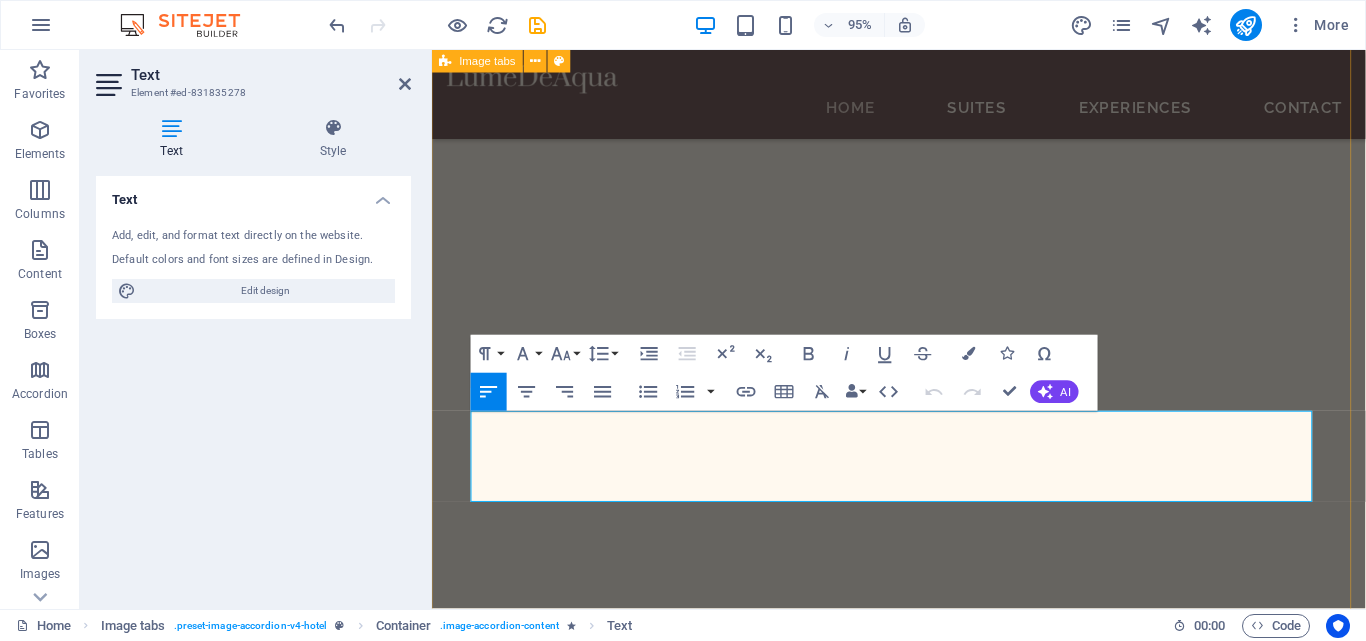 drag, startPoint x: 658, startPoint y: 516, endPoint x: 433, endPoint y: 437, distance: 238.46593 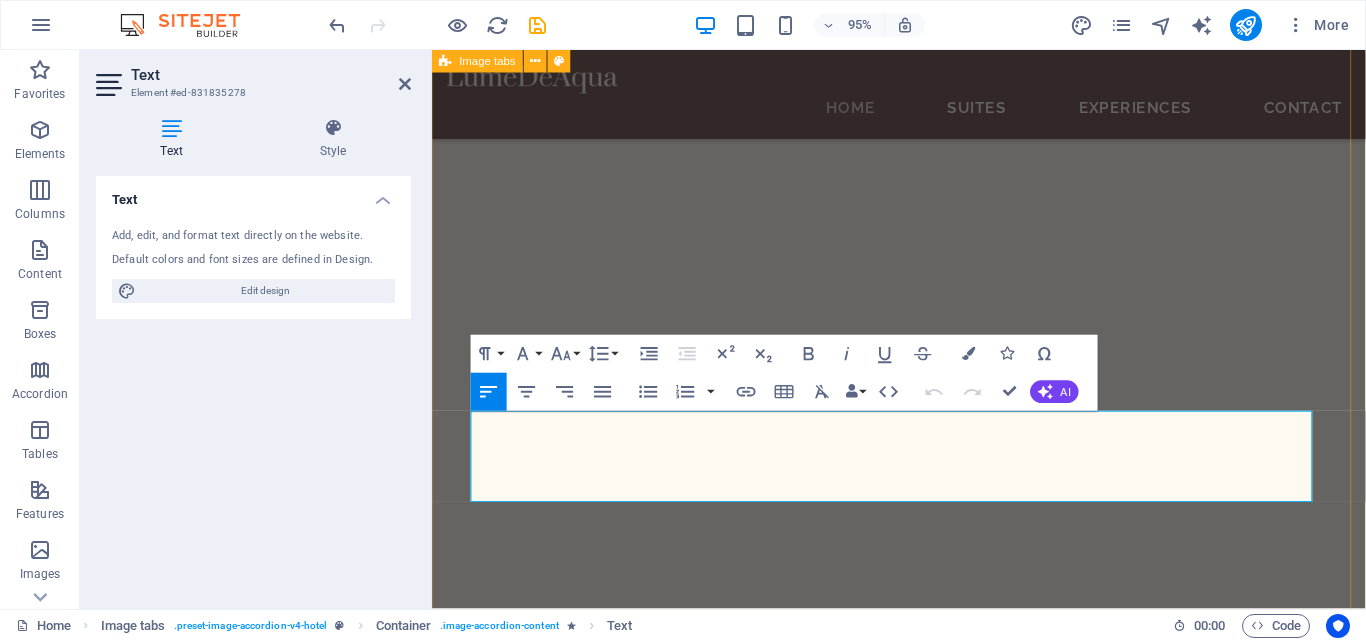 type 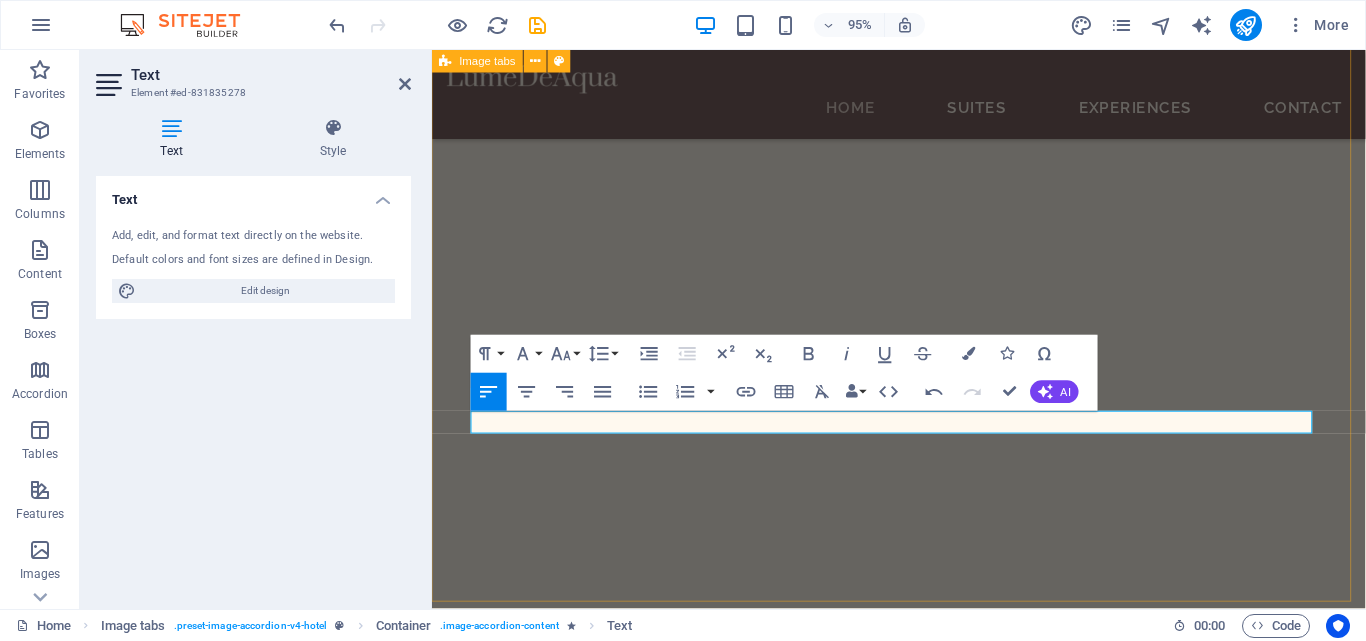 click on "COCINA DISFRUTA DE LOS PLATILLOS LOCALES RELAJANTE DISFRUTA DEL PARAISO VISITA LAGUNA KAANLUUM. EVENTOS LOS MEJORES EVENTOS EN LAGUNA KAANLUUM" at bounding box center (923, 2918) 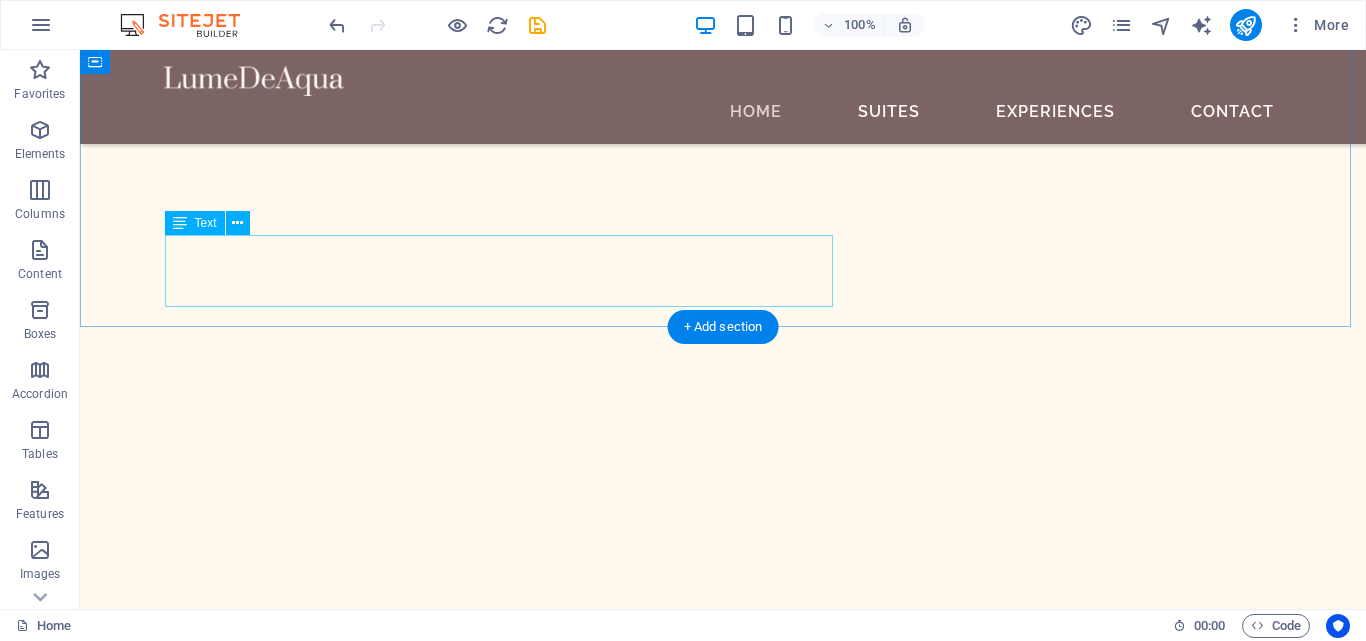 scroll, scrollTop: 3100, scrollLeft: 0, axis: vertical 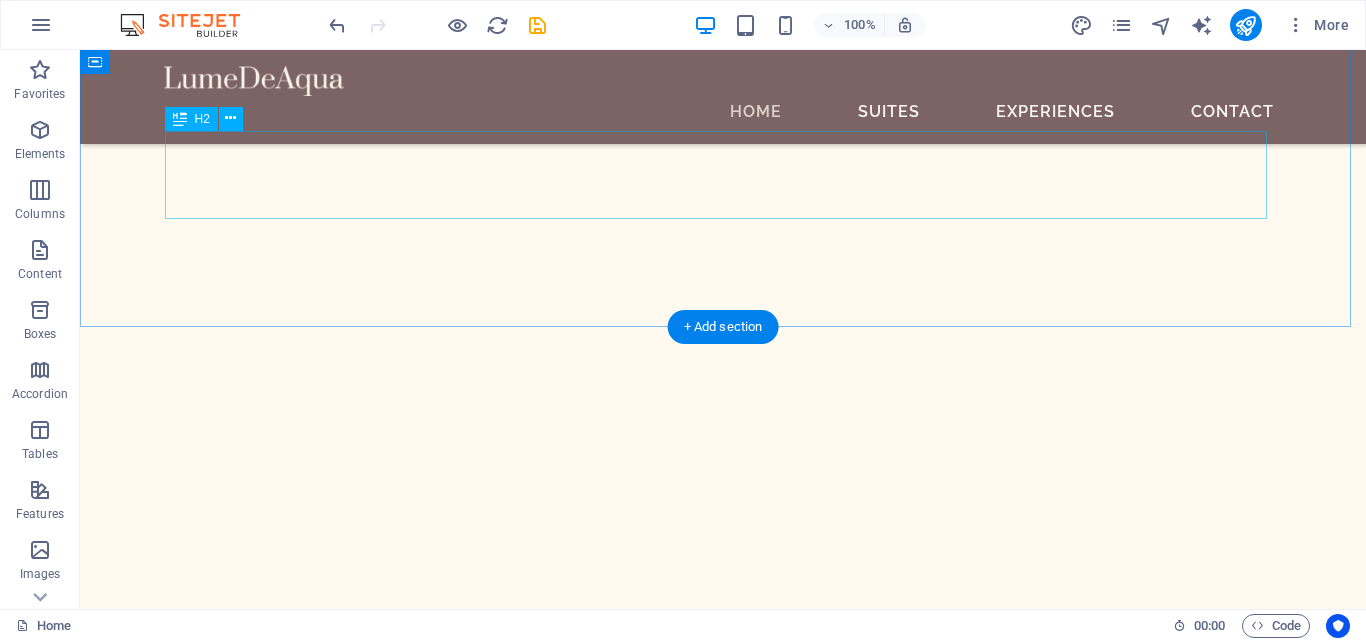 click on "Our Suites" at bounding box center (723, 4069) 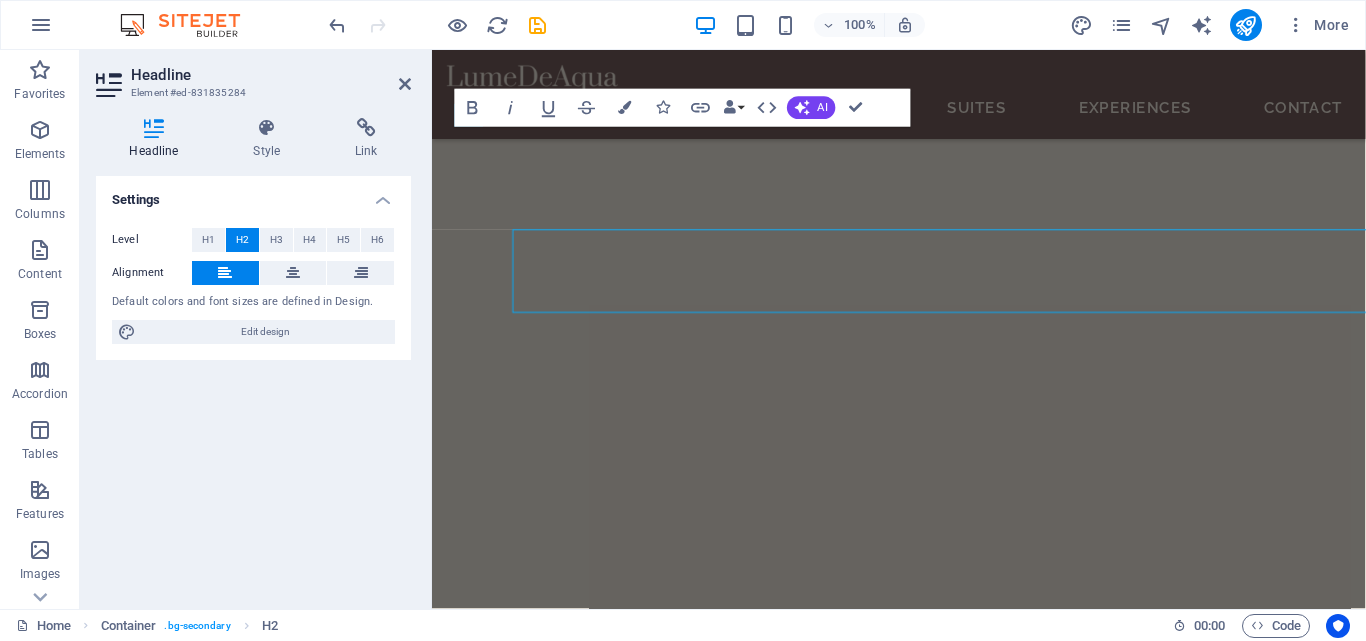 scroll, scrollTop: 2916, scrollLeft: 0, axis: vertical 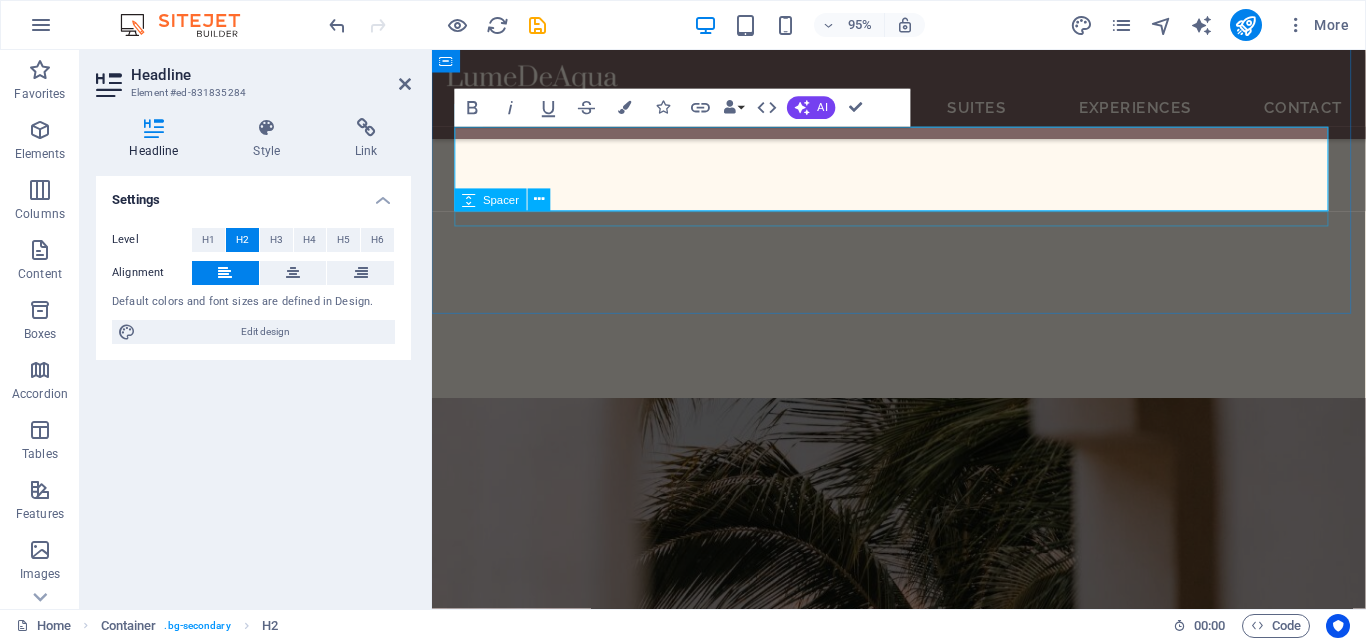 type 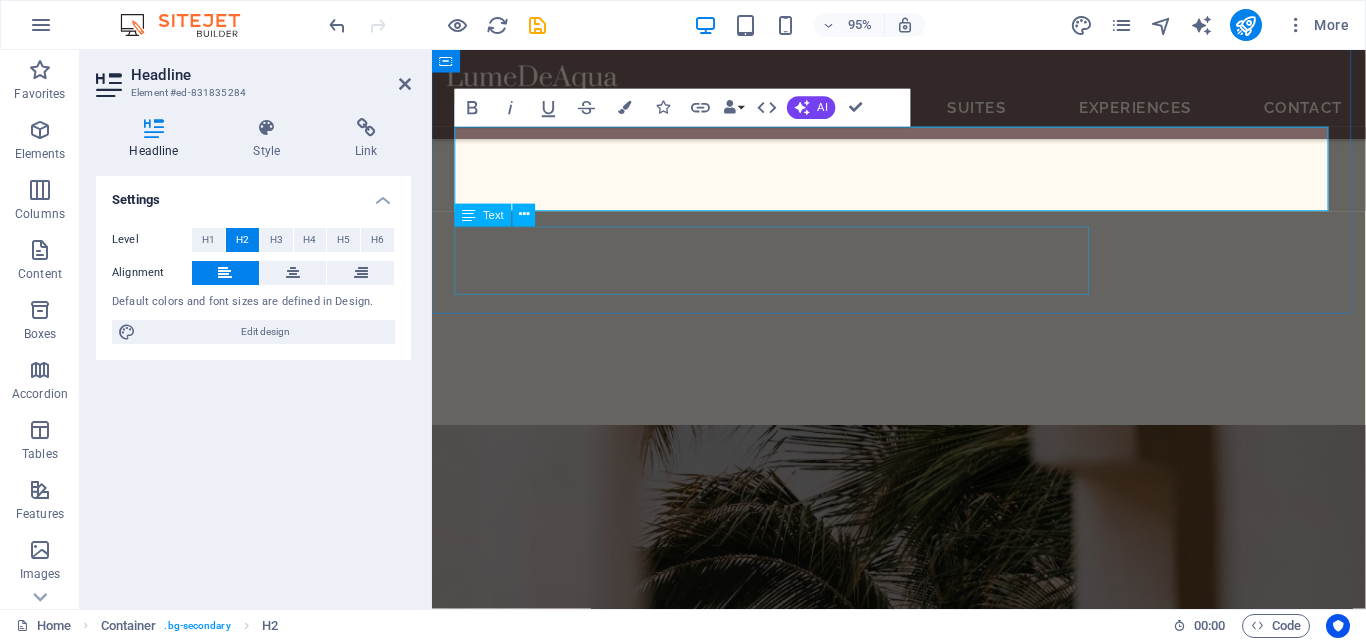 click on "Sed ut perspiciatis unde omnis iste natus error sit voluptatem accusantium doloremque laudantium, totam rem aperiam, eaque ipsa quae ab illo inventore veritatis et quasi architecto beatae vitae dicta sunt explicabo." at bounding box center [923, 3102] 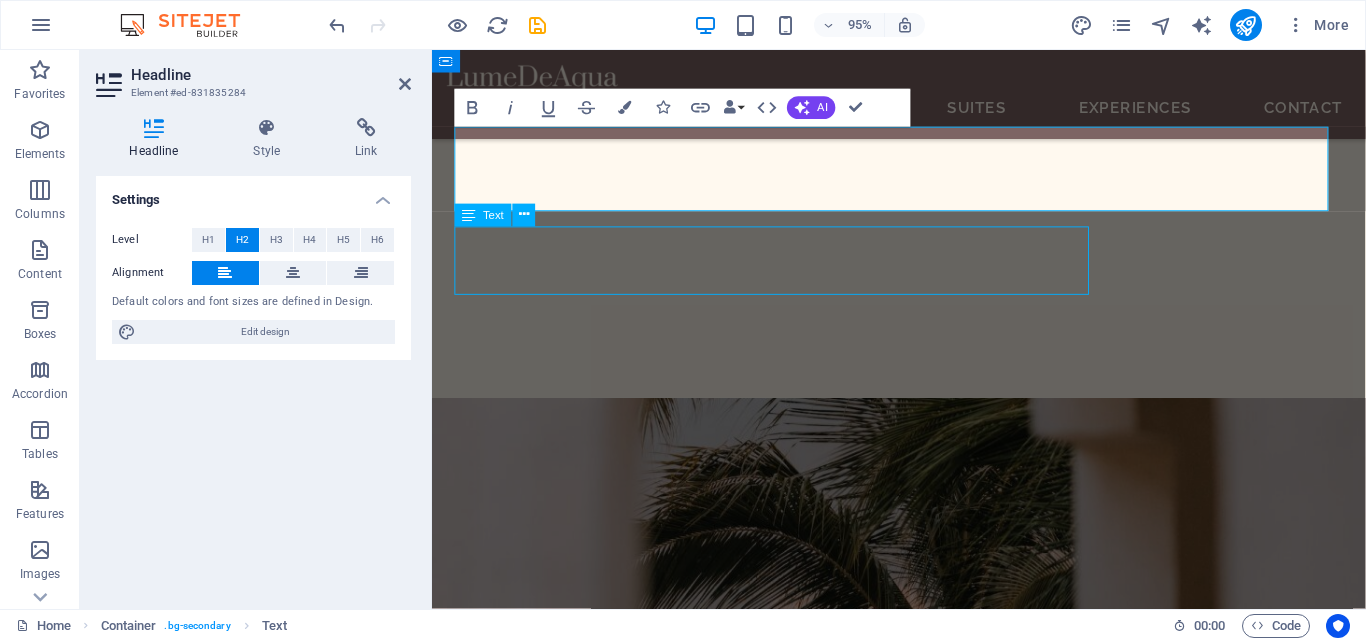 scroll, scrollTop: 3100, scrollLeft: 0, axis: vertical 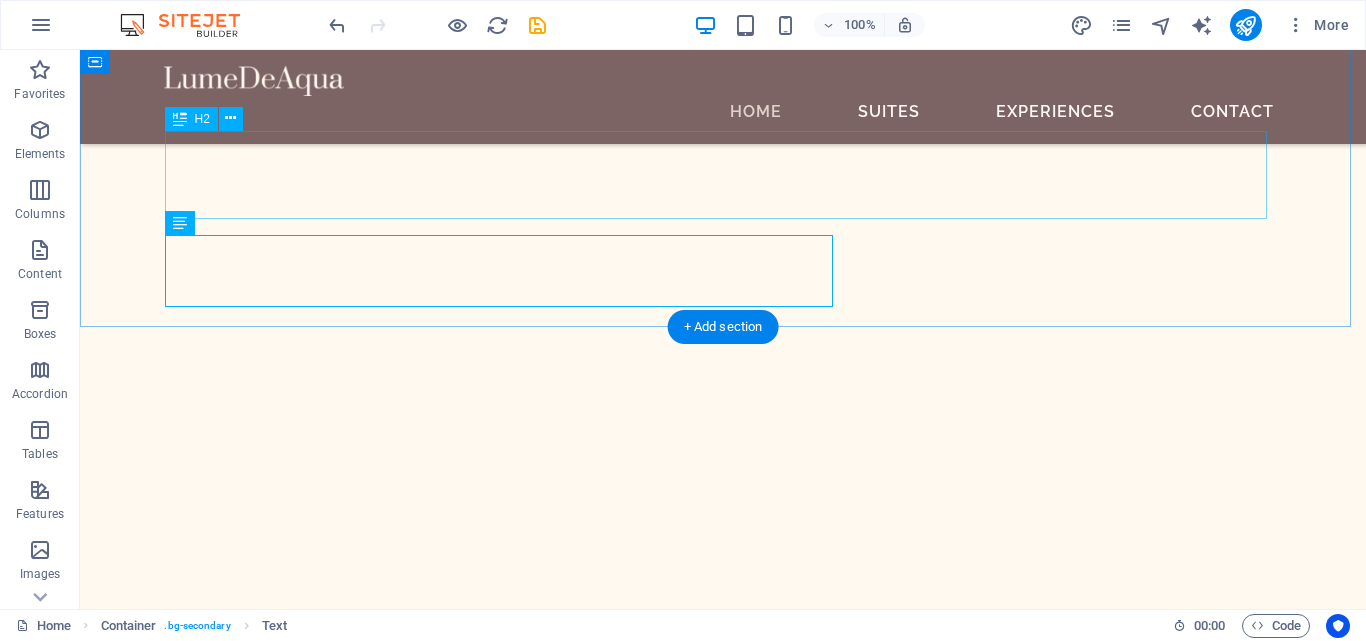 click on "QUEDATE" at bounding box center [723, 4069] 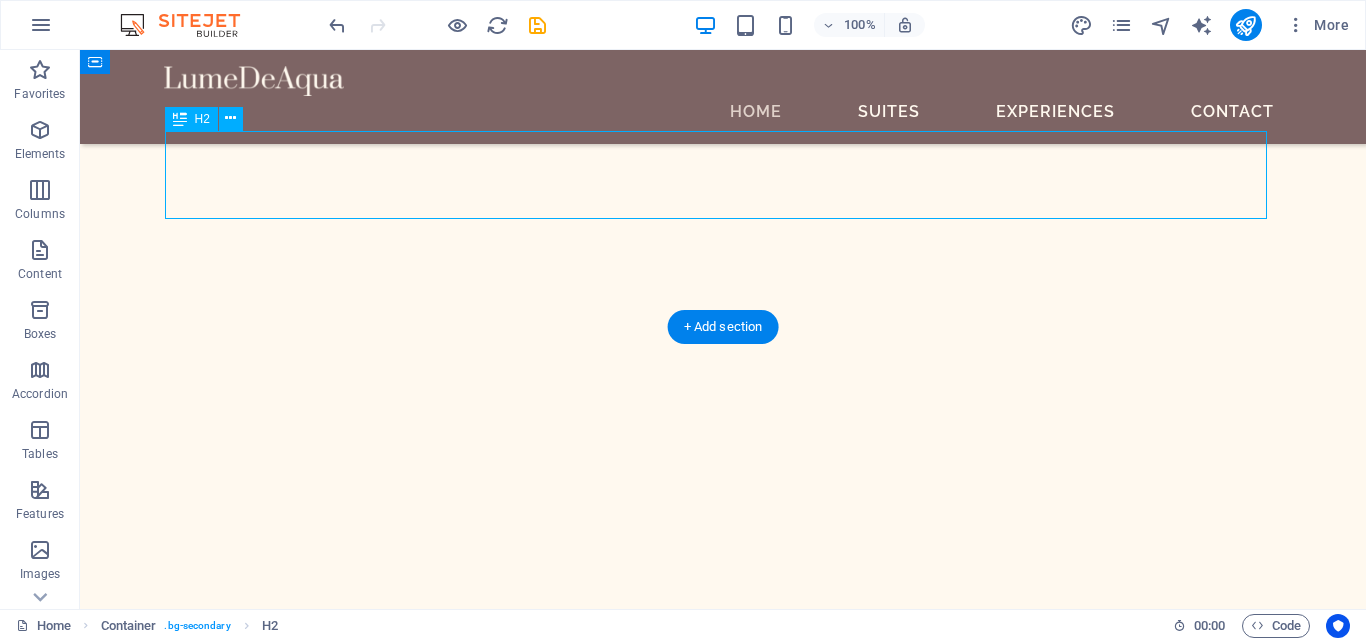 click on "QUEDATE" at bounding box center (723, 4069) 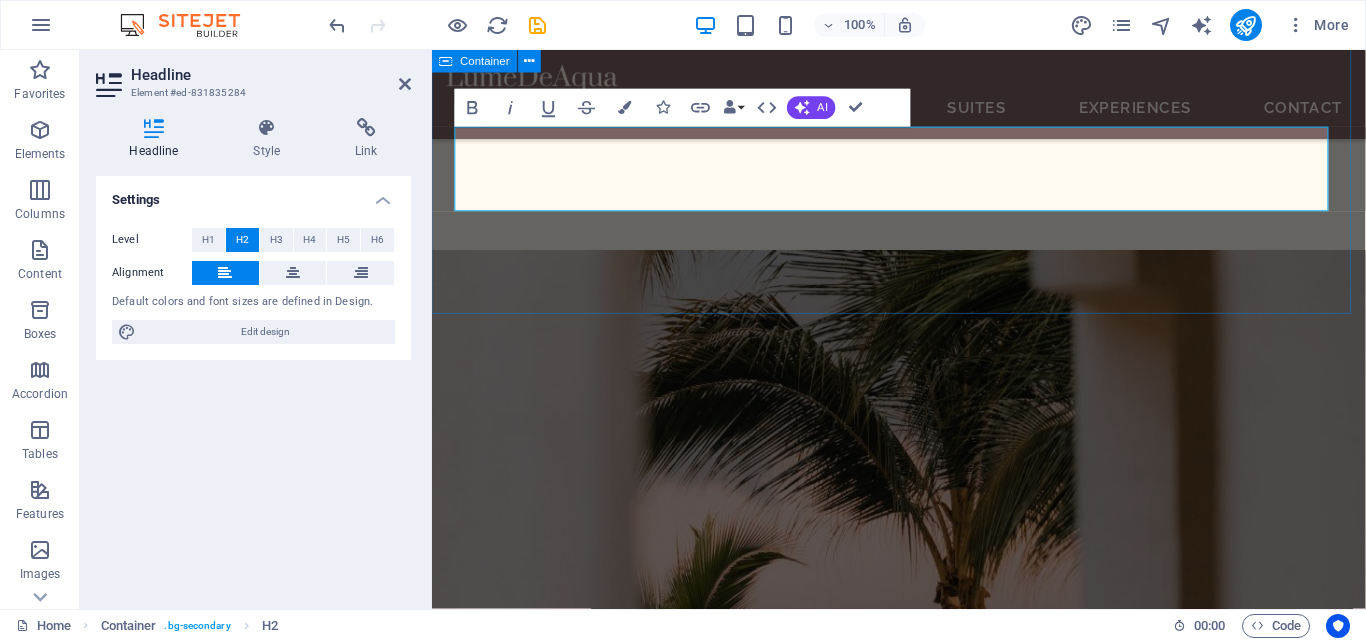 scroll, scrollTop: 2916, scrollLeft: 0, axis: vertical 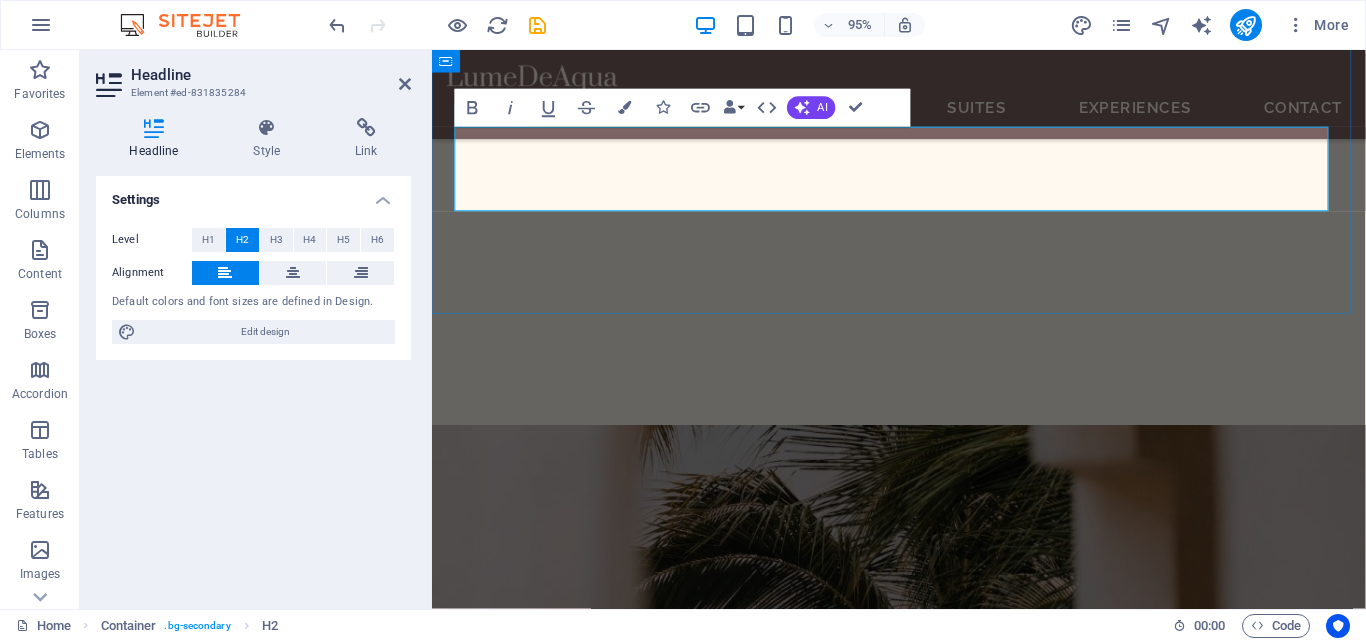 click on "QUEDATE" at bounding box center [923, 3017] 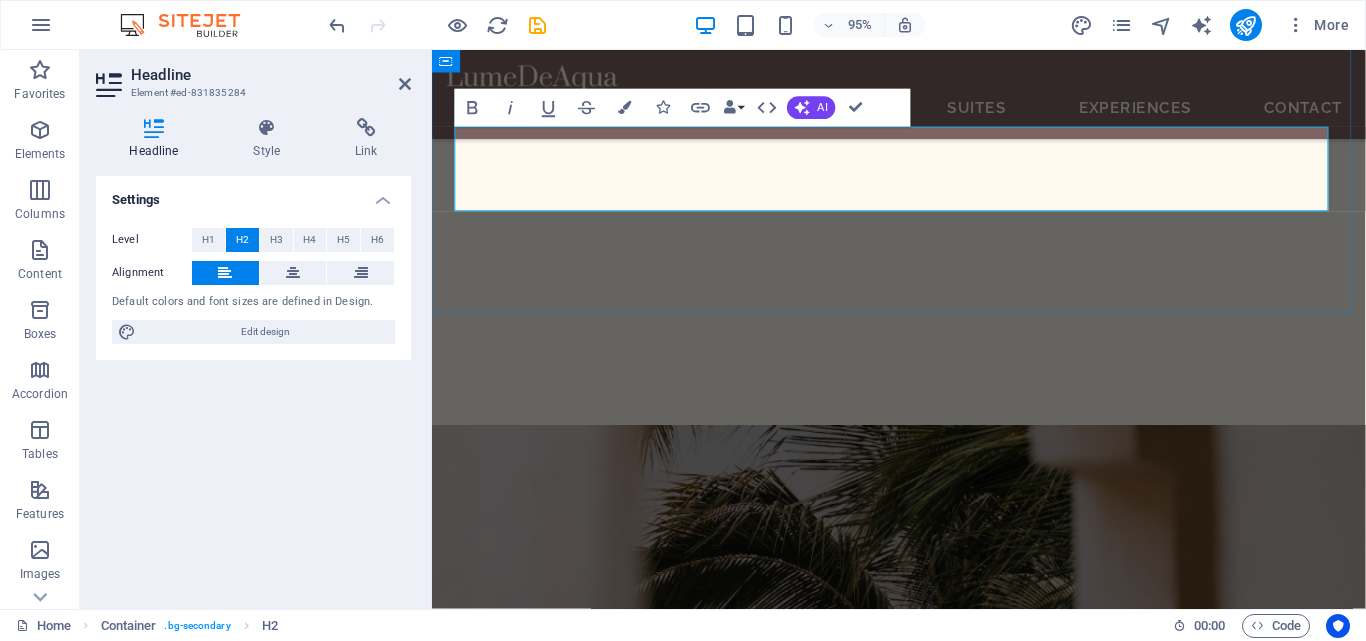 type 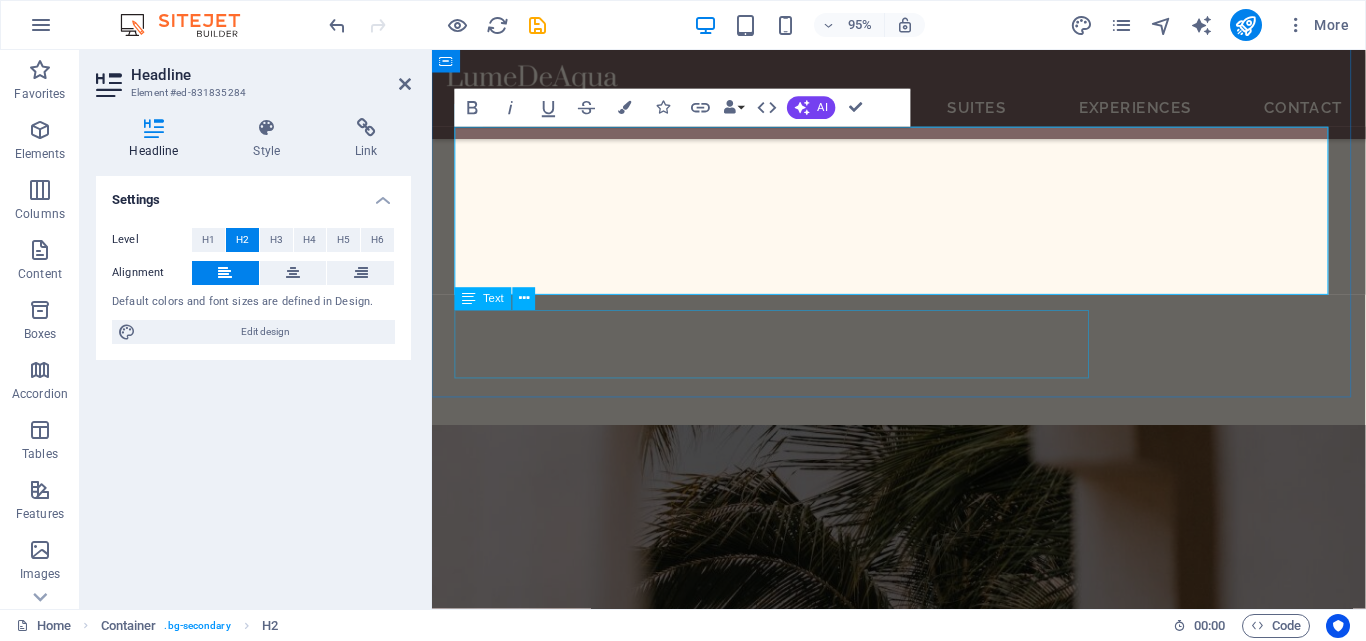 click on "Sed ut perspiciatis unde omnis iste natus error sit voluptatem accusantium doloremque laudantium, totam rem aperiam, eaque ipsa quae ab illo inventore veritatis et quasi architecto beatae vitae dicta sunt explicabo." at bounding box center [923, 3190] 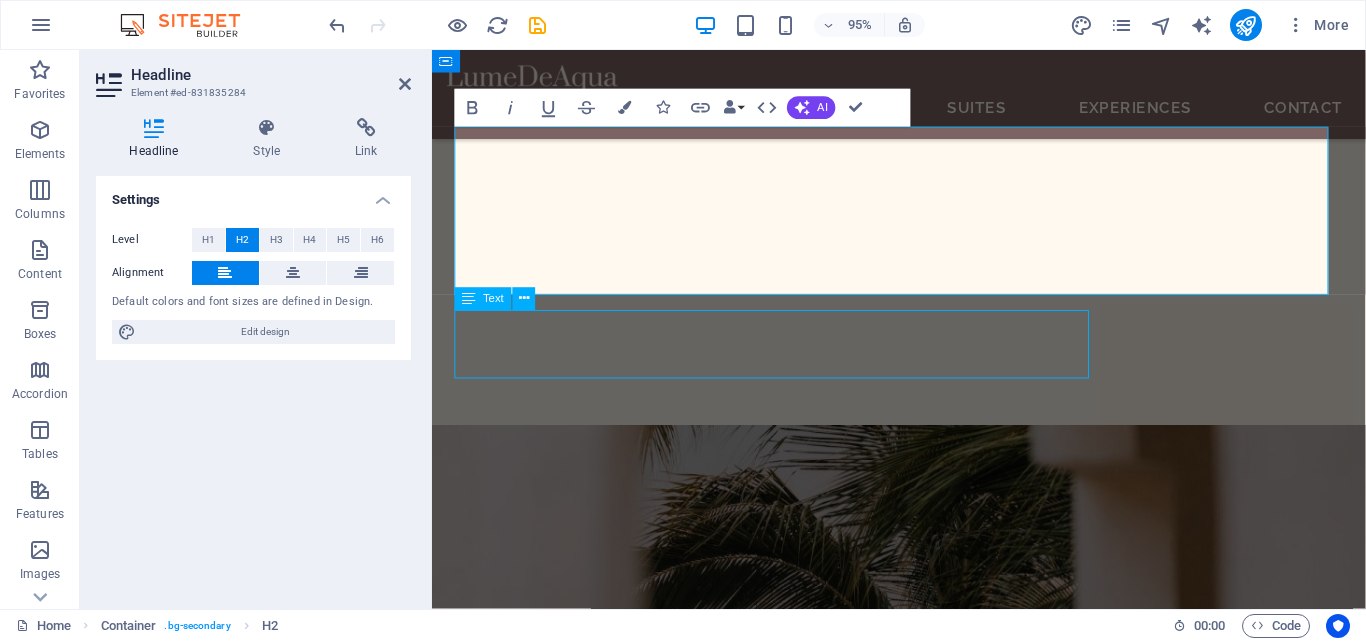 click on "Sed ut perspiciatis unde omnis iste natus error sit voluptatem accusantium doloremque laudantium, totam rem aperiam, eaque ipsa quae ab illo inventore veritatis et quasi architecto beatae vitae dicta sunt explicabo." at bounding box center [923, 3190] 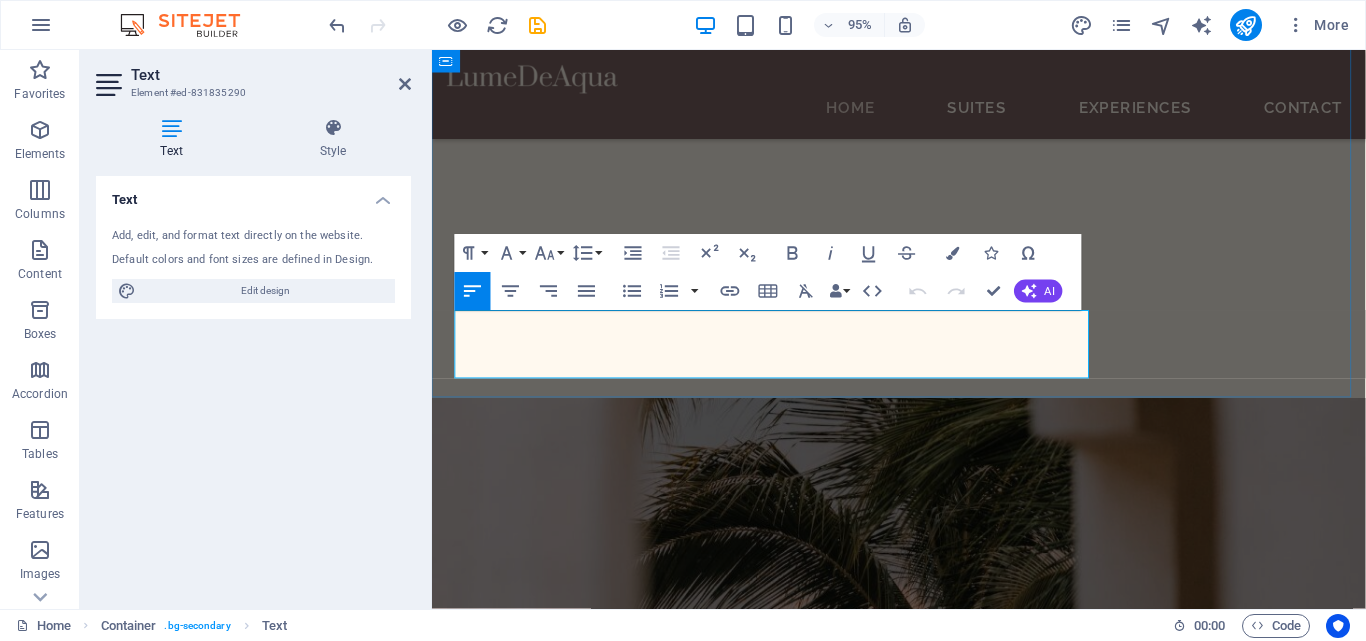 drag, startPoint x: 785, startPoint y: 383, endPoint x: 455, endPoint y: 323, distance: 335.4102 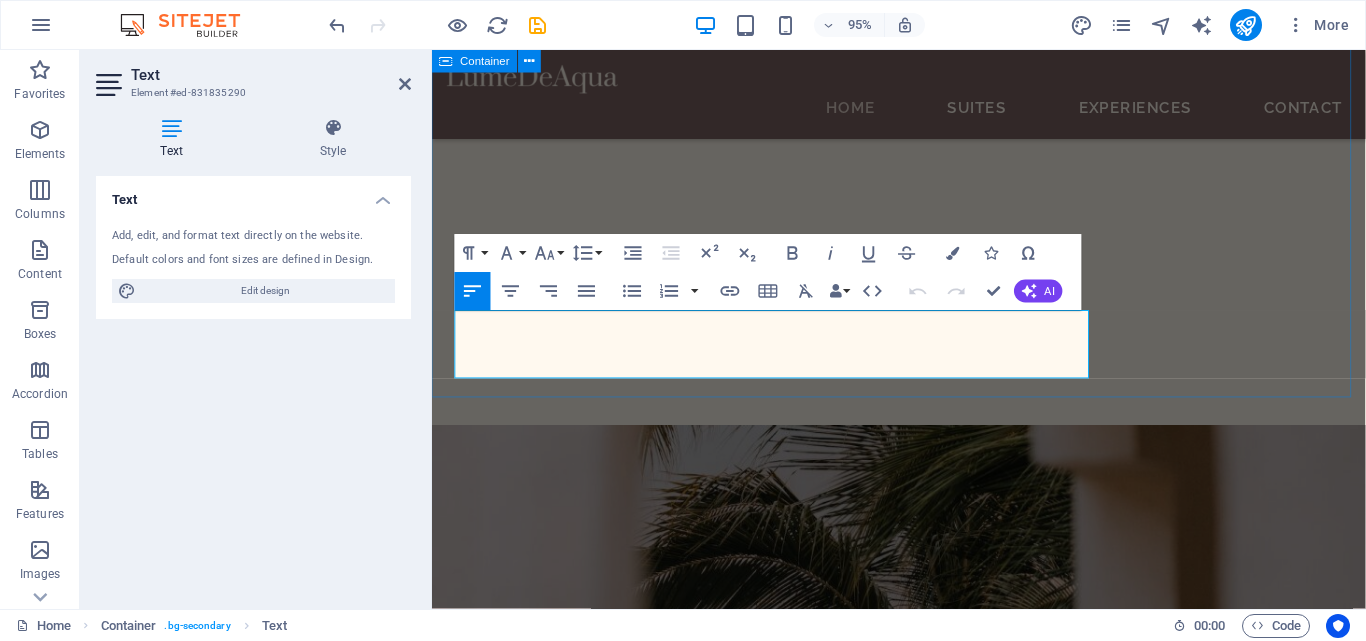 type 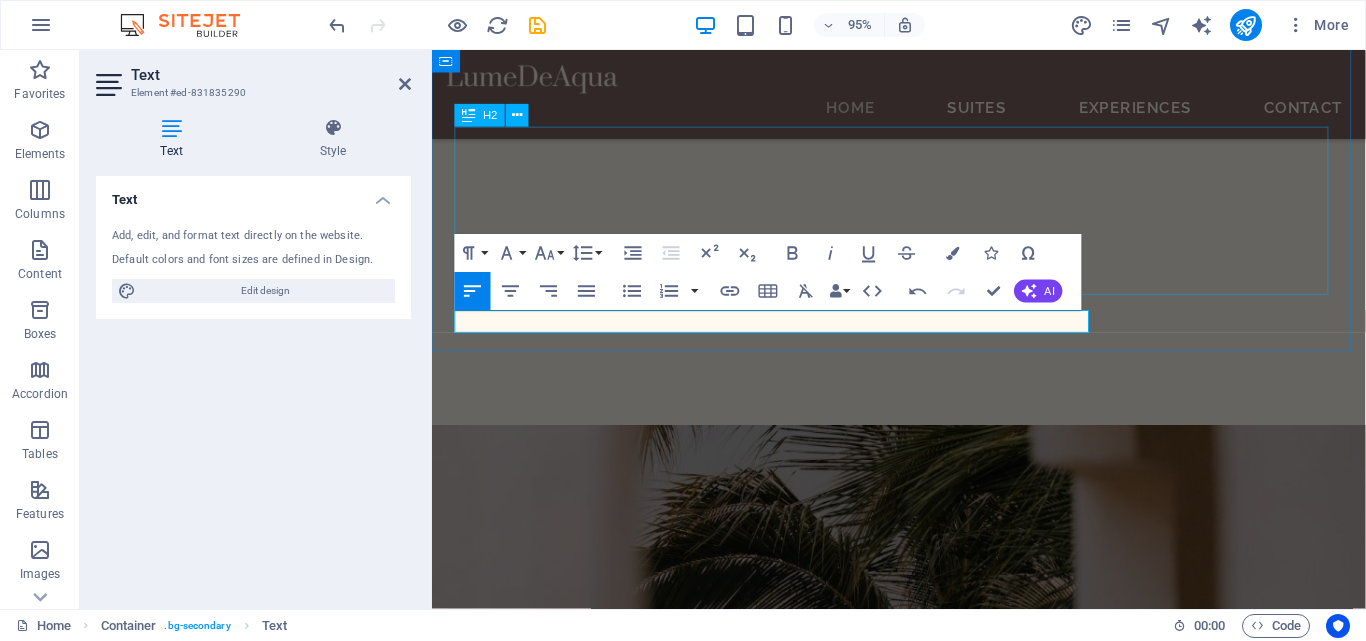 click on "QUEDATE EN LAGUNA KAANLUM" at bounding box center (923, 3061) 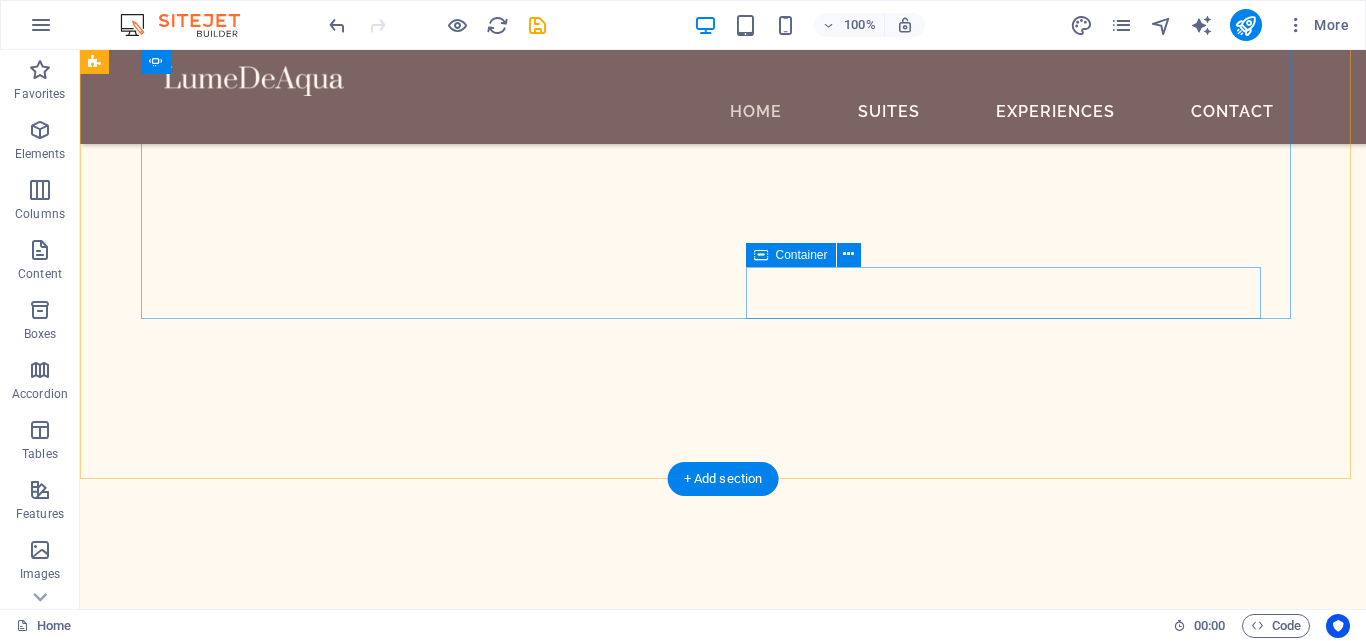 scroll, scrollTop: 3400, scrollLeft: 0, axis: vertical 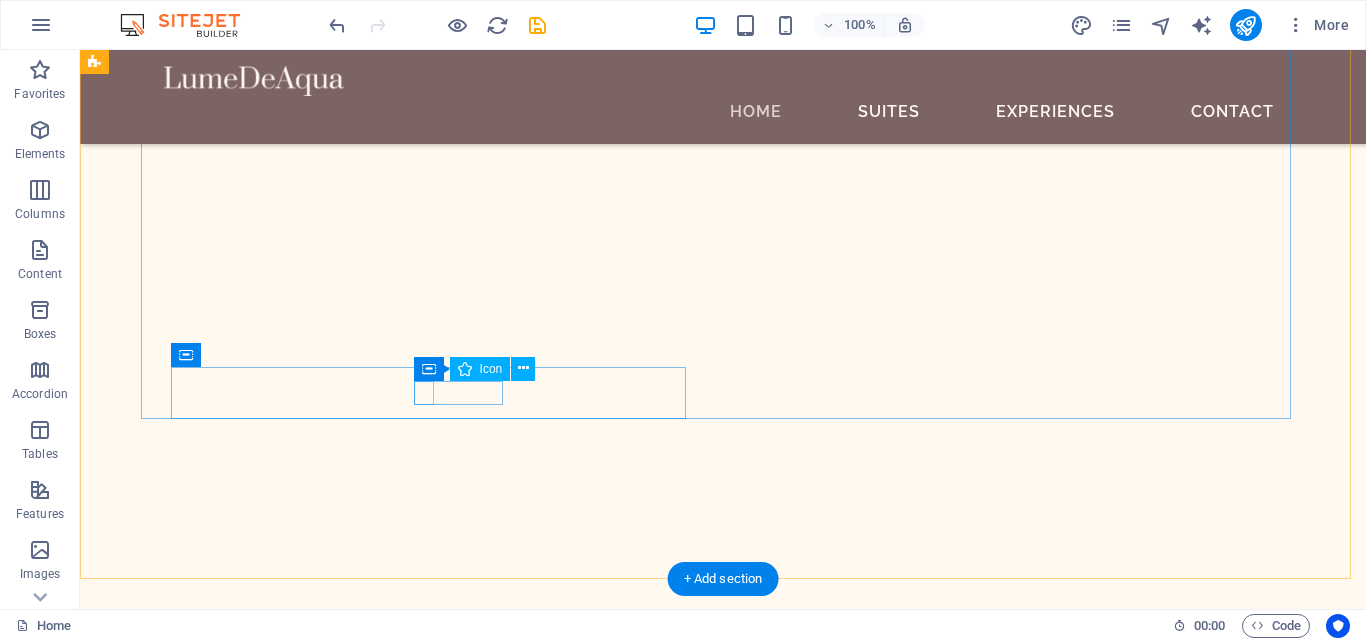 click at bounding box center (-719, 5474) 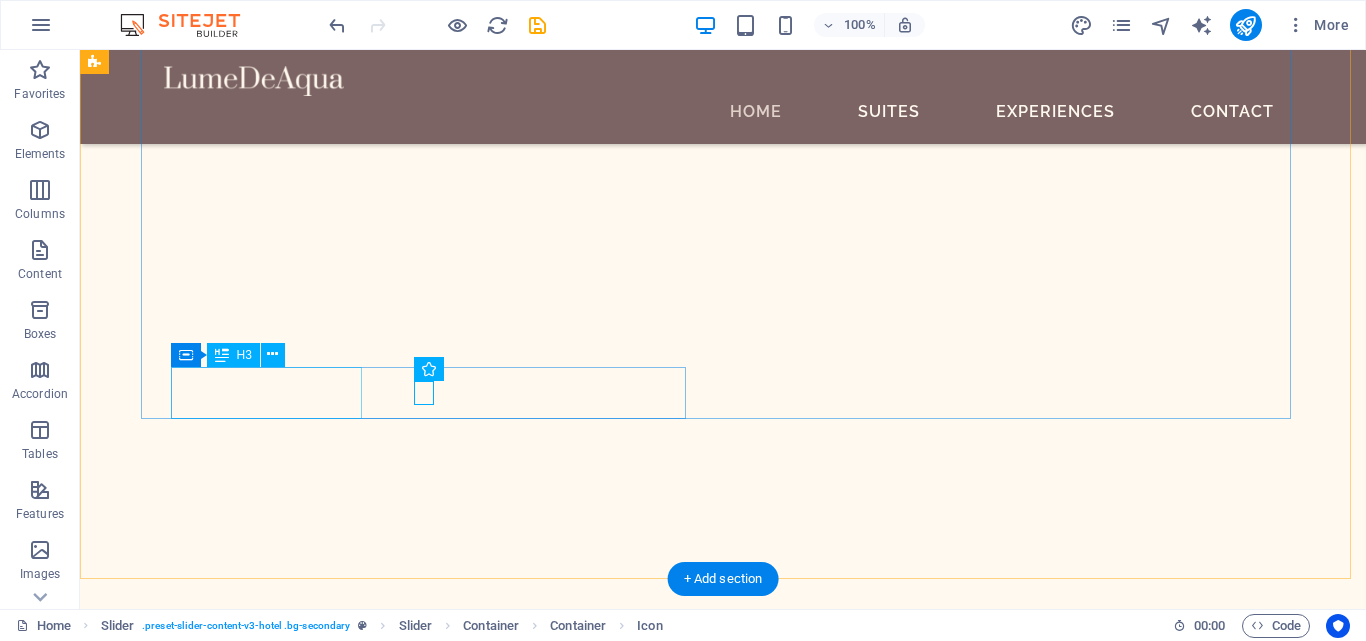 click on "Master Suite" at bounding box center (-715, 5435) 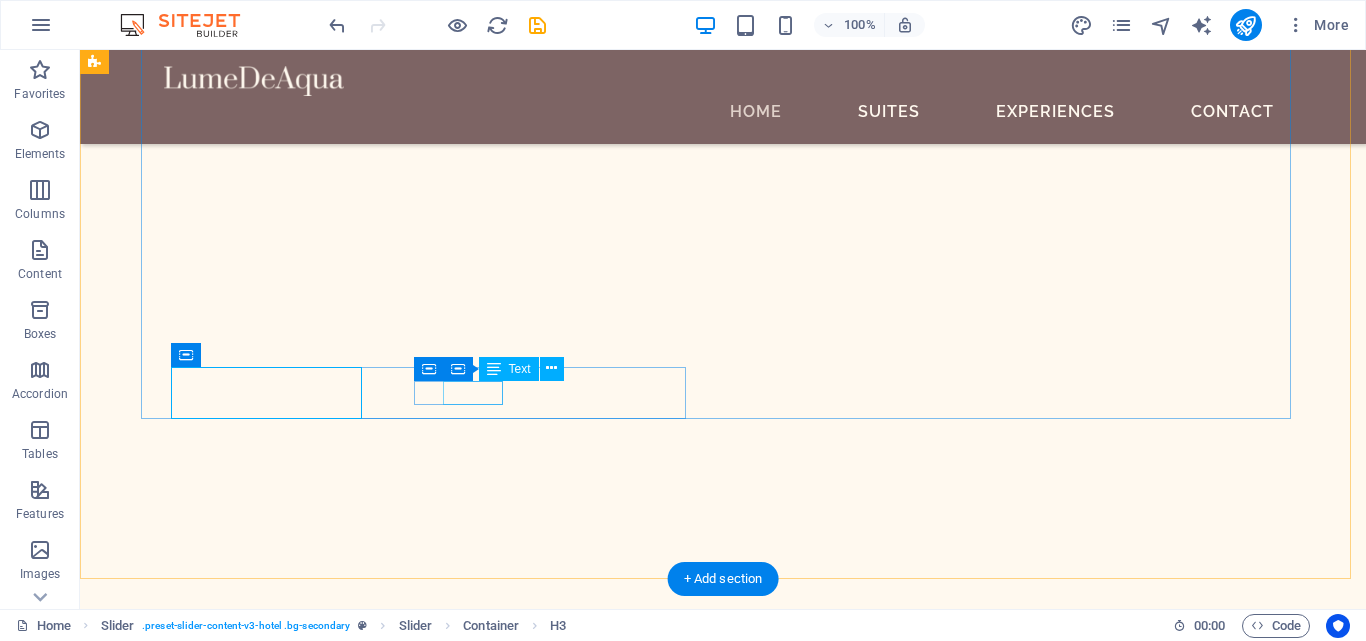 click on "256 sqft" at bounding box center [-715, 5500] 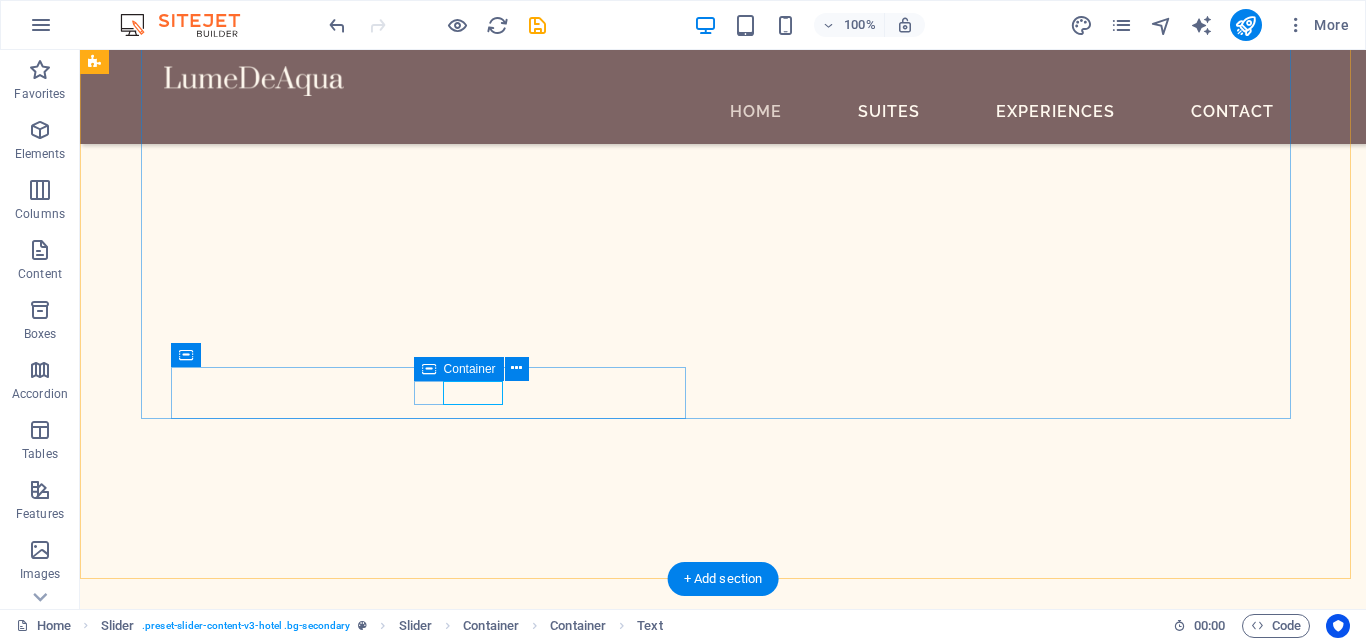 click on "256 sqft" at bounding box center [-715, 5486] 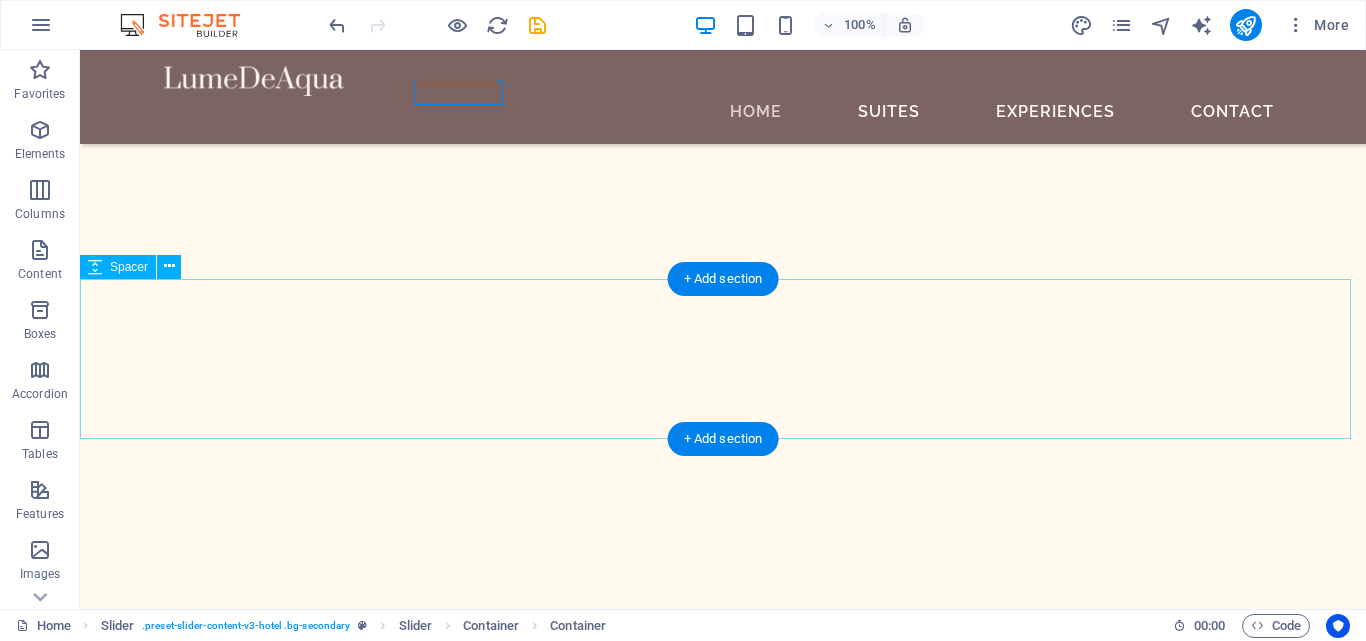 scroll, scrollTop: 4000, scrollLeft: 0, axis: vertical 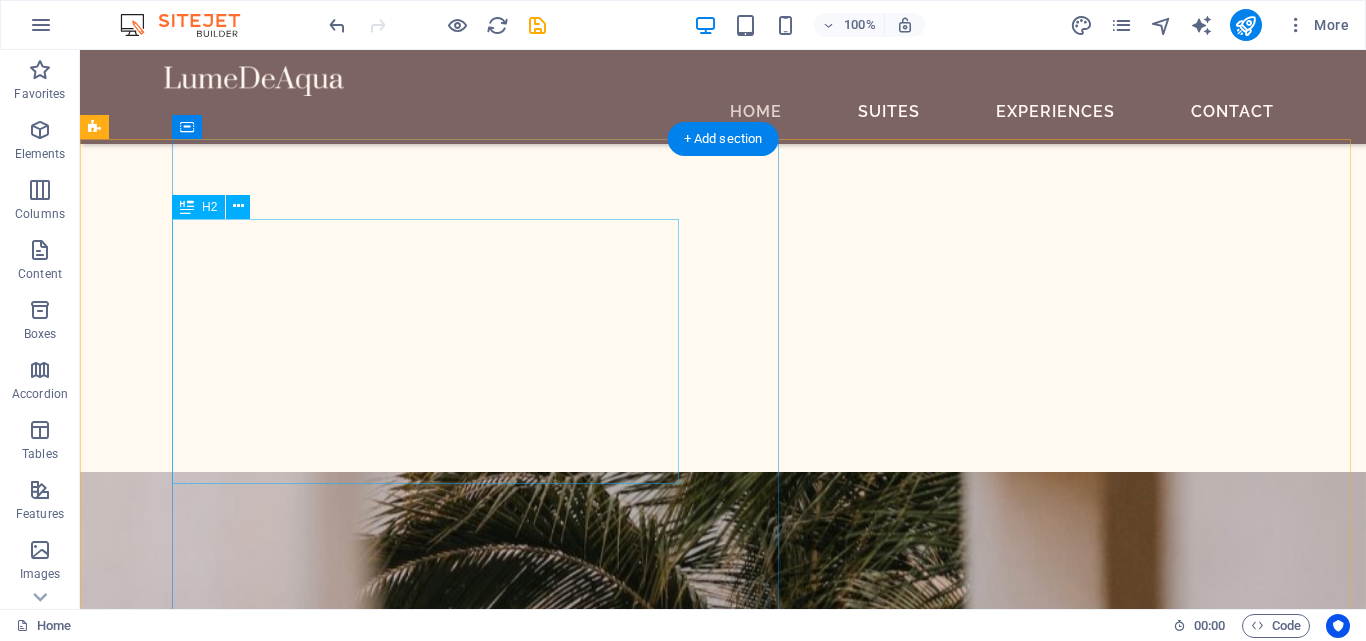 click on "Explore Our History And Surroundings" at bounding box center [719, 7754] 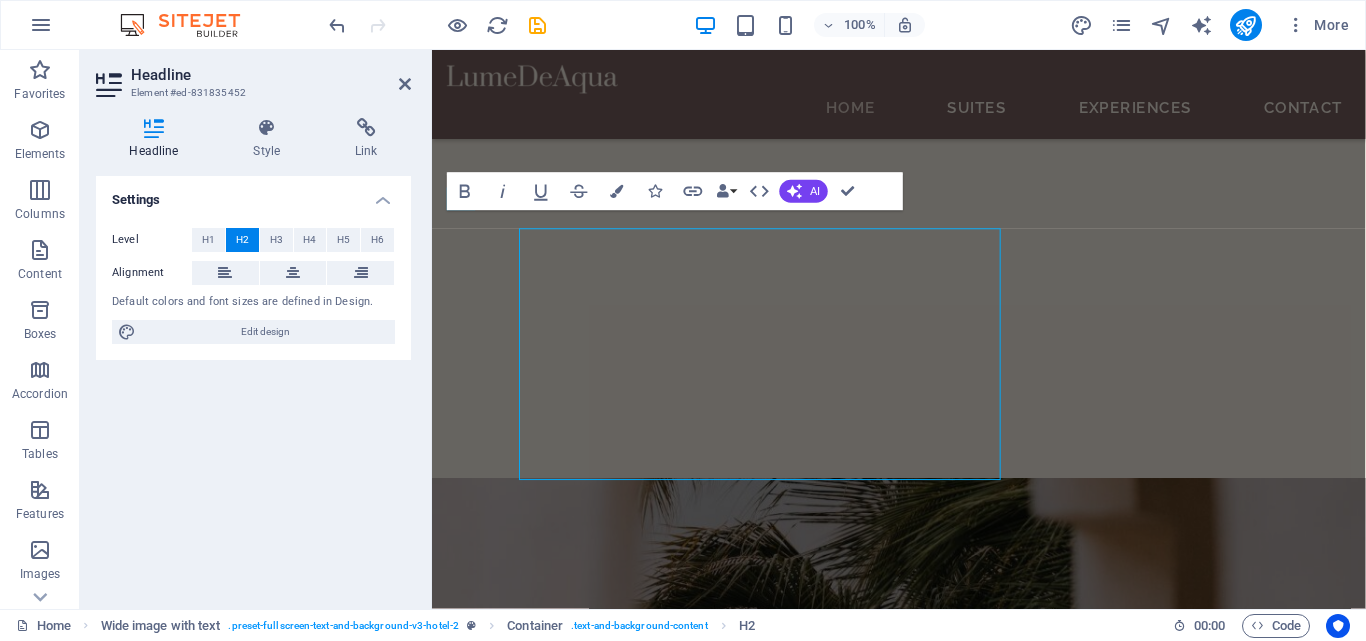 scroll, scrollTop: 3844, scrollLeft: 0, axis: vertical 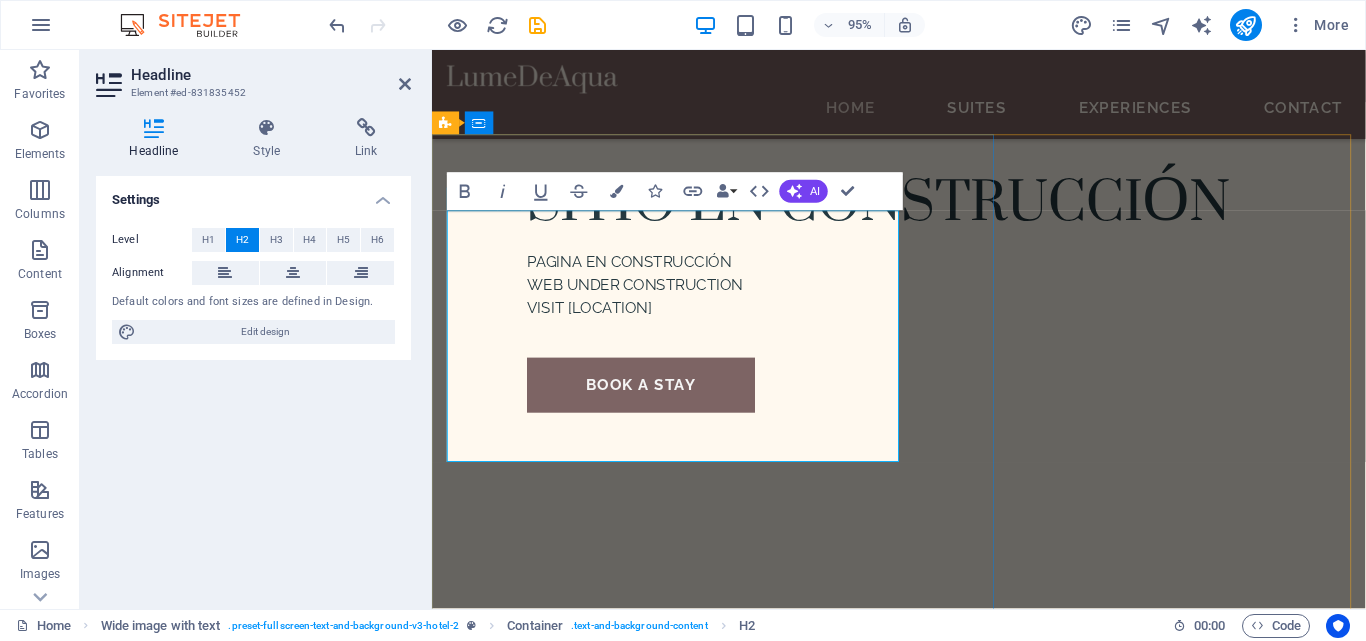 click on "Explore Our History And Surroundings" at bounding box center (881, 6381) 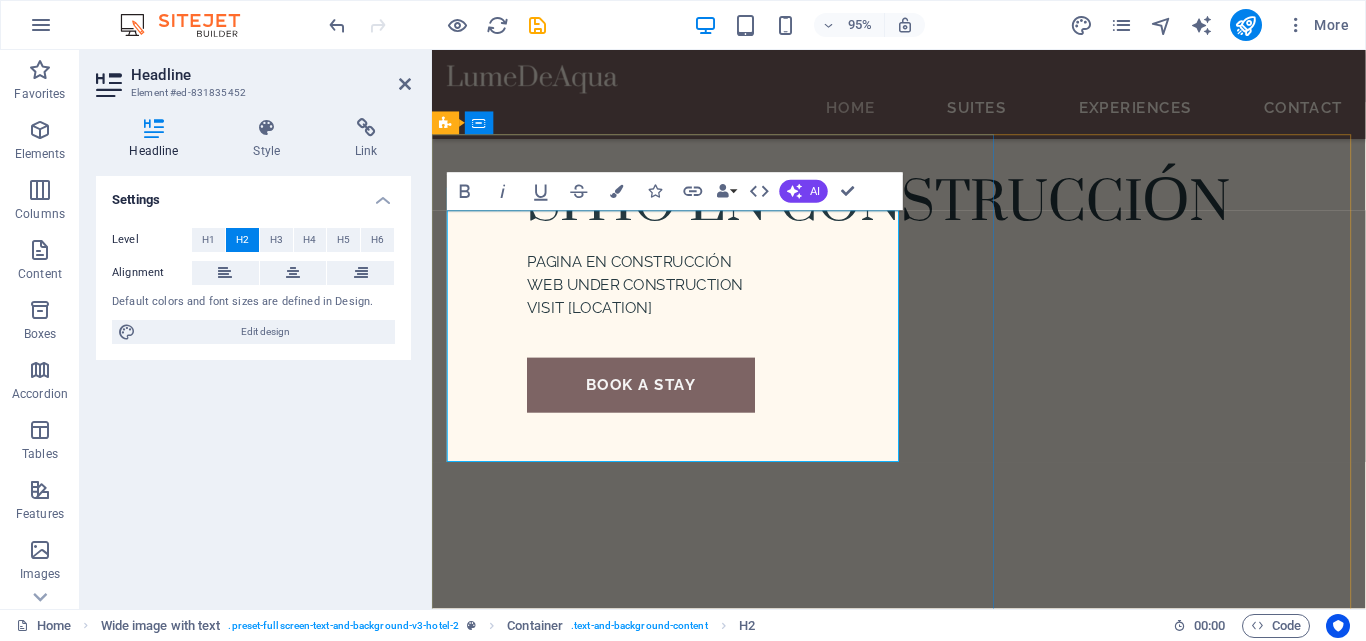 drag, startPoint x: 627, startPoint y: 271, endPoint x: 782, endPoint y: 445, distance: 233.02576 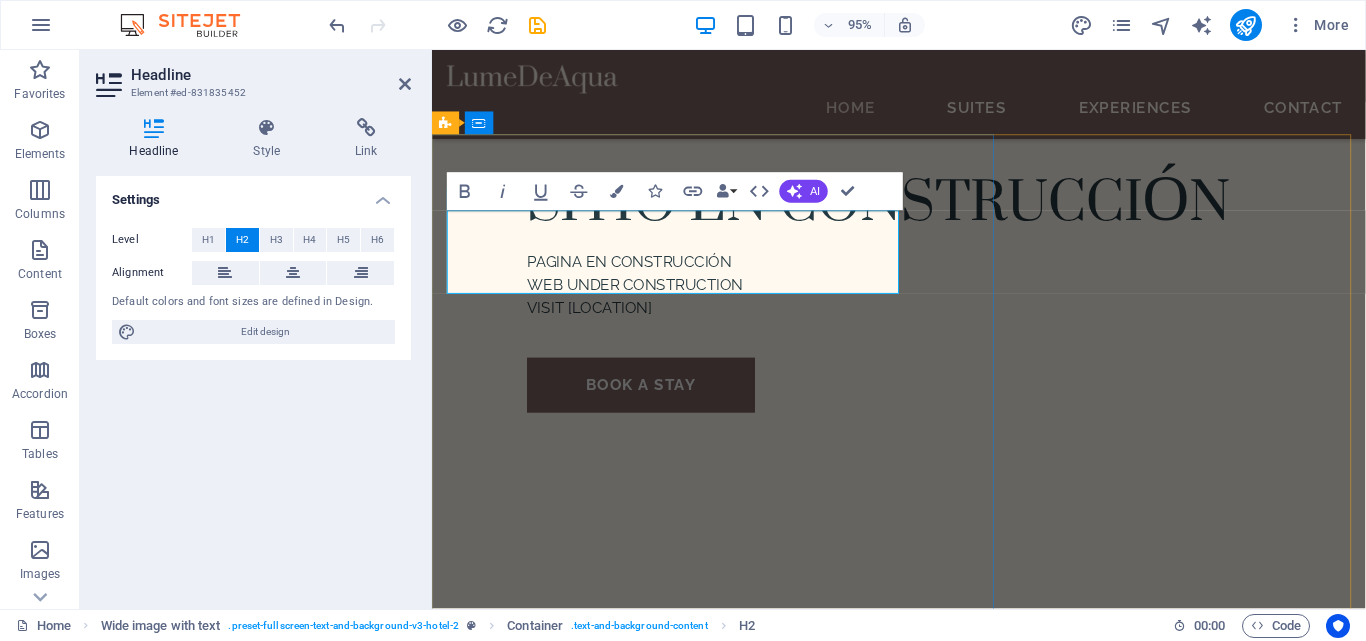 click on "Exploras" at bounding box center [881, 6337] 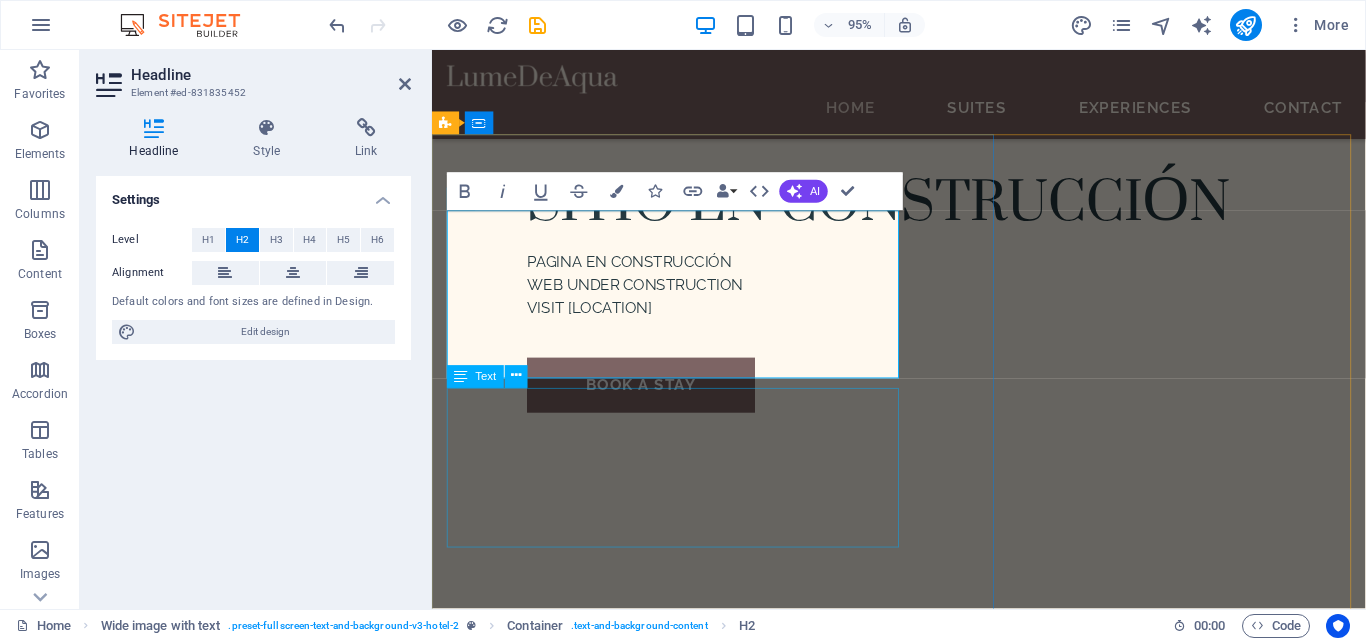 click on "Sed ut perspiciatis unde omnis iste natus error sit voluptatem accusantium doloremque laudantium, totam rem aperiam, eaque ipsa quae ab illo inventore veritatis et quasi architecto beatae vitae dicta sunt explicabo. Nemo enim ipsam voluptatem quia voluptas sit aspernatur aut odit aut fugit, sed quia consequuntur magni dolores eos qui ratione voluptatem sequi nesciunt." at bounding box center [881, 6440] 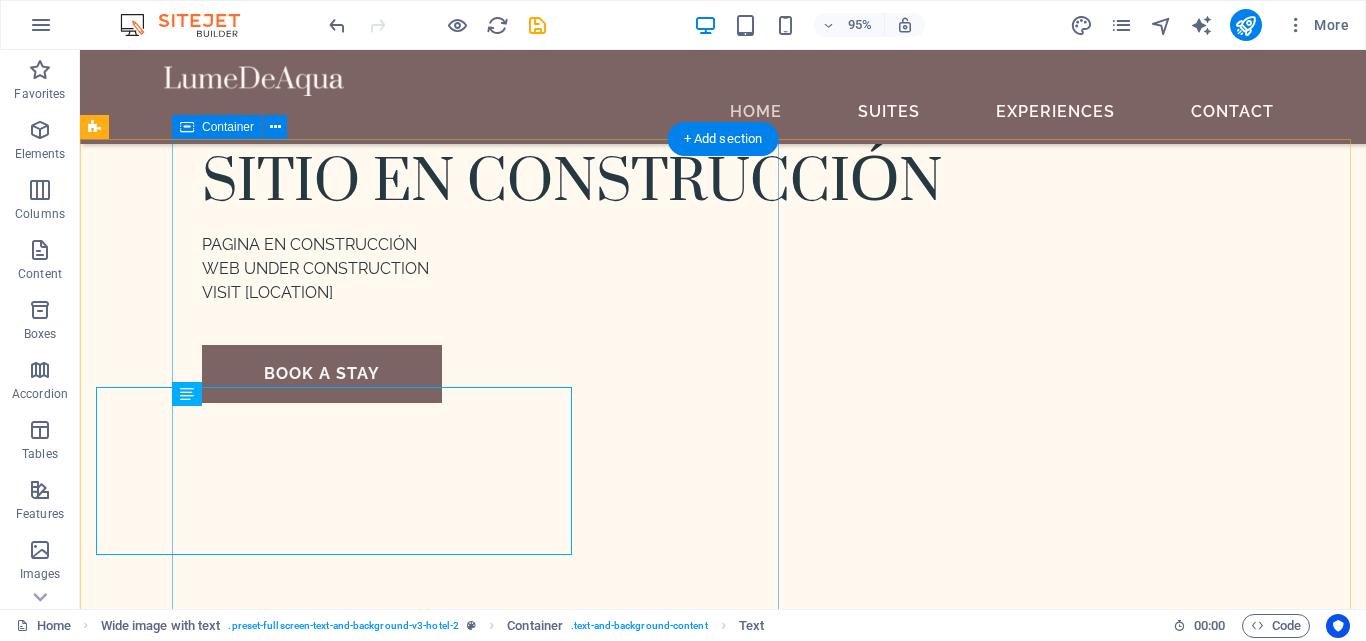 scroll, scrollTop: 4000, scrollLeft: 0, axis: vertical 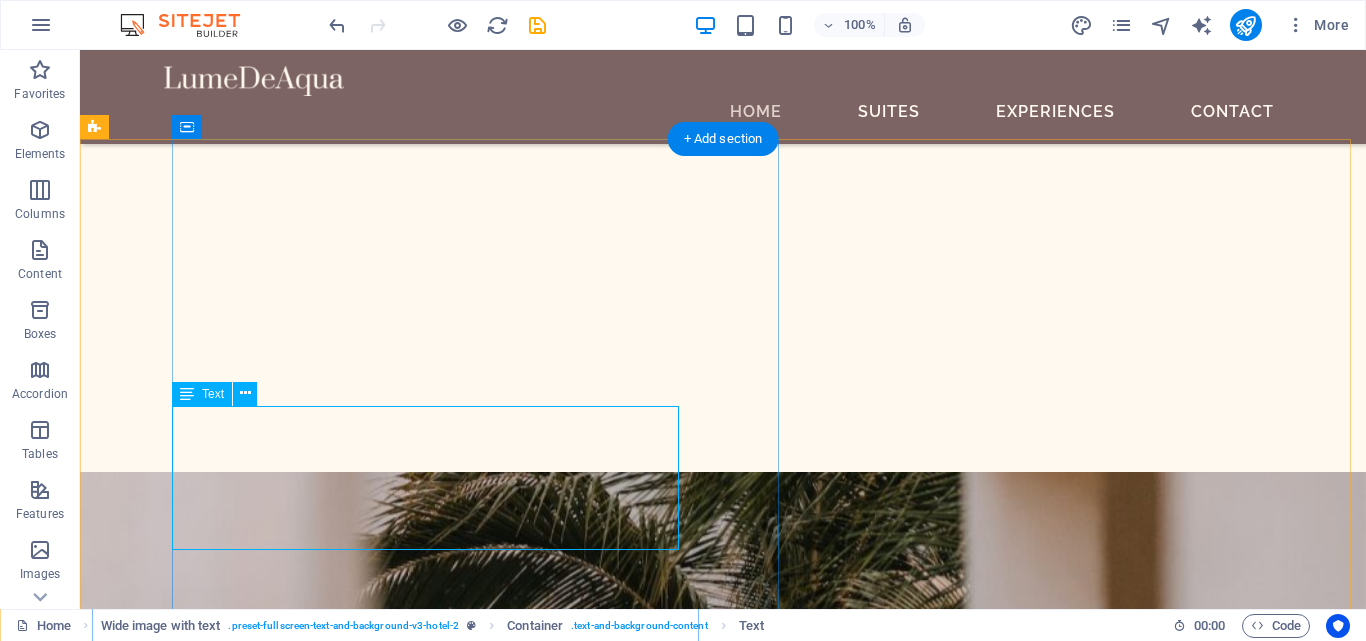 click on "Sed ut perspiciatis unde omnis iste natus error sit voluptatem accusantium doloremque laudantium, totam rem aperiam, eaque ipsa quae ab illo inventore veritatis et quasi architecto beatae vitae dicta sunt explicabo. Nemo enim ipsam voluptatem quia voluptas sit aspernatur aut odit aut fugit, sed quia consequuntur magni dolores eos qui ratione voluptatem sequi nesciunt." at bounding box center (719, 7845) 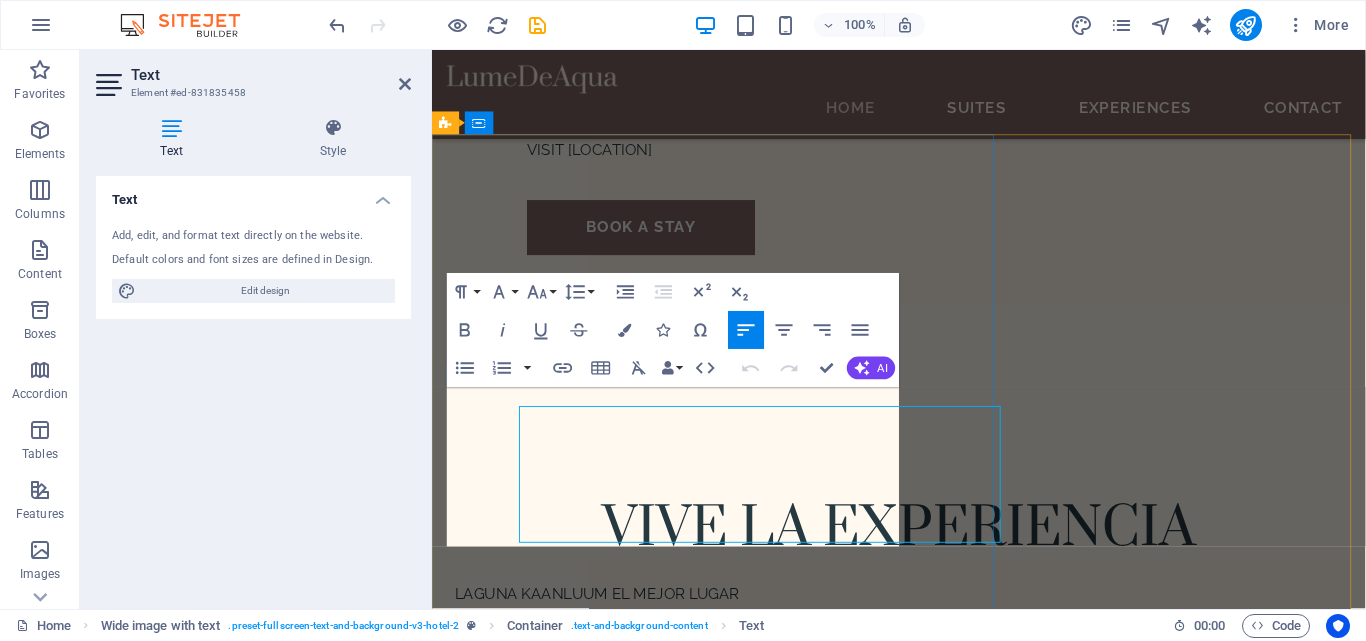 scroll, scrollTop: 3845, scrollLeft: 0, axis: vertical 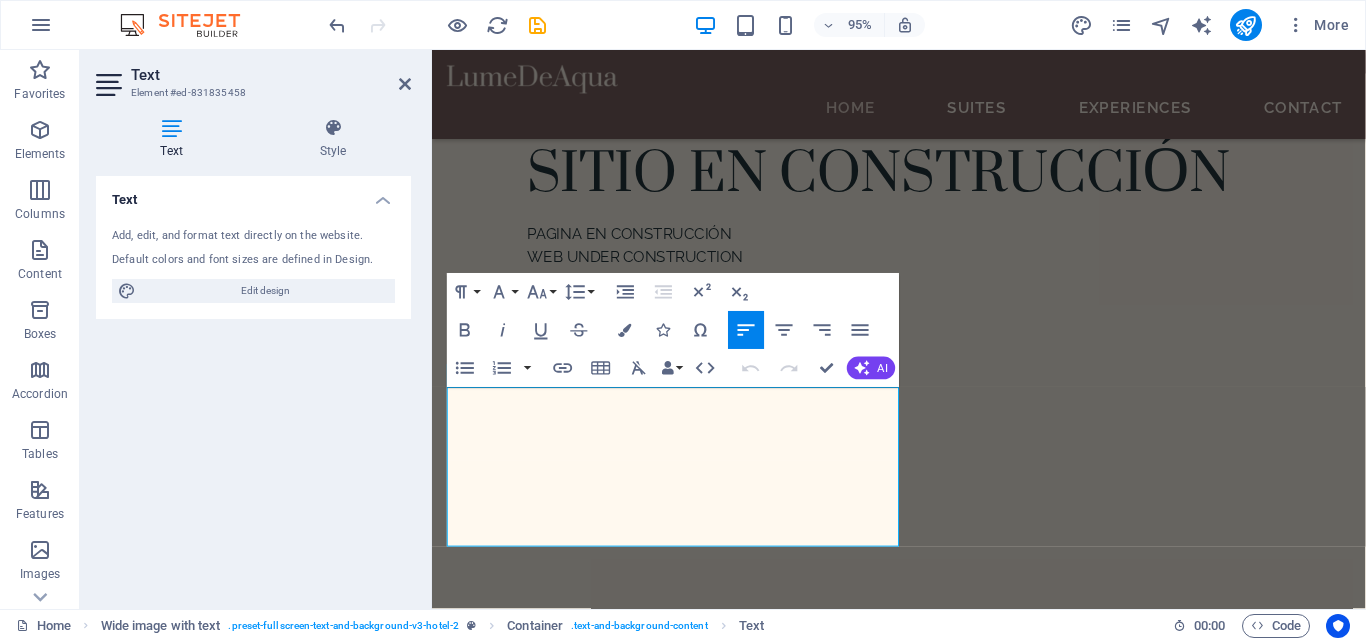 drag, startPoint x: 534, startPoint y: 556, endPoint x: 416, endPoint y: 409, distance: 188.50198 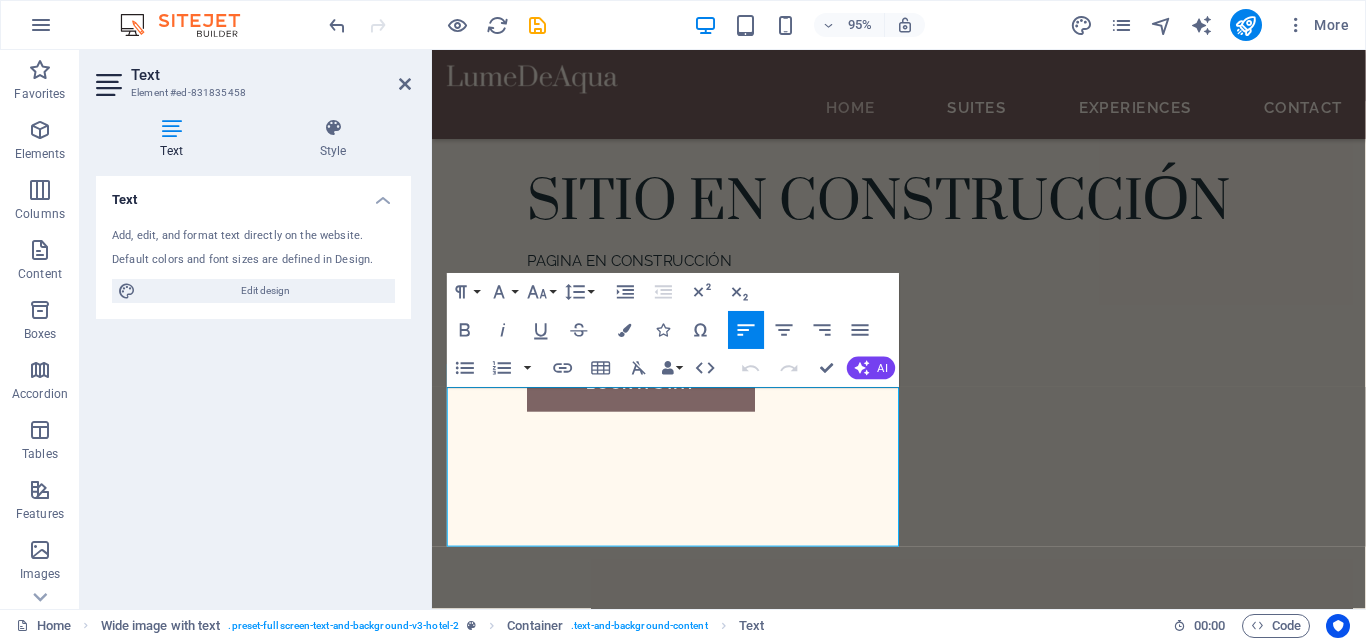 type 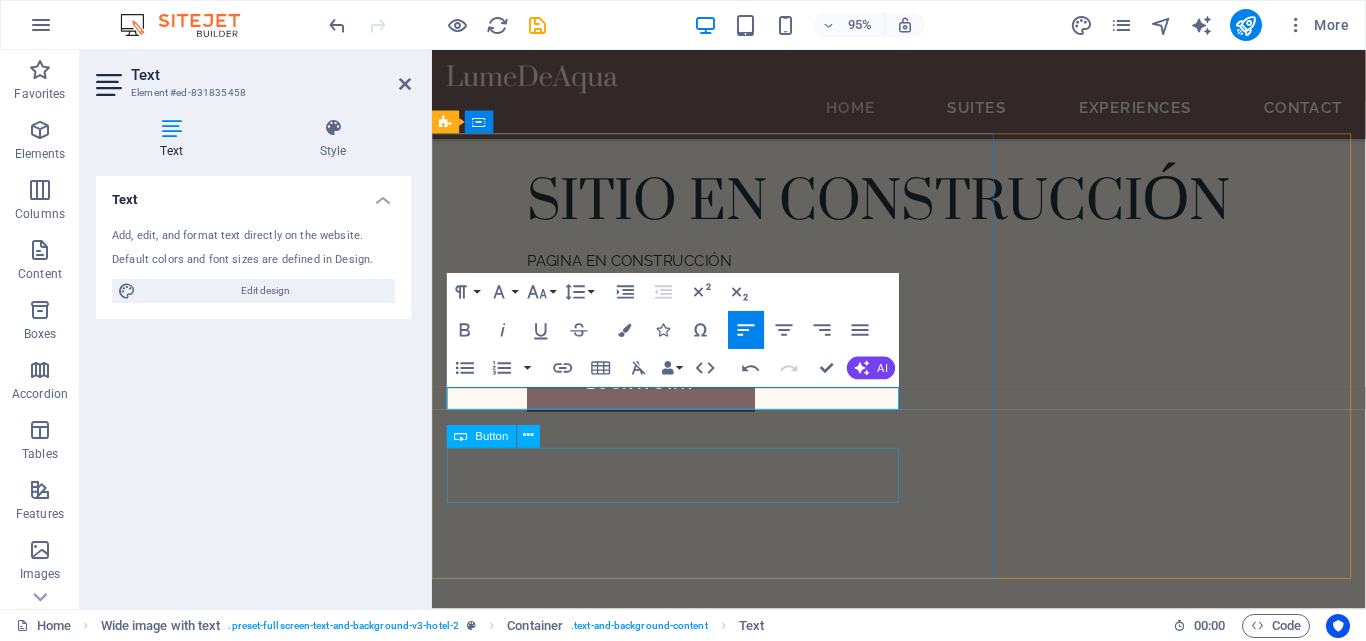 click on "learn more" at bounding box center (881, 6484) 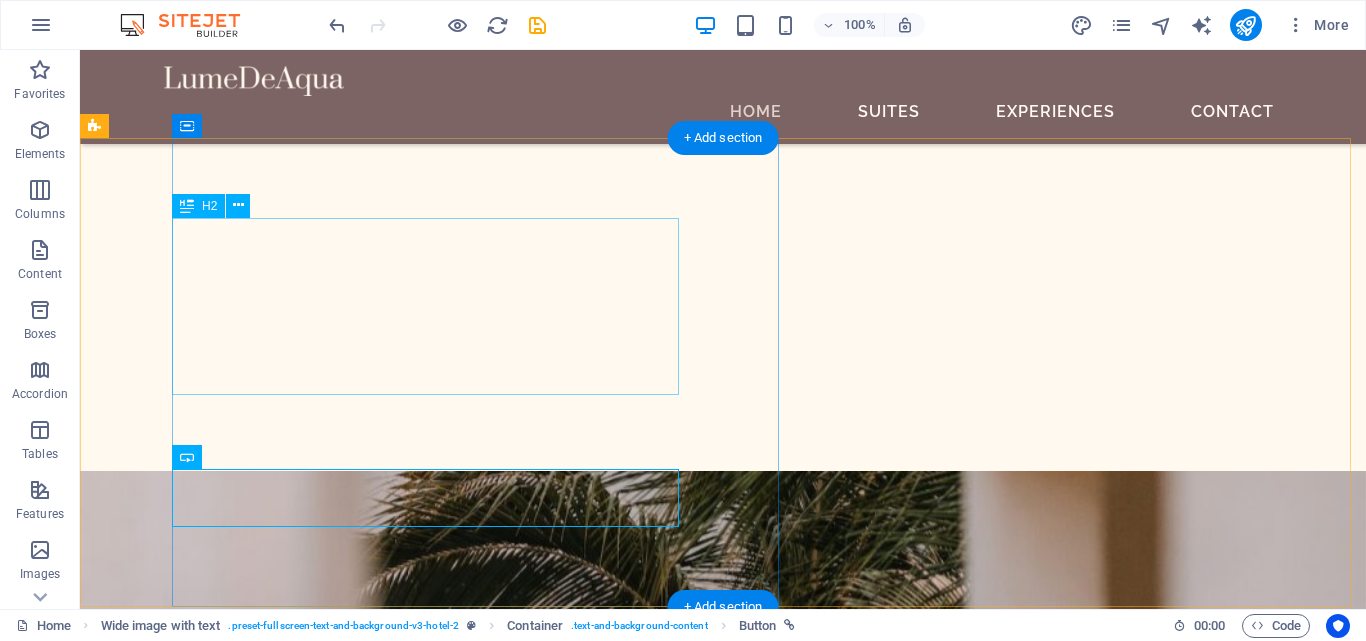 scroll, scrollTop: 4501, scrollLeft: 0, axis: vertical 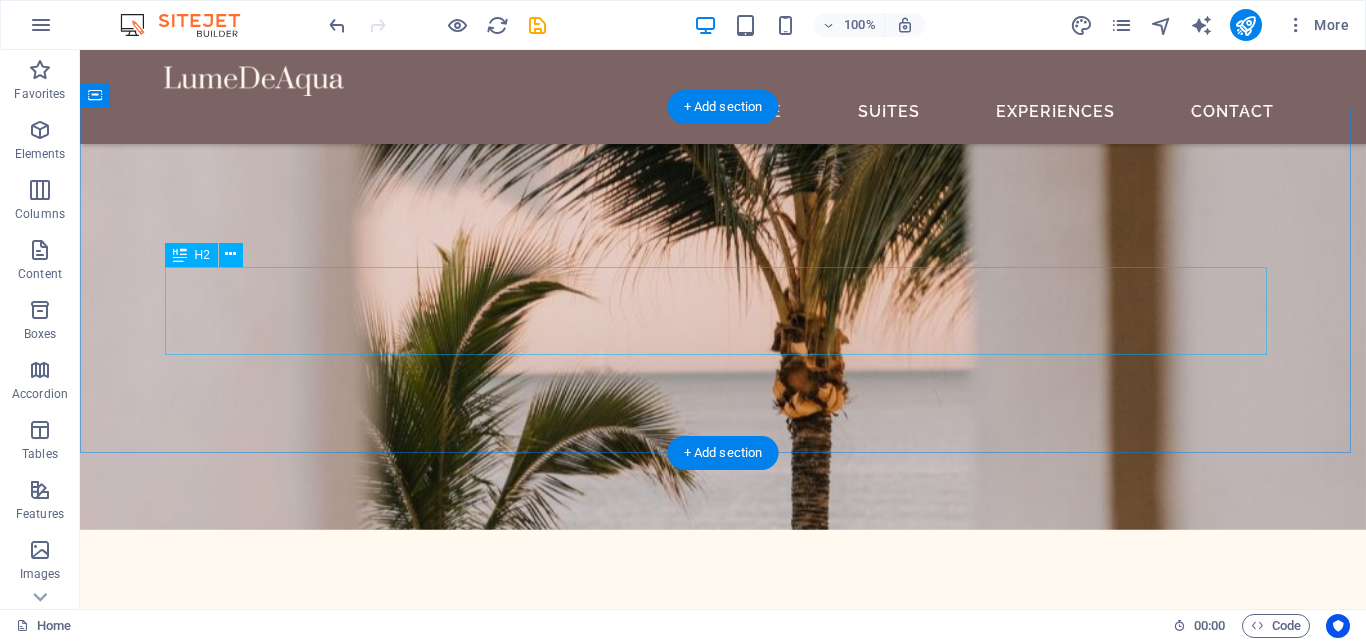 click on "Our Awards" at bounding box center [723, 8233] 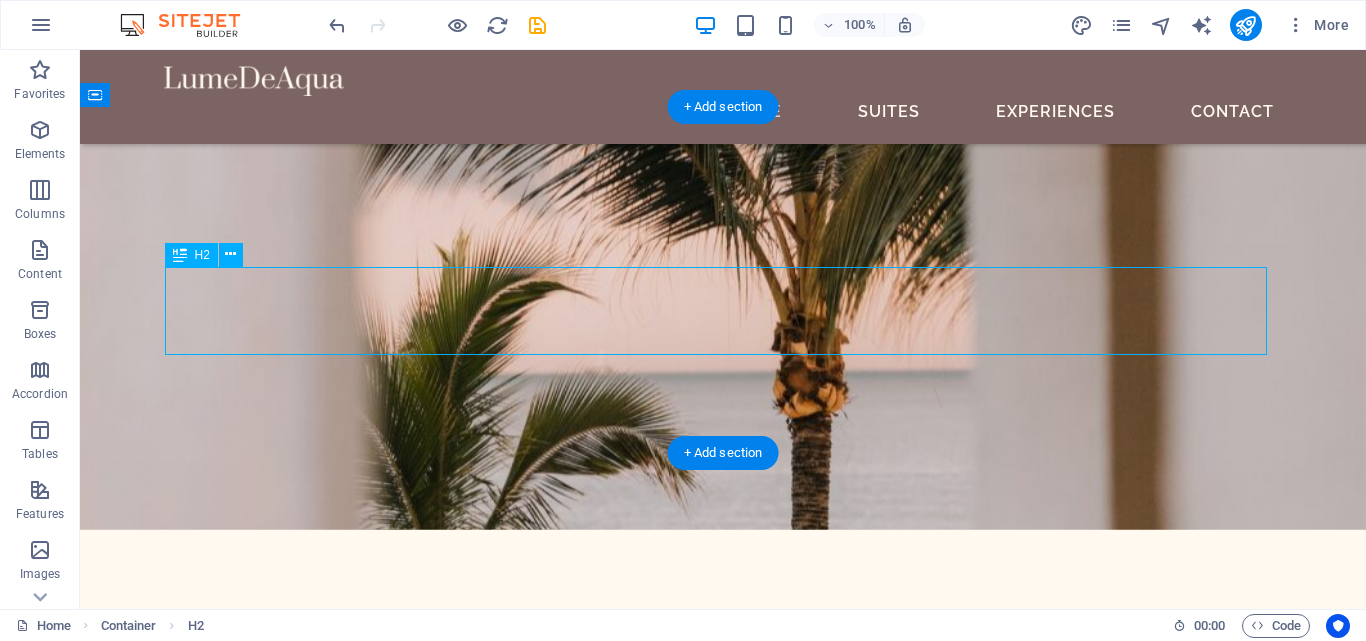 click on "Our Awards" at bounding box center [723, 8233] 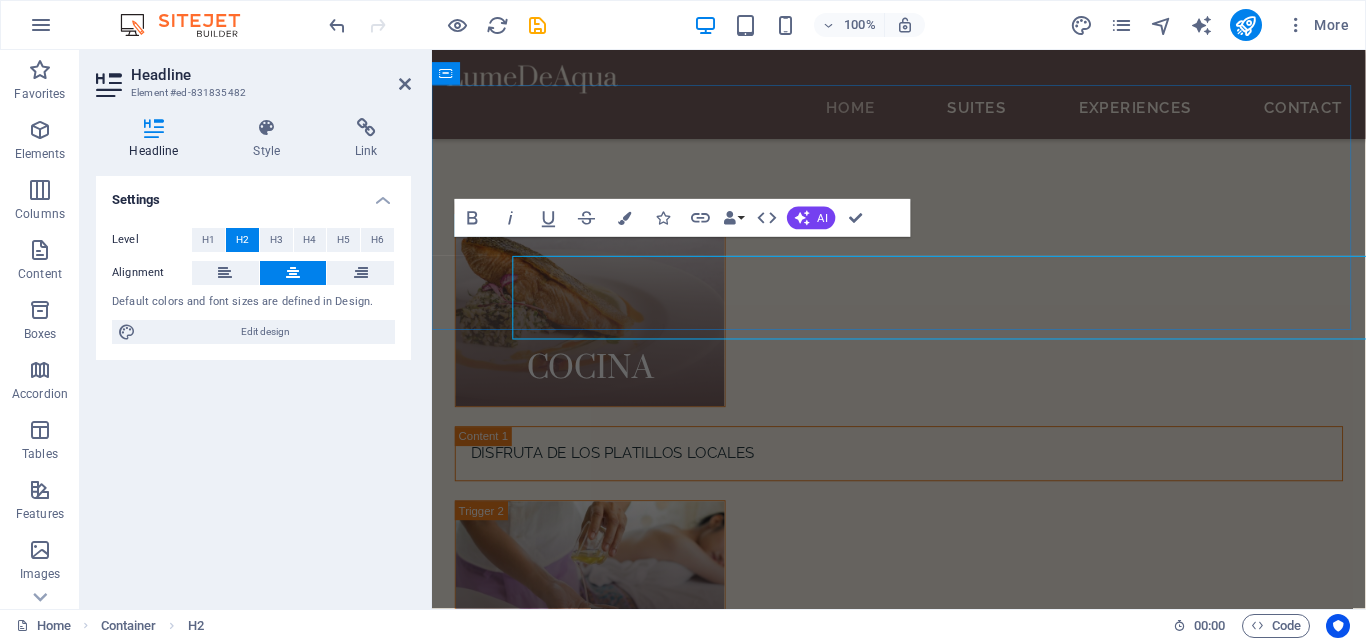 scroll, scrollTop: 4365, scrollLeft: 0, axis: vertical 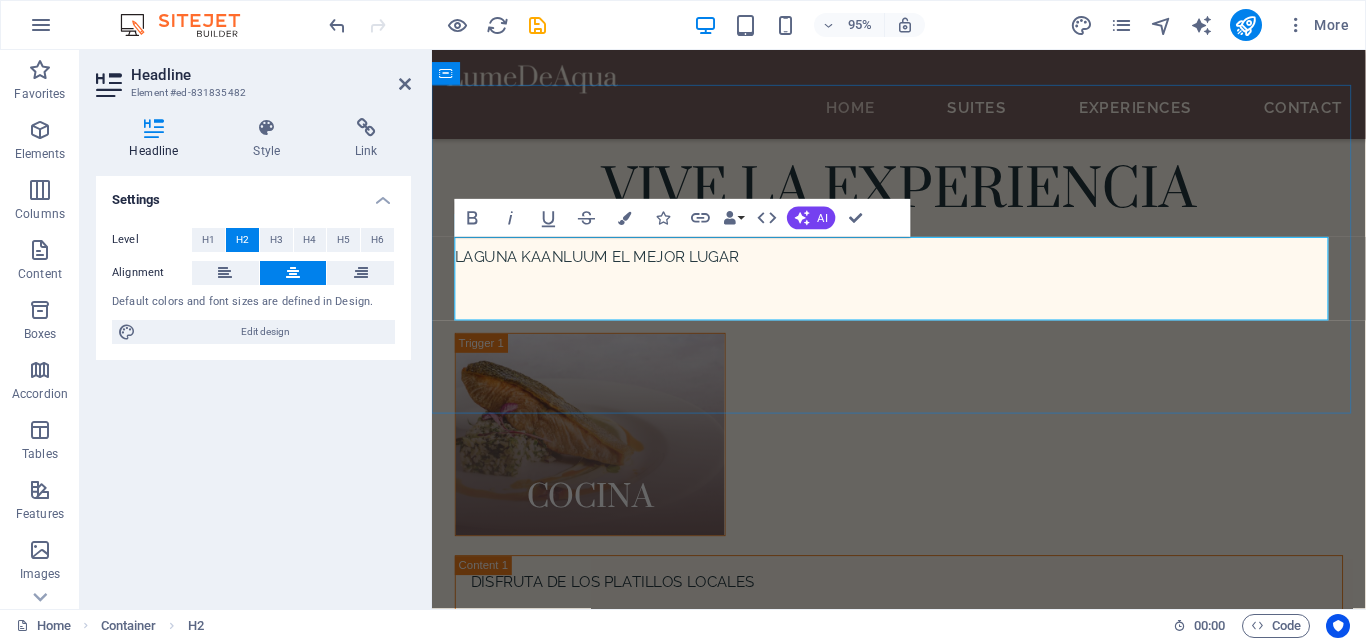 type 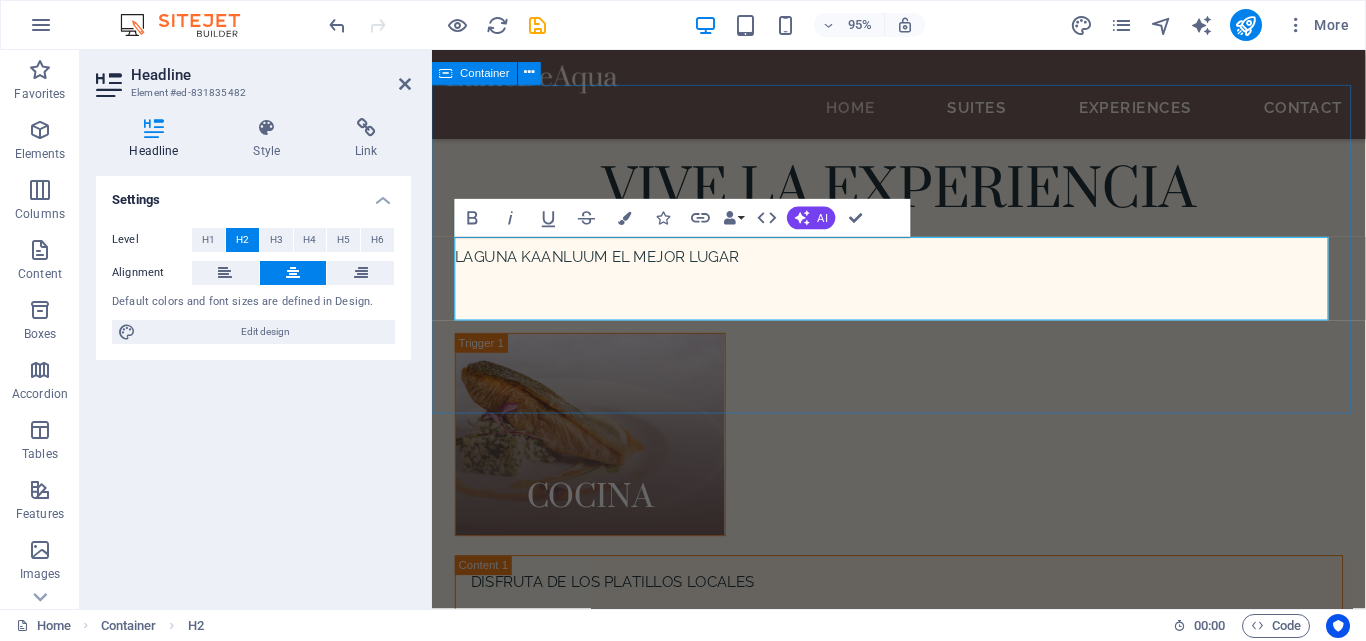 click on "[LOCATION] Sed ut perspiciatis unde omnis iste natus error sit voluptatem accusantium doloremque laudantium, totam rem aperiam, eaque ipsa quae ab illo inventore veritatis et quasi architecto beatae vitae dicta sunt explicabo." at bounding box center (923, 6765) 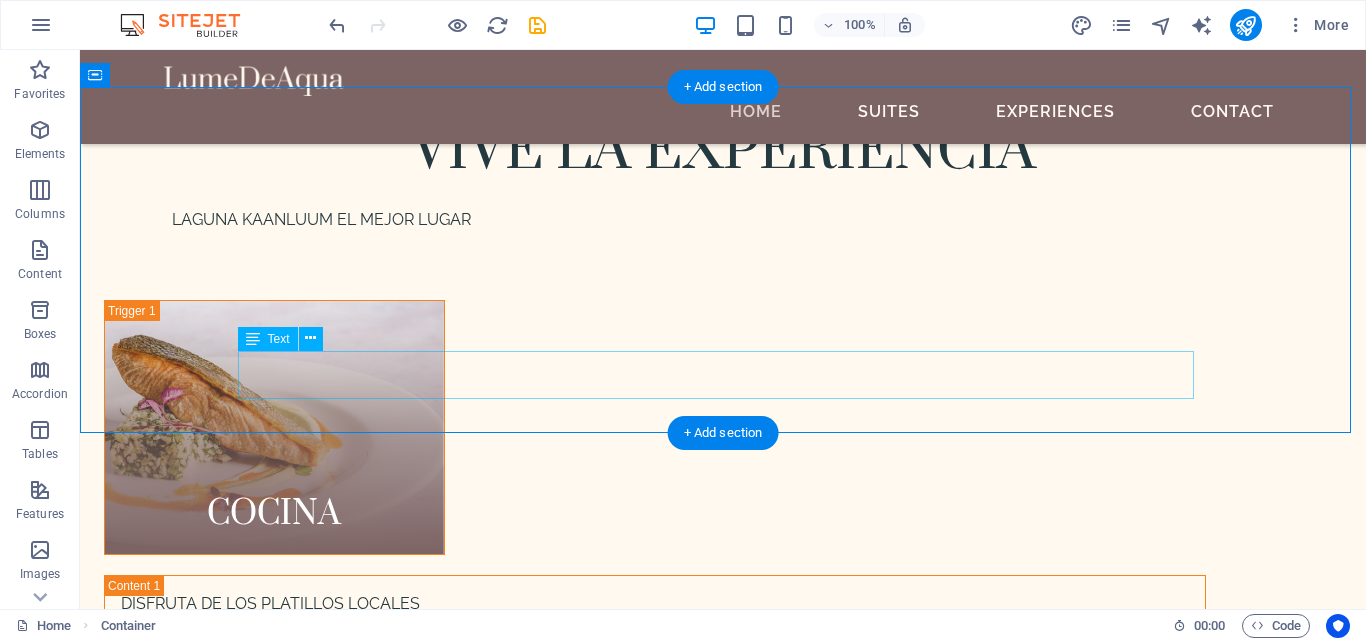 scroll, scrollTop: 4521, scrollLeft: 0, axis: vertical 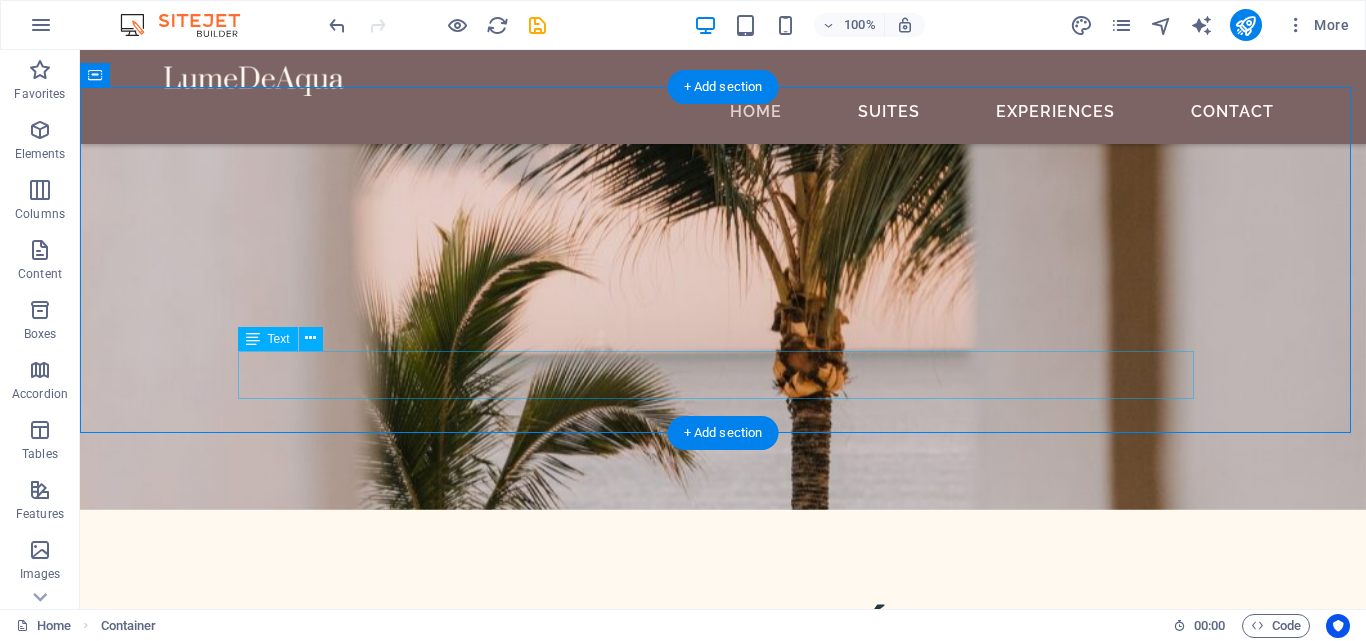 click on "Sed ut perspiciatis unde omnis iste natus error sit voluptatem accusantium doloremque laudantium, totam rem aperiam, eaque ipsa quae ab illo inventore veritatis et quasi architecto beatae vitae dicta sunt explicabo." at bounding box center [723, 8297] 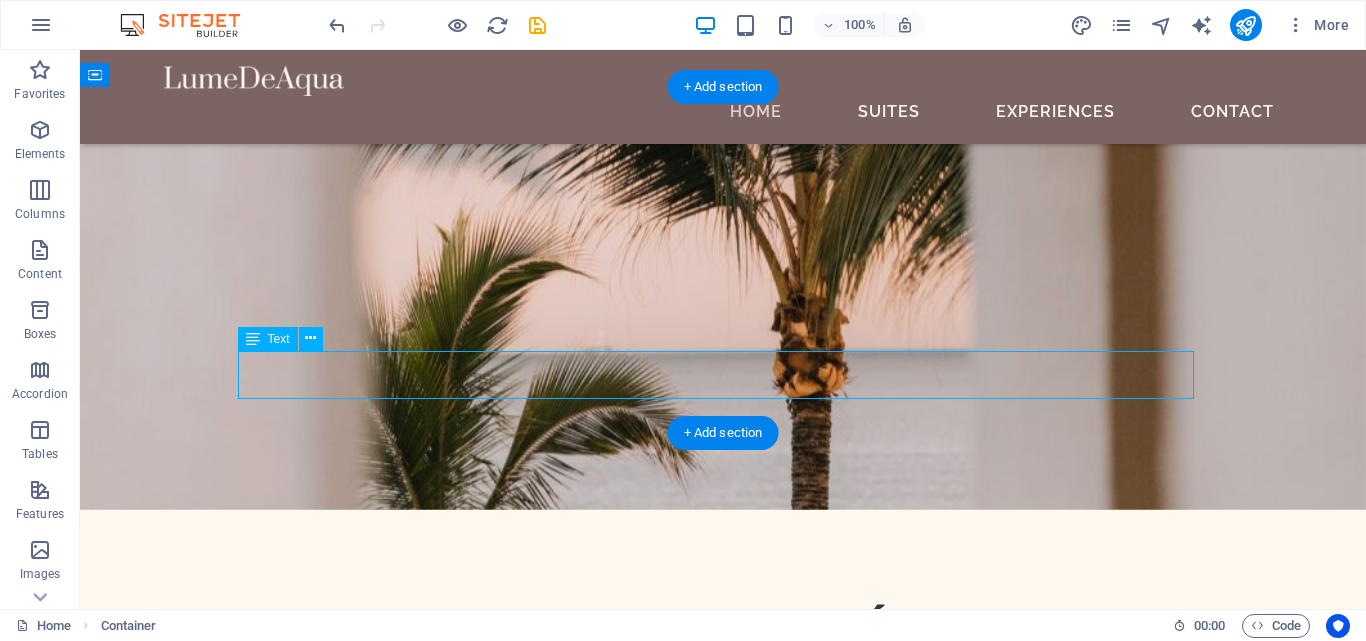 click on "Sed ut perspiciatis unde omnis iste natus error sit voluptatem accusantium doloremque laudantium, totam rem aperiam, eaque ipsa quae ab illo inventore veritatis et quasi architecto beatae vitae dicta sunt explicabo." at bounding box center (723, 8297) 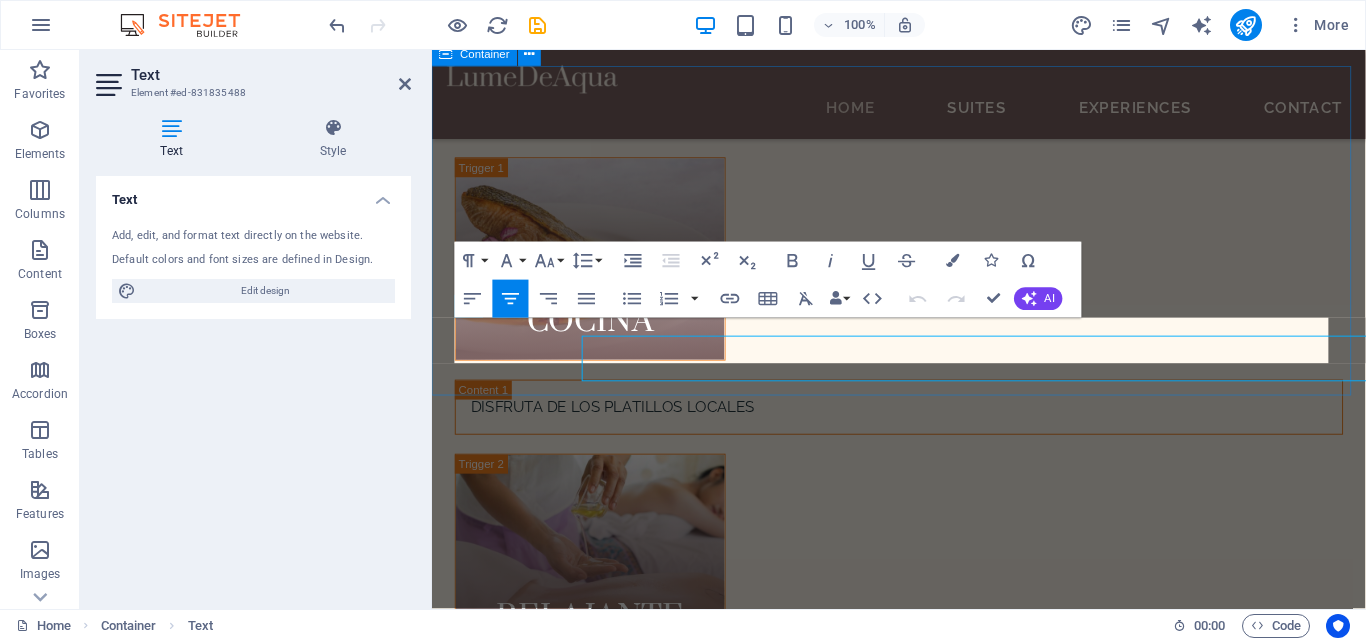 scroll, scrollTop: 4384, scrollLeft: 0, axis: vertical 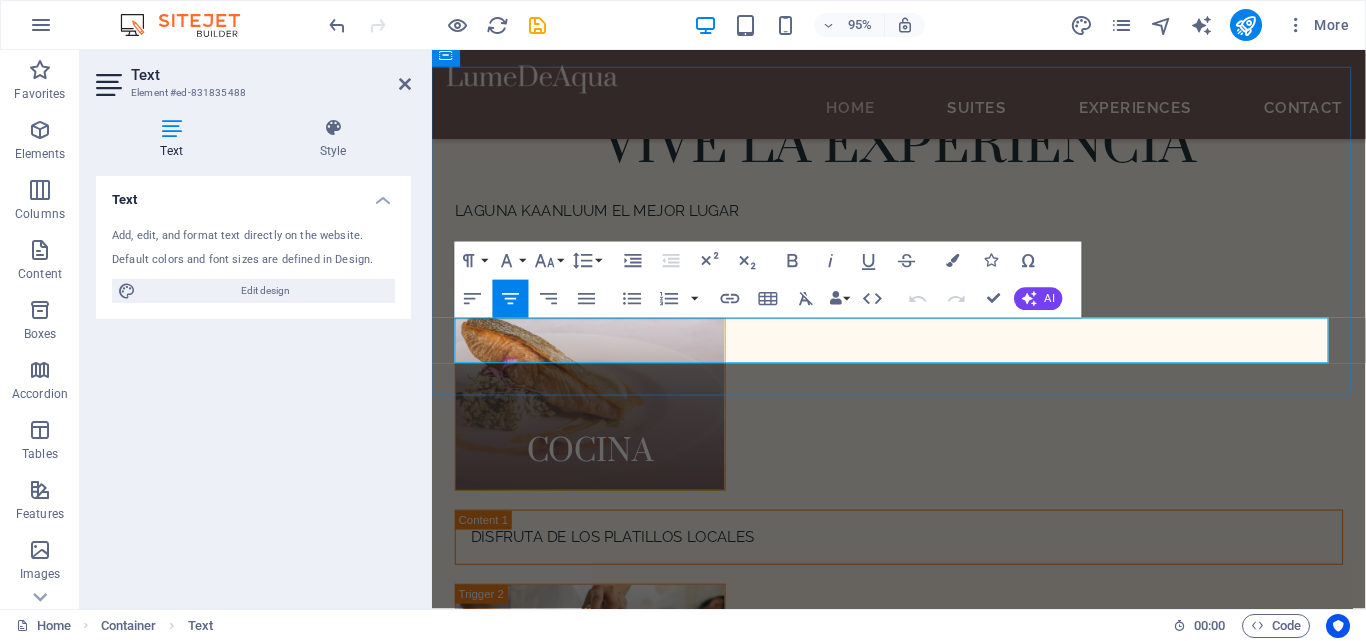 click on "Sed ut perspiciatis unde omnis iste natus error sit voluptatem accusantium doloremque laudantium, totam rem aperiam, eaque ipsa quae ab illo inventore veritatis et quasi architecto beatae vitae dicta sunt explicabo." at bounding box center (923, 6832) 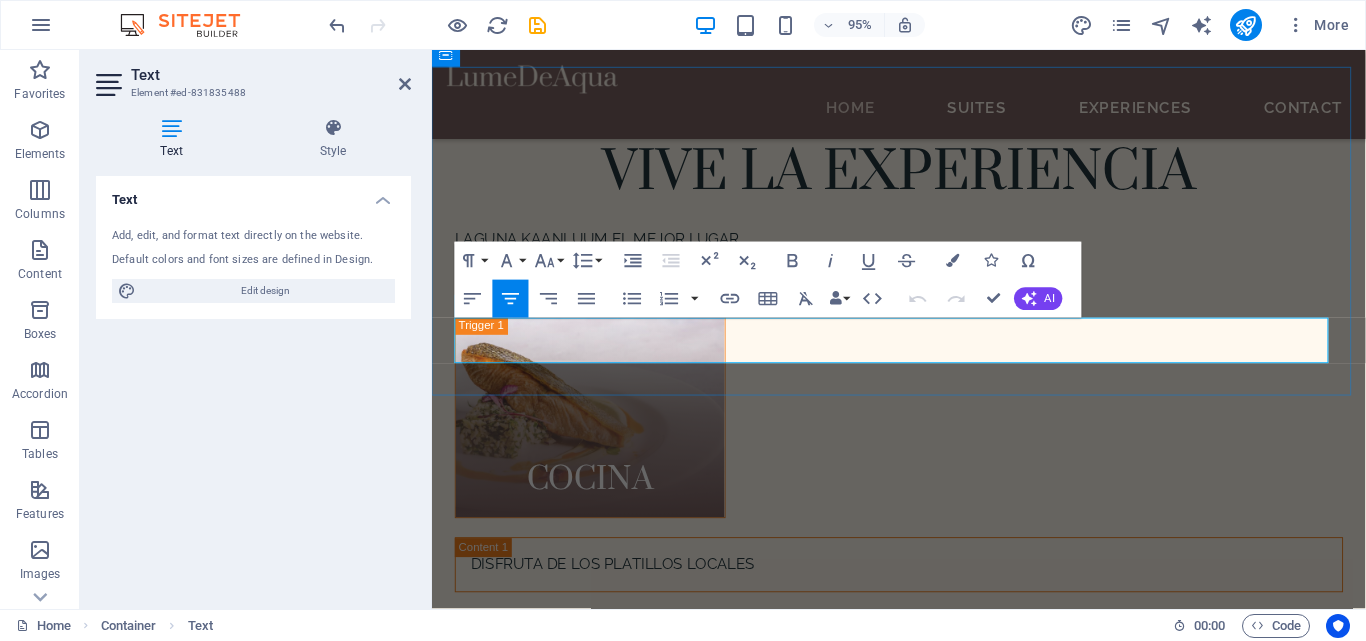 type 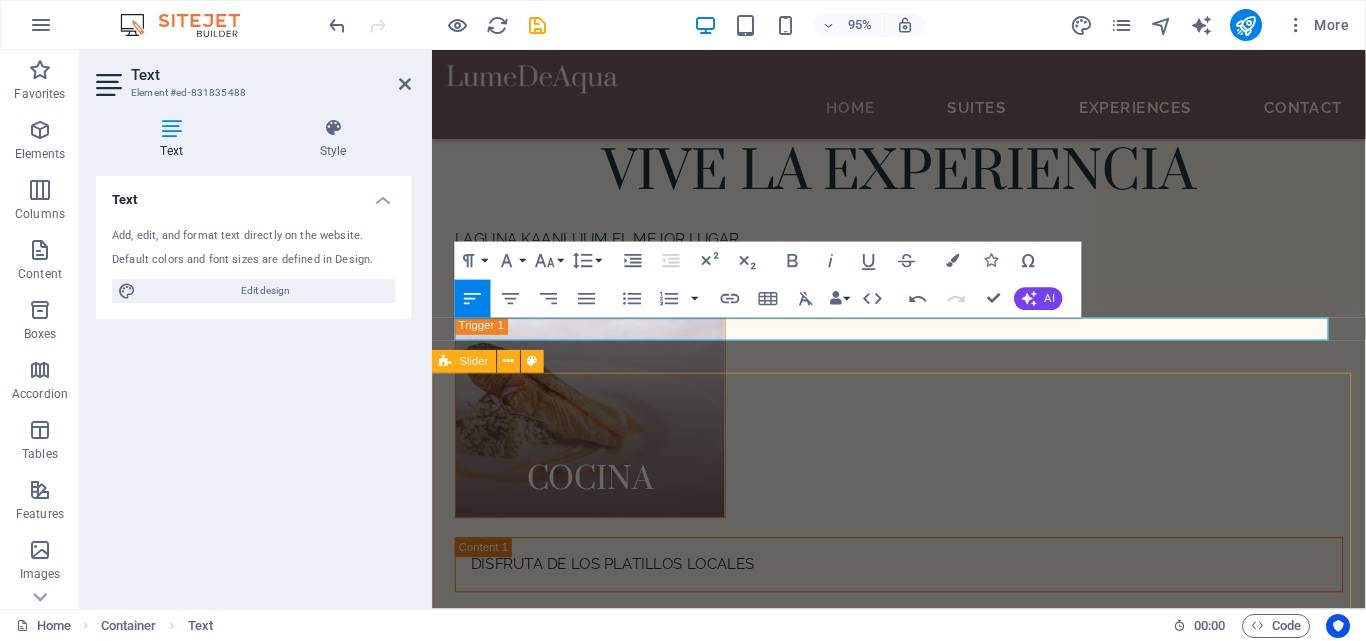 click on "LumeDeAqua, Best Hotel Breakfast Voted By Falstaff Travel Members LumeDeAqua, Best Hotel Breakfast Voted By Falstaff Travel Members LumeDeAqua, Best Hotel Breakfast Voted By Falstaff Travel Members LumeDeAqua, Best Hotel Breakfast Voted By Falstaff Travel Members LumeDeAqua, Best Hotel Breakfast Voted By Falstaff Travel Members LumeDeAqua, Best Hotel Breakfast Voted By Falstaff Travel Members LumeDeAqua, Best Hotel Breakfast Voted By Falstaff Travel Members LumeDeAqua, Best Hotel Breakfast Voted By Falstaff Travel Members LumeDeAqua, Best Hotel Breakfast Voted By Falstaff Travel Members LumeDeAqua, Best Hotel Breakfast Voted By Falstaff Travel Members 1 2 3 4" at bounding box center (923, 8454) 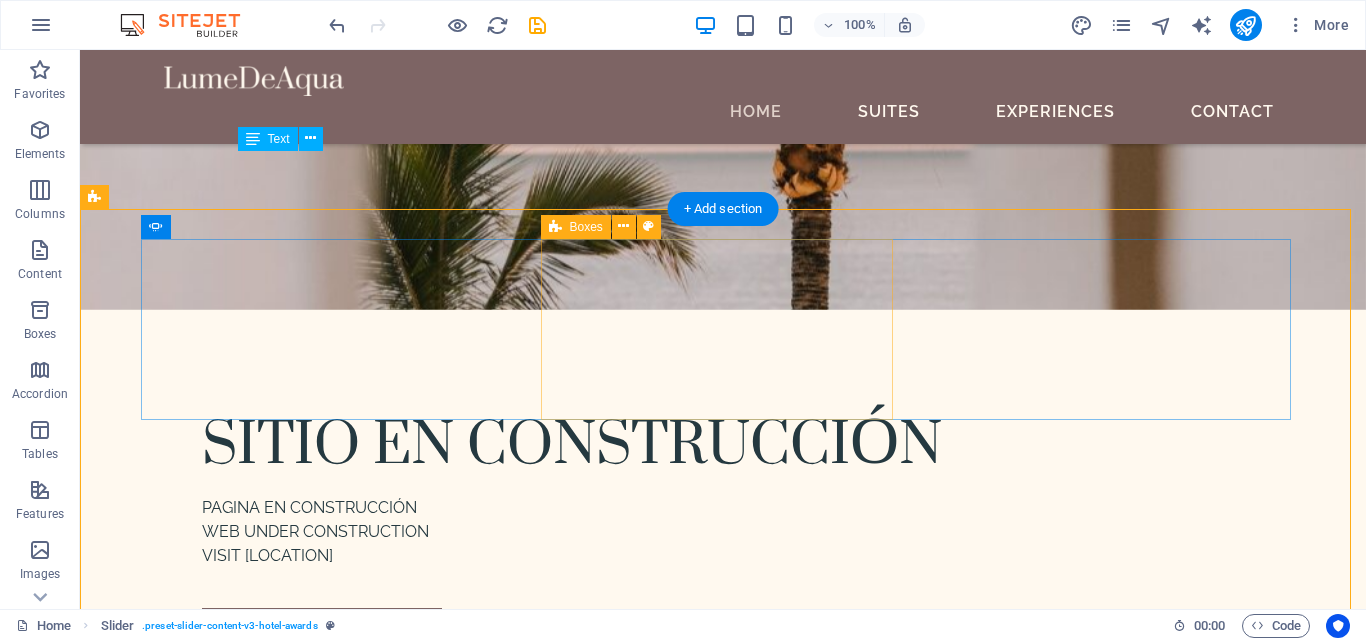 scroll, scrollTop: 5221, scrollLeft: 0, axis: vertical 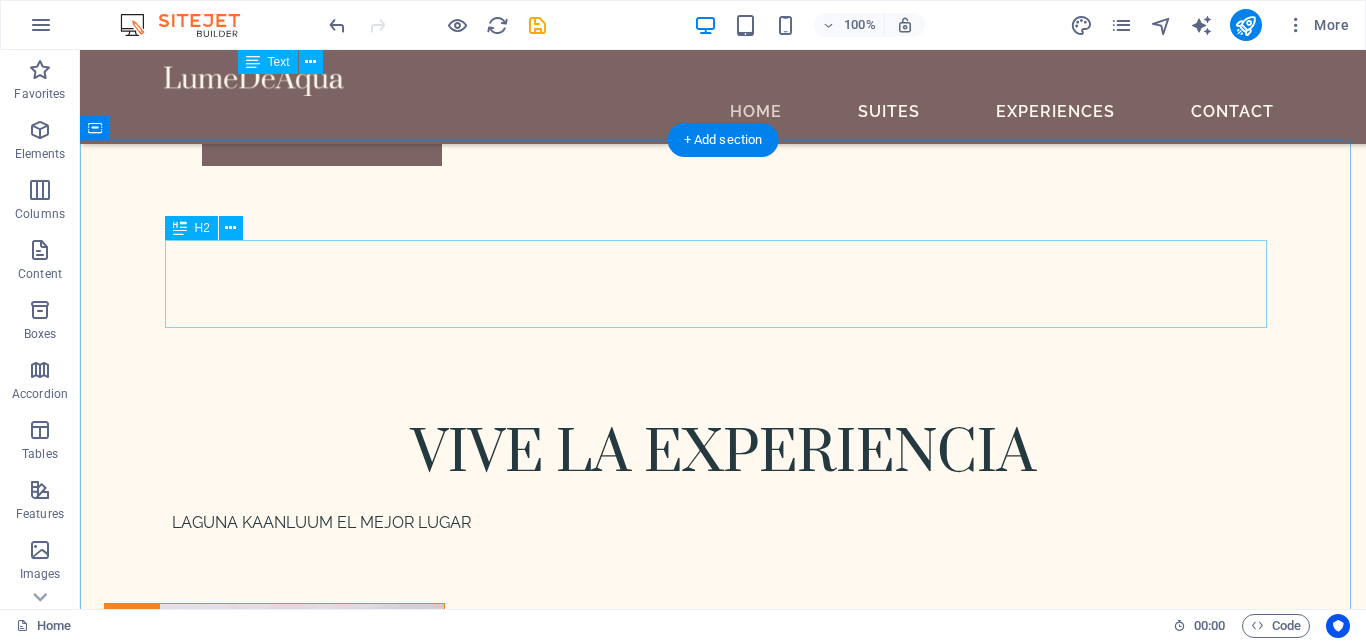 click on "Book Your Stay" at bounding box center (723, 10237) 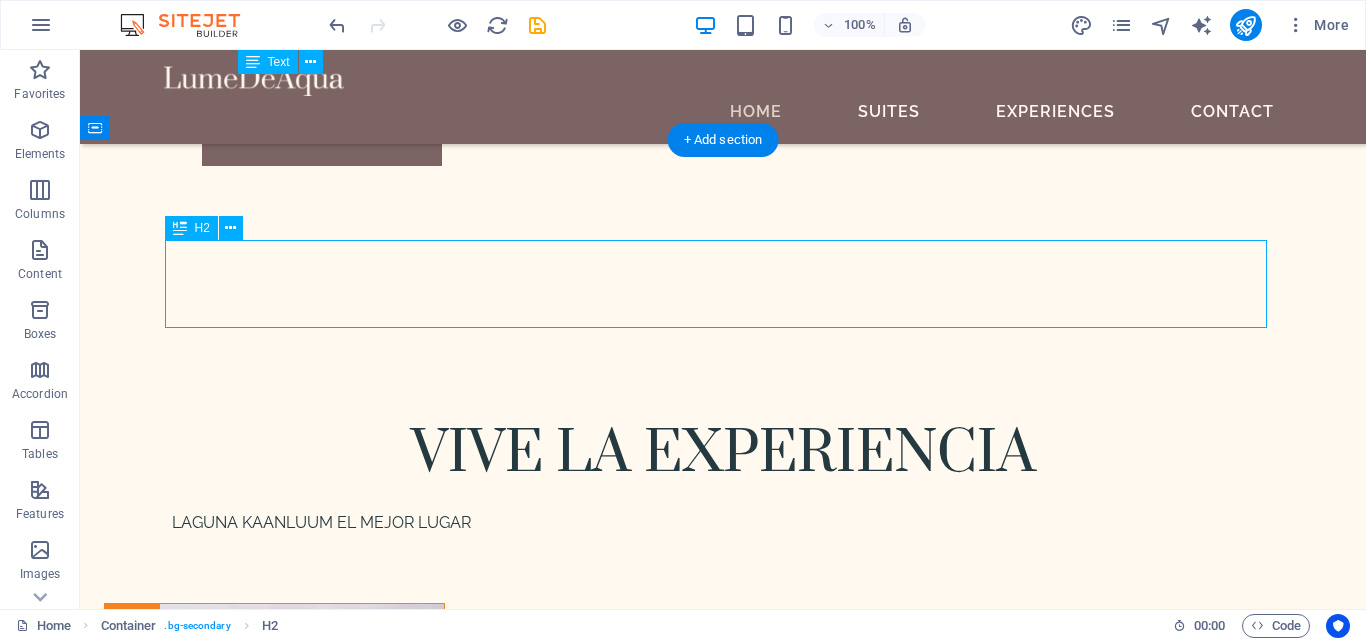 click on "Book Your Stay" at bounding box center (723, 10237) 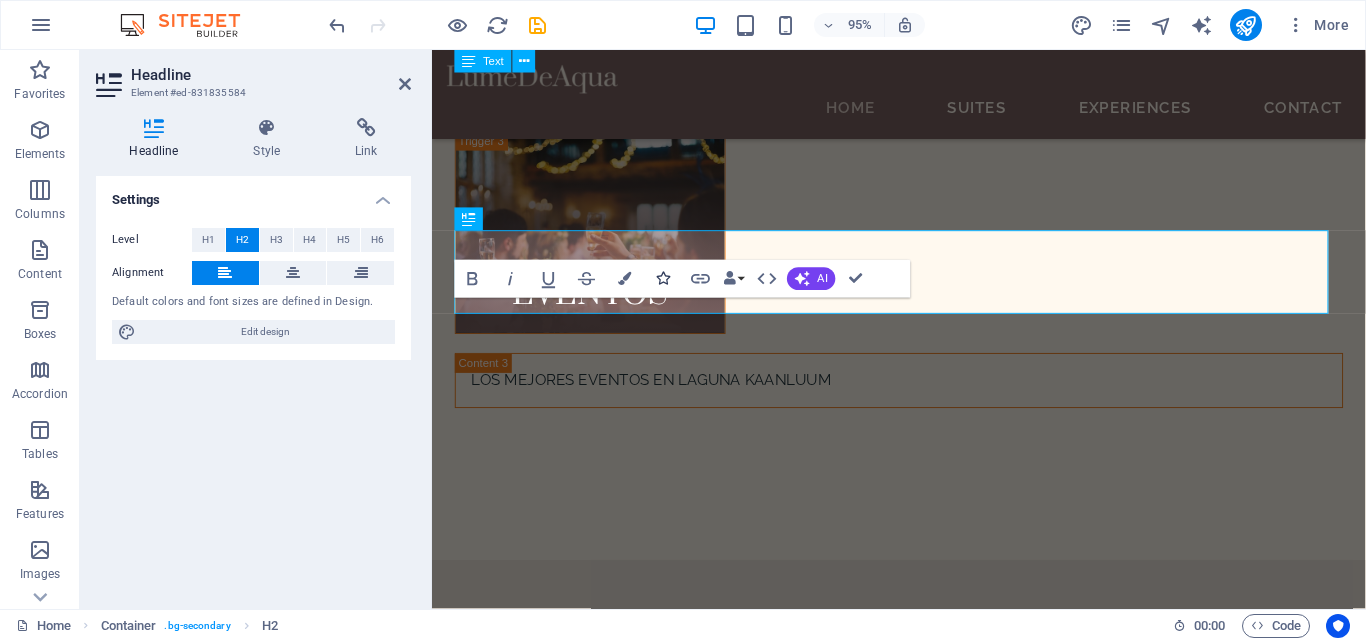 scroll, scrollTop: 5131, scrollLeft: 0, axis: vertical 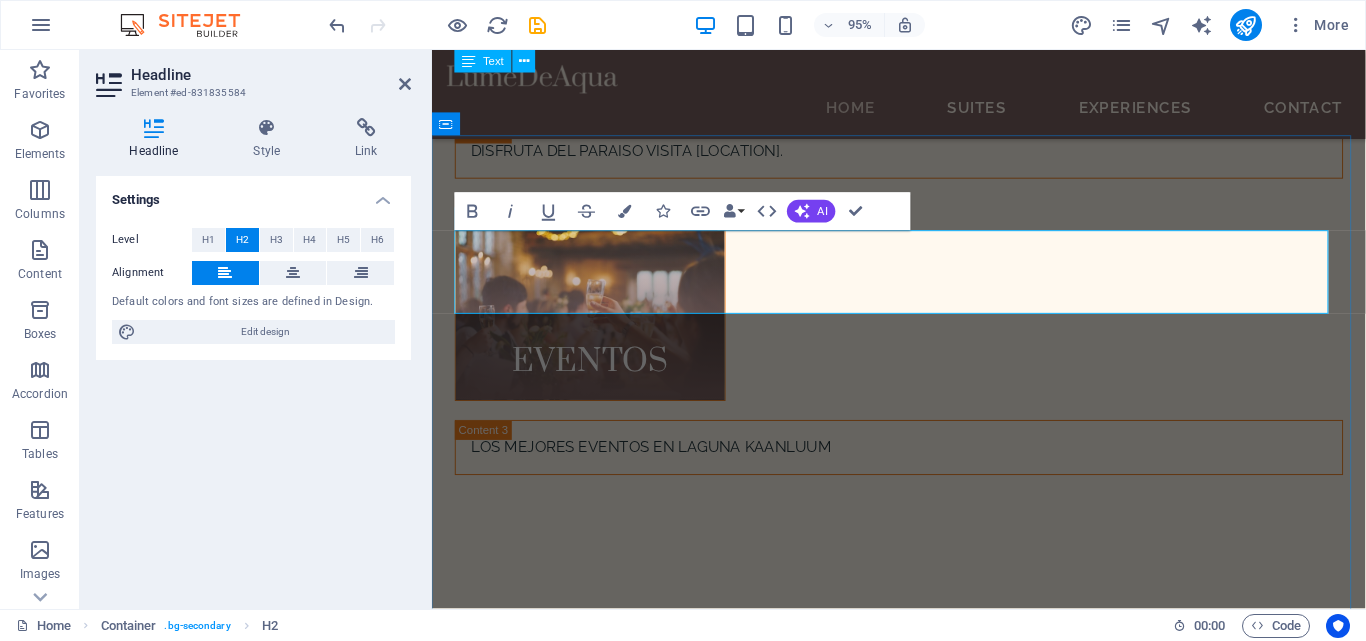 type 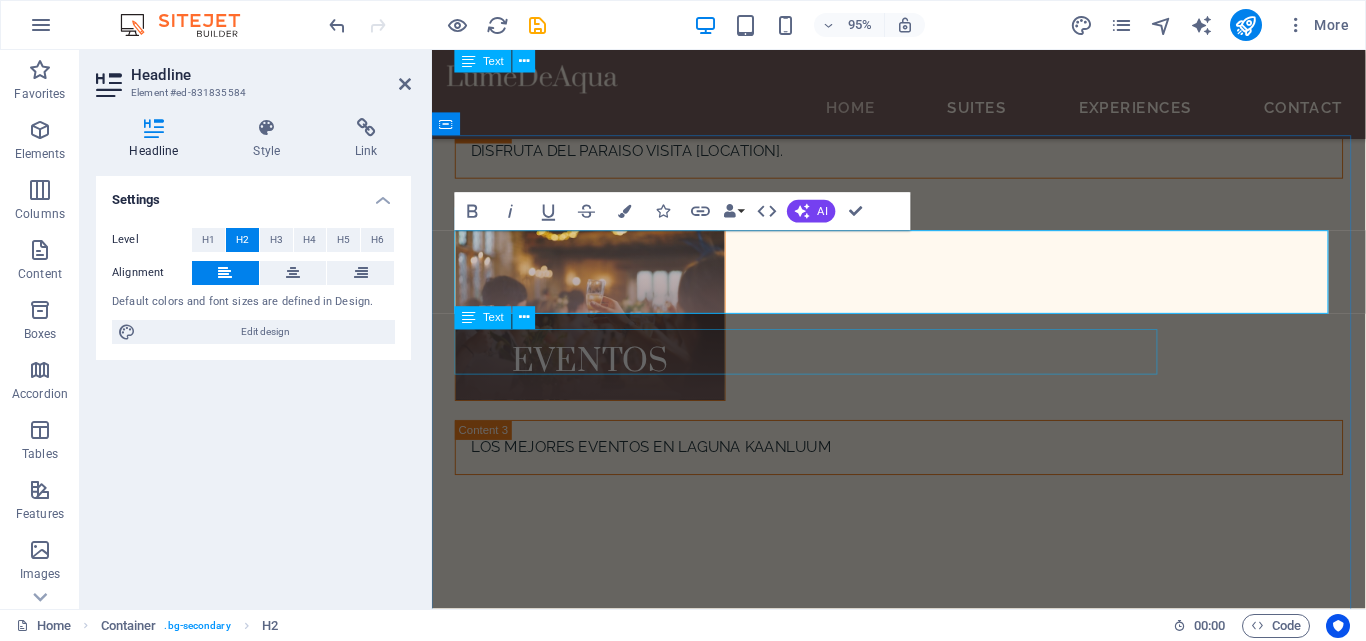 click on "Sed ut perspiciatis unde omnis iste natus error sit voluptatem accusantium doloremque laudantium, totam rem aperiam," at bounding box center (923, 9482) 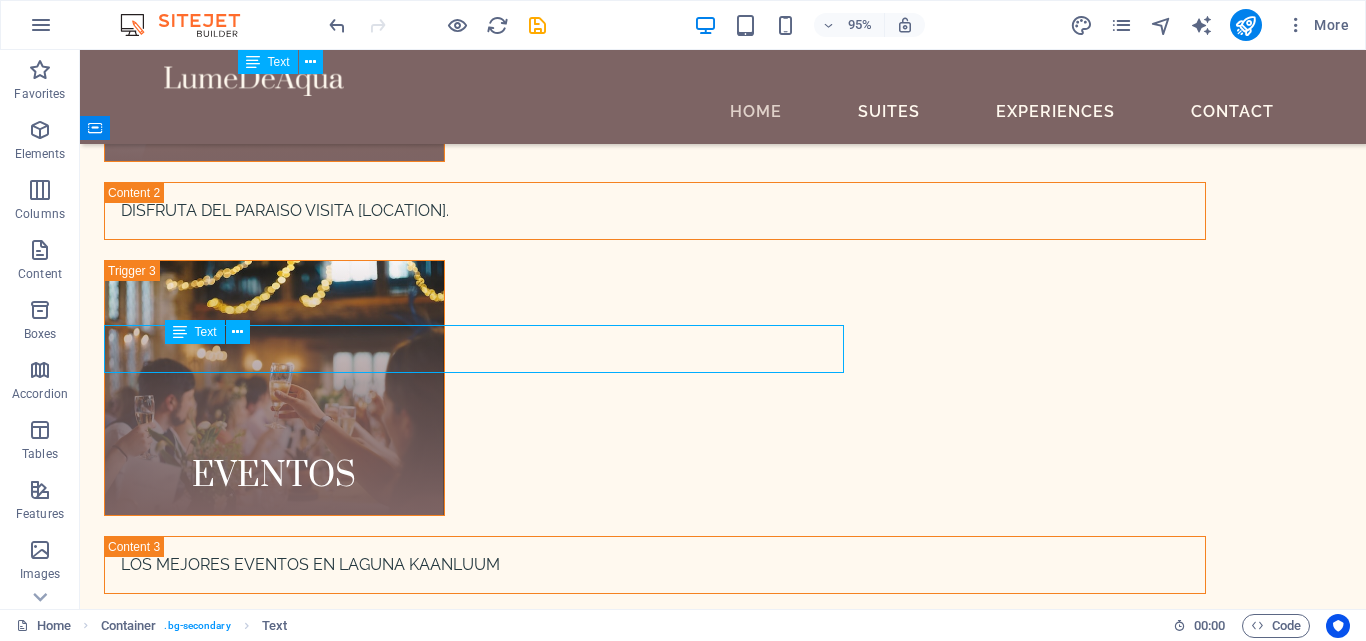 scroll, scrollTop: 5287, scrollLeft: 0, axis: vertical 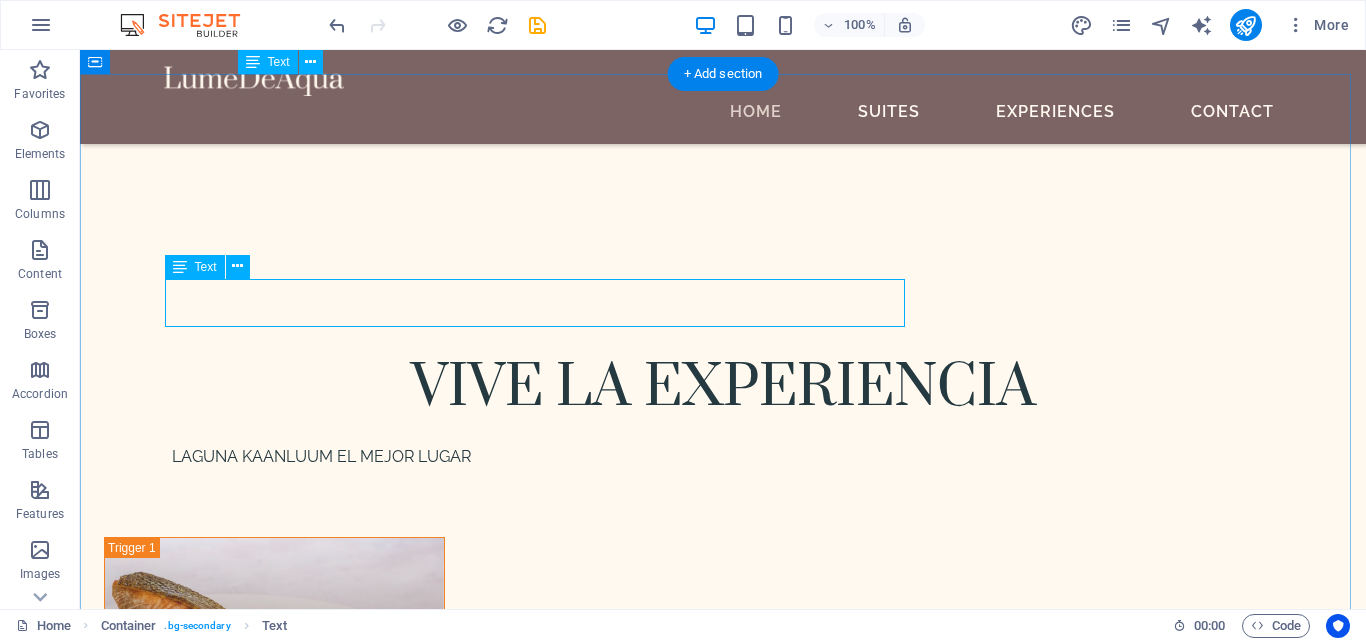 click on "Sed ut perspiciatis unde omnis iste natus error sit voluptatem accusantium doloremque laudantium, totam rem aperiam," at bounding box center [723, 10243] 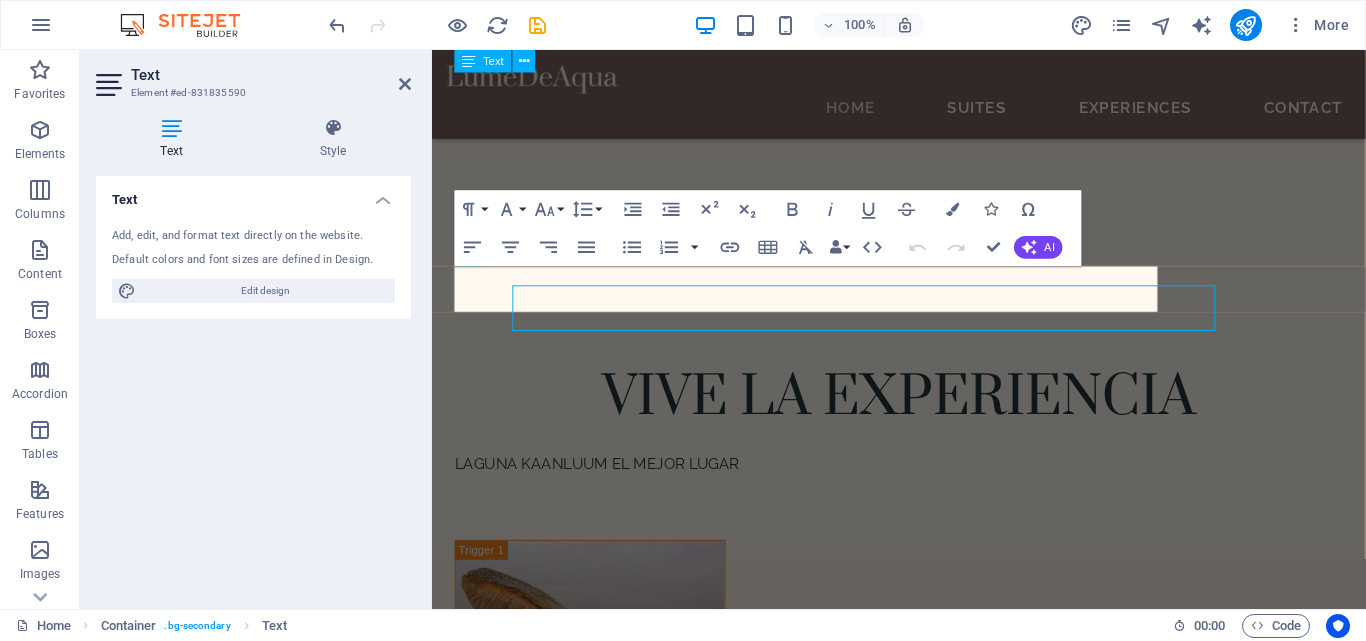 scroll, scrollTop: 5197, scrollLeft: 0, axis: vertical 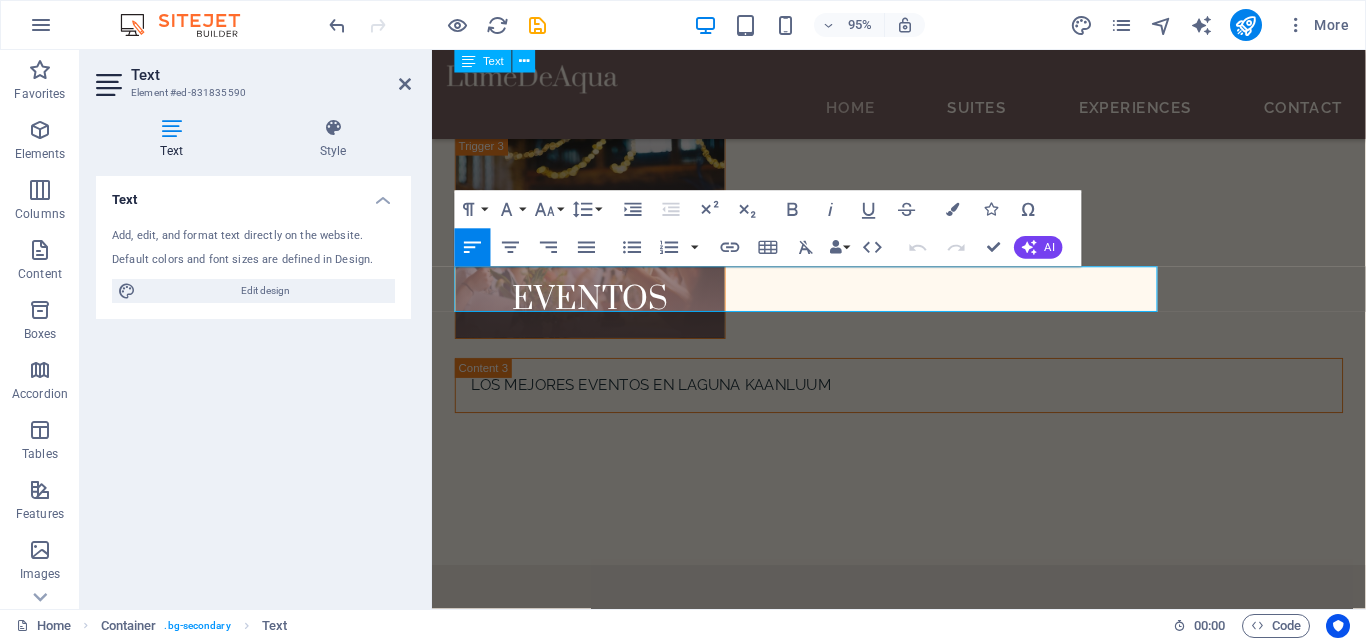drag, startPoint x: 602, startPoint y: 316, endPoint x: 809, endPoint y: 313, distance: 207.02174 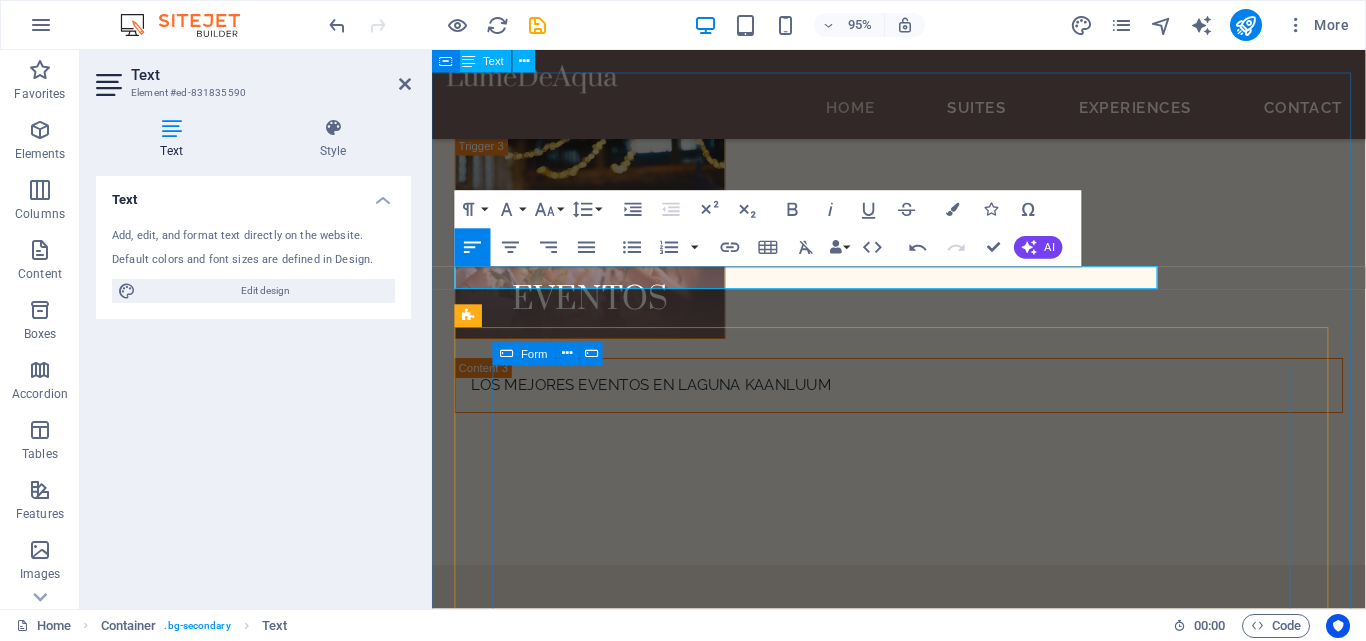 click on "CHECK IN CHECK OUT ADULTS BOOK A STAY   I have read and understand the privacy policy. Unreadable? Load new" at bounding box center (923, 9779) 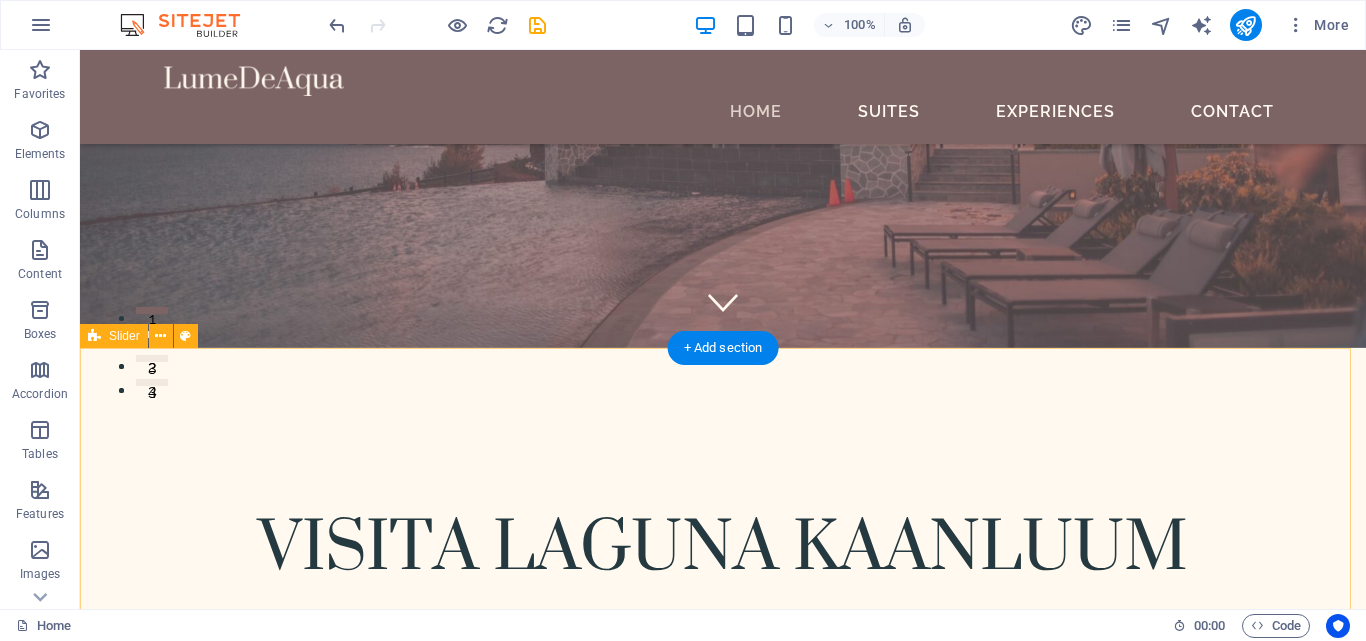scroll, scrollTop: 0, scrollLeft: 0, axis: both 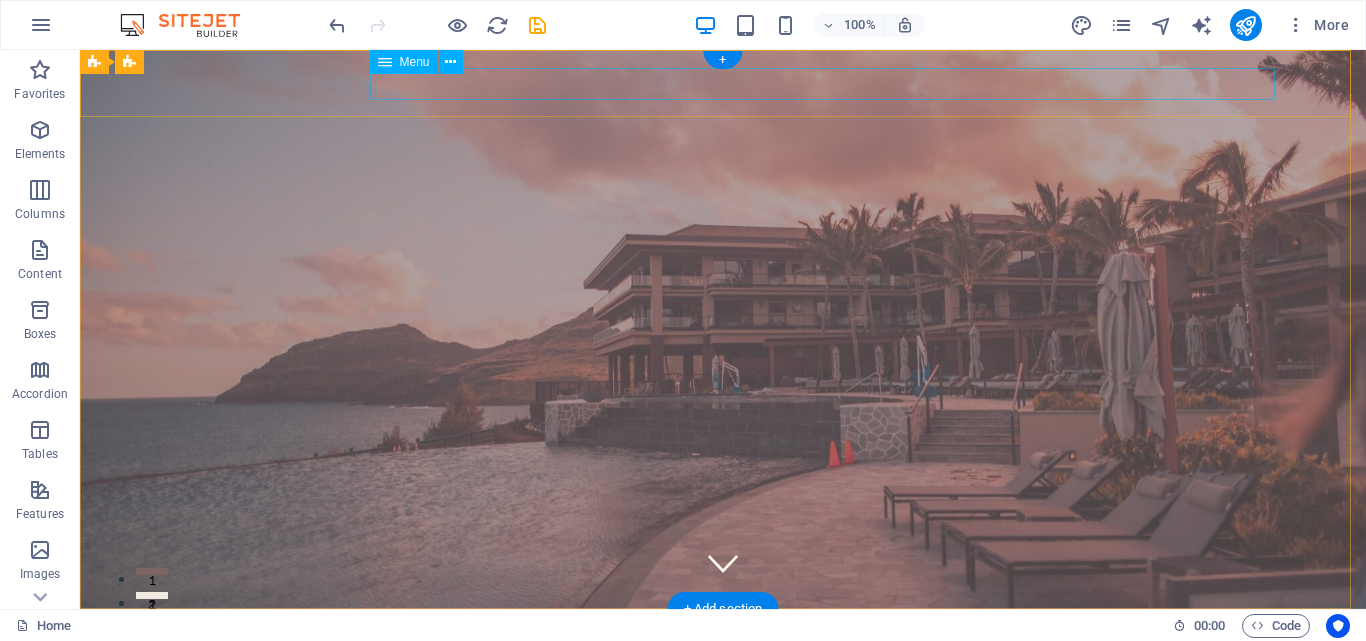 click on "Home Suites Experiences Contact" at bounding box center [723, 676] 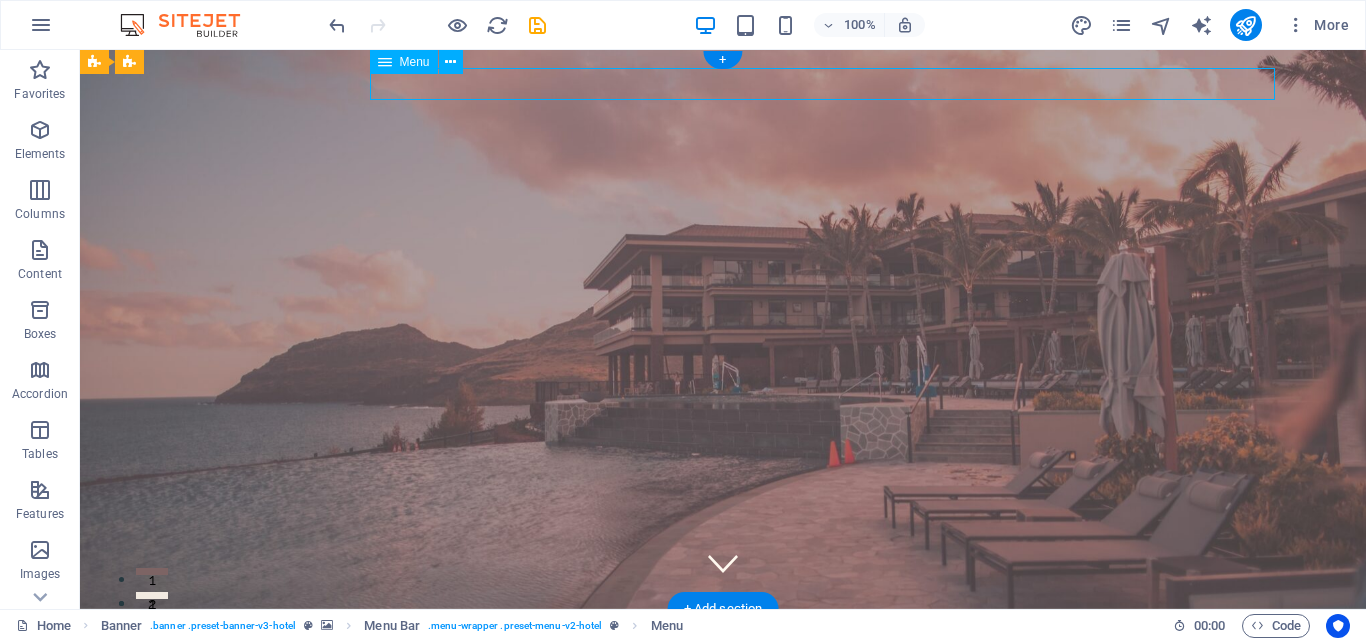 click on "Home Suites Experiences Contact" at bounding box center [723, 676] 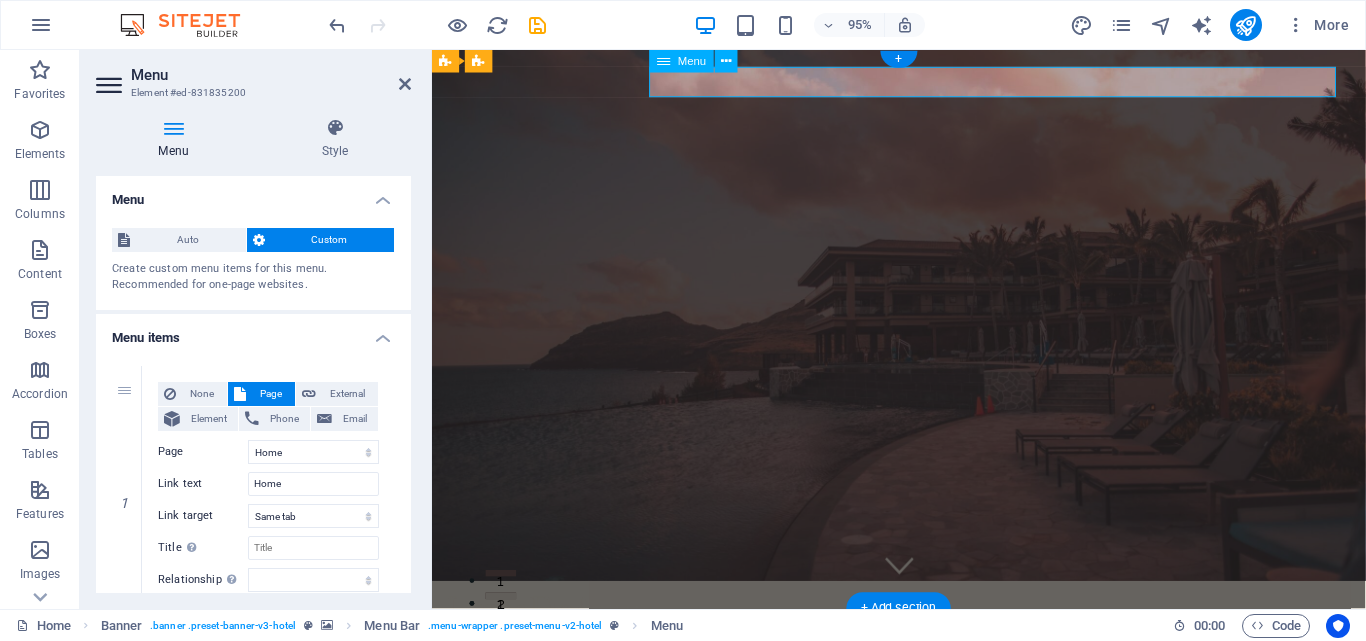 click on "Home Suites Experiences Contact" at bounding box center [923, 676] 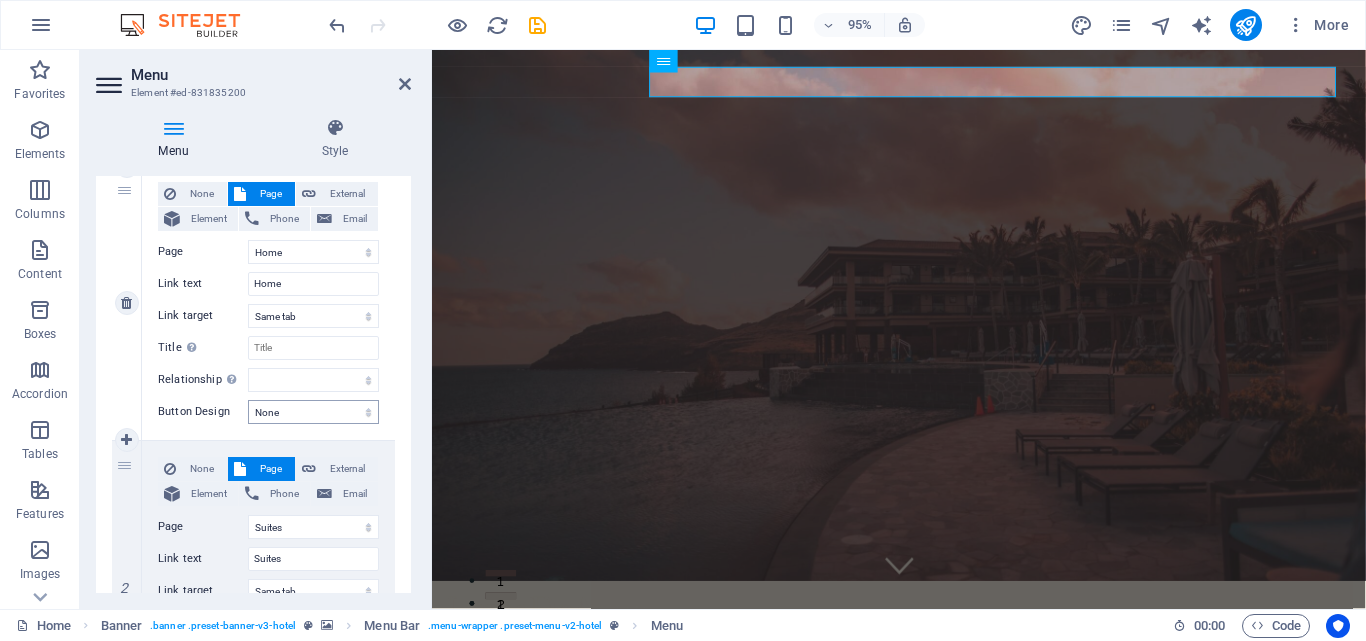 scroll, scrollTop: 400, scrollLeft: 0, axis: vertical 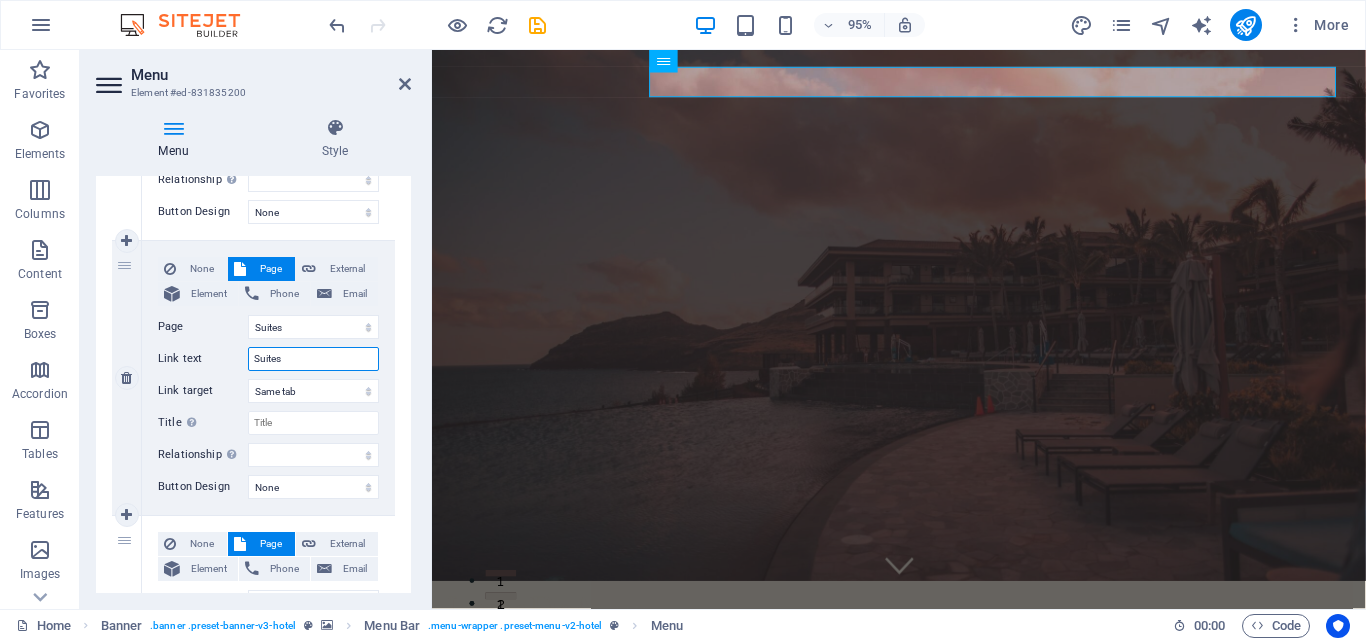 click on "Suites" at bounding box center [313, 359] 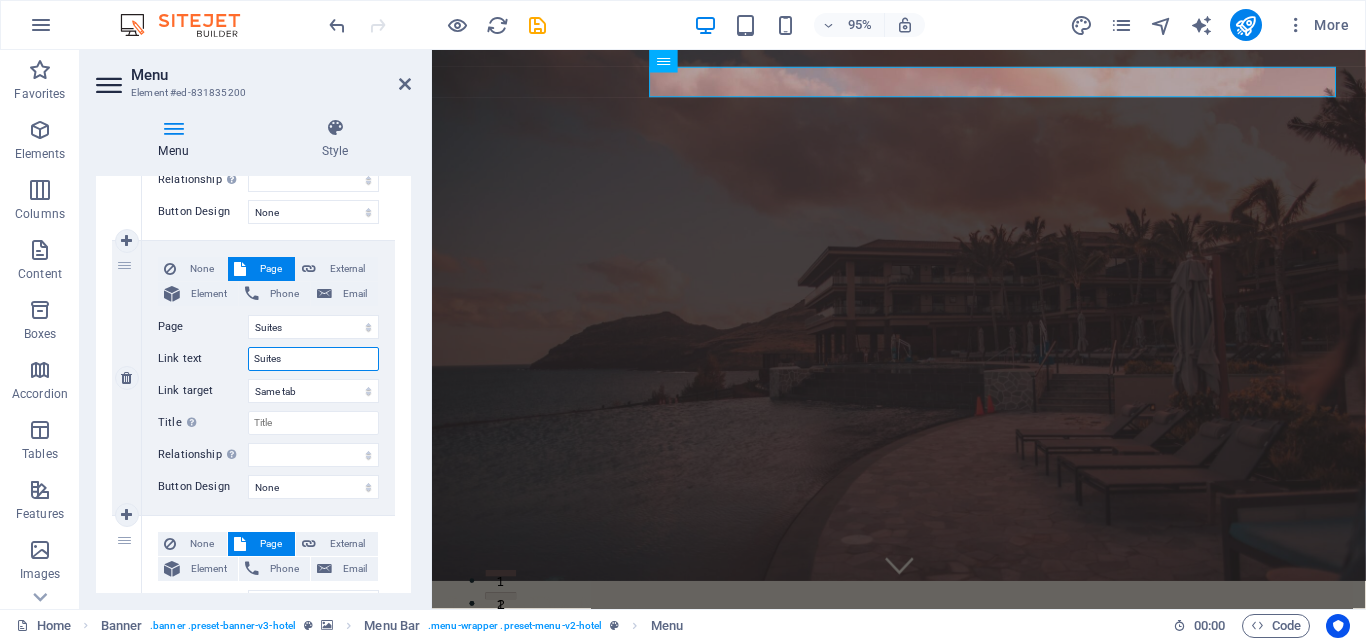 click on "Suites" at bounding box center (313, 359) 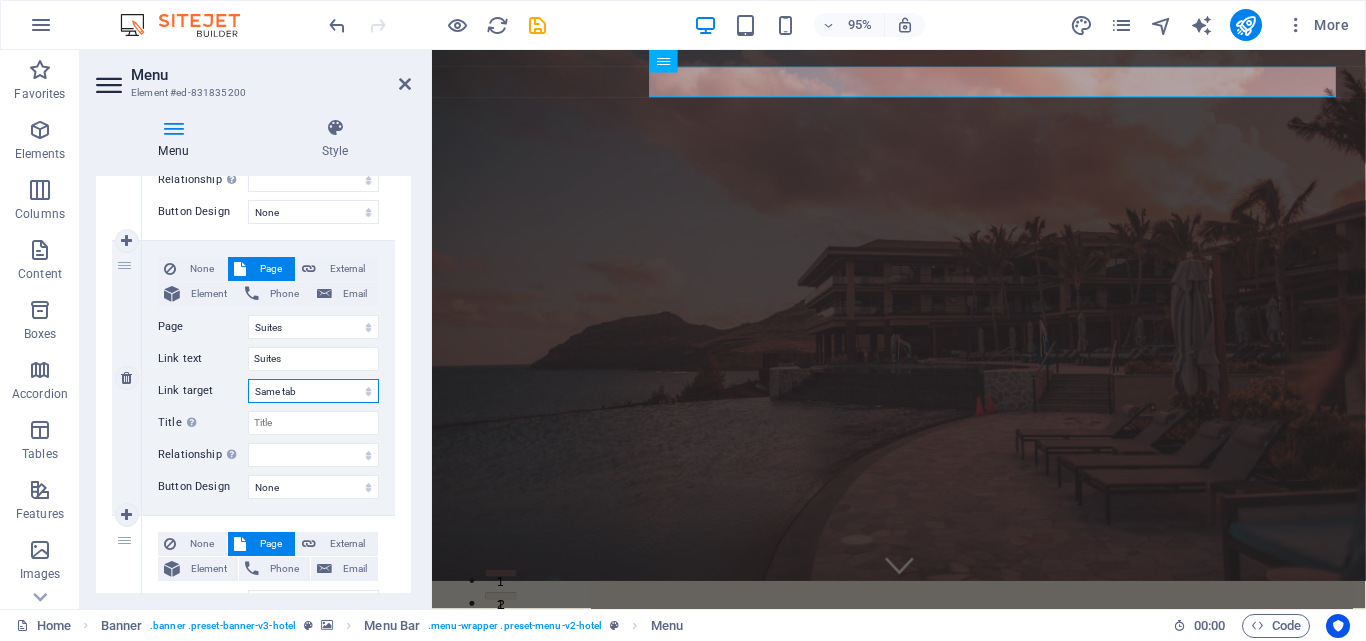 click on "New tab Same tab Overlay" at bounding box center [313, 391] 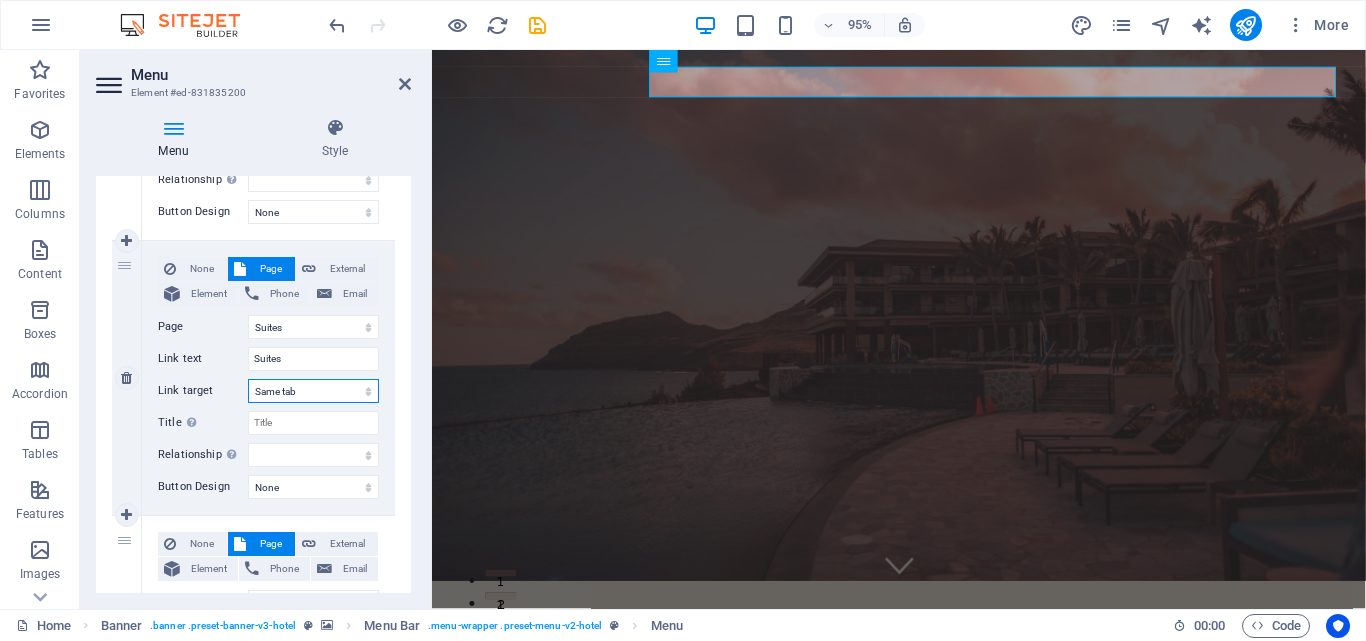 click on "New tab Same tab Overlay" at bounding box center (313, 391) 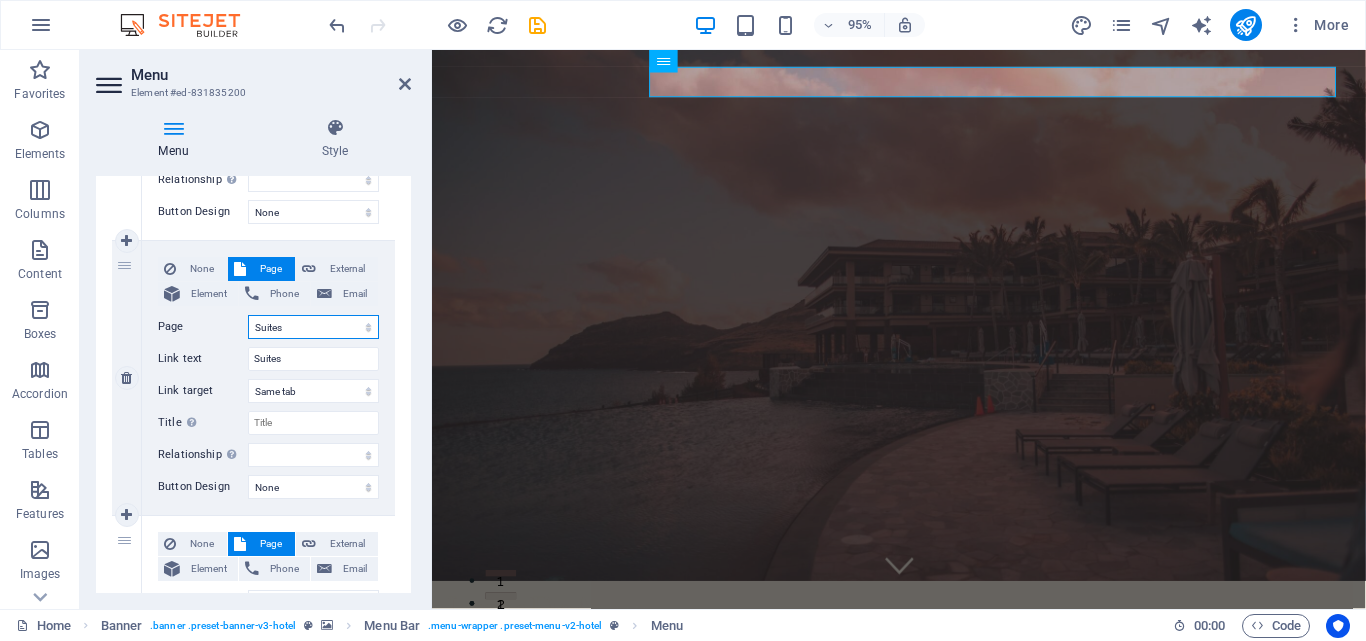 click on "Home Suites Experiences Contact Legal Notice Privacy" at bounding box center [313, 327] 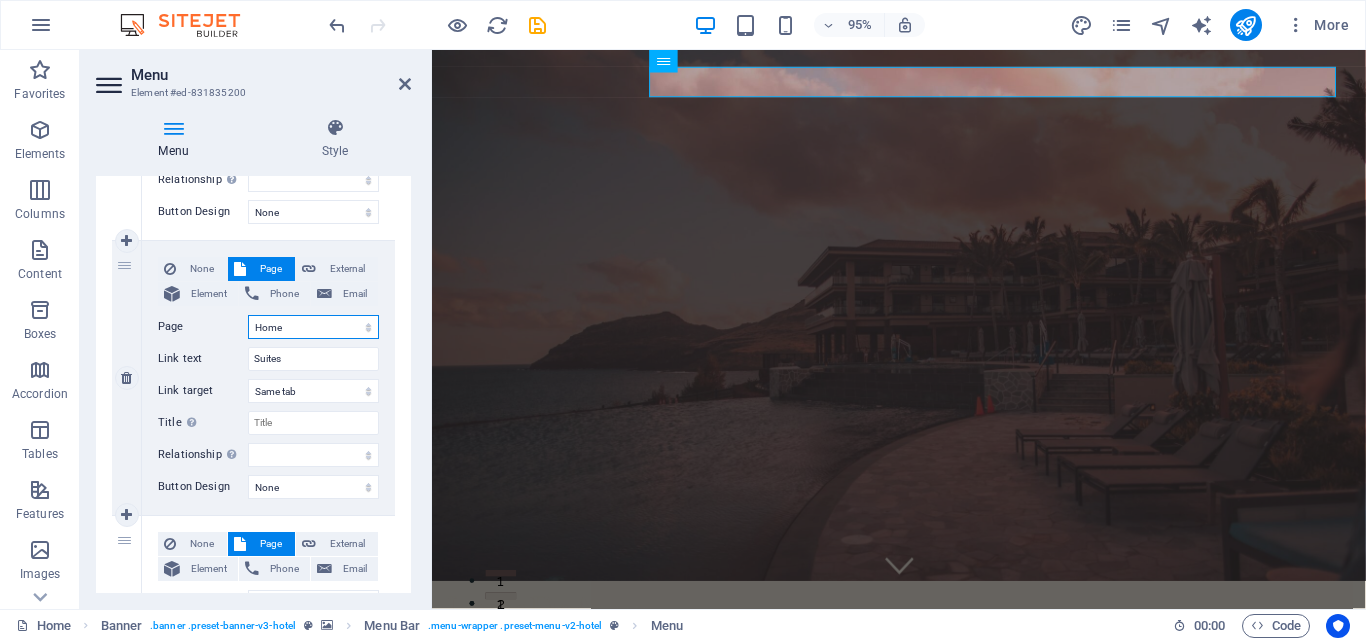 click on "Home Suites Experiences Contact Legal Notice Privacy" at bounding box center [313, 327] 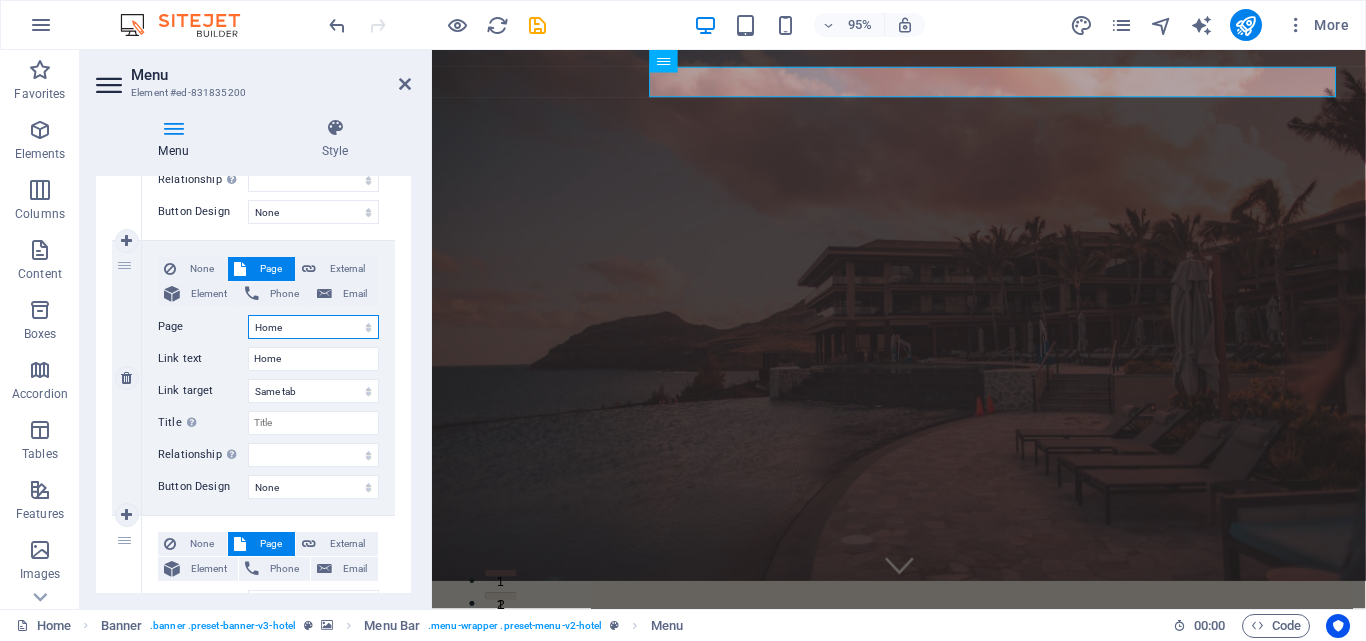 select 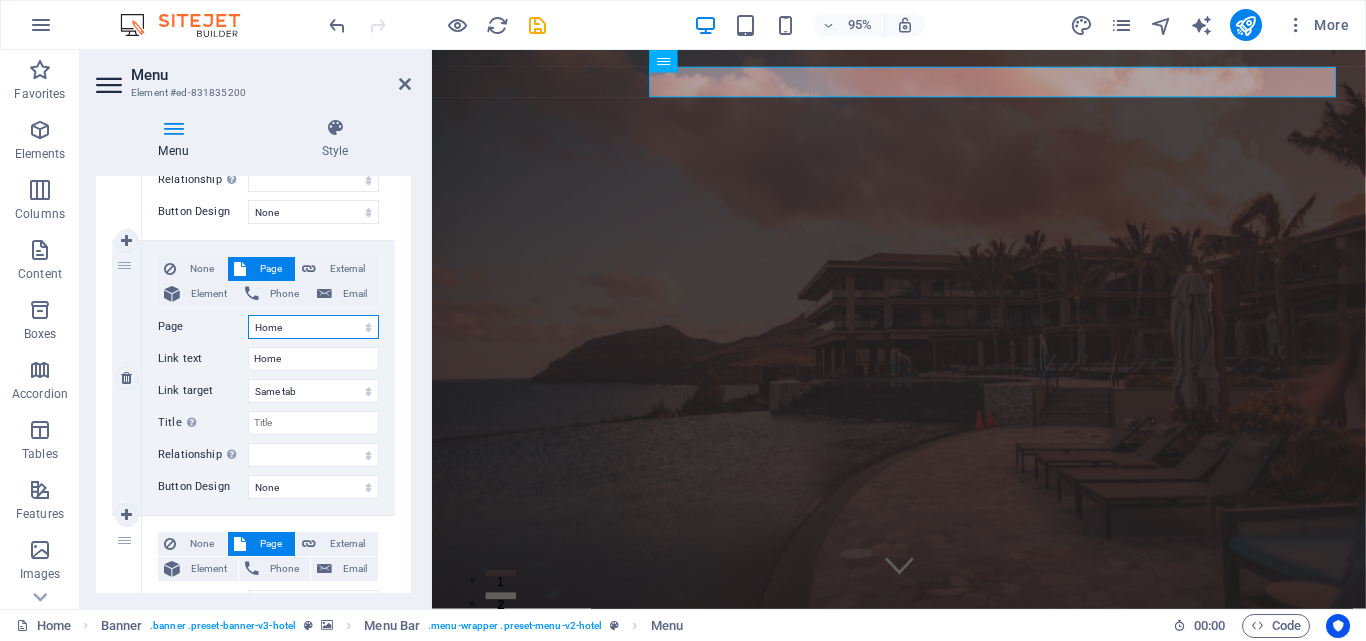 click on "Home Suites Experiences Contact Legal Notice Privacy" at bounding box center (313, 327) 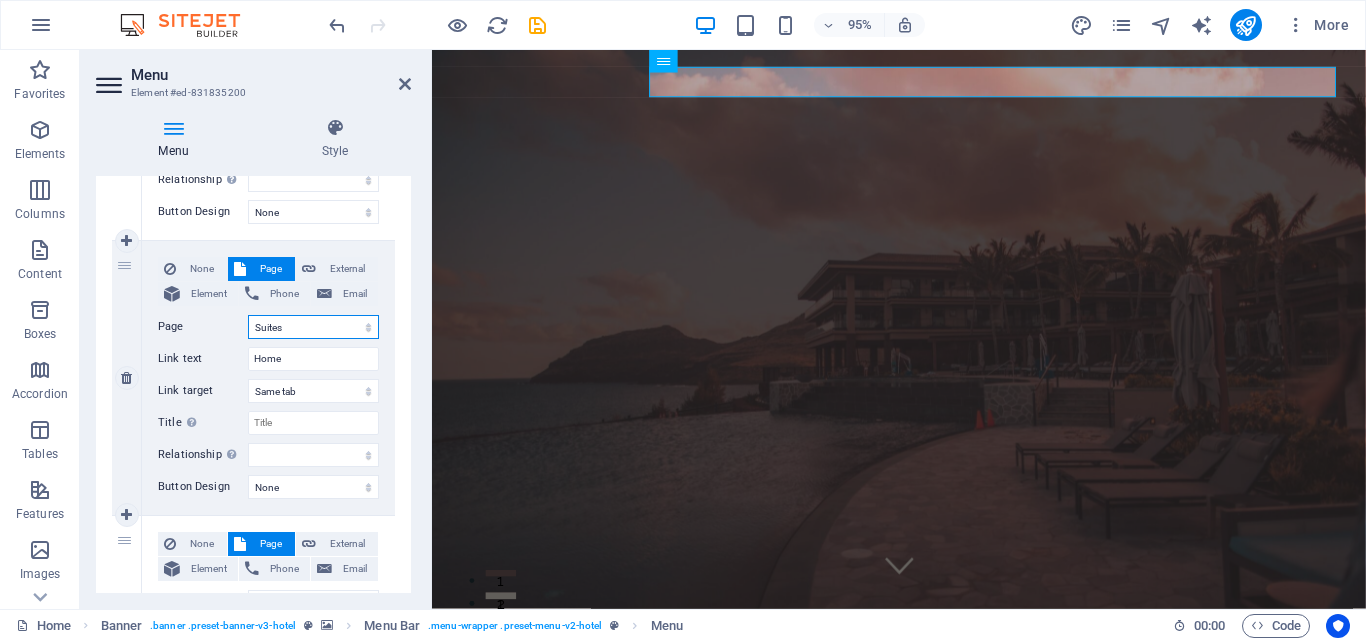 click on "Home Suites Experiences Contact Legal Notice Privacy" at bounding box center [313, 327] 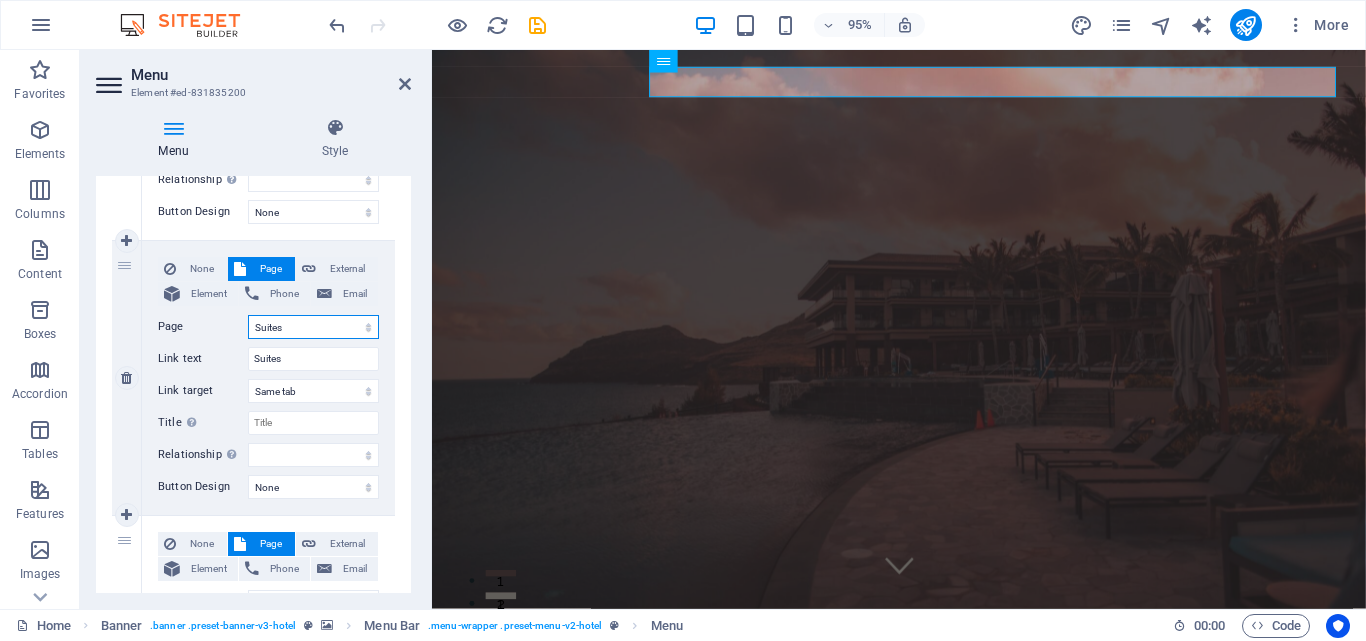 click on "Home Suites Experiences Contact Legal Notice Privacy" at bounding box center (313, 327) 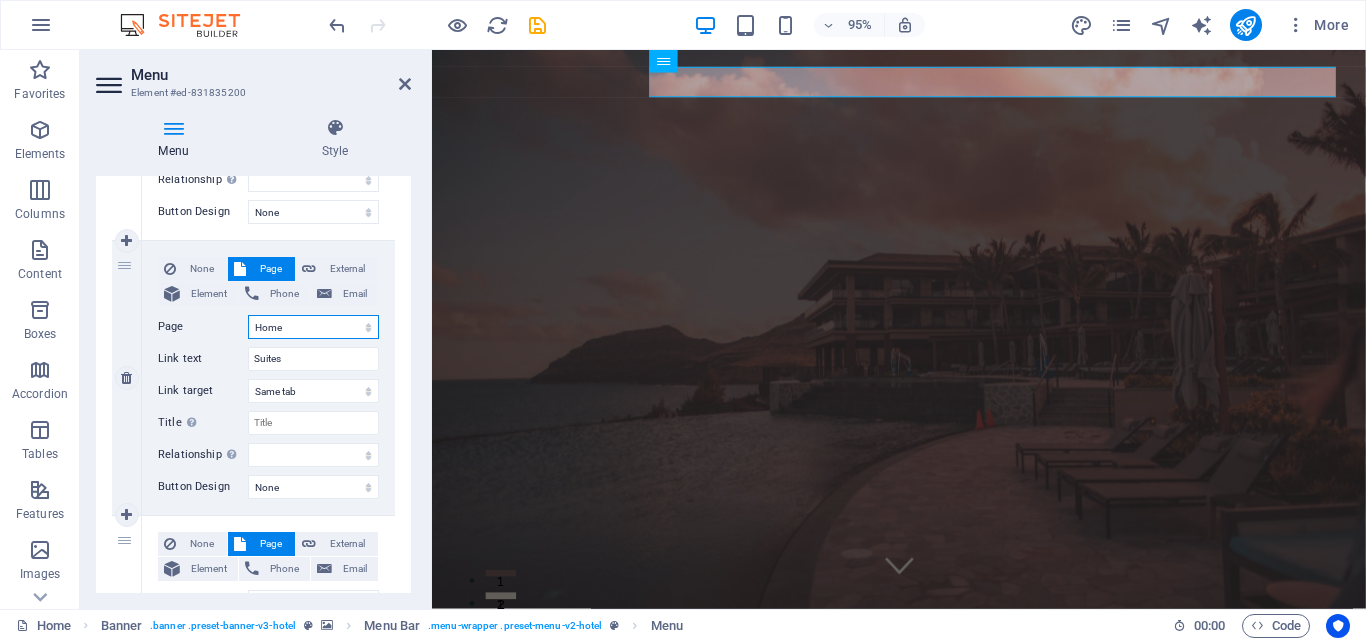 click on "Home Suites Experiences Contact Legal Notice Privacy" at bounding box center [313, 327] 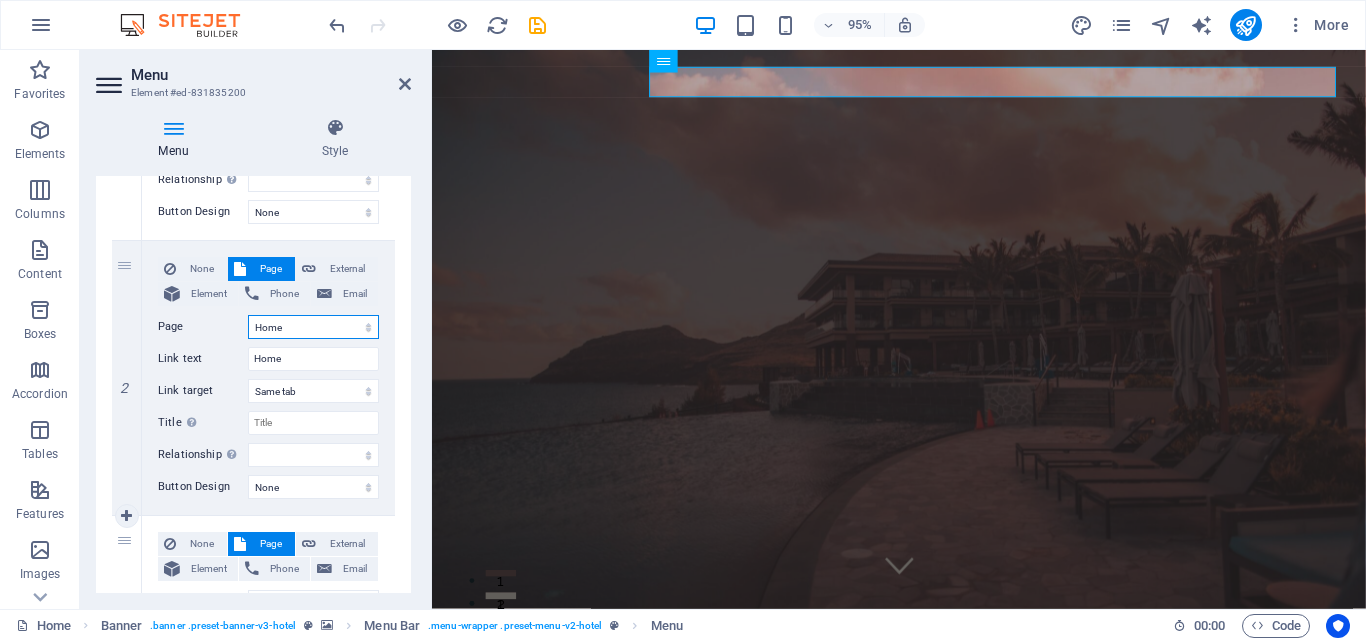 scroll, scrollTop: 700, scrollLeft: 0, axis: vertical 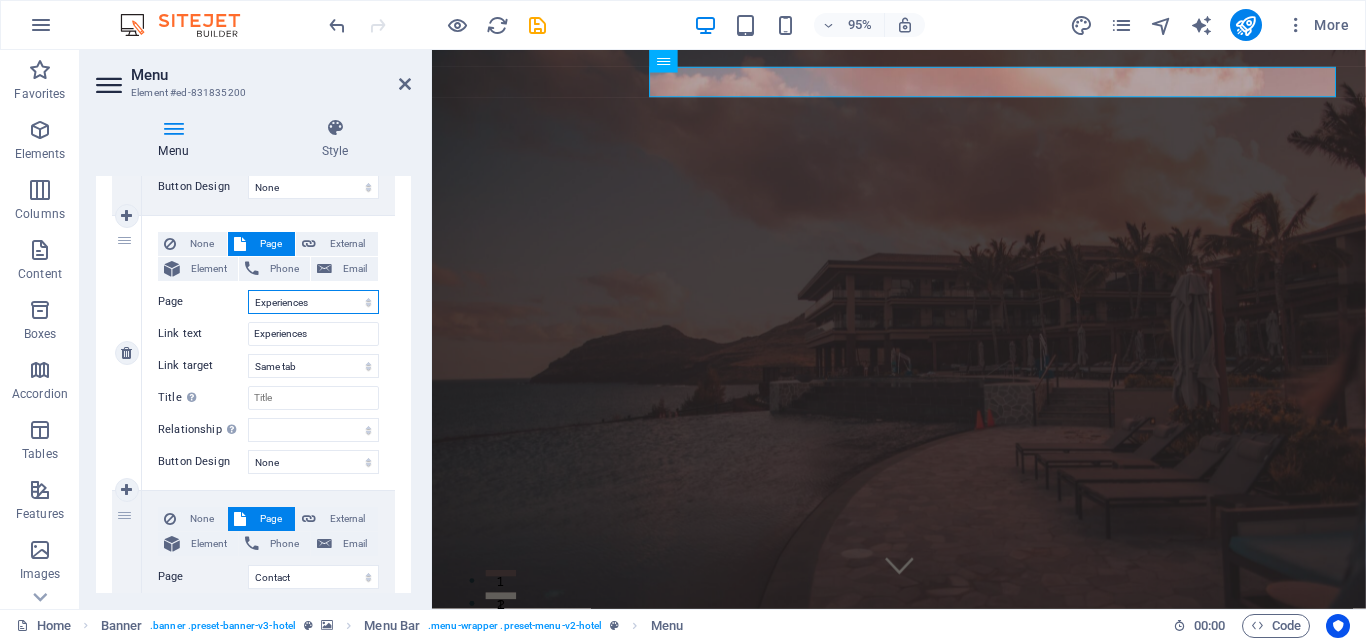 click on "Home Suites Experiences Contact Legal Notice Privacy" at bounding box center (313, 302) 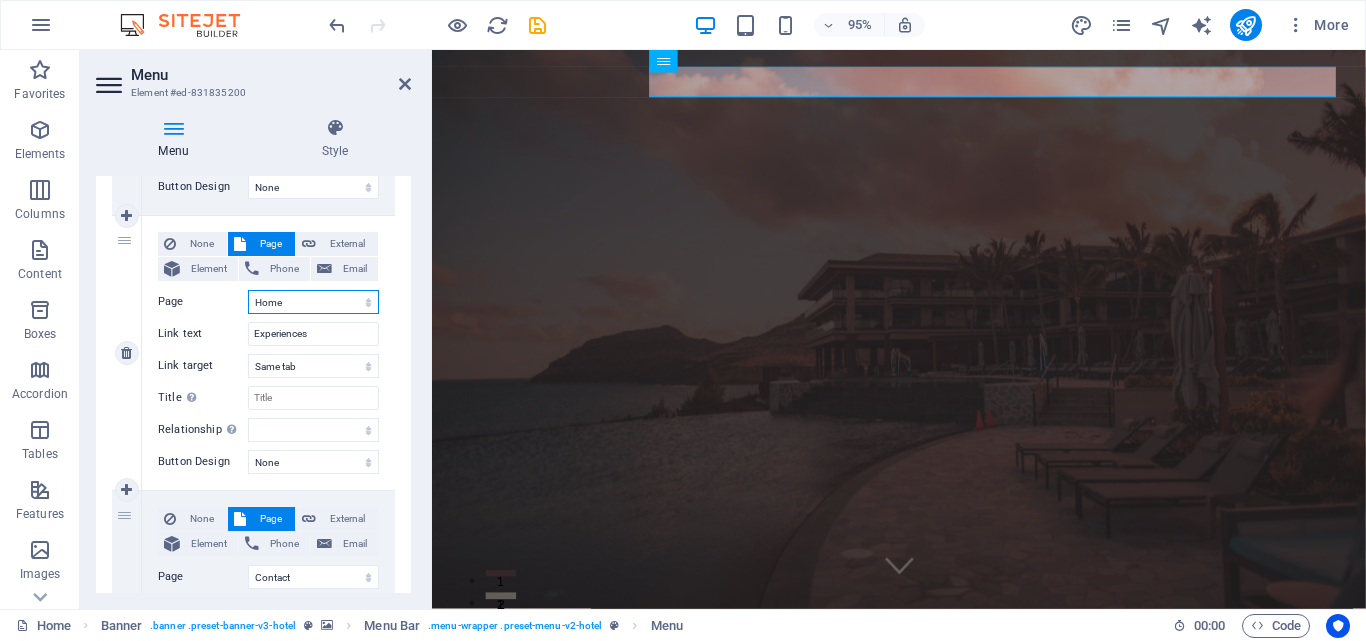 click on "Home Suites Experiences Contact Legal Notice Privacy" at bounding box center (313, 302) 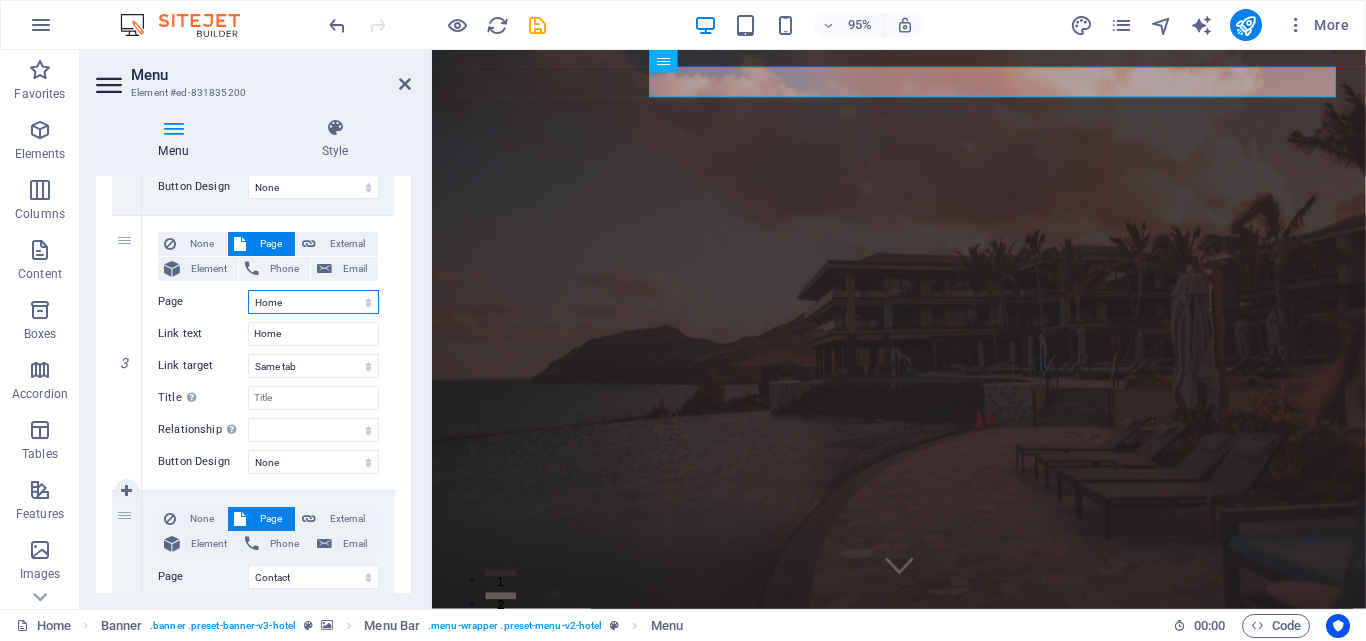scroll, scrollTop: 900, scrollLeft: 0, axis: vertical 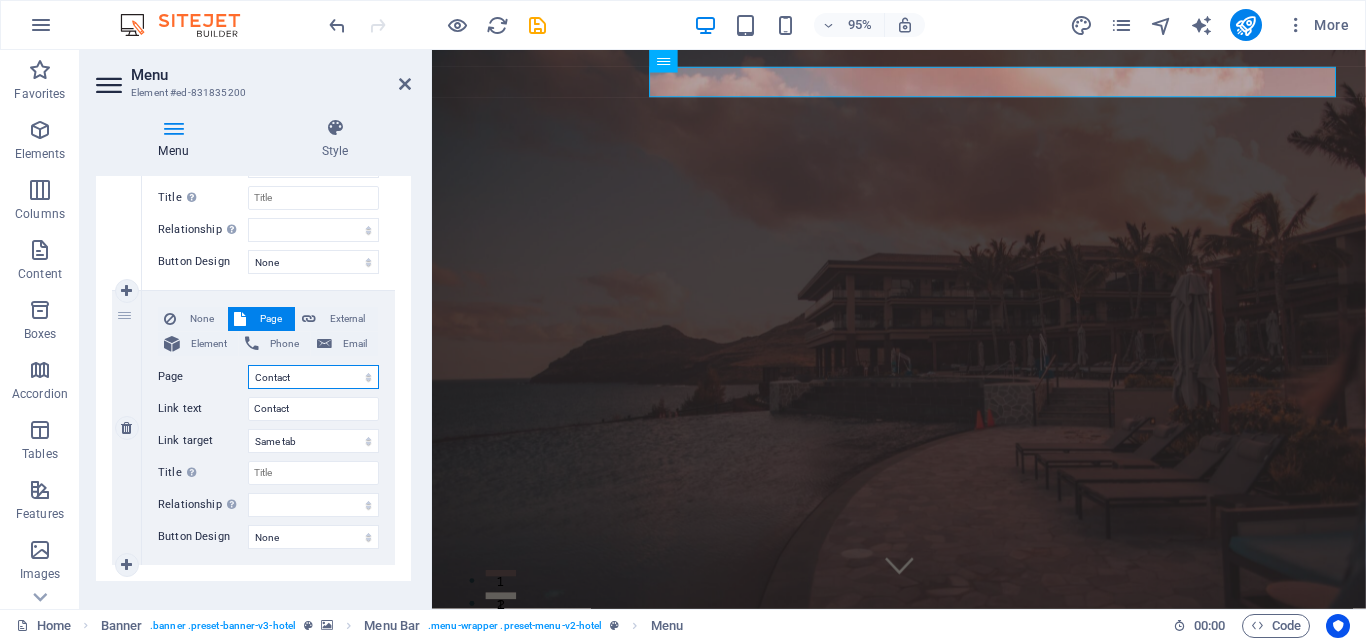 click on "Home Suites Experiences Contact Legal Notice Privacy" at bounding box center (313, 377) 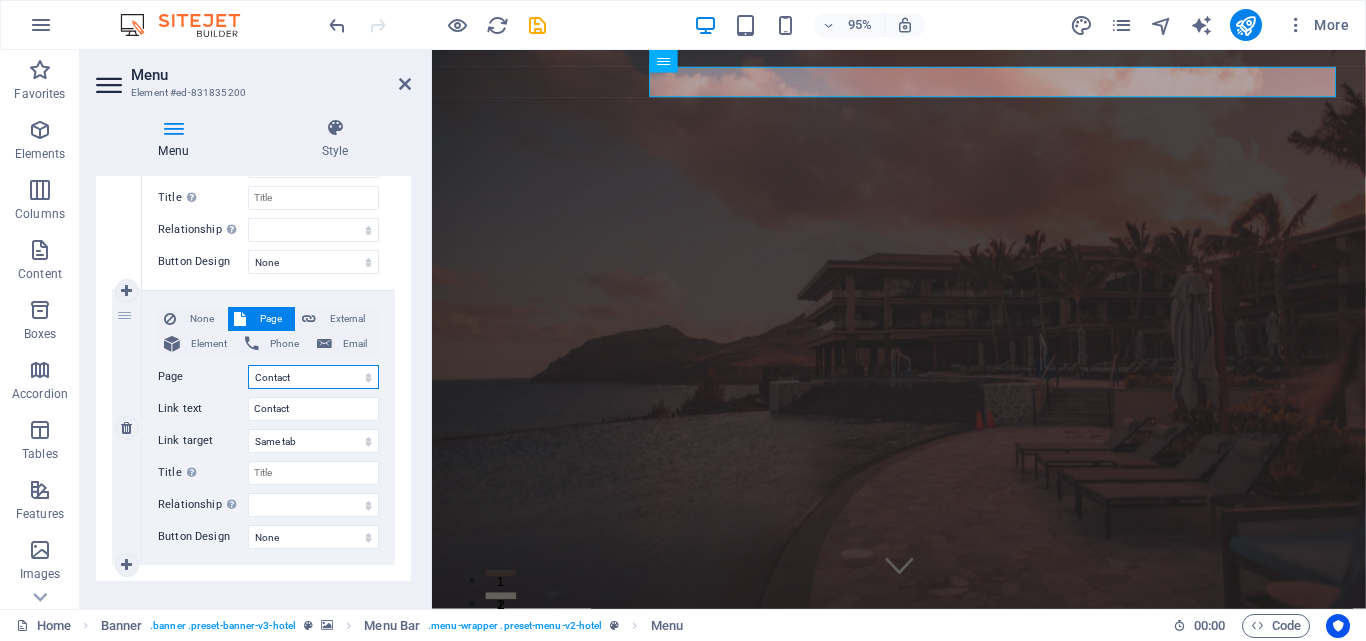select on "0" 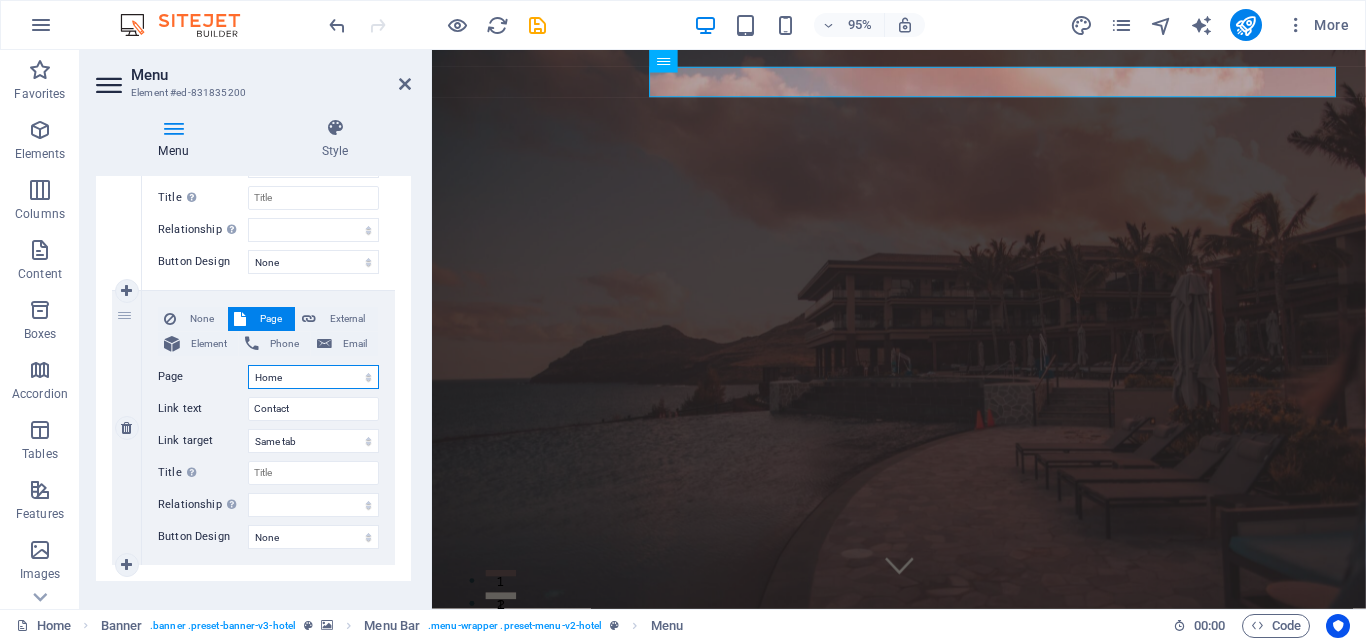 click on "Home Suites Experiences Contact Legal Notice Privacy" at bounding box center [313, 377] 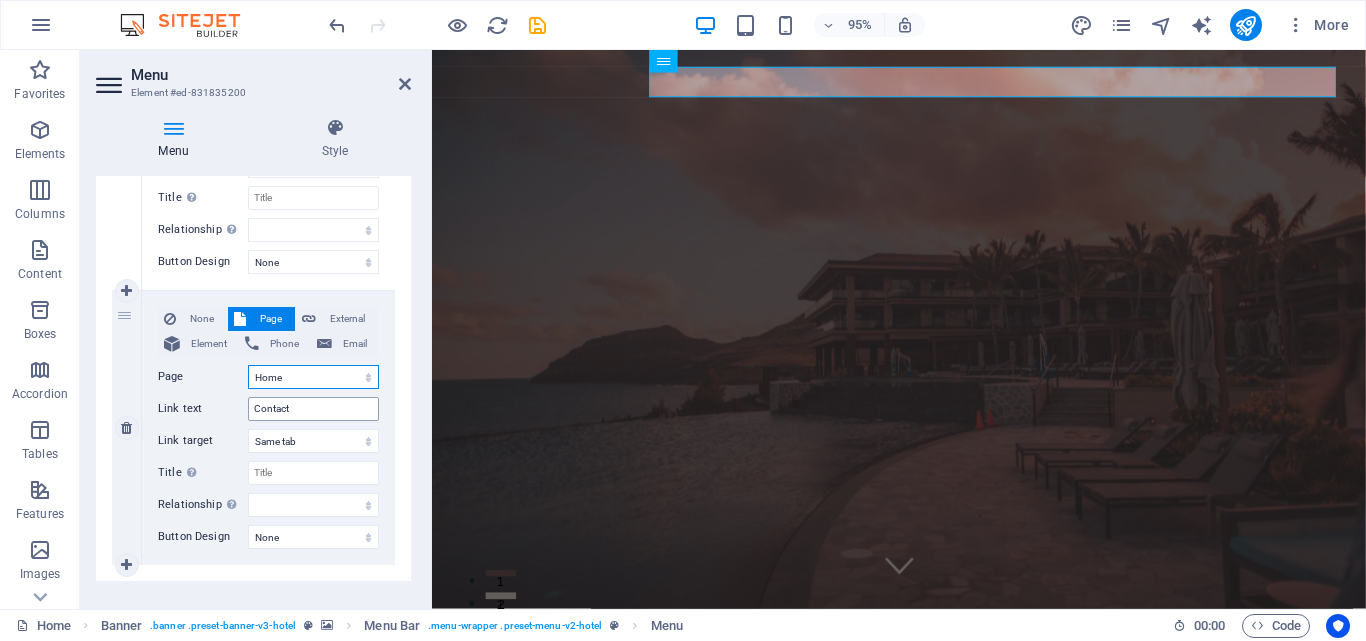 select 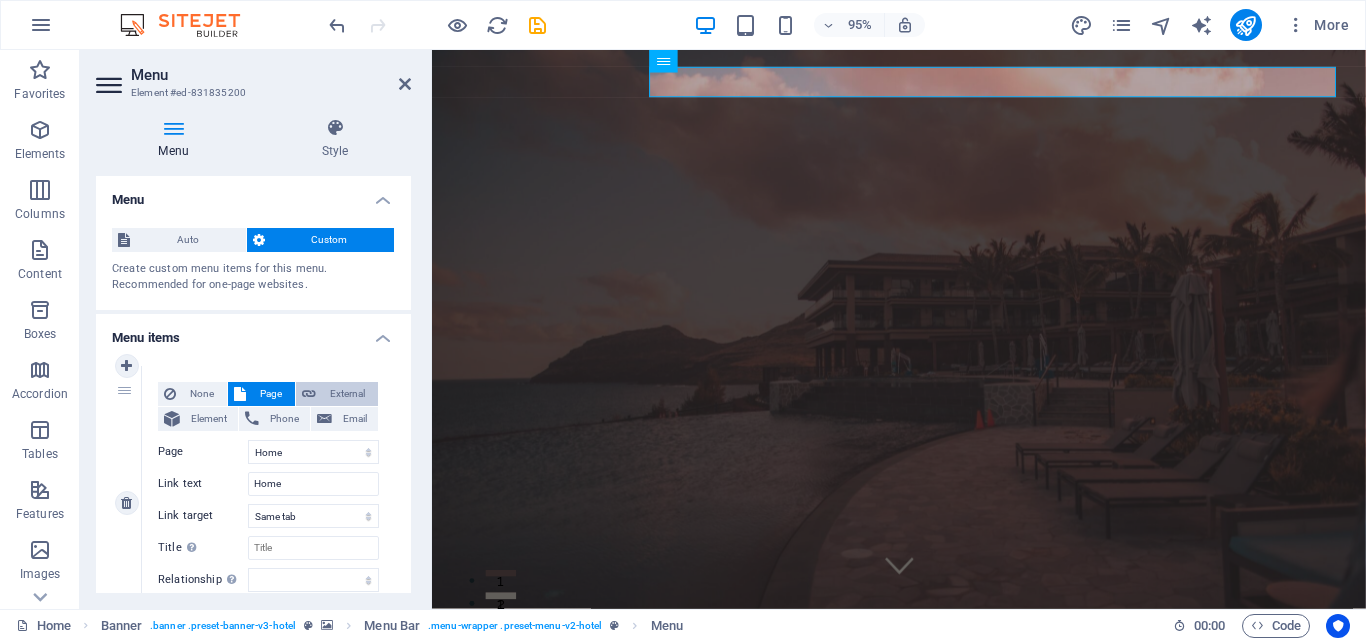 scroll, scrollTop: 100, scrollLeft: 0, axis: vertical 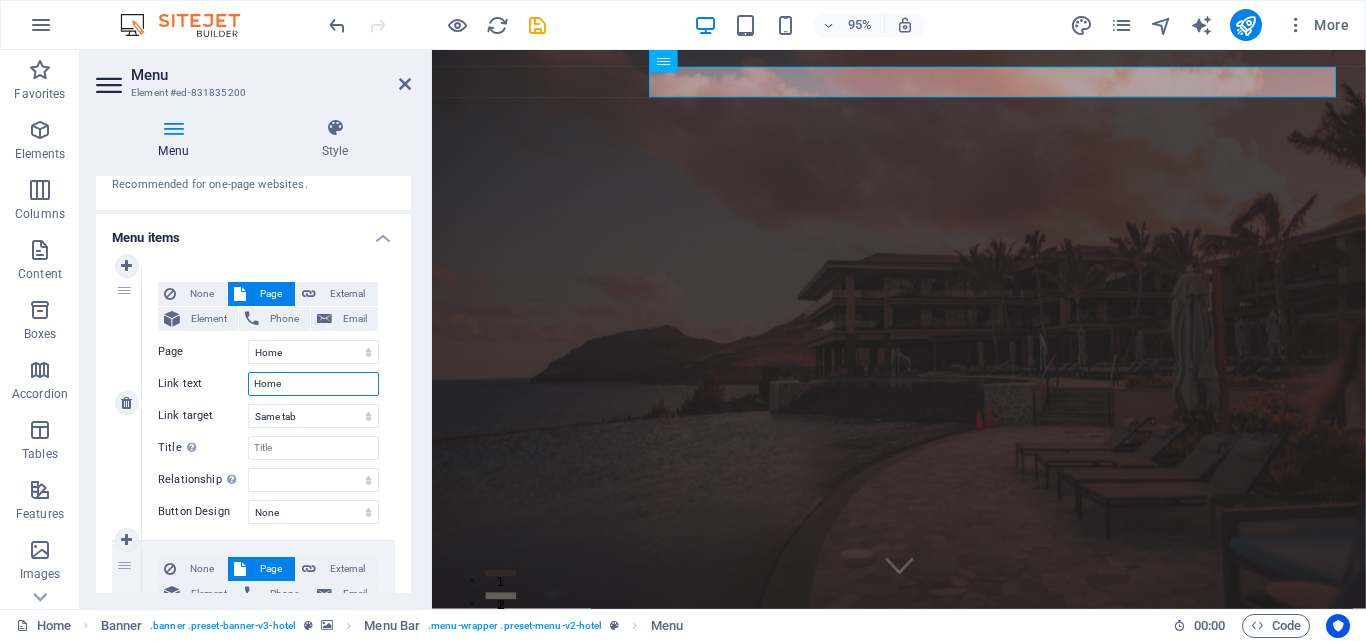drag, startPoint x: 288, startPoint y: 390, endPoint x: 228, endPoint y: 389, distance: 60.00833 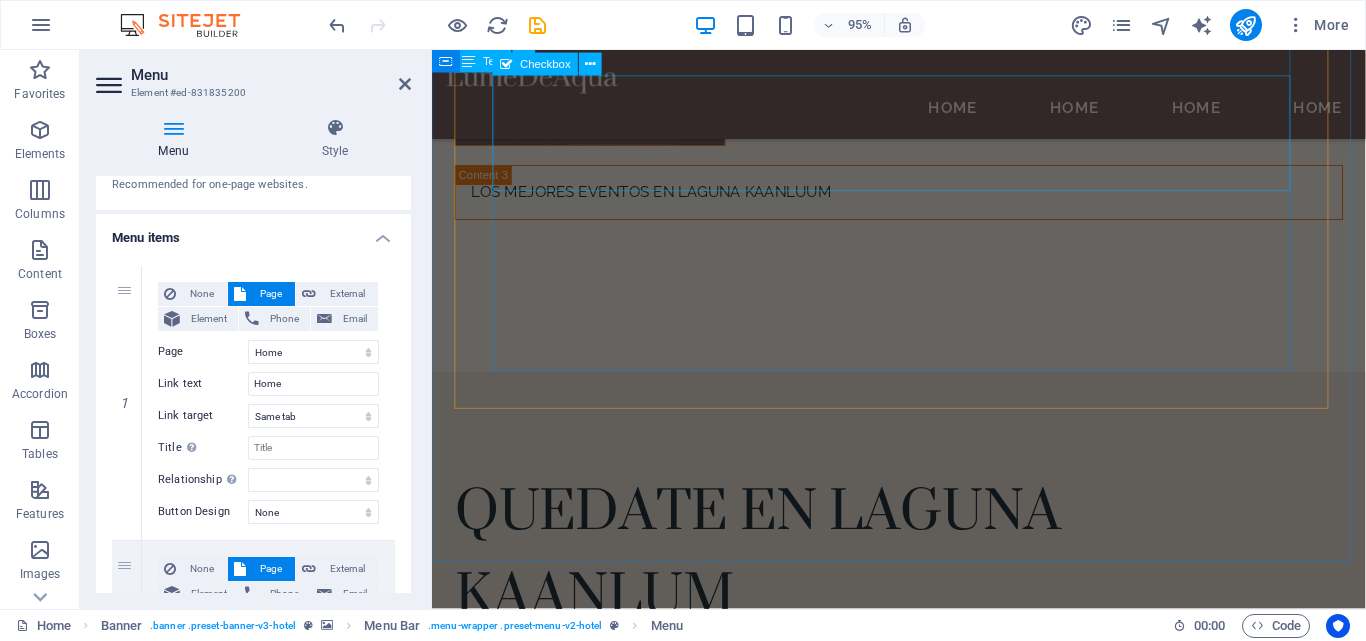 scroll, scrollTop: 5968, scrollLeft: 0, axis: vertical 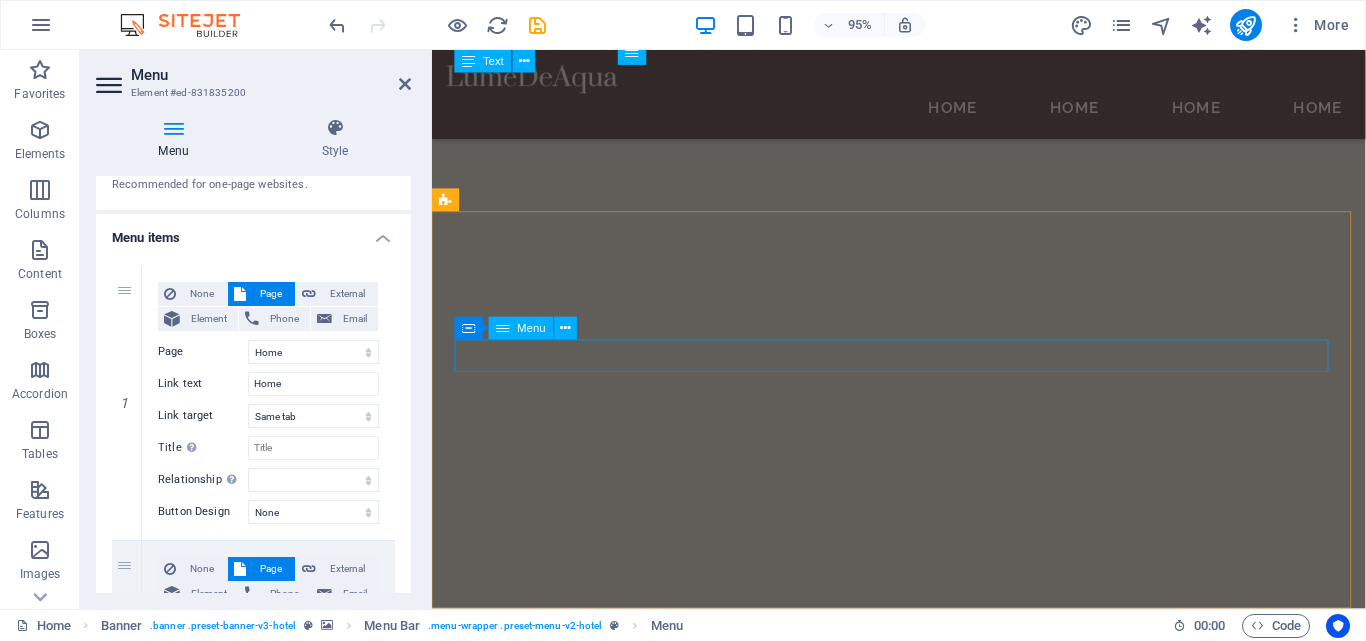 click on "HOME SUITES EXPERIENCES CONTACT" at bounding box center (923, 10029) 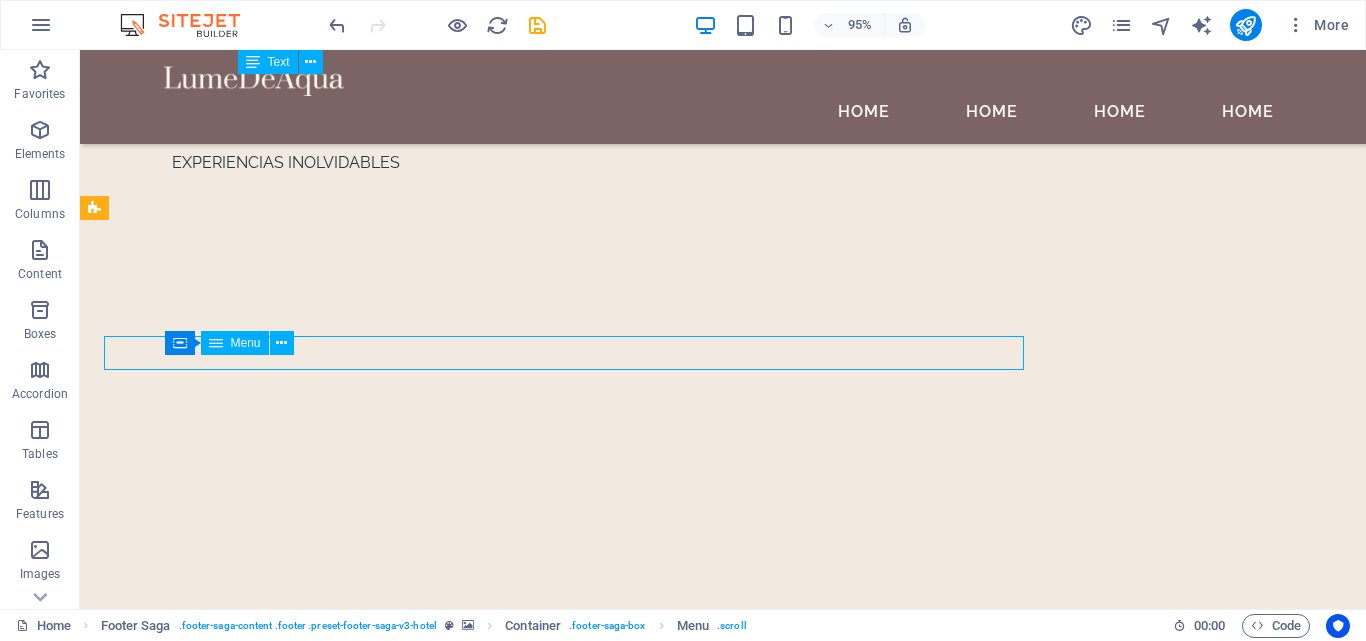 scroll, scrollTop: 6059, scrollLeft: 0, axis: vertical 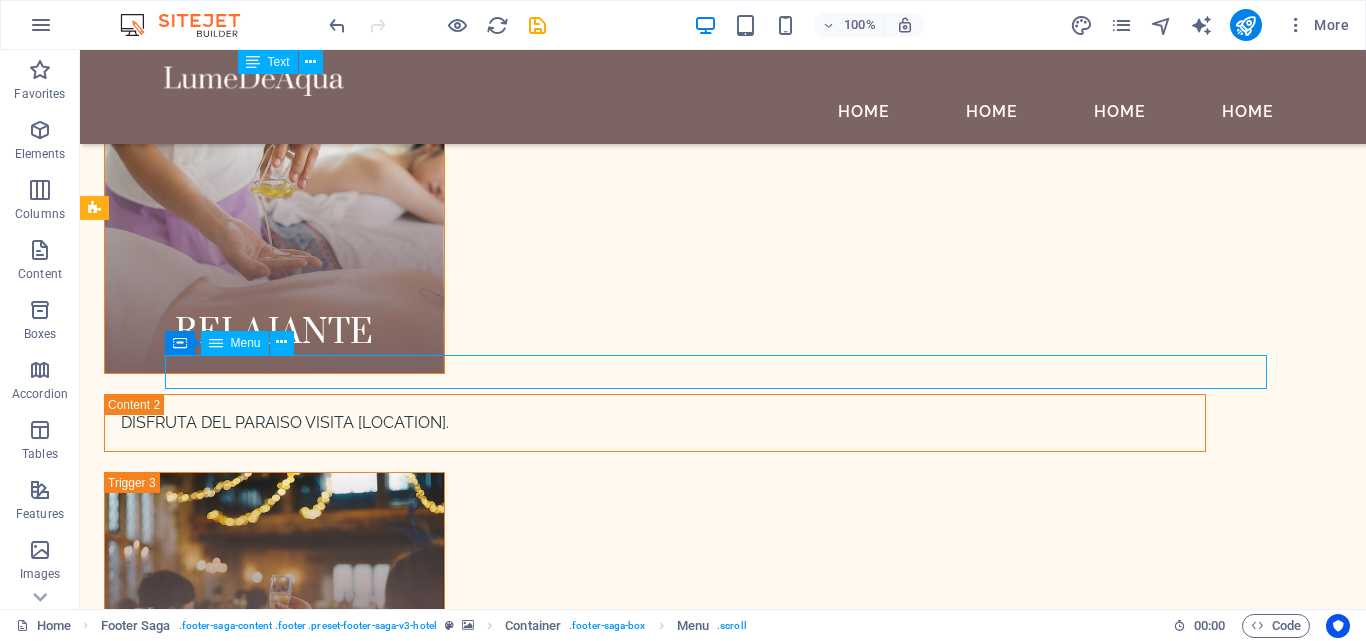 click on "HOME SUITES EXPERIENCES CONTACT" at bounding box center [655, 10741] 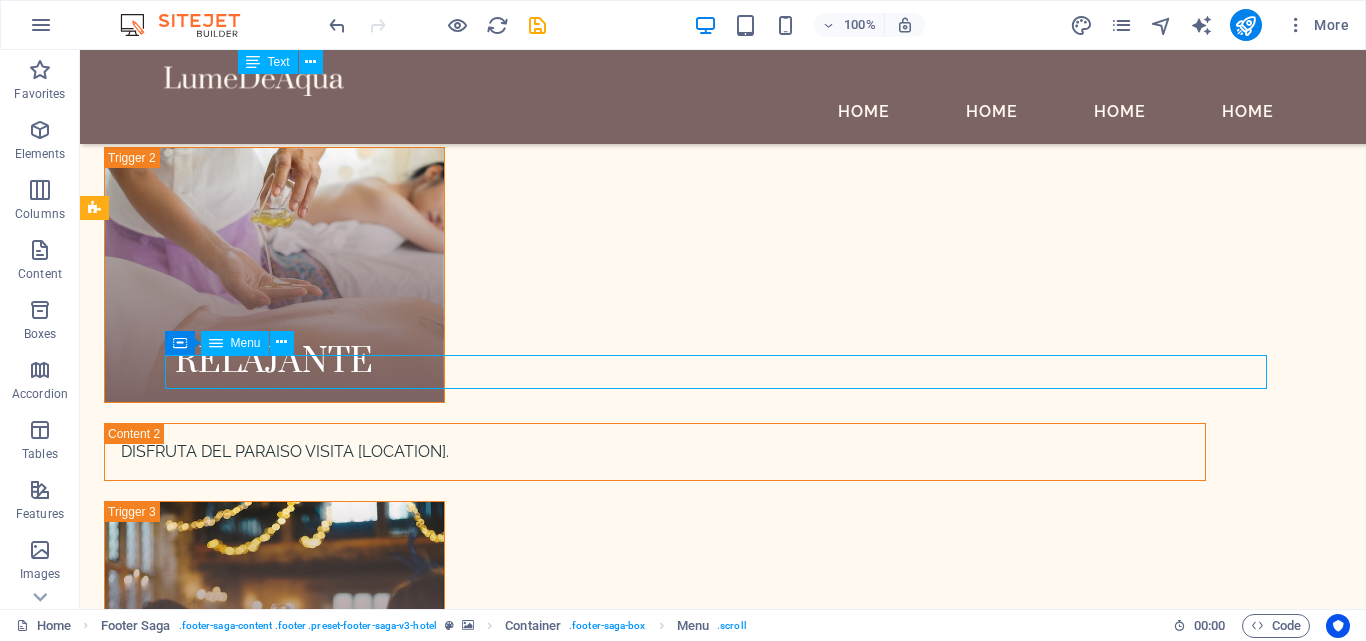 select 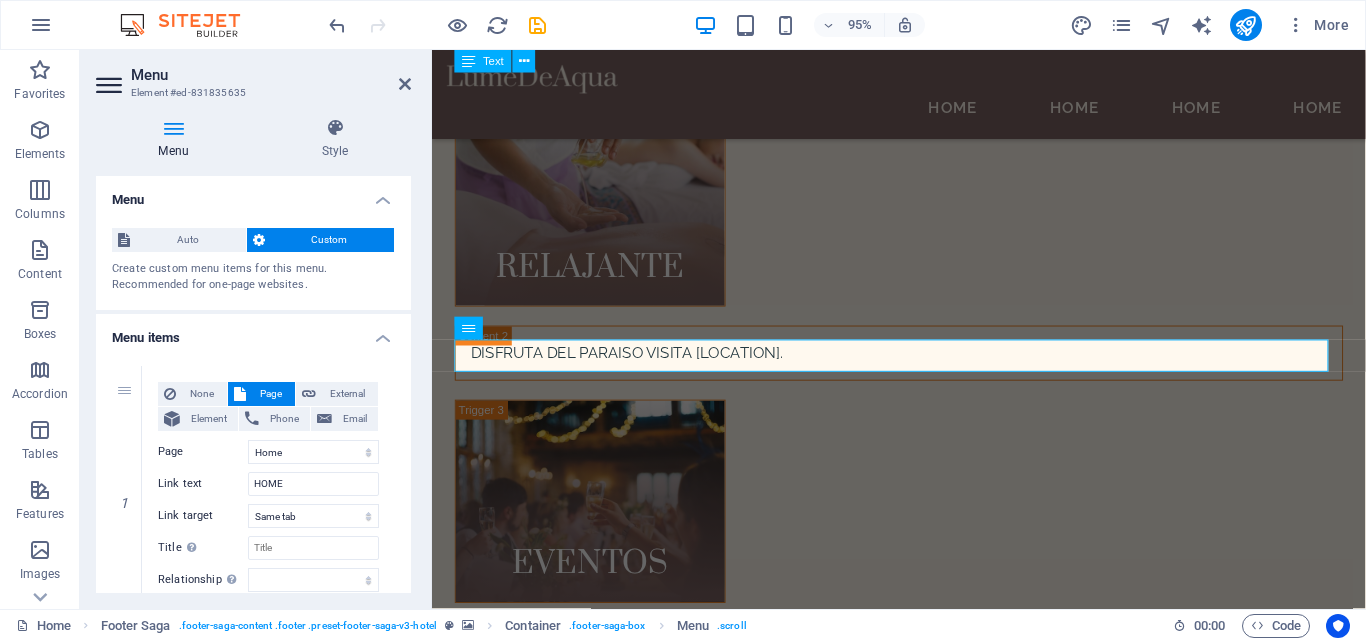 scroll, scrollTop: 5968, scrollLeft: 0, axis: vertical 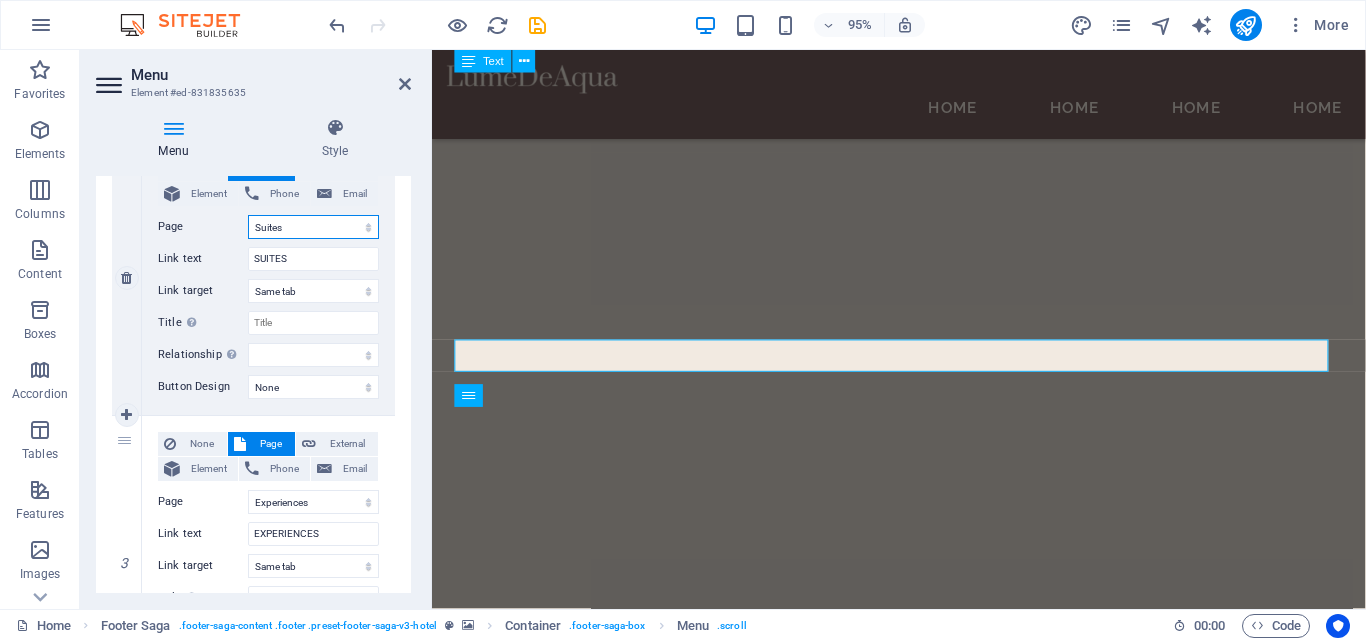 click on "Home Suites Experiences Contact Legal Notice Privacy" at bounding box center (313, 227) 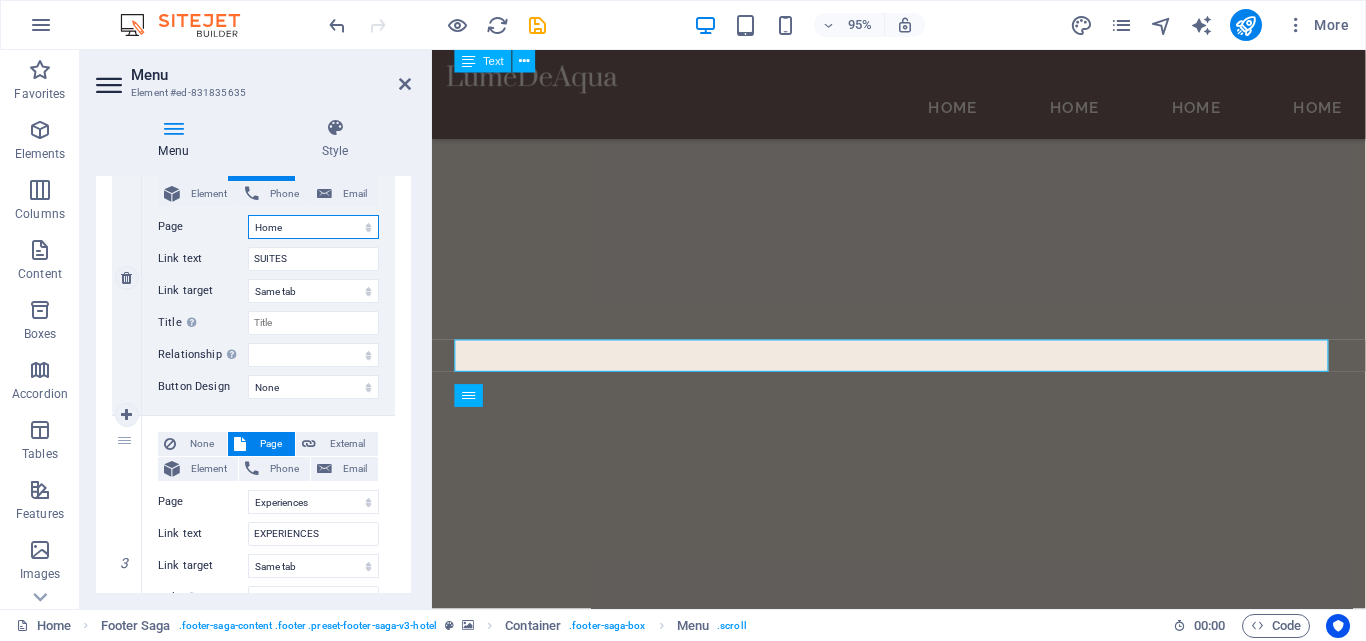 click on "Home Suites Experiences Contact Legal Notice Privacy" at bounding box center [313, 227] 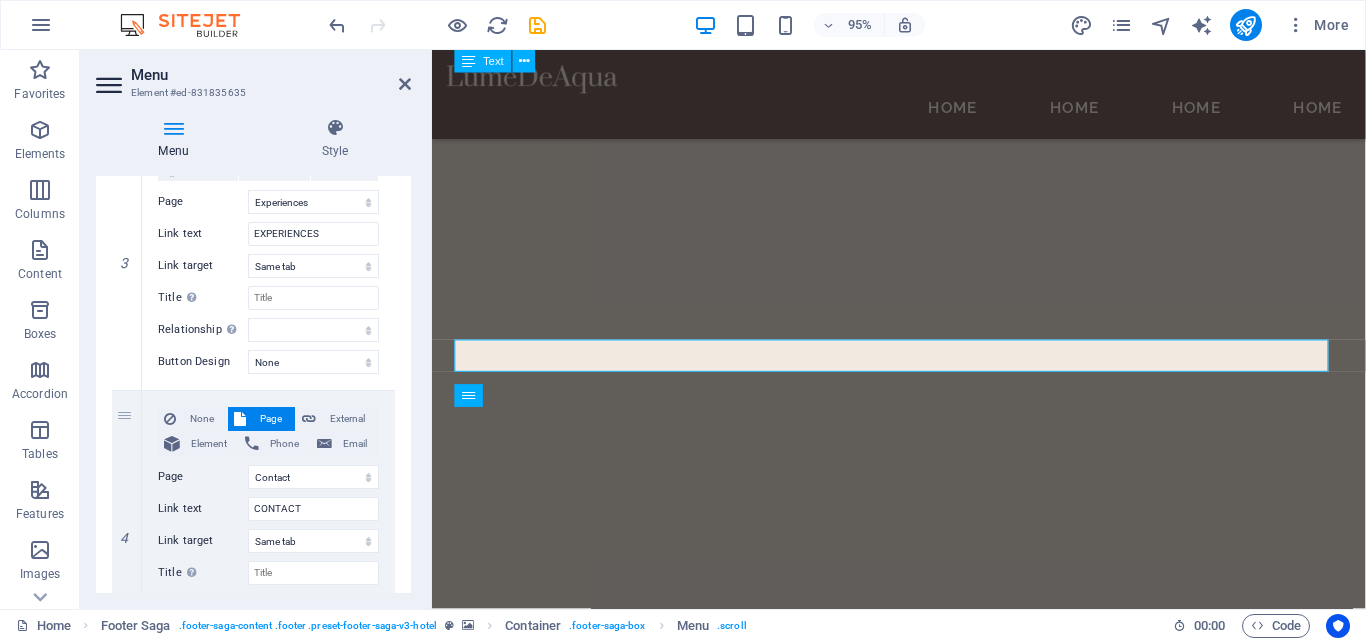 scroll, scrollTop: 700, scrollLeft: 0, axis: vertical 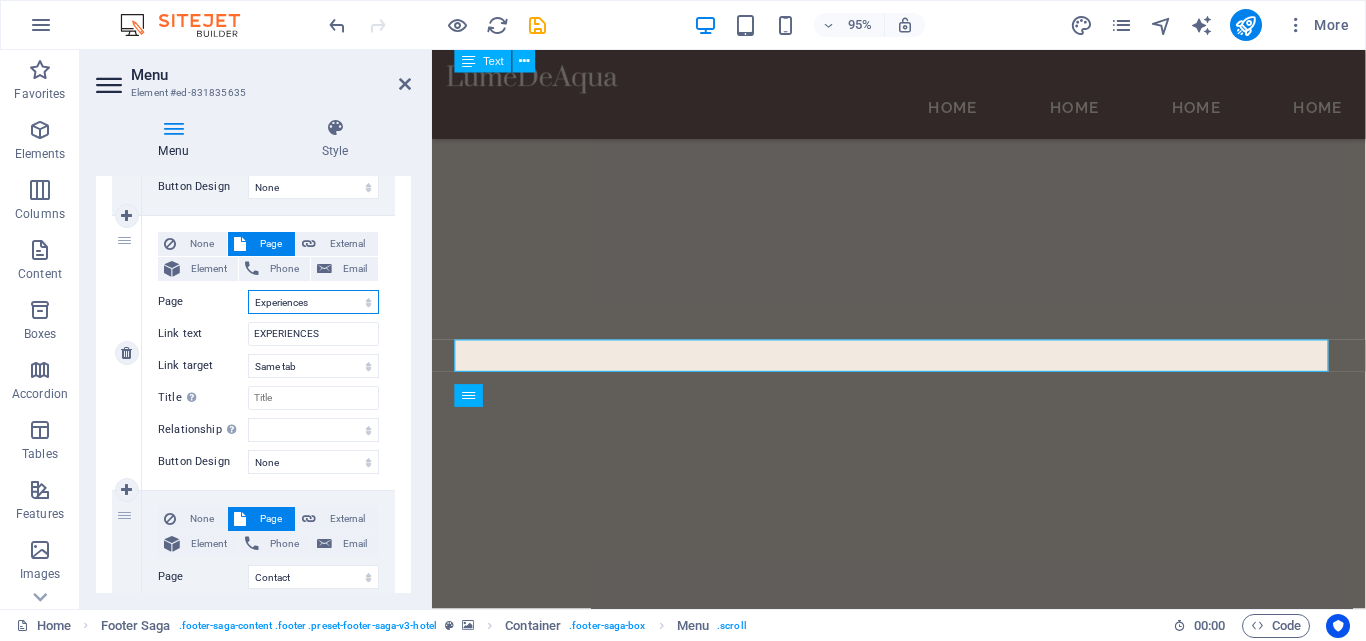 click on "Home Suites Experiences Contact Legal Notice Privacy" at bounding box center [313, 302] 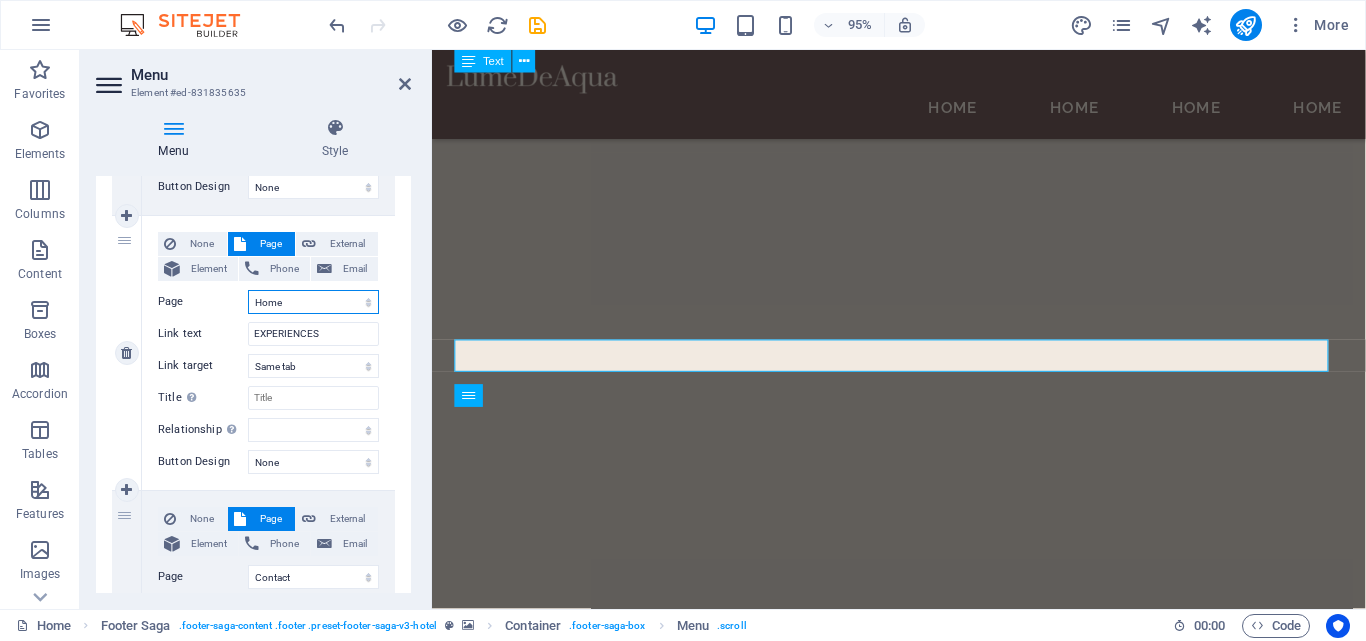 click on "Home Suites Experiences Contact Legal Notice Privacy" at bounding box center [313, 302] 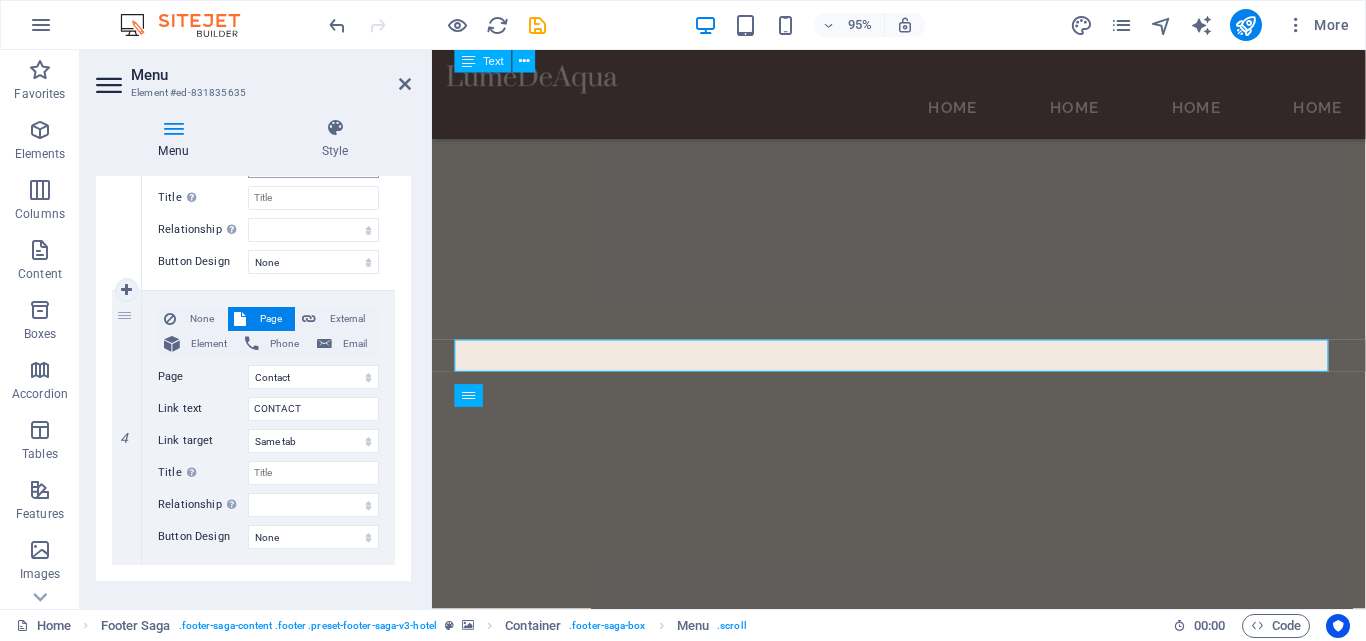 scroll, scrollTop: 928, scrollLeft: 0, axis: vertical 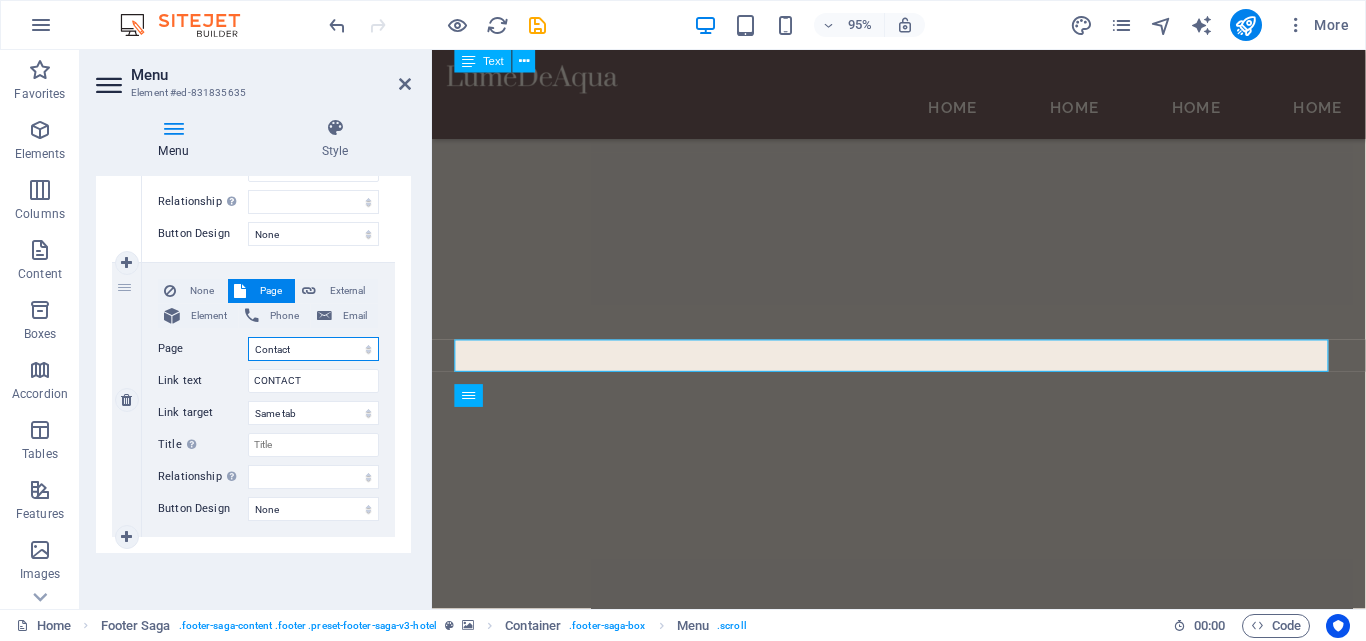 click on "Home Suites Experiences Contact Legal Notice Privacy" at bounding box center [313, 349] 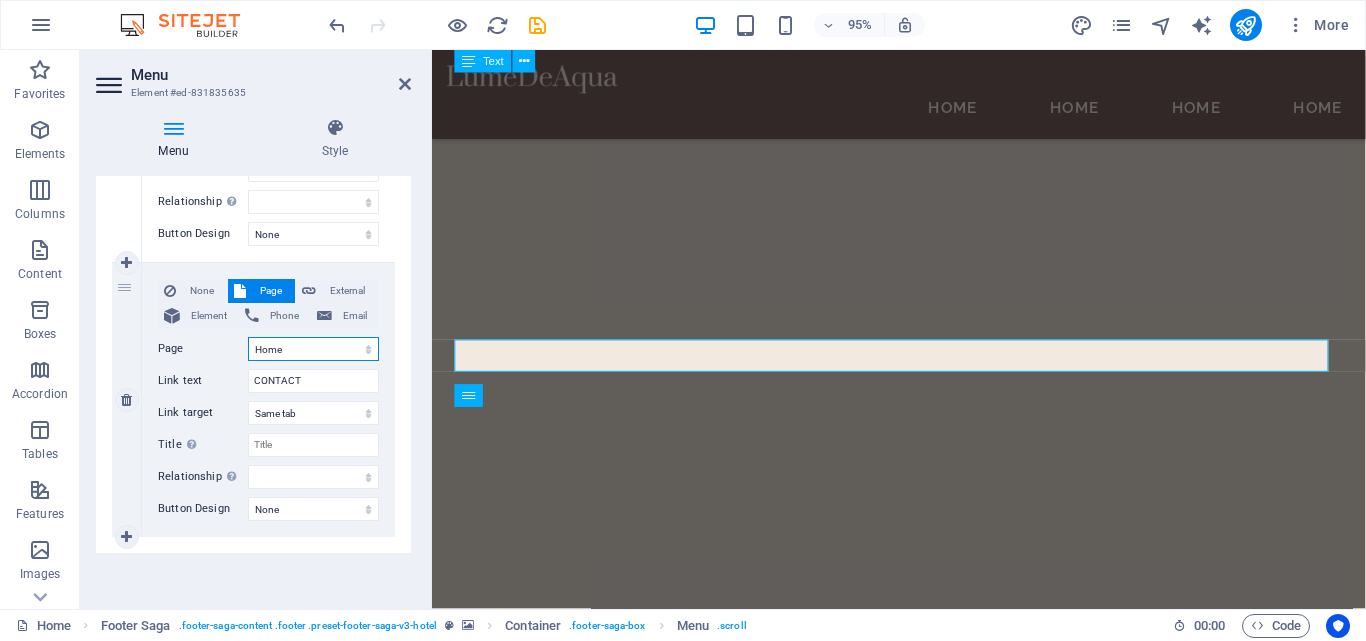 click on "Home Suites Experiences Contact Legal Notice Privacy" at bounding box center (313, 349) 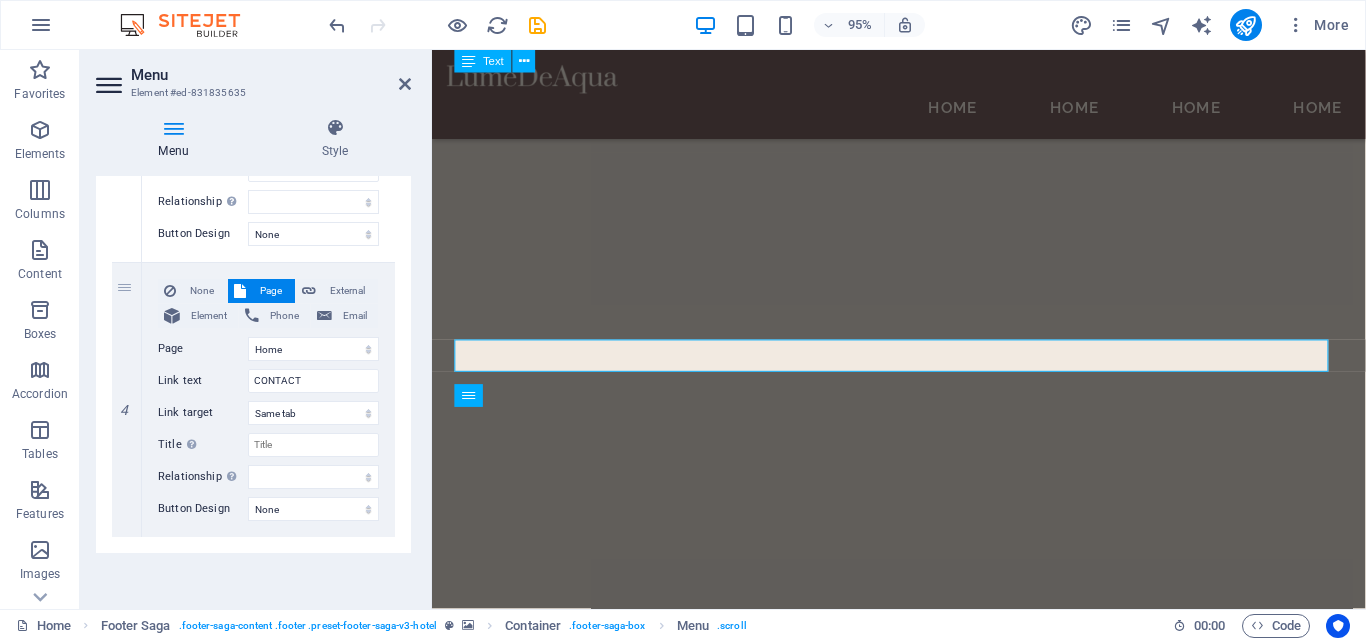 click on "Menu Style Menu Auto Custom Create custom menu items for this menu. Recommended for one-page websites. Manage pages Menu items 1 None Page External Element Phone Email Page Home Suites Experiences Contact Legal Notice Privacy Element
URL /15998088 Phone Email Link text HOME Link target New tab Same tab Overlay Title Additional link description, should not be the same as the link text. The title is most often shown as a tooltip text when the mouse moves over the element. Leave empty if uncertain. Relationship Sets the  relationship of this link to the link target . For example, the value "nofollow" instructs search engines not to follow the link. Can be left empty. alternate author bookmark external help license next nofollow noreferrer noopener prev search tag Button Design None Default Primary Secondary 2 None Page External Element Phone Email Page Home Suites Experiences Contact Legal Notice Privacy Element
URL /15998091 Phone Email Link text SUITES New tab 3" at bounding box center (253, 355) 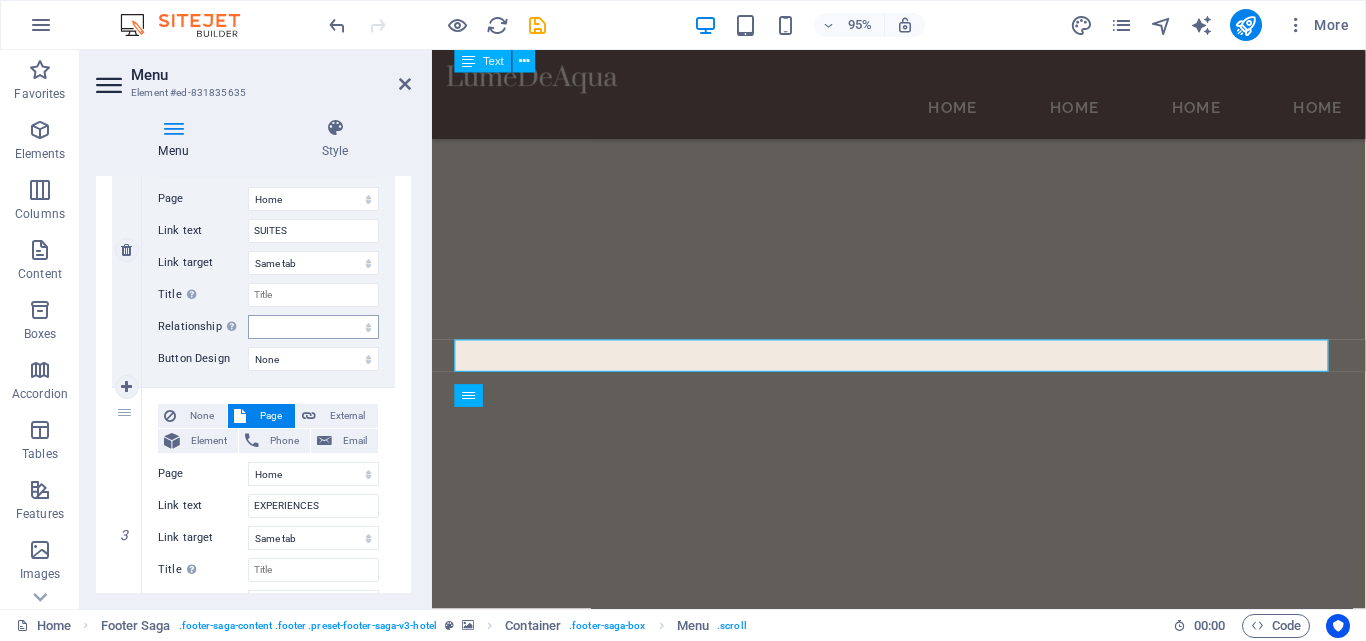 scroll, scrollTop: 828, scrollLeft: 0, axis: vertical 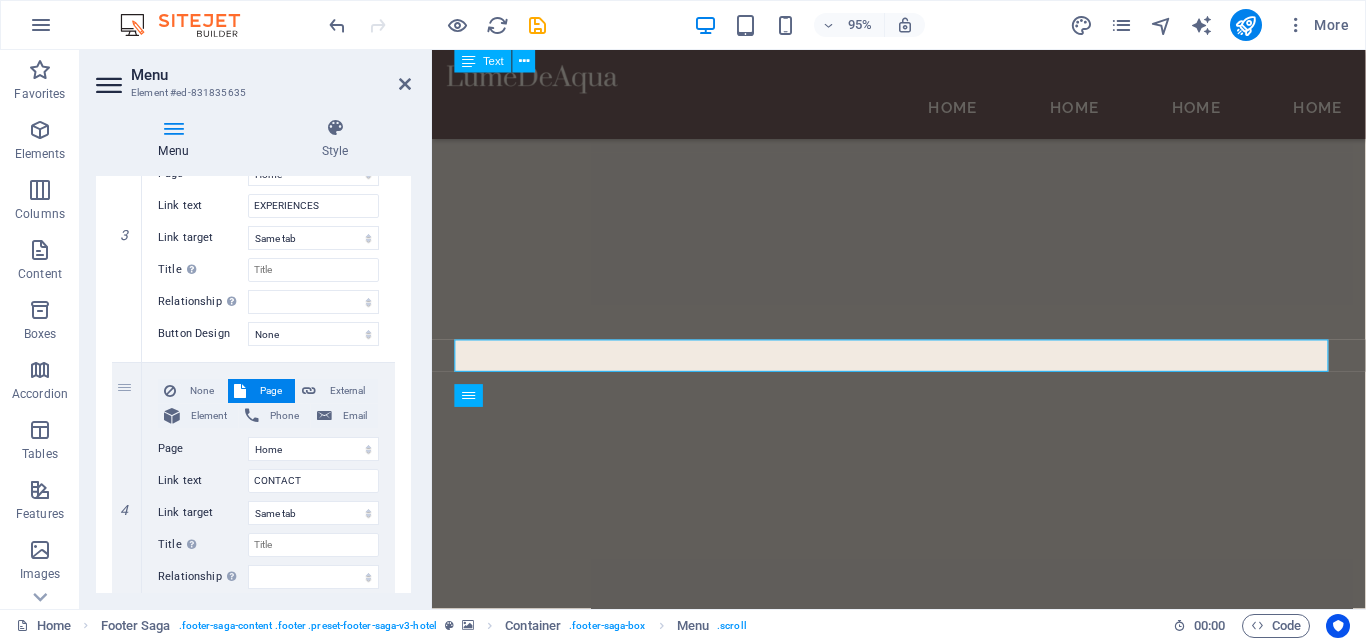 click at bounding box center [537, 25] 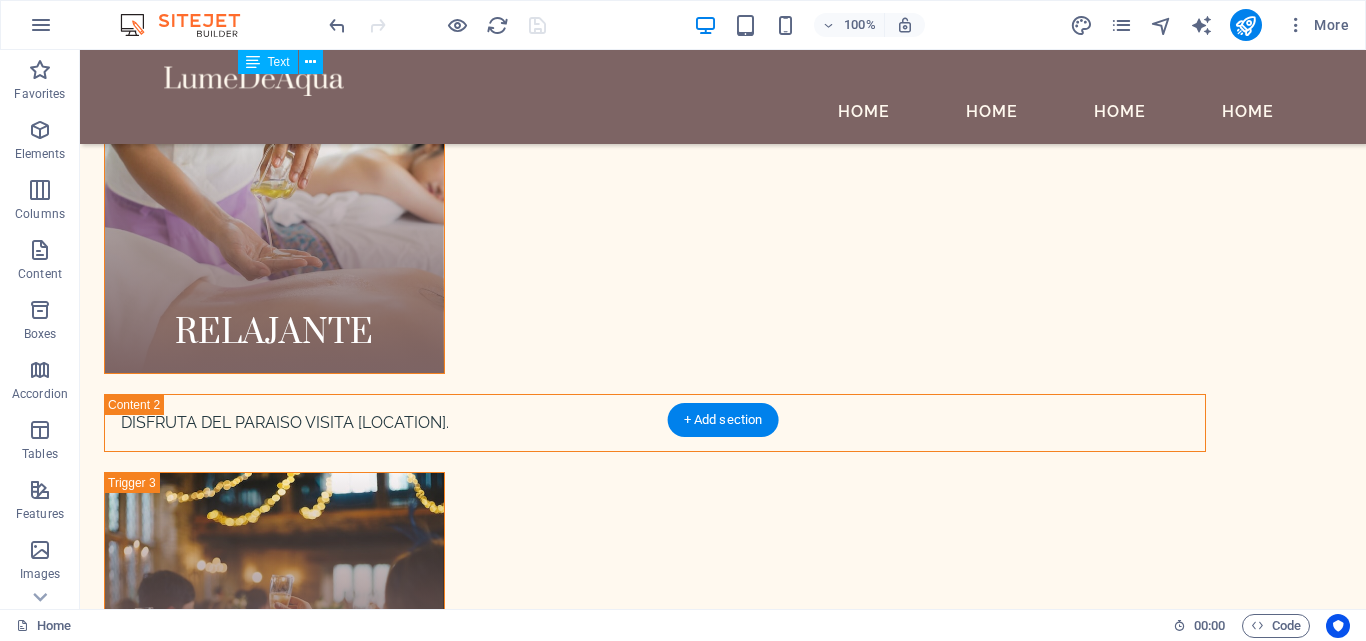 scroll, scrollTop: 5759, scrollLeft: 0, axis: vertical 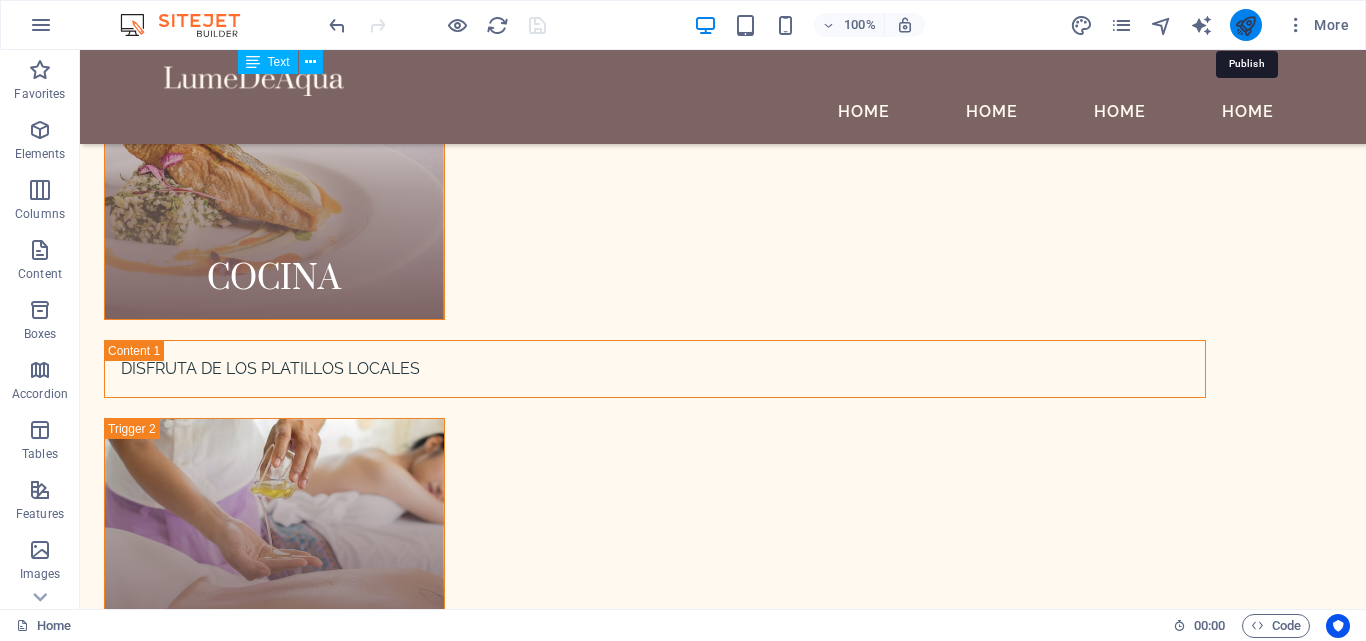 click at bounding box center (1245, 25) 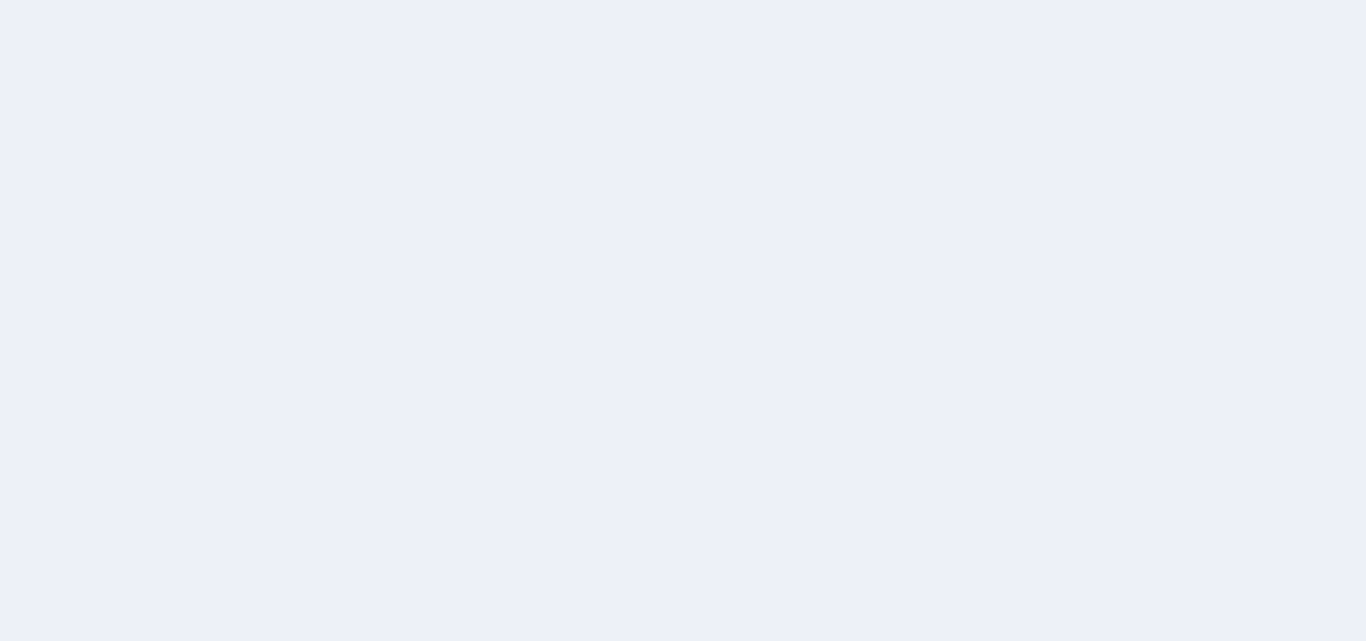 scroll, scrollTop: 0, scrollLeft: 0, axis: both 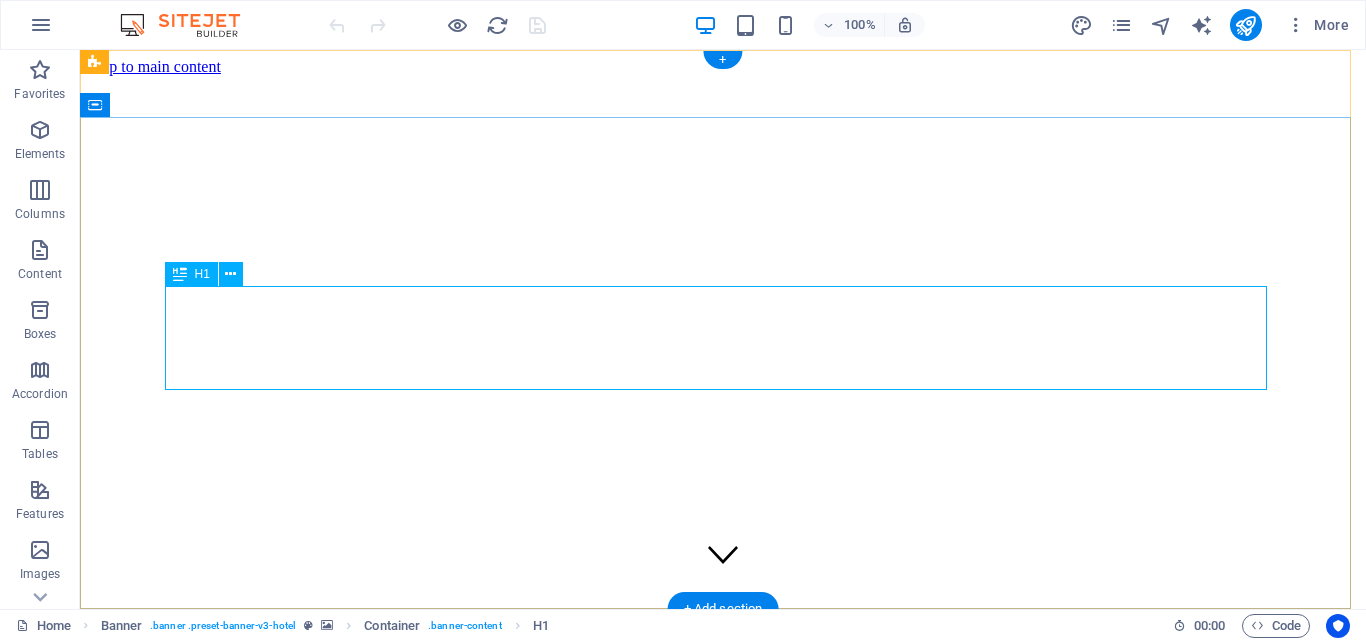 click on "VISITA LAGUNA KAANLUUM" at bounding box center [723, 835] 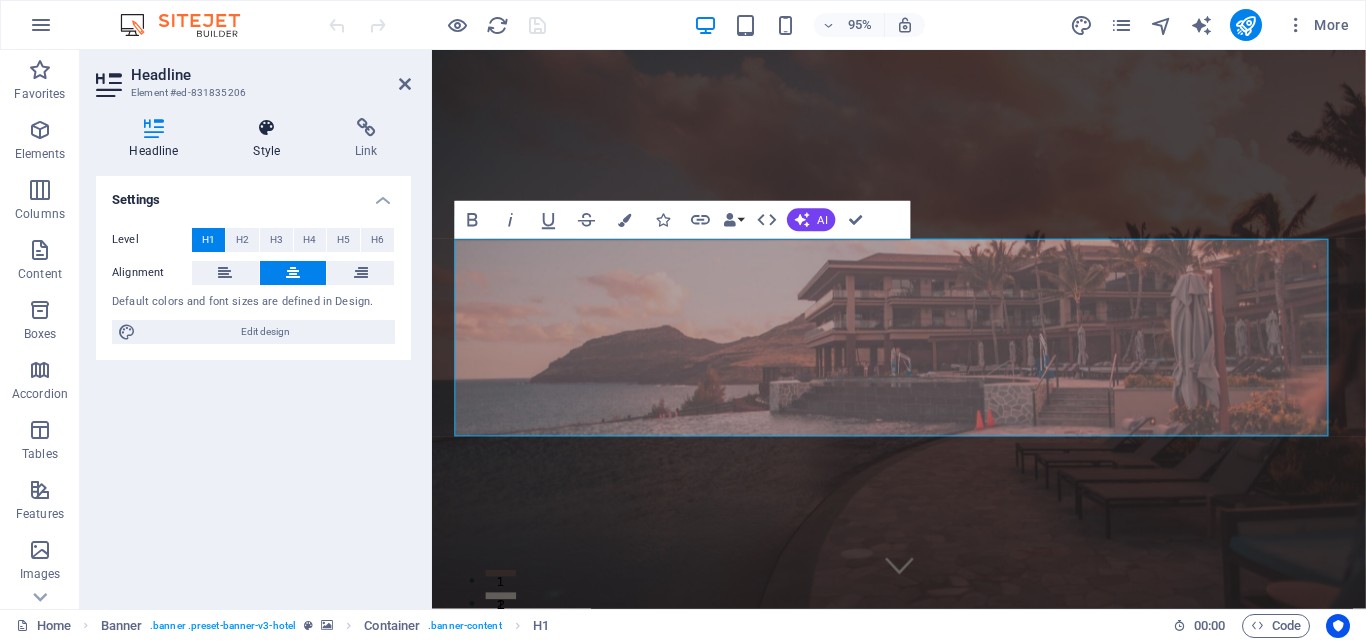 click on "Style" at bounding box center (271, 139) 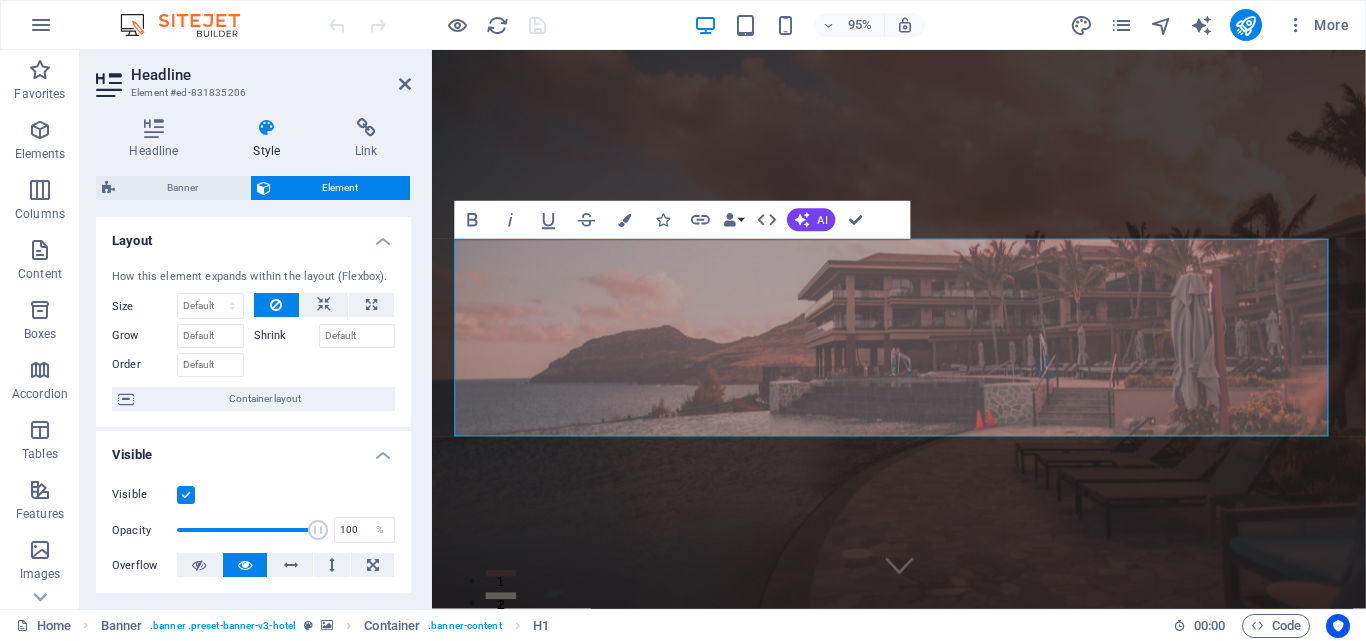 scroll, scrollTop: 200, scrollLeft: 0, axis: vertical 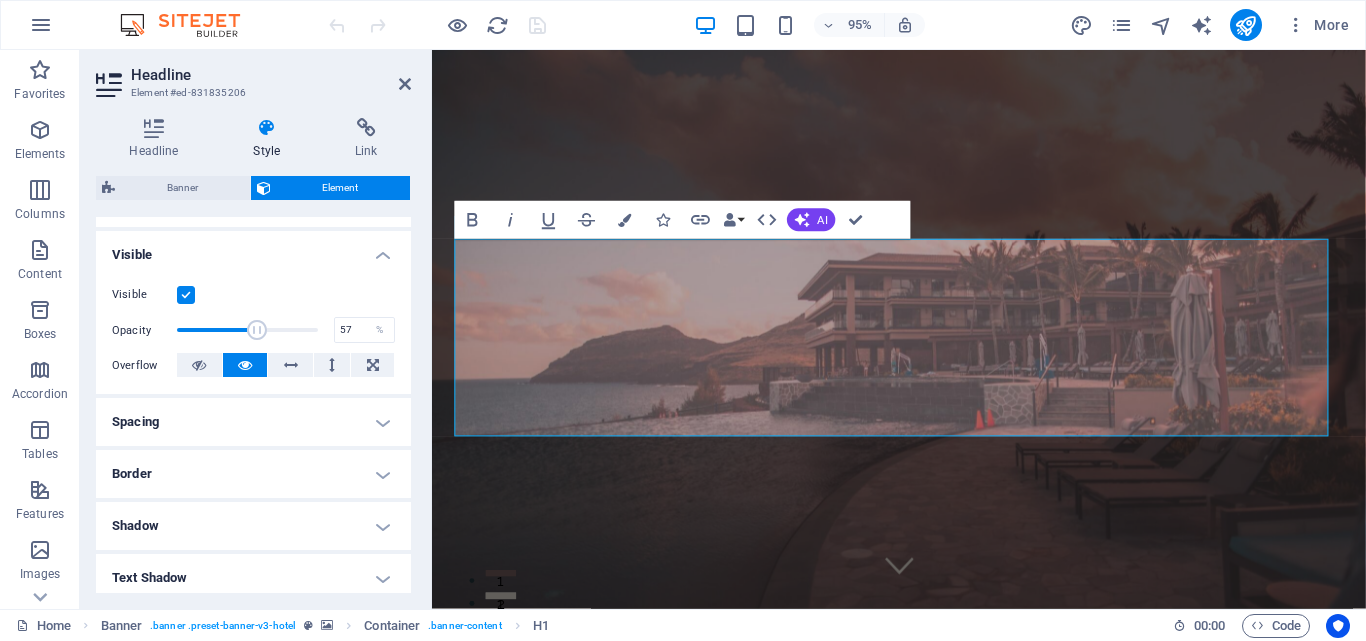 click at bounding box center [247, 330] 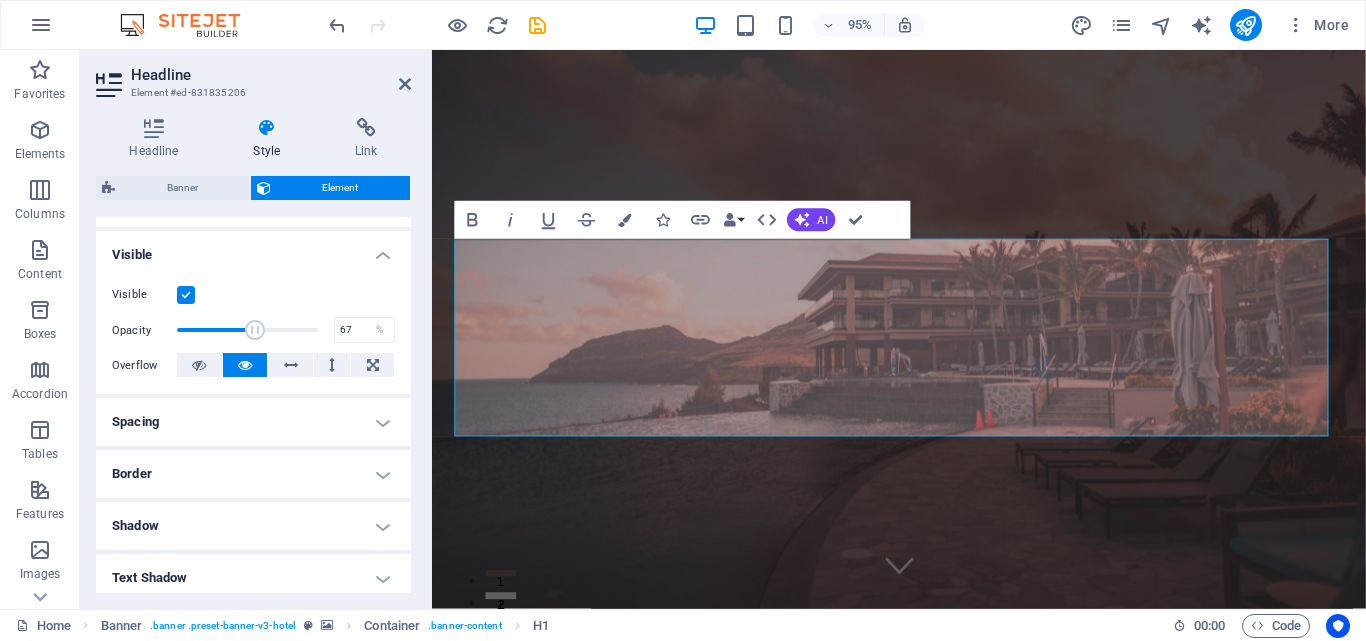type on "100" 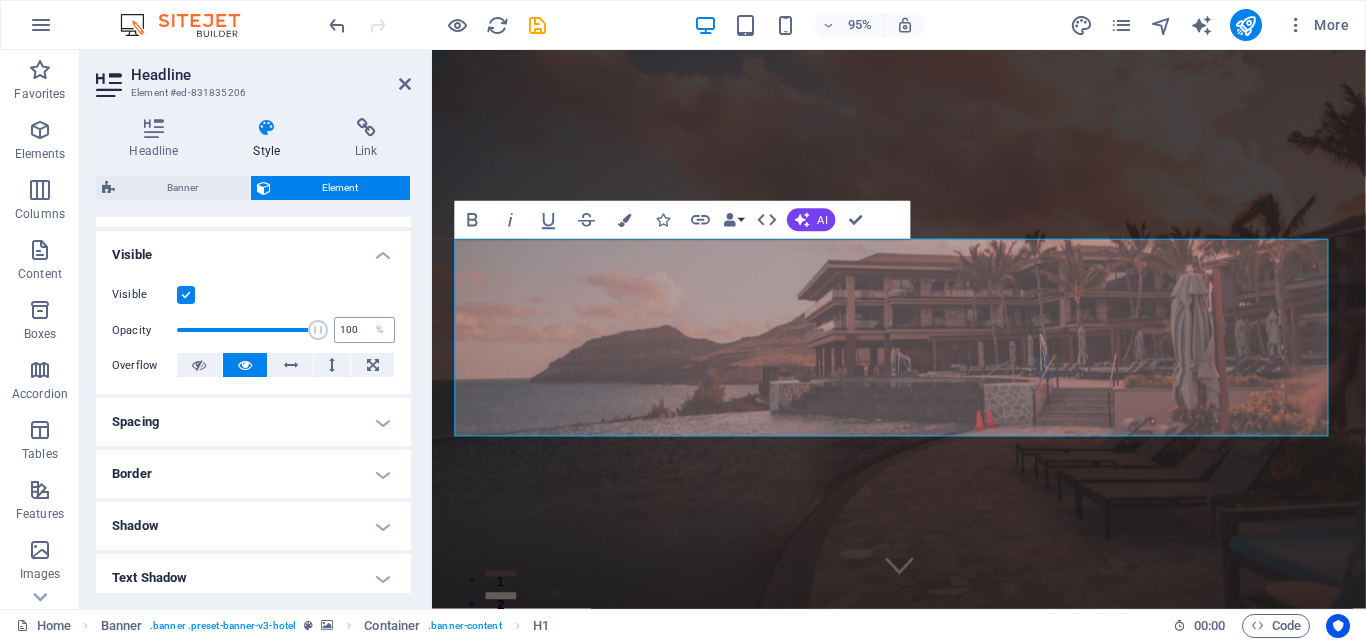 drag, startPoint x: 258, startPoint y: 327, endPoint x: 342, endPoint y: 334, distance: 84.29116 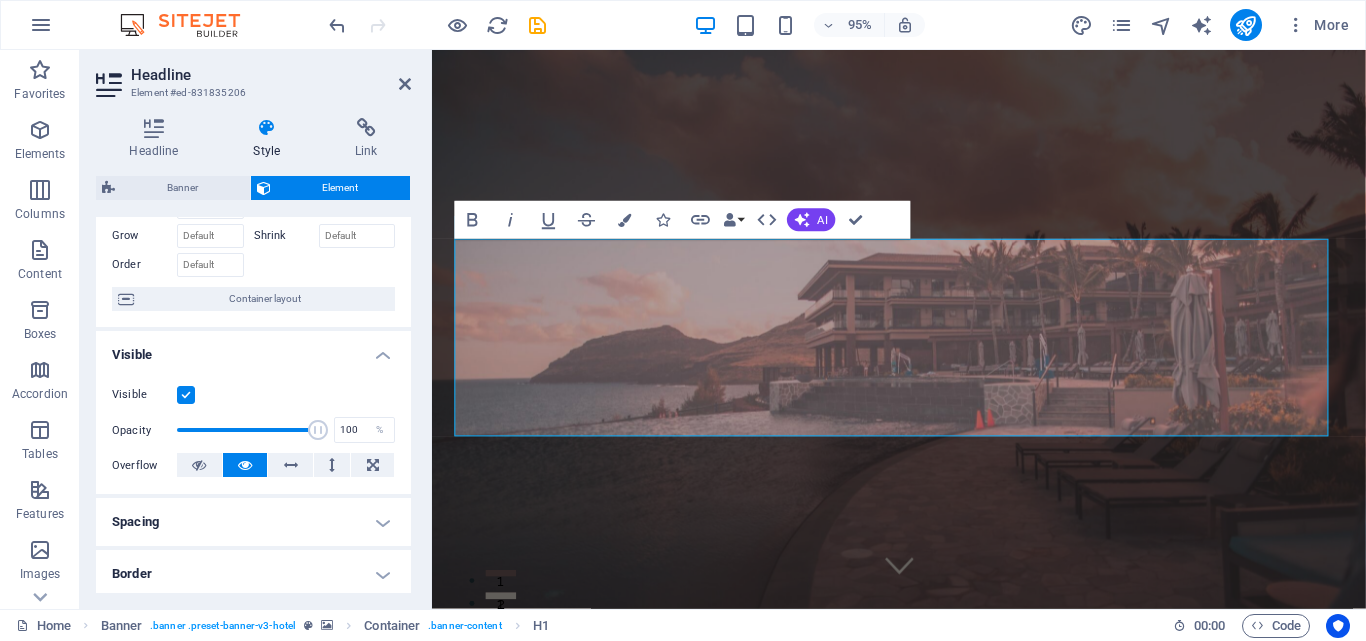 scroll, scrollTop: 0, scrollLeft: 0, axis: both 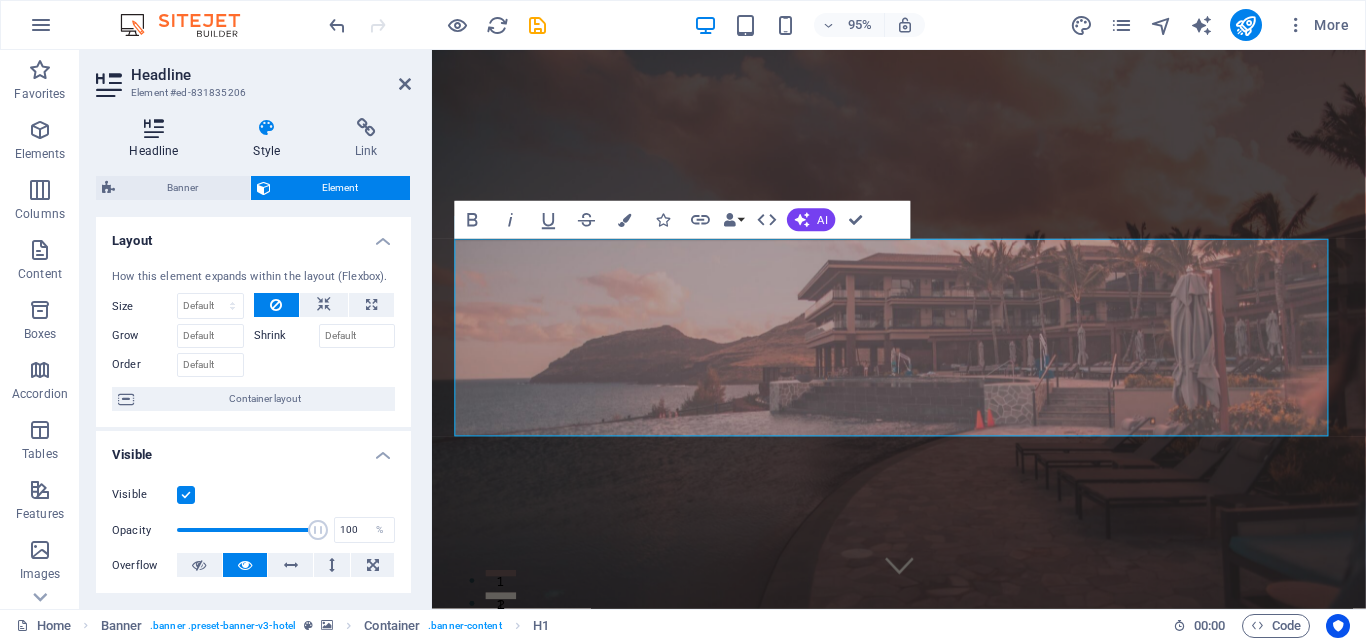 click on "Headline" at bounding box center [158, 139] 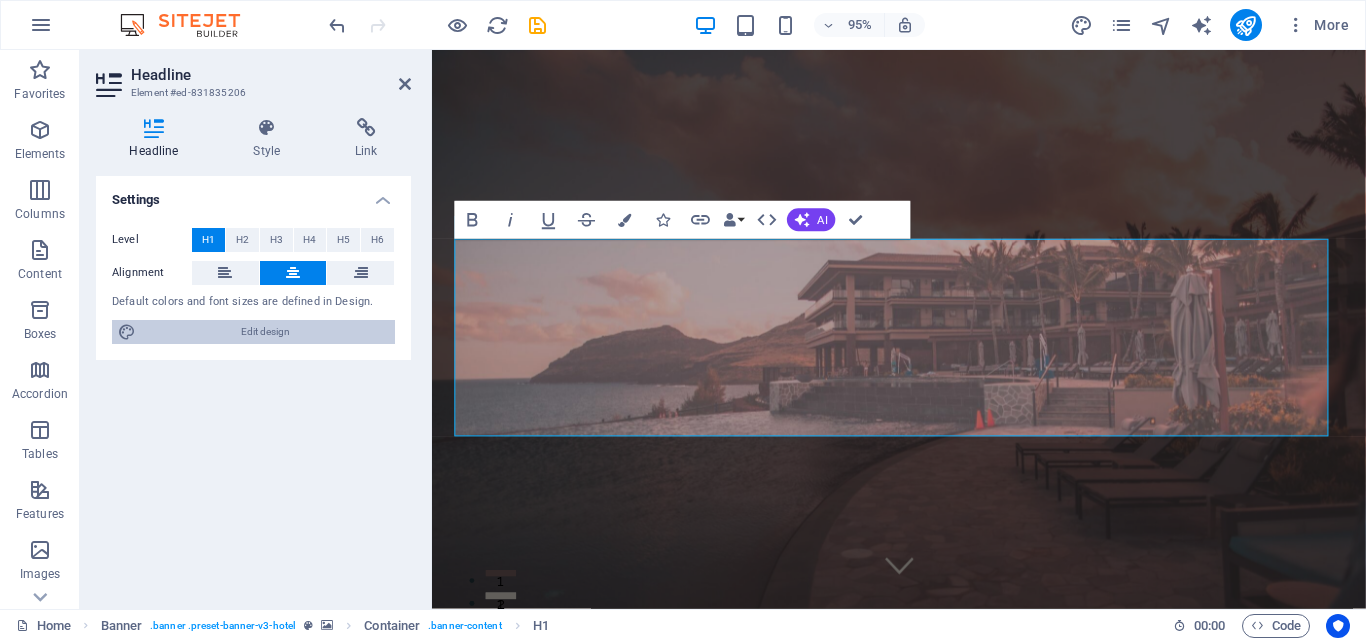 click on "Edit design" at bounding box center [265, 332] 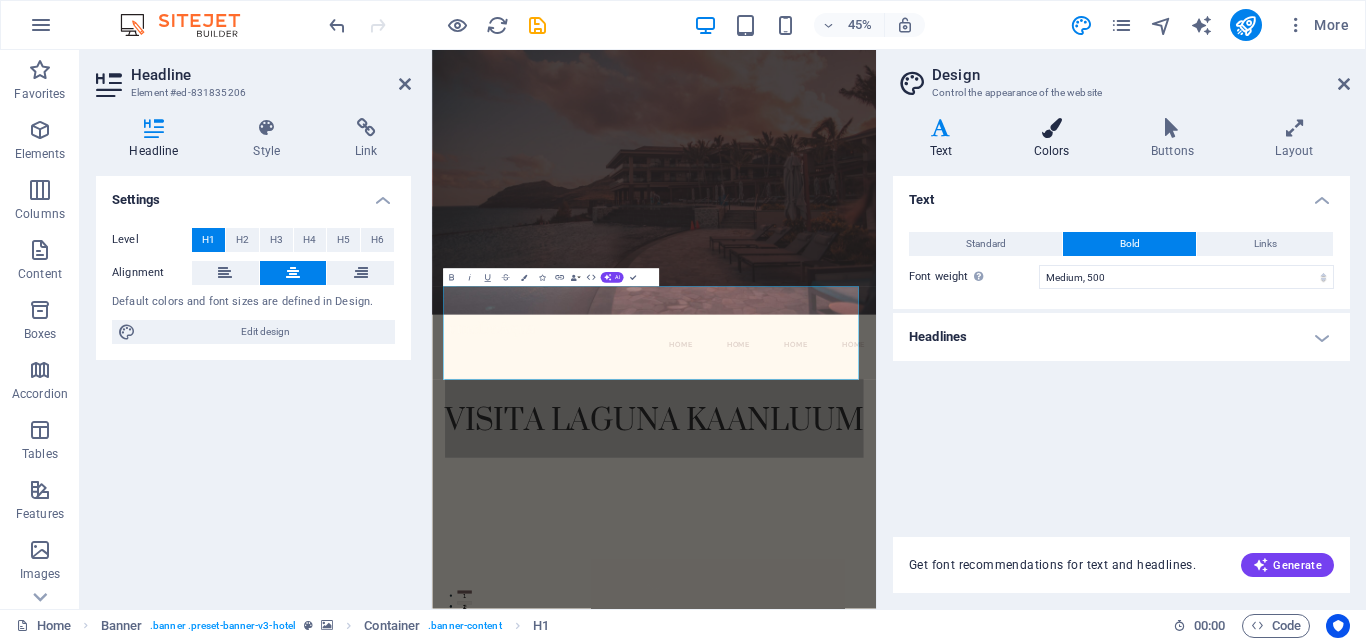 click on "Colors" at bounding box center (1055, 139) 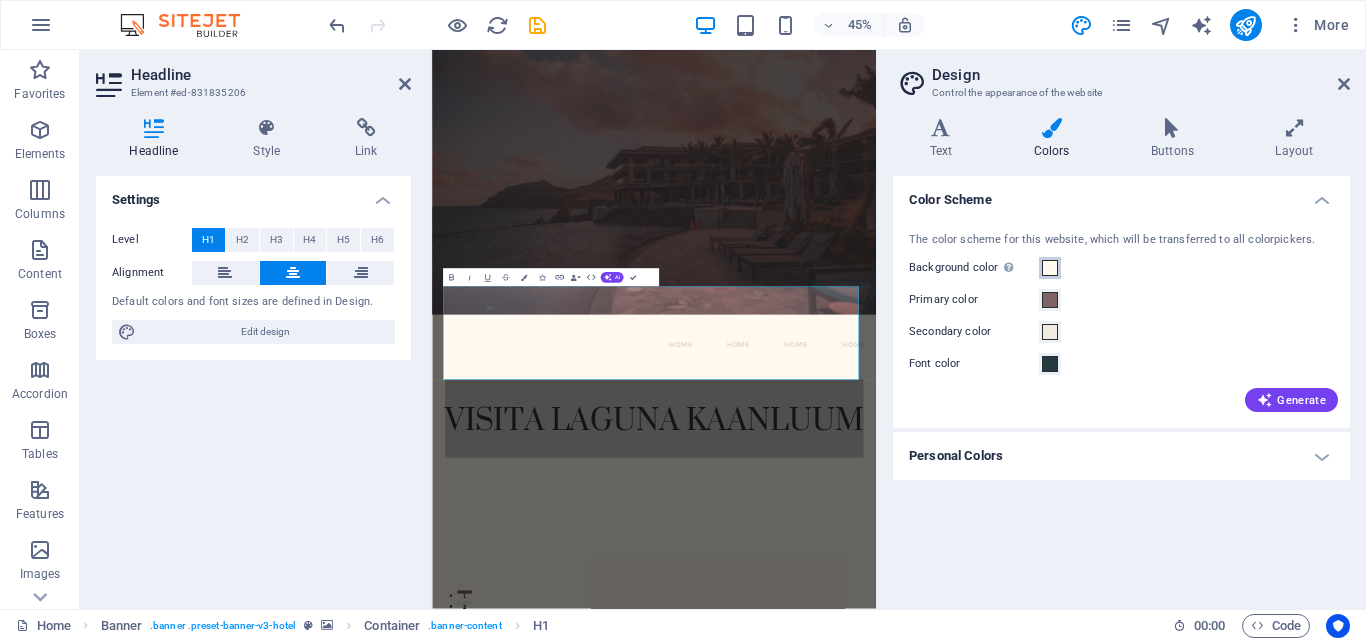 click at bounding box center [1050, 268] 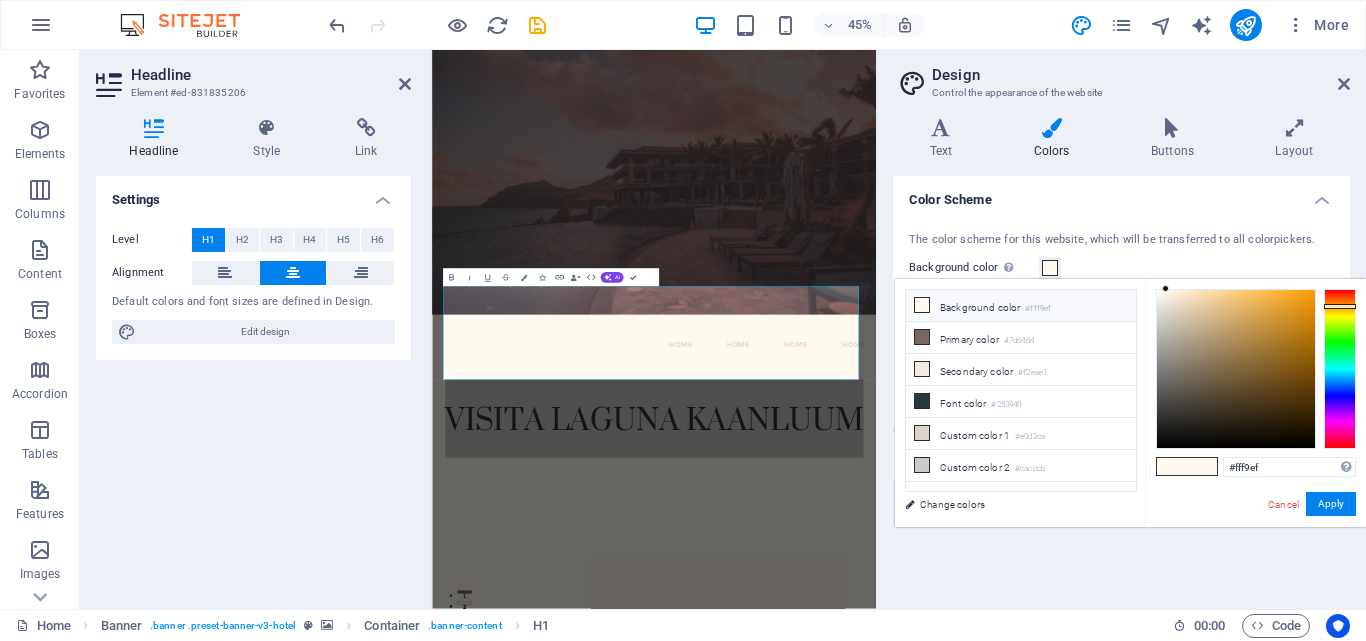 click at bounding box center [922, 305] 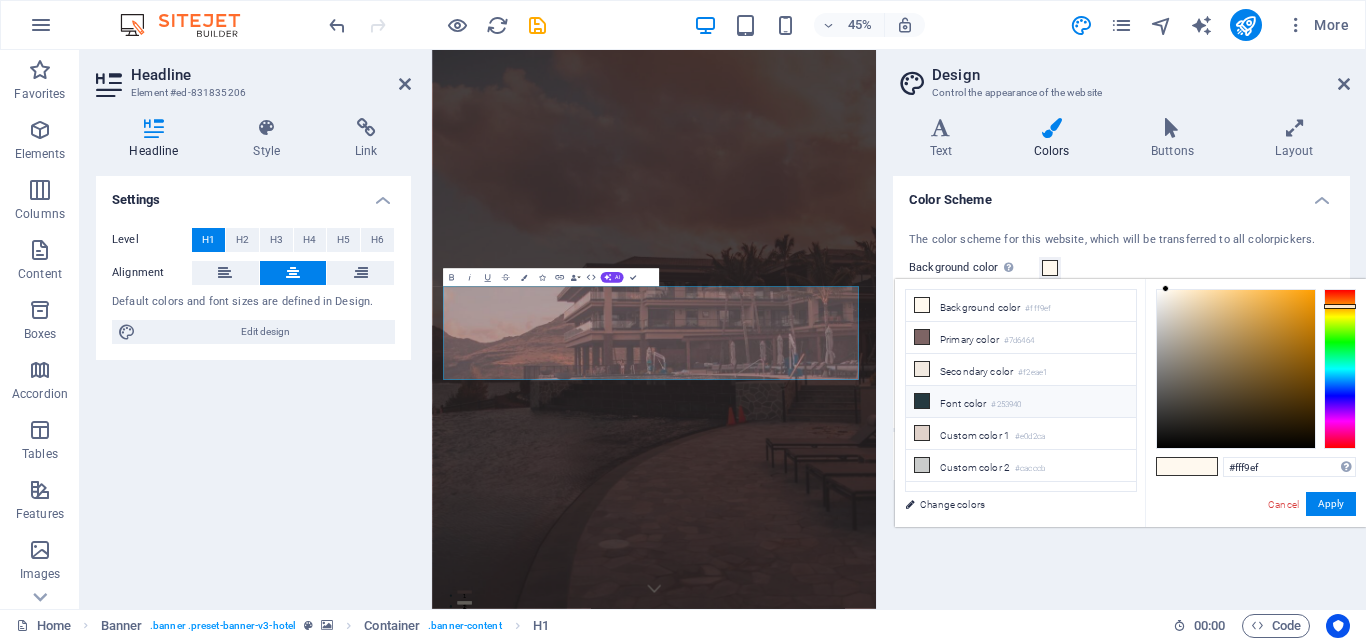 click on "Font color
#253940" at bounding box center [1021, 402] 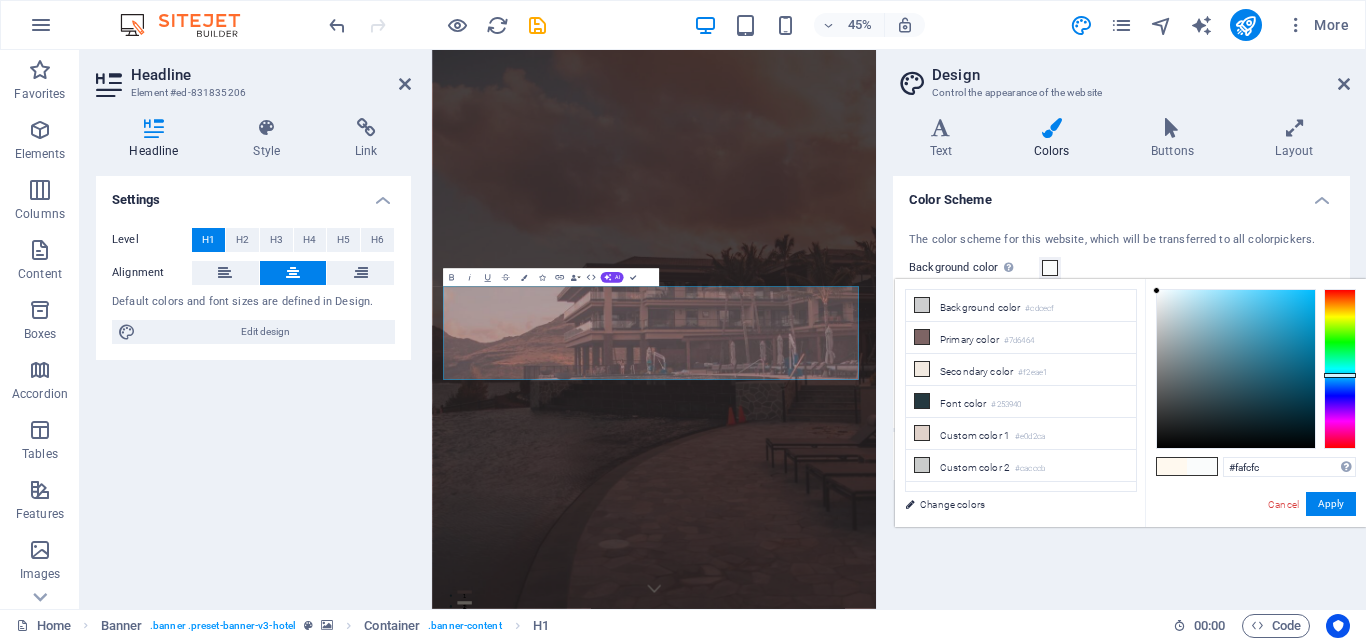 type on "#fdffff" 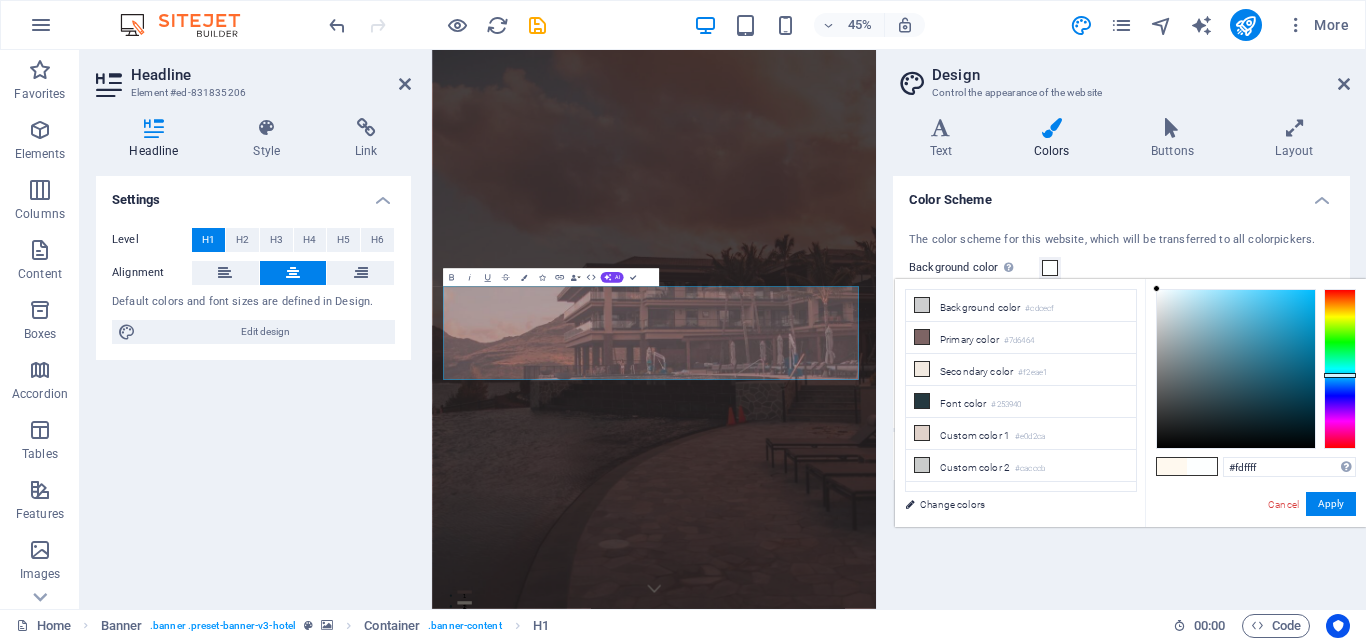 drag, startPoint x: 1221, startPoint y: 399, endPoint x: 1157, endPoint y: 285, distance: 130.73637 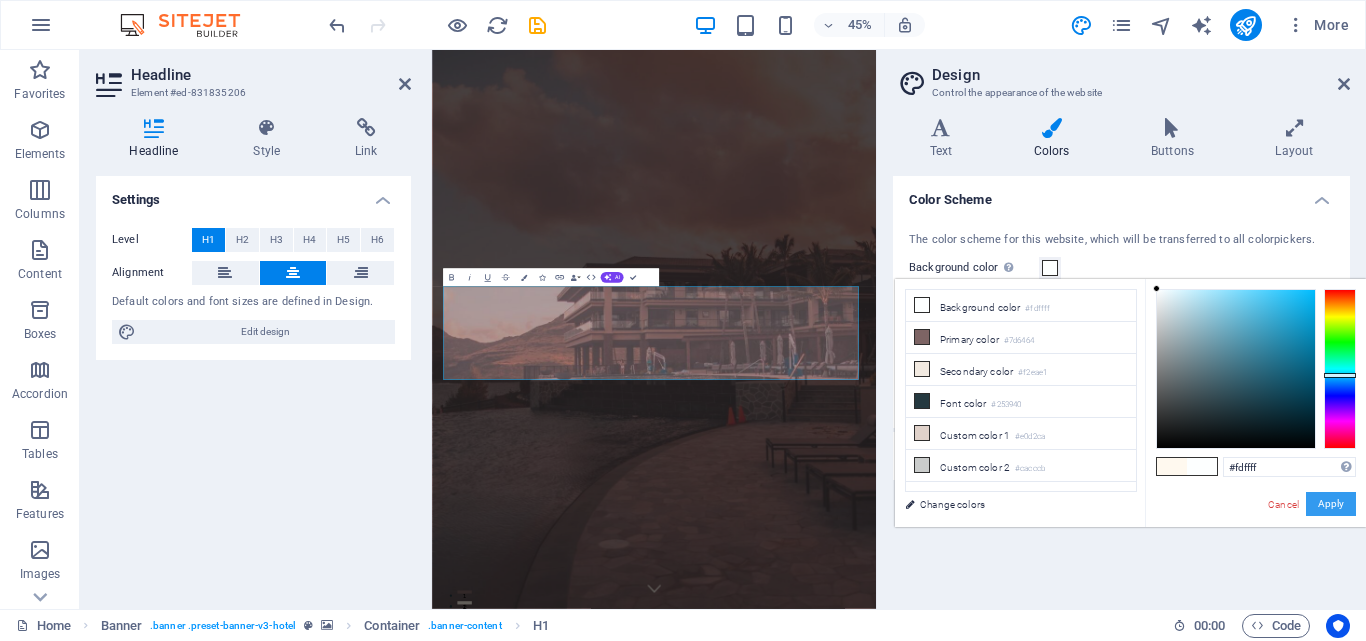 click on "Apply" at bounding box center (1331, 504) 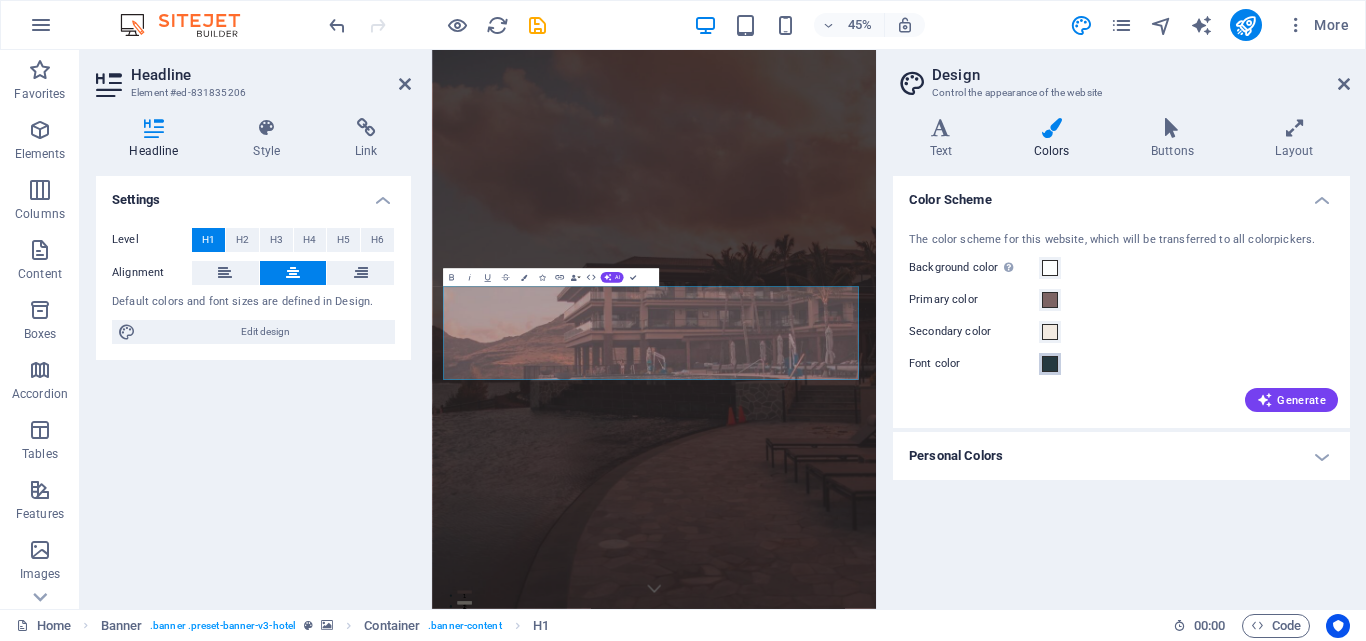 click at bounding box center [1050, 364] 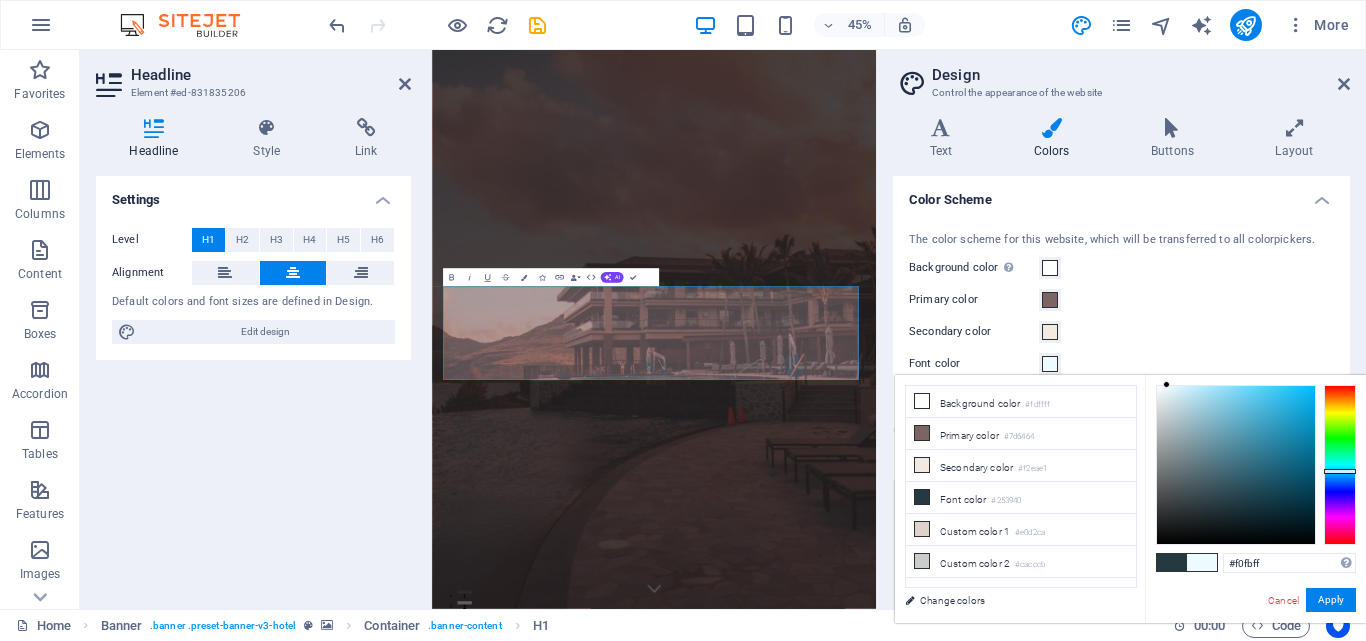 type on "#ffffff" 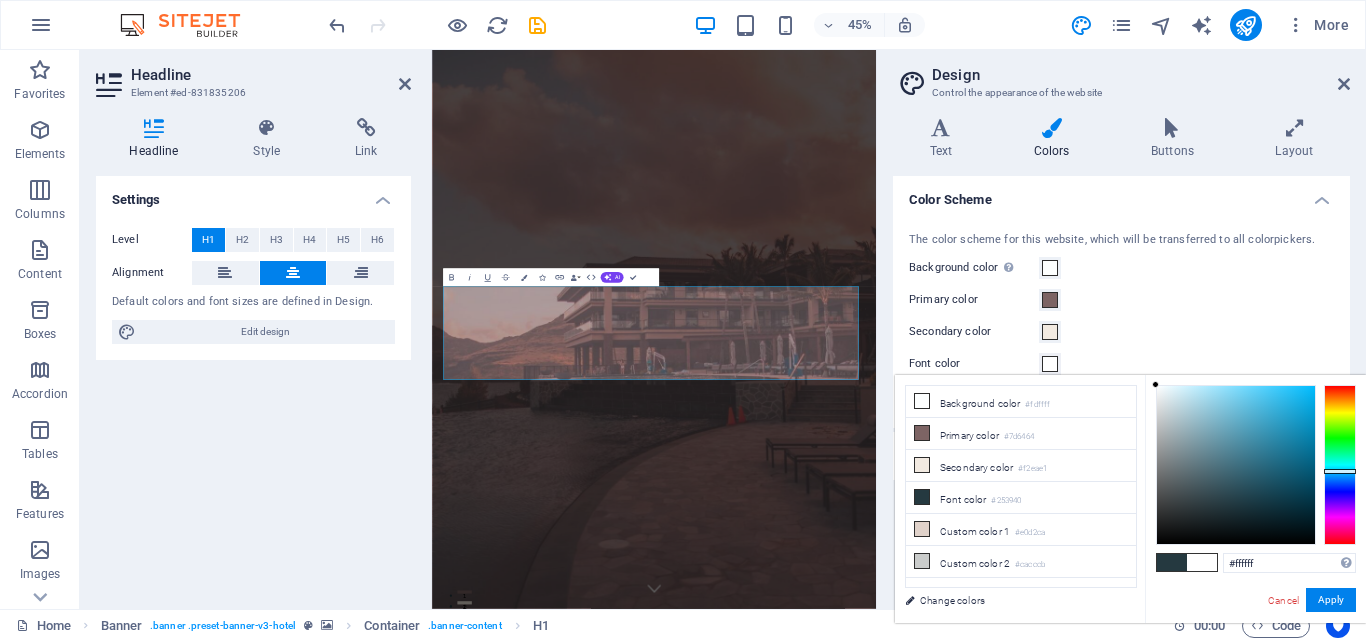 drag, startPoint x: 1219, startPoint y: 495, endPoint x: 1153, endPoint y: 380, distance: 132.59337 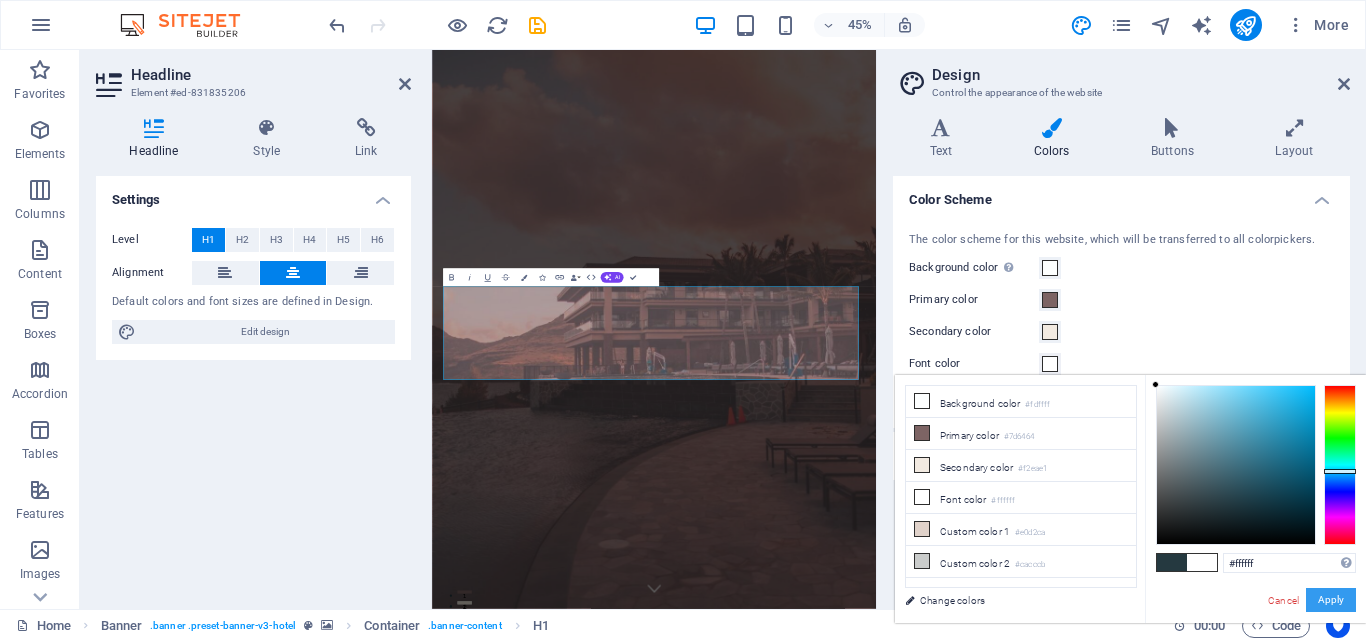 click on "Apply" at bounding box center (1331, 600) 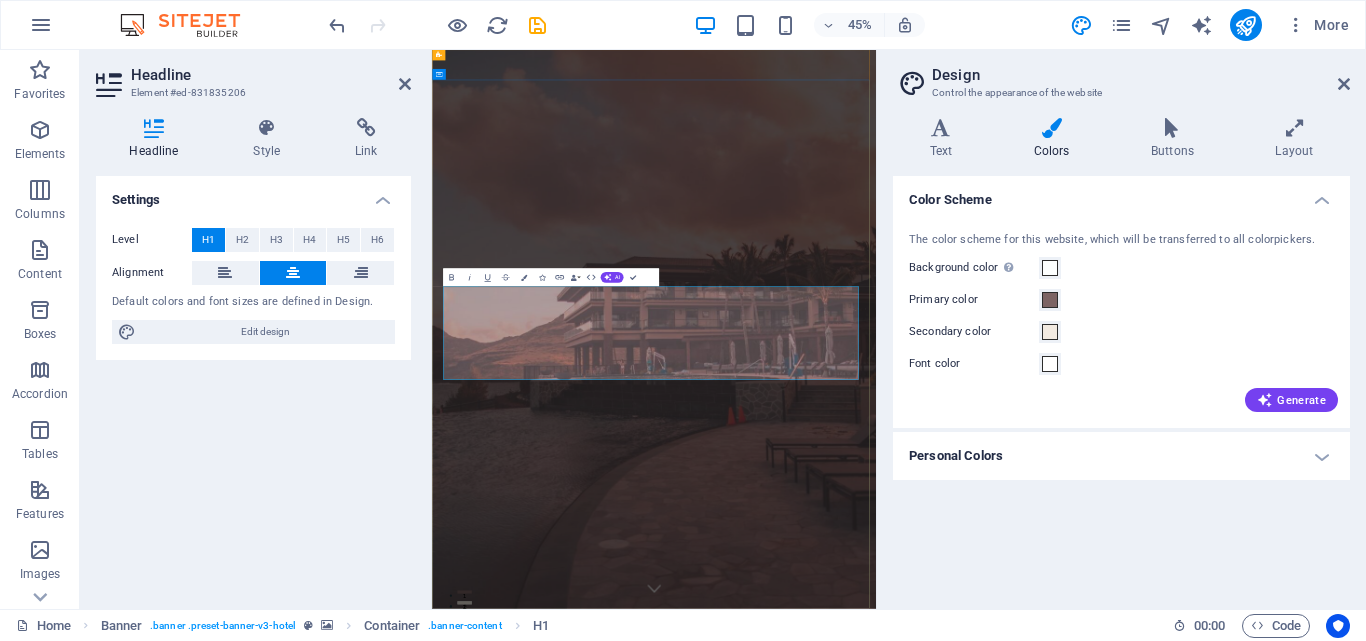 click on "VISITA LAGUNA KAANLUUM" at bounding box center [925, 1523] 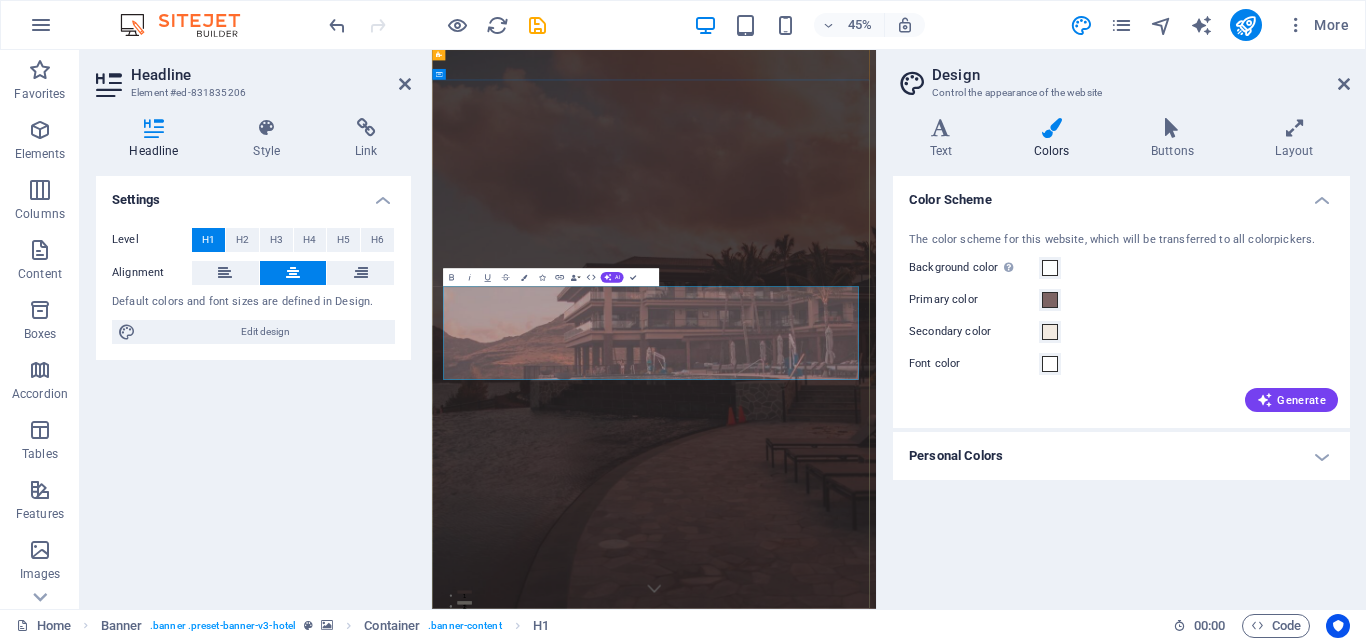 click on "VISITA LAGUNA KAANLUUM" at bounding box center [925, 1523] 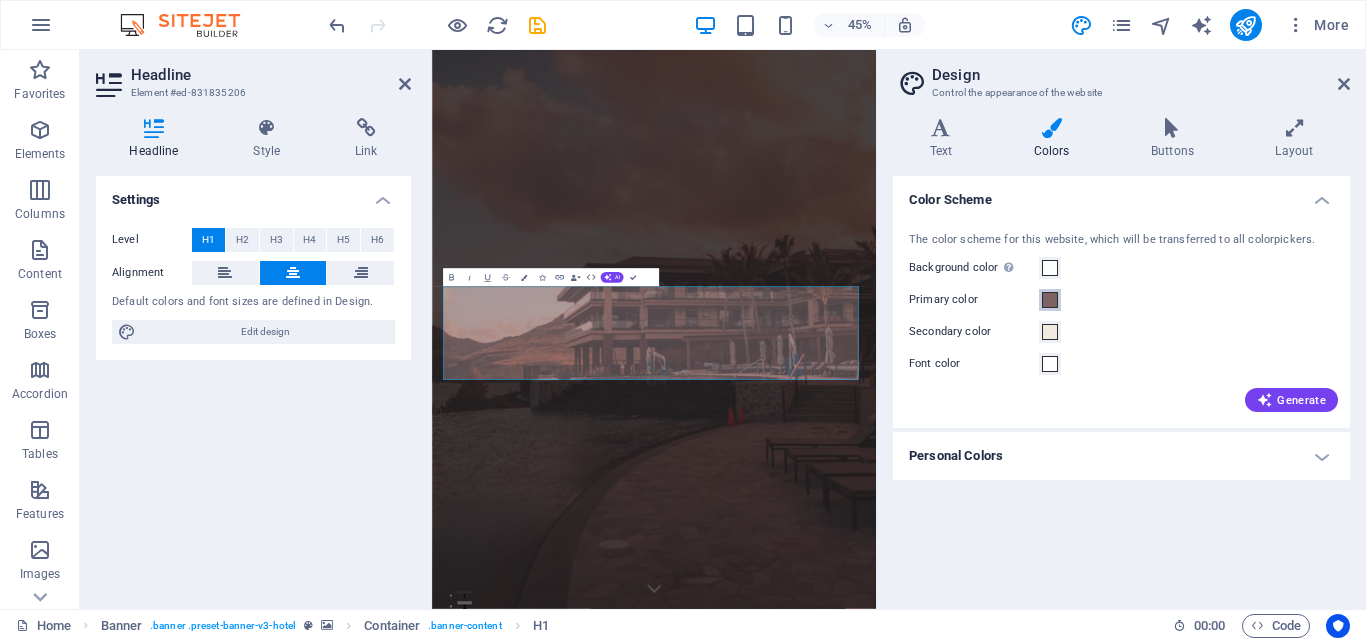 click at bounding box center [1050, 300] 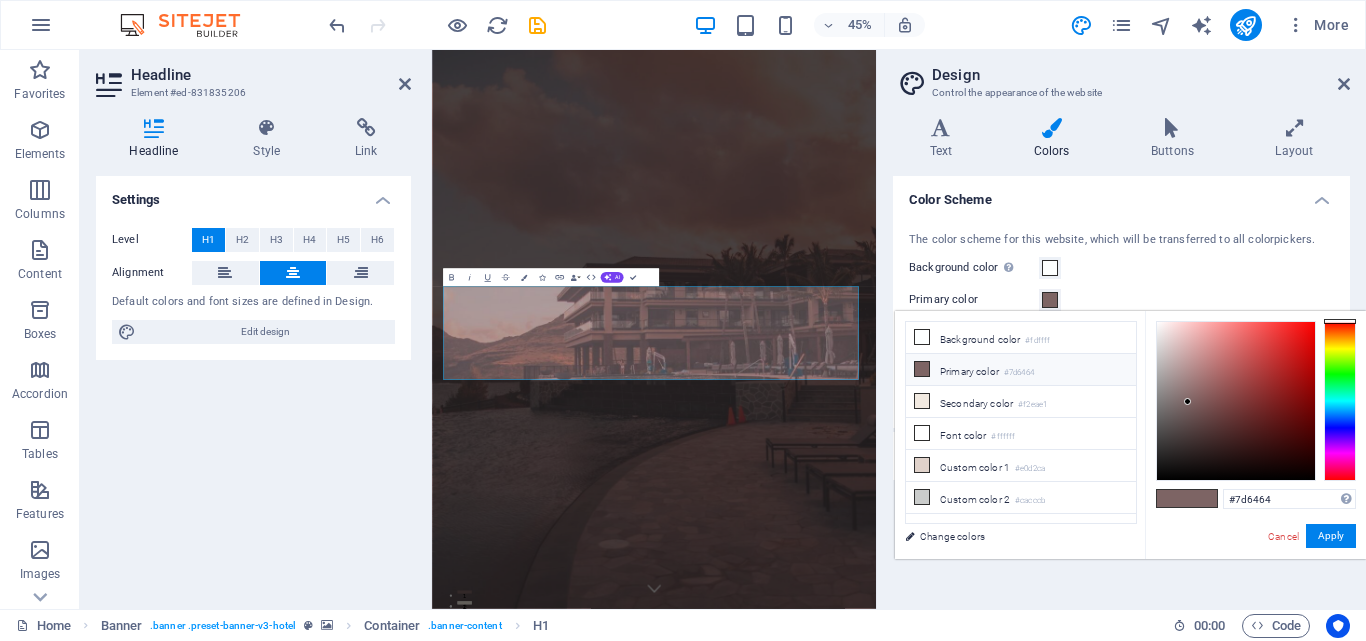 click at bounding box center (922, 369) 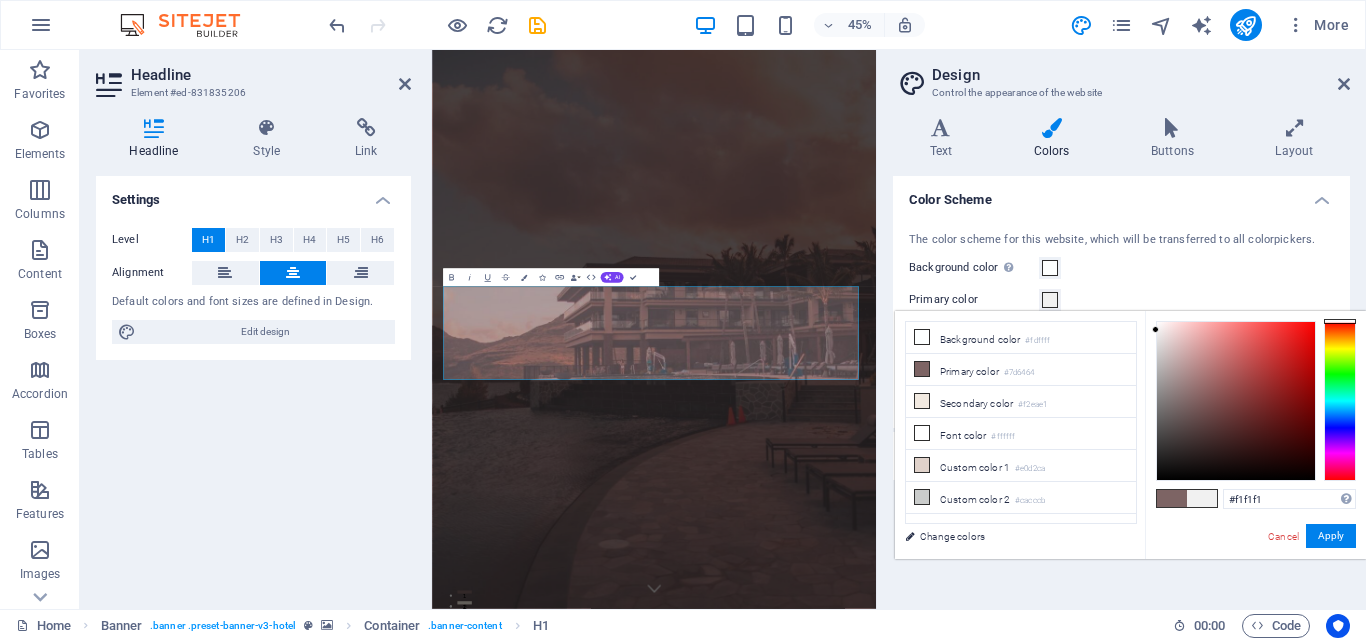 type on "#ffffff" 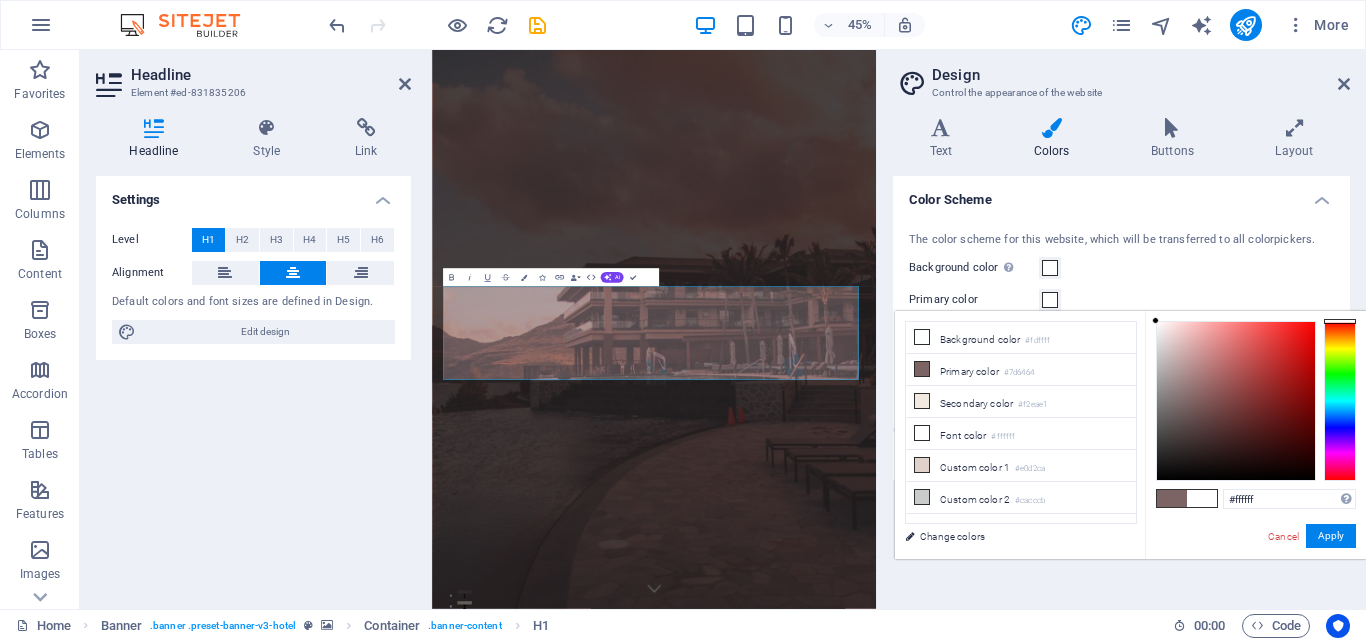 drag, startPoint x: 1188, startPoint y: 398, endPoint x: 1142, endPoint y: 315, distance: 94.89468 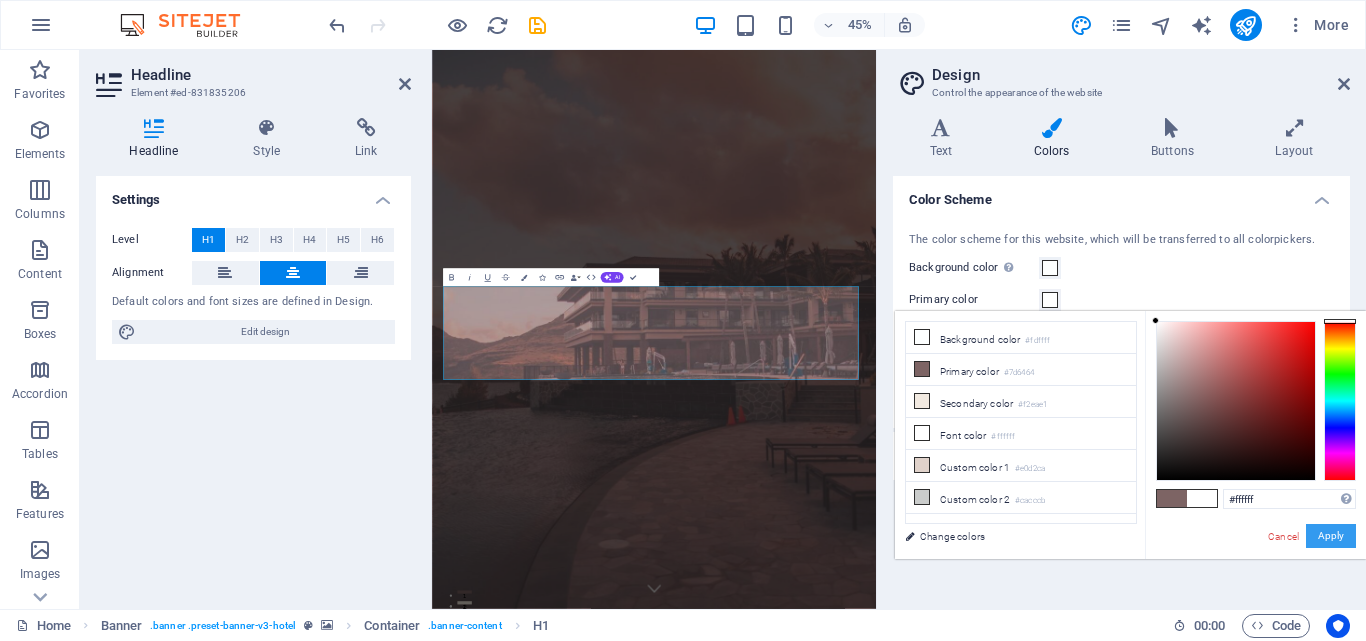 click on "Apply" at bounding box center (1331, 536) 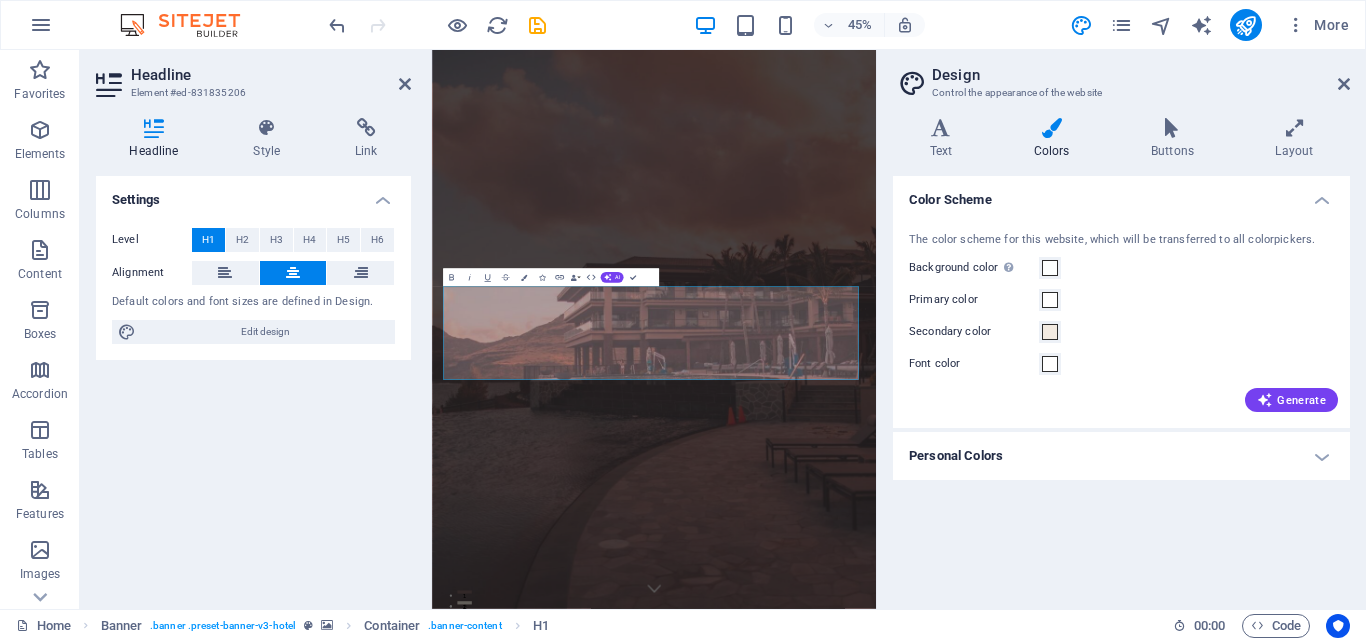 click on "VISITA LAGUNA KAANLUUM" at bounding box center [925, 1548] 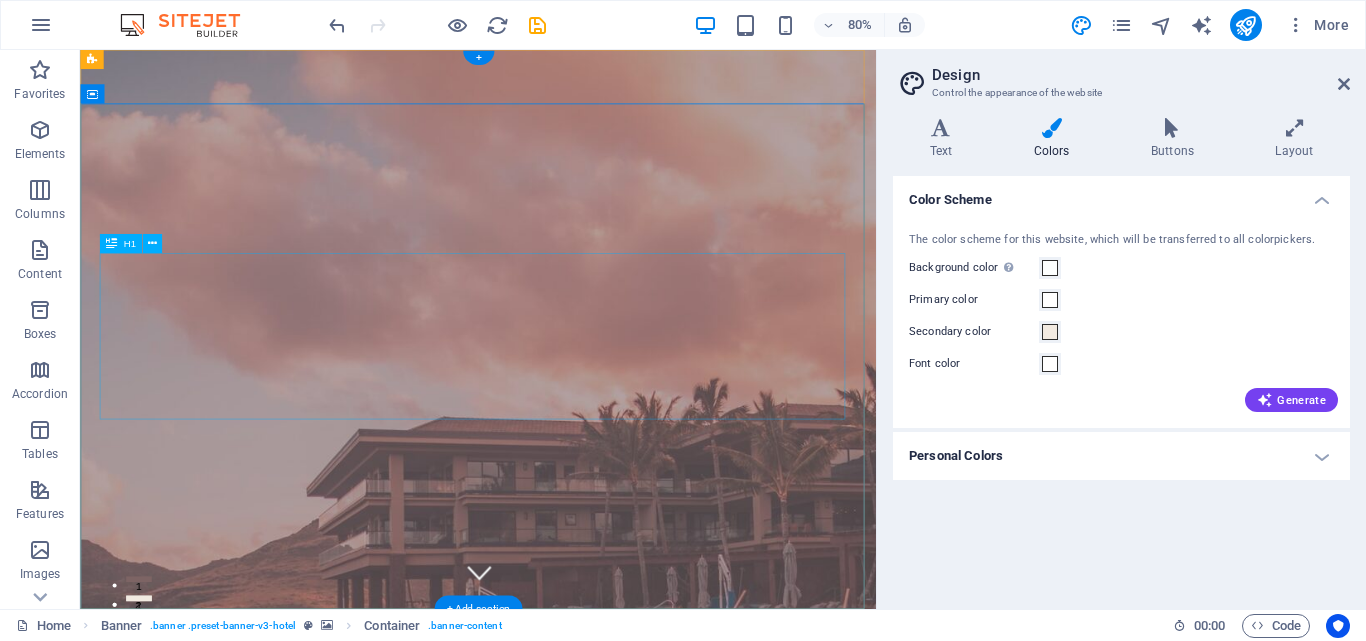 click on "VISITA LAGUNA KAANLUUM" at bounding box center (577, 1523) 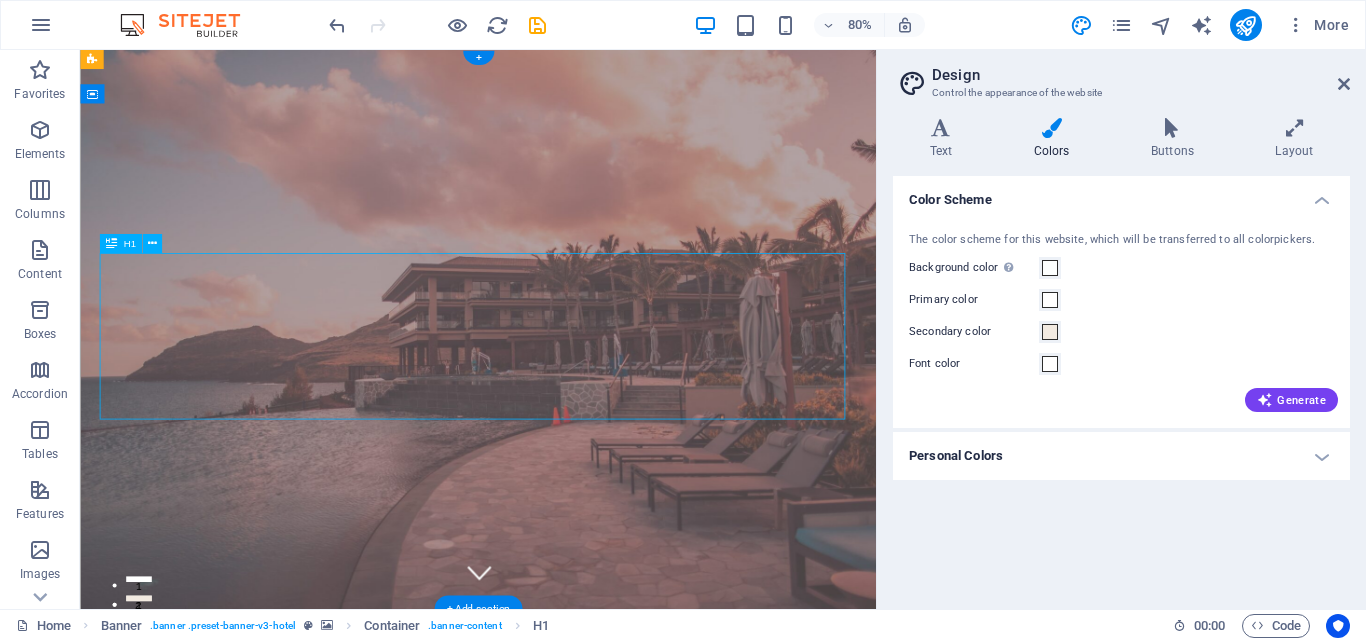 click on "VISITA LAGUNA KAANLUUM" at bounding box center [577, 980] 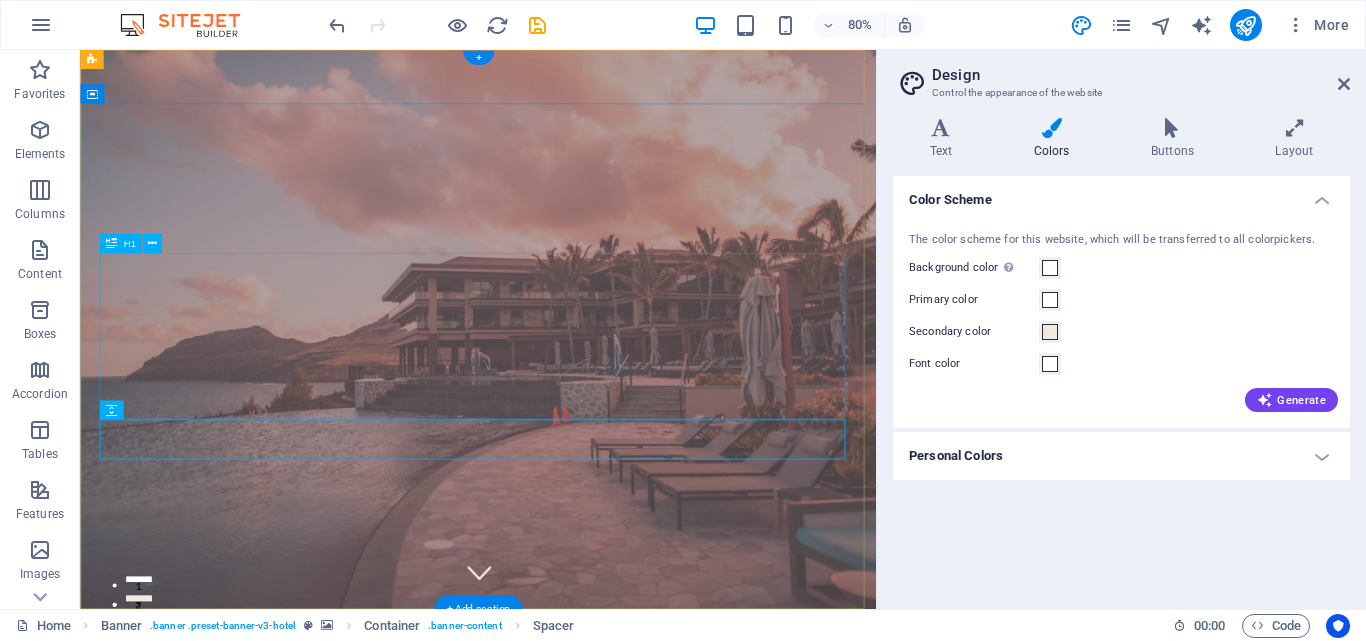 click on "VISITA LAGUNA KAANLUUM" at bounding box center [577, 980] 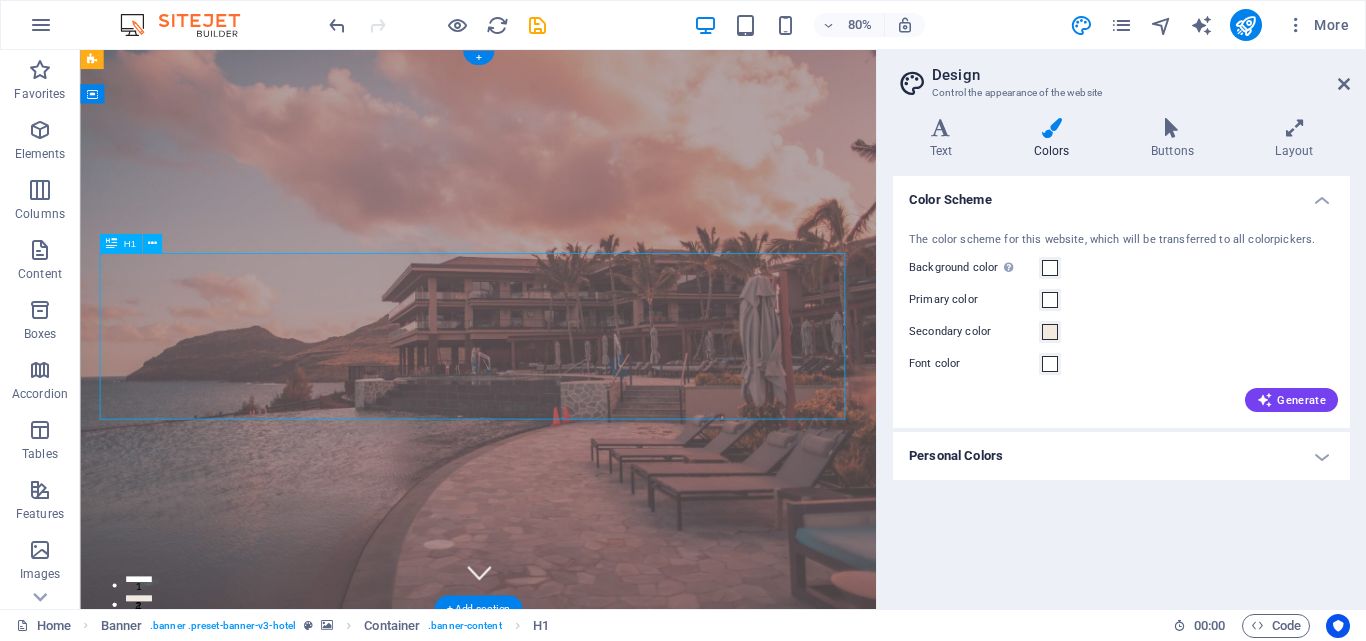 click on "VISITA LAGUNA KAANLUUM" at bounding box center (577, 980) 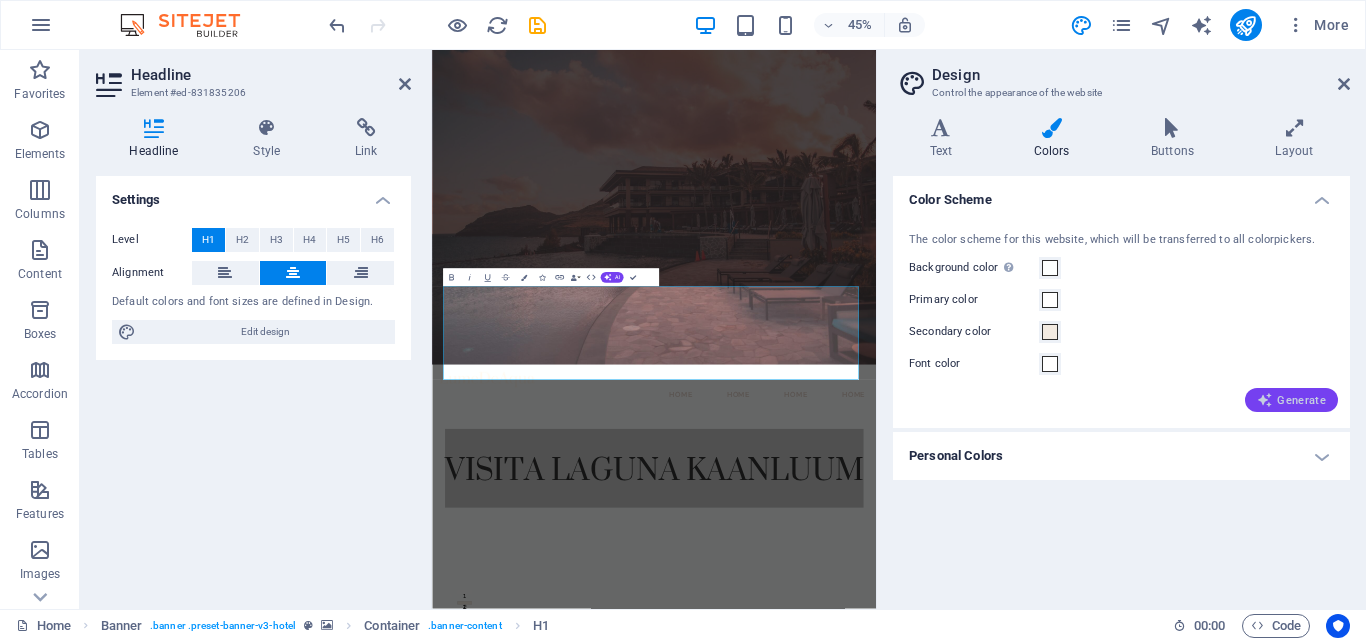 click on "Generate" at bounding box center [1291, 400] 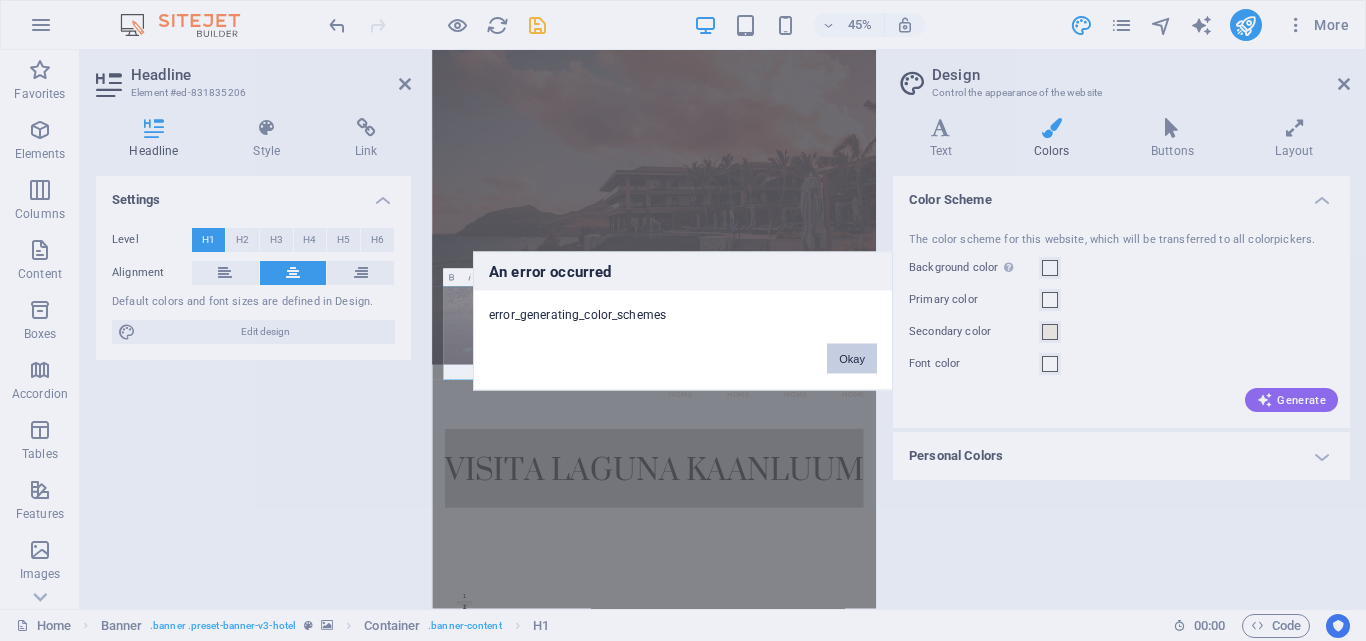 click on "Okay" at bounding box center [852, 358] 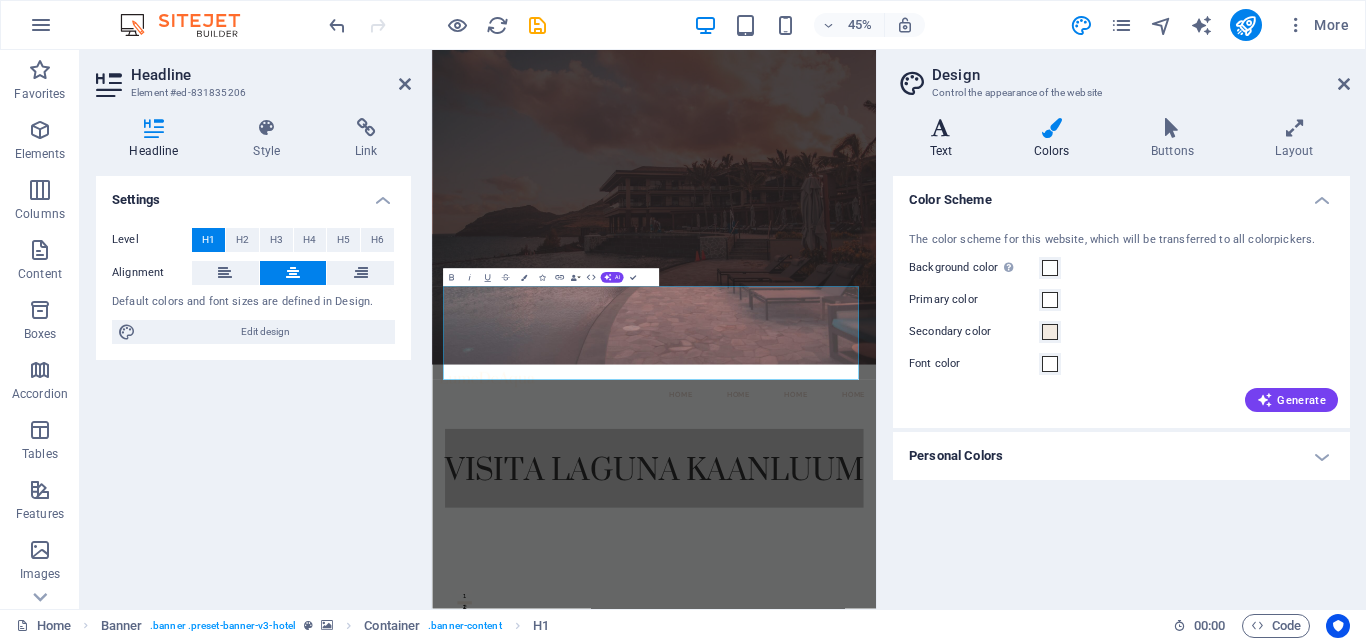 click on "Text" at bounding box center [945, 139] 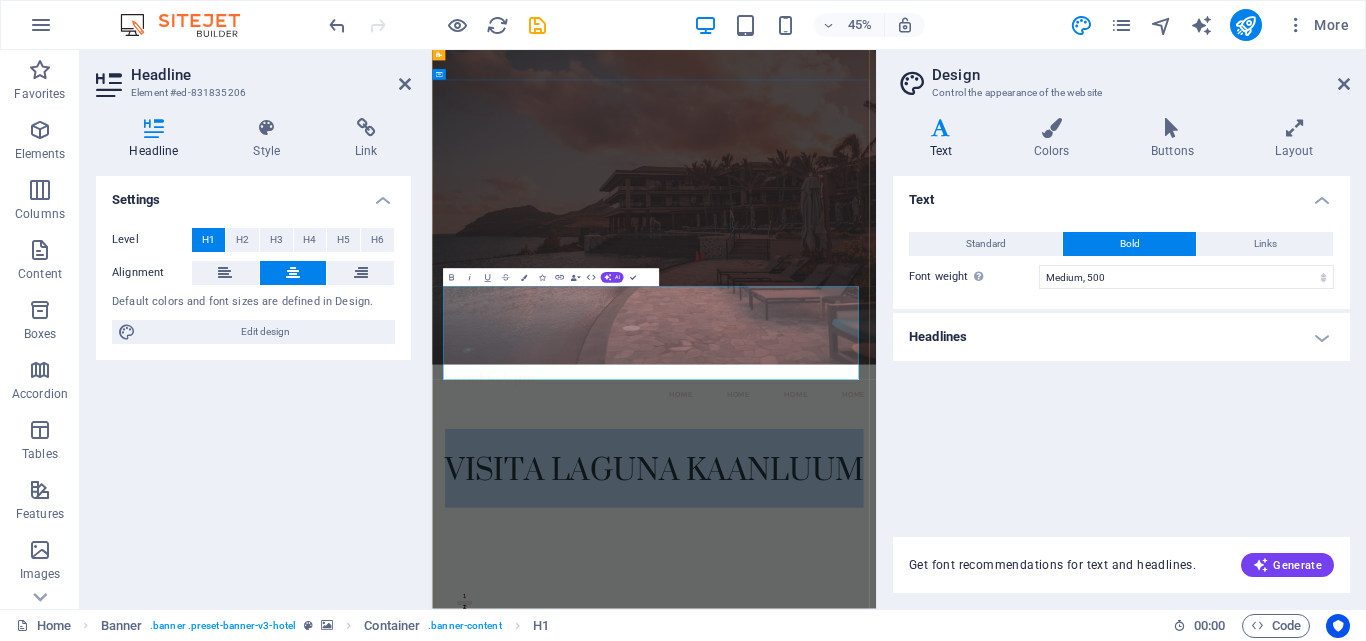click on "VISITA LAGUNA KAANLUUM" at bounding box center [925, 980] 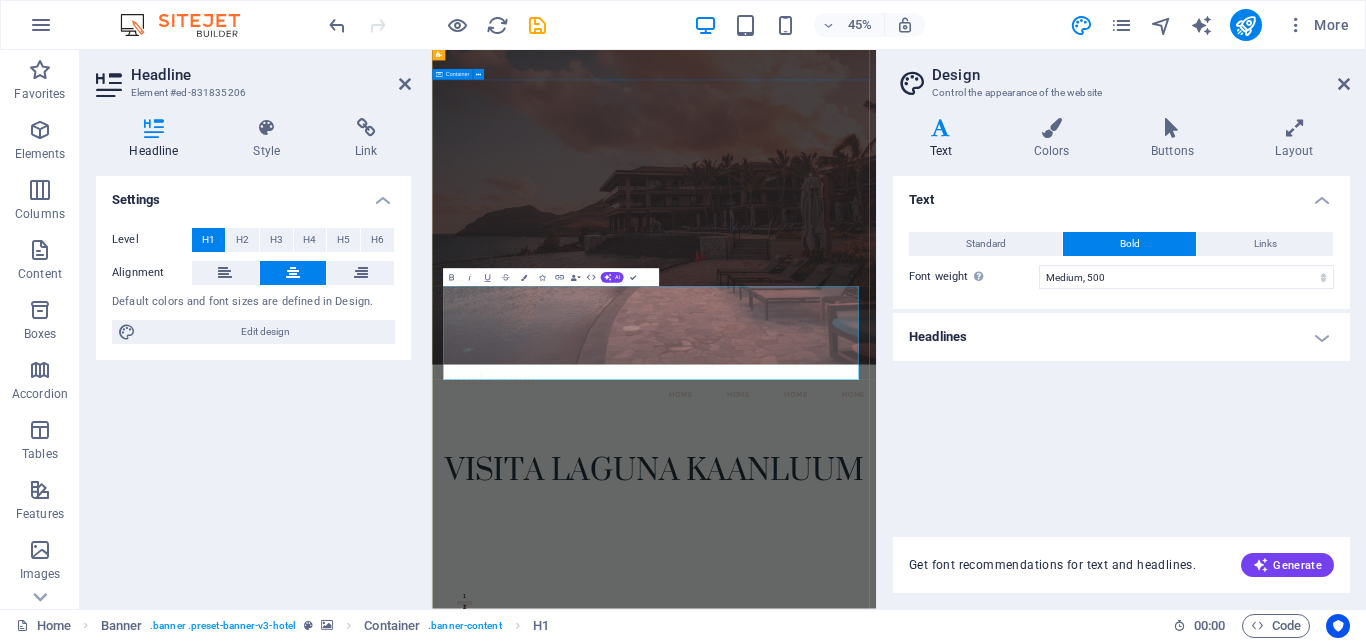 click on "VISITA LAGUNA KAANLUUM" at bounding box center [925, 1005] 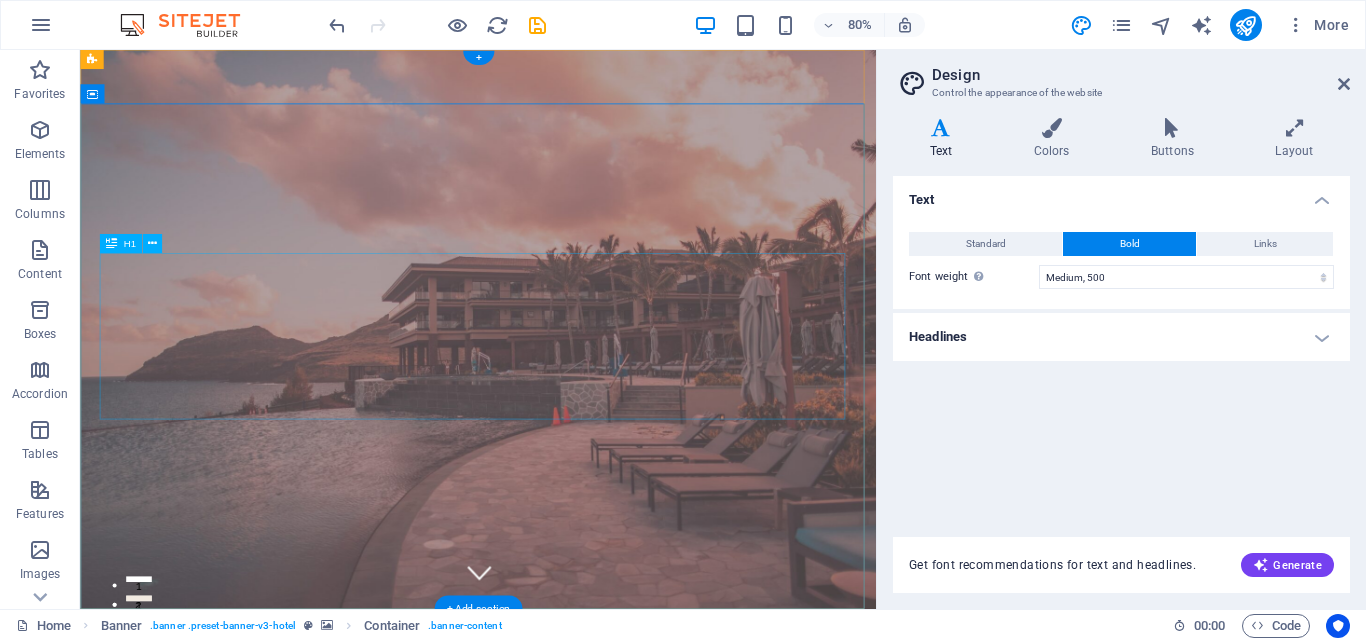 click on "VISITA LAGUNA KAANLUUM" at bounding box center [577, 980] 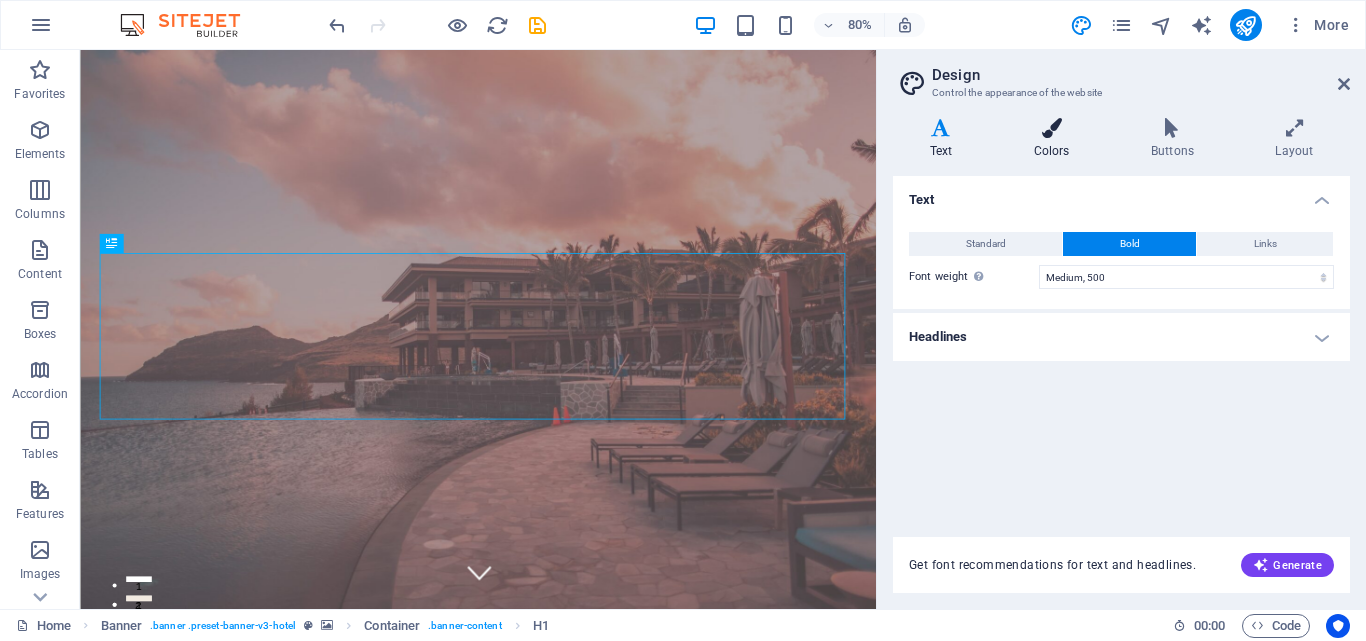 click on "Colors" at bounding box center [1055, 139] 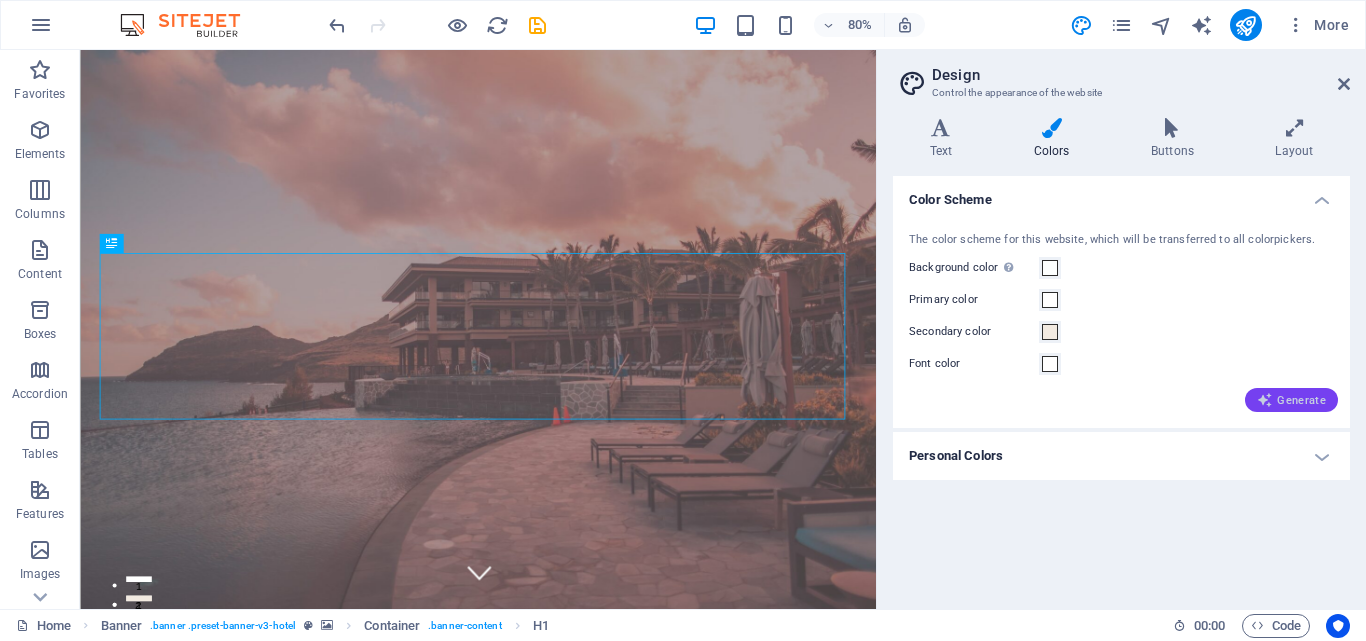 click on "Generate" at bounding box center (1291, 400) 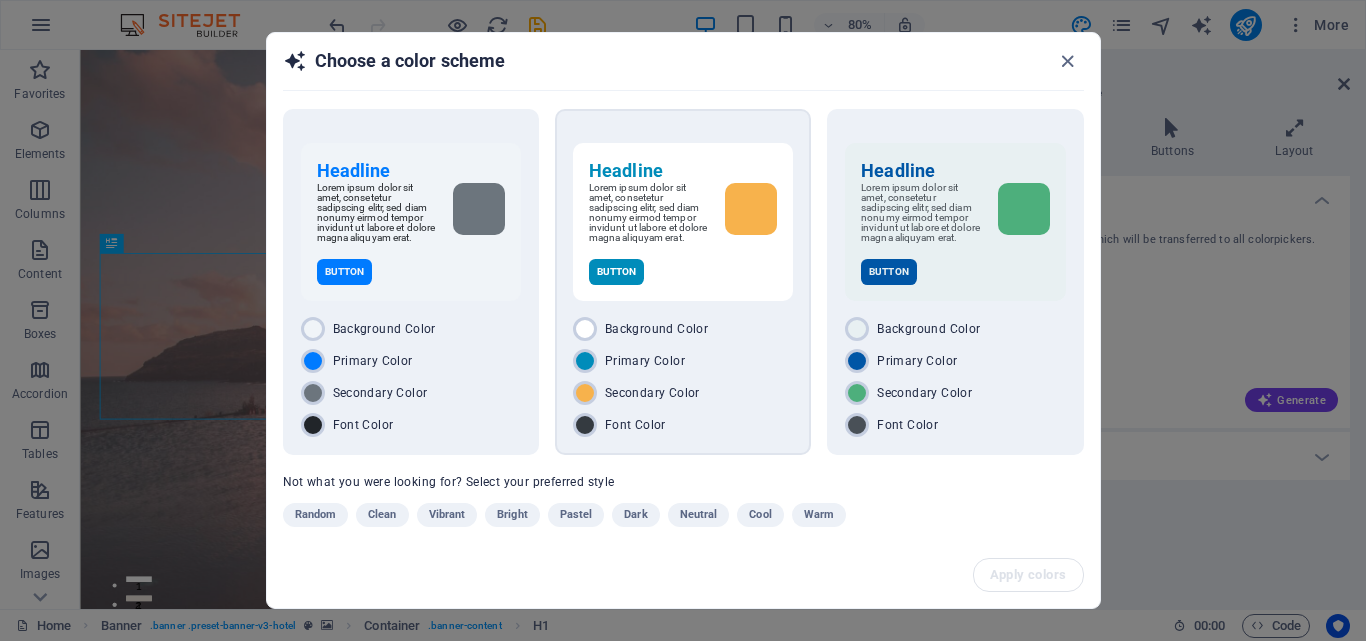 scroll, scrollTop: 21, scrollLeft: 0, axis: vertical 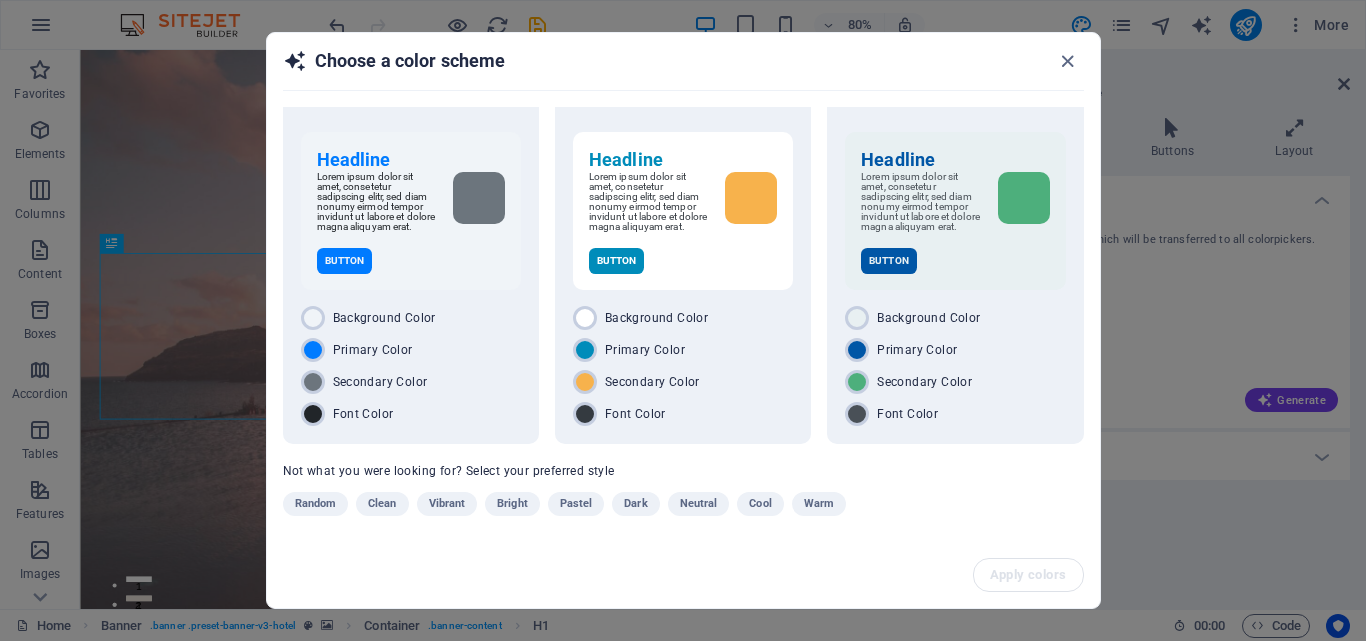 click on "Clean" at bounding box center (382, 504) 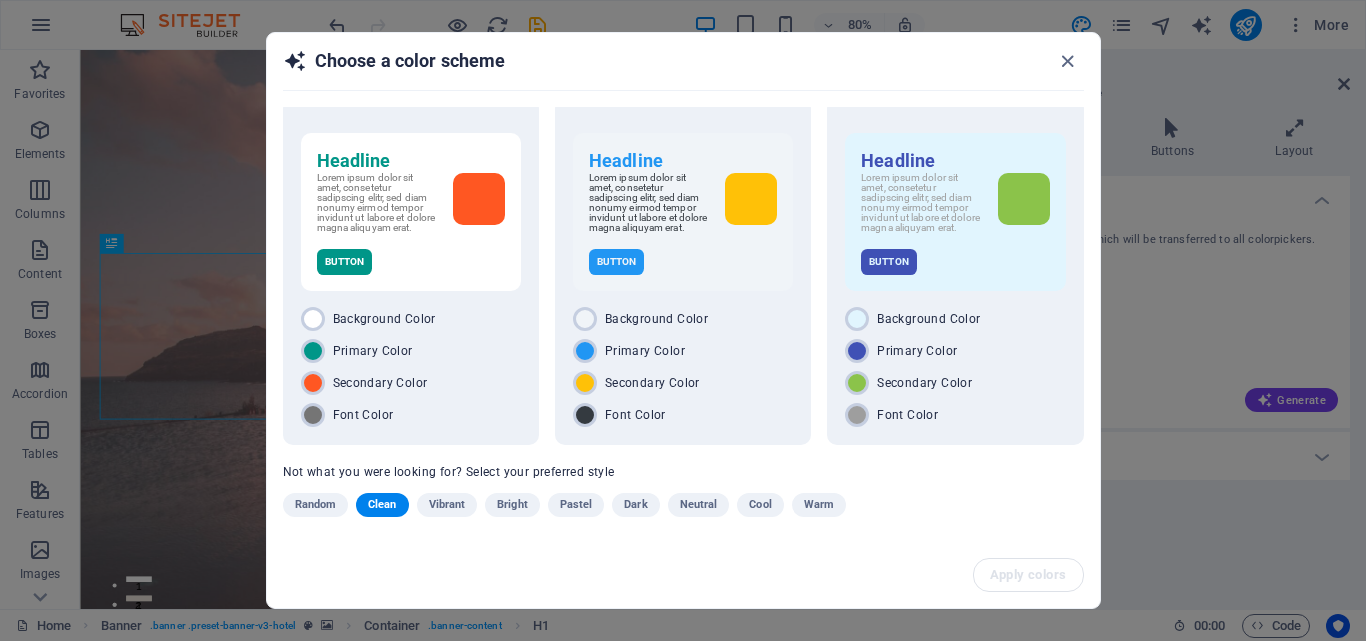 scroll, scrollTop: 21, scrollLeft: 0, axis: vertical 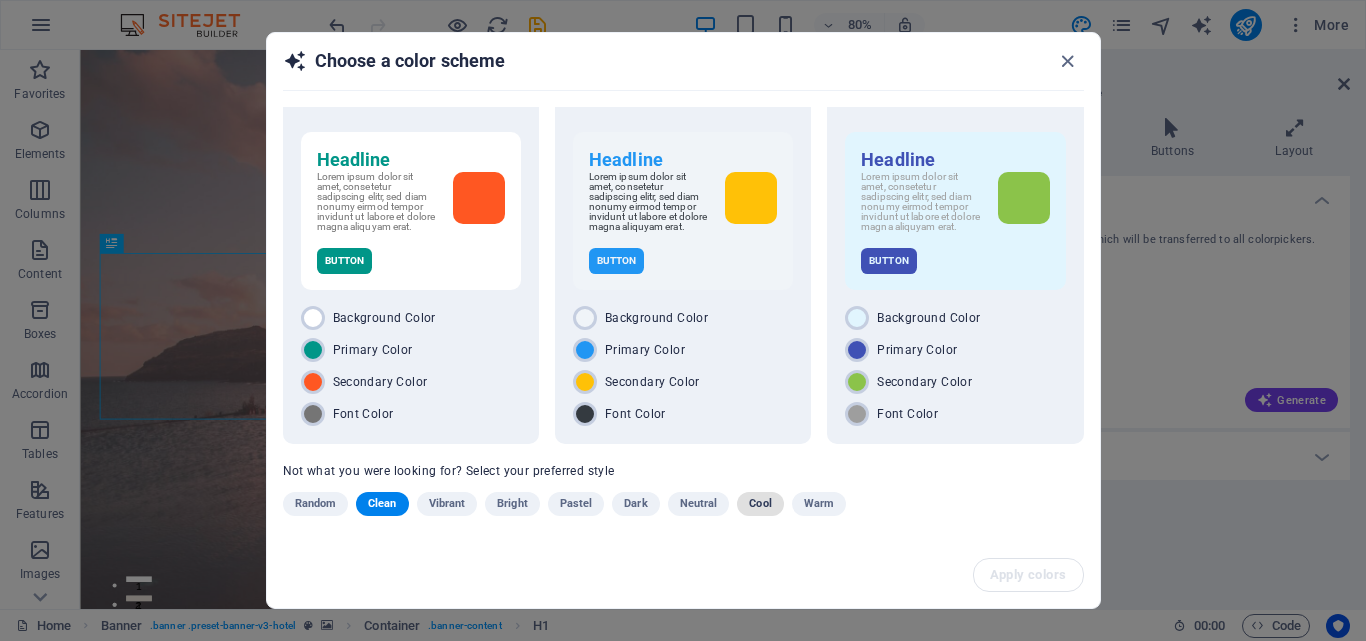 click on "Cool" at bounding box center (760, 504) 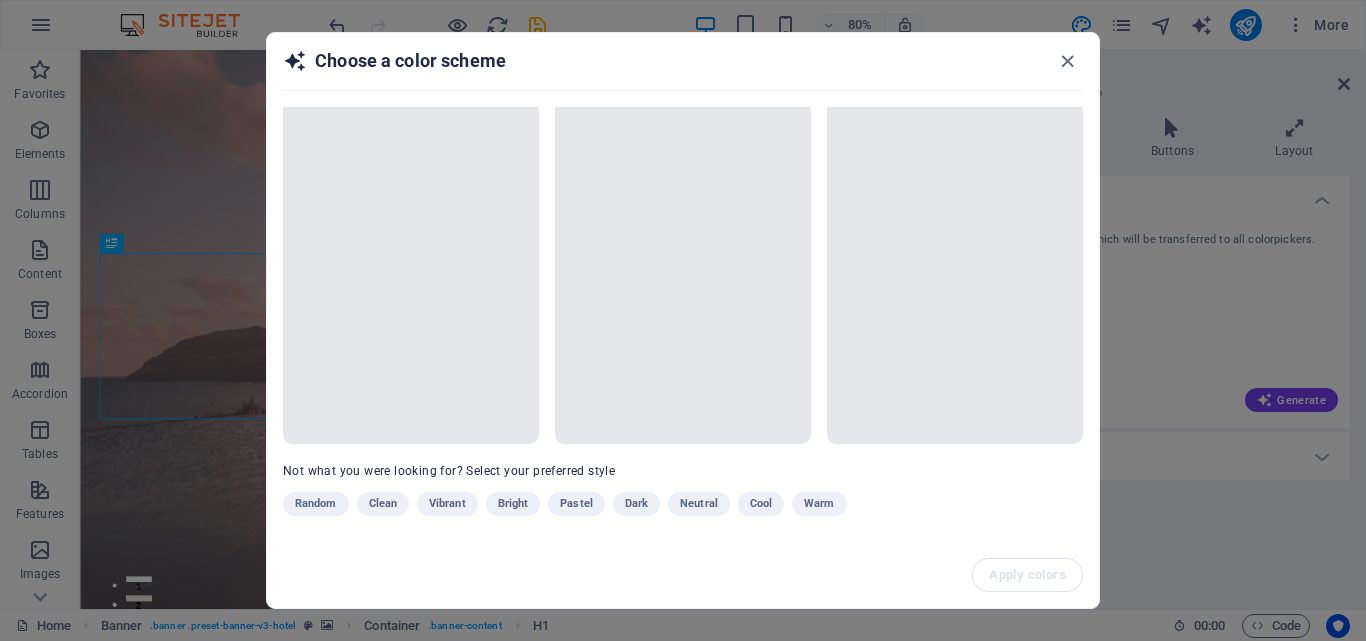 scroll, scrollTop: 21, scrollLeft: 0, axis: vertical 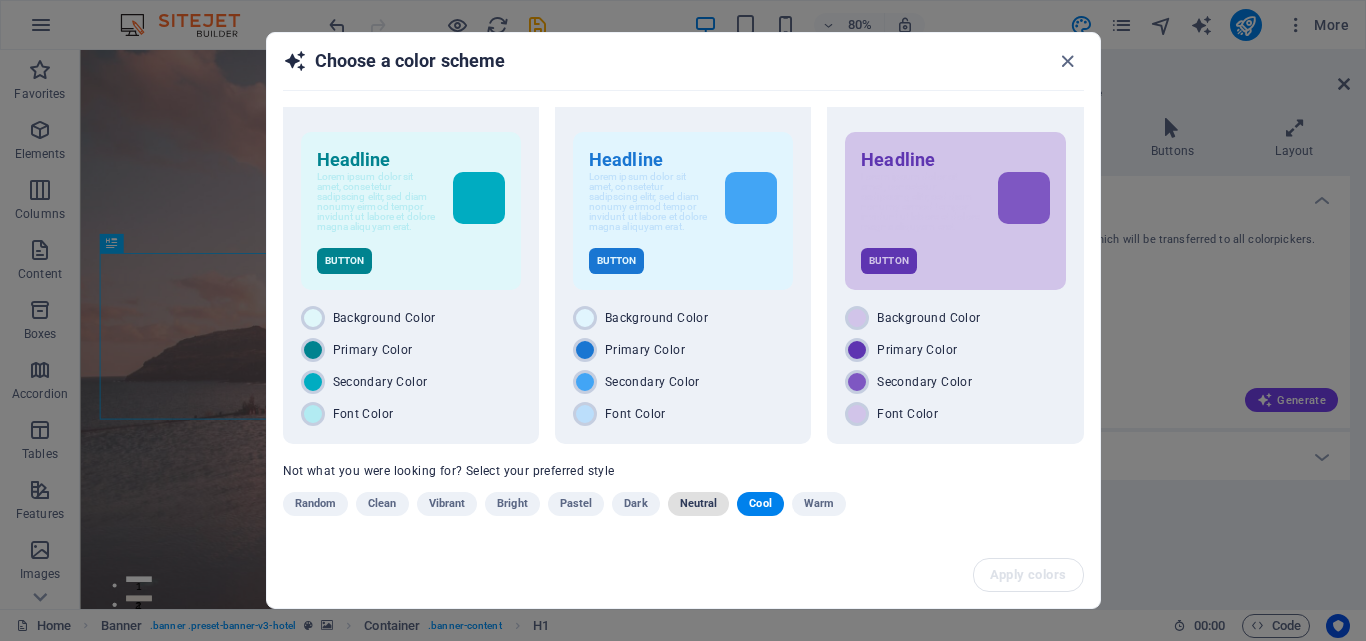 click on "Neutral" at bounding box center [699, 504] 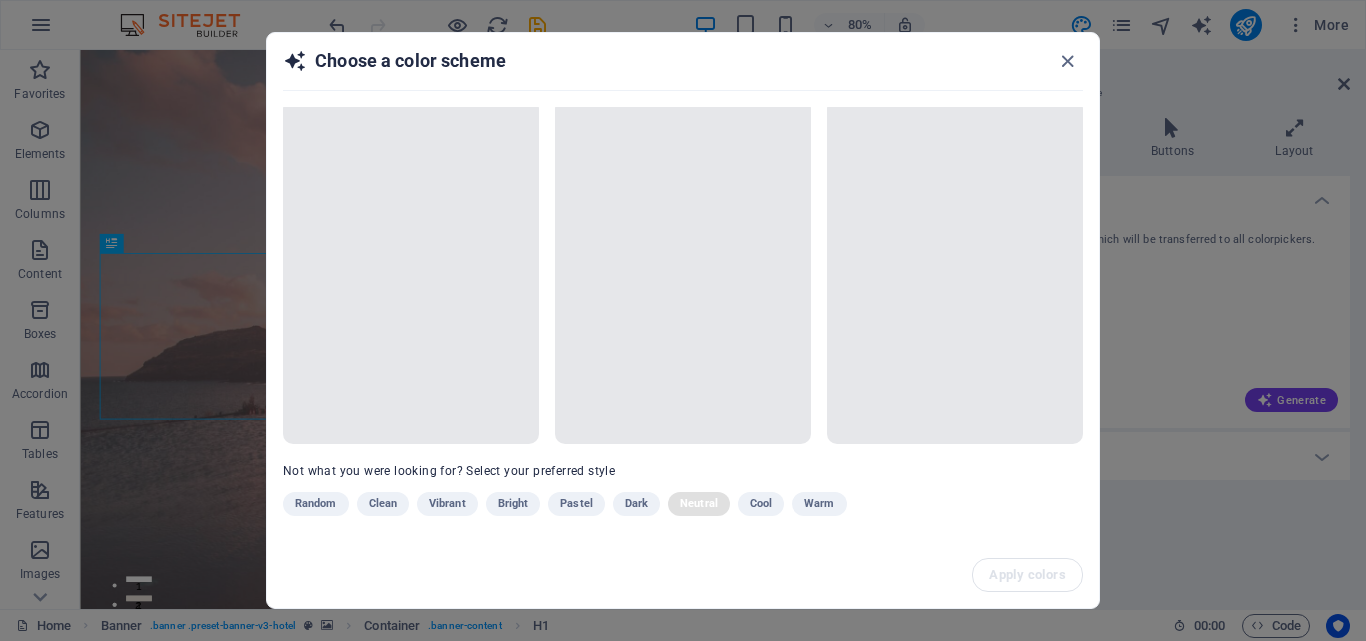 scroll, scrollTop: 10, scrollLeft: 0, axis: vertical 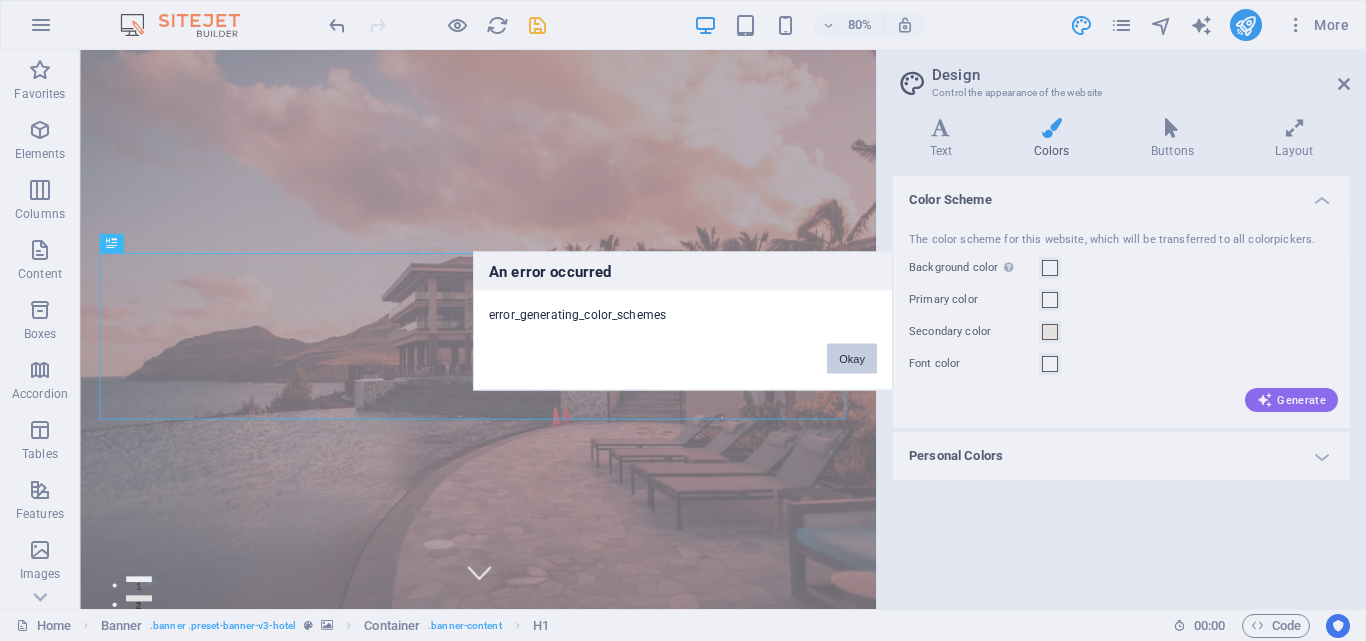 click on "Okay" at bounding box center [852, 358] 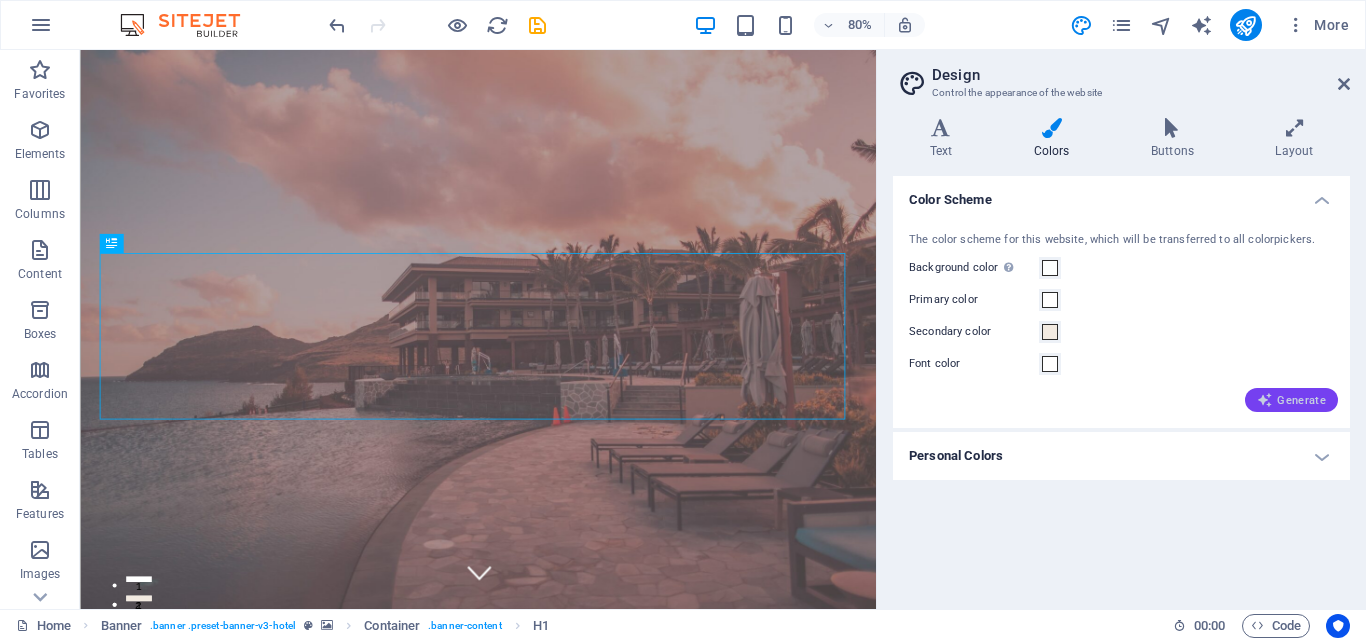 click at bounding box center [1265, 400] 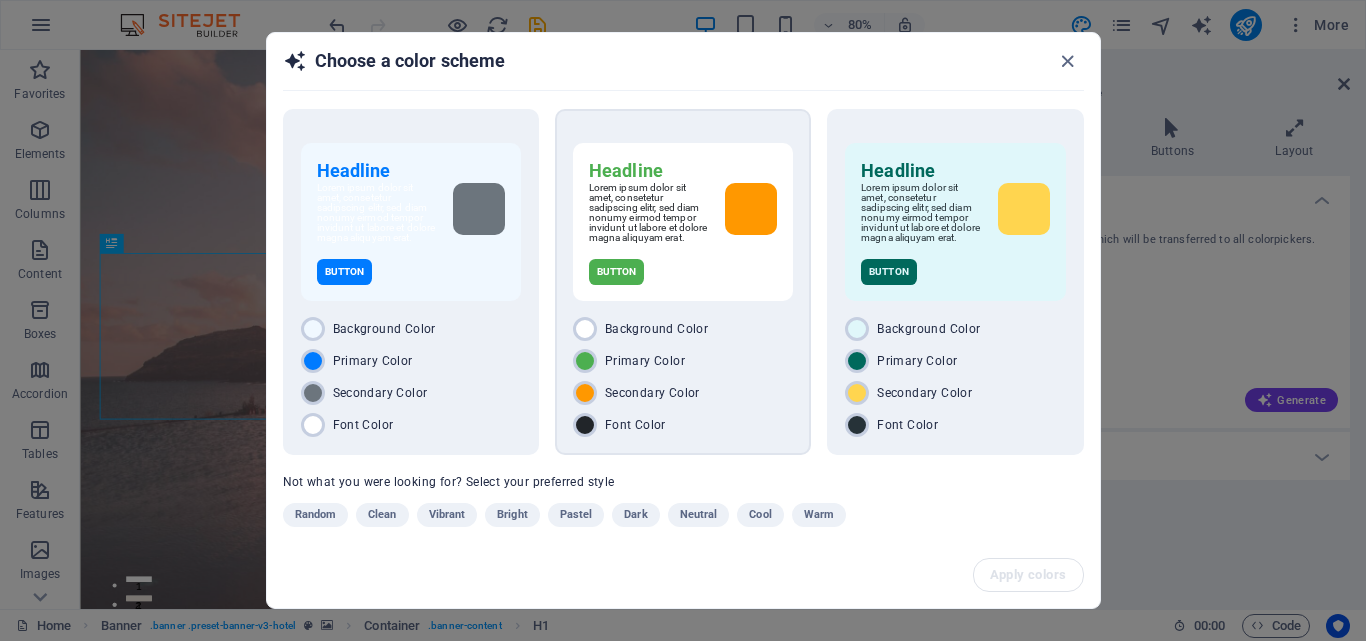 scroll, scrollTop: 21, scrollLeft: 0, axis: vertical 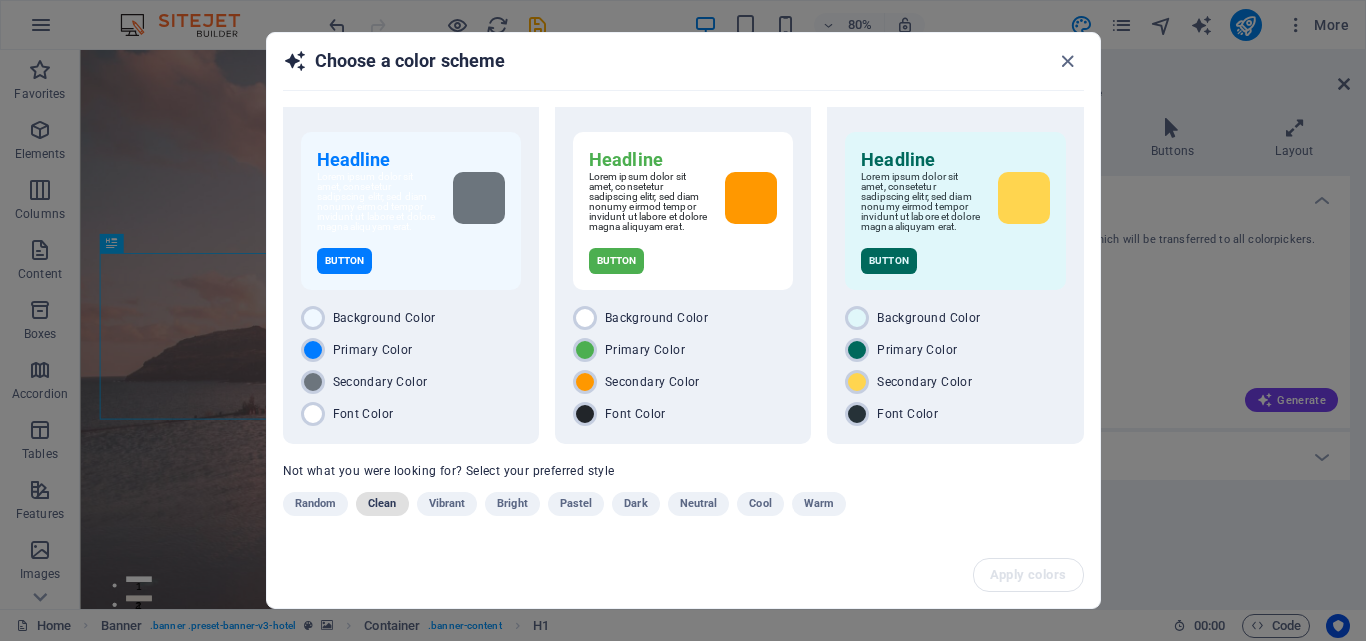 click on "Clean" at bounding box center [382, 504] 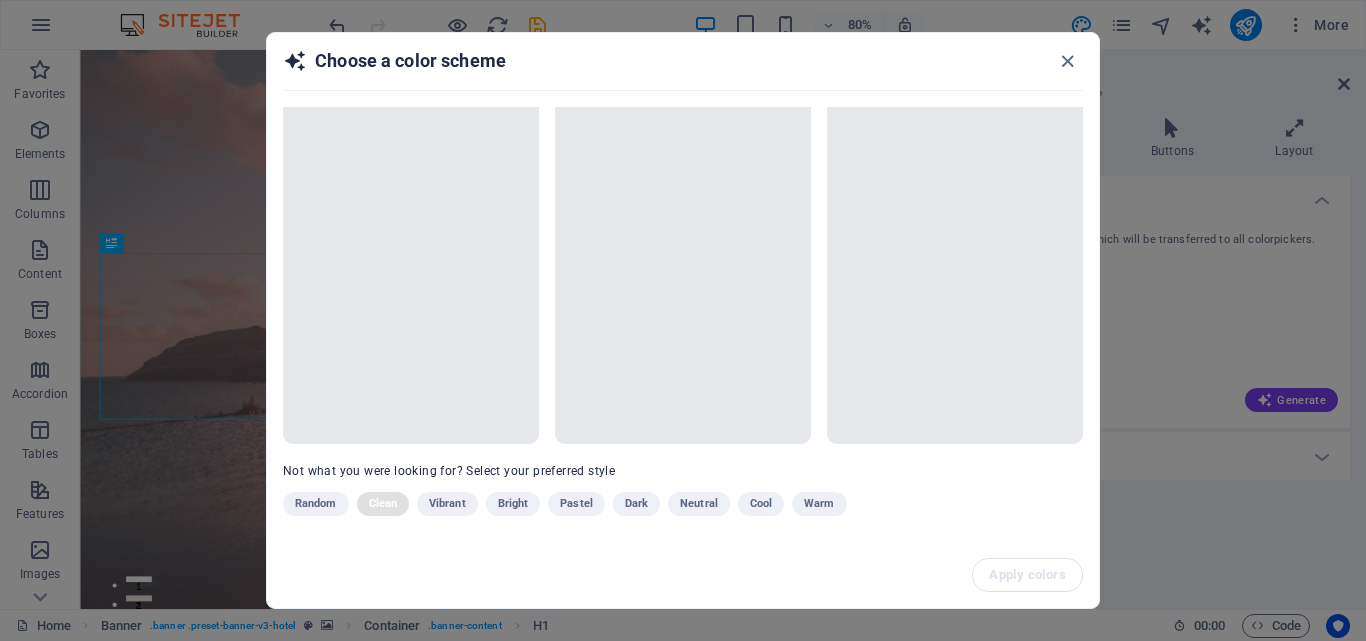 scroll, scrollTop: 21, scrollLeft: 0, axis: vertical 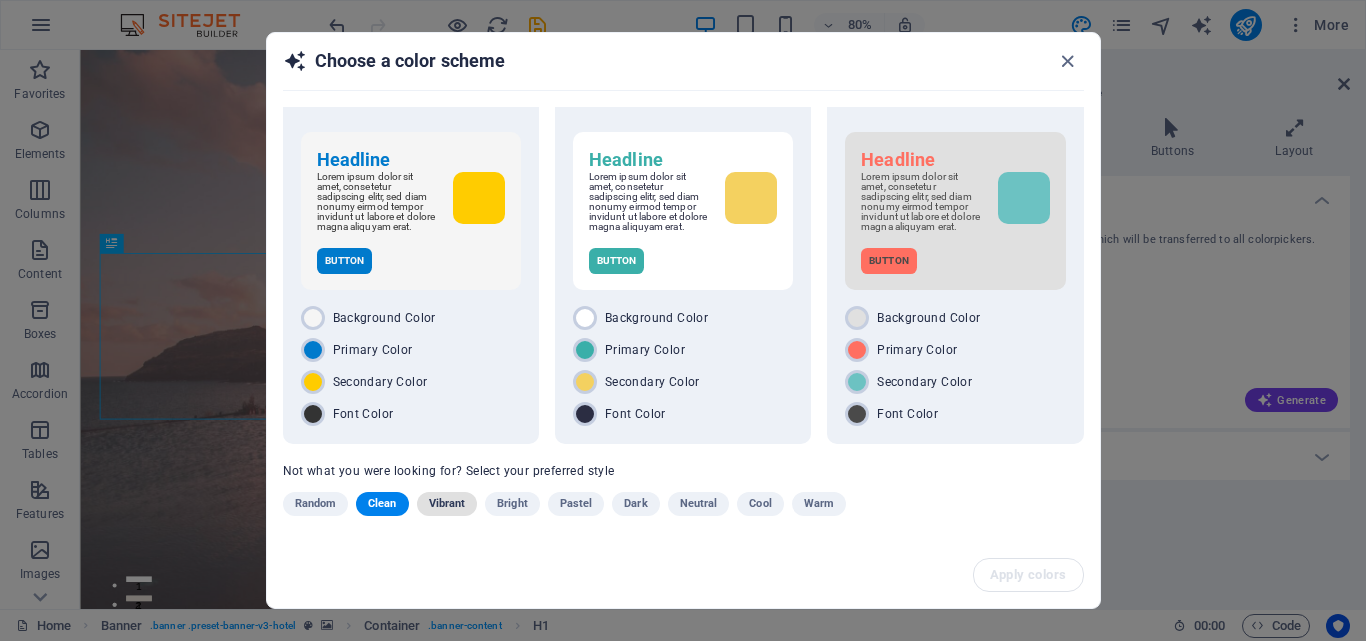 click on "Vibrant" at bounding box center (447, 504) 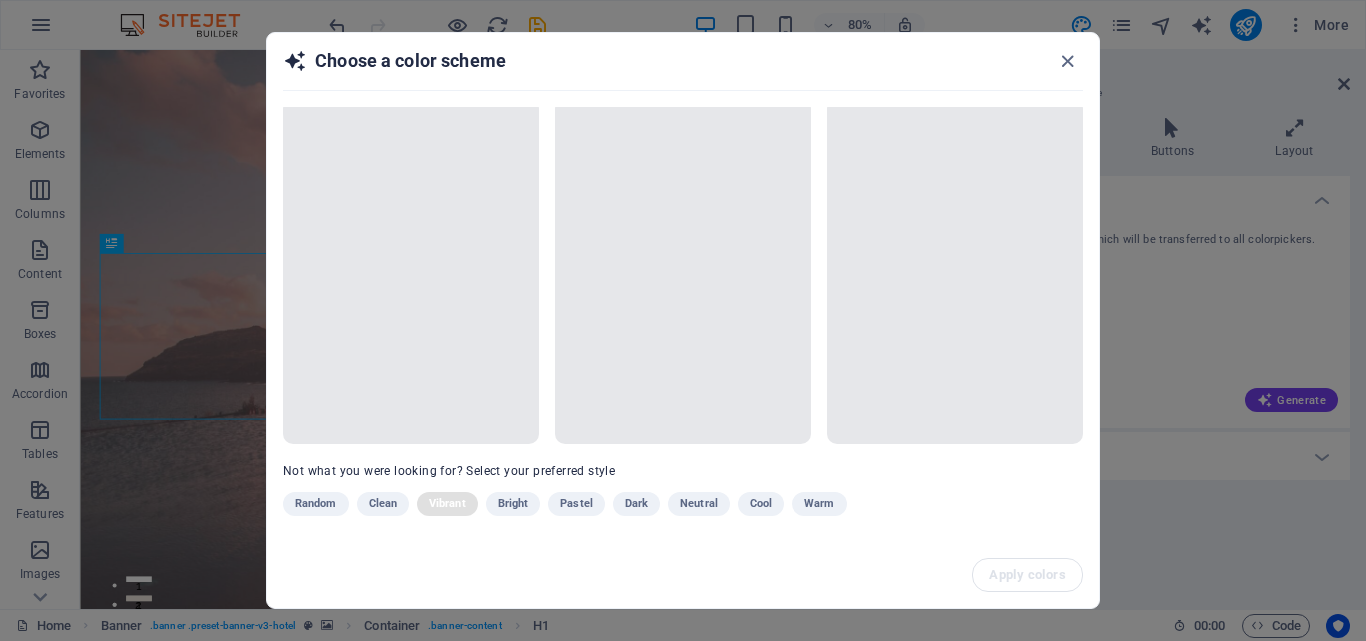 scroll, scrollTop: 10, scrollLeft: 0, axis: vertical 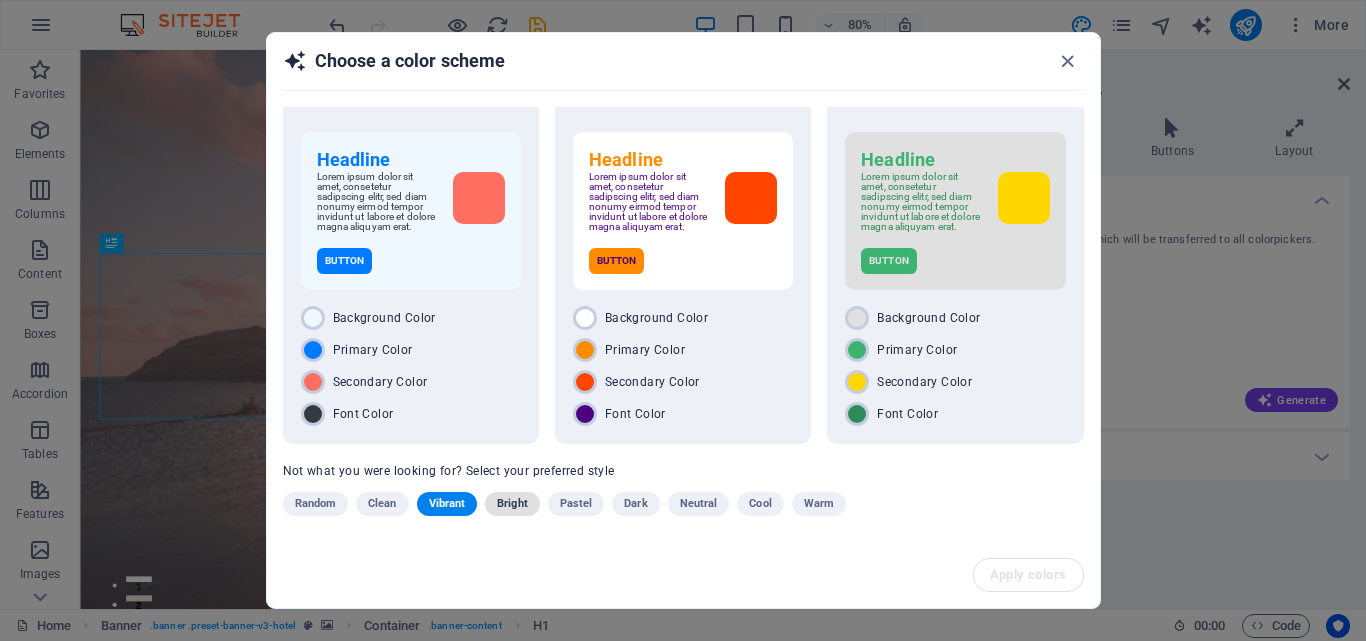 click on "Bright" at bounding box center (512, 504) 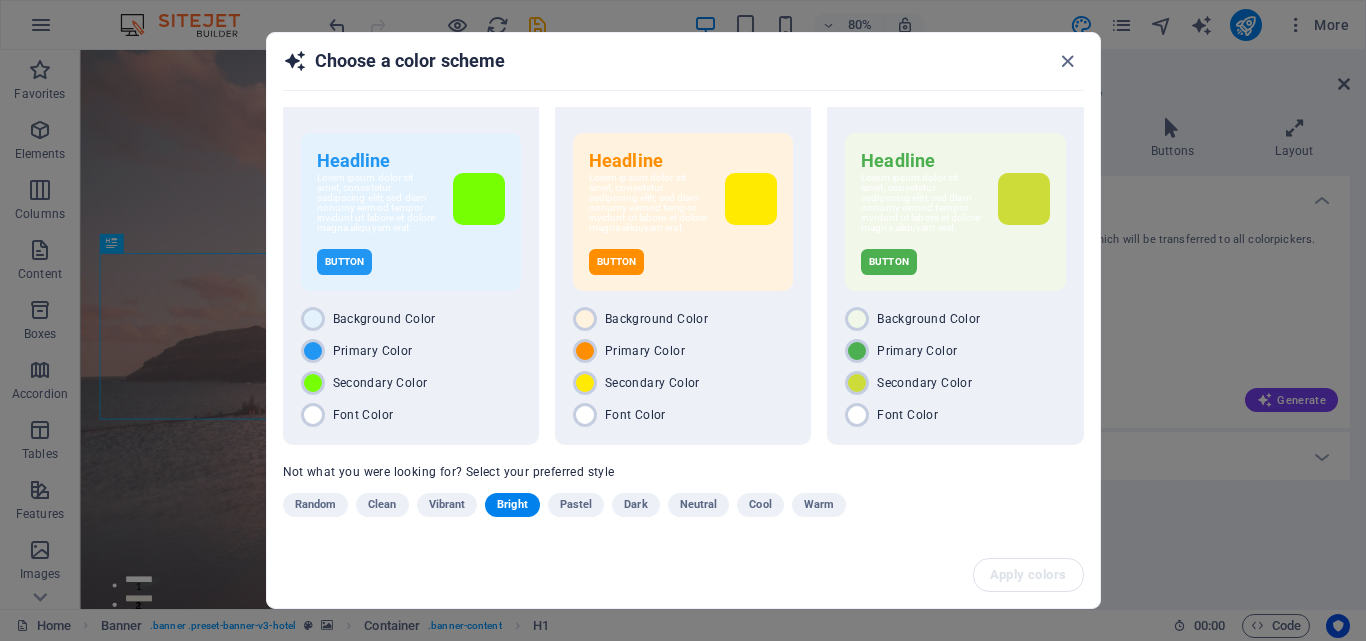 scroll, scrollTop: 21, scrollLeft: 0, axis: vertical 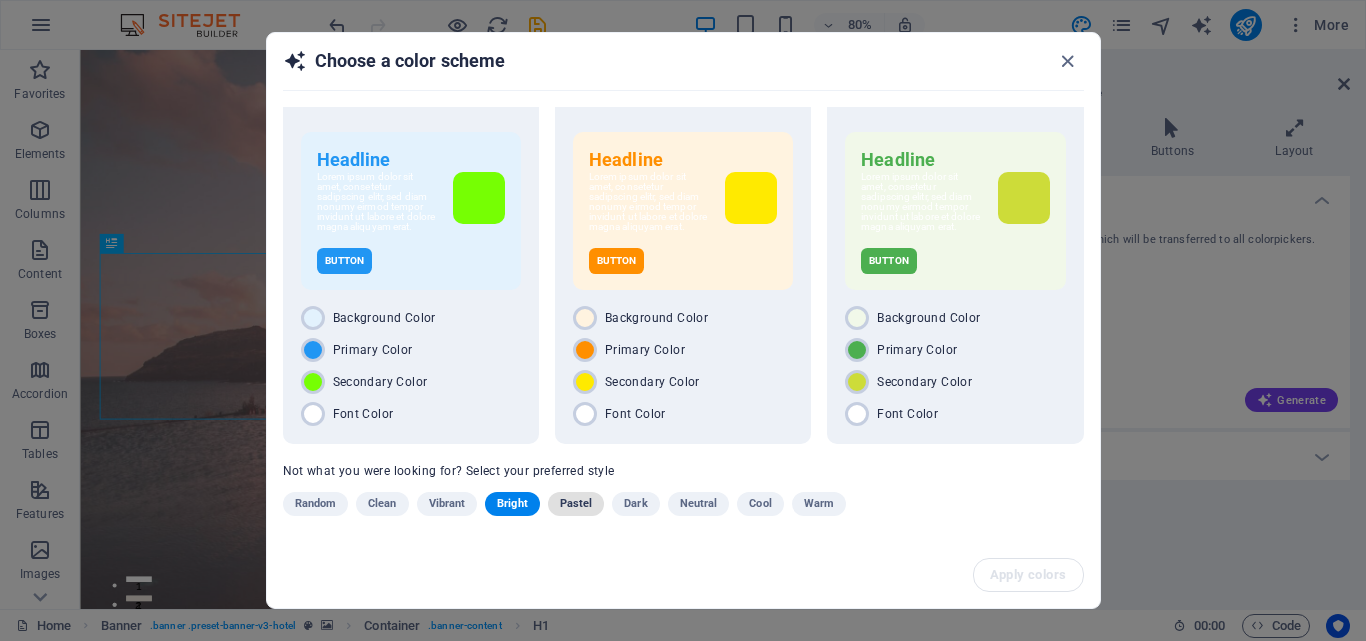 click on "Pastel" at bounding box center [576, 504] 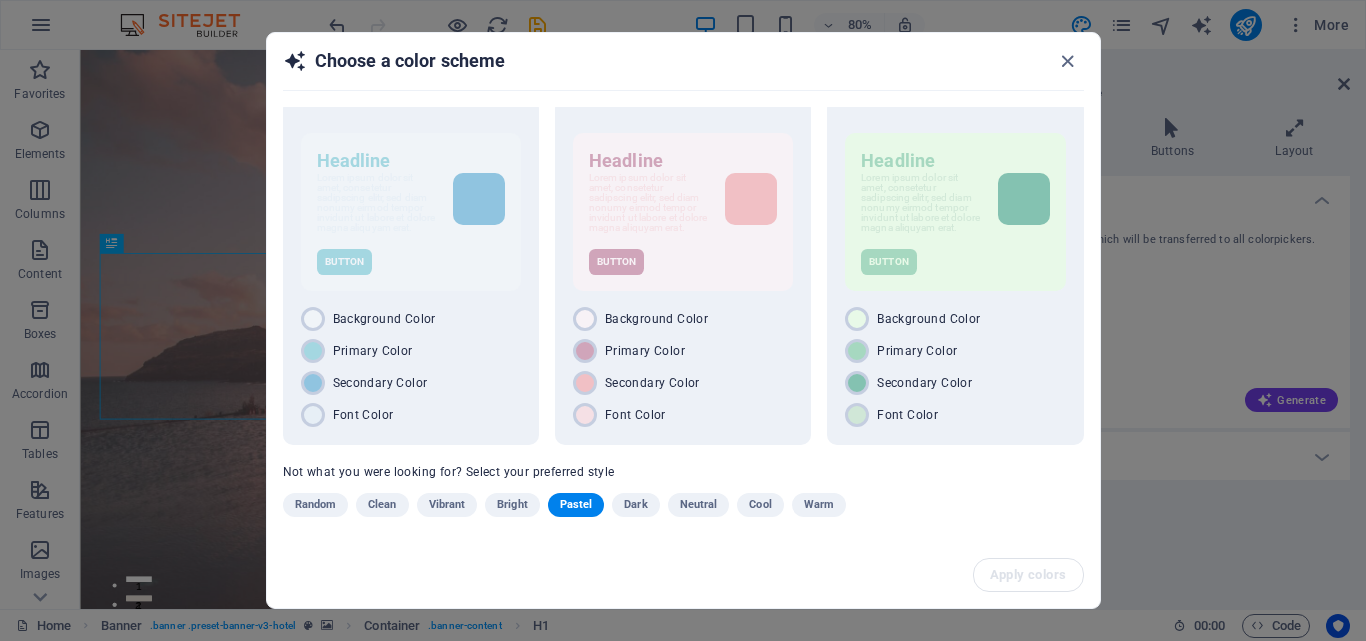 scroll, scrollTop: 21, scrollLeft: 0, axis: vertical 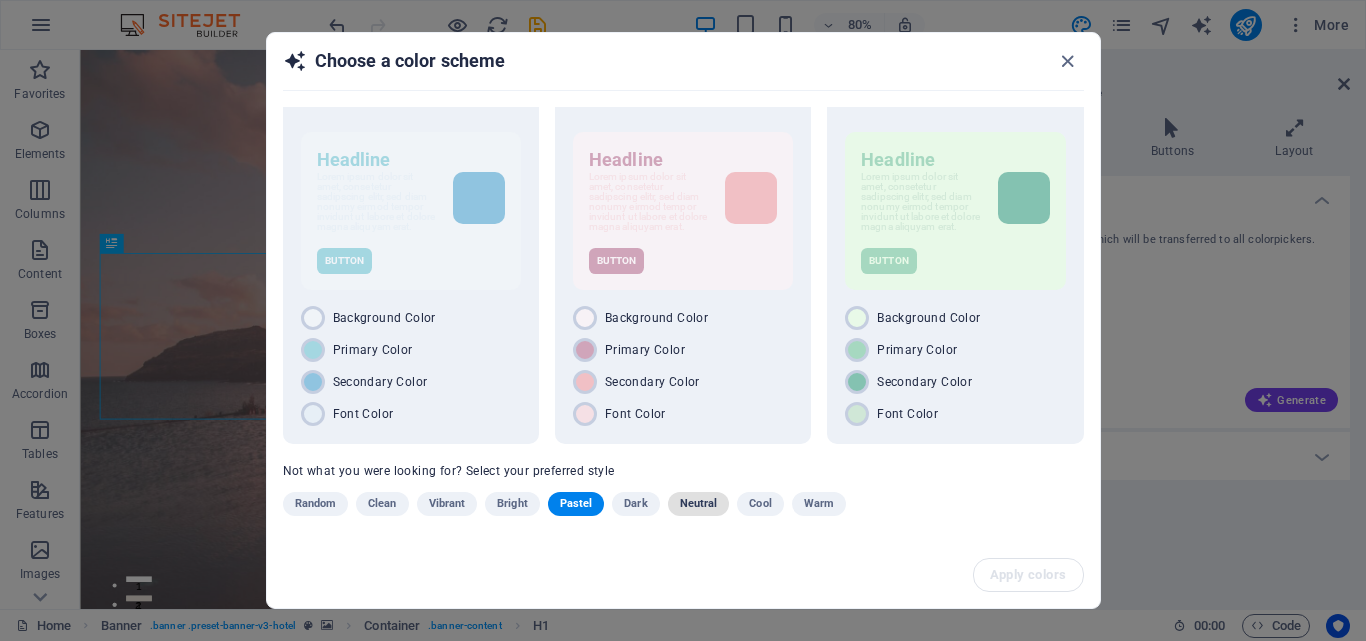 click on "Neutral" at bounding box center (699, 504) 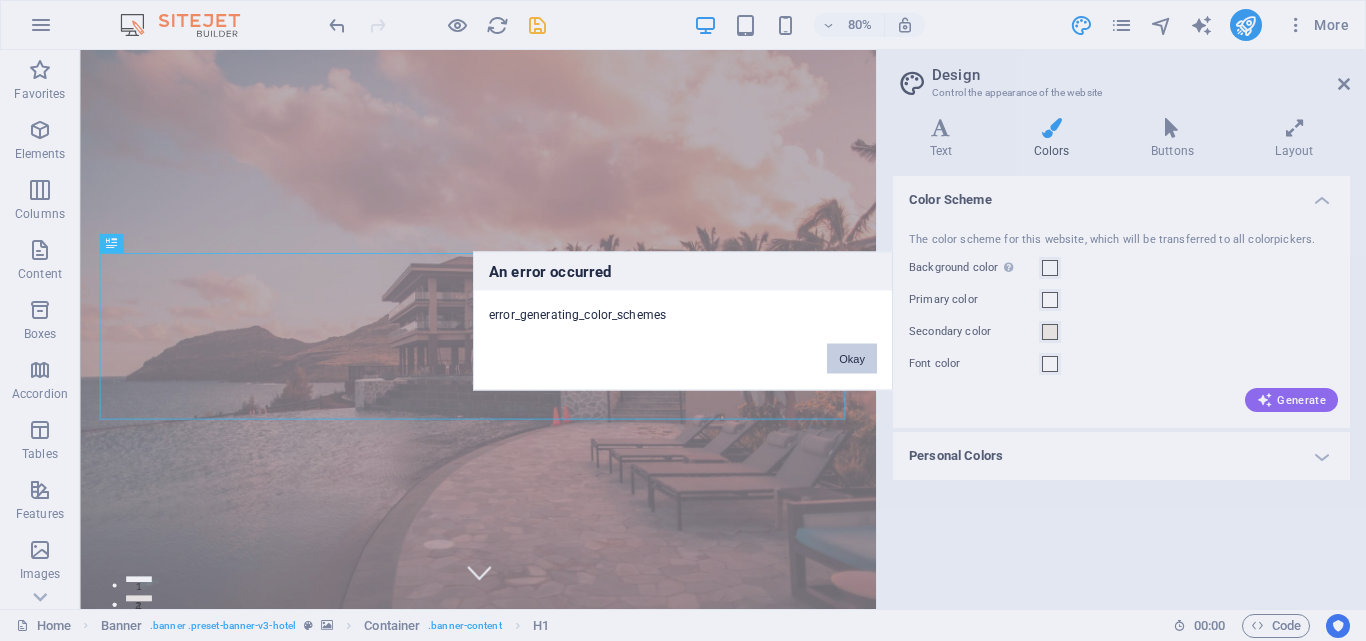 click on "Okay" at bounding box center (852, 358) 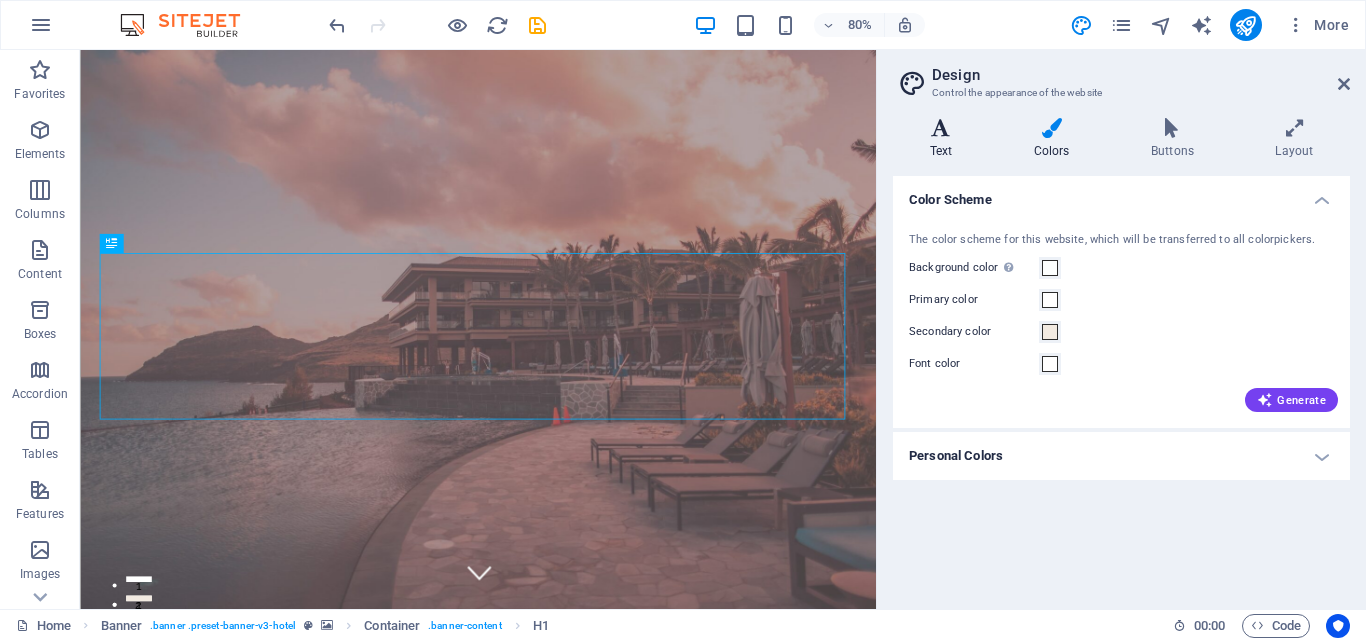 click on "Text" at bounding box center [945, 139] 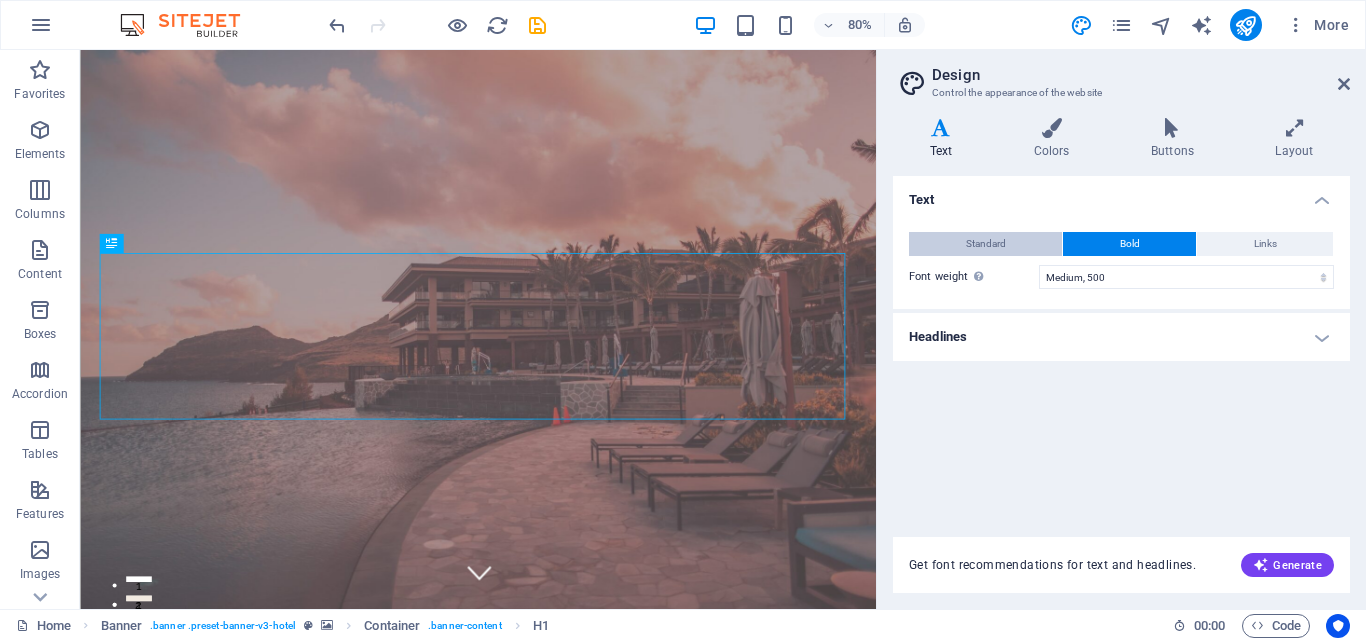 click on "Standard" at bounding box center [986, 244] 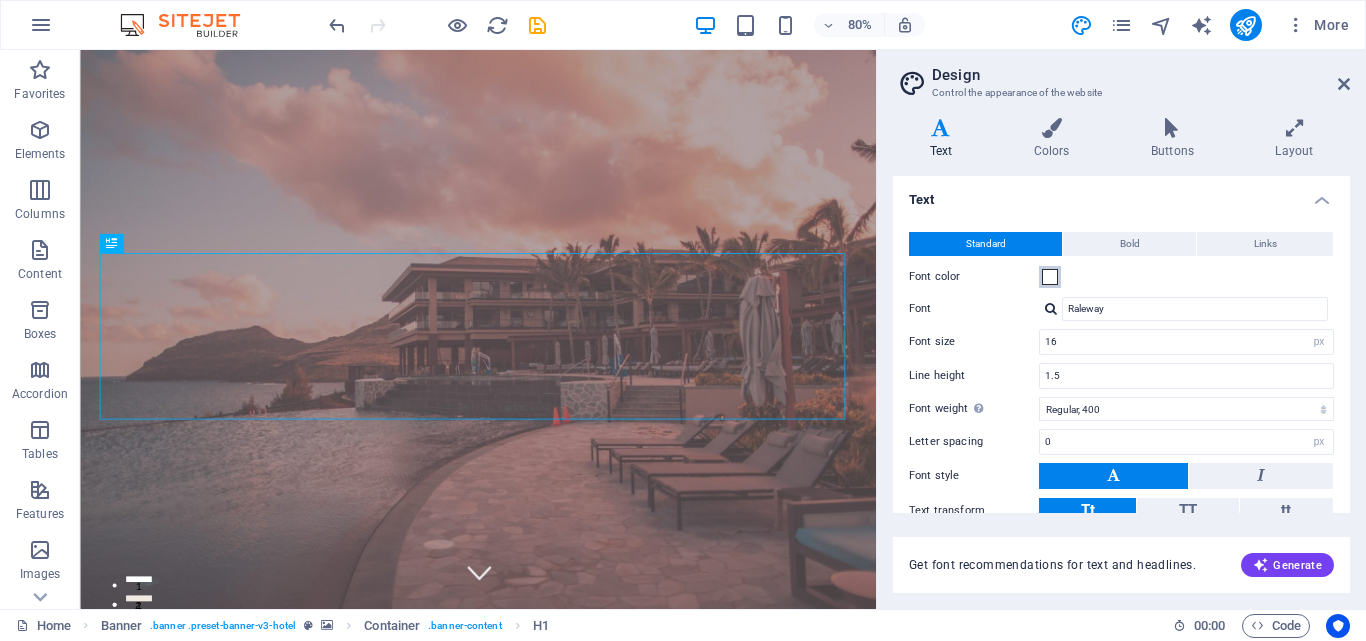 click at bounding box center [1050, 277] 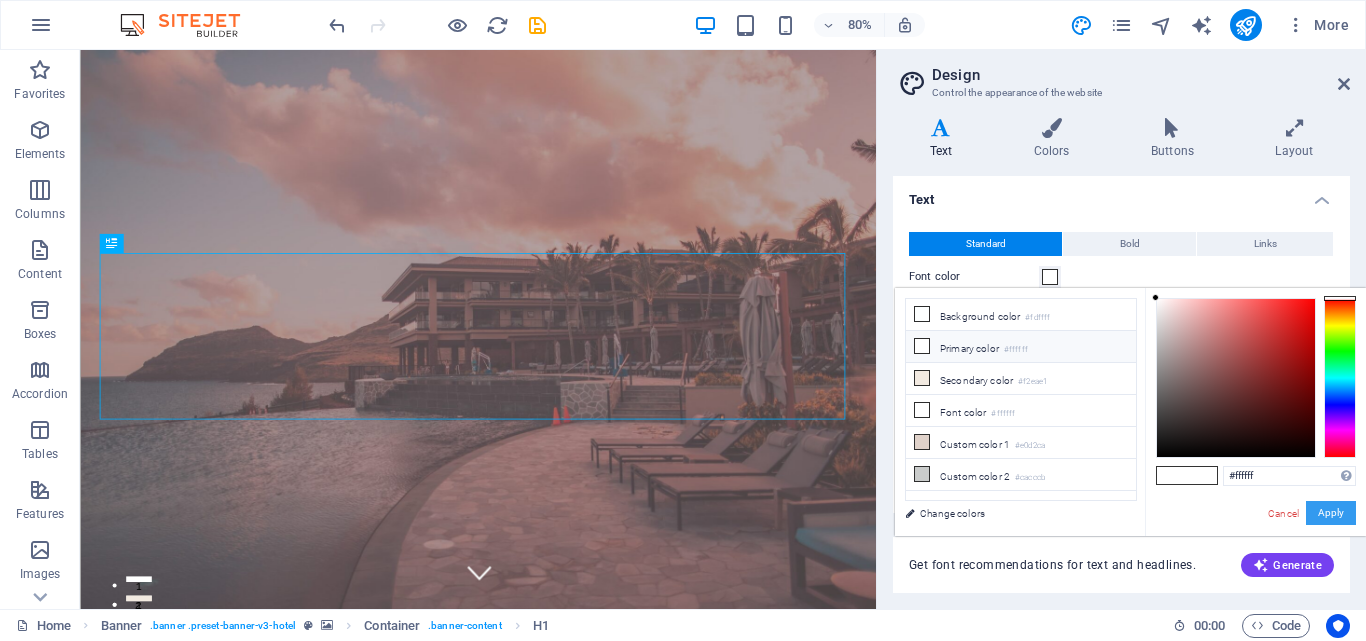 click on "Apply" at bounding box center (1331, 513) 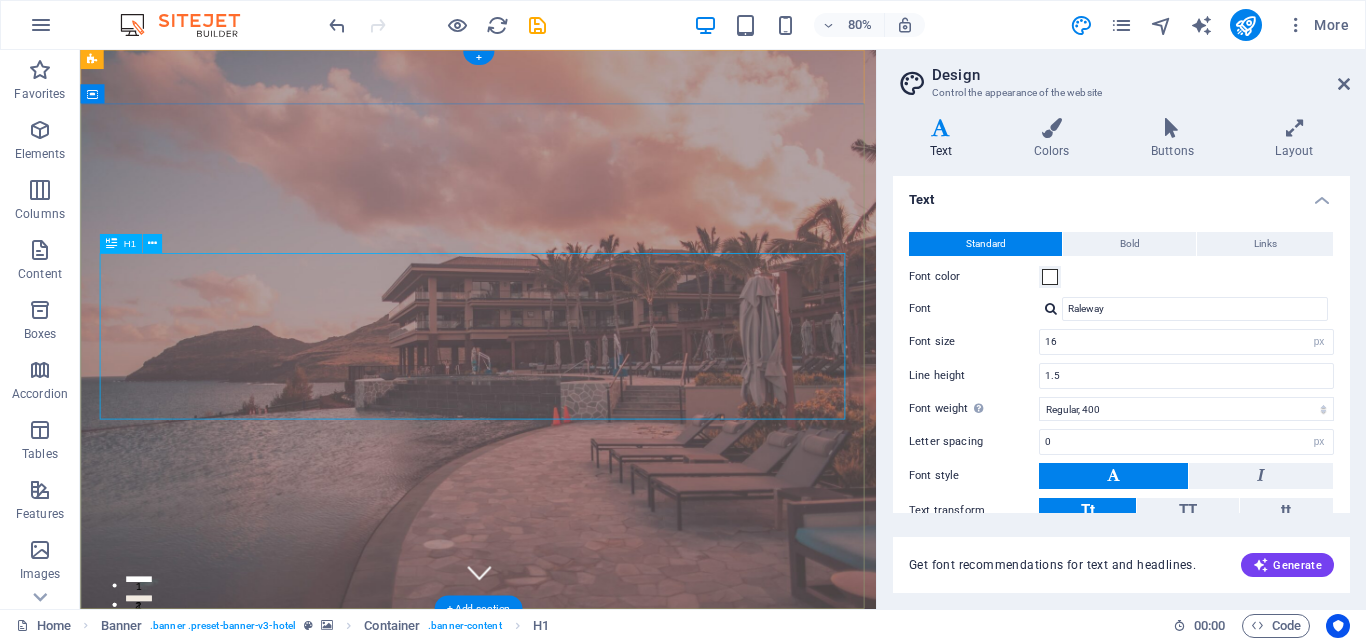 click on "VISITA LAGUNA KAANLUUM" at bounding box center [577, 980] 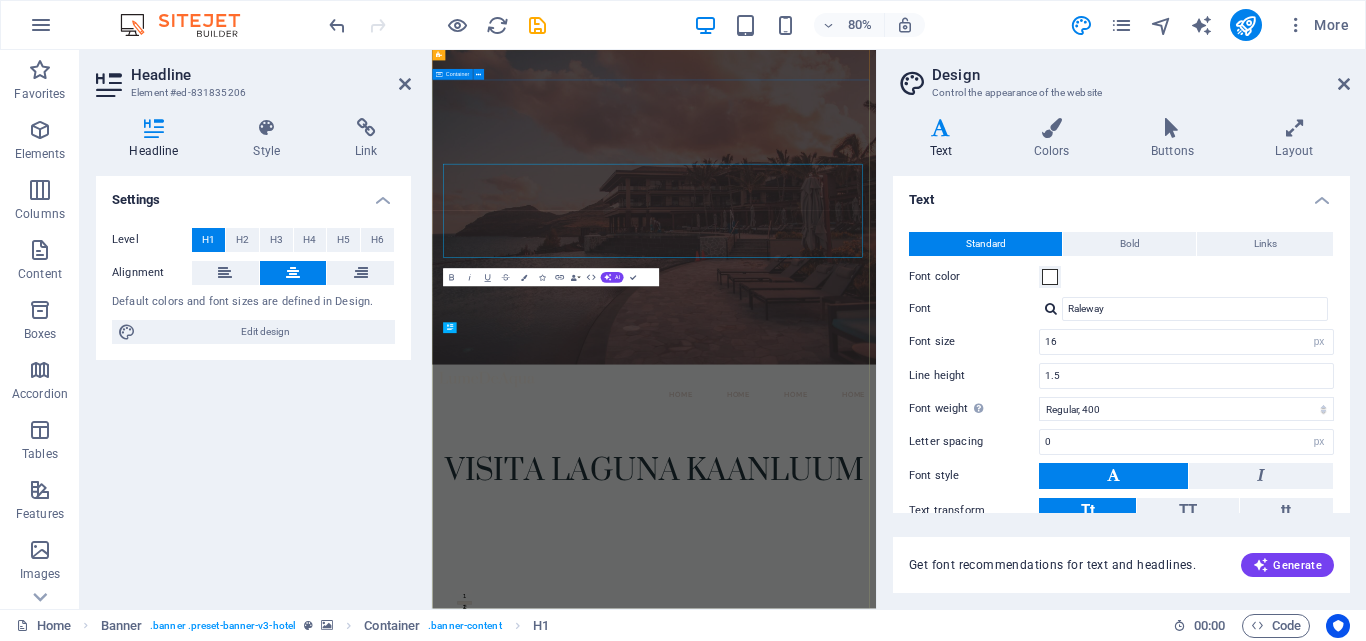 click on "VISITA LAGUNA KAANLUUM" at bounding box center (925, 1005) 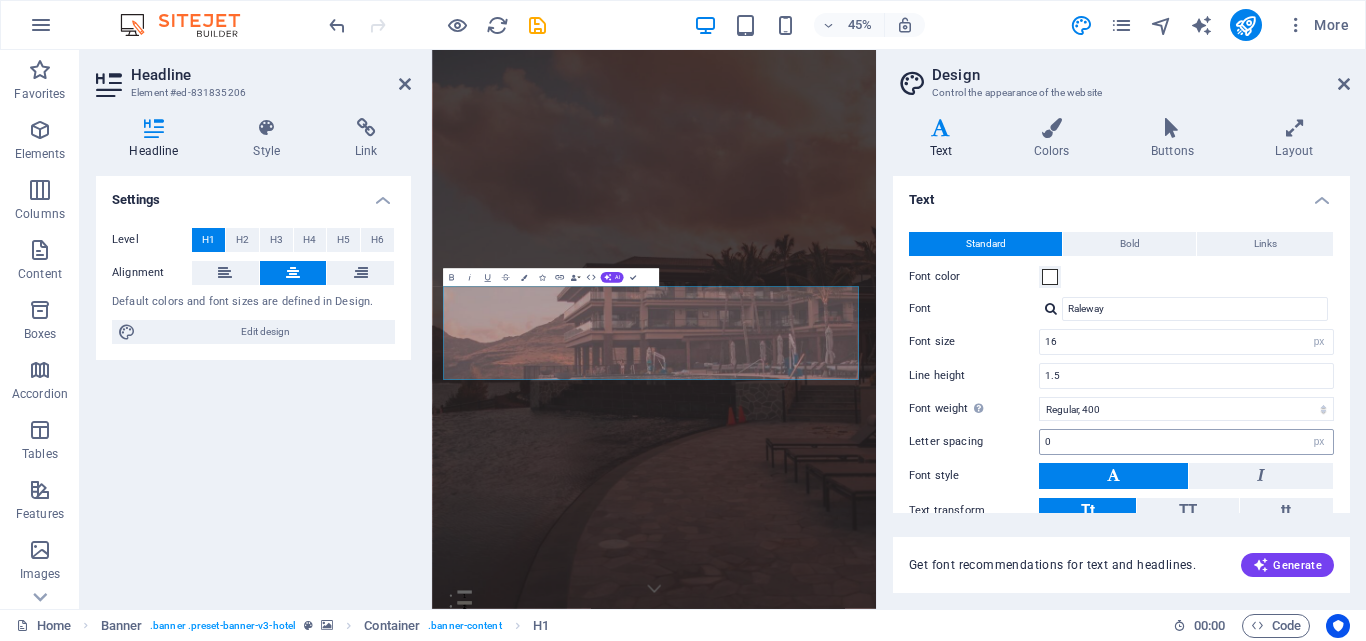 scroll, scrollTop: 119, scrollLeft: 0, axis: vertical 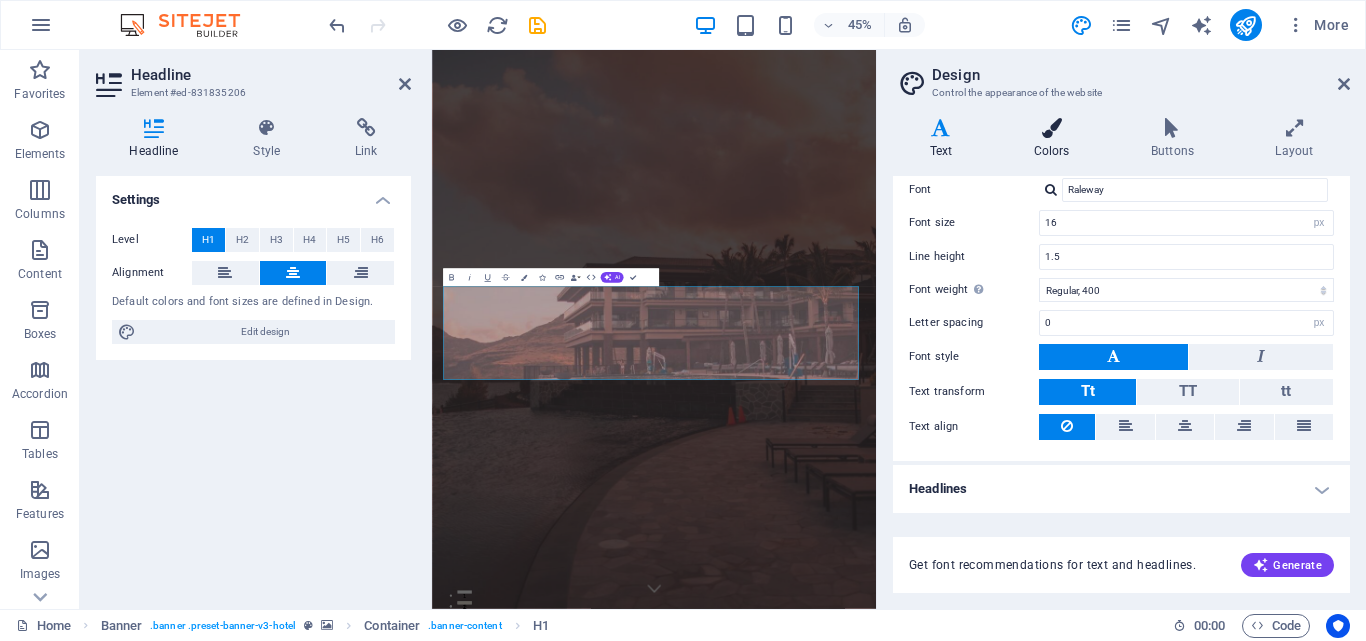 click on "Colors" at bounding box center (1055, 139) 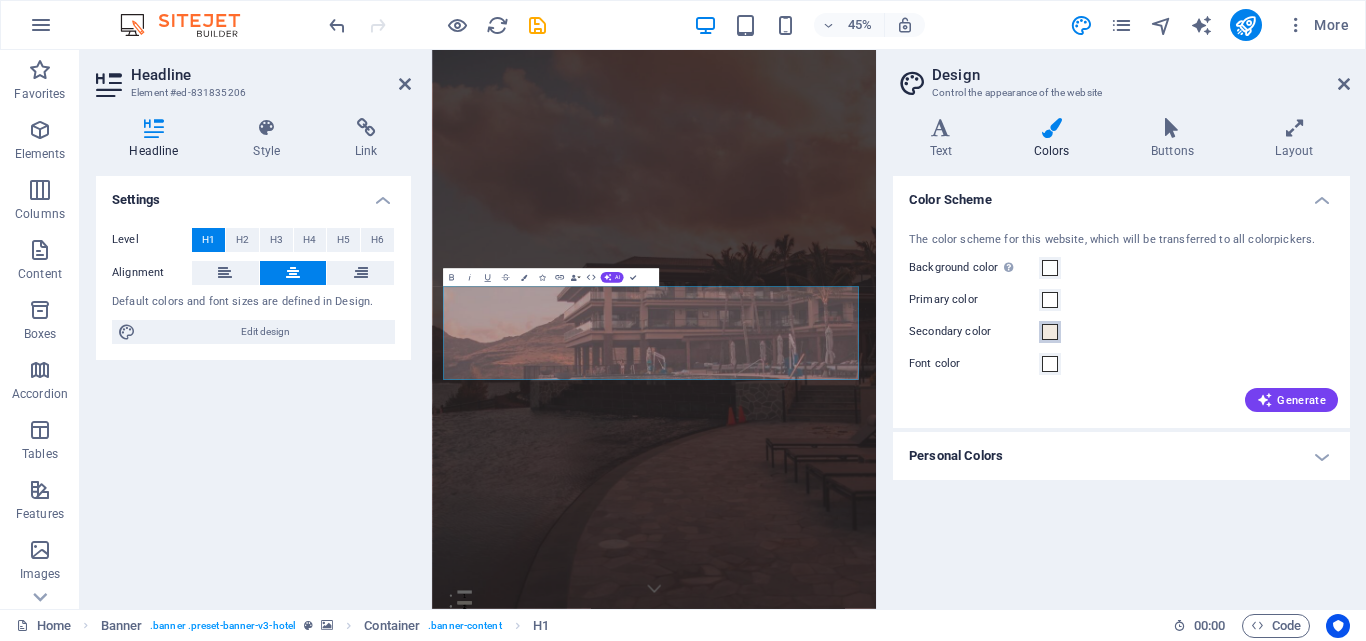 click at bounding box center [1050, 332] 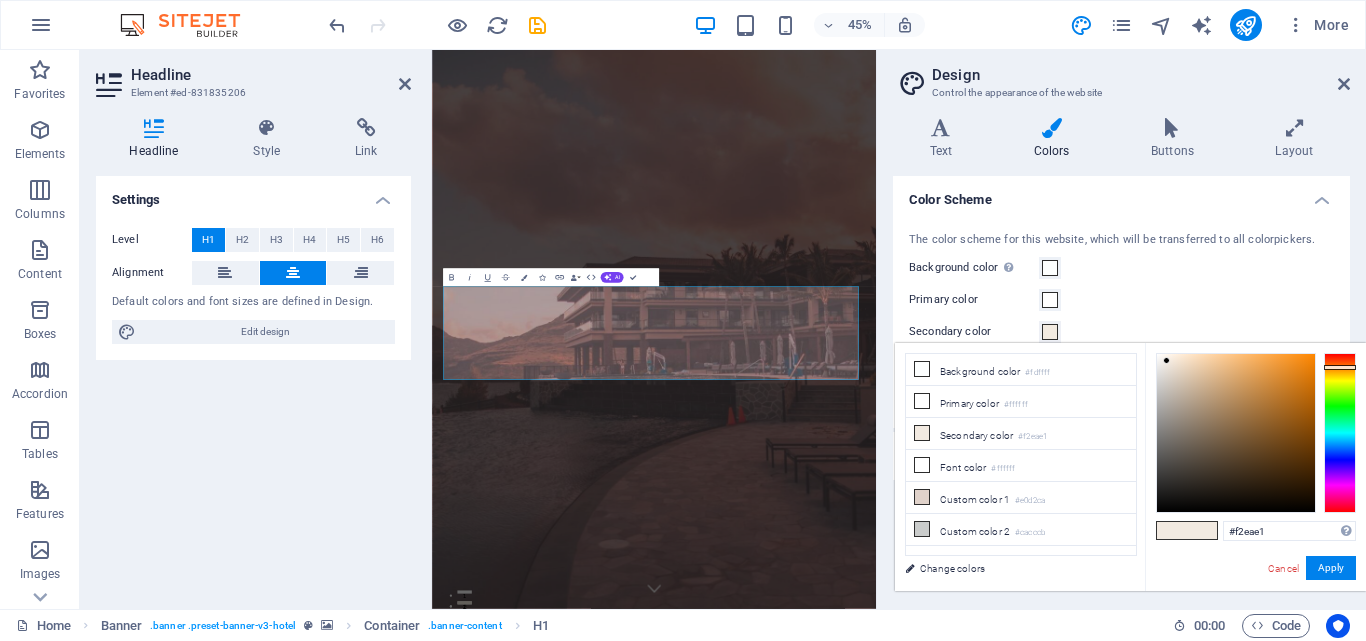 click on "Background color Only visible if it is not covered by other backgrounds." at bounding box center (1121, 268) 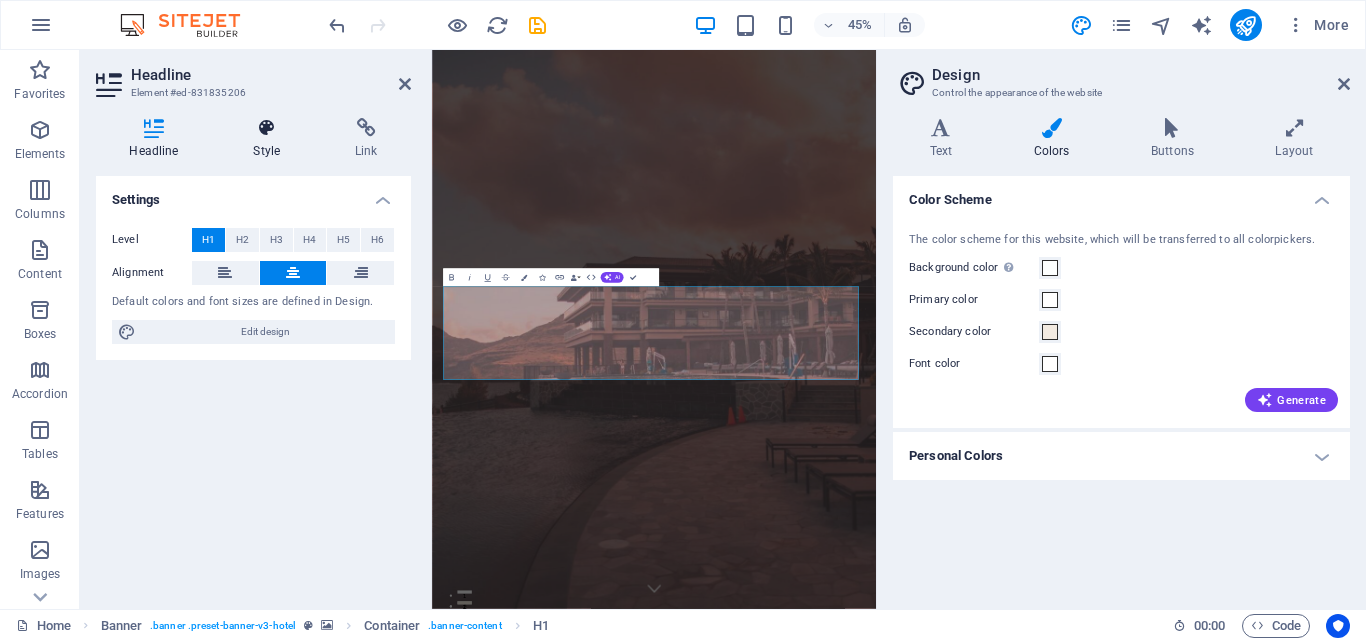 click on "Style" at bounding box center (271, 139) 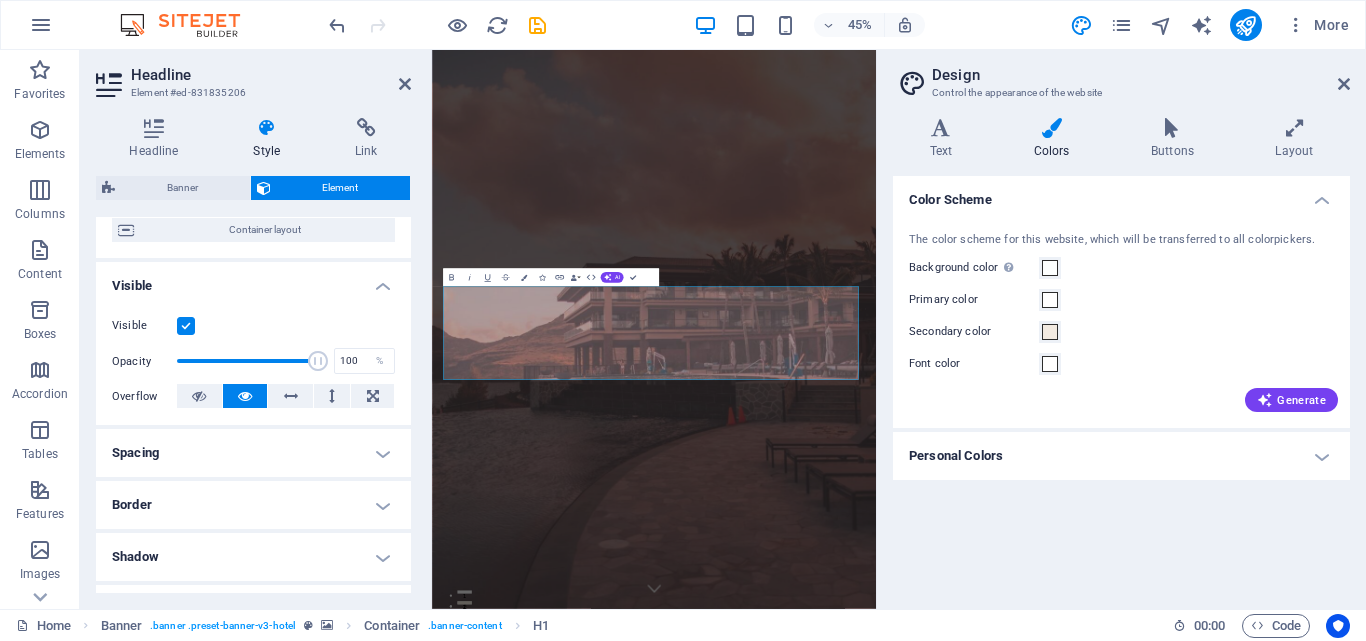 scroll, scrollTop: 0, scrollLeft: 0, axis: both 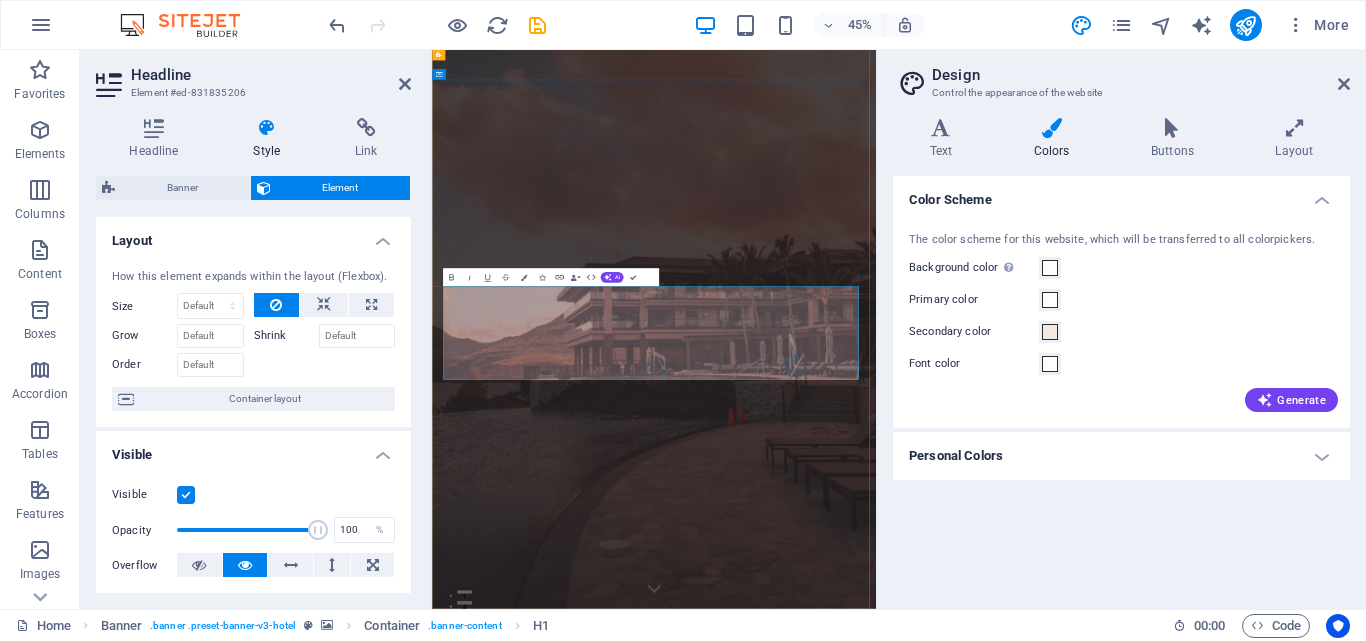 click on "VISITA LAGUNA KAANLUUM" at bounding box center [925, 1523] 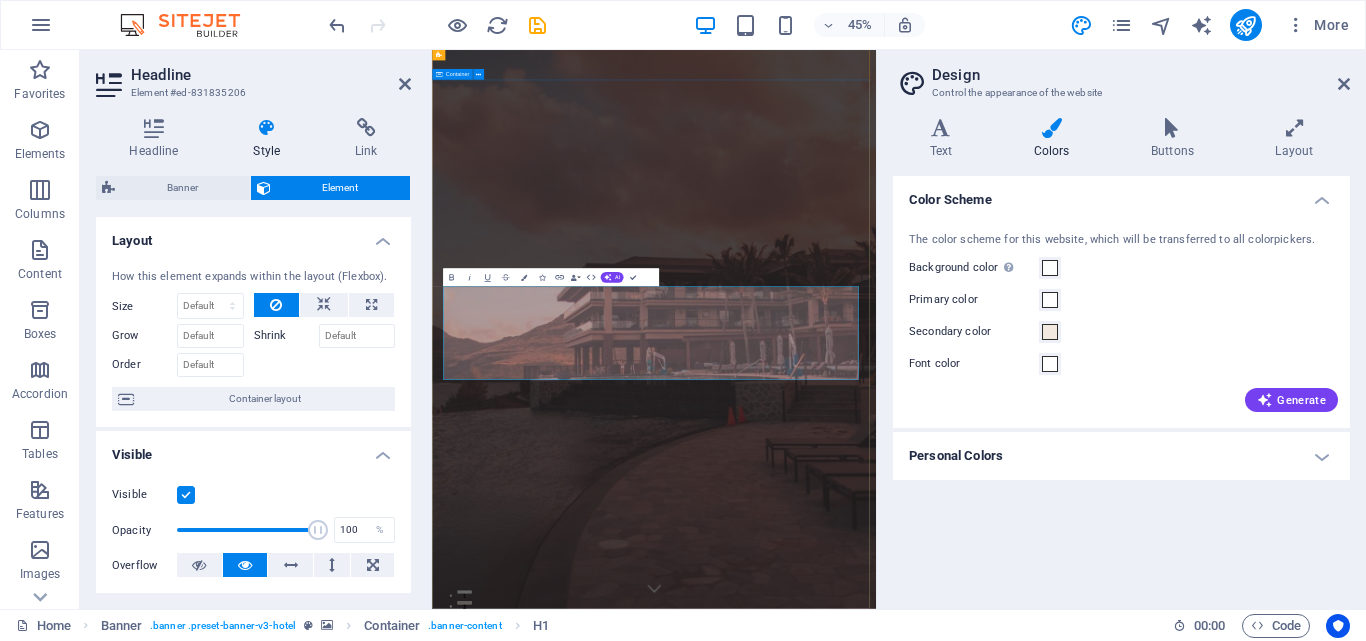 click on "VISITA LAGUNA KAANLUUM" at bounding box center [925, 1548] 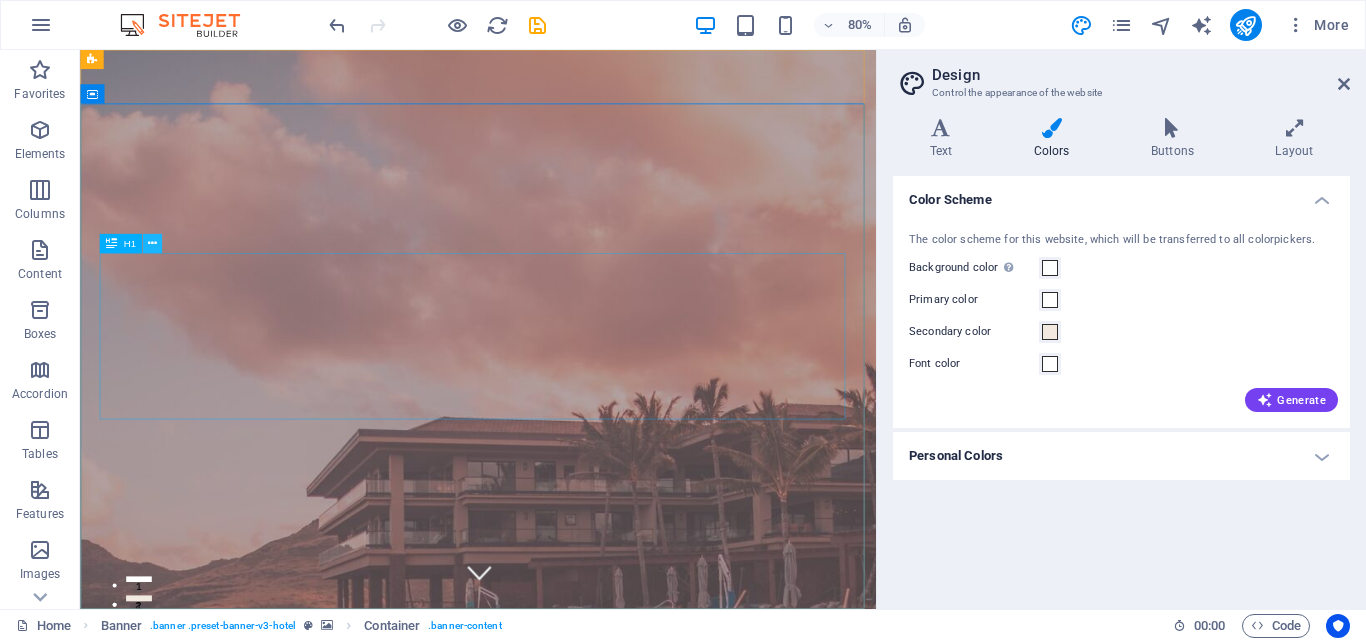 click at bounding box center (152, 243) 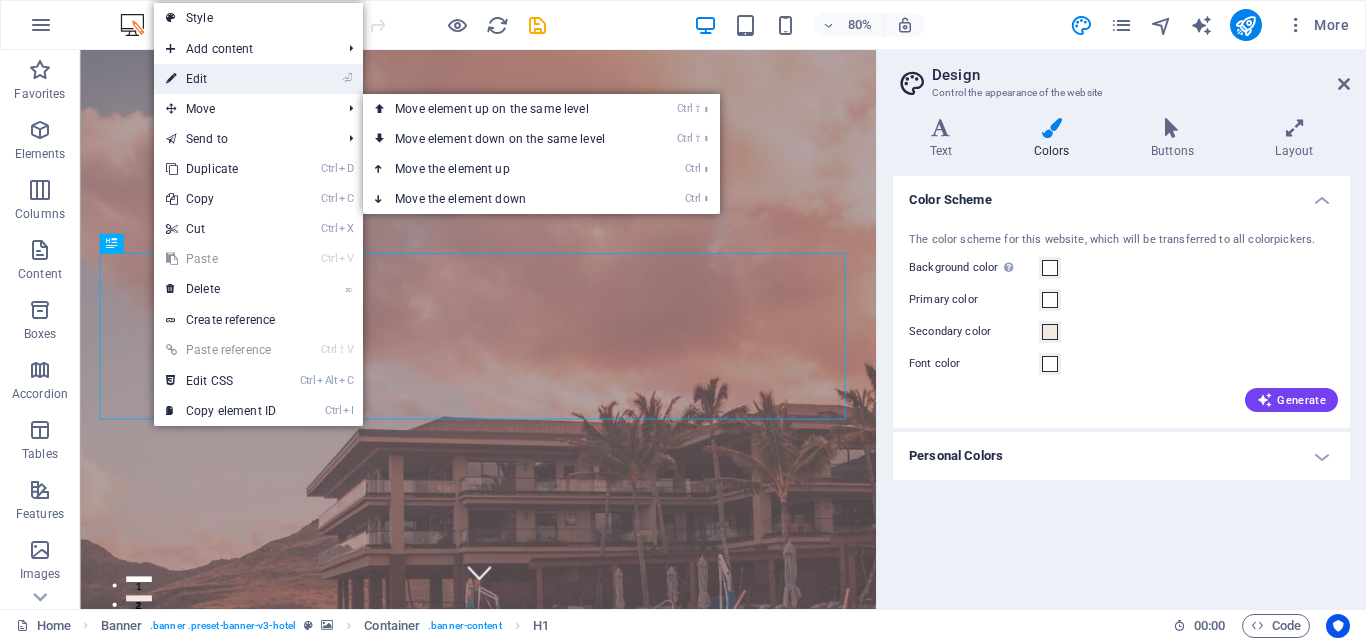 click on "⏎  Edit" at bounding box center (221, 79) 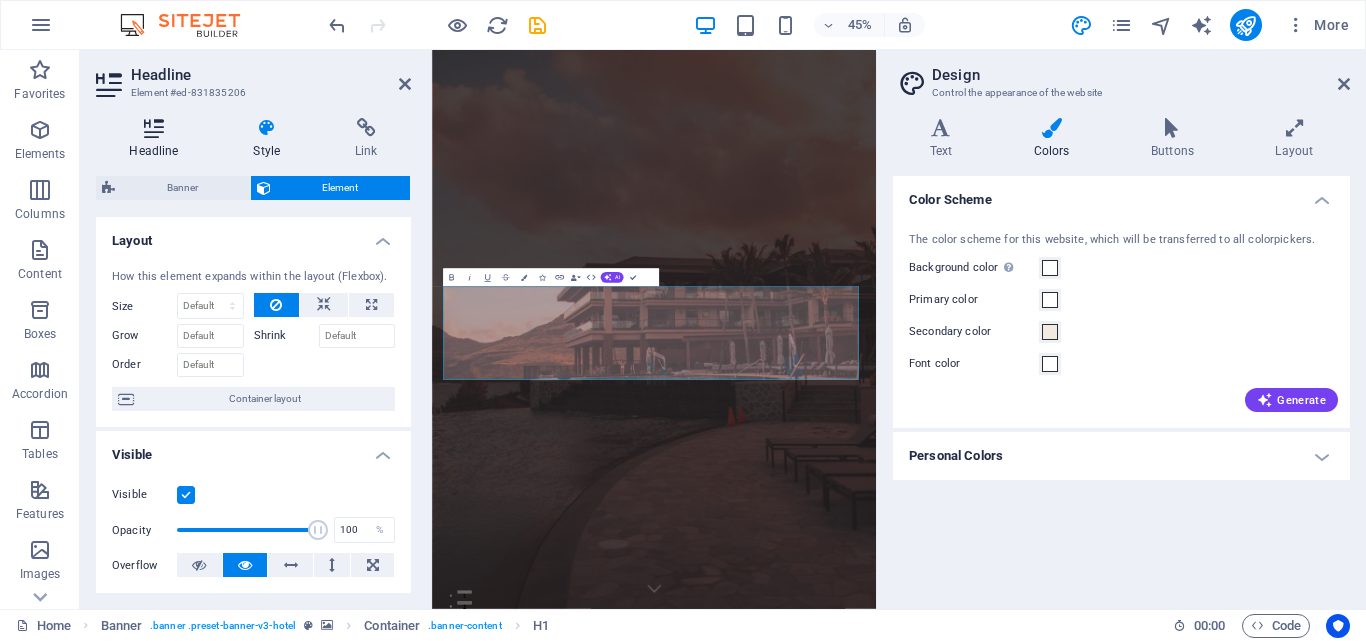 click on "Headline" at bounding box center (158, 139) 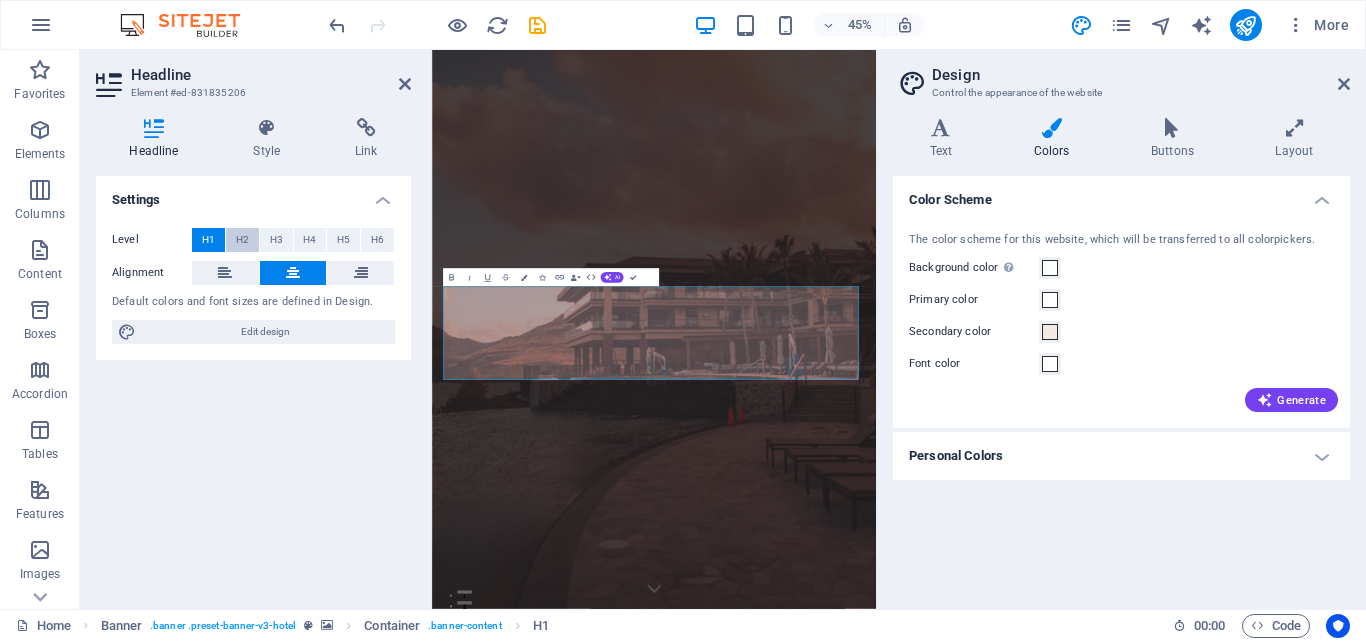 click on "H2" at bounding box center [242, 240] 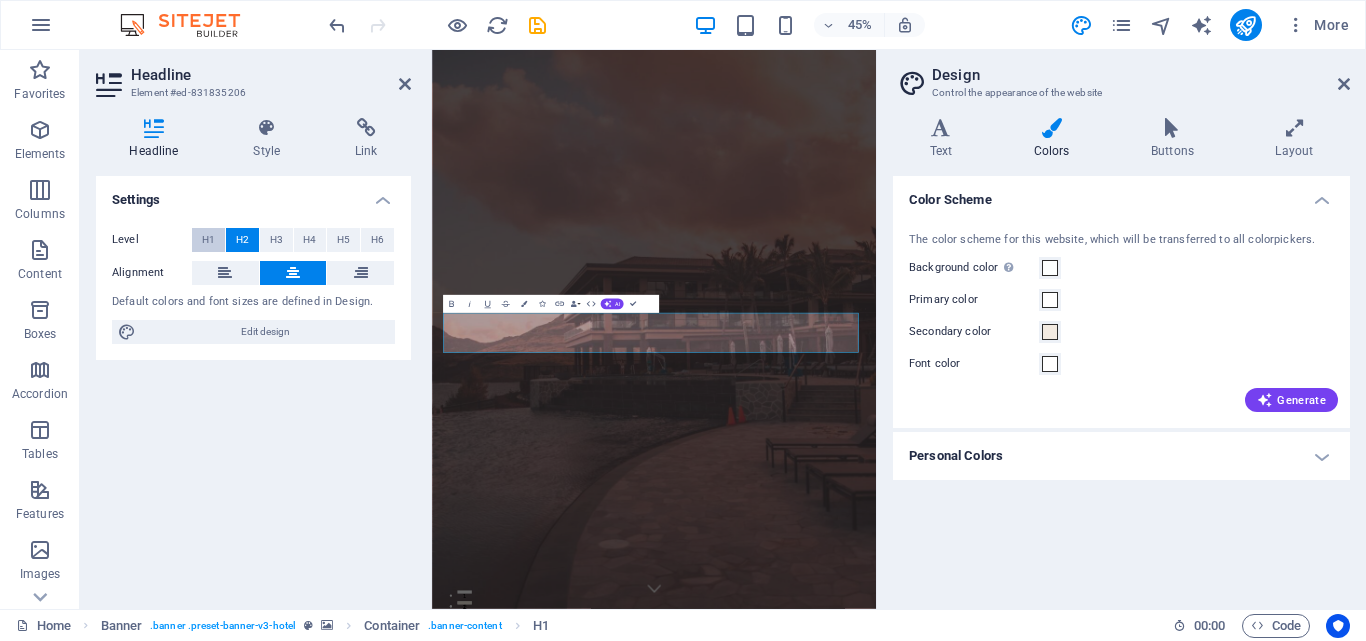click on "H1" at bounding box center [208, 240] 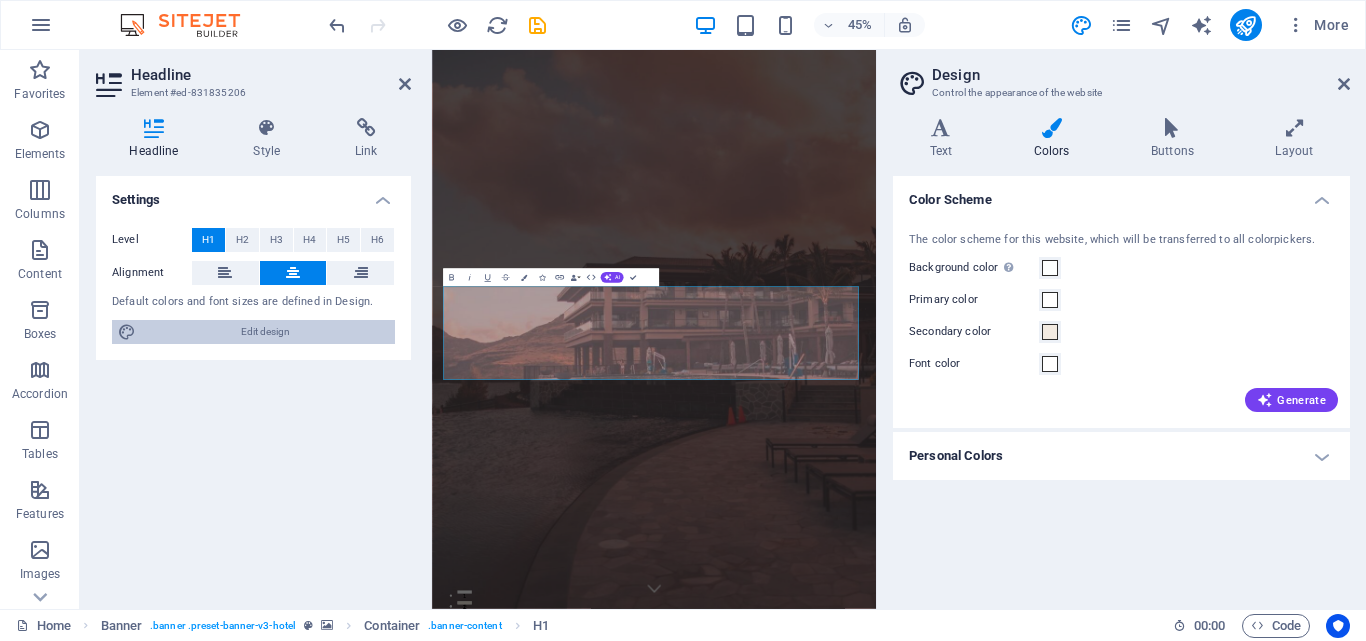 click on "Edit design" at bounding box center (265, 332) 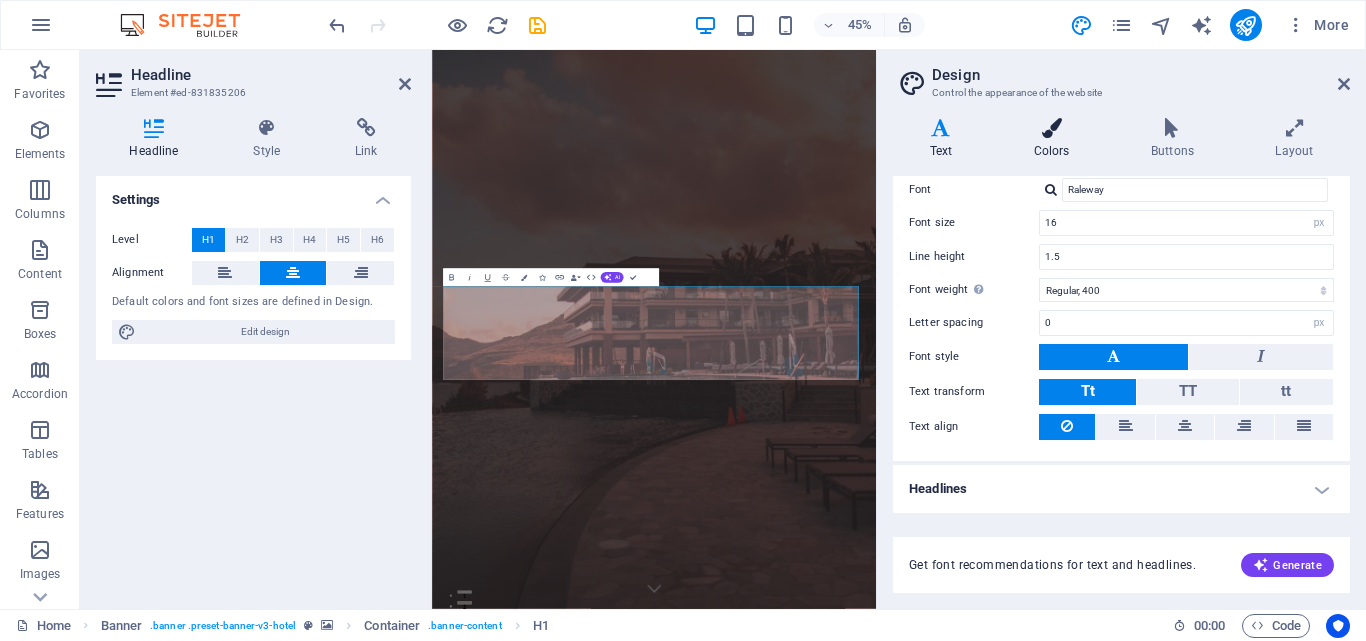 click on "Colors" at bounding box center [1055, 139] 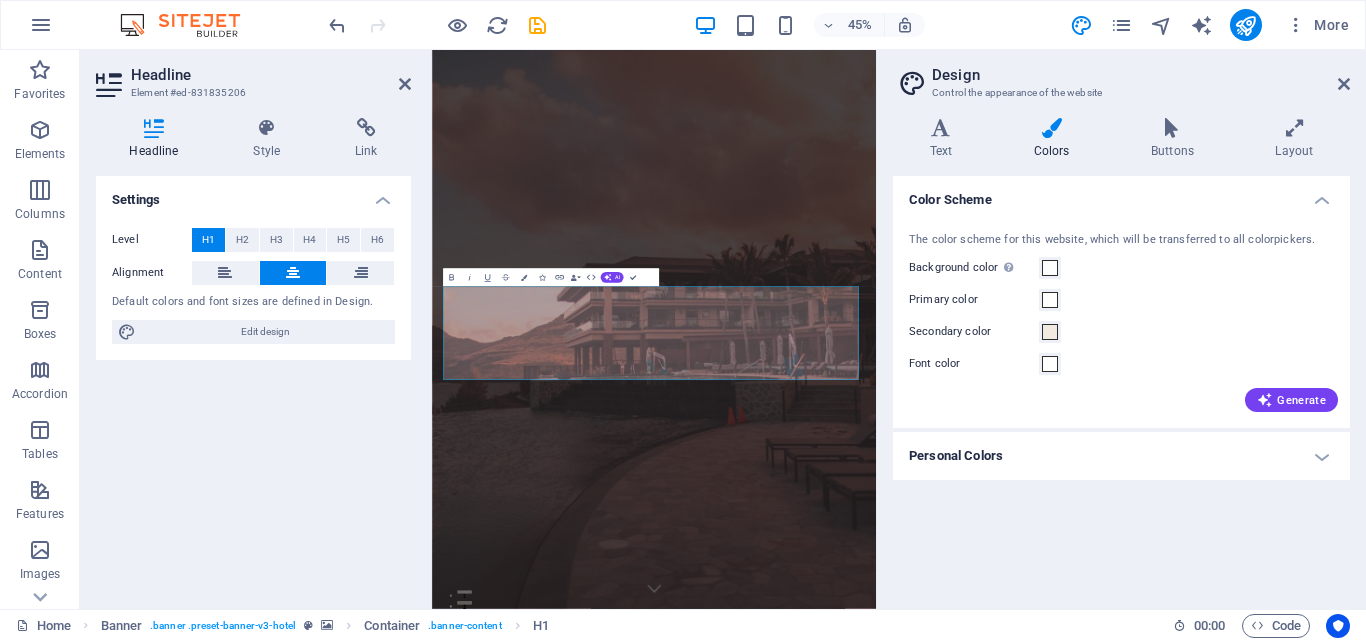 click on "Personal Colors" at bounding box center [1121, 456] 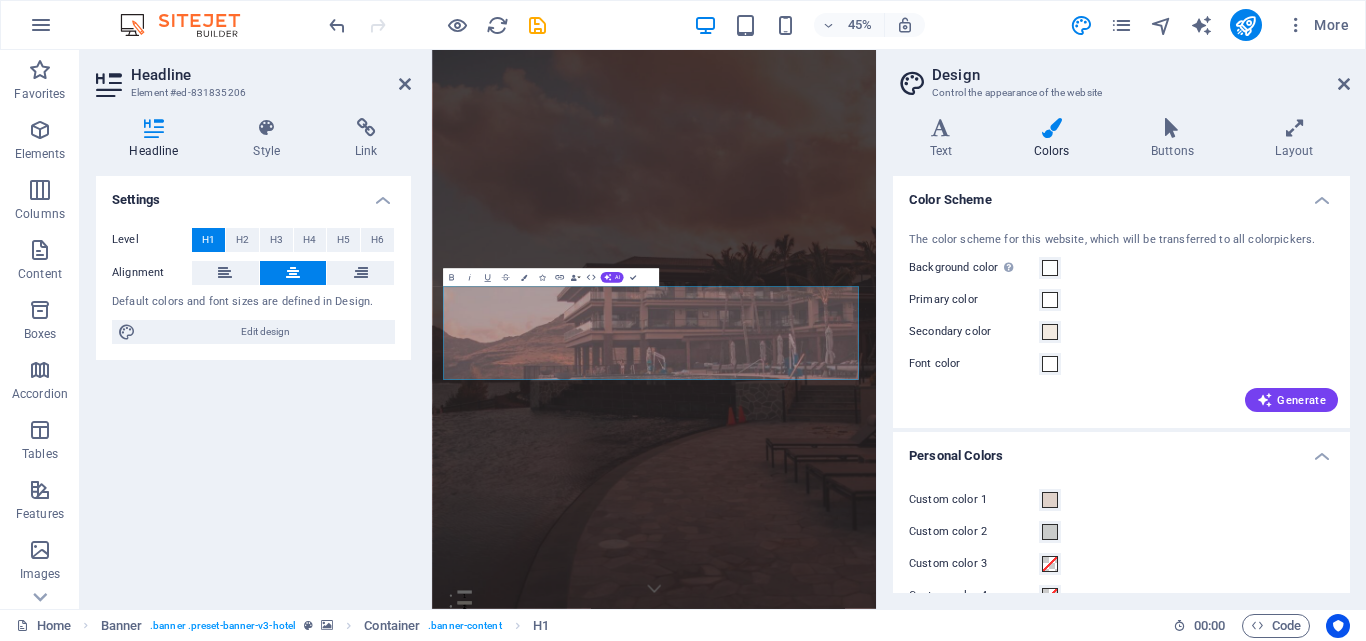 scroll, scrollTop: 67, scrollLeft: 0, axis: vertical 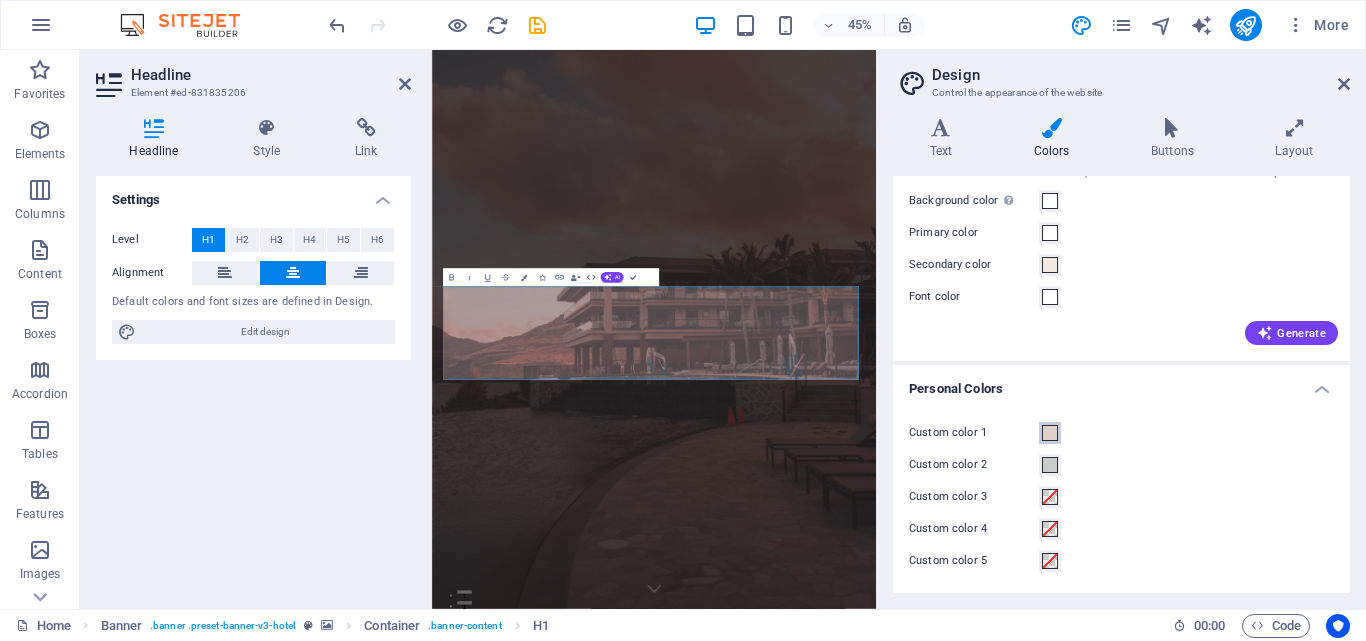 click at bounding box center [1050, 433] 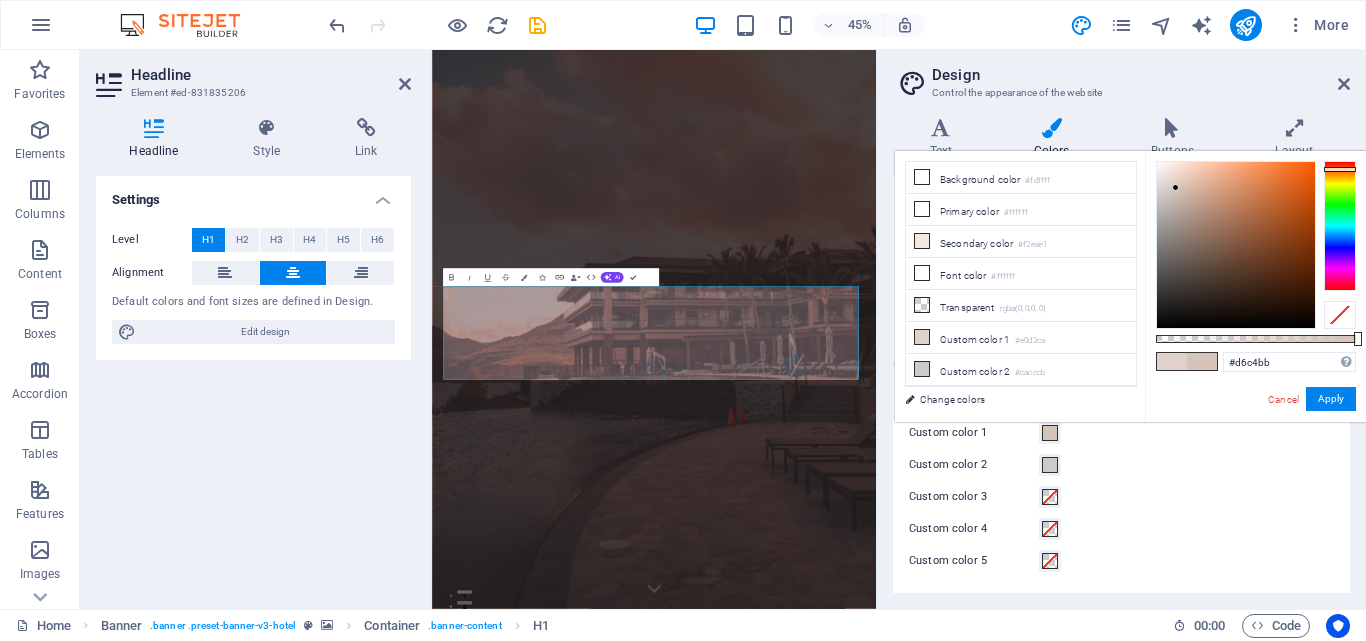 click at bounding box center (1236, 245) 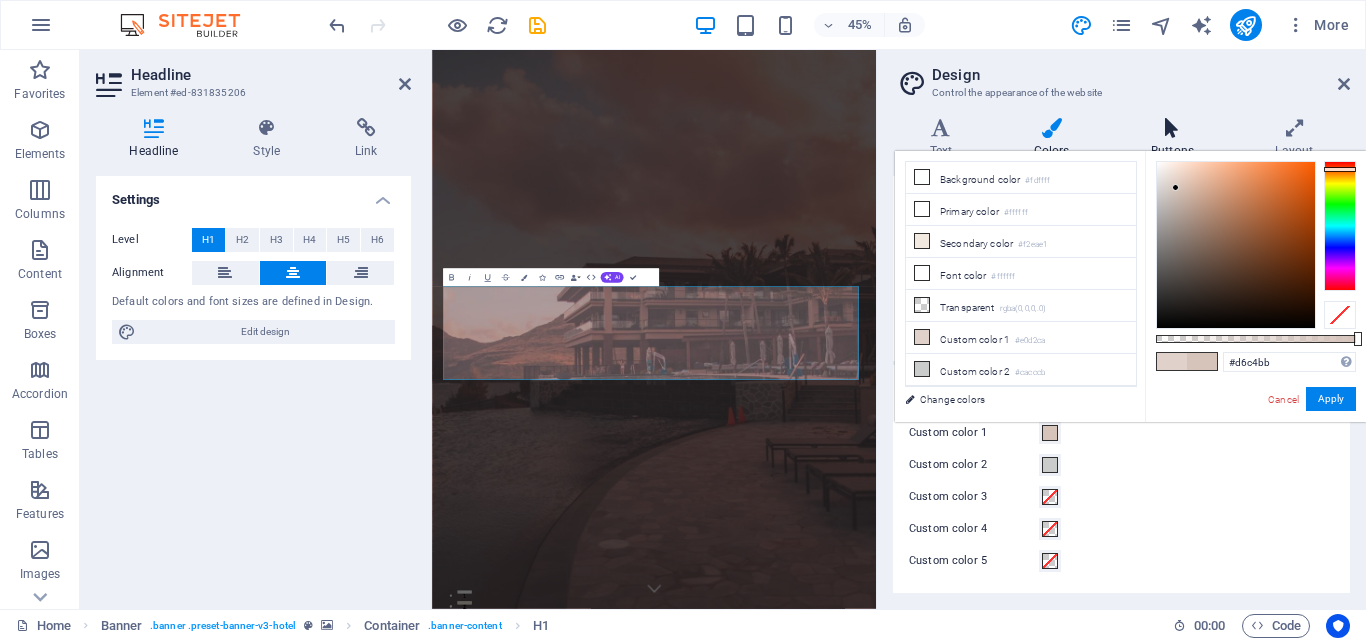 type on "#ffffff" 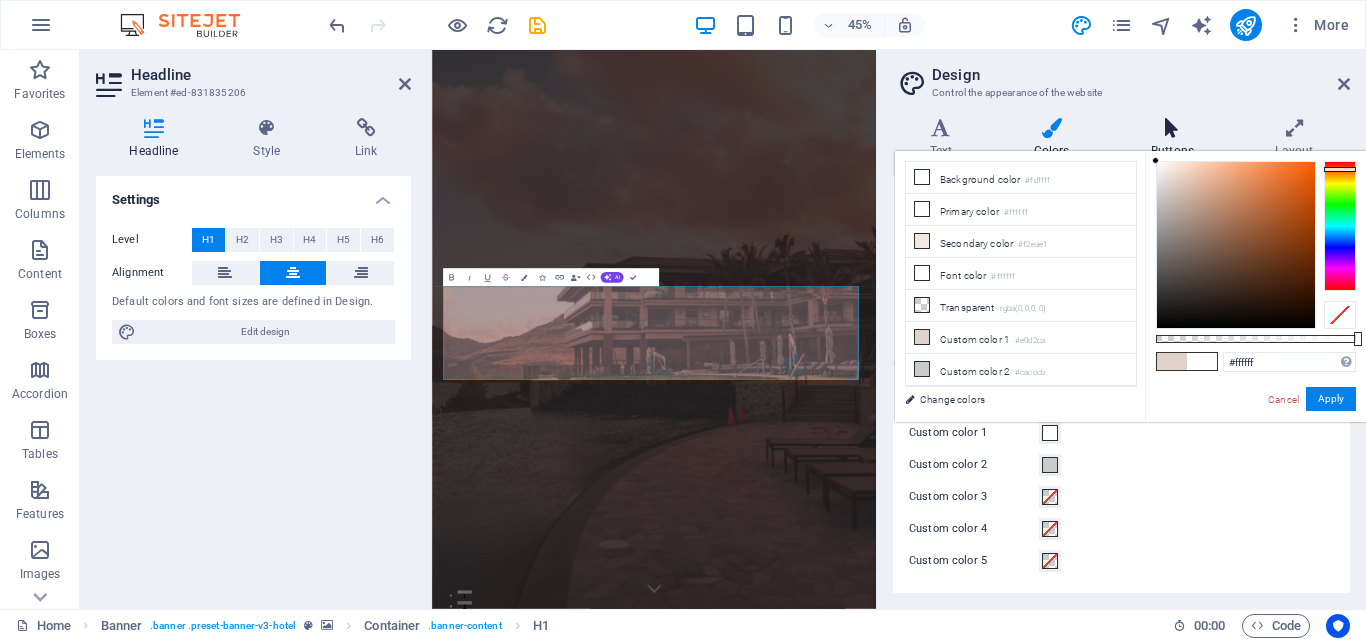 drag, startPoint x: 1176, startPoint y: 188, endPoint x: 1136, endPoint y: 139, distance: 63.25346 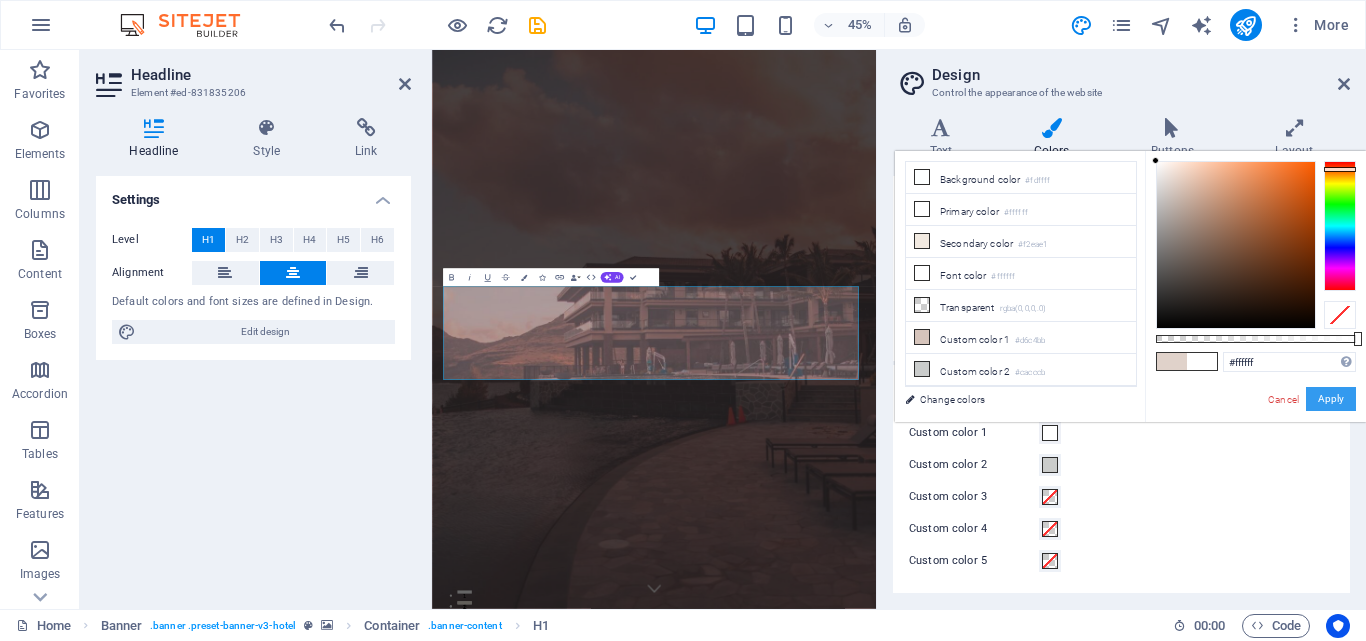 click on "Apply" at bounding box center (1331, 399) 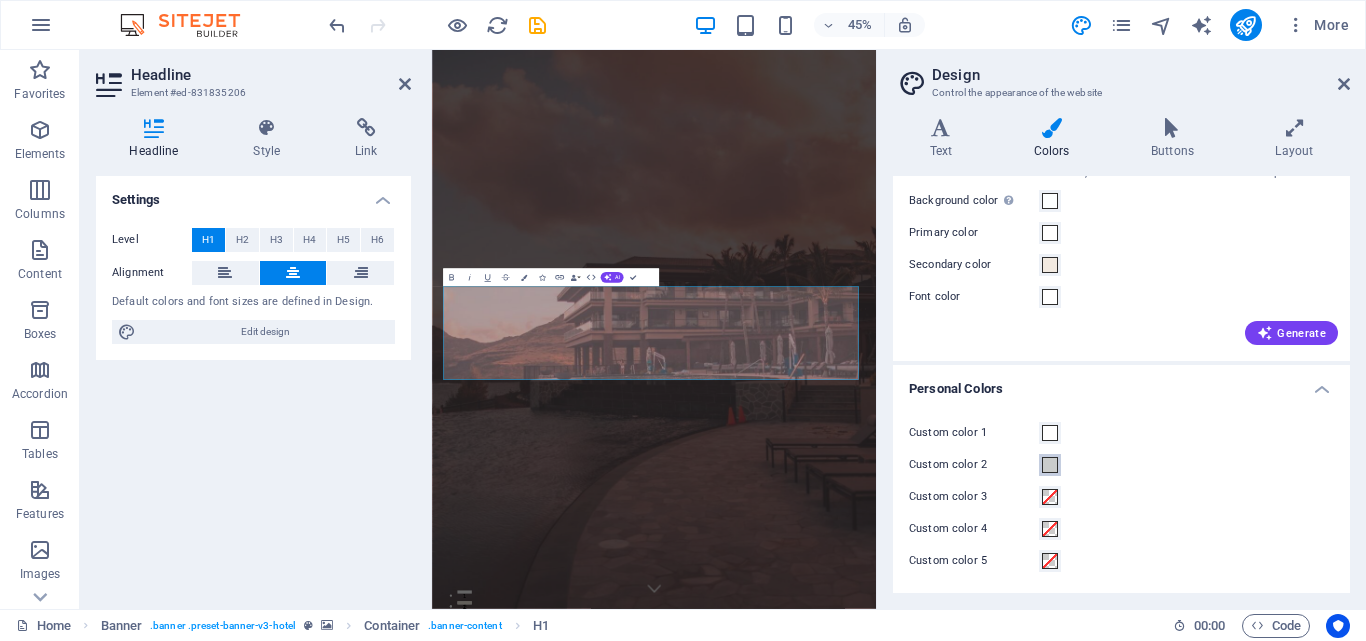 click on "Custom color 2" at bounding box center [1050, 465] 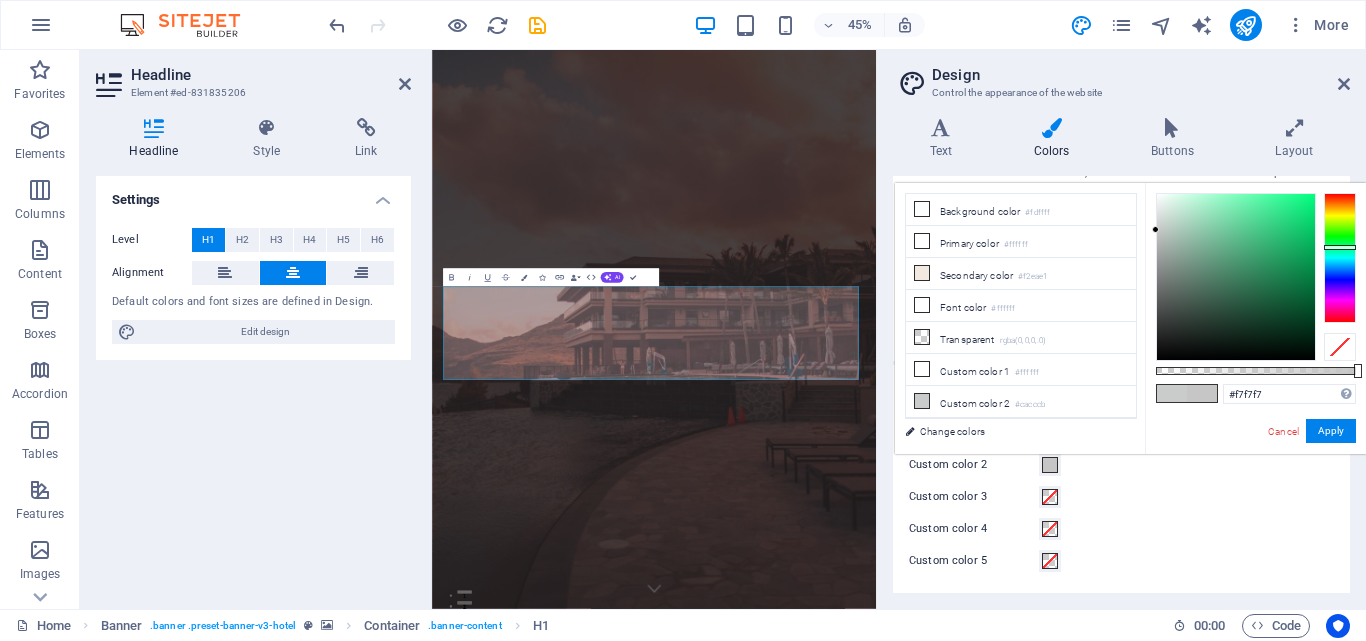 type on "#ffffff" 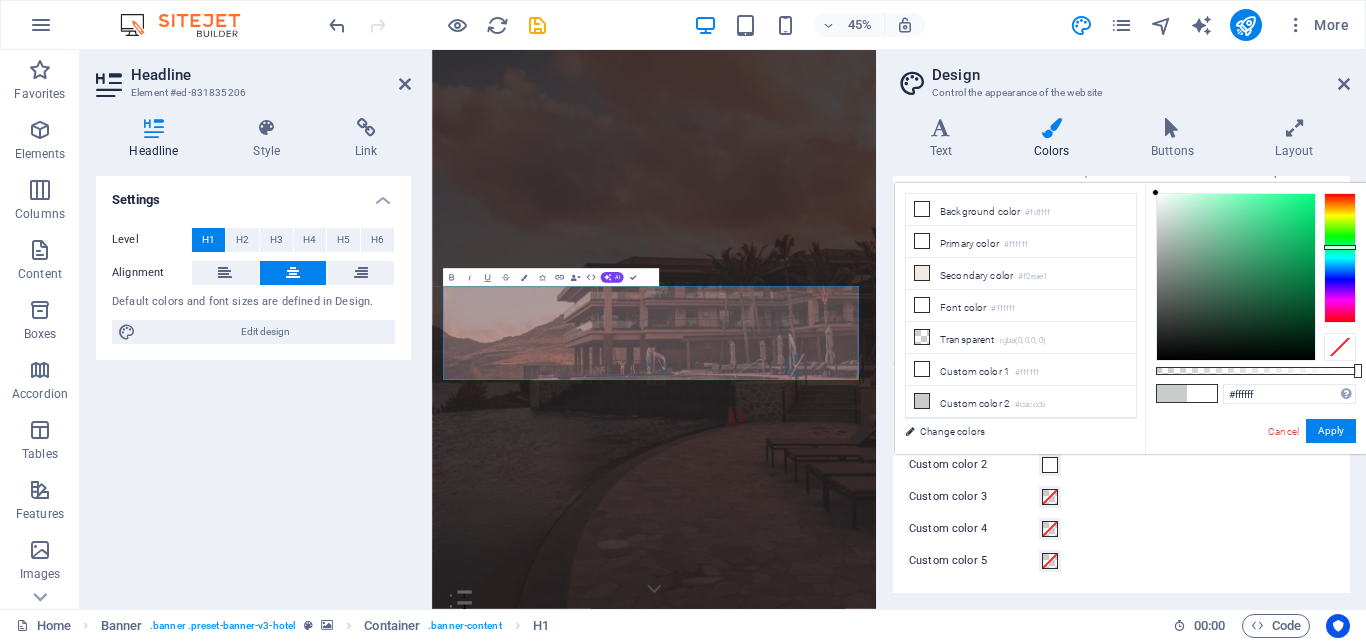 drag, startPoint x: 1170, startPoint y: 261, endPoint x: 1141, endPoint y: 178, distance: 87.92042 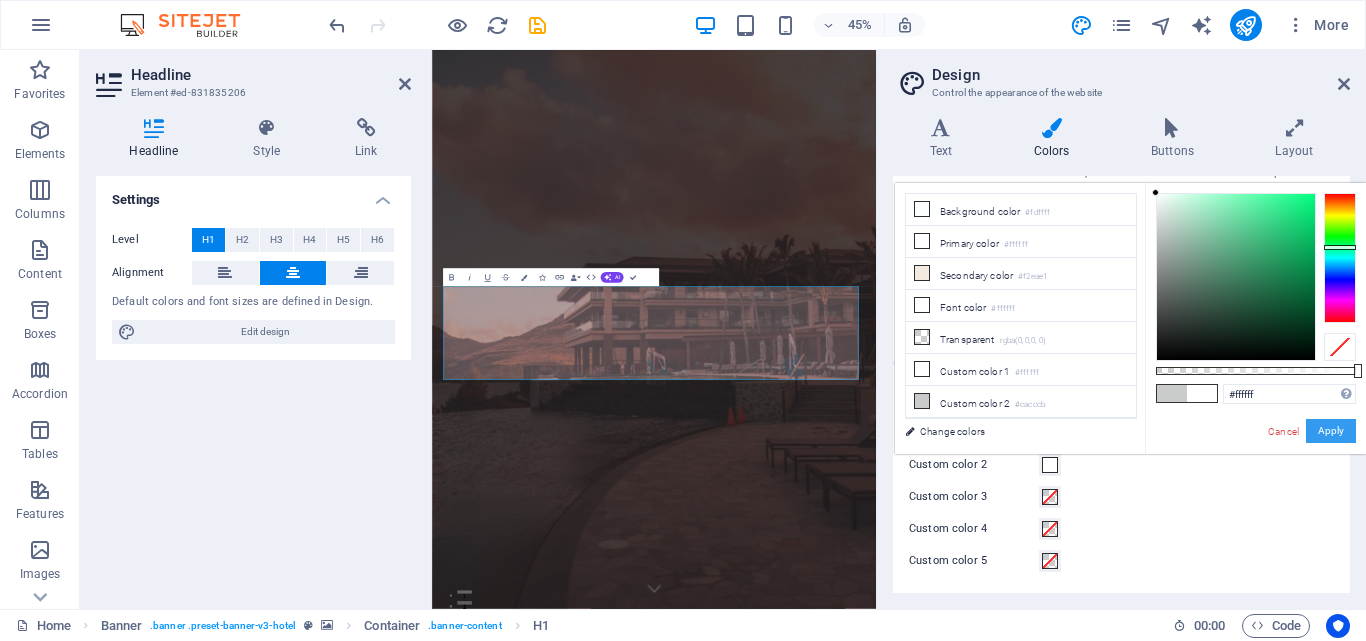 click on "Apply" at bounding box center [1331, 431] 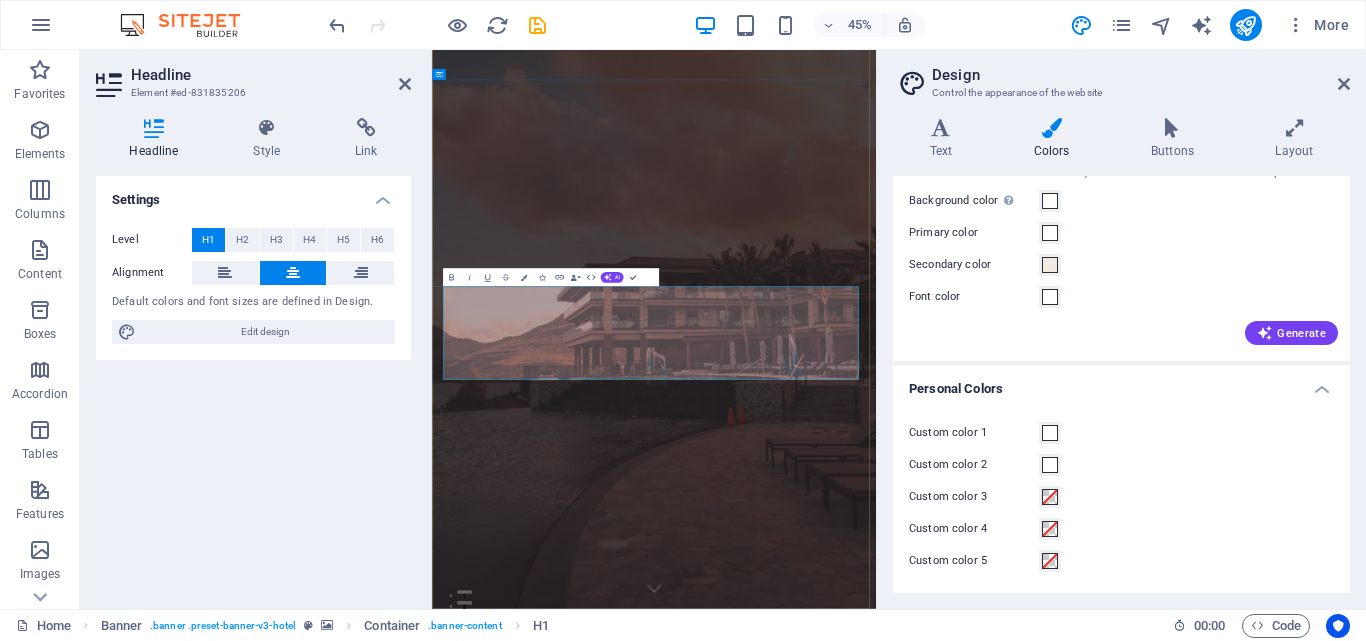 click on "VISITA LAGUNA KAANLUUM" at bounding box center [925, 1523] 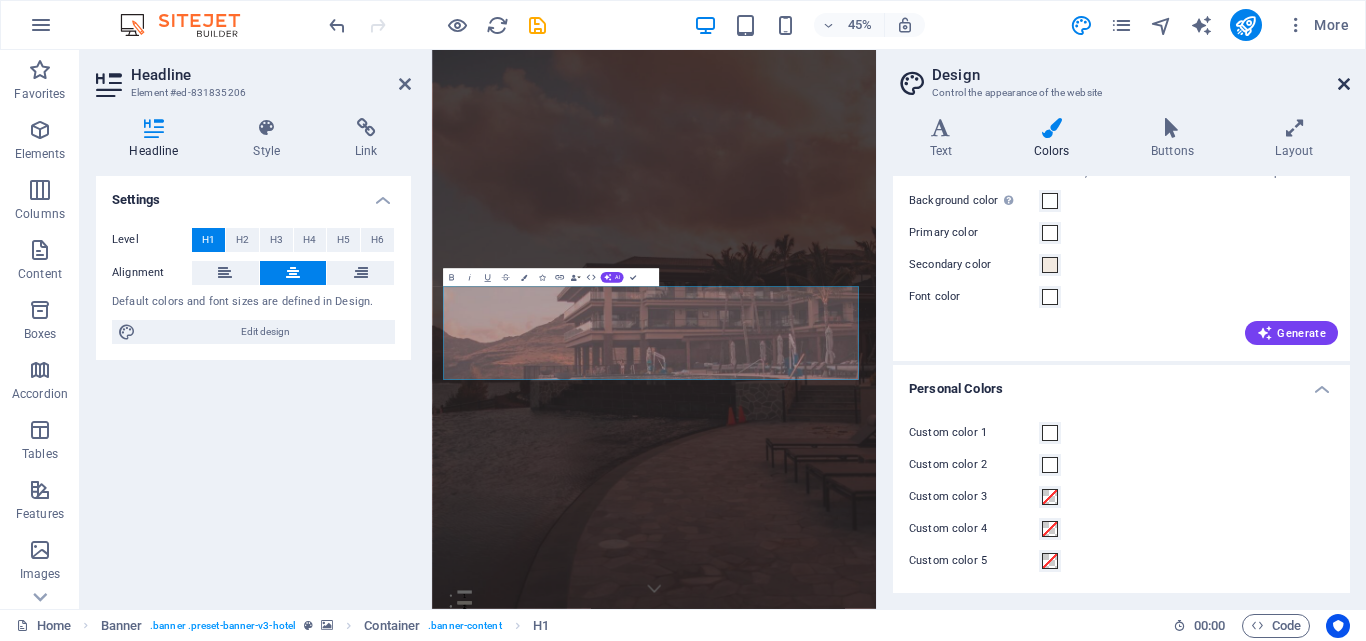 click at bounding box center (1344, 84) 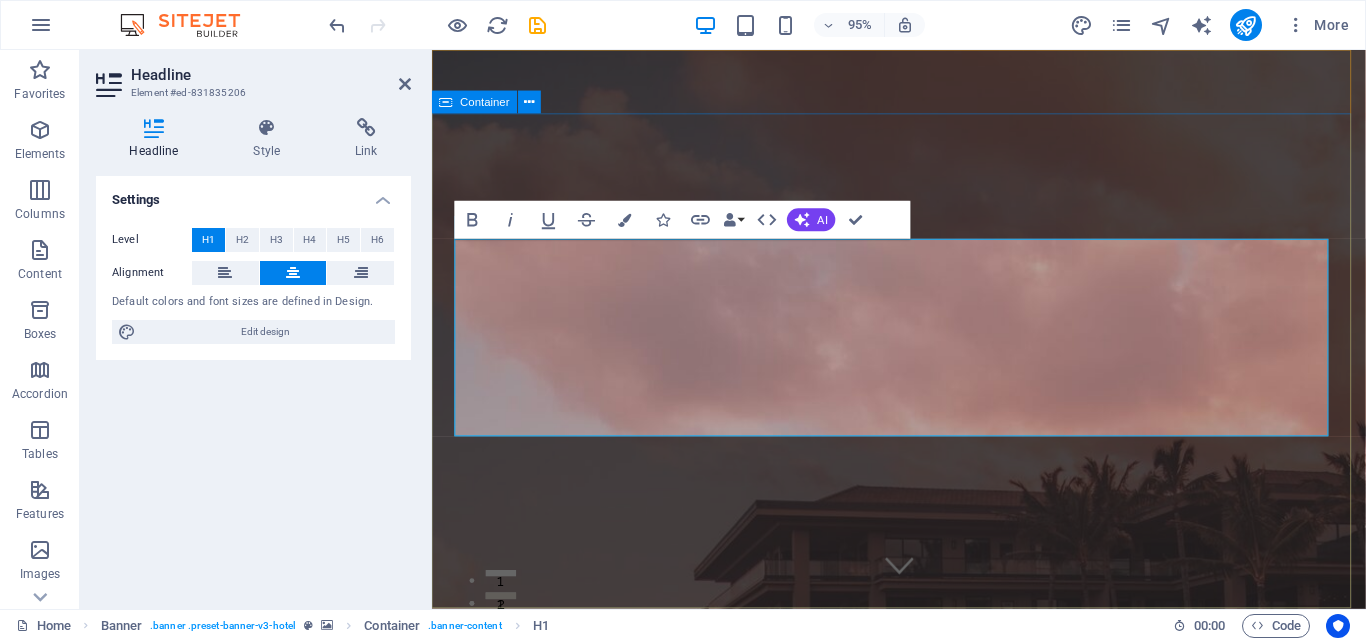click on "VISITA LAGUNA KAANLUUM" at bounding box center (923, 1548) 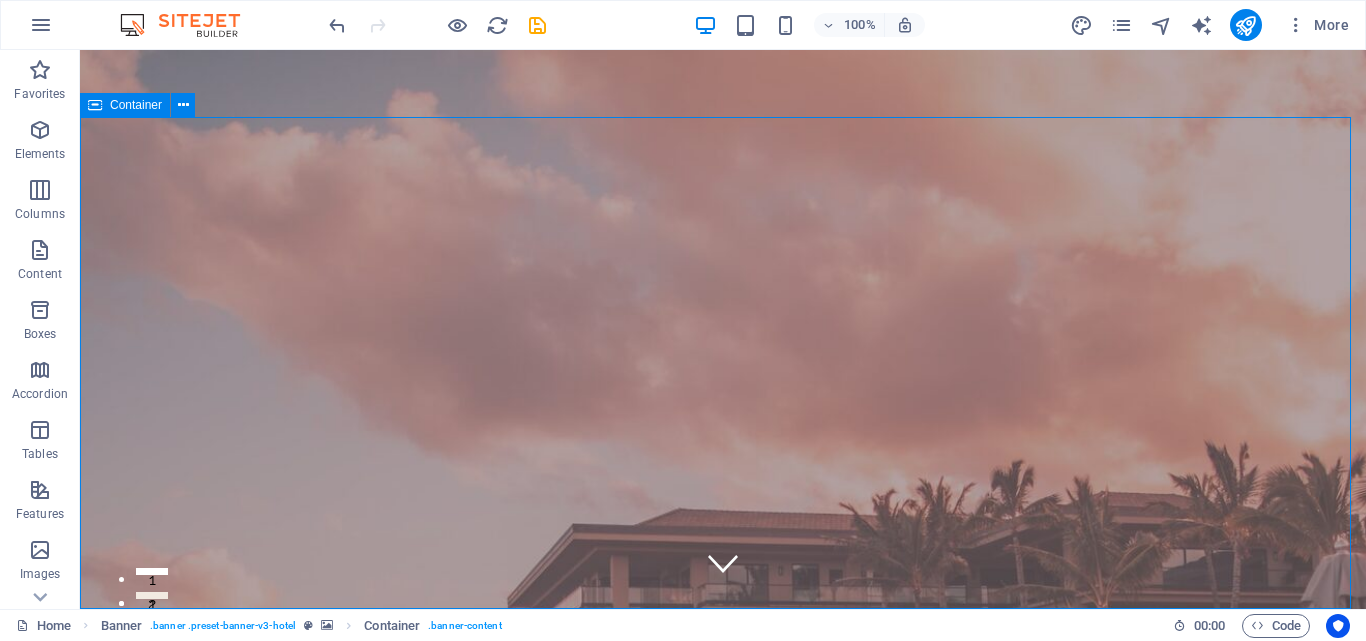 click on "VISITA LAGUNA KAANLUUM" at bounding box center [723, 1548] 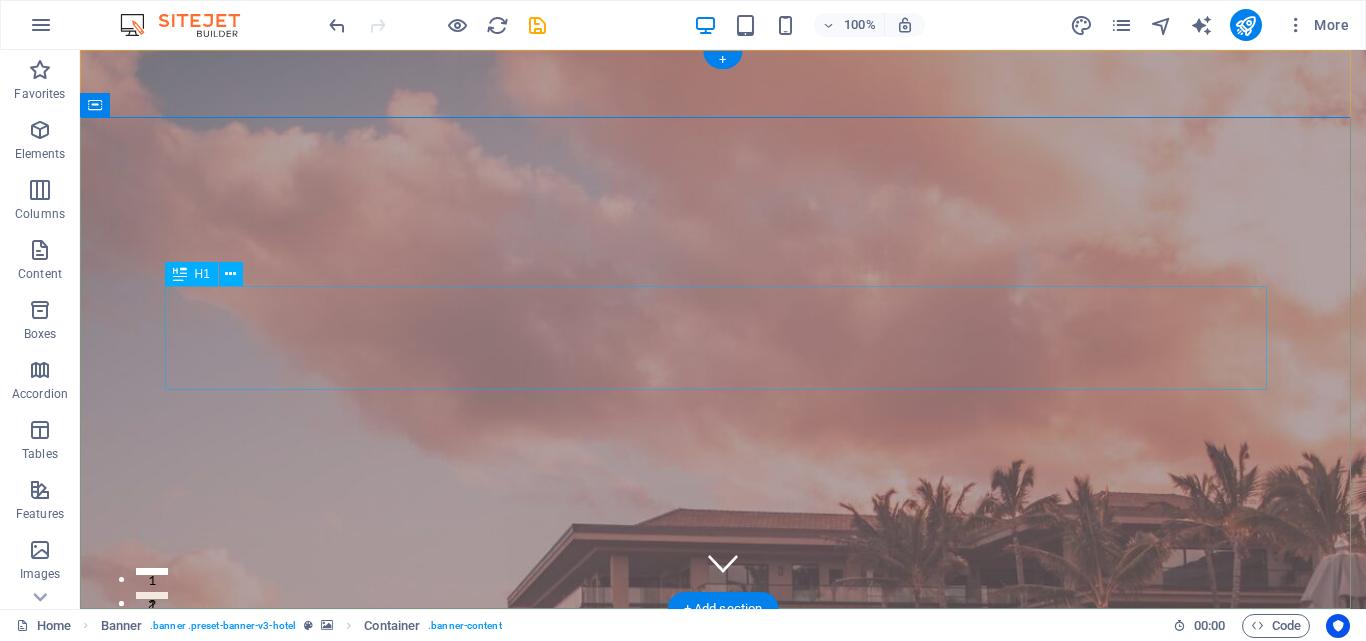 click on "VISITA LAGUNA KAANLUUM" at bounding box center (723, 1523) 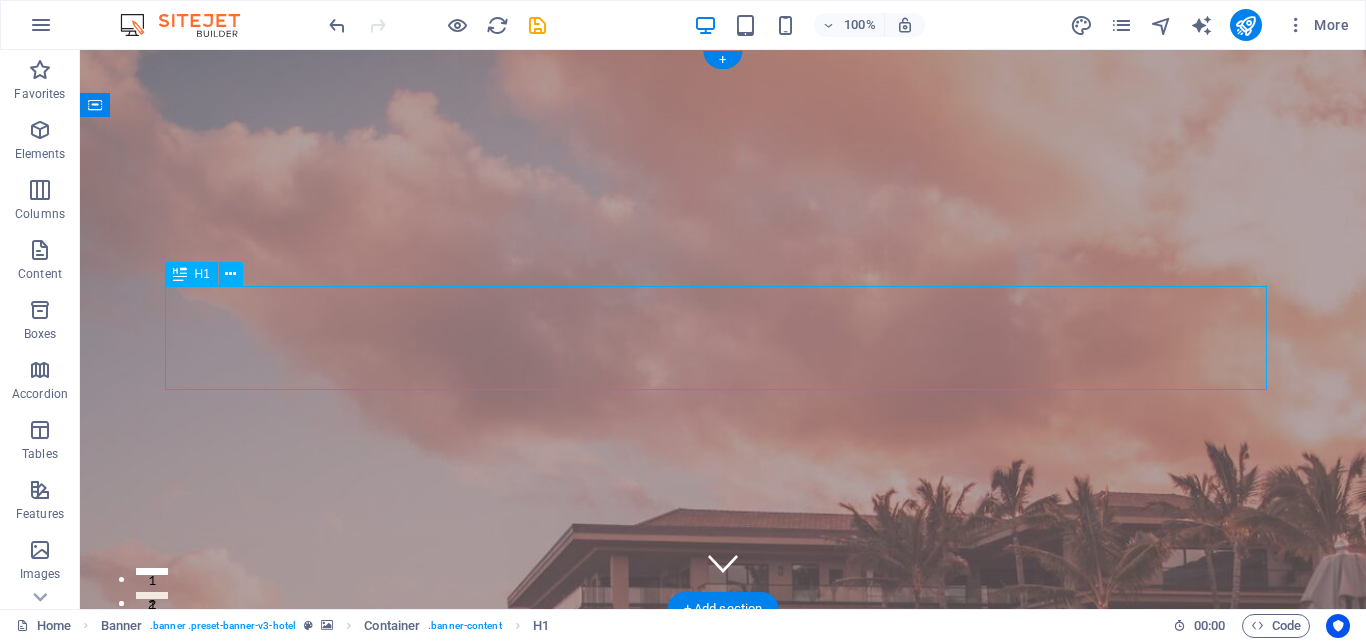 click on "VISITA LAGUNA KAANLUUM" at bounding box center [723, 1523] 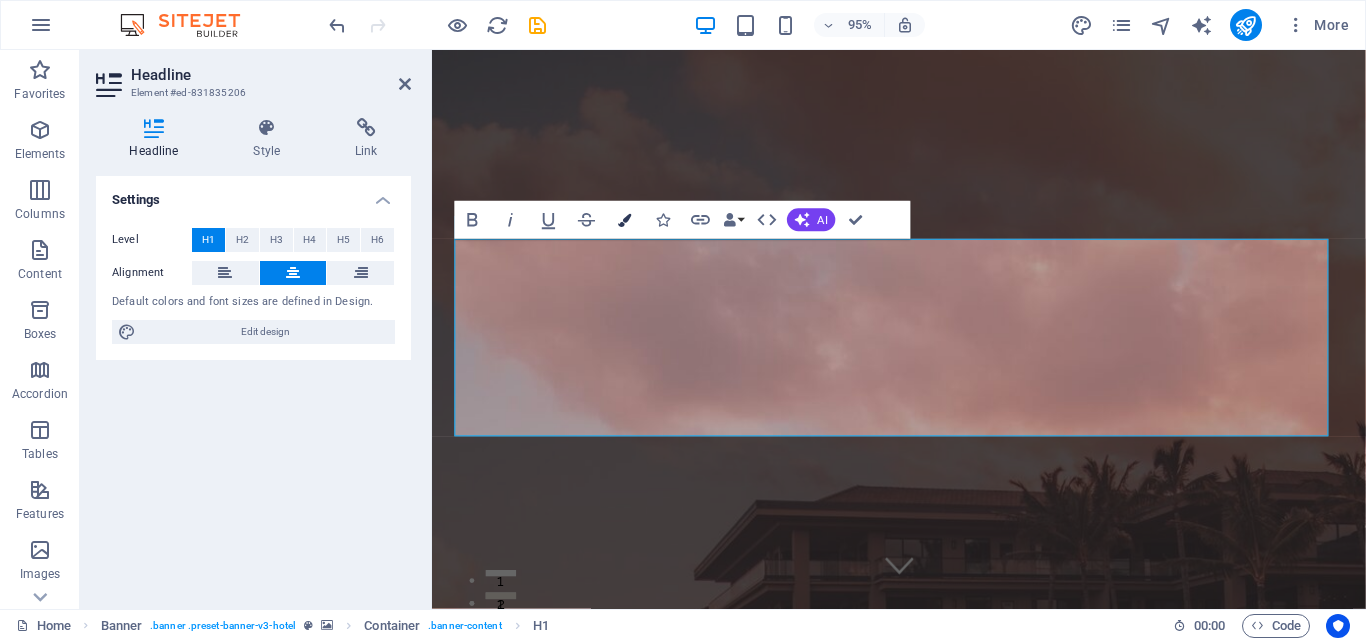 click at bounding box center (624, 219) 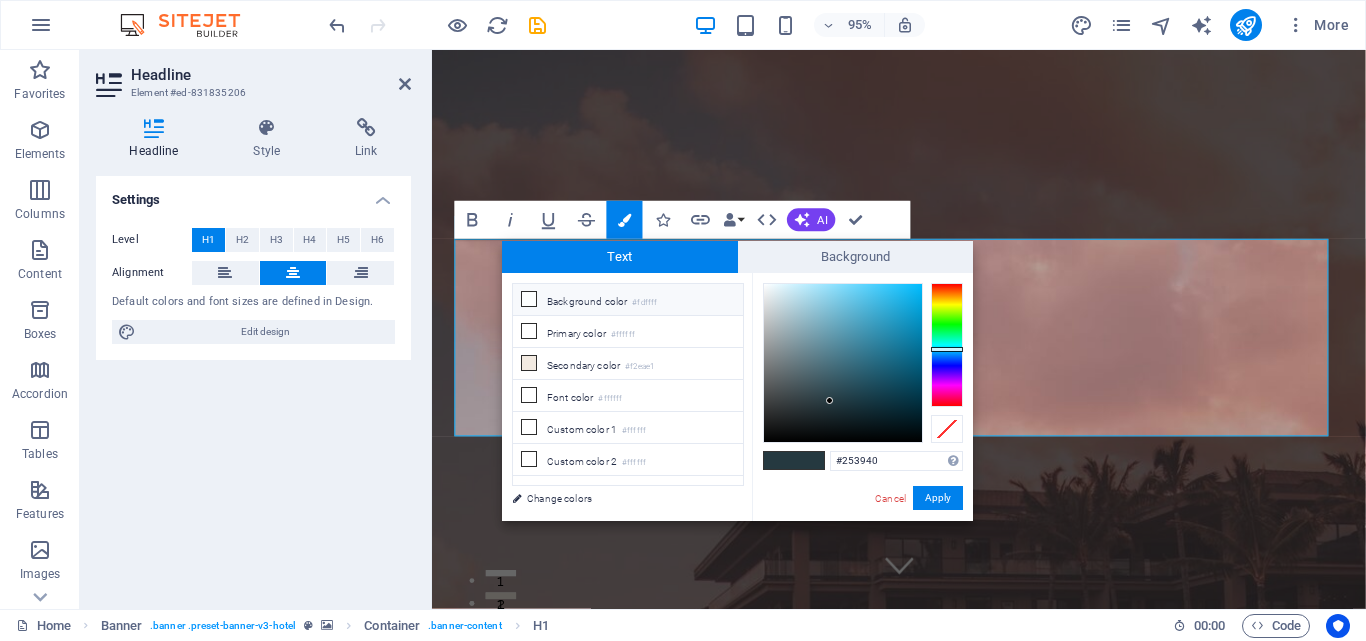 click at bounding box center (529, 299) 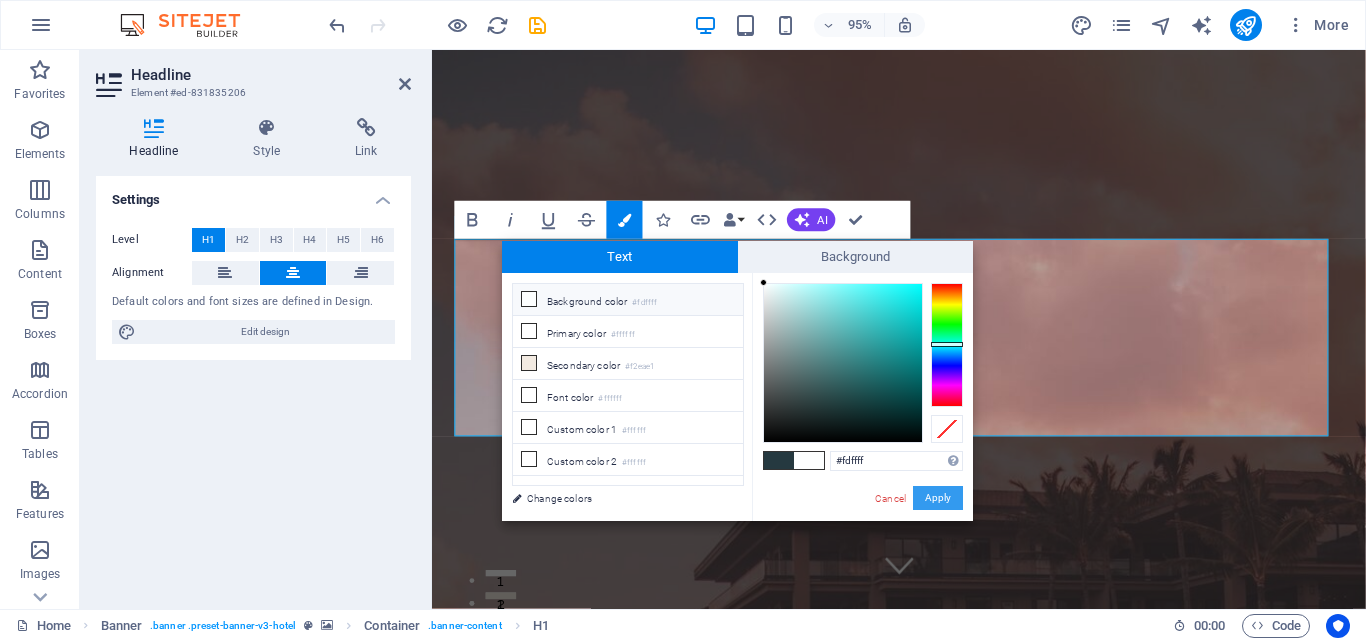 click on "Apply" at bounding box center [938, 498] 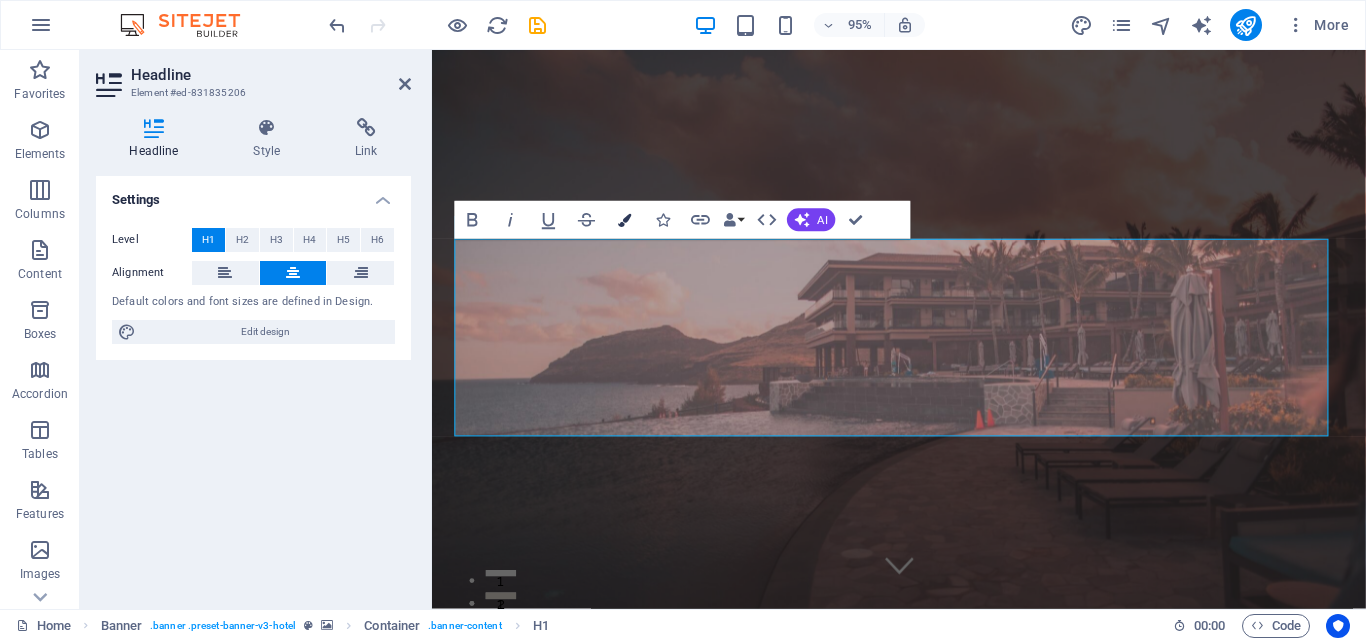 click on "Colors" at bounding box center (625, 220) 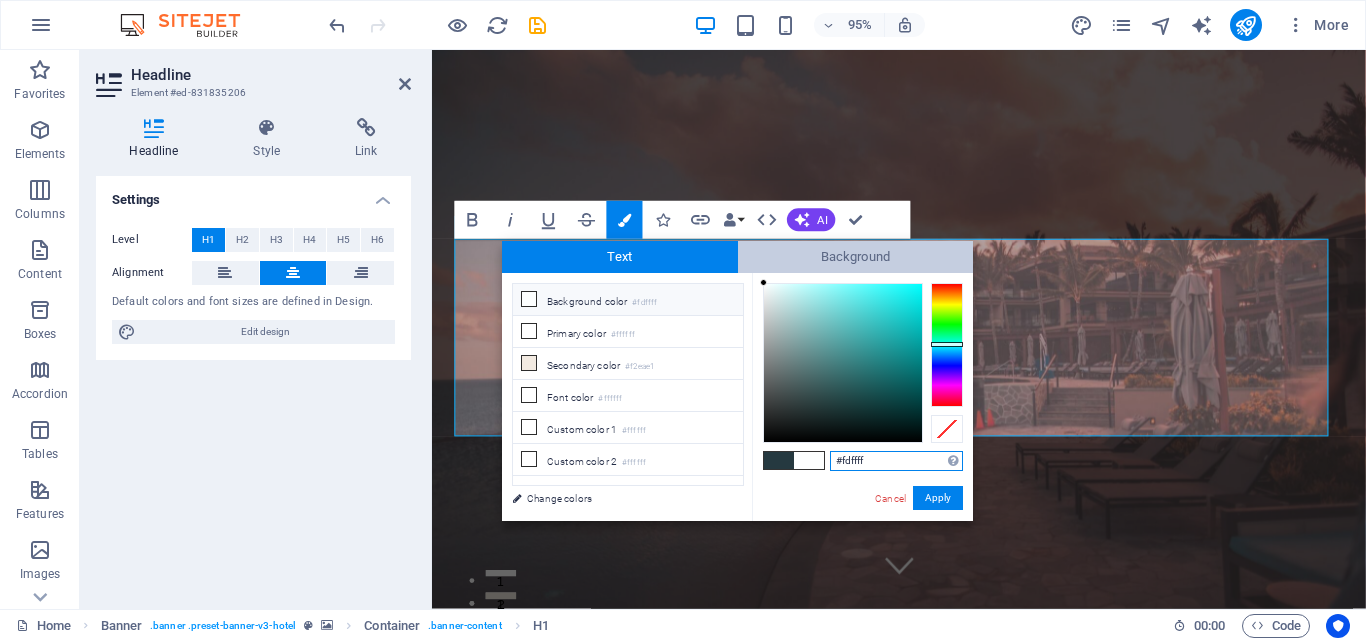 click on "Background" at bounding box center (856, 257) 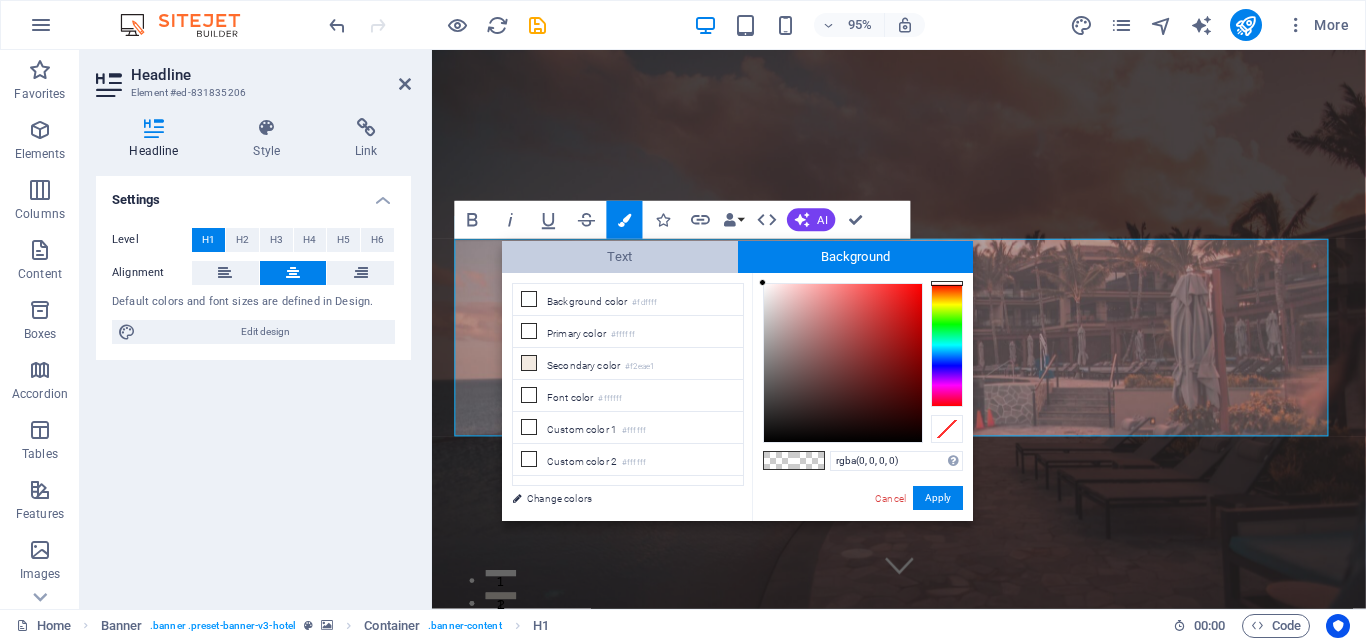 click on "Text" at bounding box center (620, 257) 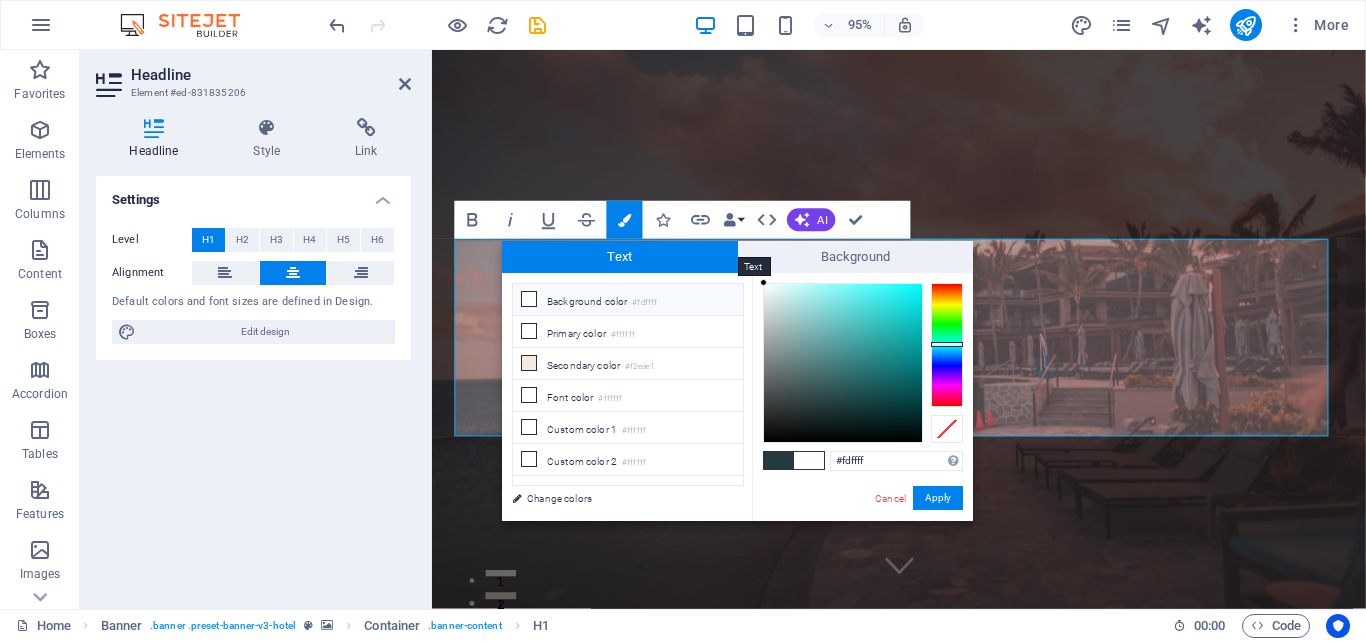 click on "Text" at bounding box center [620, 257] 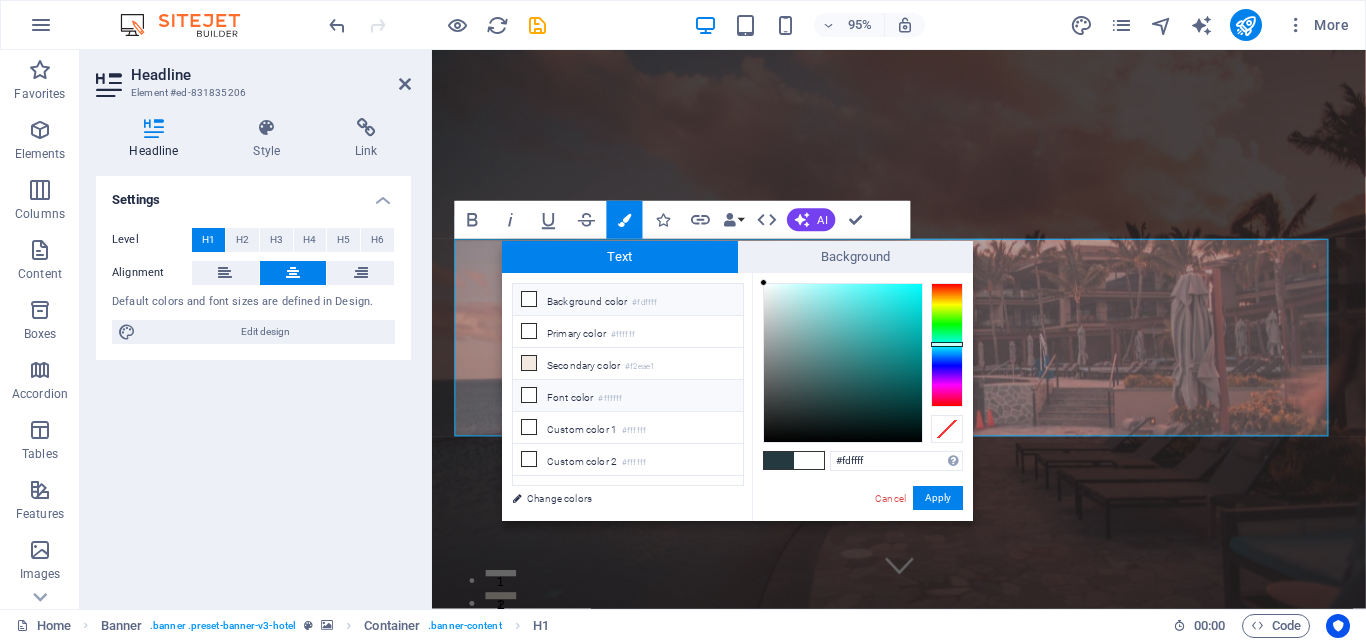click at bounding box center (529, 395) 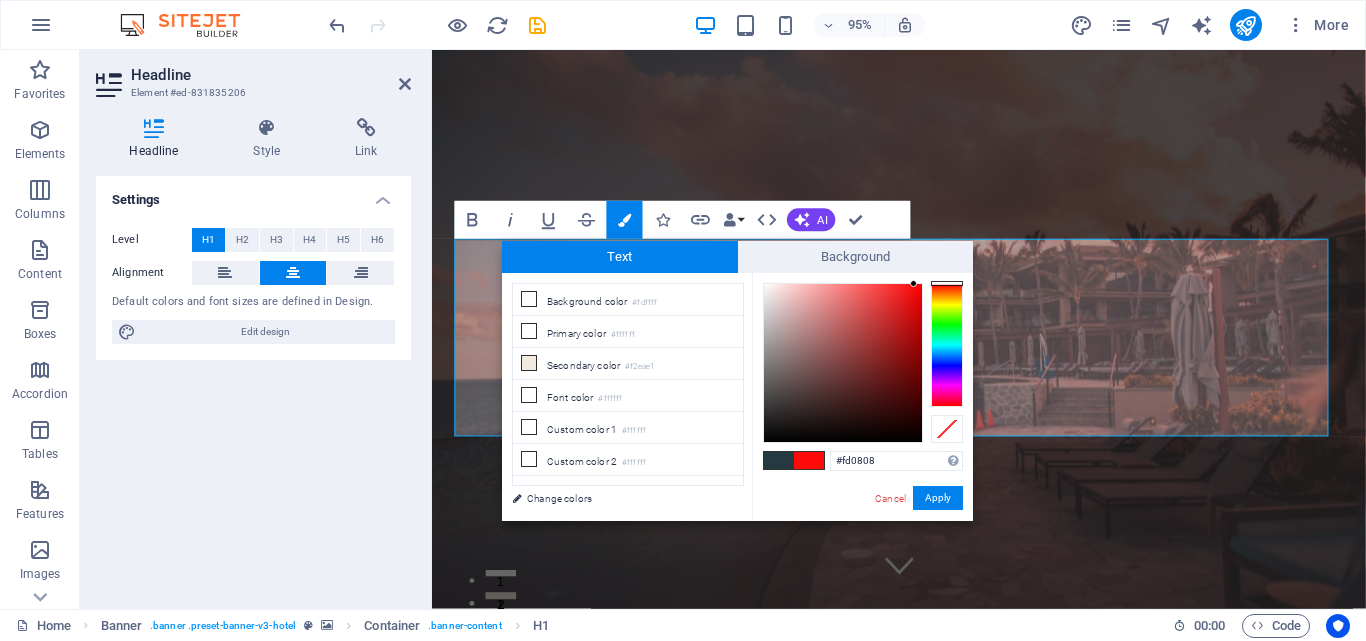drag, startPoint x: 763, startPoint y: 281, endPoint x: 920, endPoint y: 287, distance: 157.11461 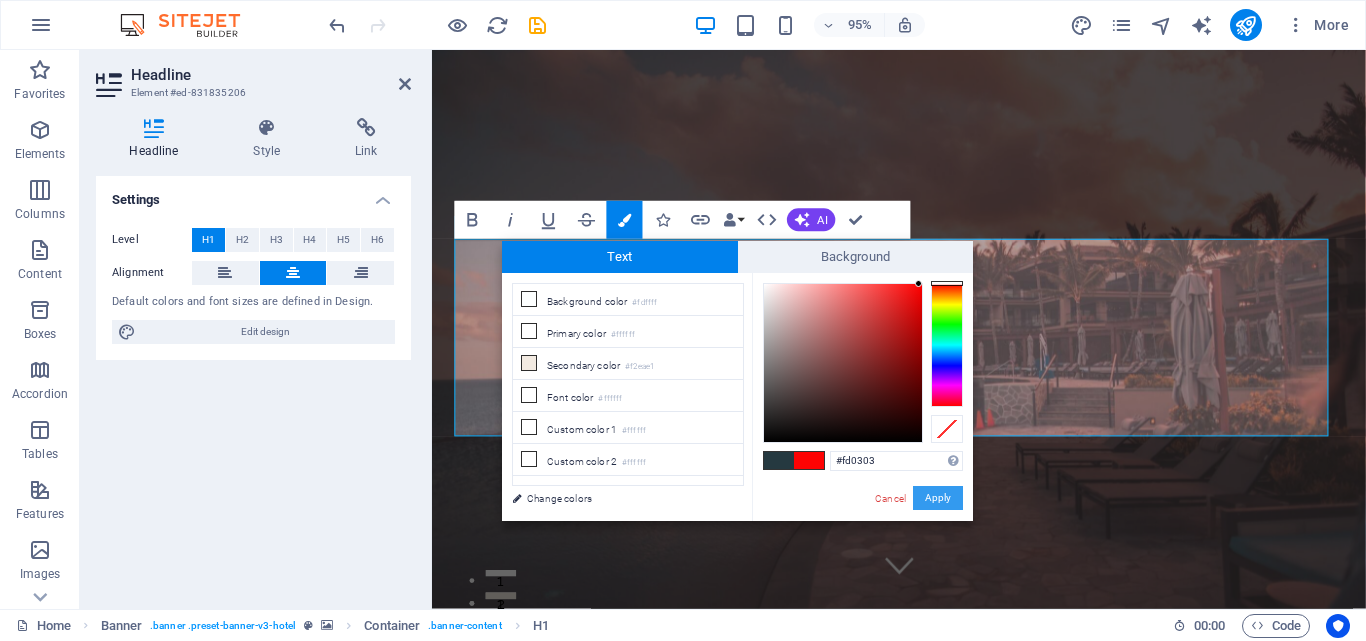 click on "Apply" at bounding box center (938, 498) 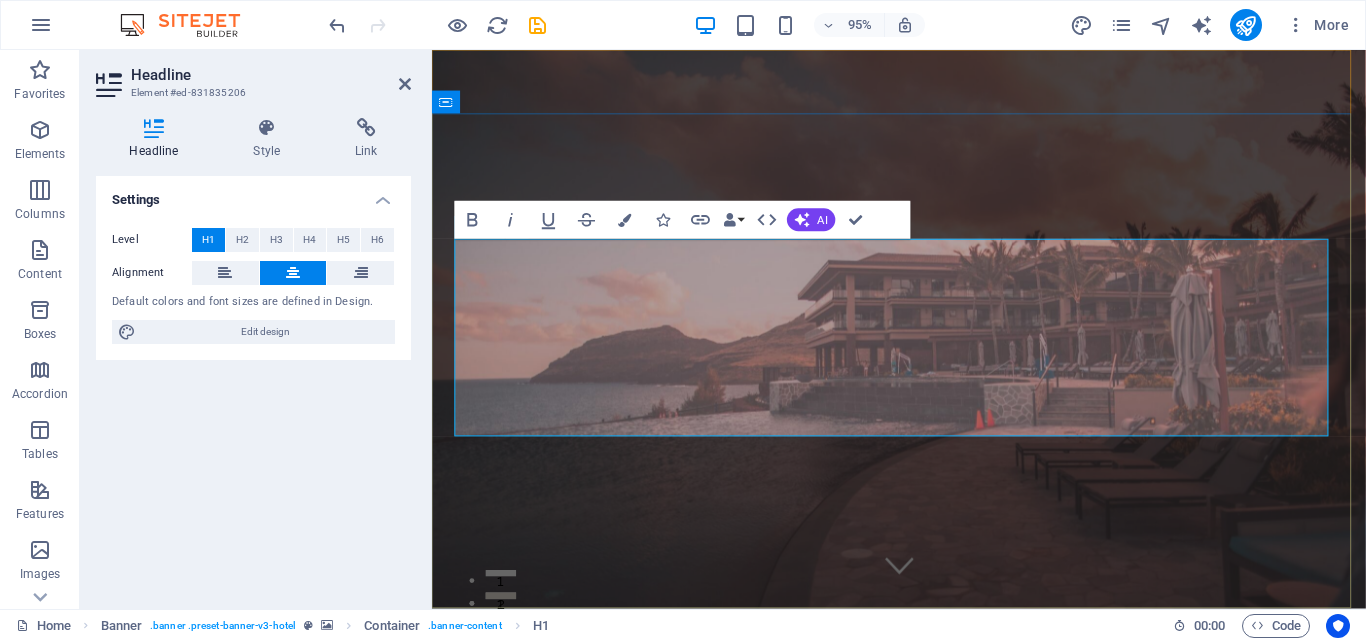 click on "VISITA LAGUNA KAANLUUM" at bounding box center [923, 869] 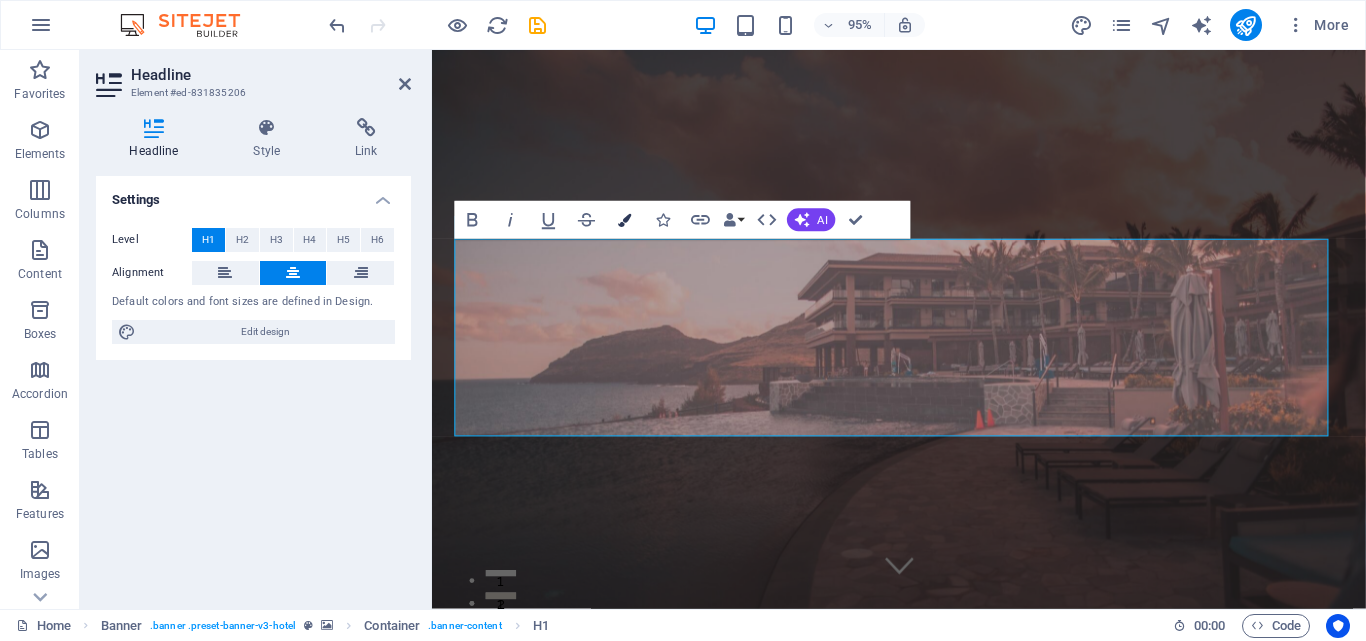 click on "Colors" at bounding box center [625, 220] 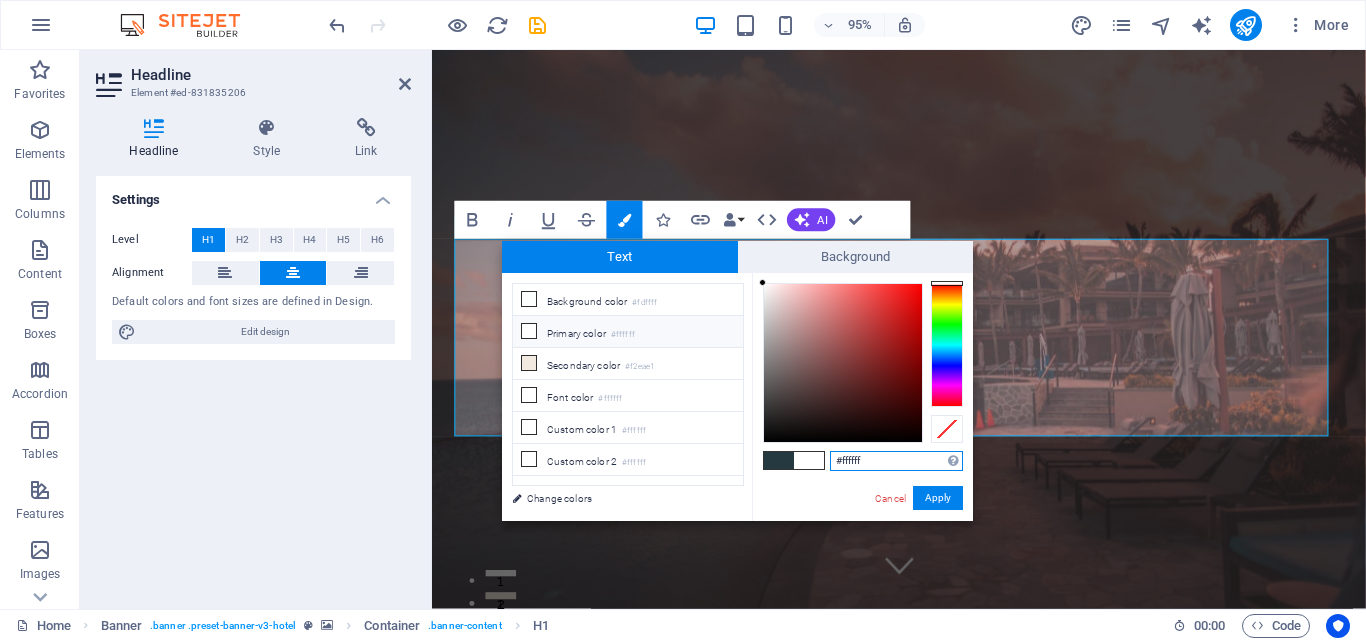 drag, startPoint x: 800, startPoint y: 324, endPoint x: 761, endPoint y: 281, distance: 58.0517 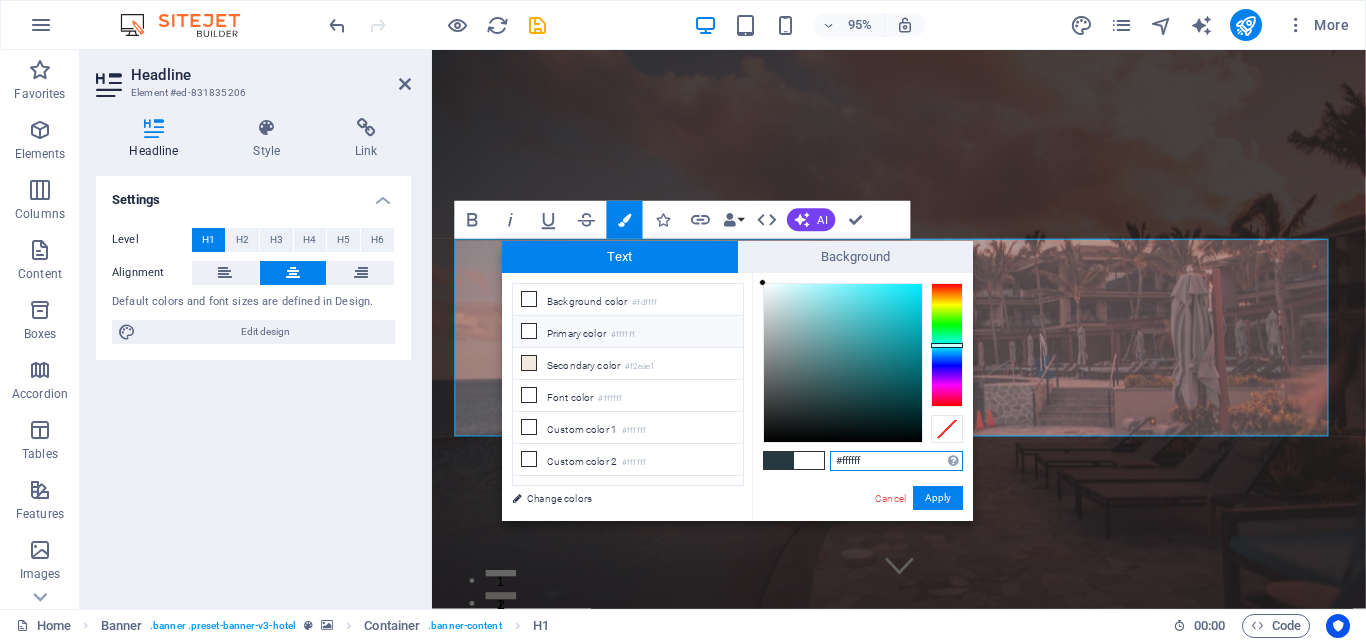 click at bounding box center (947, 345) 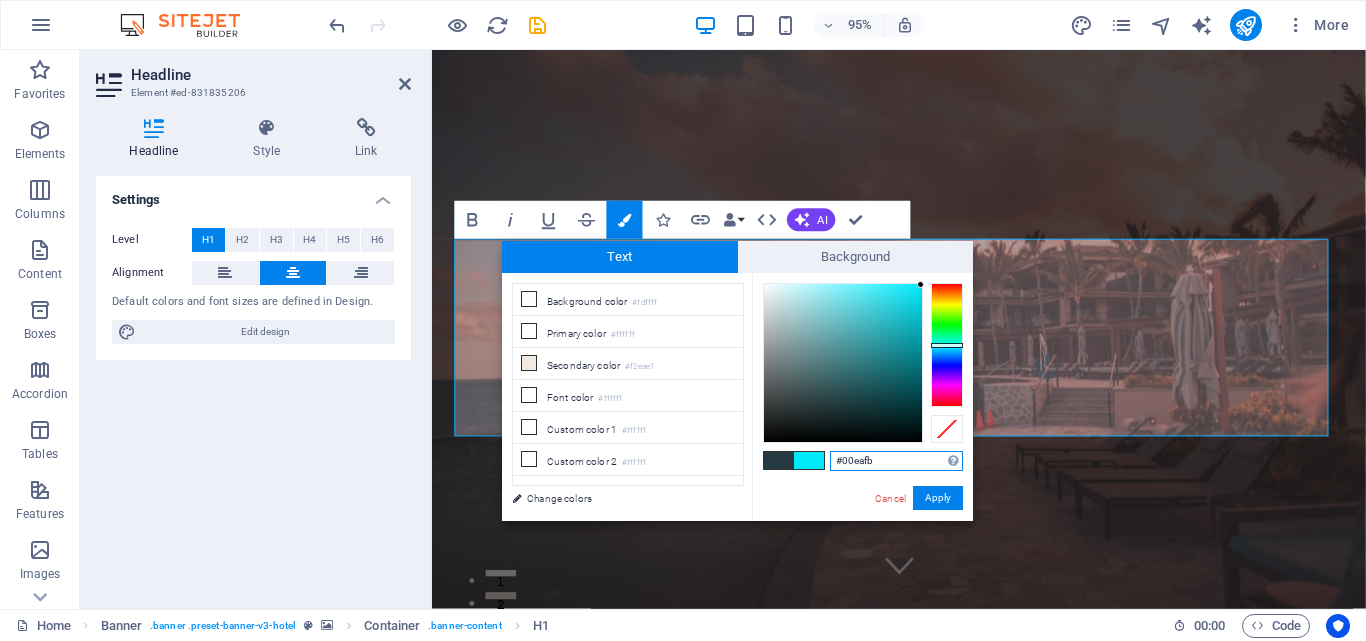 drag, startPoint x: 861, startPoint y: 332, endPoint x: 935, endPoint y: 285, distance: 87.66413 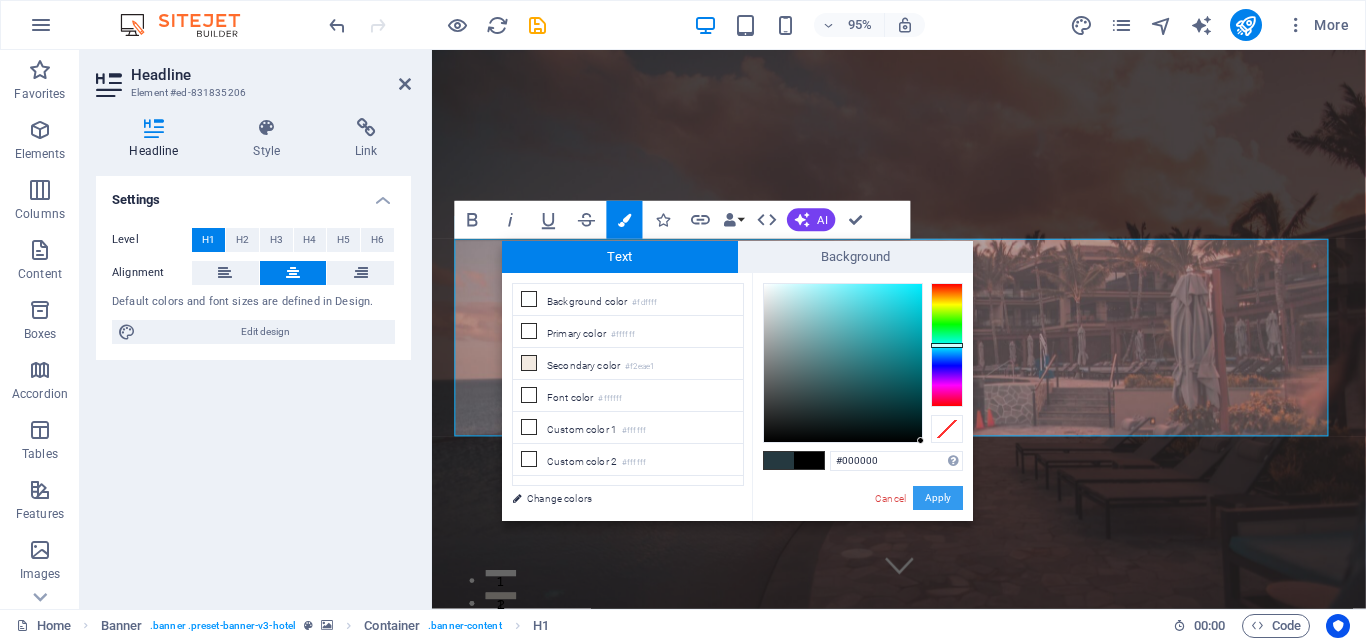 click on "Apply" at bounding box center (938, 498) 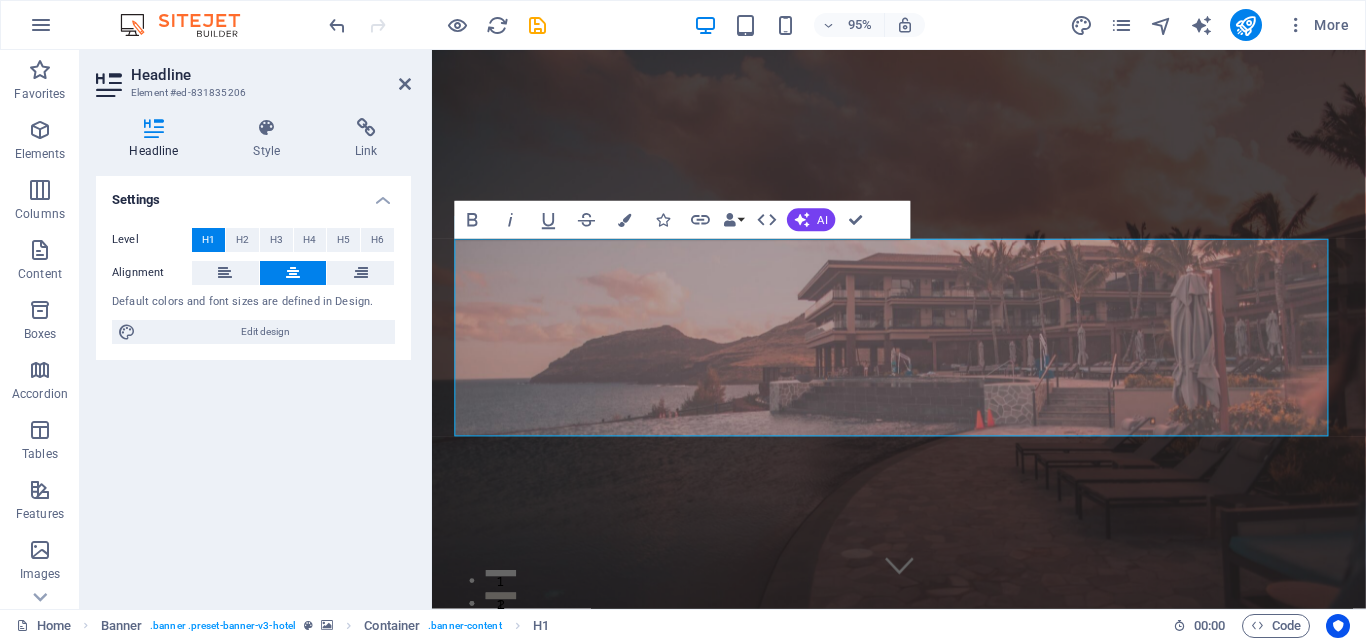 click on "Drag here to replace the existing content. Press “Ctrl” if you want to create a new element.
H1   Banner   Container   Spacer   Banner   Menu Bar   Menu   Menu Bar   Logo Bold Italic Underline Strikethrough Colors Icons Link Data Bindings Company First name Last name Street ZIP code City Email Phone Mobile Fax Custom field 1 Custom field 2 Custom field 3 Custom field 4 Custom field 5 Custom field 6 HTML AI Improve Make shorter Make longer Fix spelling & grammar Translate to English Generate text Confirm (Ctrl+⏎)" at bounding box center (899, 329) 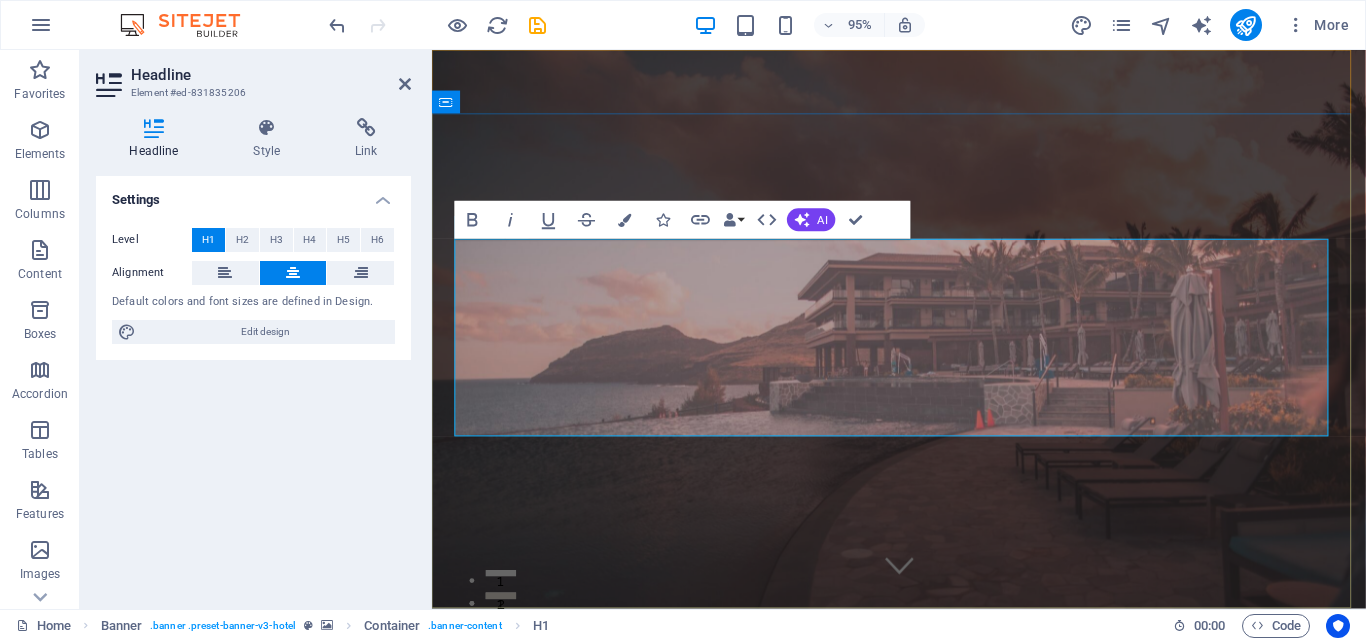 click on "VISITA LAGUNA KAANLUUM" at bounding box center (924, 868) 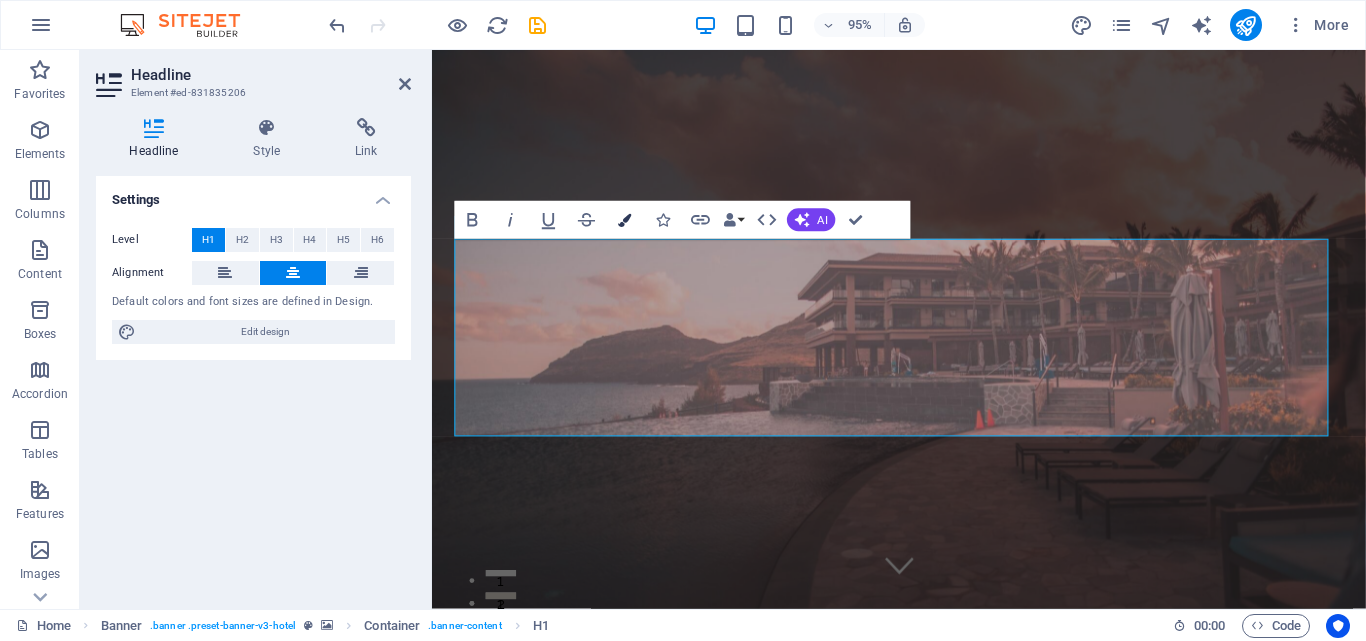 click at bounding box center (624, 219) 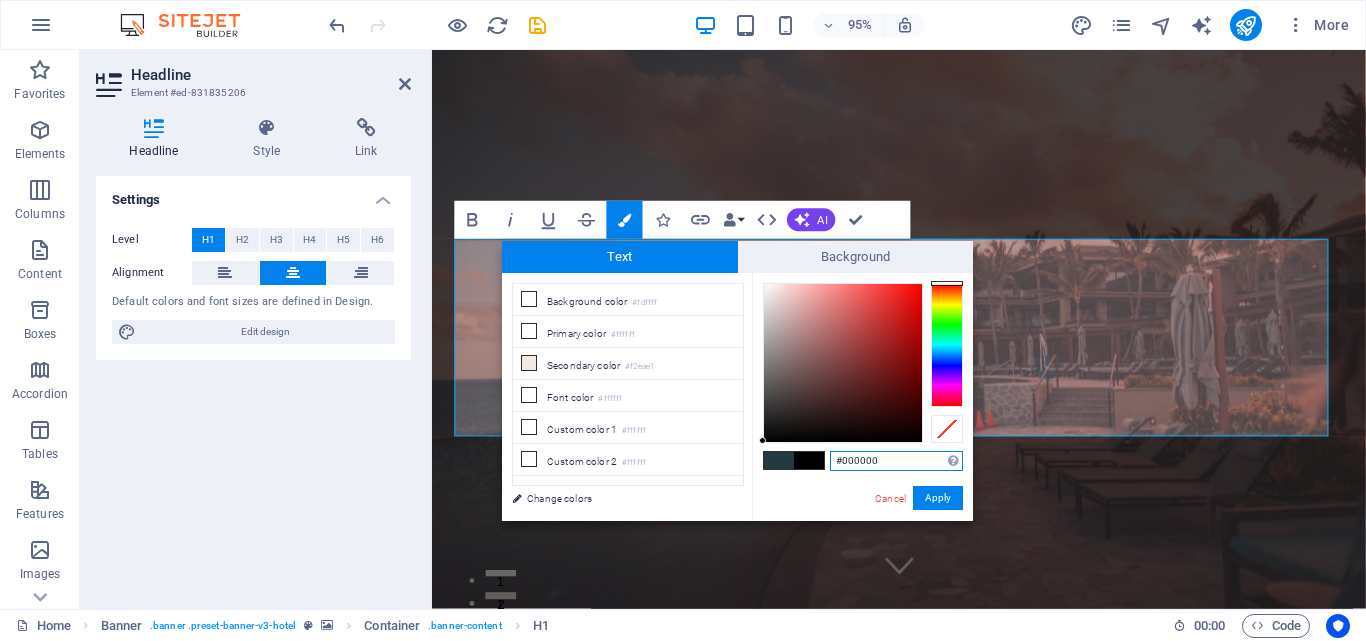 click at bounding box center [947, 345] 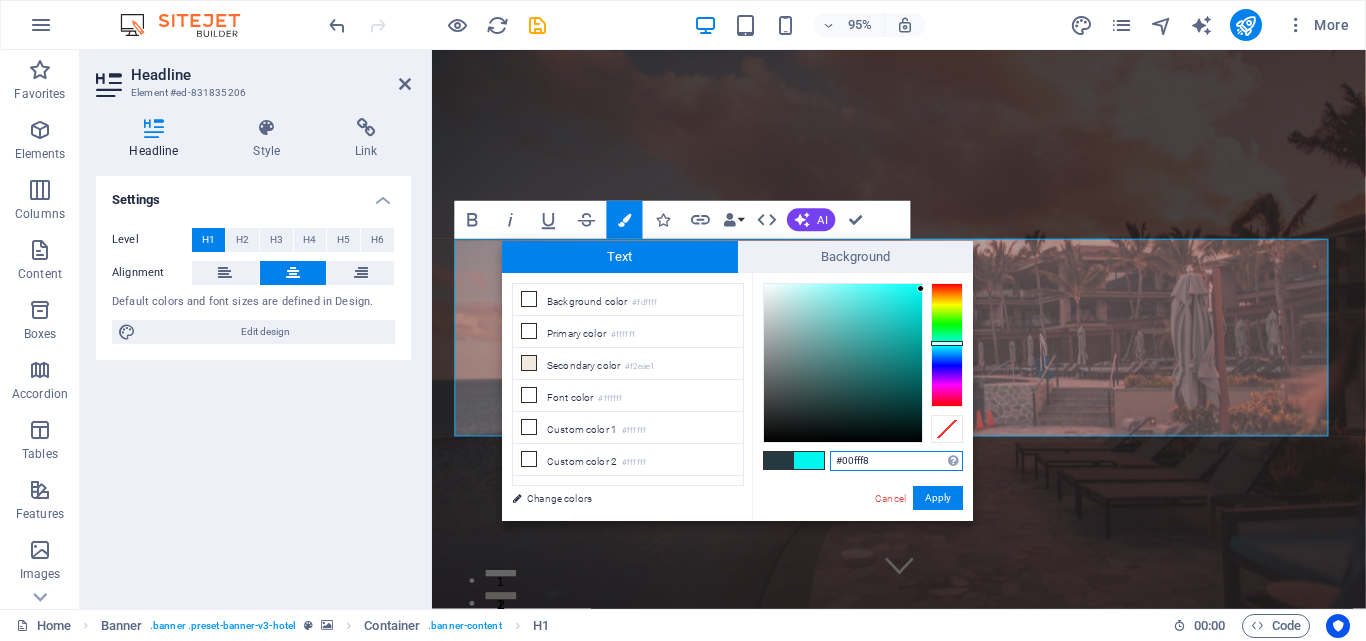 drag, startPoint x: 907, startPoint y: 316, endPoint x: 934, endPoint y: 282, distance: 43.416588 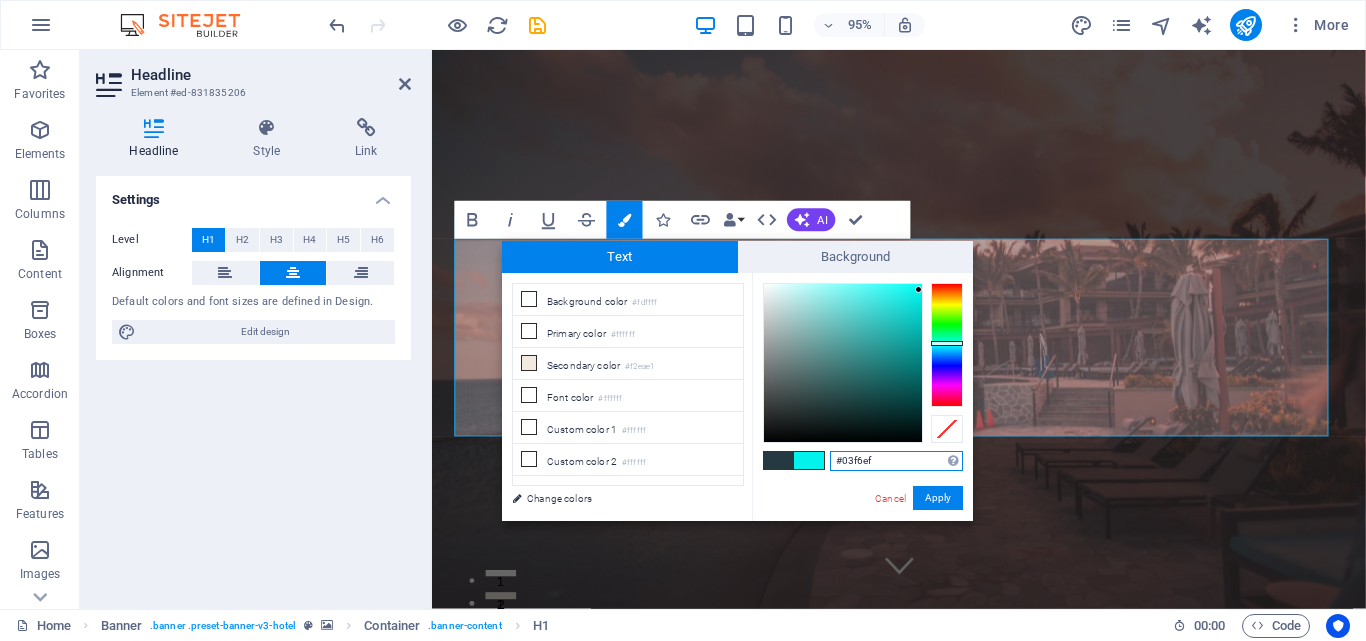type on "#03f8f1" 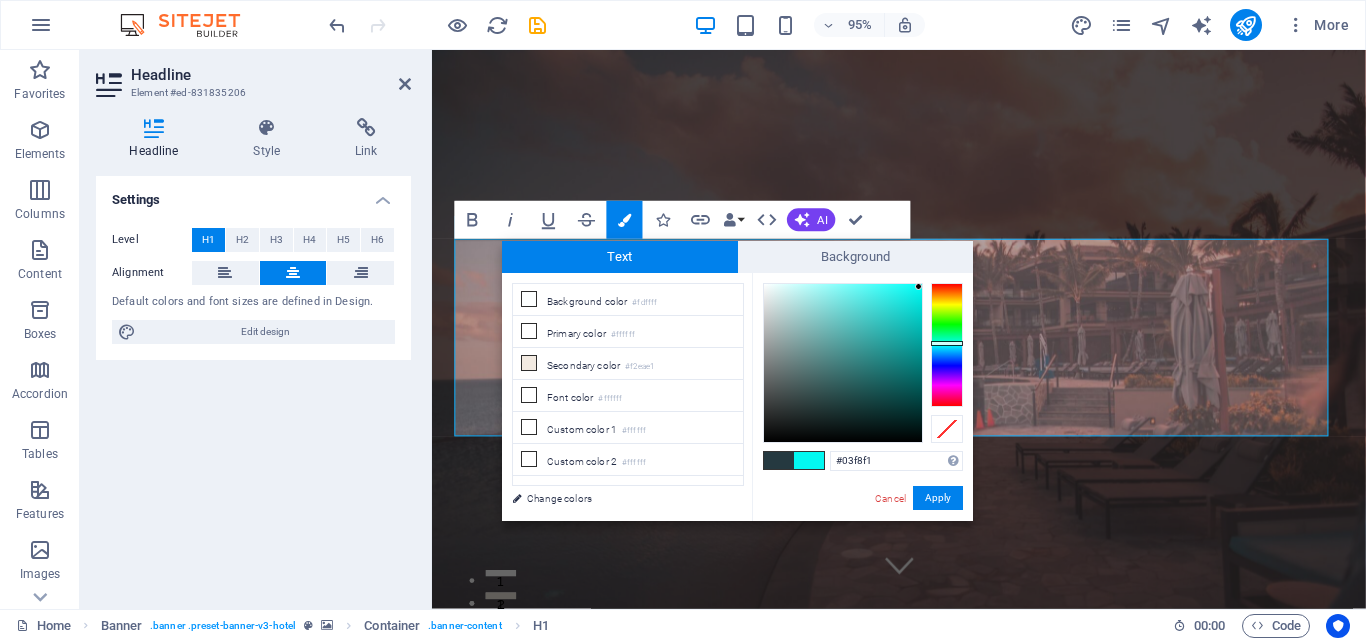 click at bounding box center [918, 286] 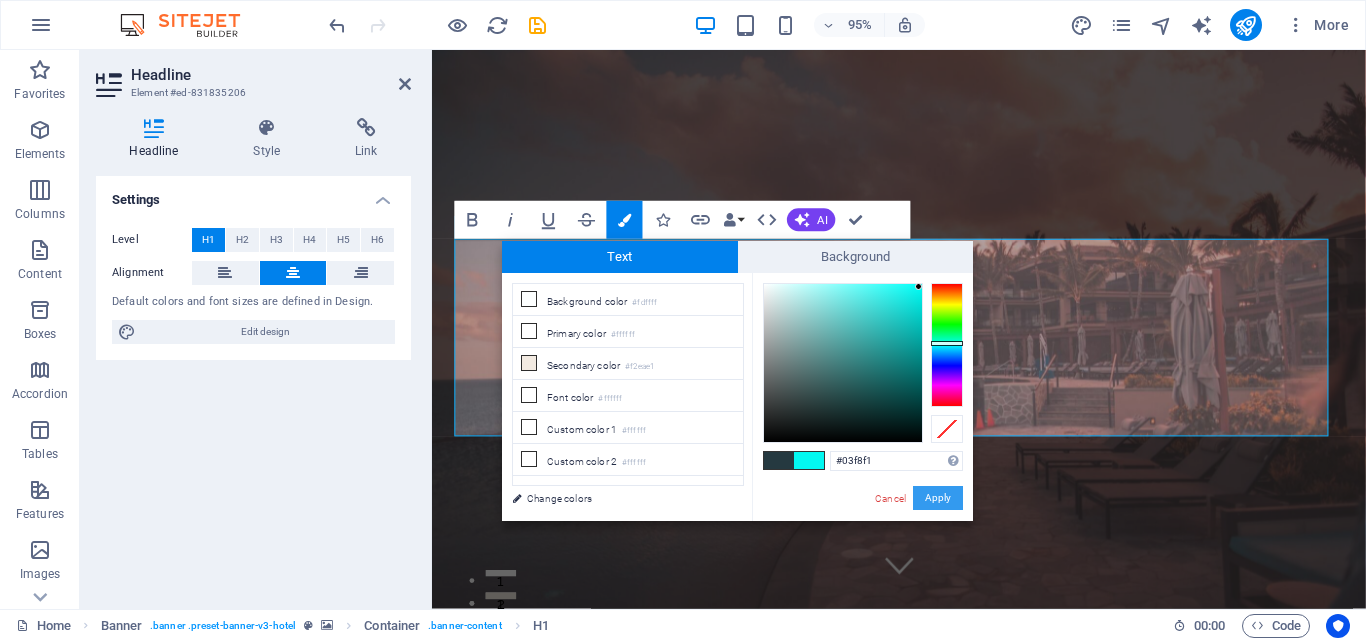 click on "Apply" at bounding box center (938, 498) 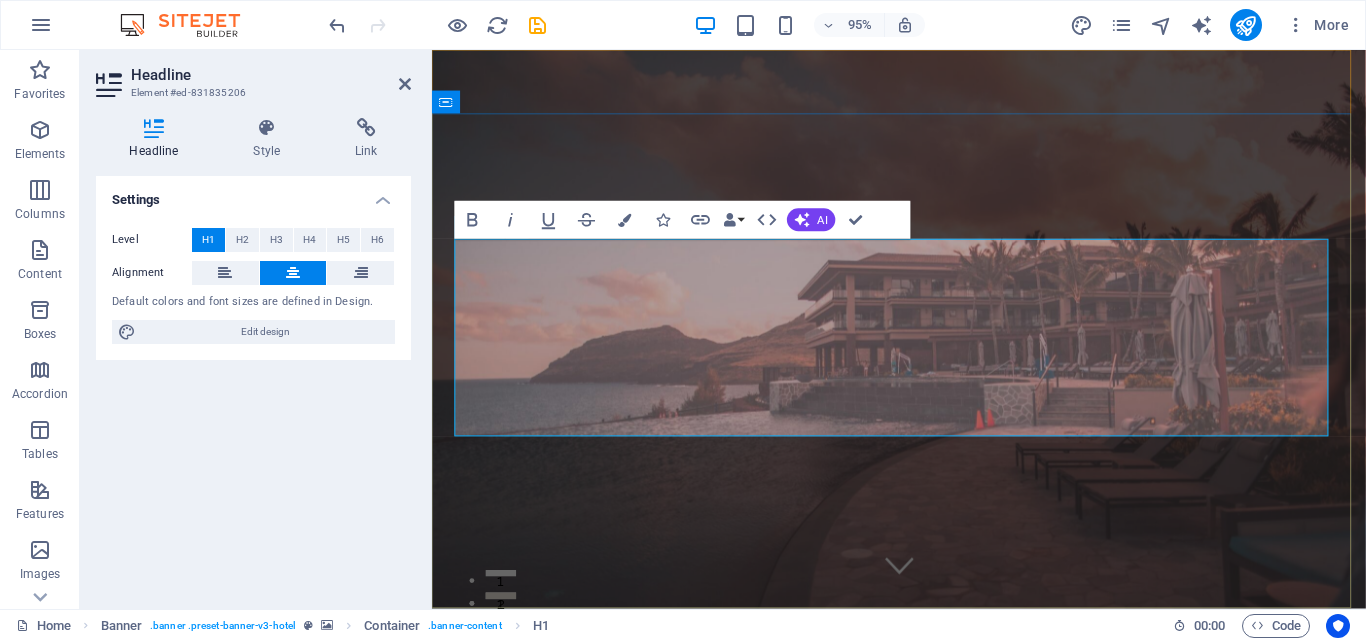 click on "VISITA LAGUNA KAANLUUM" at bounding box center (923, 869) 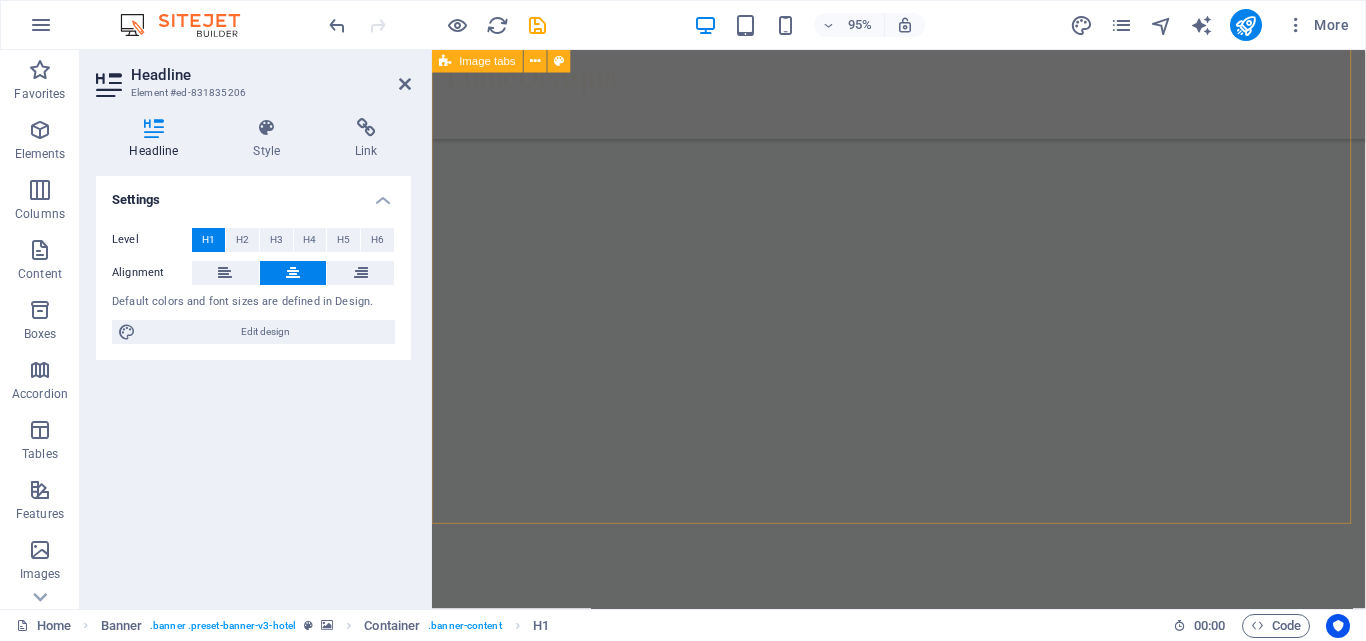 scroll, scrollTop: 2898, scrollLeft: 0, axis: vertical 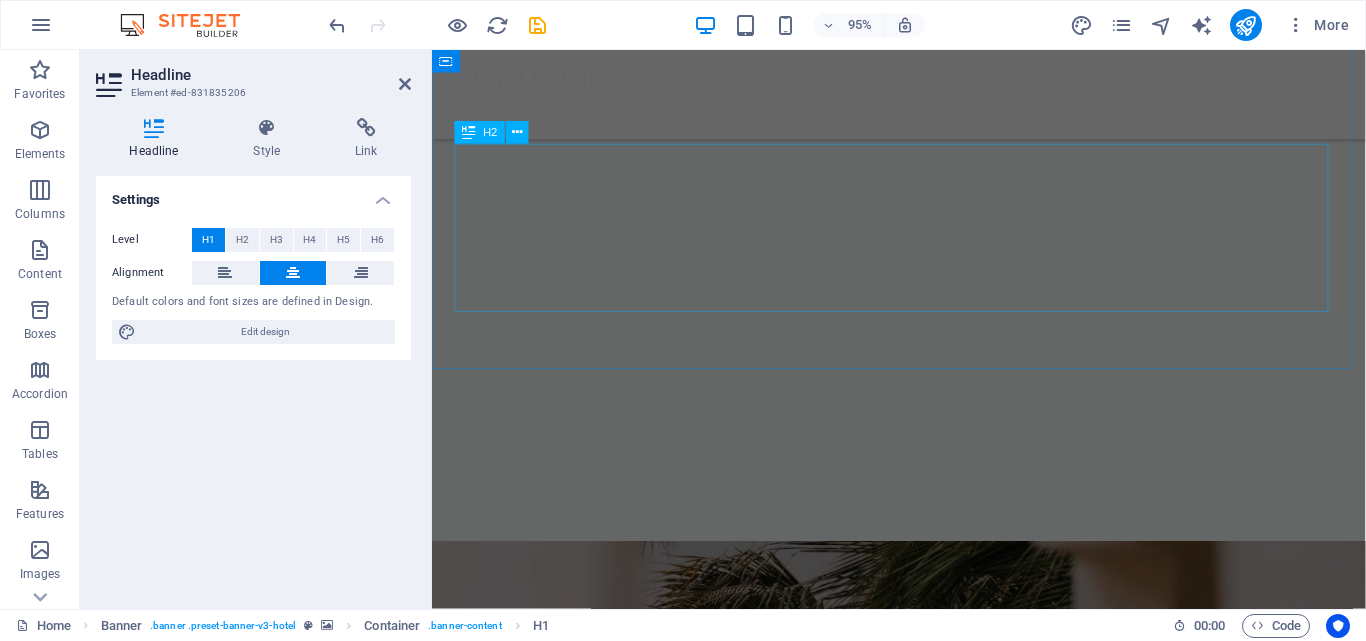 click on "QUEDATE EN LAGUNA KAANLUM" at bounding box center (923, 3183) 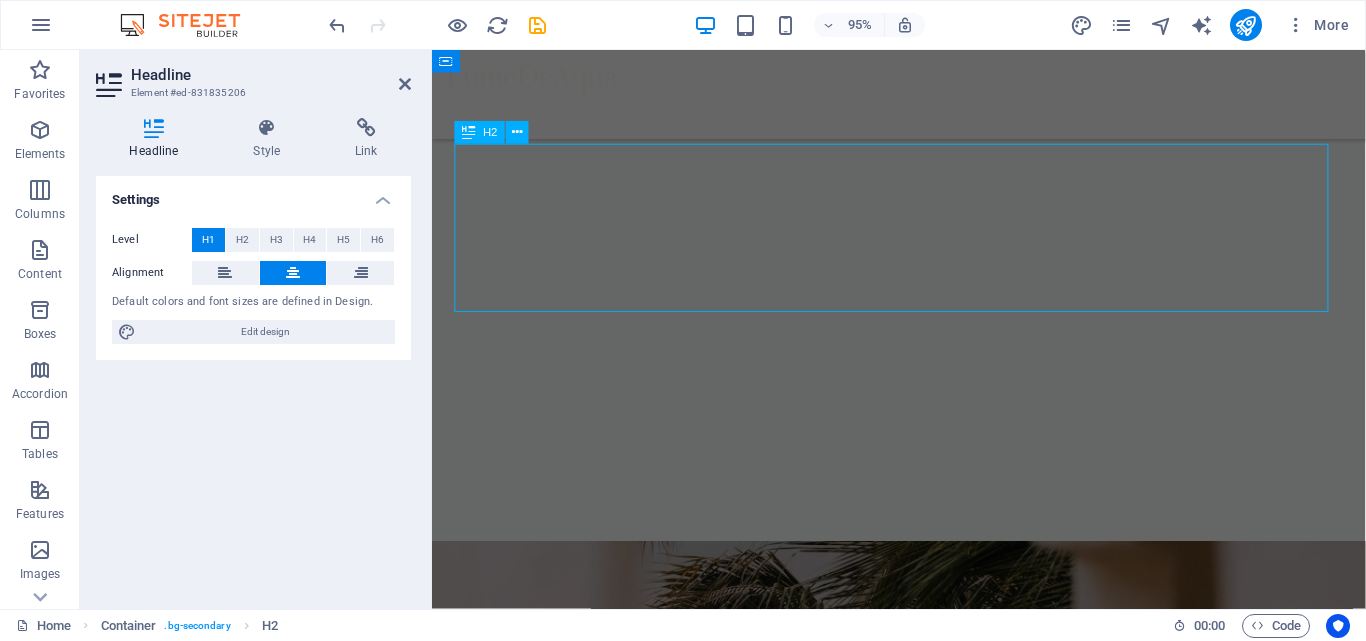 click on "QUEDATE EN LAGUNA KAANLUM" at bounding box center [923, 3183] 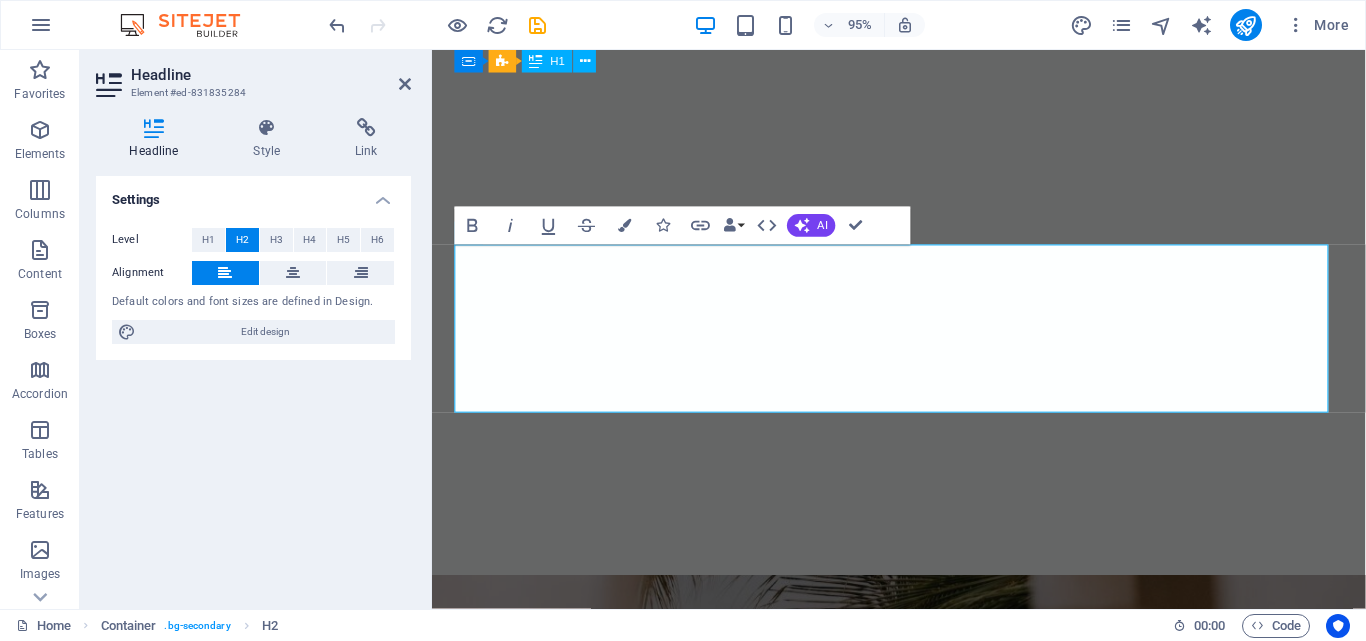 scroll, scrollTop: 2792, scrollLeft: 0, axis: vertical 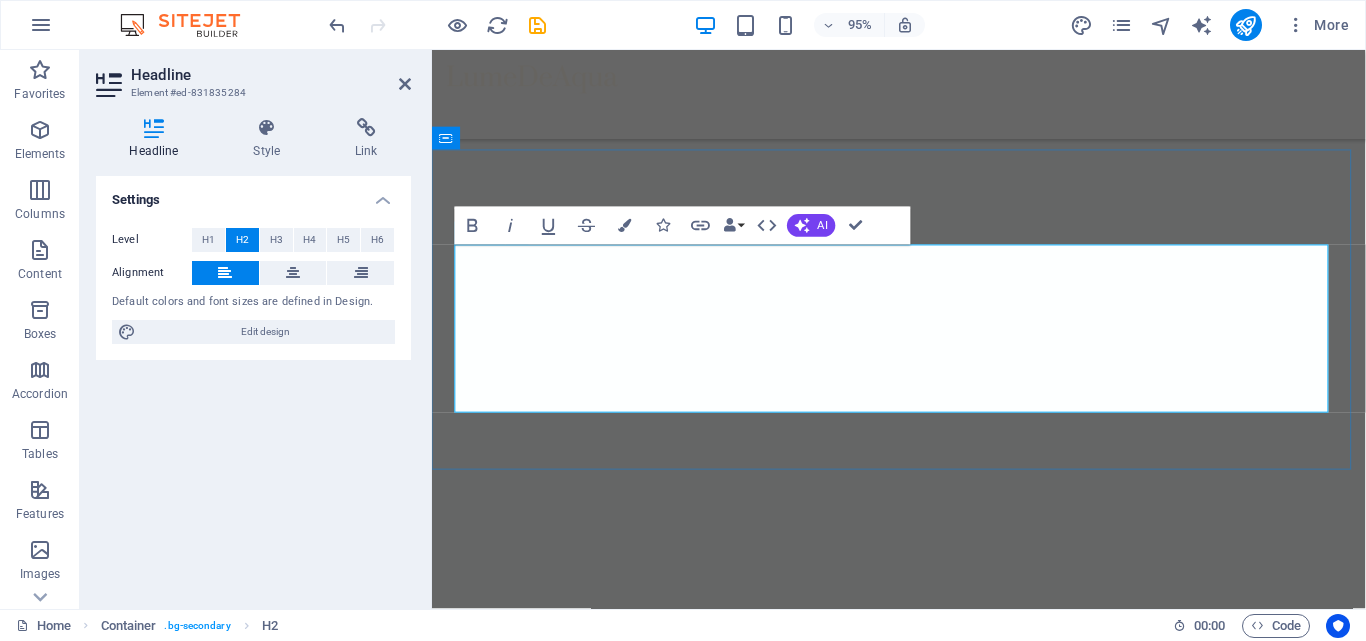 click on "QUEDATE EN LAGUNA KAANLUM" at bounding box center [923, 3289] 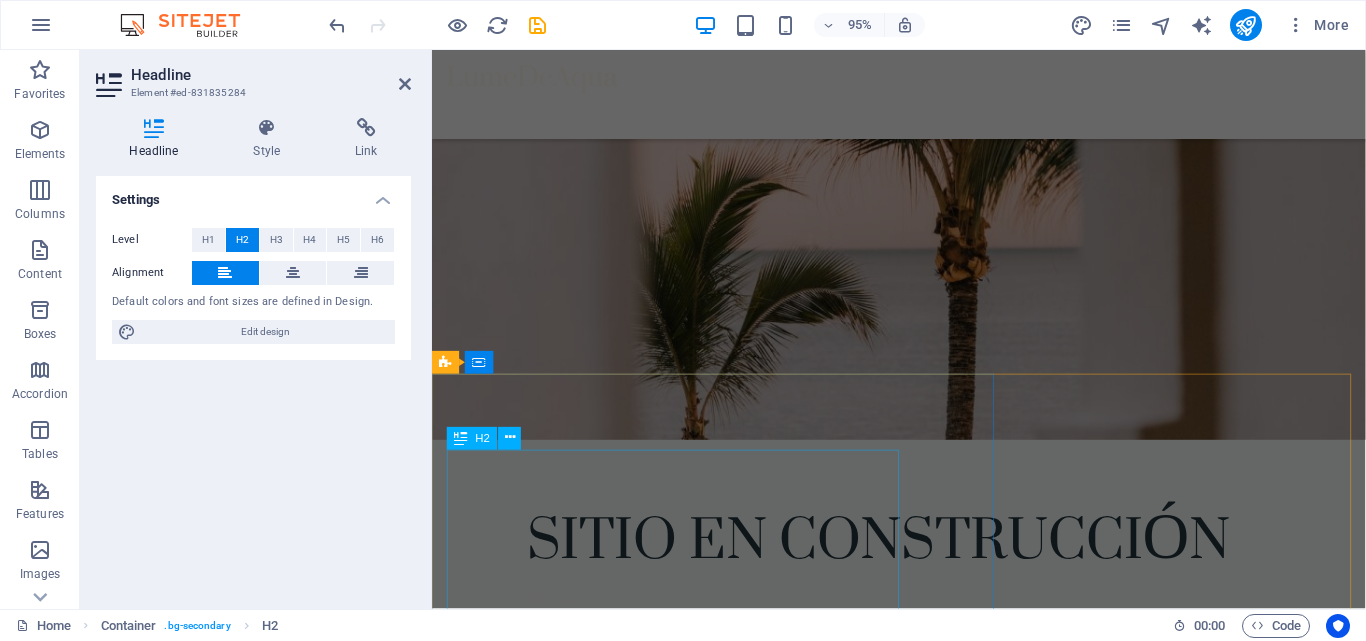 scroll, scrollTop: 3692, scrollLeft: 0, axis: vertical 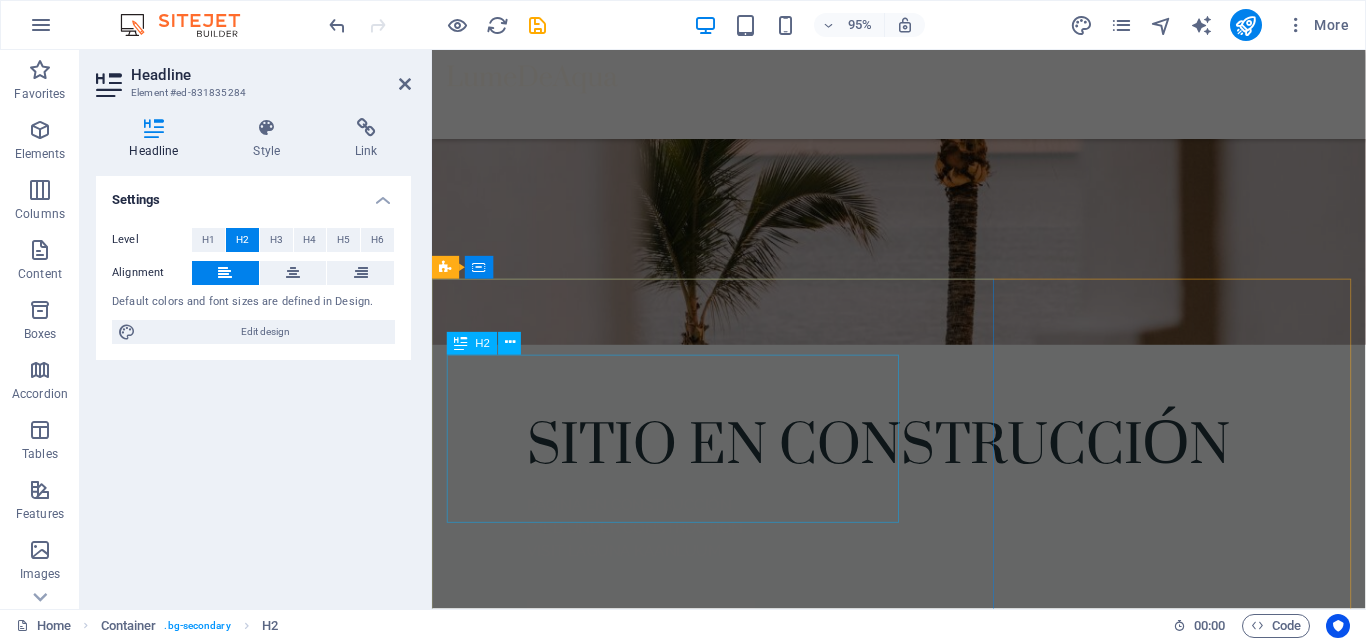 click on "Explora [LOCATION]" at bounding box center (881, 6593) 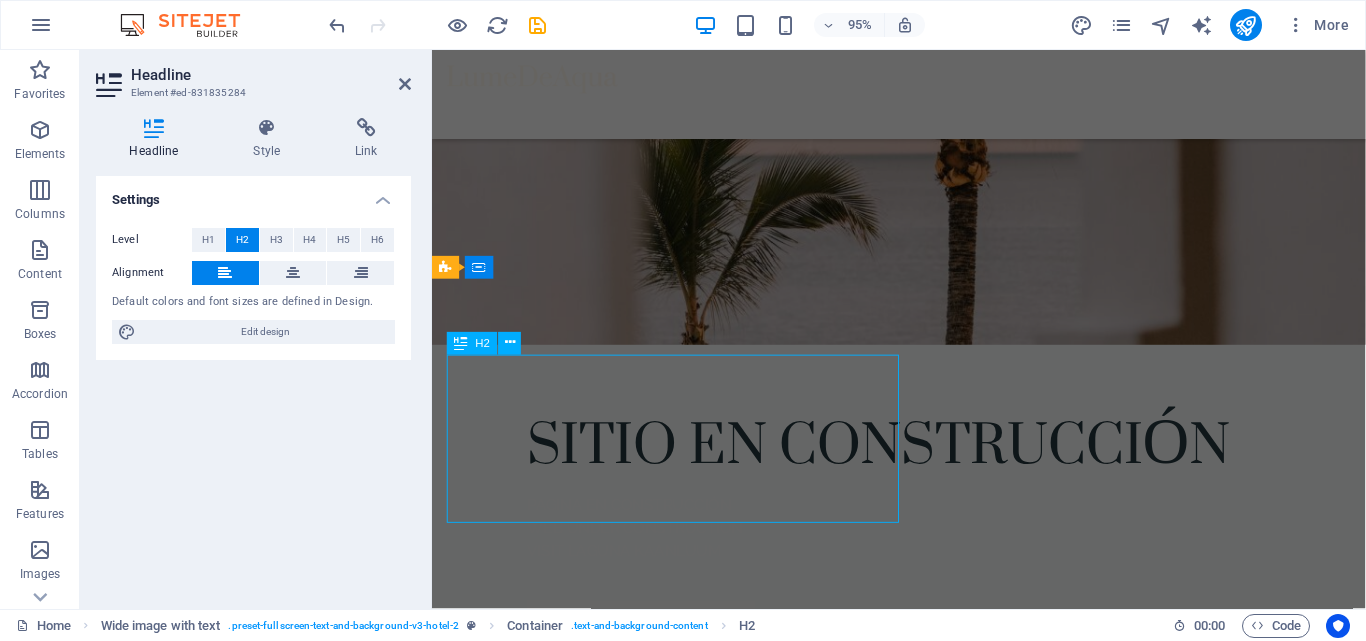 click on "Explora [LOCATION]" at bounding box center [881, 6593] 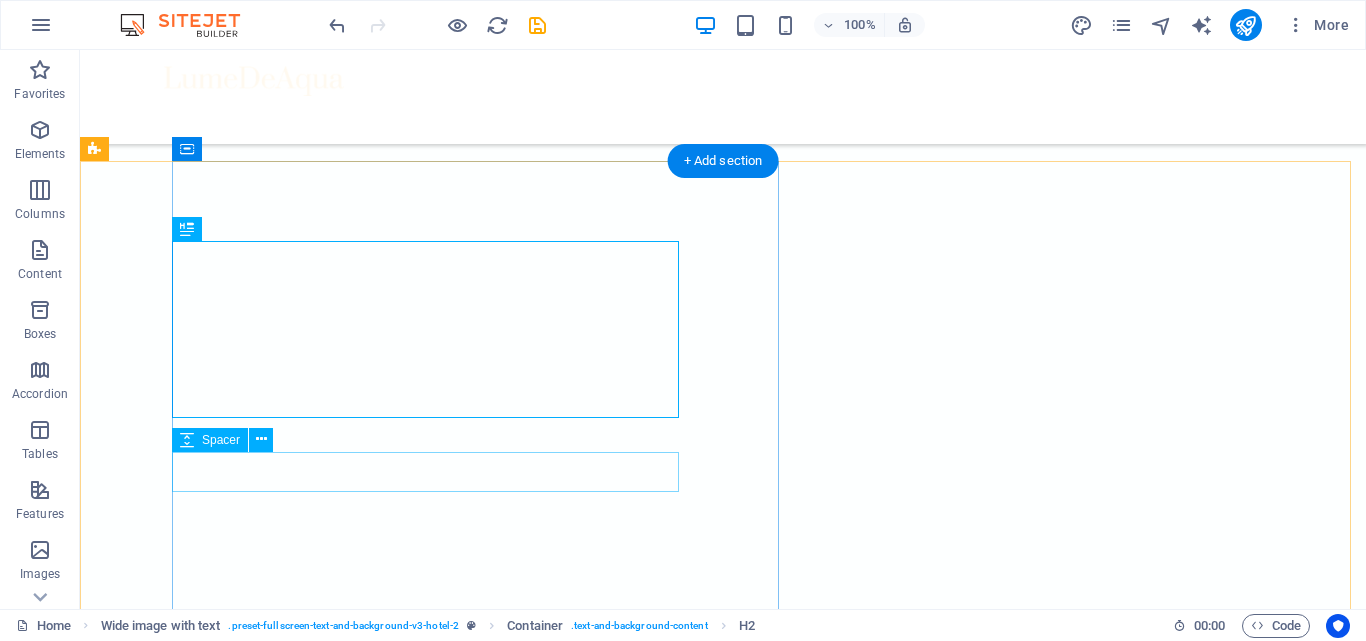 scroll, scrollTop: 3978, scrollLeft: 0, axis: vertical 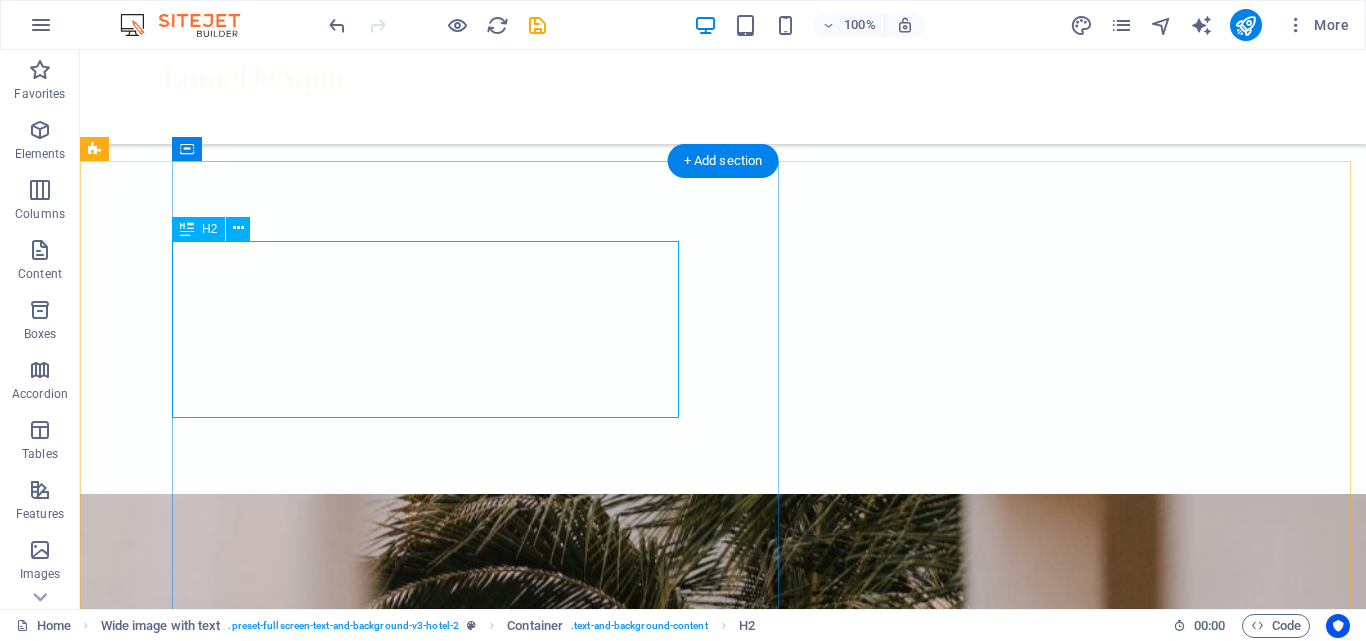 click on "Explora [LOCATION]" at bounding box center (719, 7776) 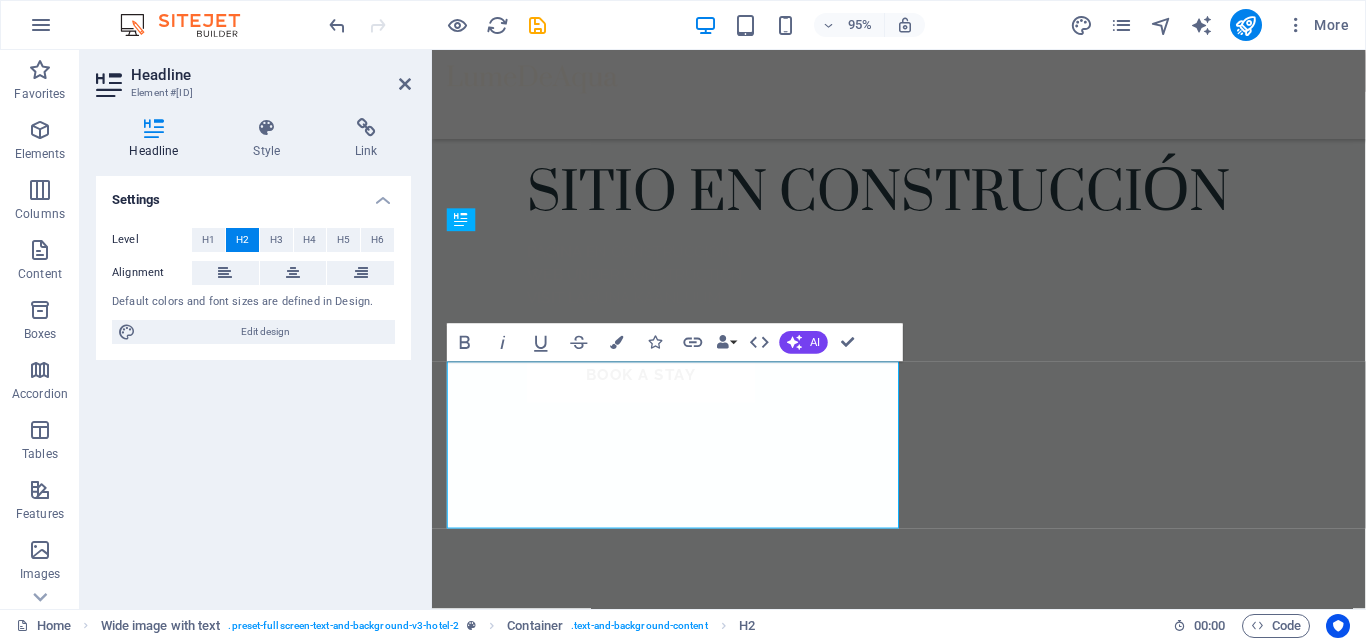 scroll, scrollTop: 3822, scrollLeft: 0, axis: vertical 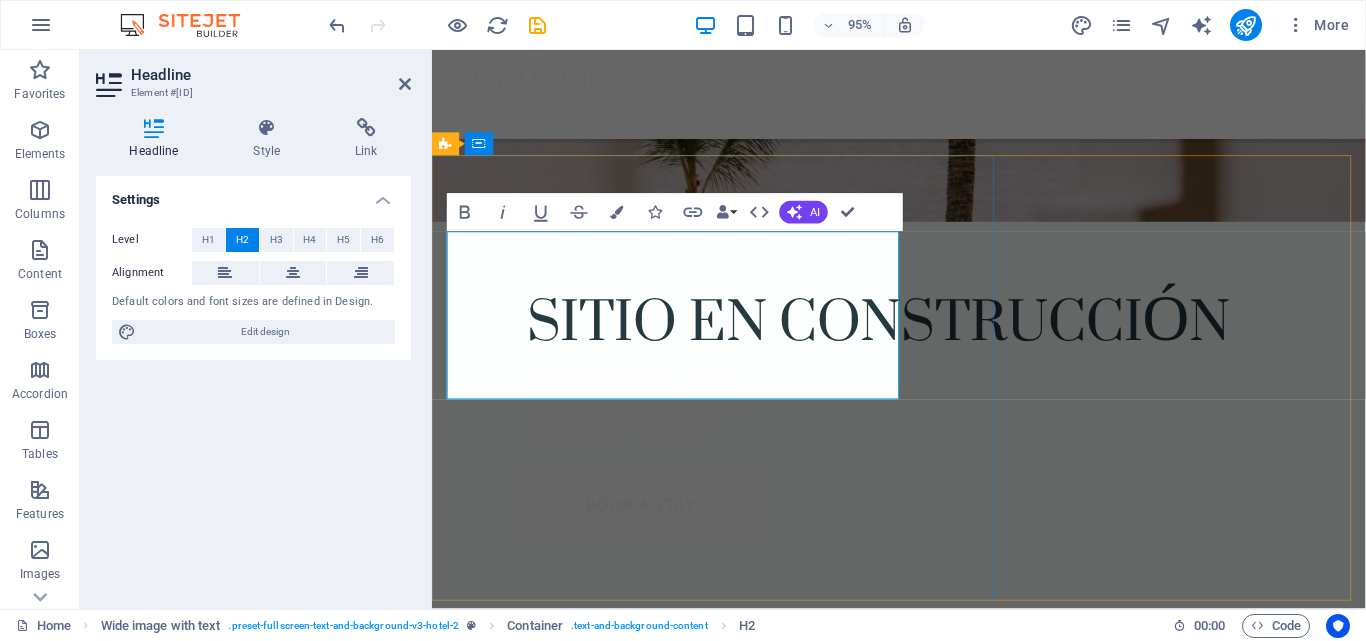 click on "Explora [LOCATION]" at bounding box center (881, 6463) 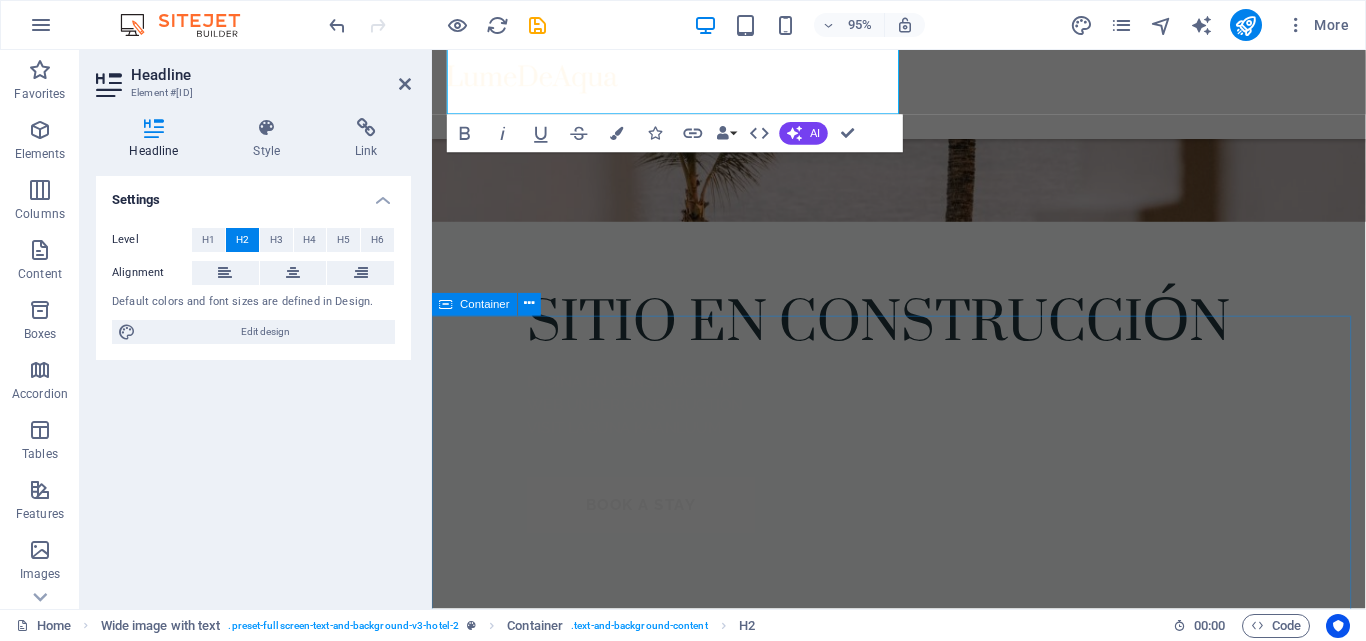 scroll, scrollTop: 4222, scrollLeft: 0, axis: vertical 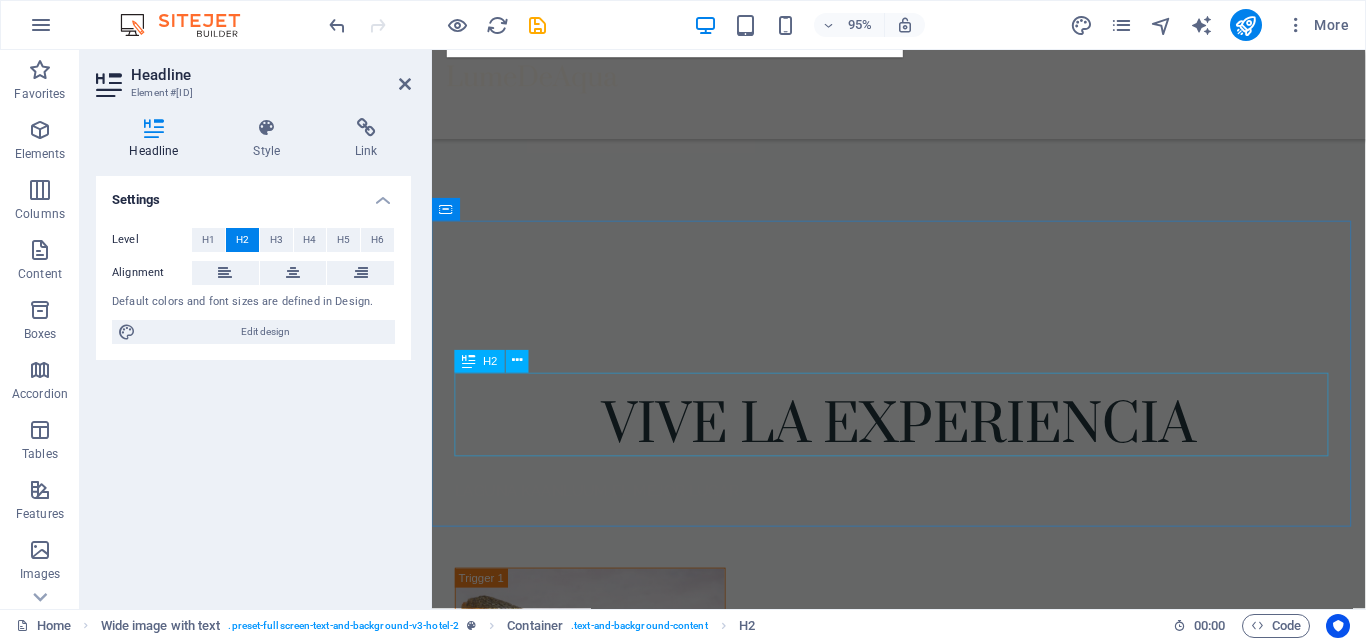 click on "[LOCATION]" at bounding box center [923, 7043] 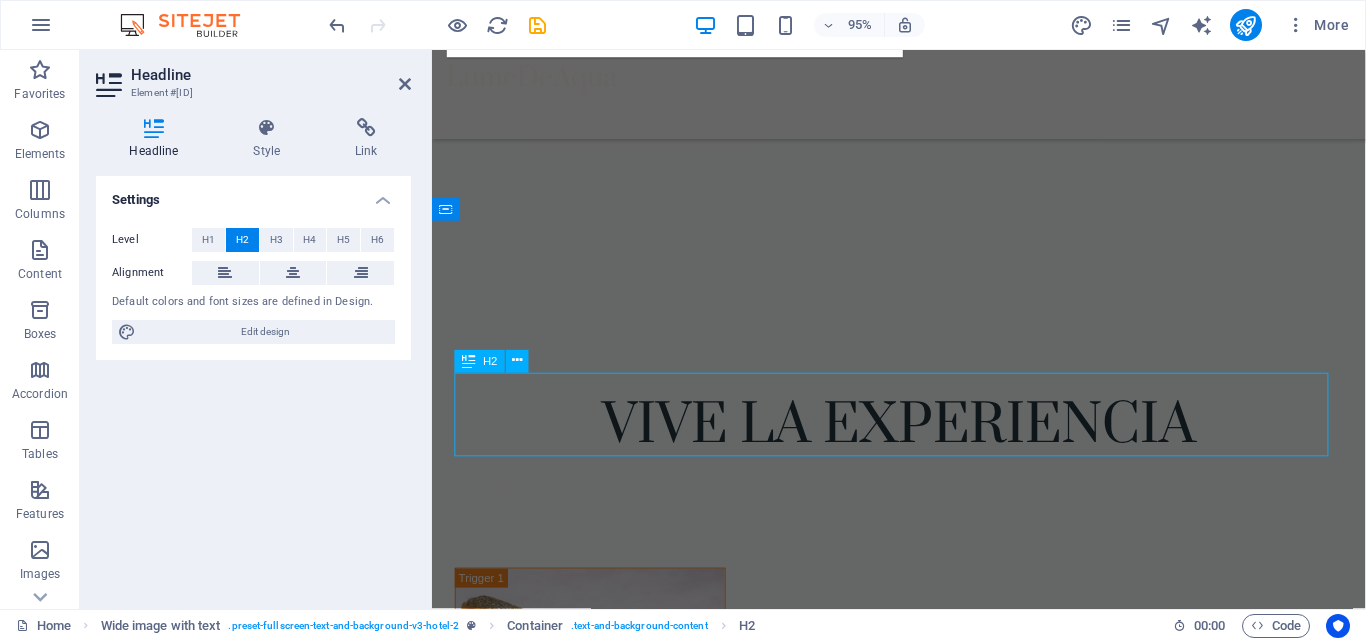 click on "[LOCATION]" at bounding box center (923, 7043) 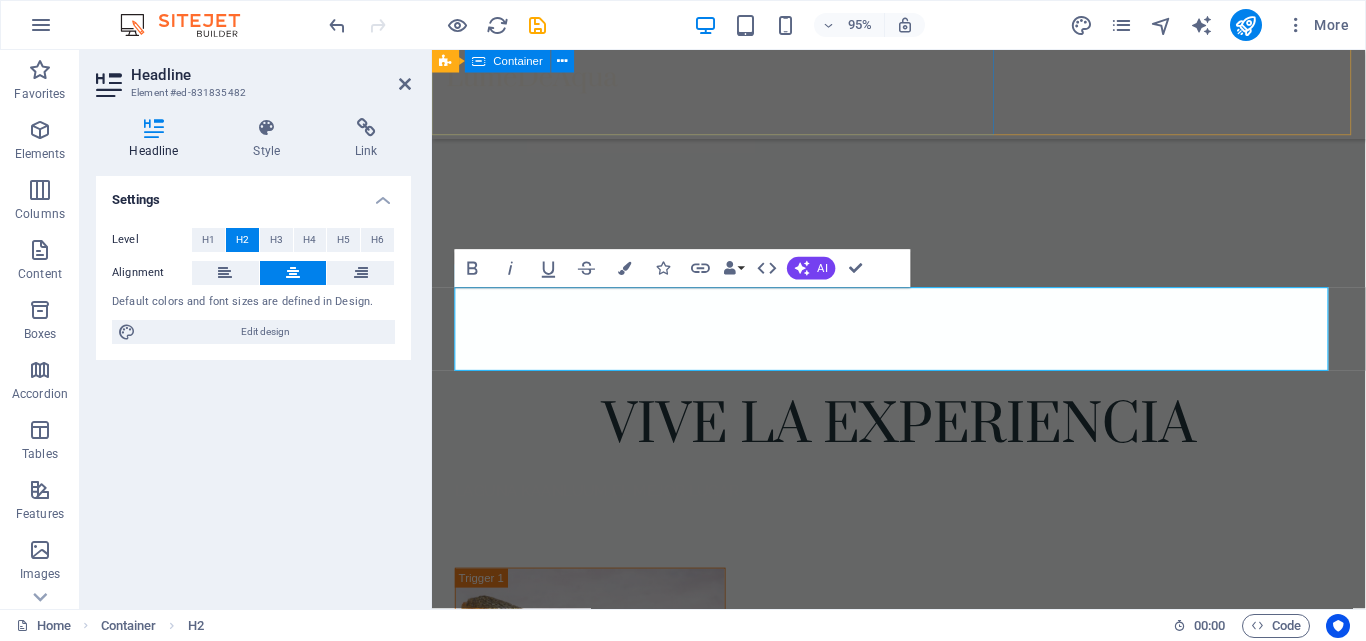 scroll, scrollTop: 4312, scrollLeft: 0, axis: vertical 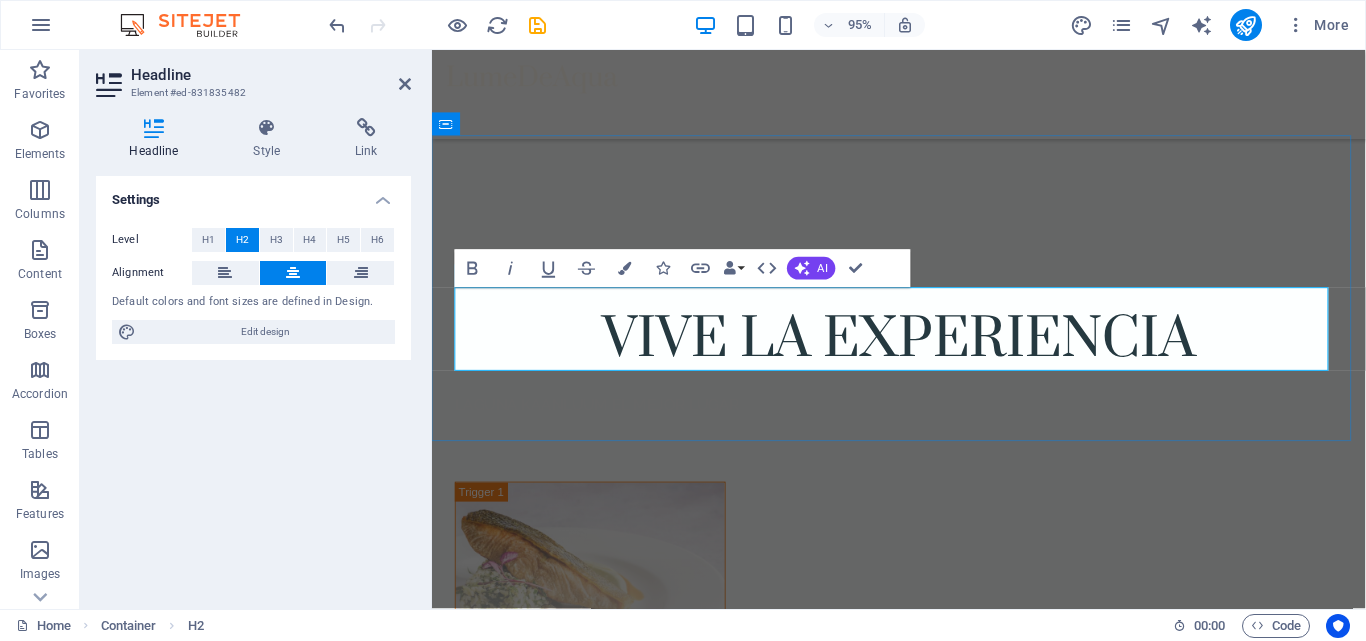 click on "[LOCATION]" at bounding box center (923, 6953) 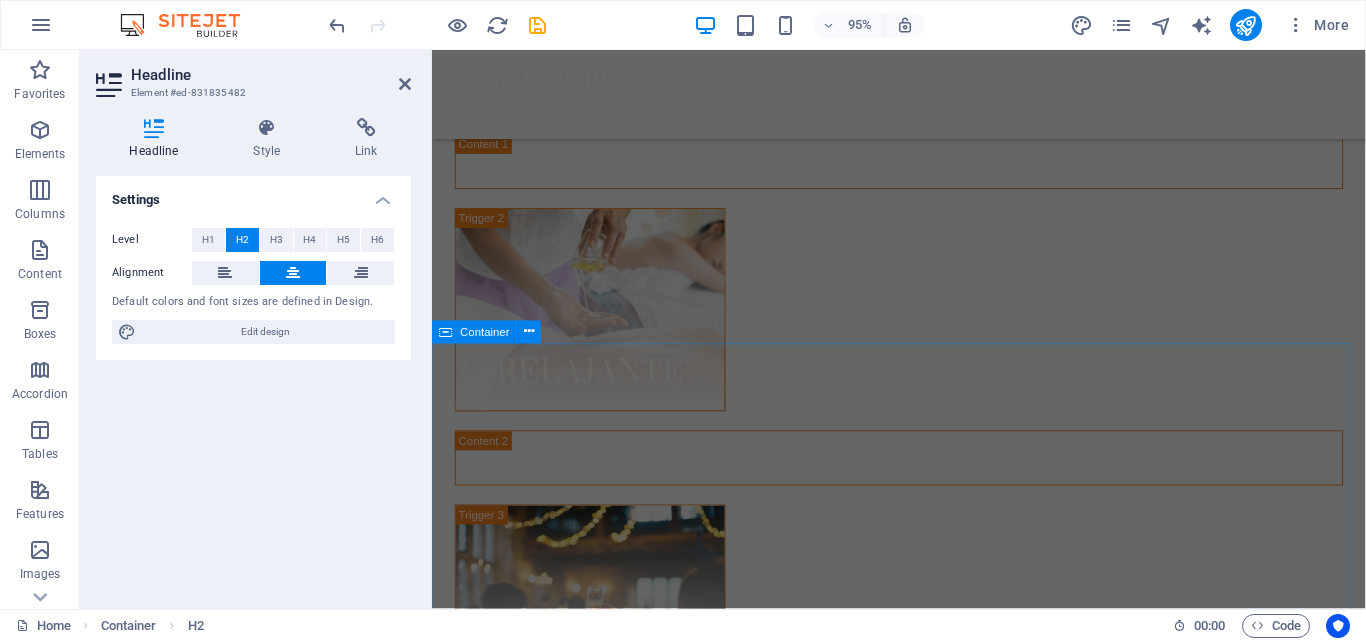 scroll, scrollTop: 5012, scrollLeft: 0, axis: vertical 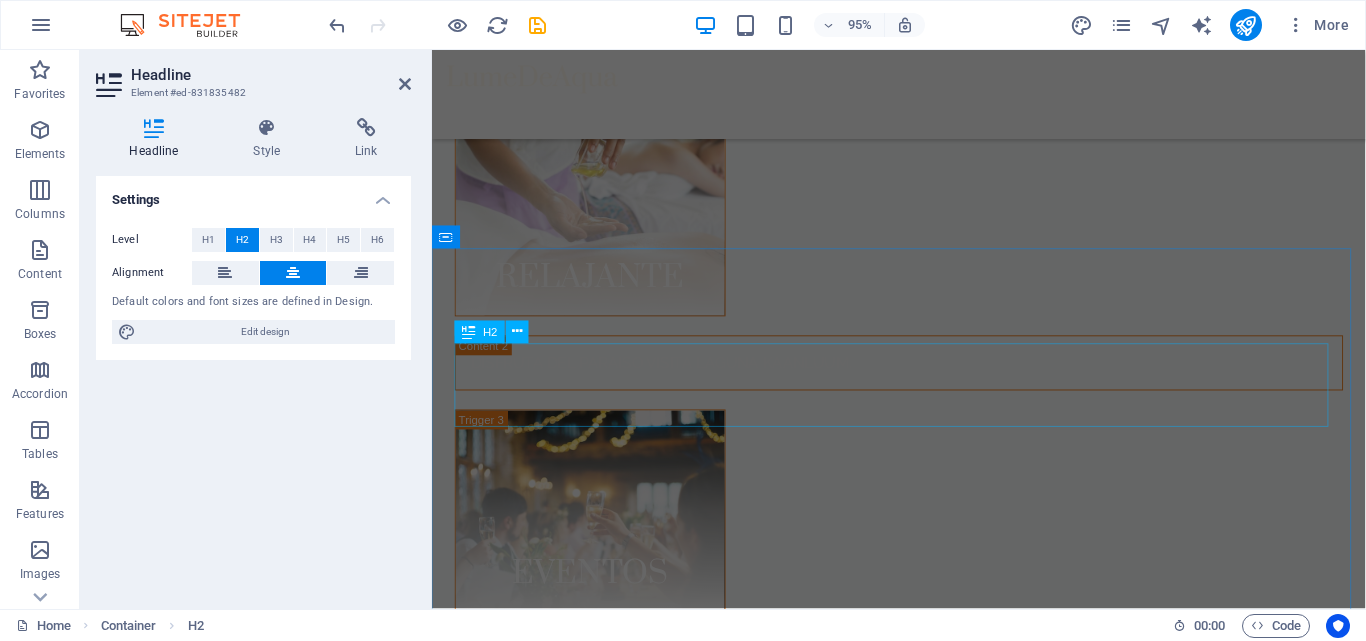 click on "Reserva en [LOCATION]" at bounding box center (923, 9633) 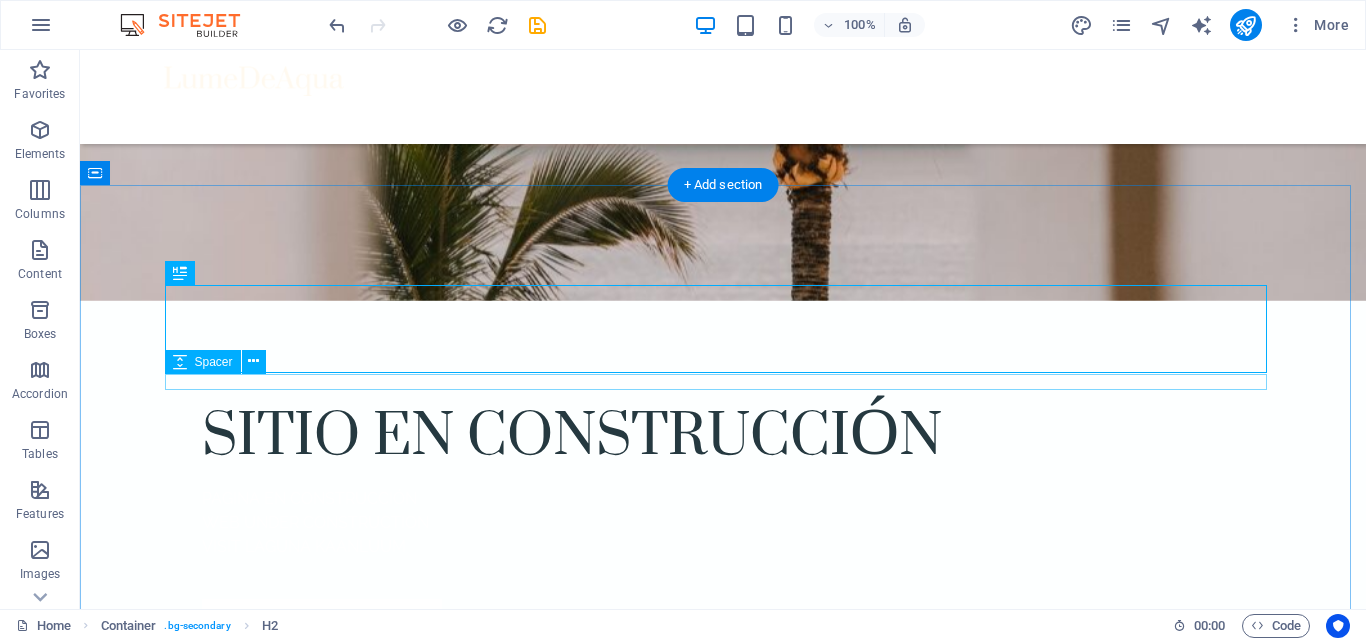scroll, scrollTop: 5176, scrollLeft: 0, axis: vertical 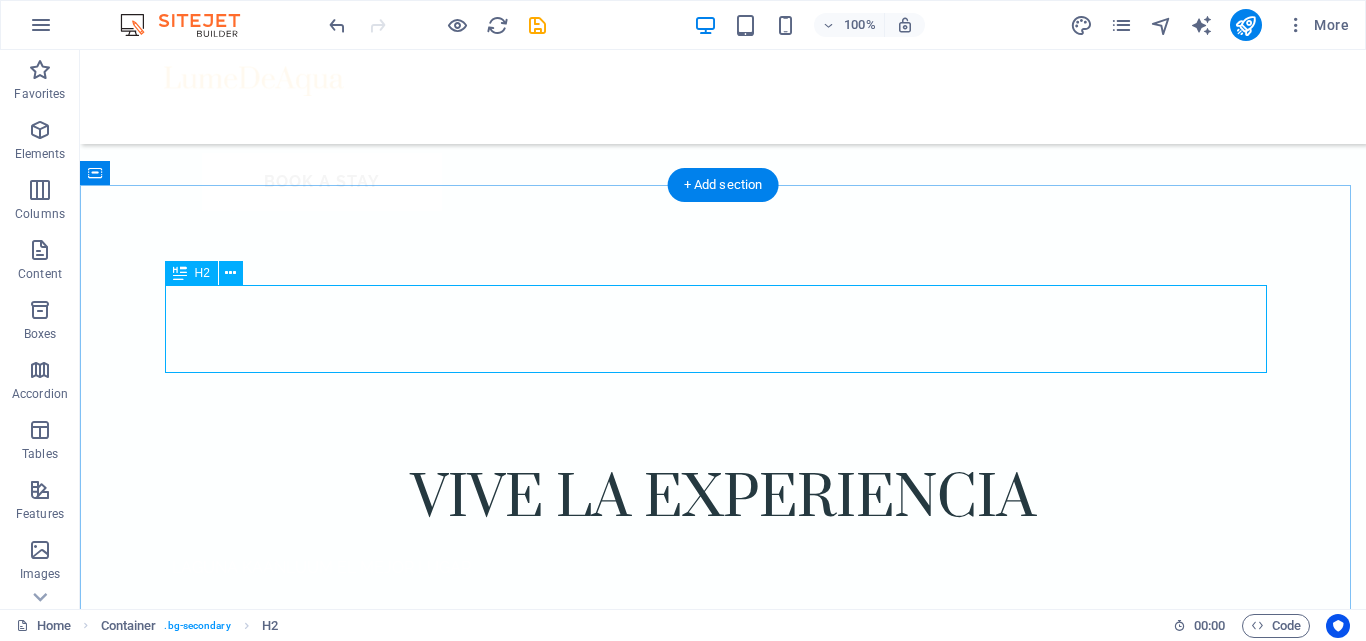 click on "Reserva en [LOCATION]" at bounding box center (723, 10282) 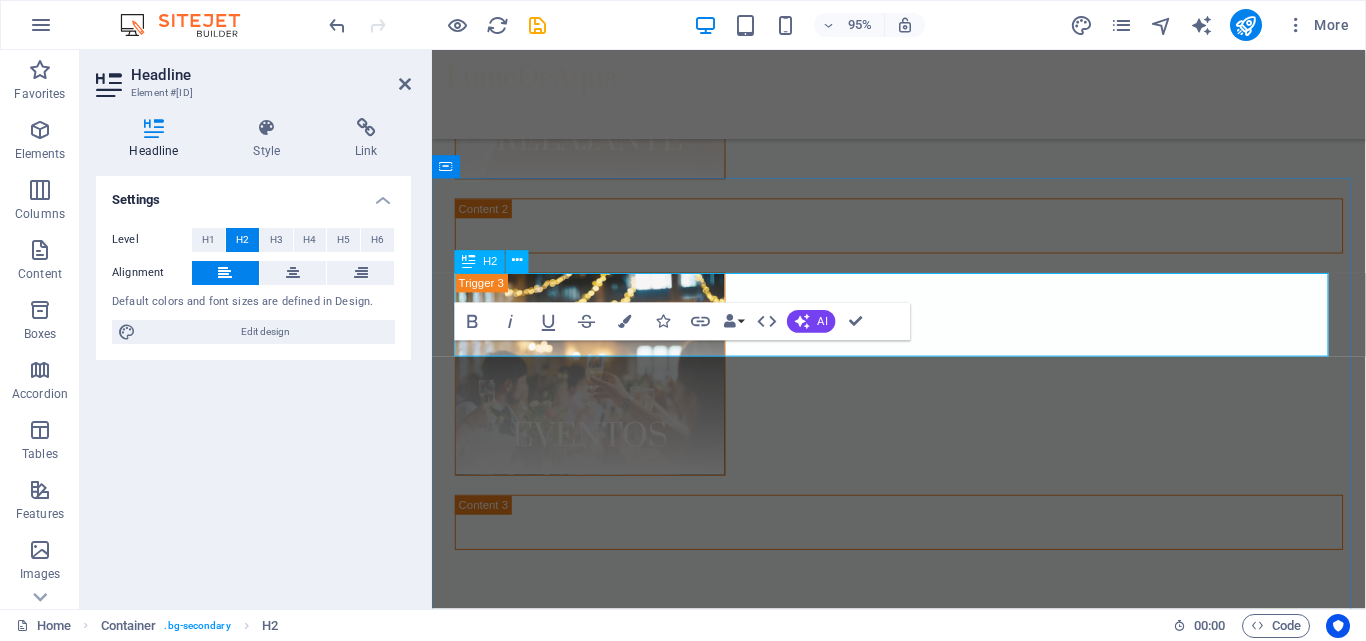 scroll, scrollTop: 5086, scrollLeft: 0, axis: vertical 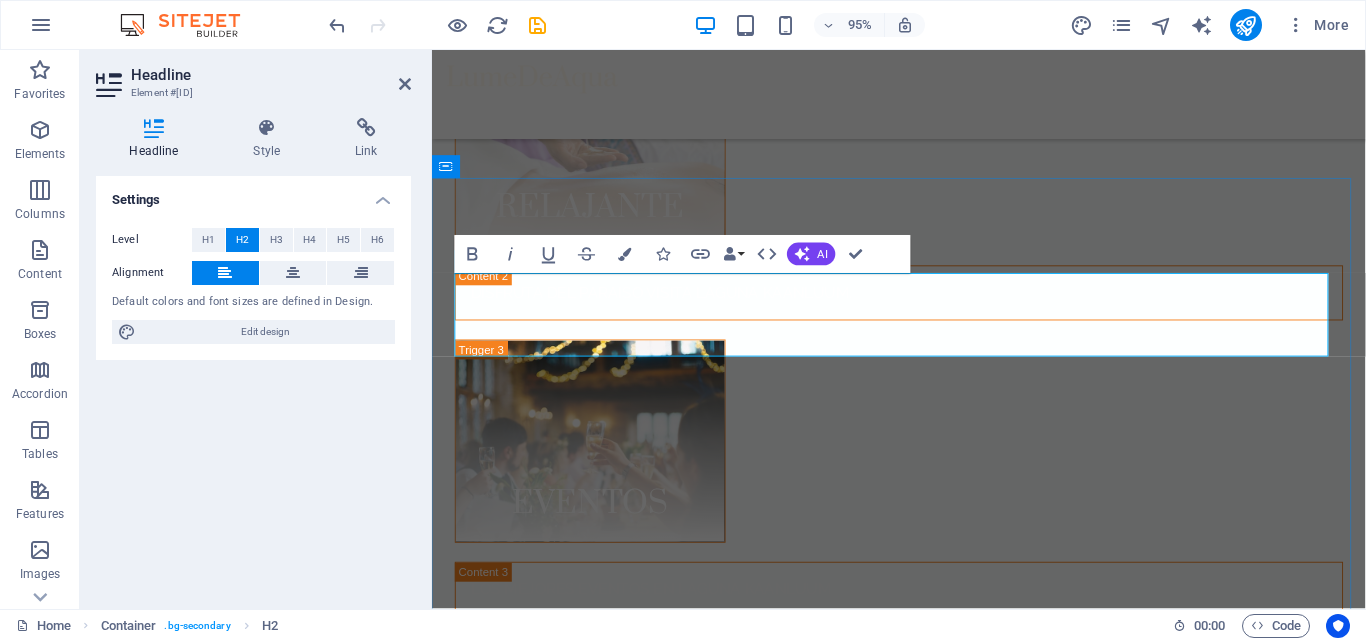 click on "Reserva en [LOCATION]" at bounding box center [923, 9559] 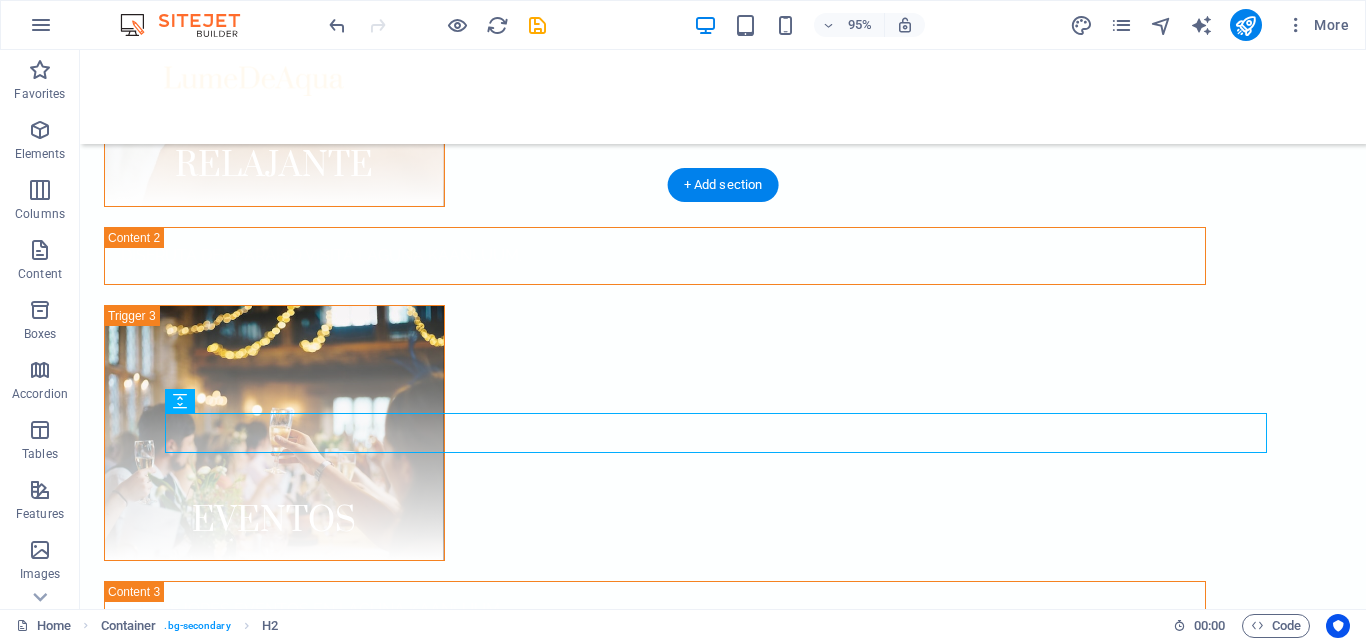 scroll, scrollTop: 5242, scrollLeft: 0, axis: vertical 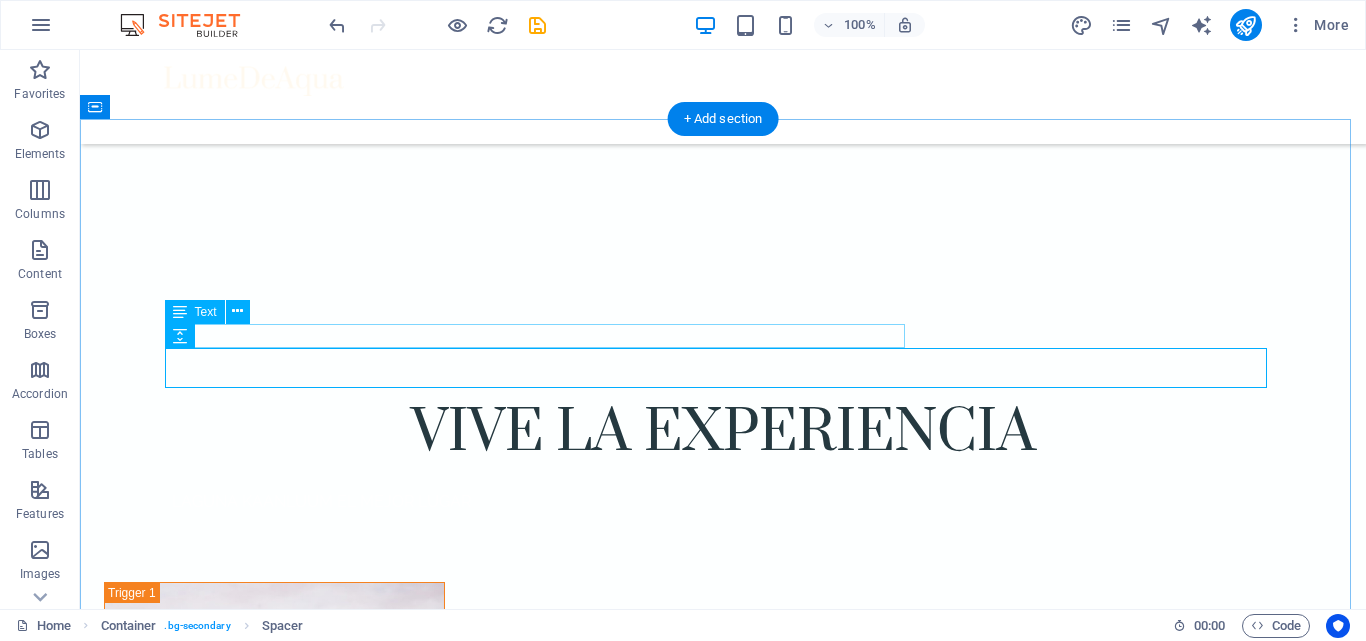 click on "Reserva tu entrada con anticipación" at bounding box center (723, 10288) 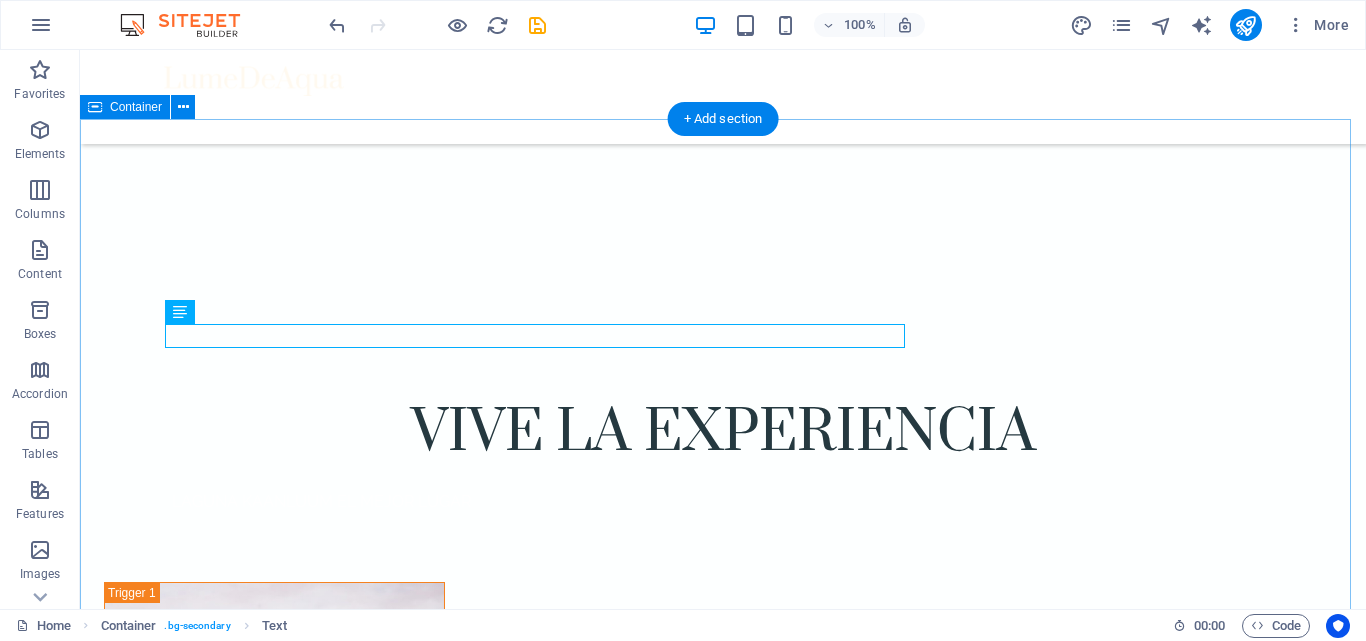click on "Reserva en laguna Kaan luum Reserva tu entrada con anticipación CHECK IN CHECK OUT ADULTS BOOK A STAY   I have read and understand the privacy policy. Unreadable? Load new" at bounding box center [723, 10553] 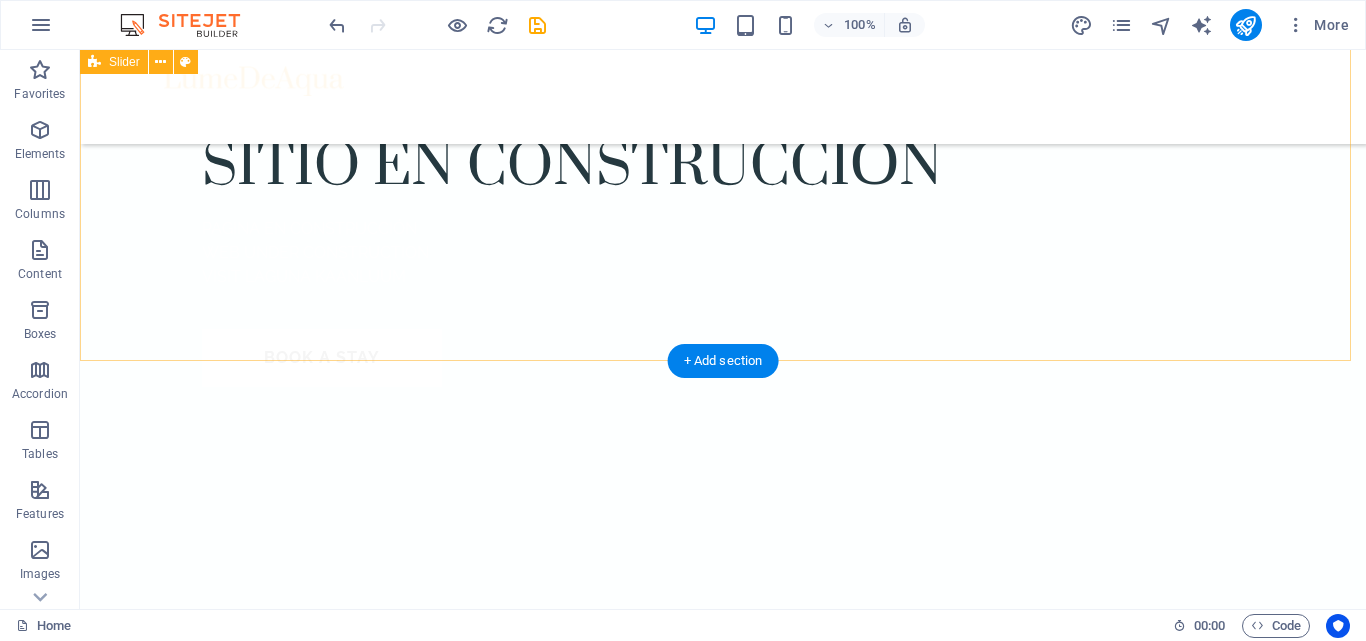 scroll, scrollTop: 5200, scrollLeft: 0, axis: vertical 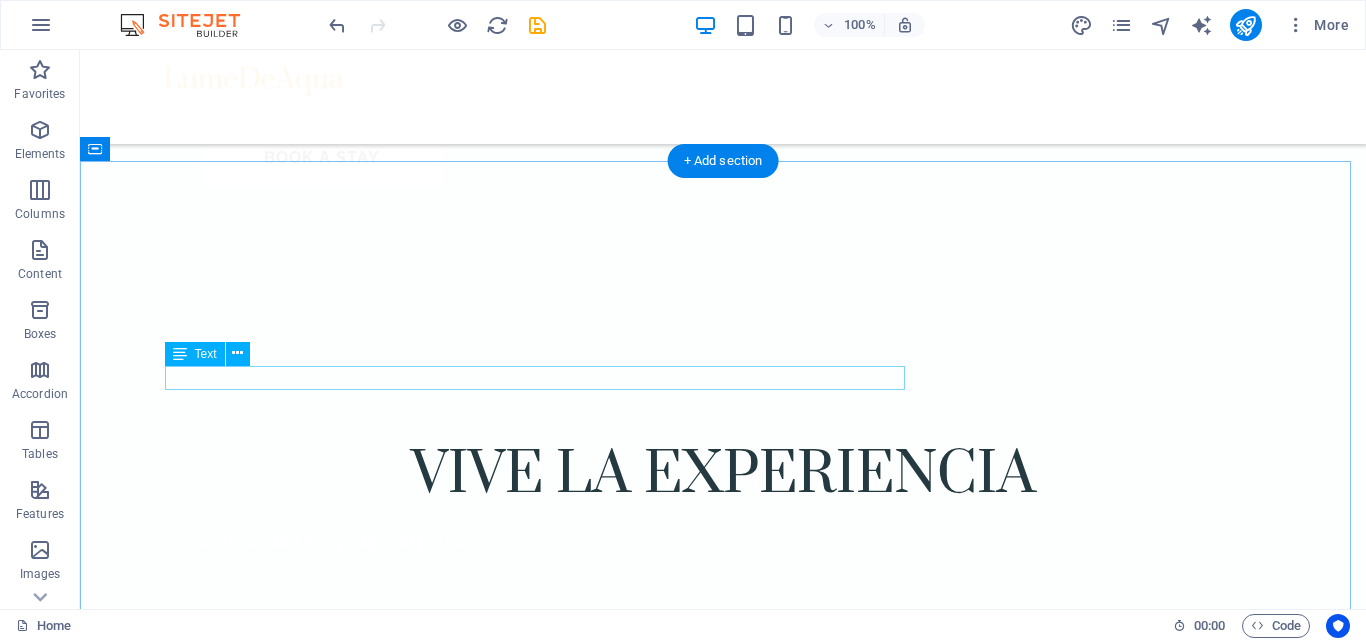 click on "Reserva tu entrada con anticipación" at bounding box center [723, 10330] 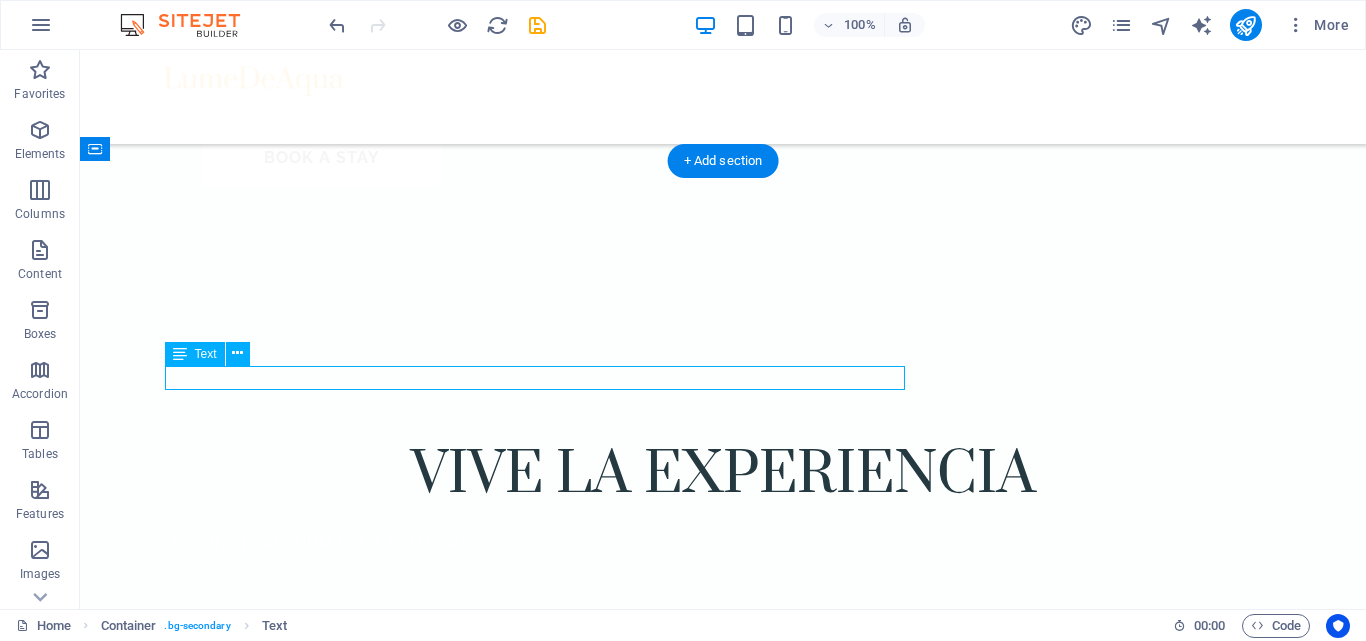 click on "Reserva tu entrada con anticipación" at bounding box center [723, 10330] 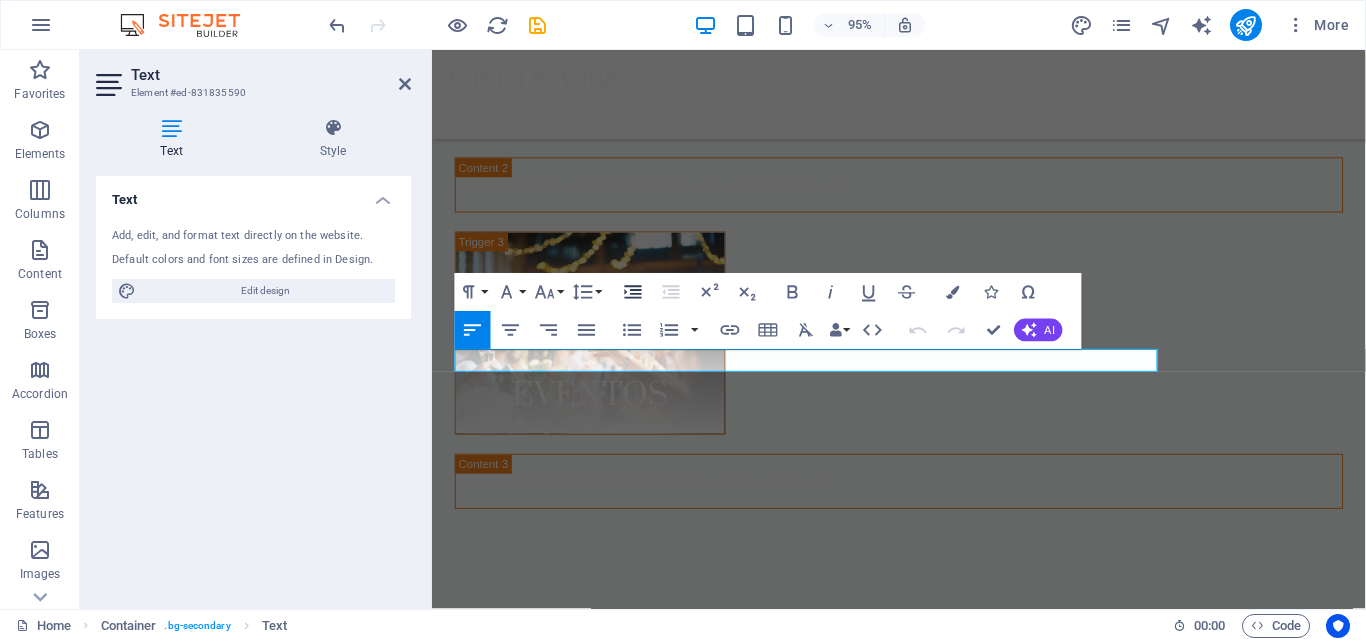 scroll, scrollTop: 5110, scrollLeft: 0, axis: vertical 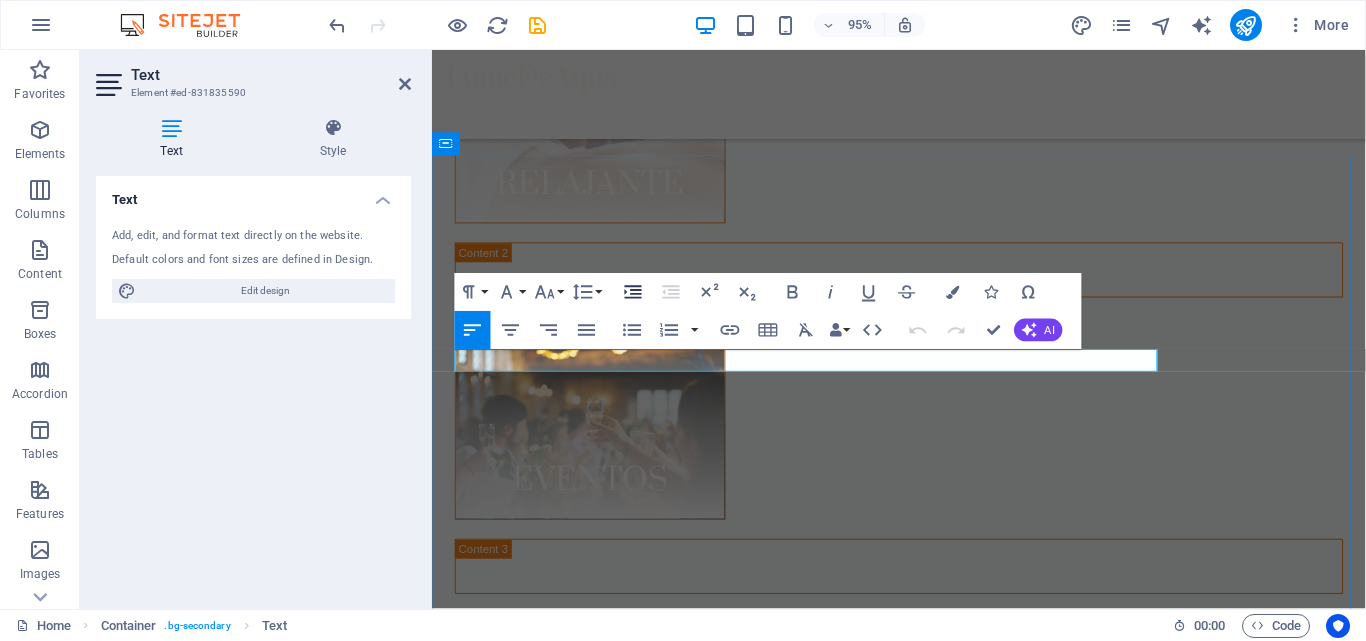 click on "Reserva tu entrada con anticipación" at bounding box center [923, 9607] 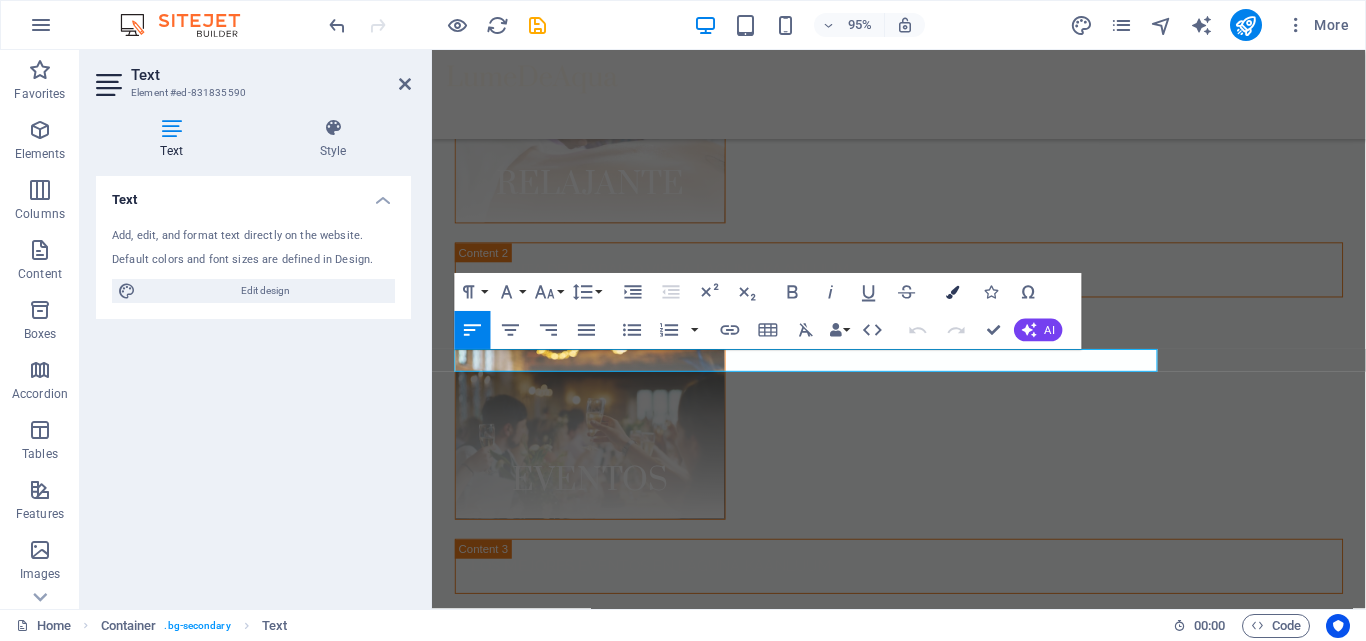 click at bounding box center (952, 292) 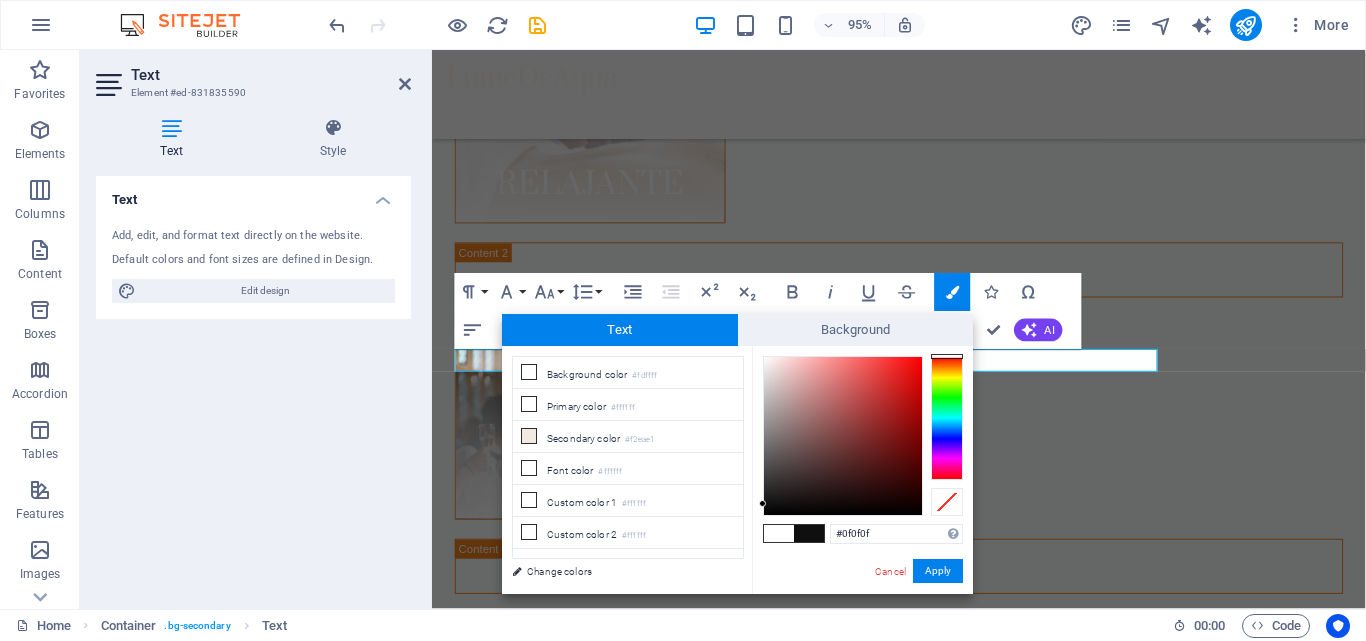 drag, startPoint x: 798, startPoint y: 428, endPoint x: 756, endPoint y: 504, distance: 86.833176 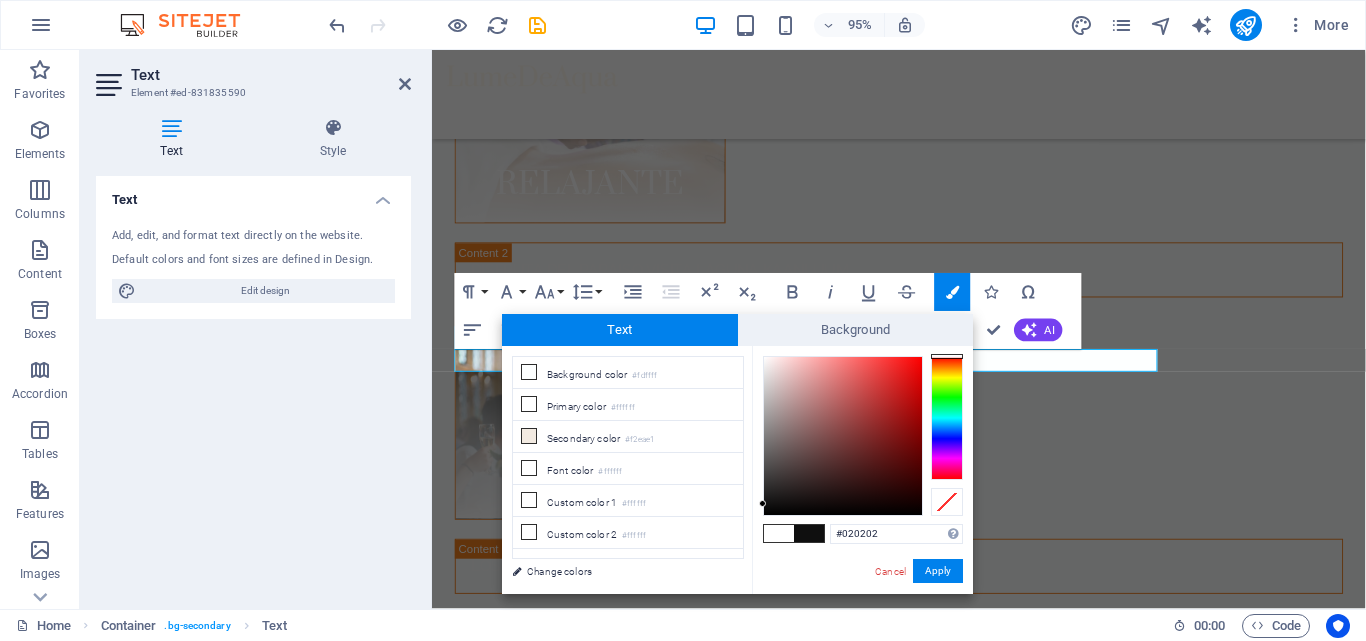 type on "#000000" 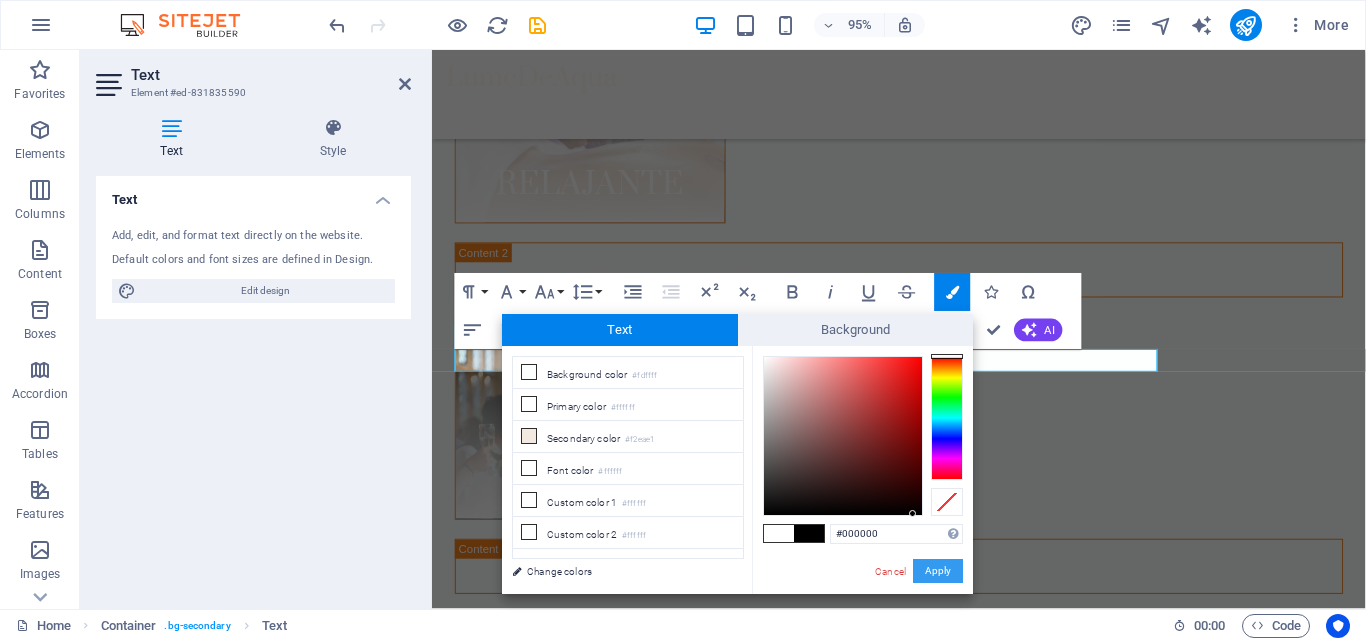 click on "Apply" at bounding box center [938, 571] 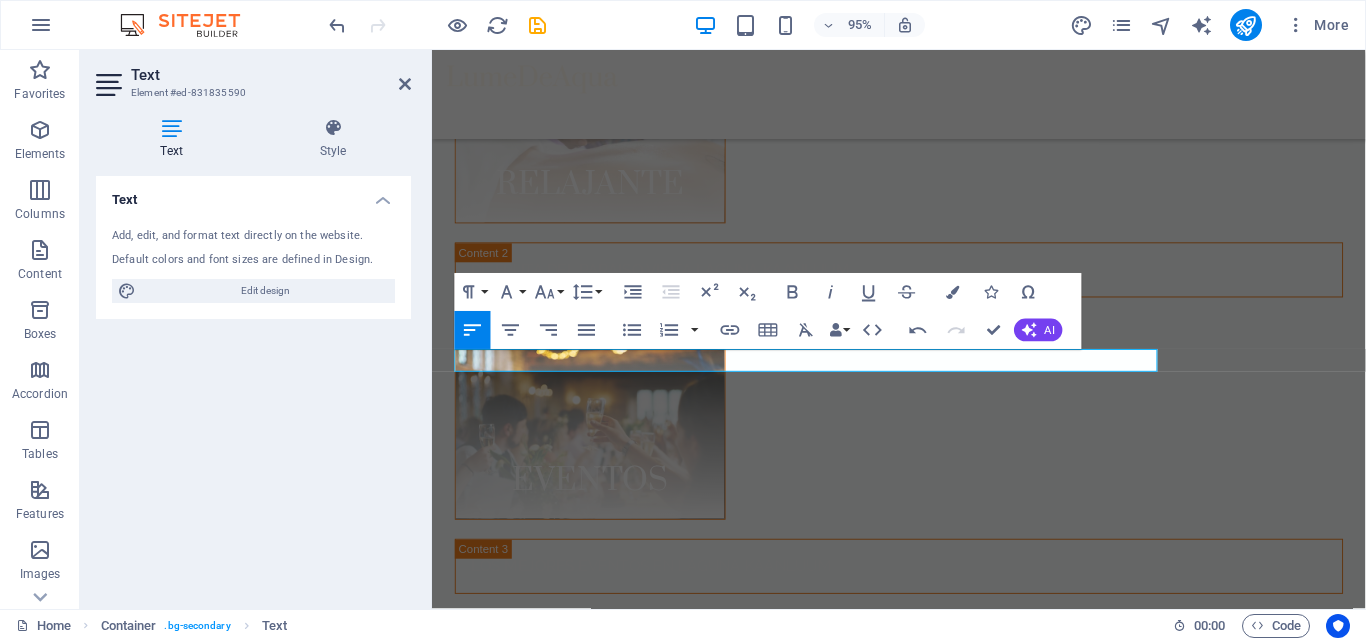 drag, startPoint x: 691, startPoint y: 434, endPoint x: 278, endPoint y: 392, distance: 415.1301 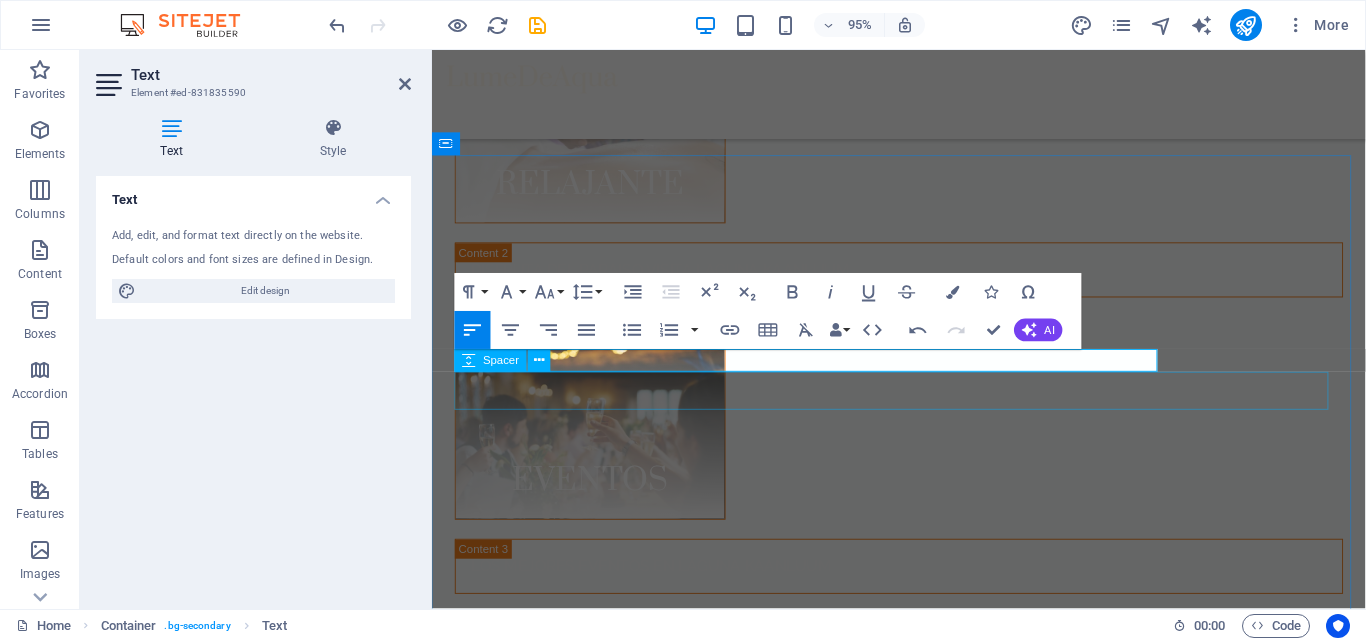 click at bounding box center (923, 9639) 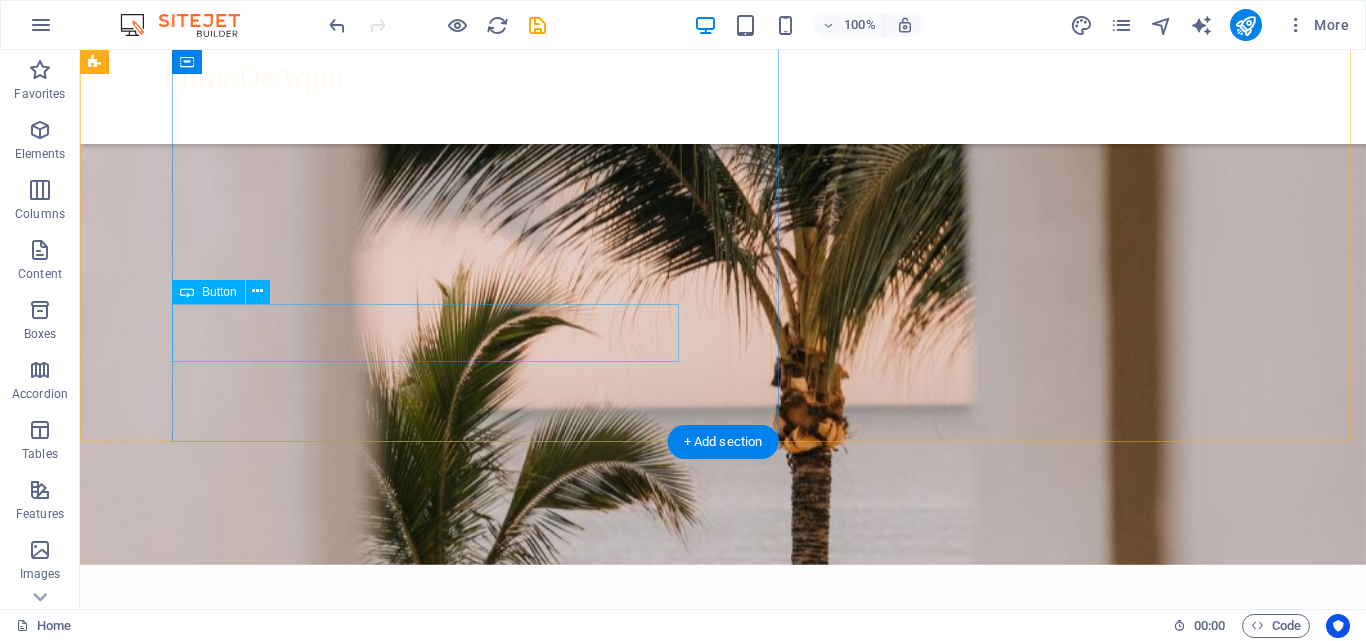 scroll, scrollTop: 4166, scrollLeft: 0, axis: vertical 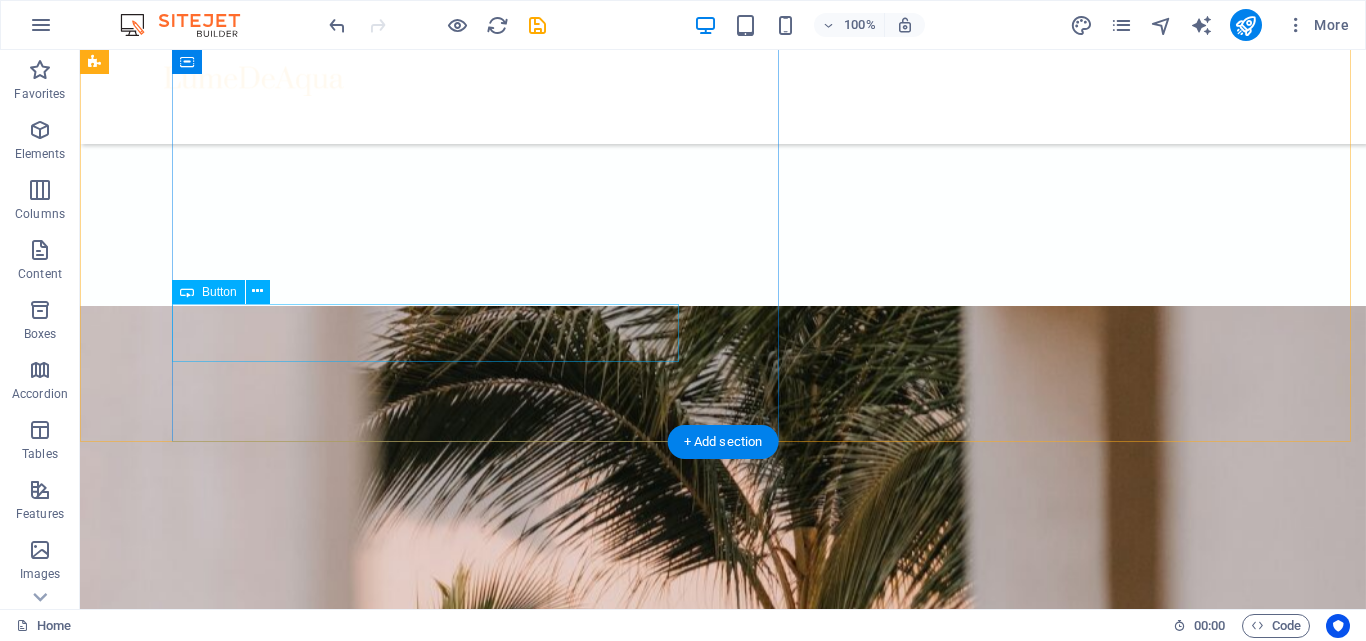click on "learn more" at bounding box center (719, 7736) 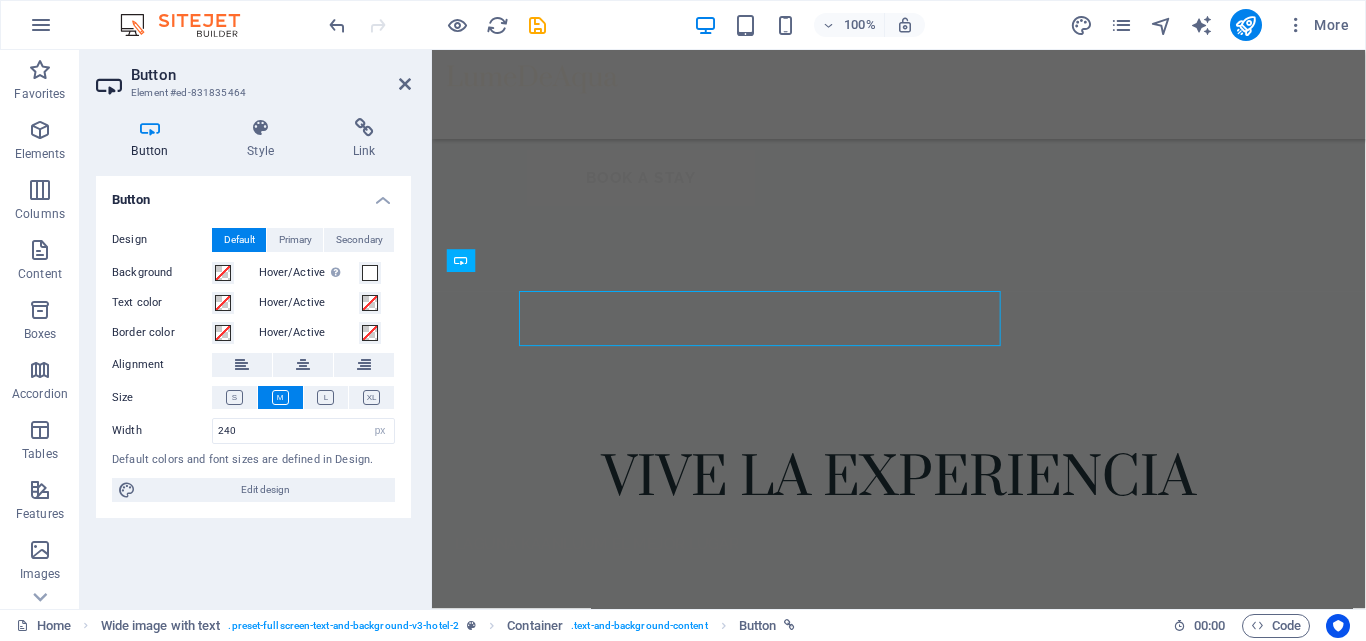 scroll, scrollTop: 4030, scrollLeft: 0, axis: vertical 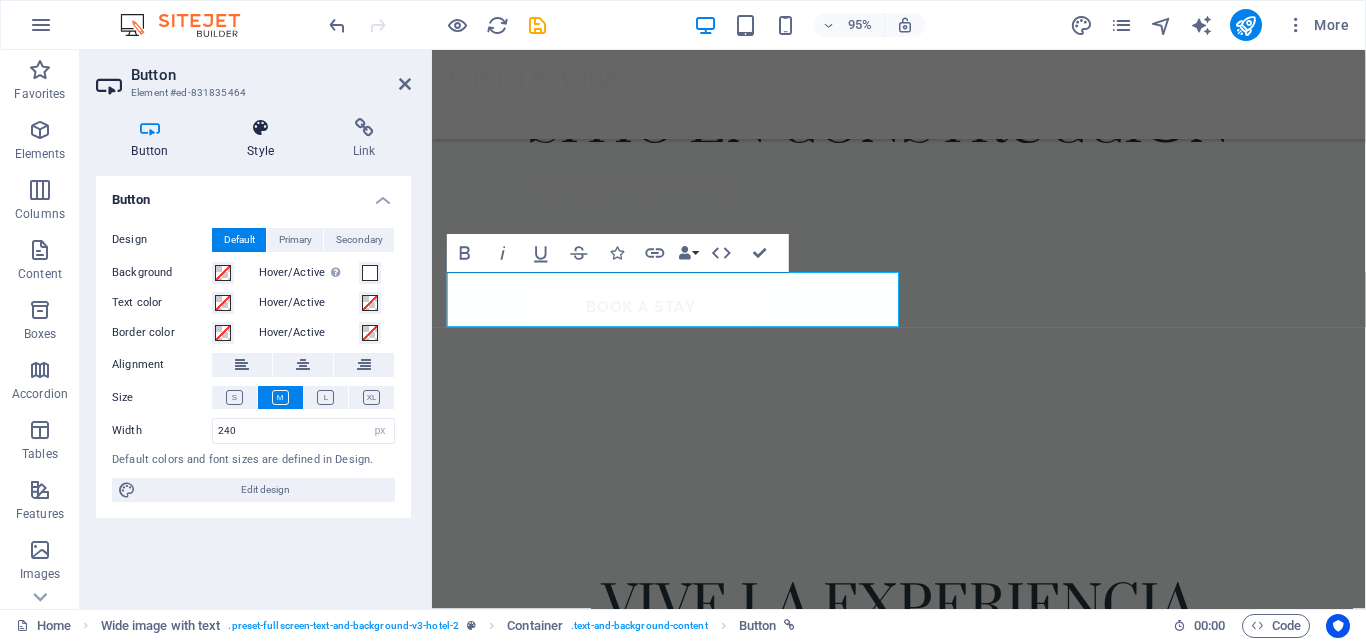 click on "Style" at bounding box center [265, 139] 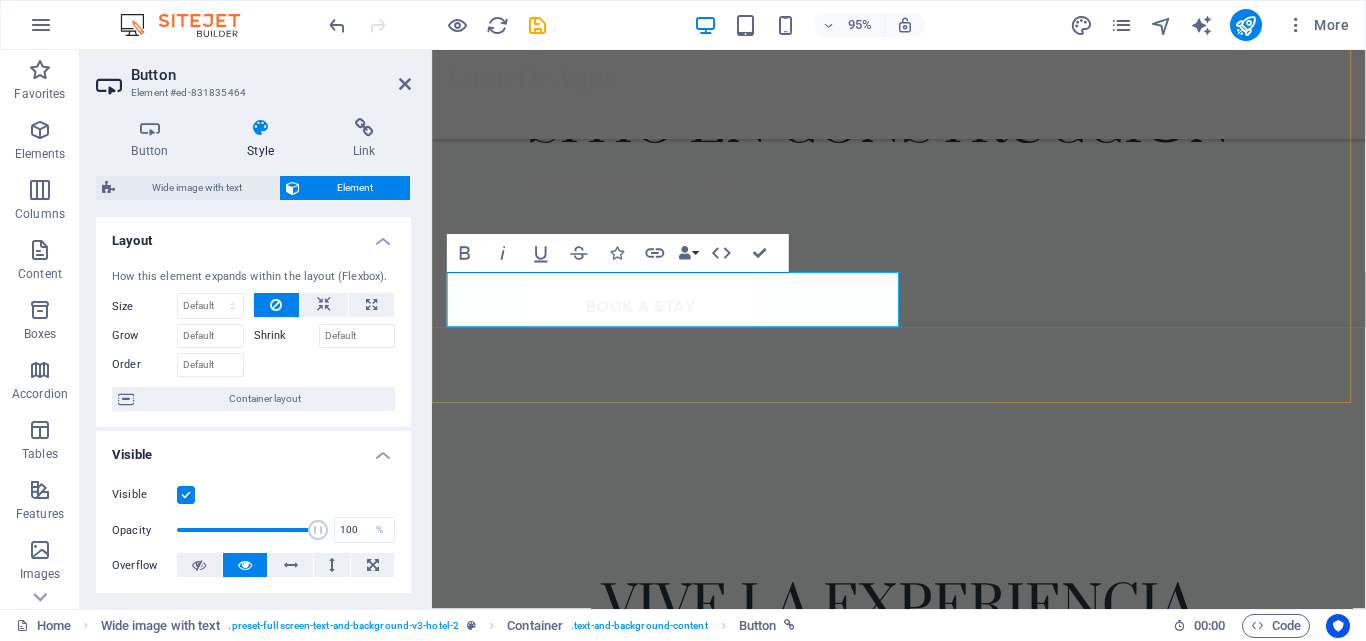 click on "learn more" at bounding box center (568, 6403) 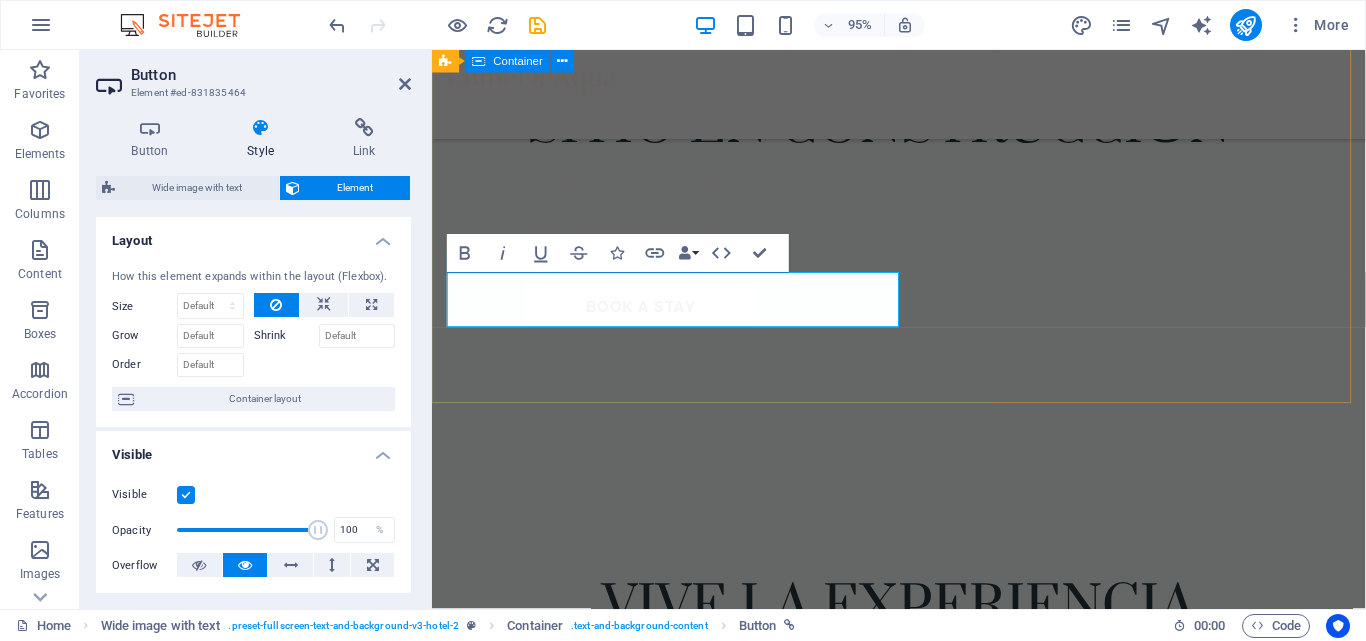 click on "Explora Laguna Kaan luum Explora las bellezas naturales de laguna Kanluum learn more" at bounding box center [923, 6321] 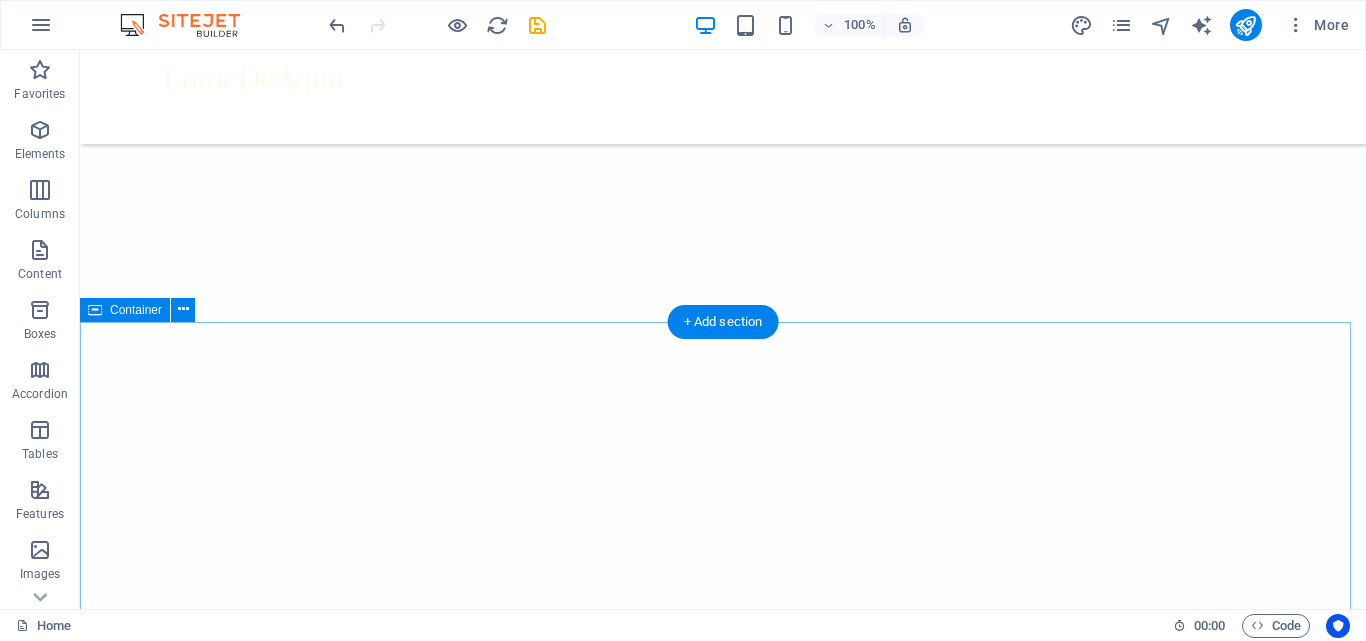 scroll, scrollTop: 1567, scrollLeft: 0, axis: vertical 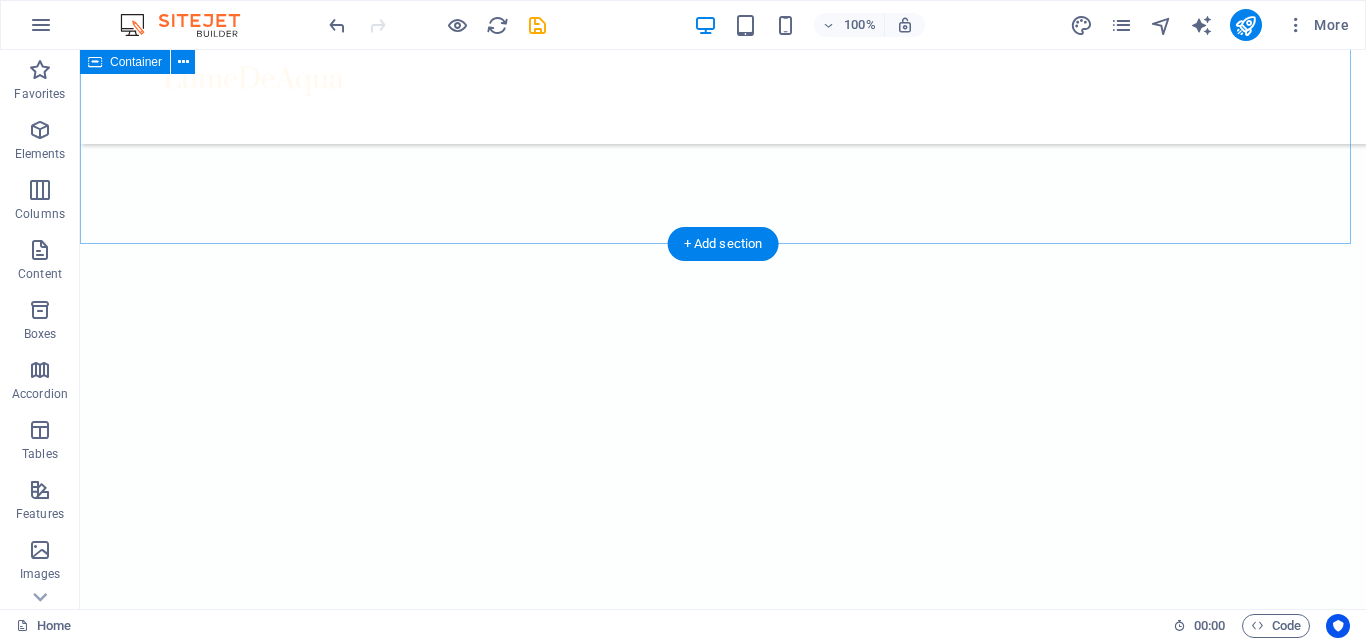 click on "LAGUNA KAANLUUM EL MEJOR LUGAR" at bounding box center (723, 4177) 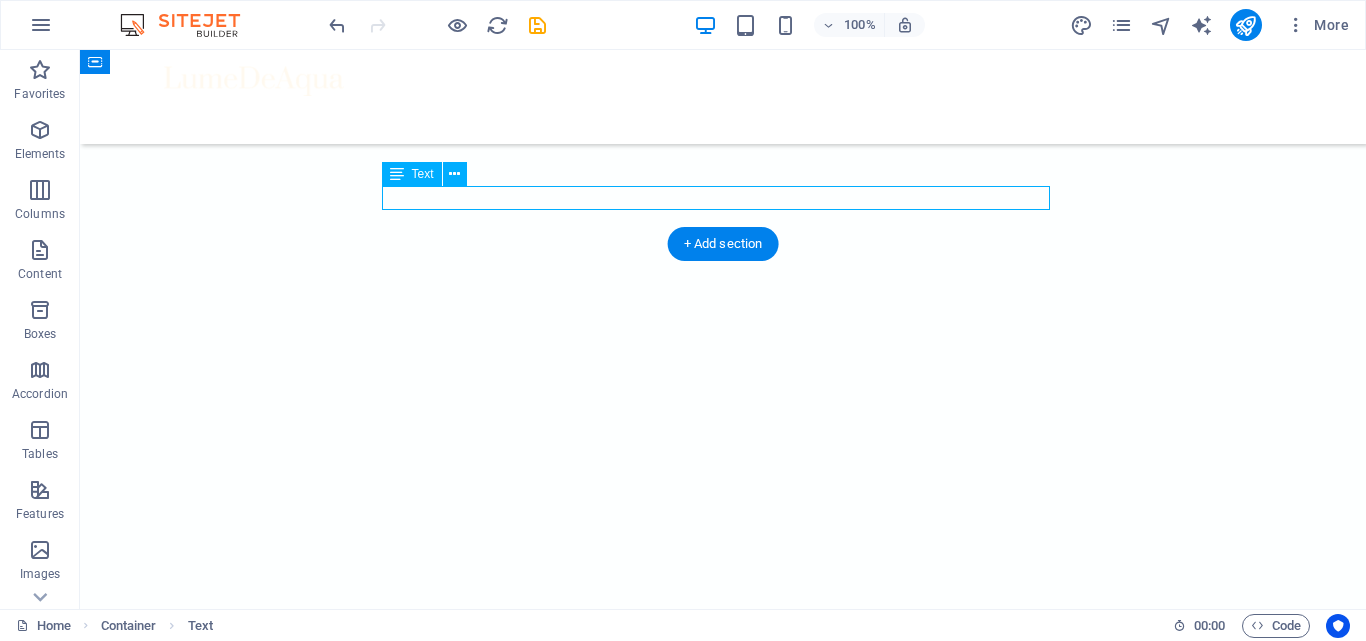 click on "LAGUNA KAANLUUM EL MEJOR LUGAR" at bounding box center (723, 4177) 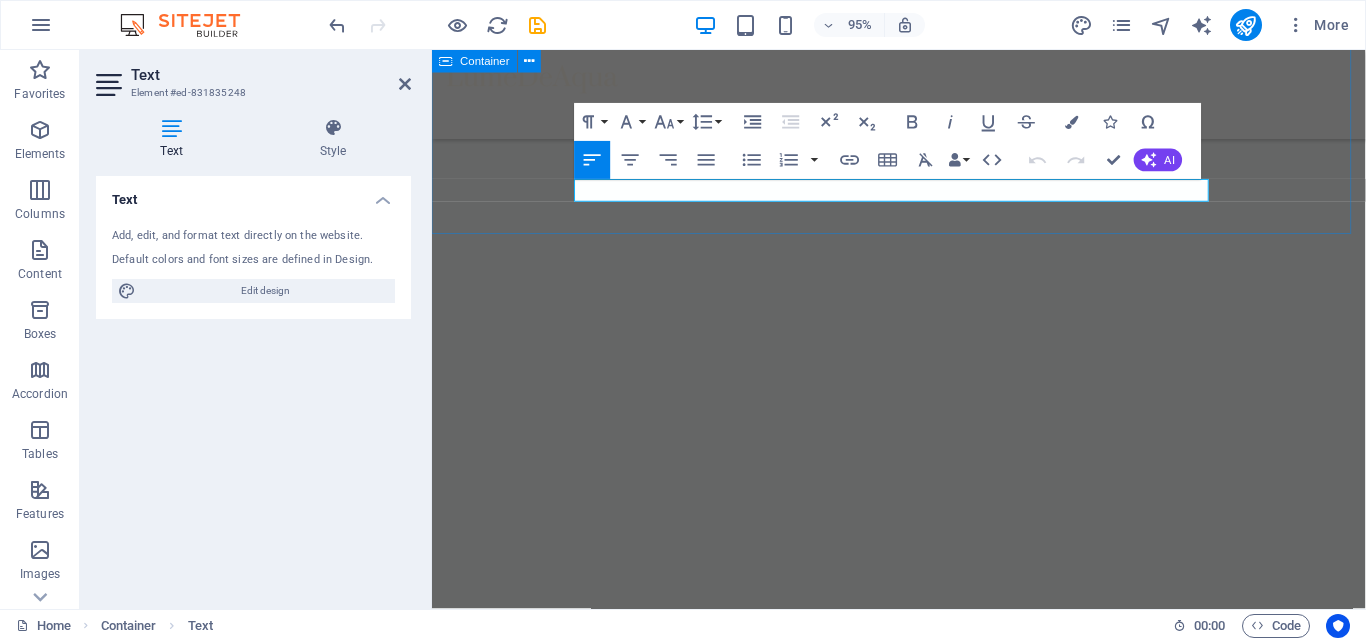 scroll, scrollTop: 1520, scrollLeft: 0, axis: vertical 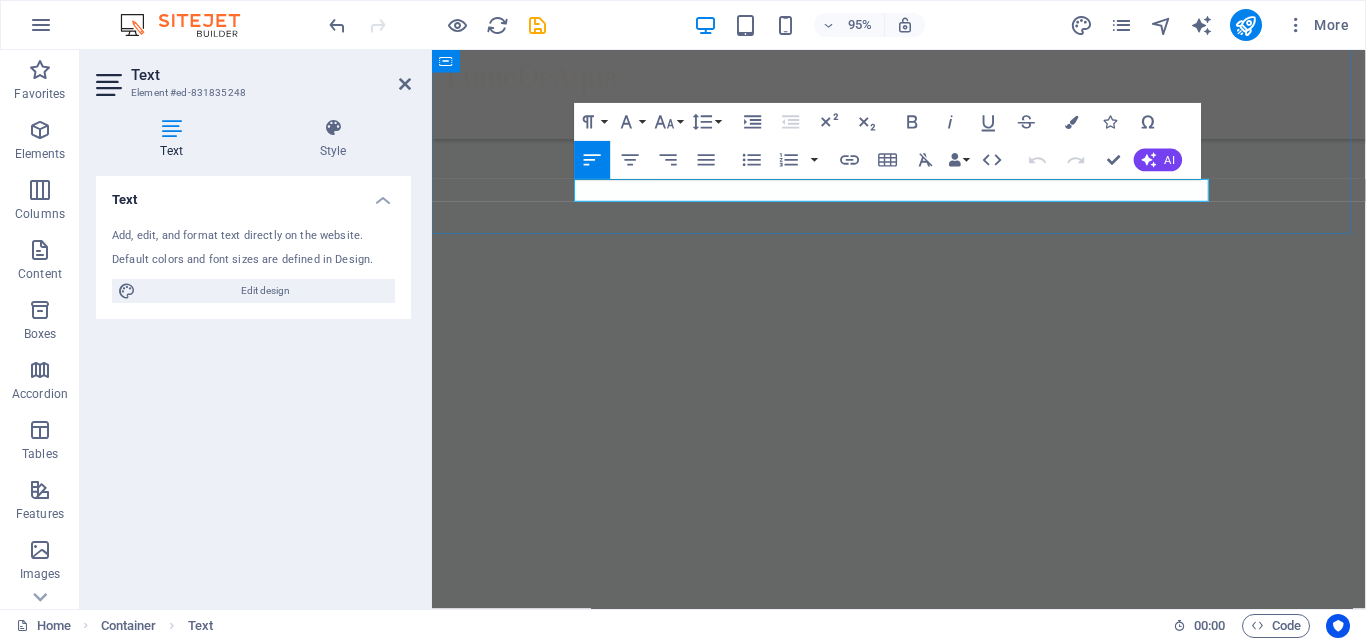 click on "LAGUNA KAANLUUM EL MEJOR LUGAR" at bounding box center [923, 3217] 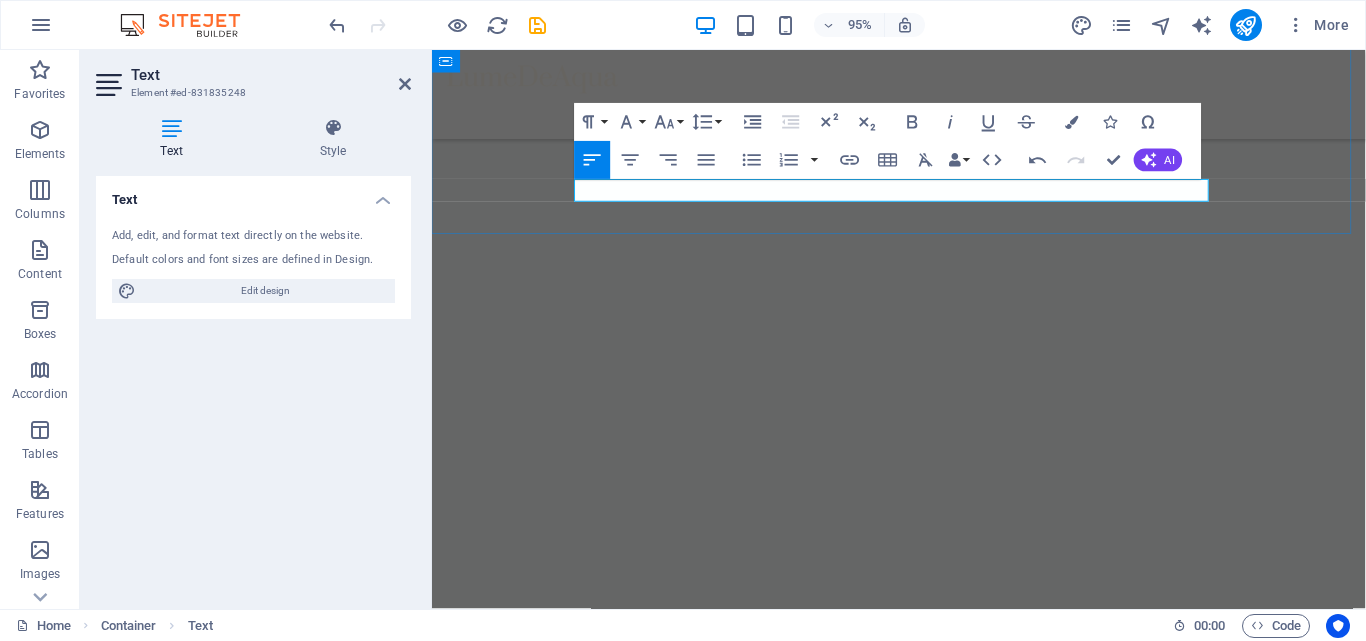 click on "LAGUNA KAAN  LUUM EL MEJOR LUGAR" at bounding box center (923, 3217) 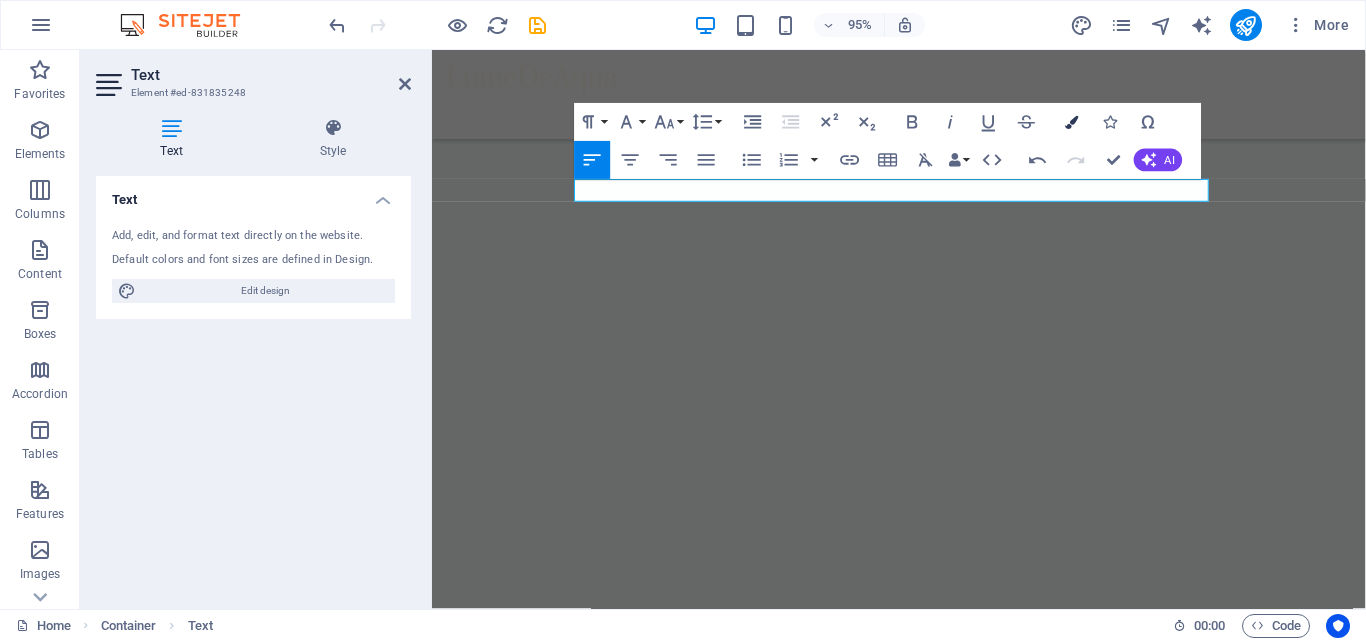 click on "Colors" at bounding box center [1072, 122] 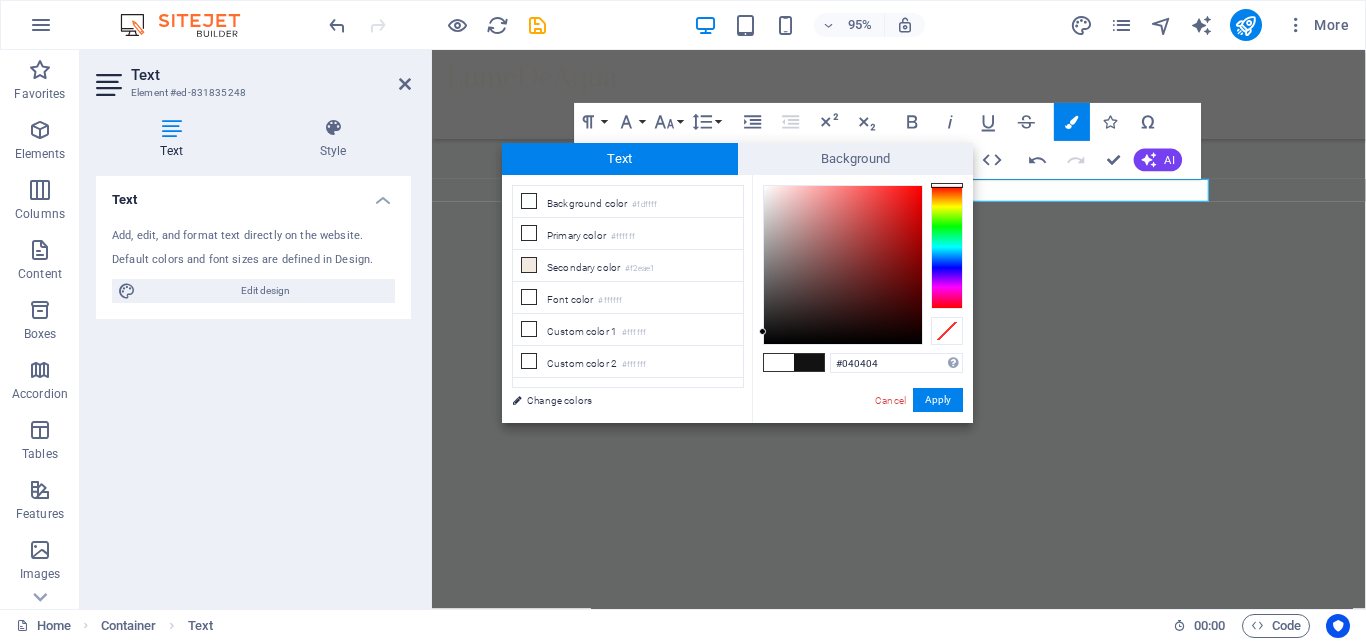 type on "#000000" 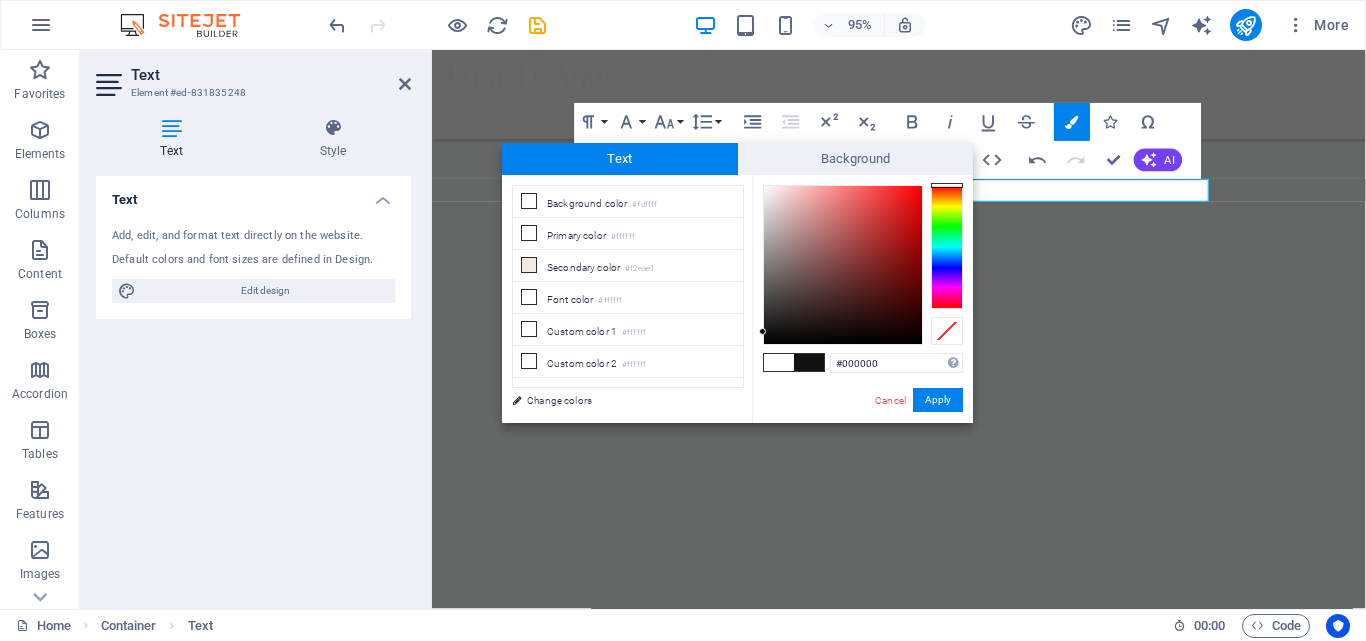 drag, startPoint x: 842, startPoint y: 209, endPoint x: 756, endPoint y: 349, distance: 164.3046 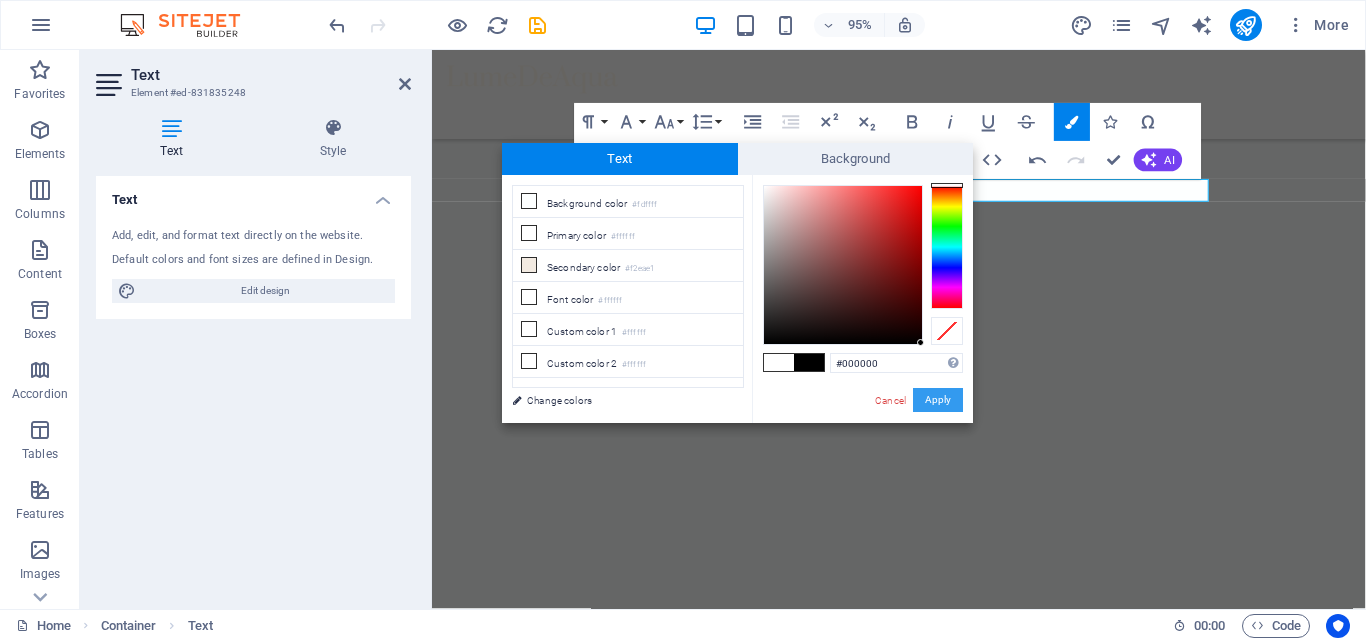 click on "Apply" at bounding box center (938, 400) 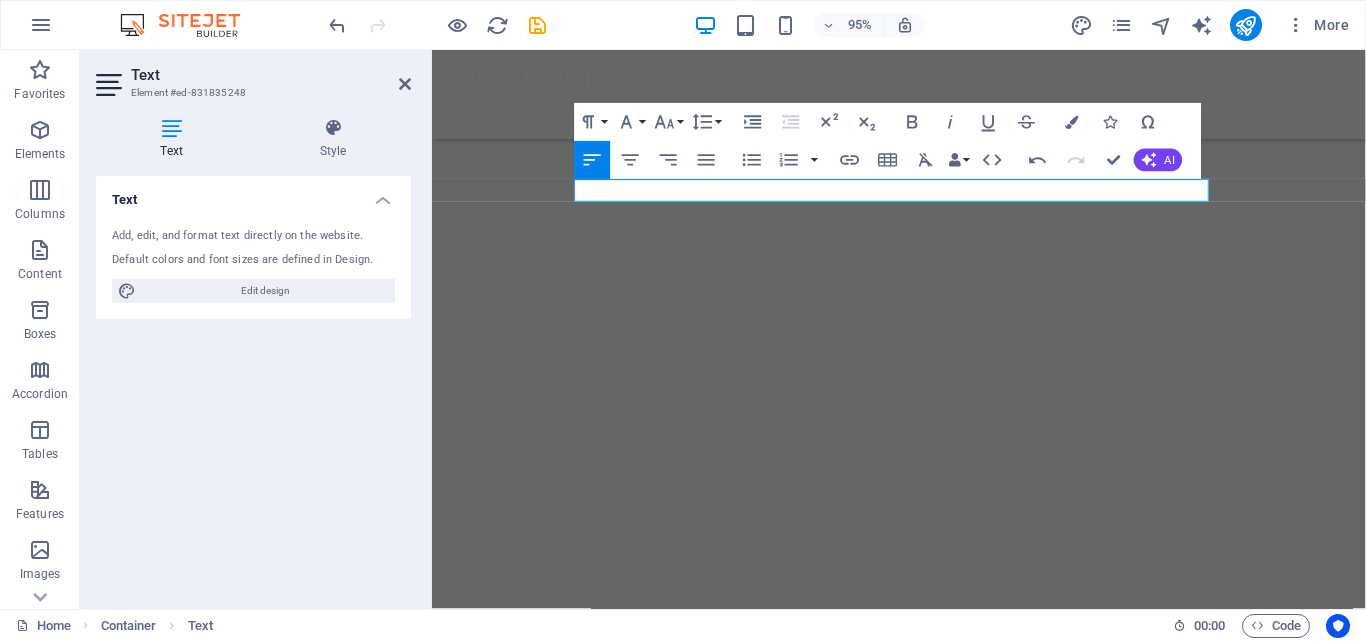 click on "H1   Banner   Banner   Container   Spacer   Menu Bar   Menu   Logo   Slider   Slider   Container   Wide image with text   Image tabs   H2   Container   Text   Container   Container   Image   Slider   Slider   Text   Spacer   H2   Slider   Image   Container   H3   Container   Container   Text   Container   Container   Spacer   Wide image with text   H2   Wide image with text   Container   Spacer   Text   Spacer   Container   H2   Text   Spacer   Slider   Text   Slider   Boxes   Container   Container   Container   Container   H2   Boxes   Spacer   Spacer   Text   Horizontal Form   Text   Container   Container   Image   Container   Icon   Checkbox   Form   Container   Container   H4   Button   Image Paragraph Format Normal Heading 1 Heading 2 Heading 3 Heading 4 Heading 5 Heading 6 Code Font Family Arial Georgia Impact Tahoma Times New Roman Verdana Raleway Suranna Font Size 8 9 10 11 12 14 18 24 30 36 48 60 72 96 Line Height Default Single 1.15 1.5 Double Increase Indent Decrease Indent Bold" at bounding box center [899, 329] 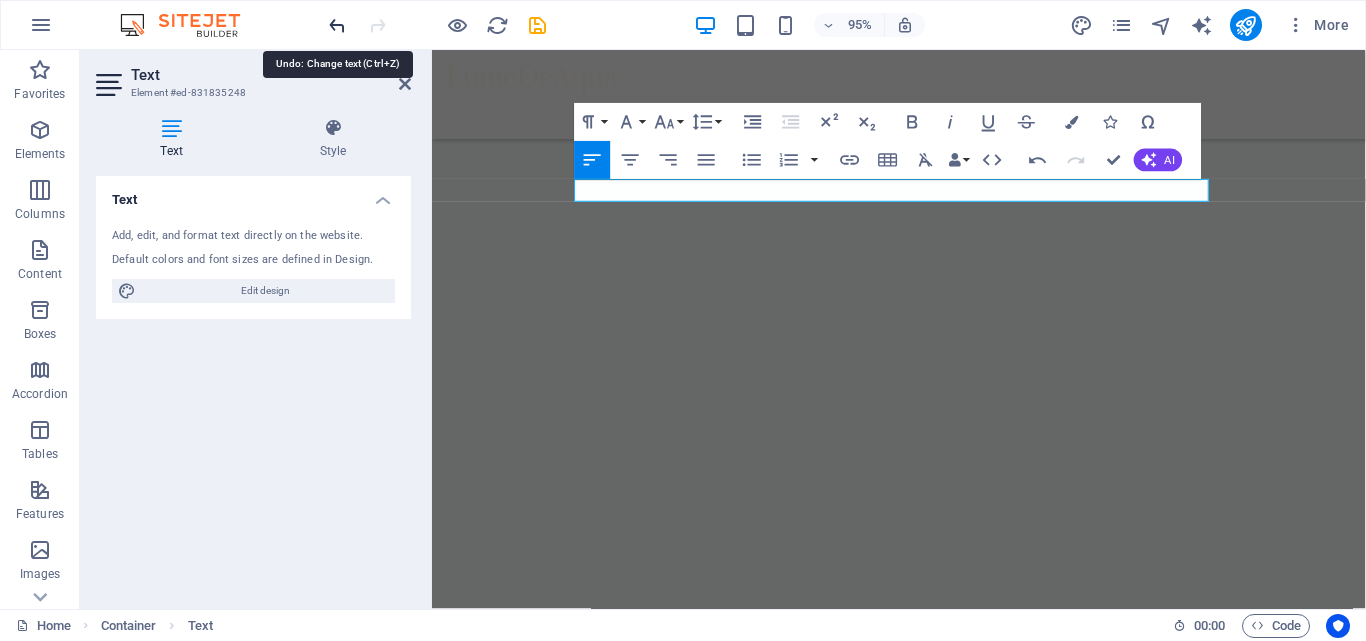 click at bounding box center [337, 25] 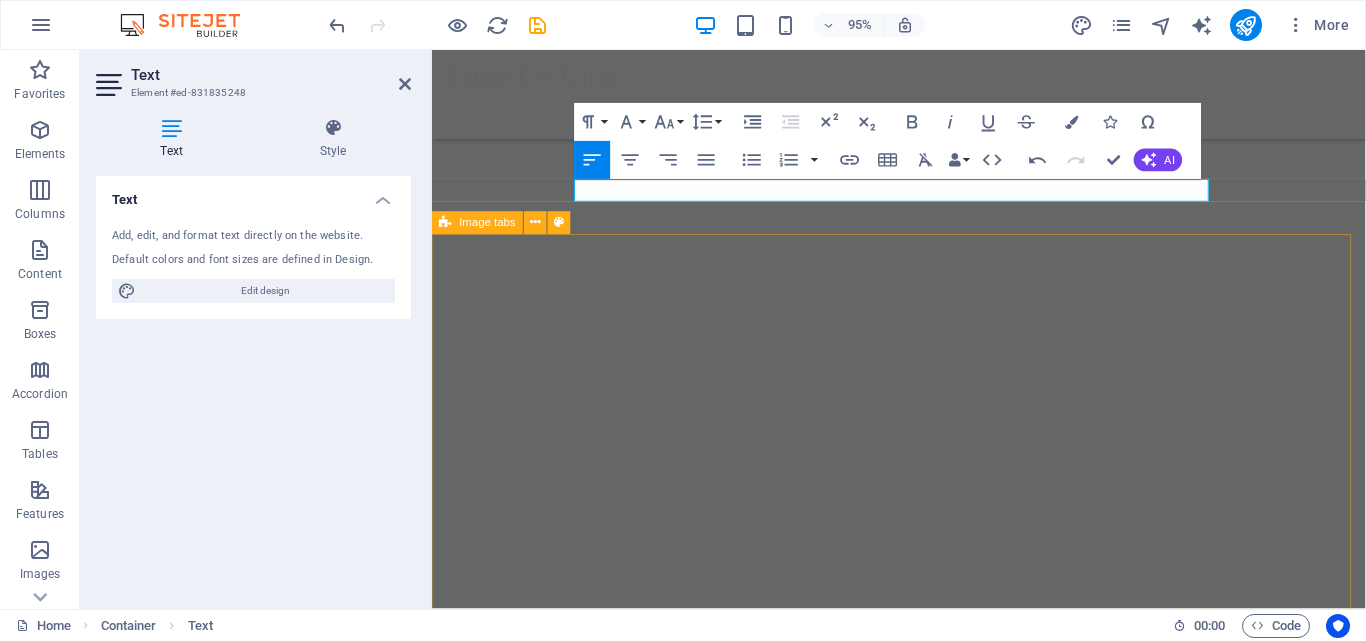 click on "COCINA DISFRUTA DE LOS PLATILLOS LOCALES RELAJANTE DISFRUTA DEL PARAISO VISITA LAGUNA KAANLUUM. EVENTOS LOS MEJORES EVENTOS EN LAGUNA KAANLUUM" at bounding box center [923, 3818] 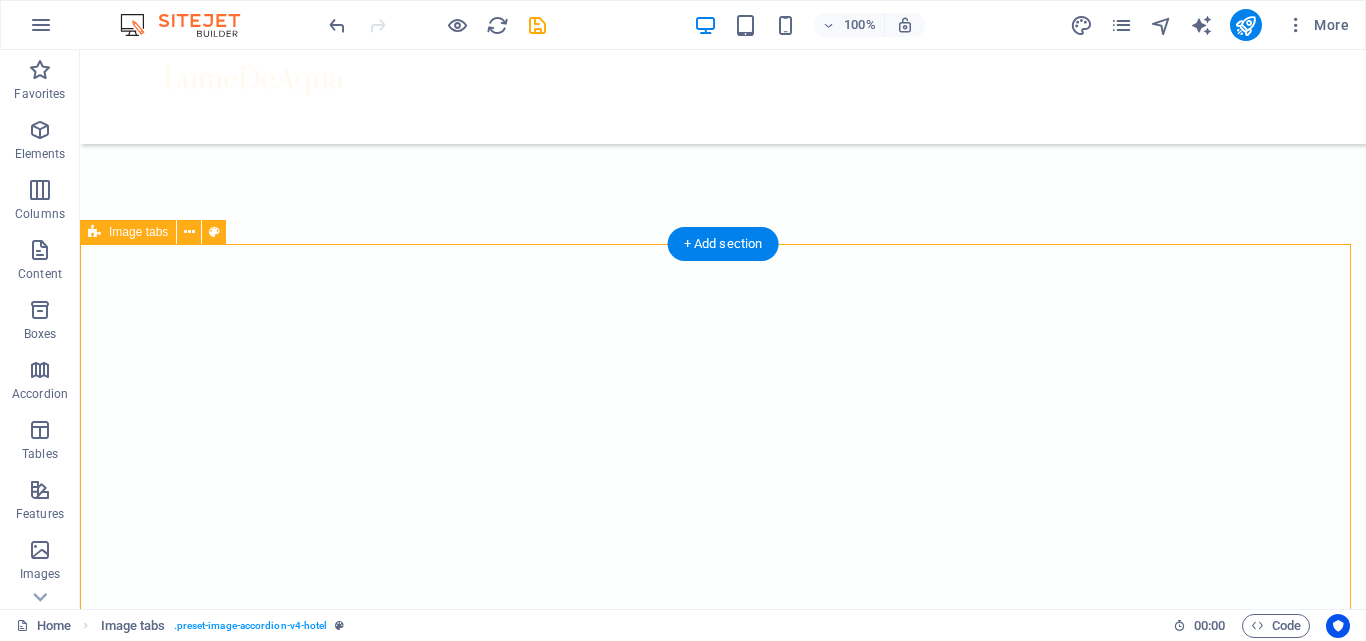 scroll, scrollTop: 1267, scrollLeft: 0, axis: vertical 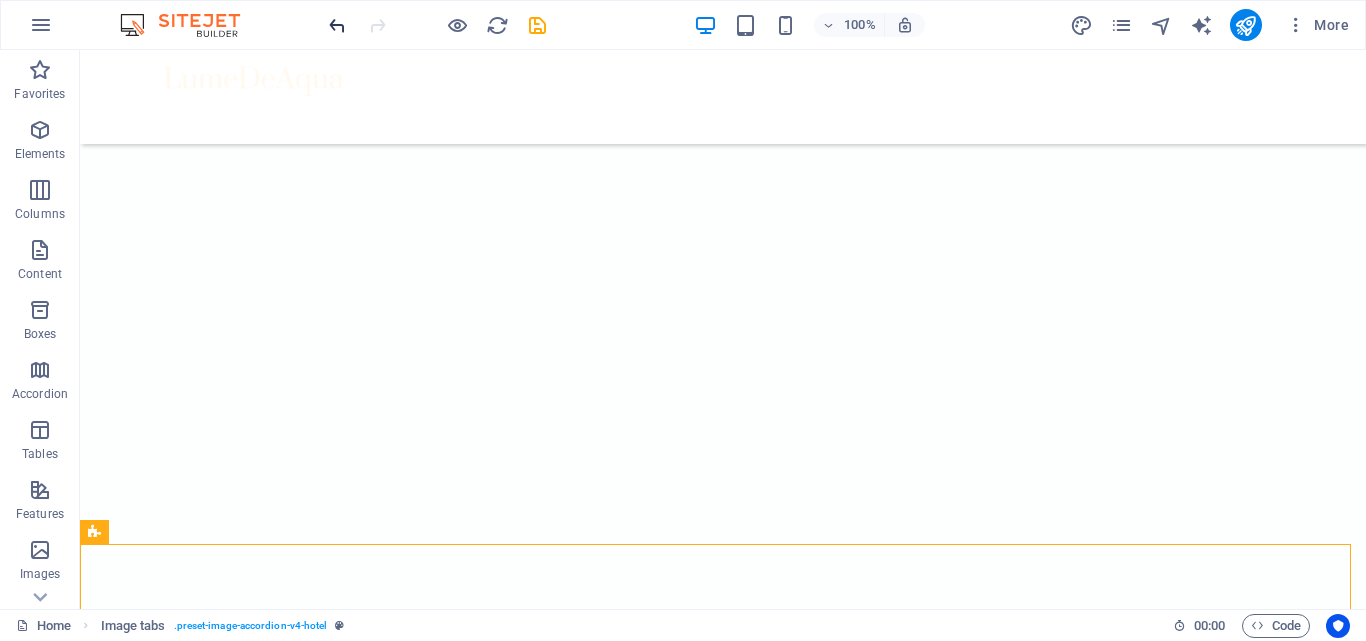 click at bounding box center (337, 25) 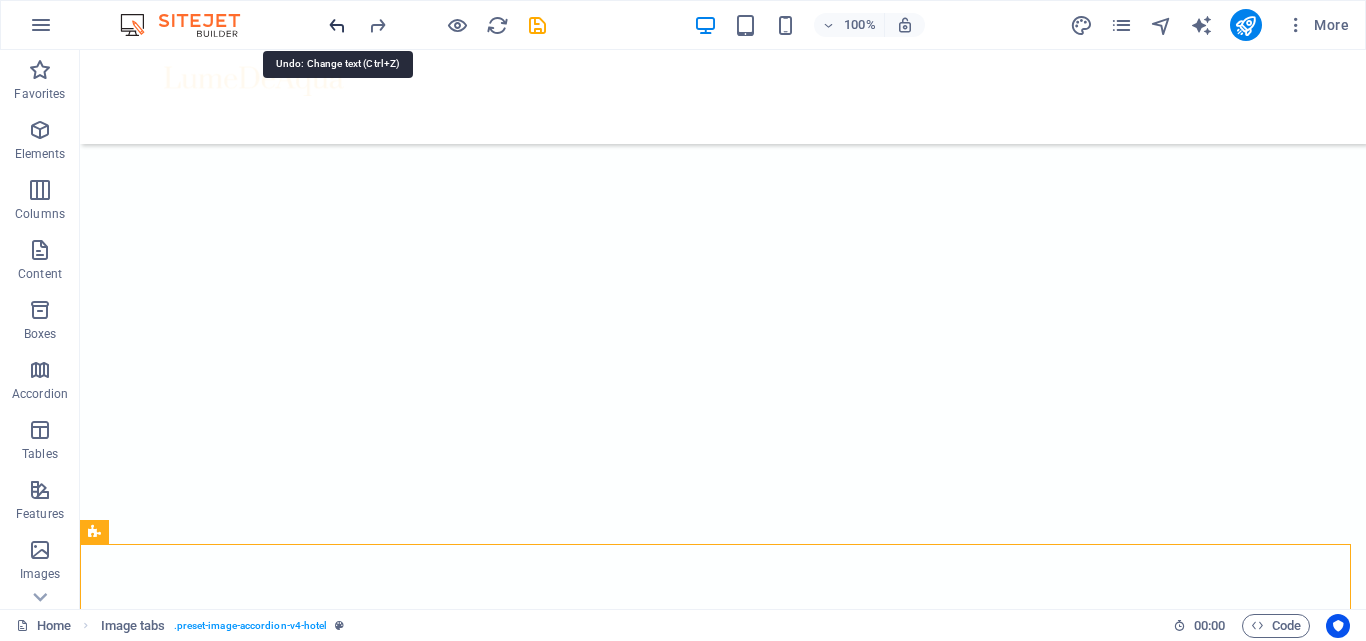 click at bounding box center [337, 25] 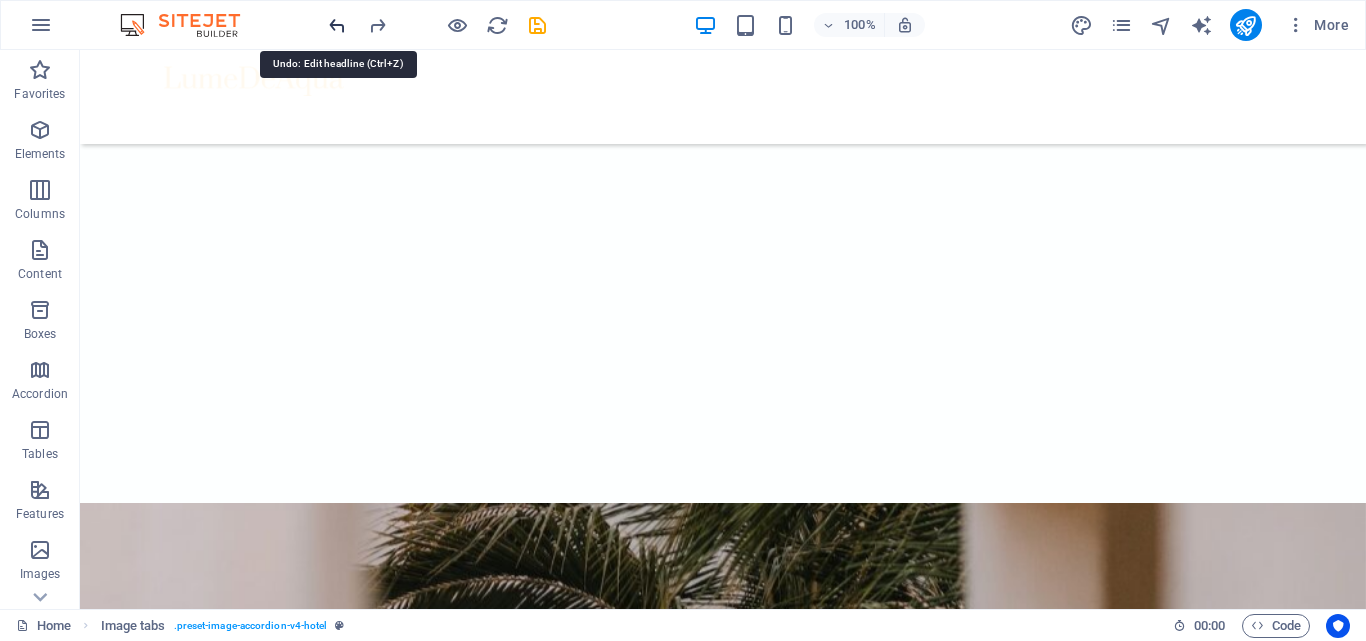click at bounding box center (337, 25) 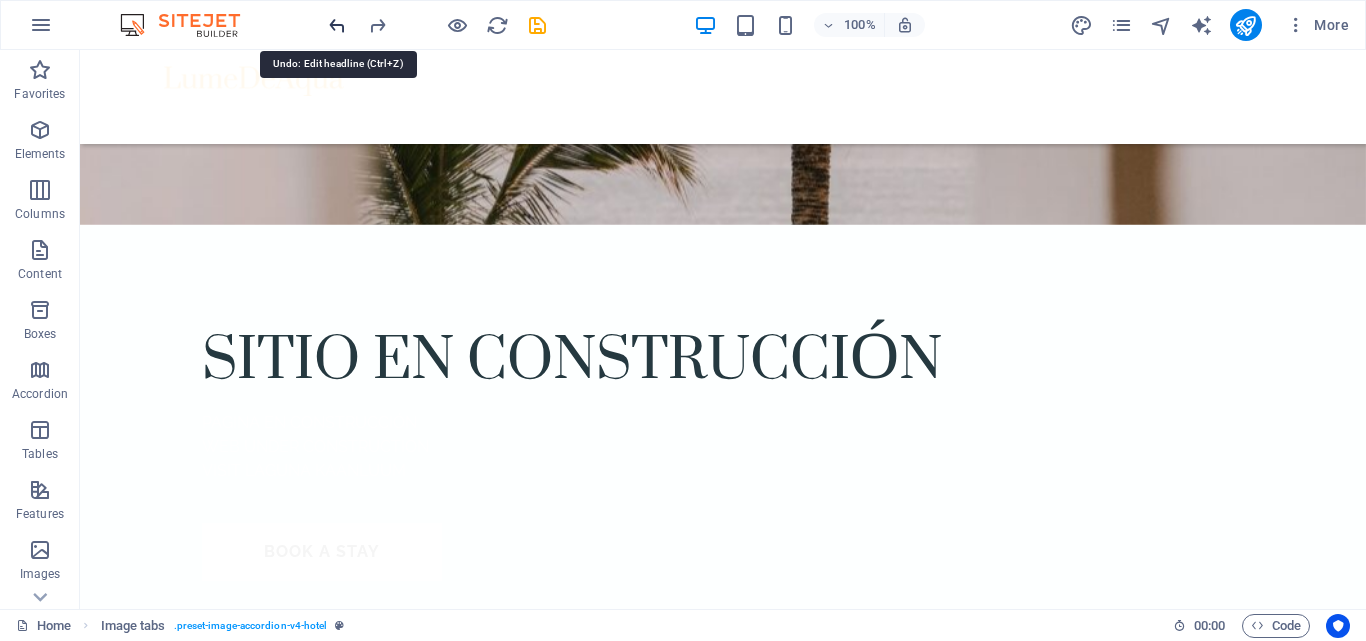 click at bounding box center [337, 25] 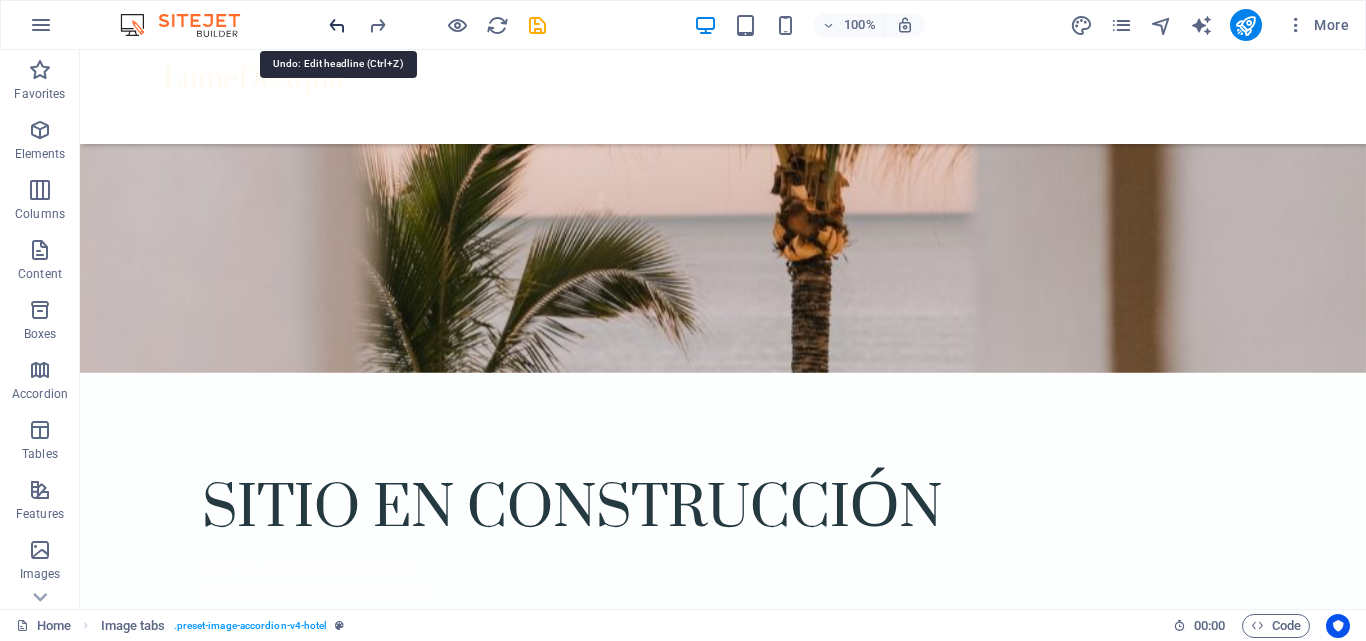 click at bounding box center (337, 25) 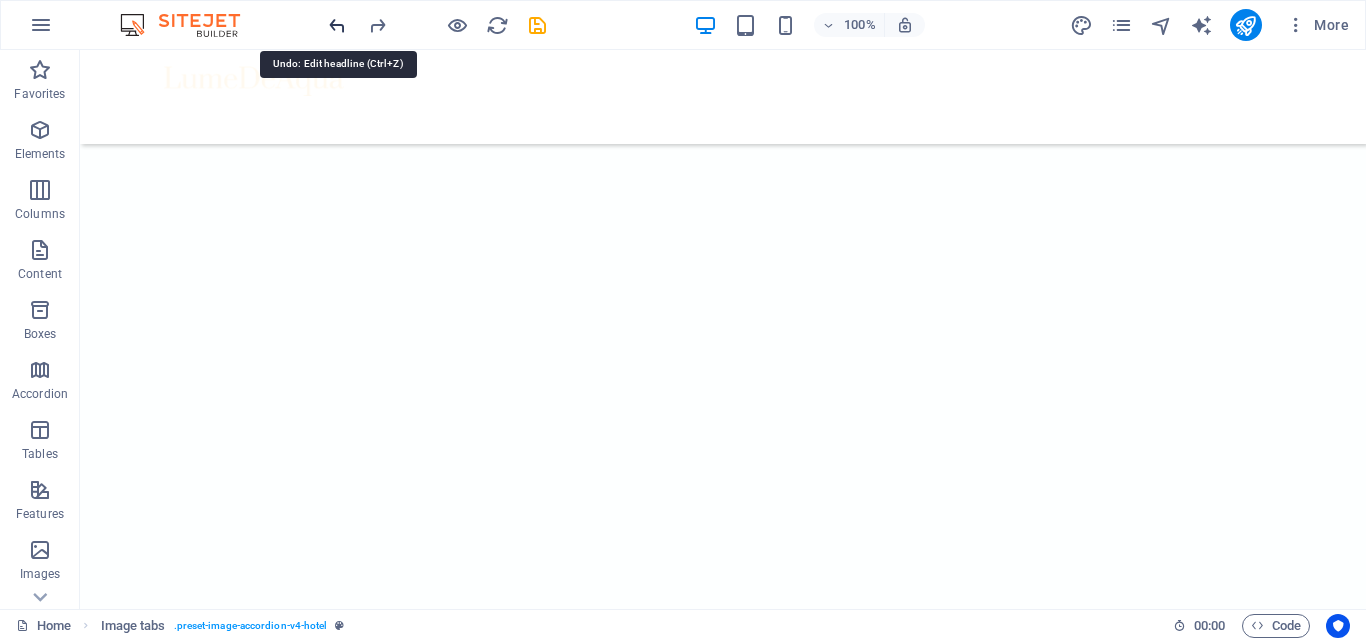 click at bounding box center [337, 25] 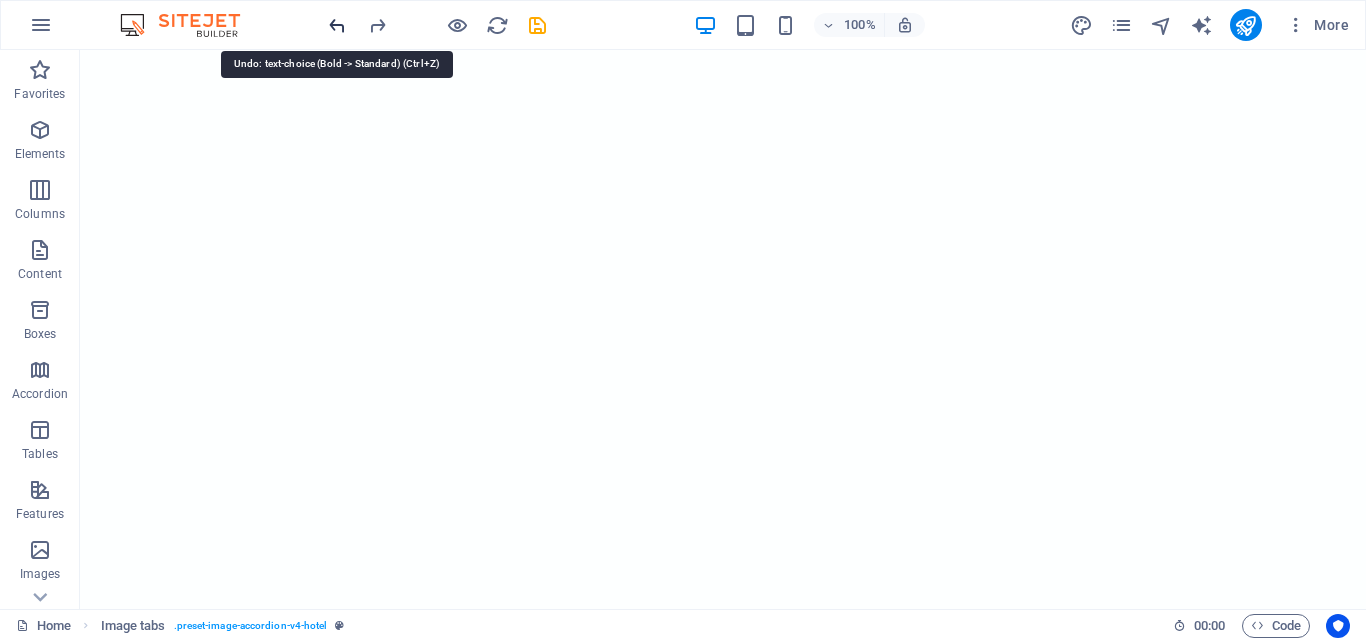 scroll, scrollTop: 7, scrollLeft: 0, axis: vertical 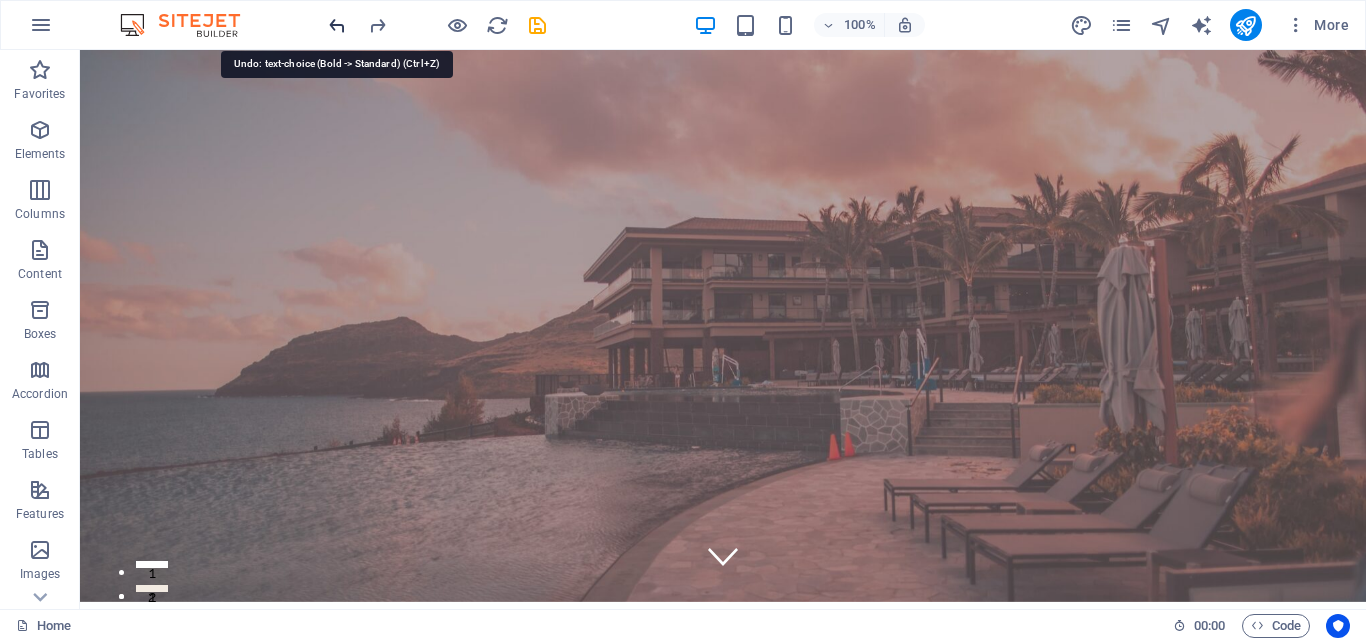 click at bounding box center [337, 25] 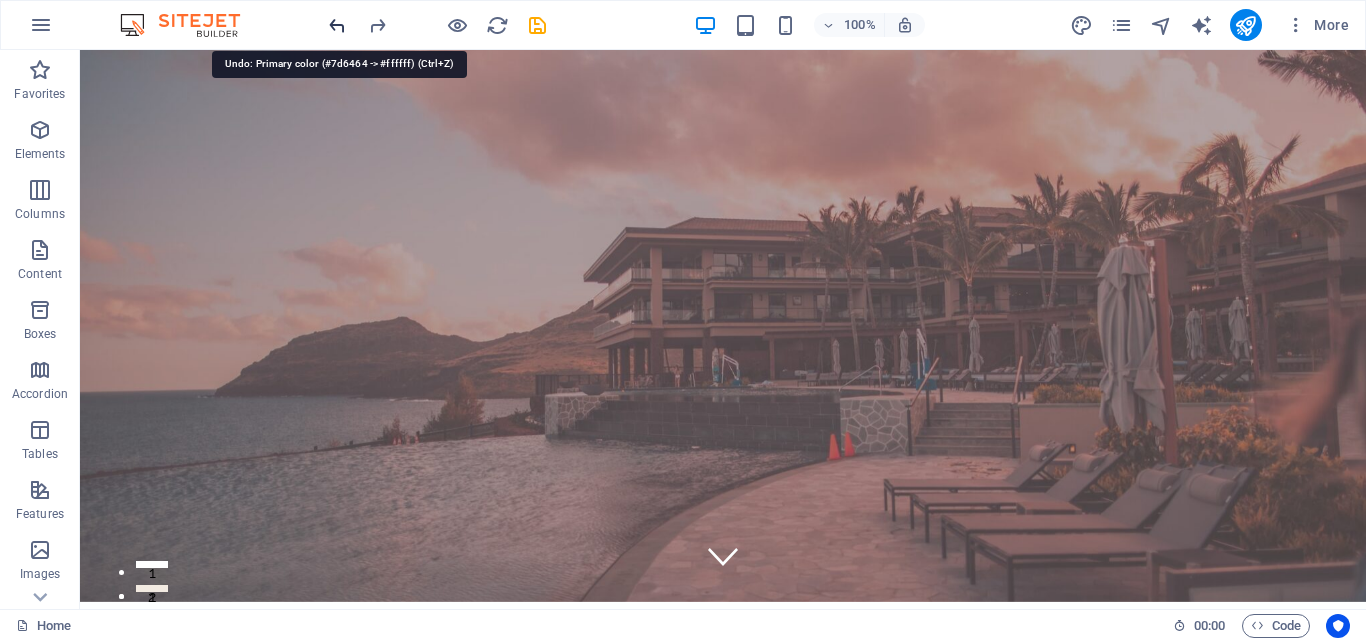 click at bounding box center (337, 25) 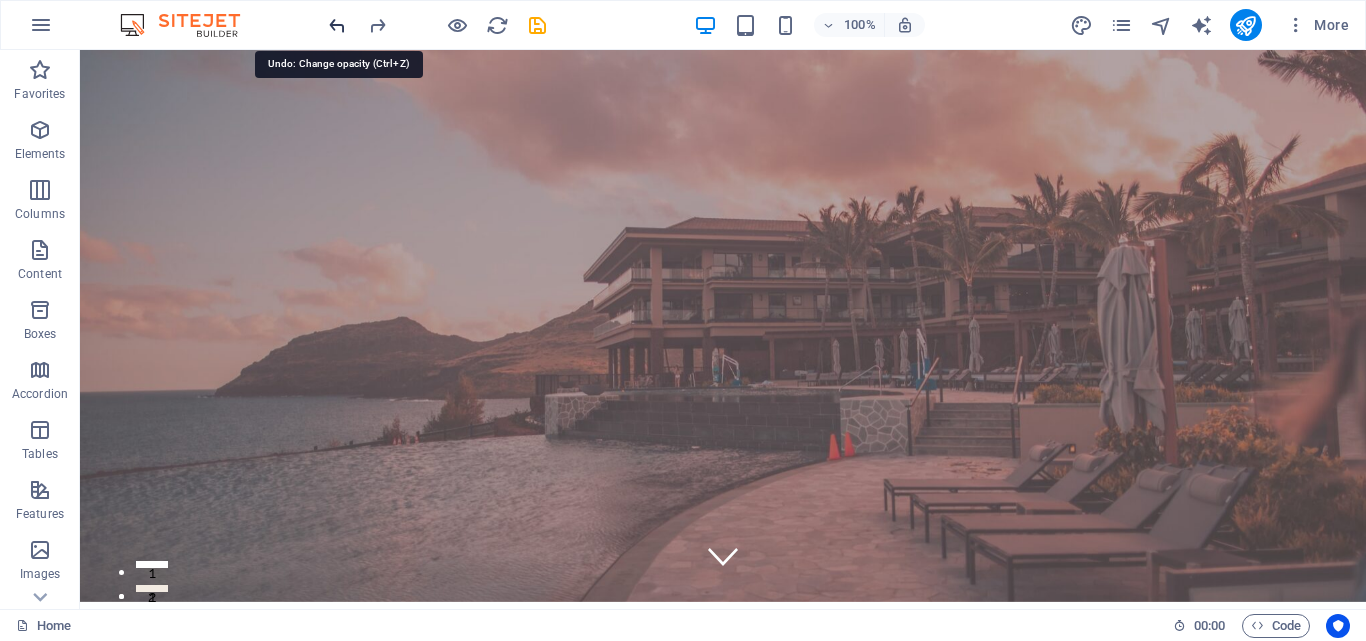 click at bounding box center (337, 25) 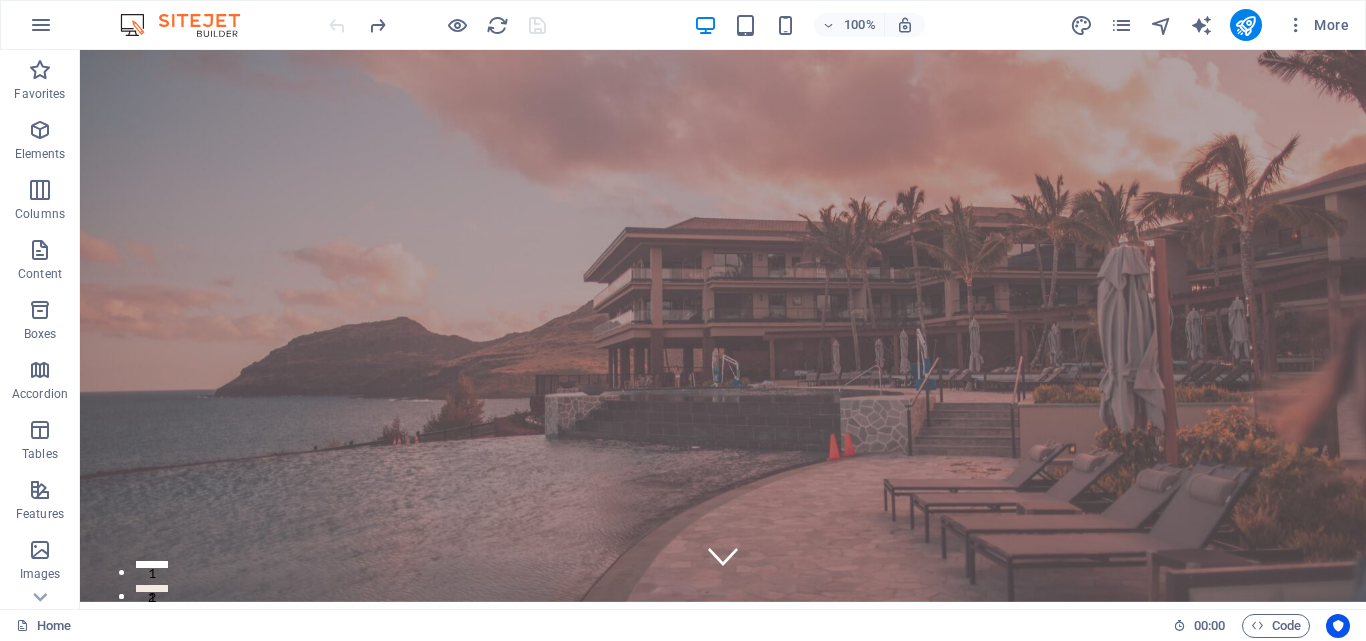 click at bounding box center (437, 25) 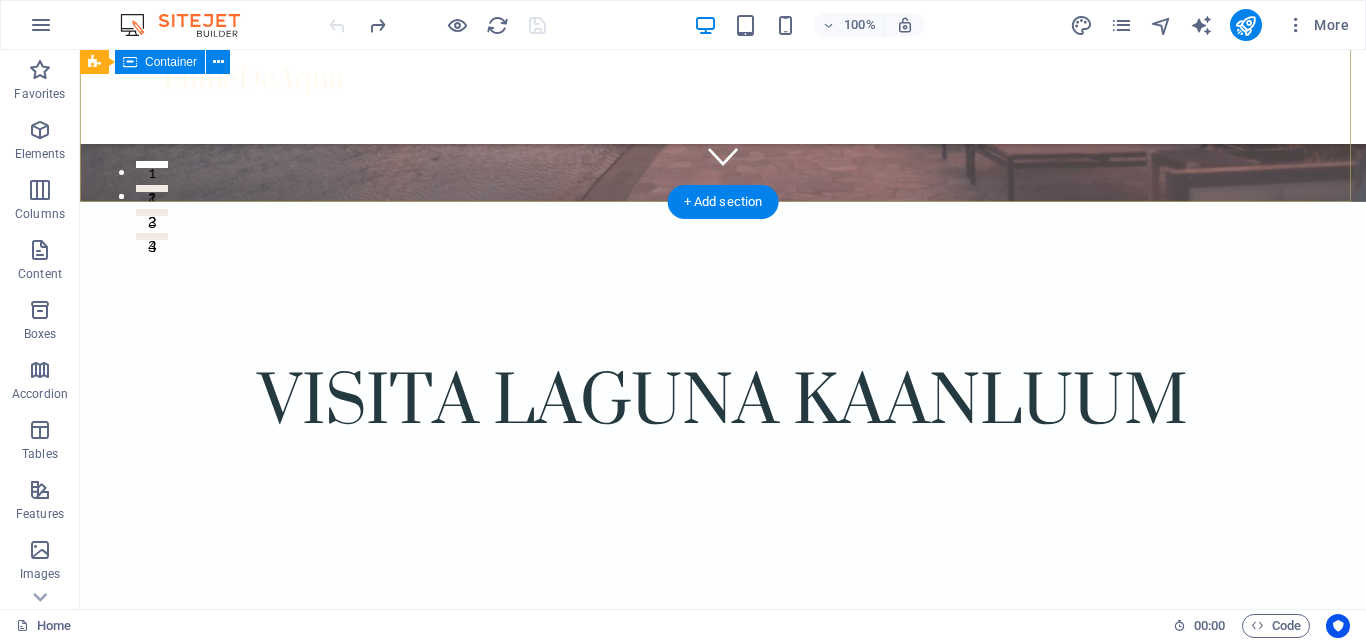 scroll, scrollTop: 7, scrollLeft: 0, axis: vertical 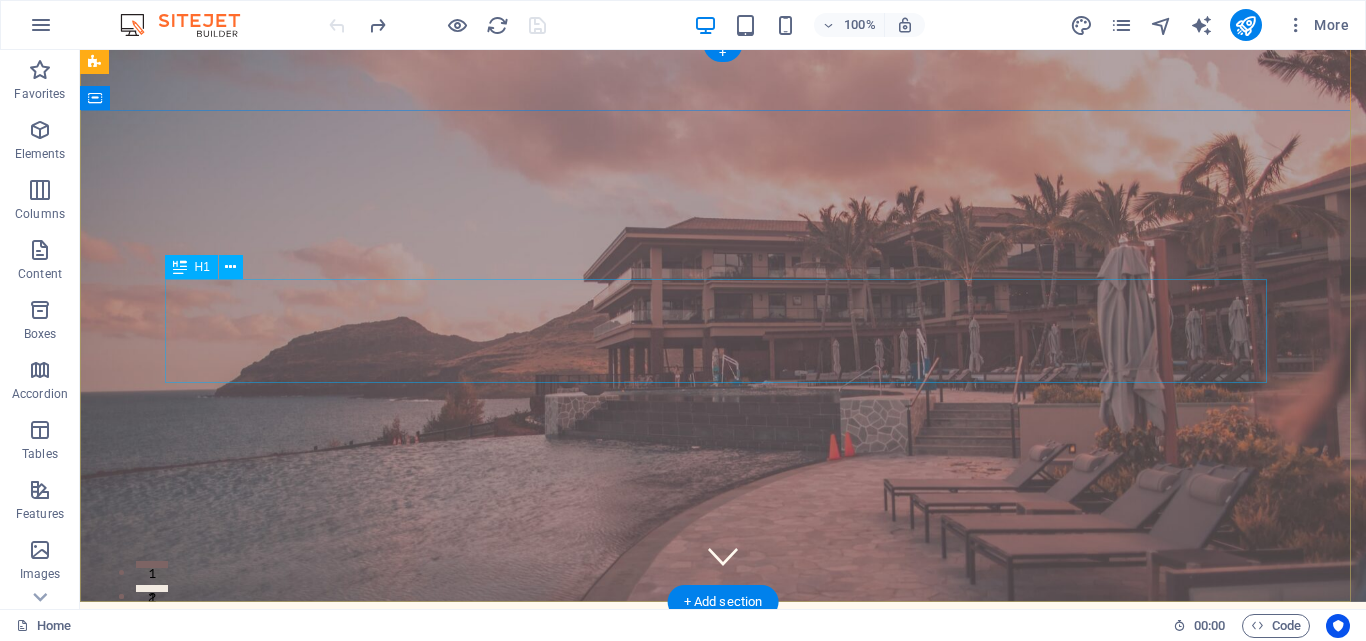 click on "VISITA LAGUNA KAANLUUM" at bounding box center [723, 833] 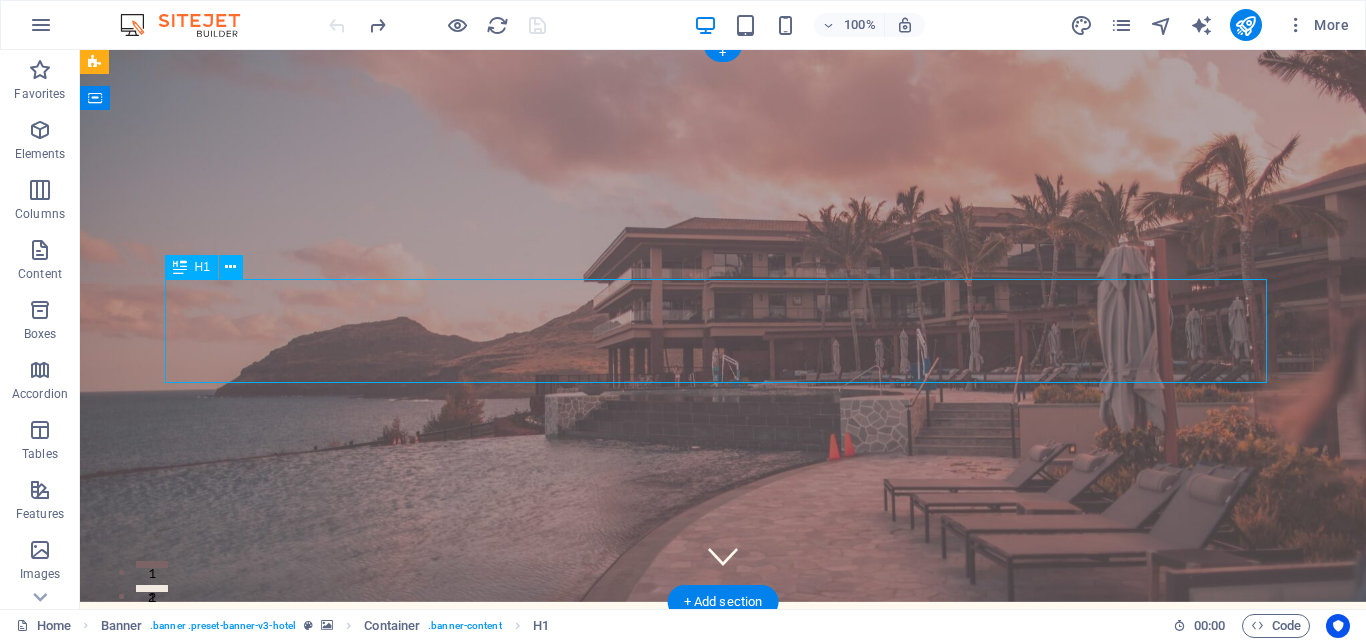 click on "VISITA LAGUNA KAANLUUM" at bounding box center [723, 833] 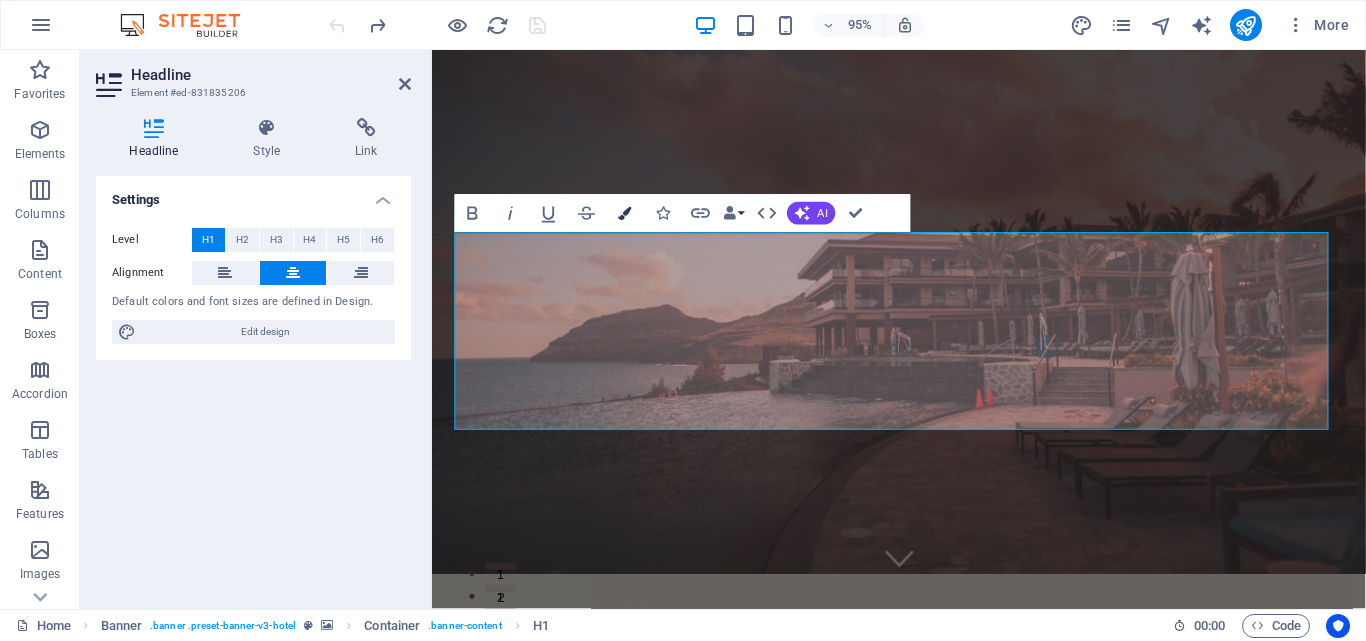 click on "Colors" at bounding box center (625, 213) 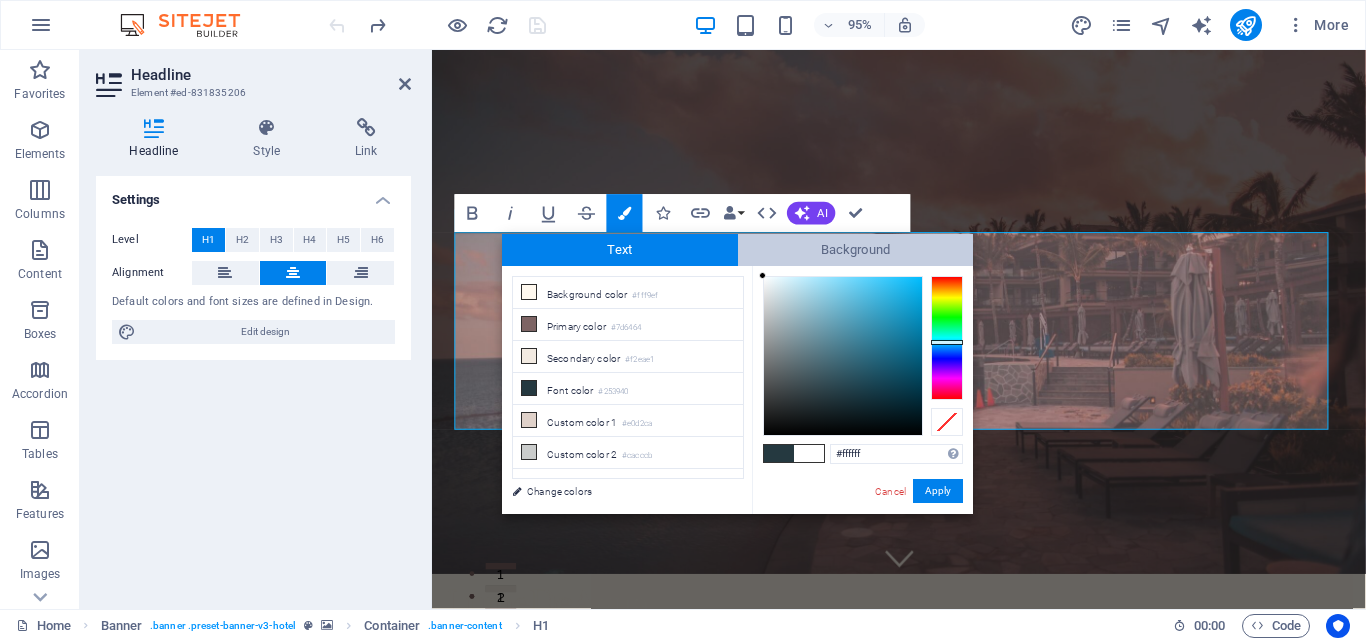 drag, startPoint x: 829, startPoint y: 392, endPoint x: 758, endPoint y: 260, distance: 149.88329 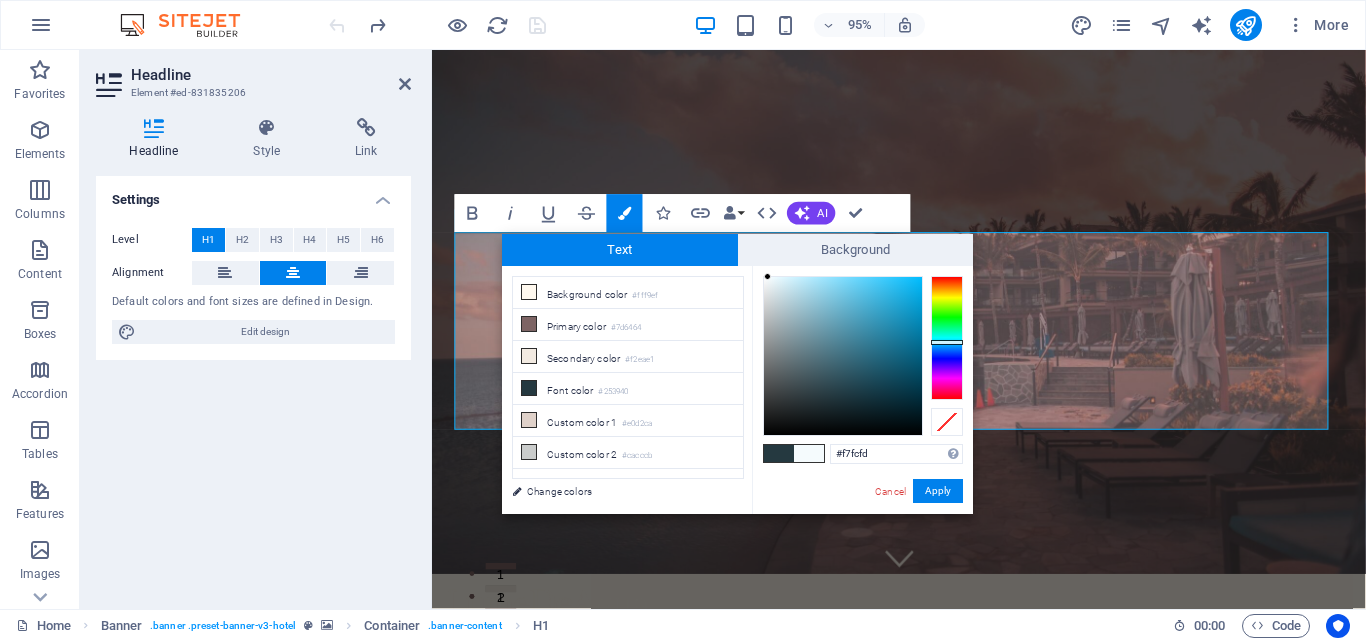 type on "#f8fcfd" 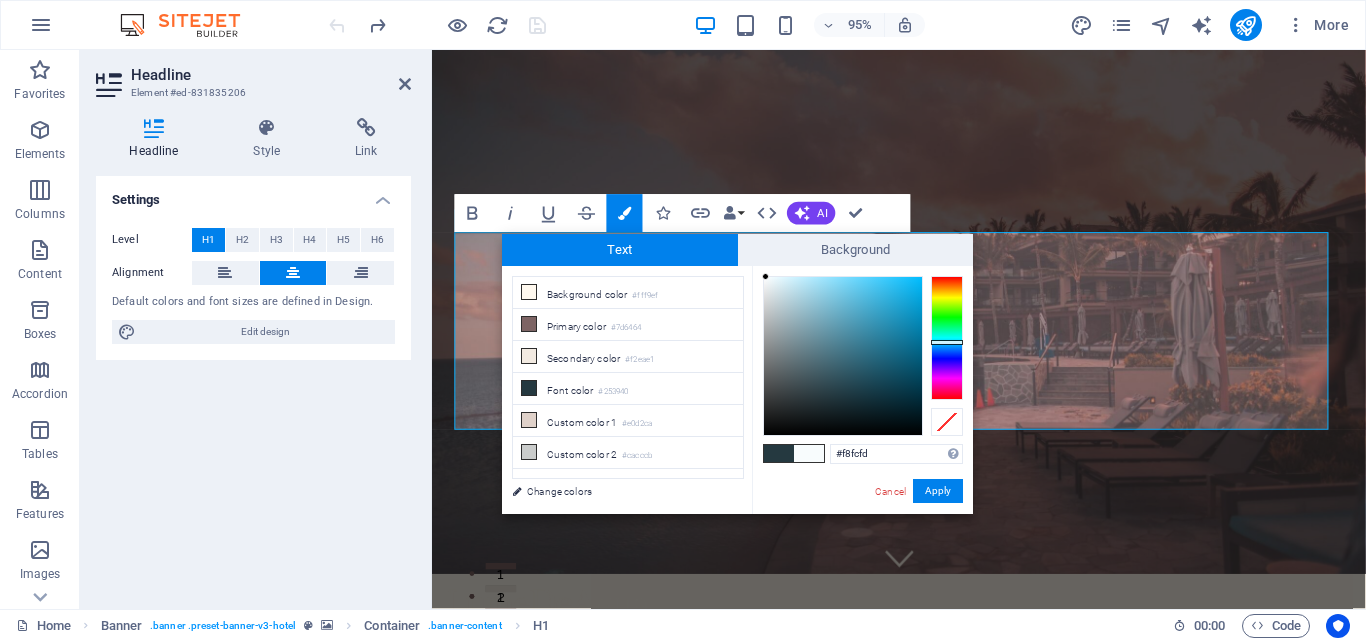 click at bounding box center [765, 276] 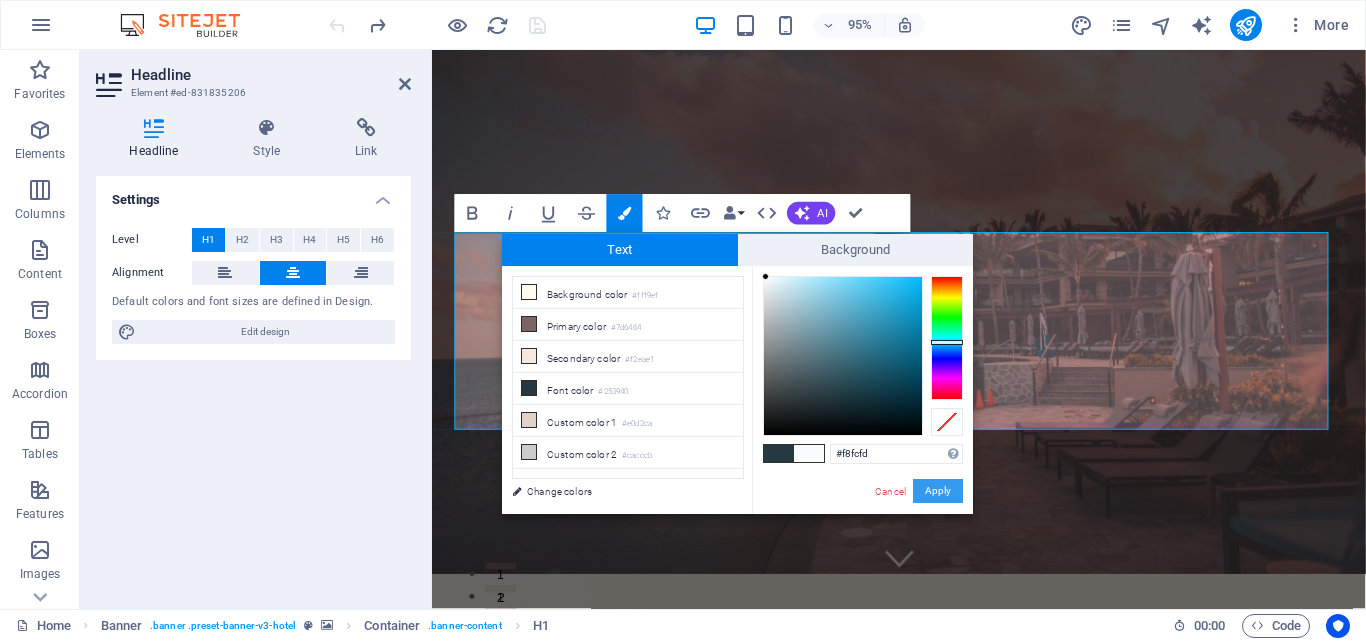 click on "Apply" at bounding box center (938, 491) 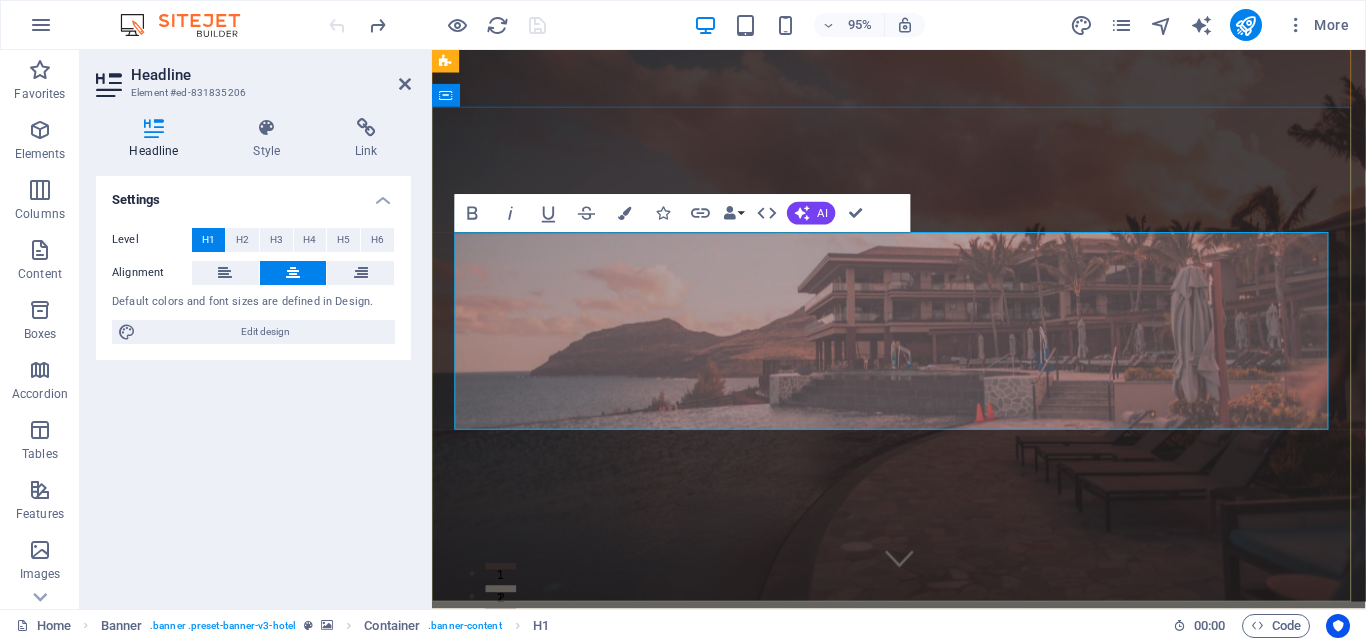 click on "VISITA LAGUNA KAANLUUM" at bounding box center (924, 861) 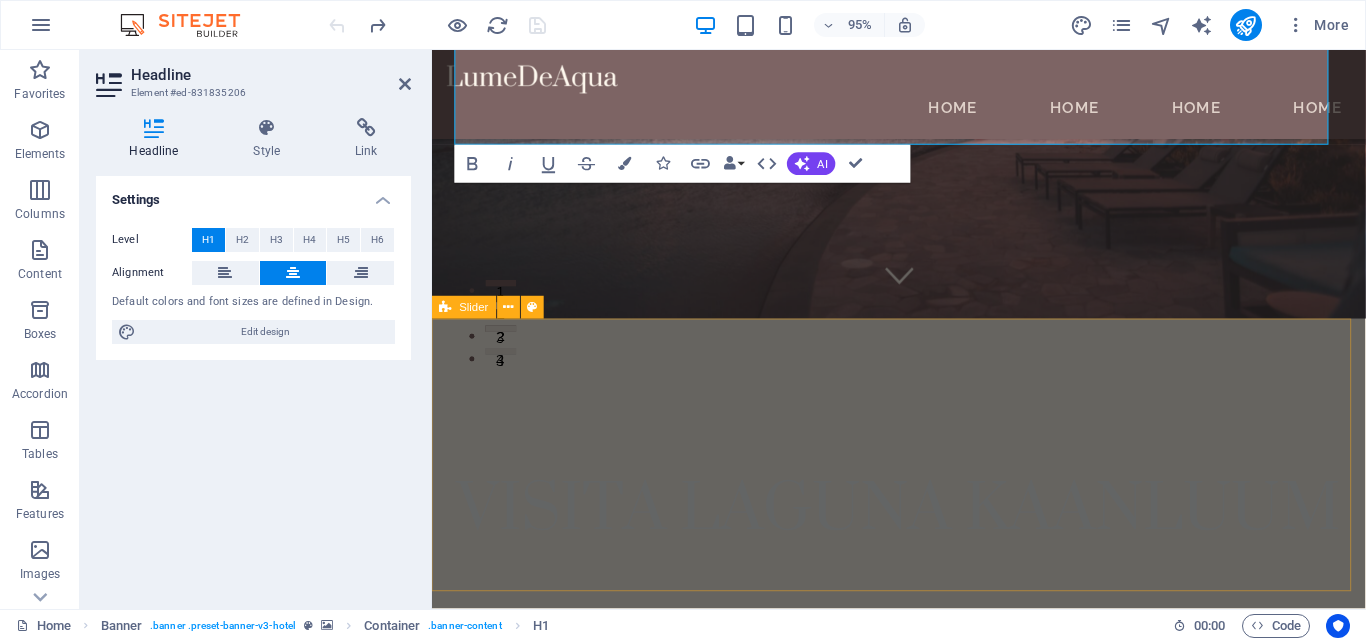 scroll, scrollTop: 105, scrollLeft: 0, axis: vertical 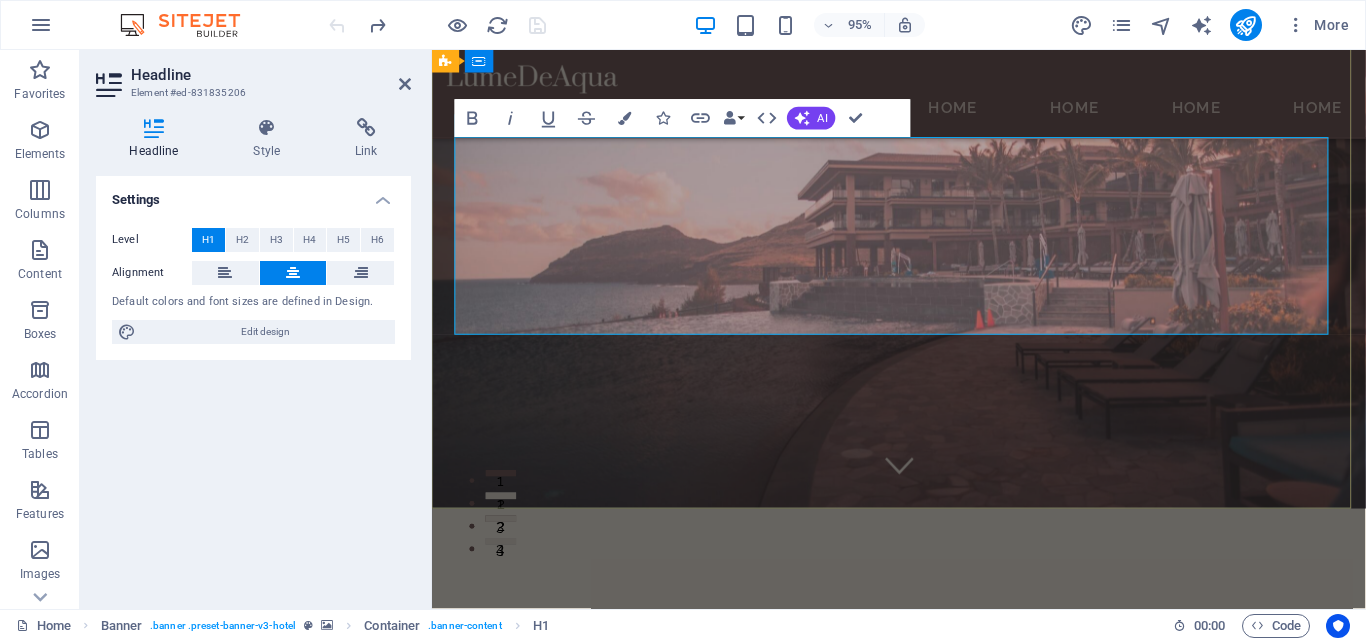 click on "VISITA LAGUNA KAANLUUM" at bounding box center [924, 728] 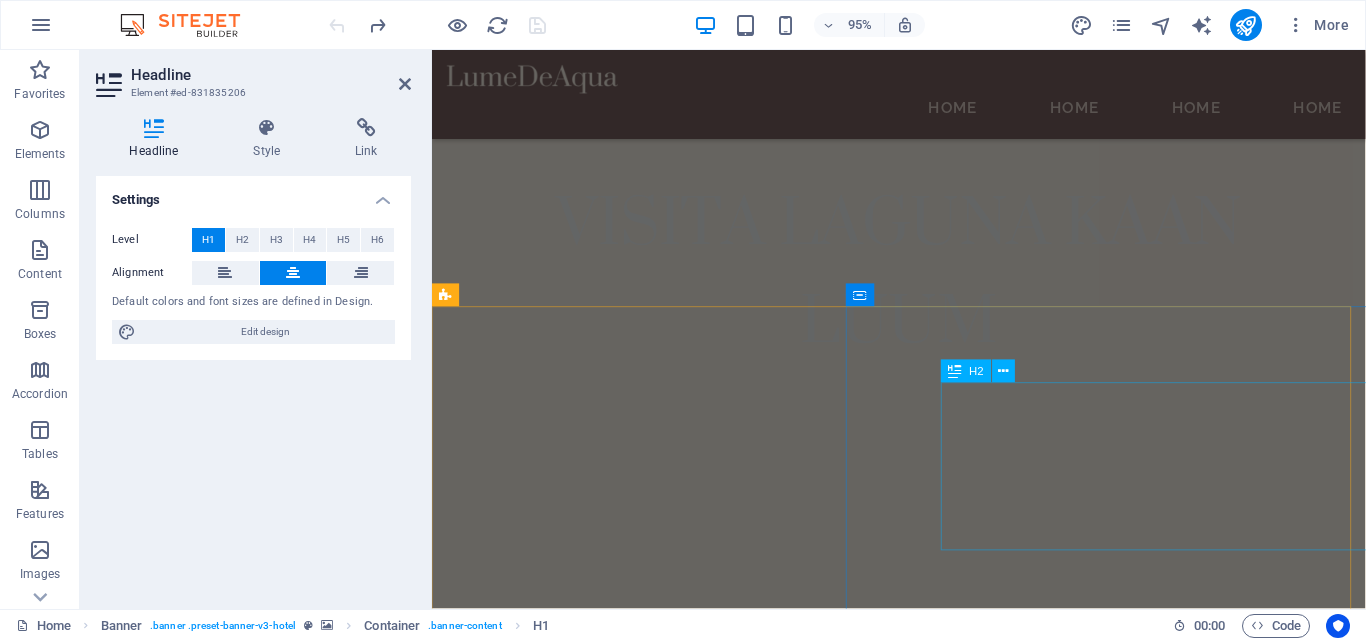 scroll, scrollTop: 1005, scrollLeft: 0, axis: vertical 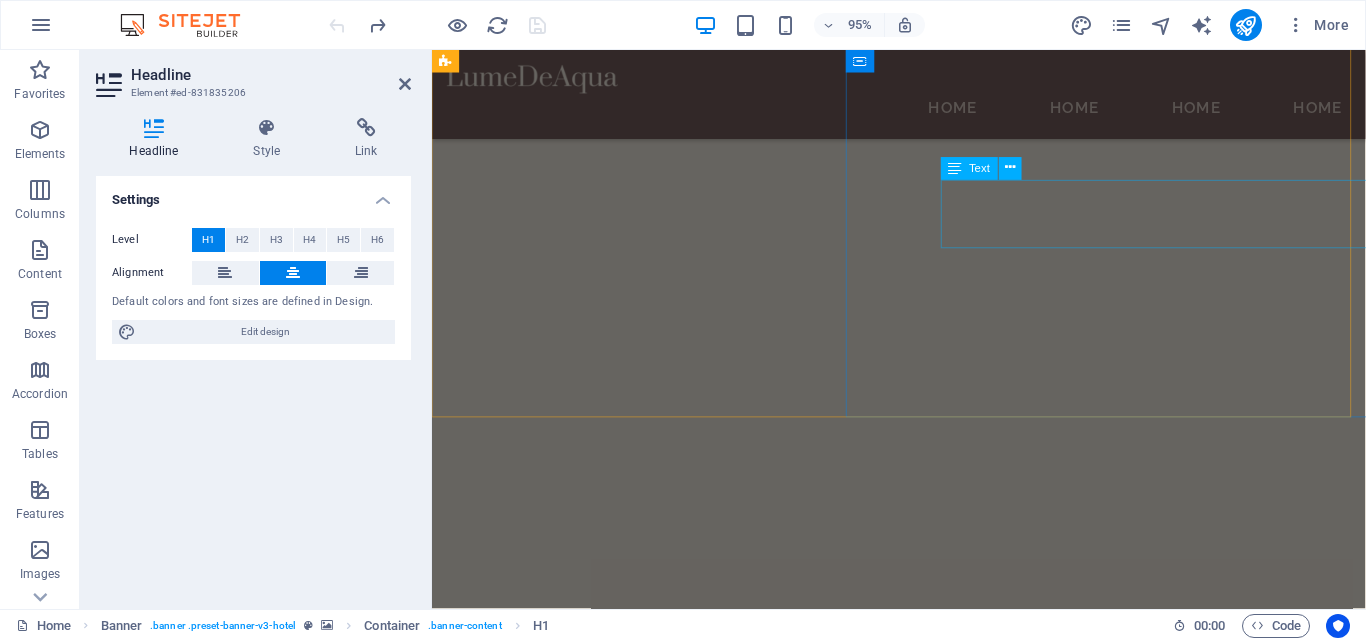 click on "PAGINA EN CONSTRUCCIÓN  WEB UNDER CONSTRUCTION VISIT LAGUNA KAANLUUM" at bounding box center (973, 3241) 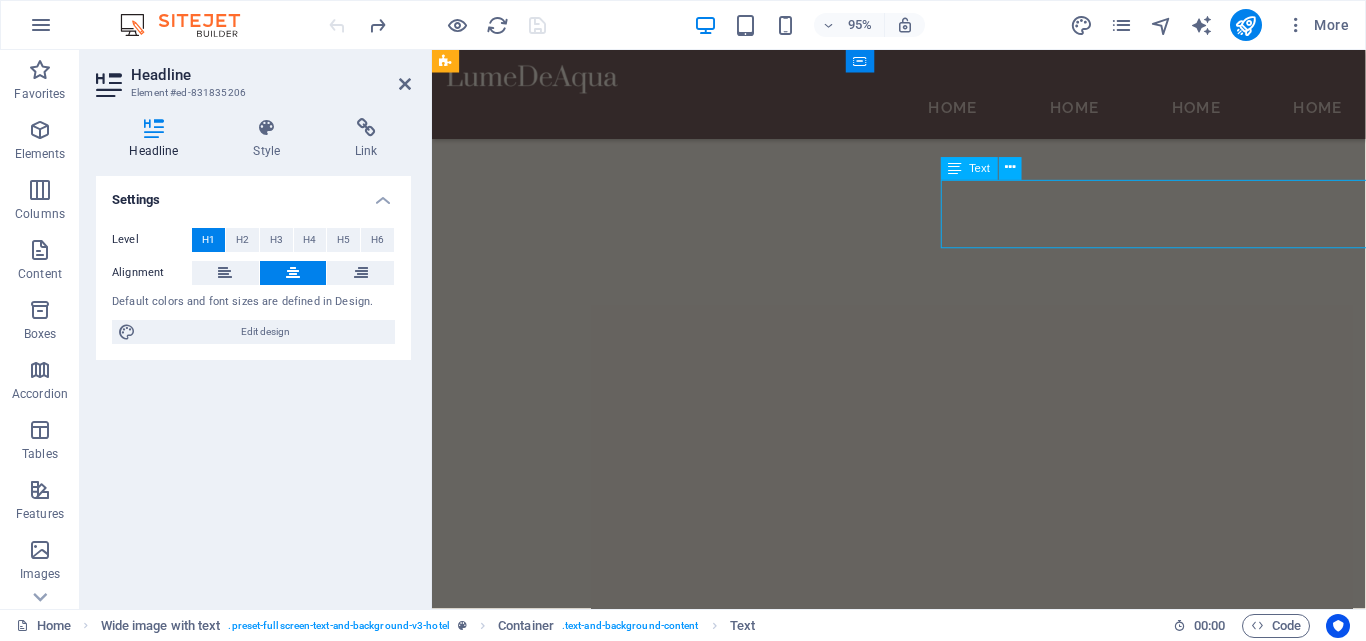 click on "PAGINA EN CONSTRUCCIÓN  WEB UNDER CONSTRUCTION VISIT LAGUNA KAANLUUM" at bounding box center (973, 3241) 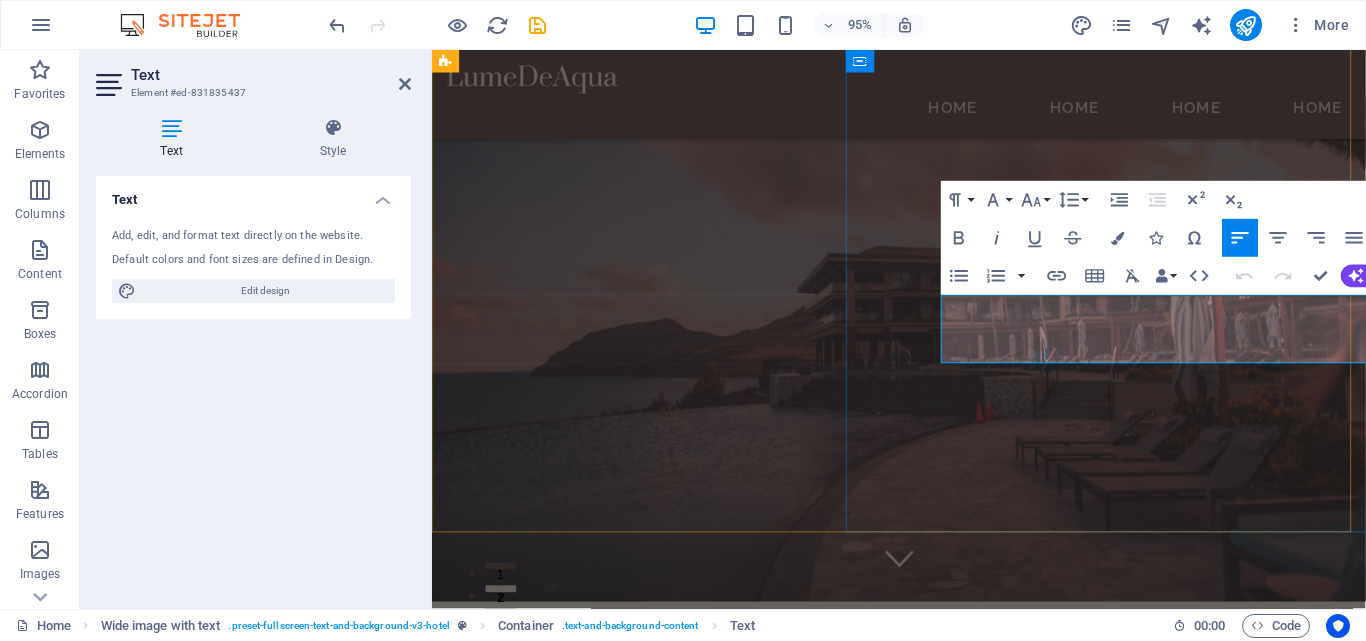 scroll, scrollTop: 1084, scrollLeft: 0, axis: vertical 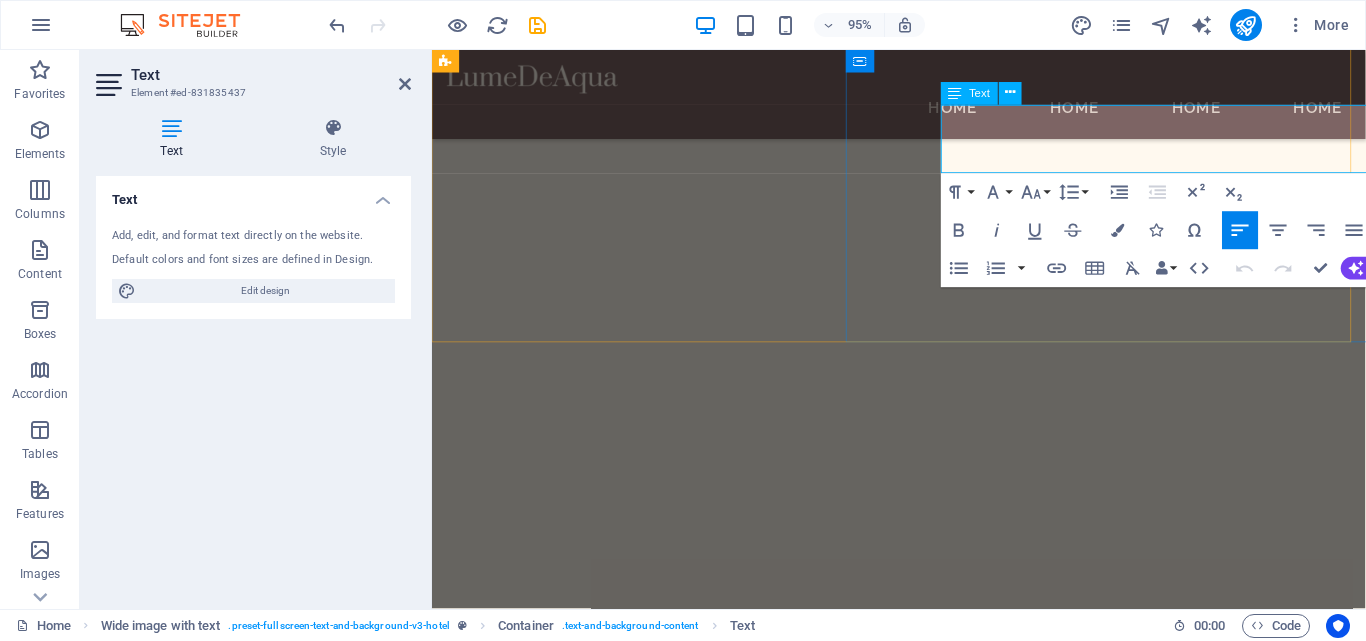 click on "VISIT [LOCATION]" at bounding box center (973, 3186) 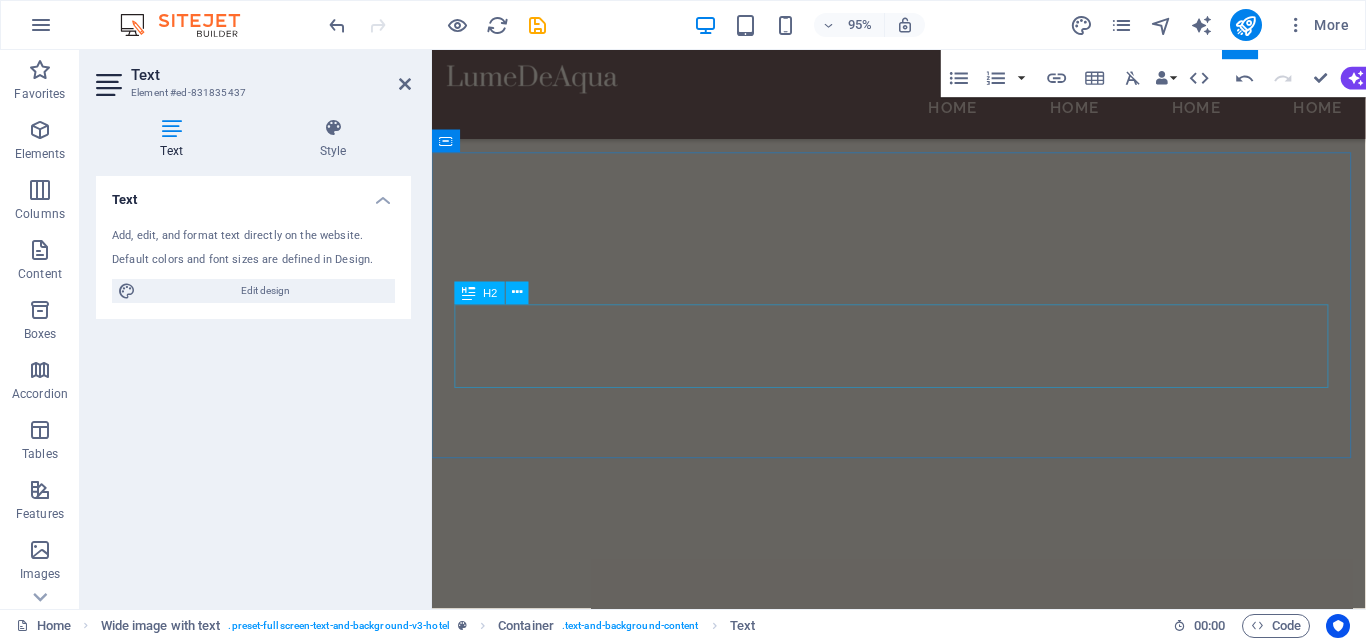 scroll, scrollTop: 1284, scrollLeft: 0, axis: vertical 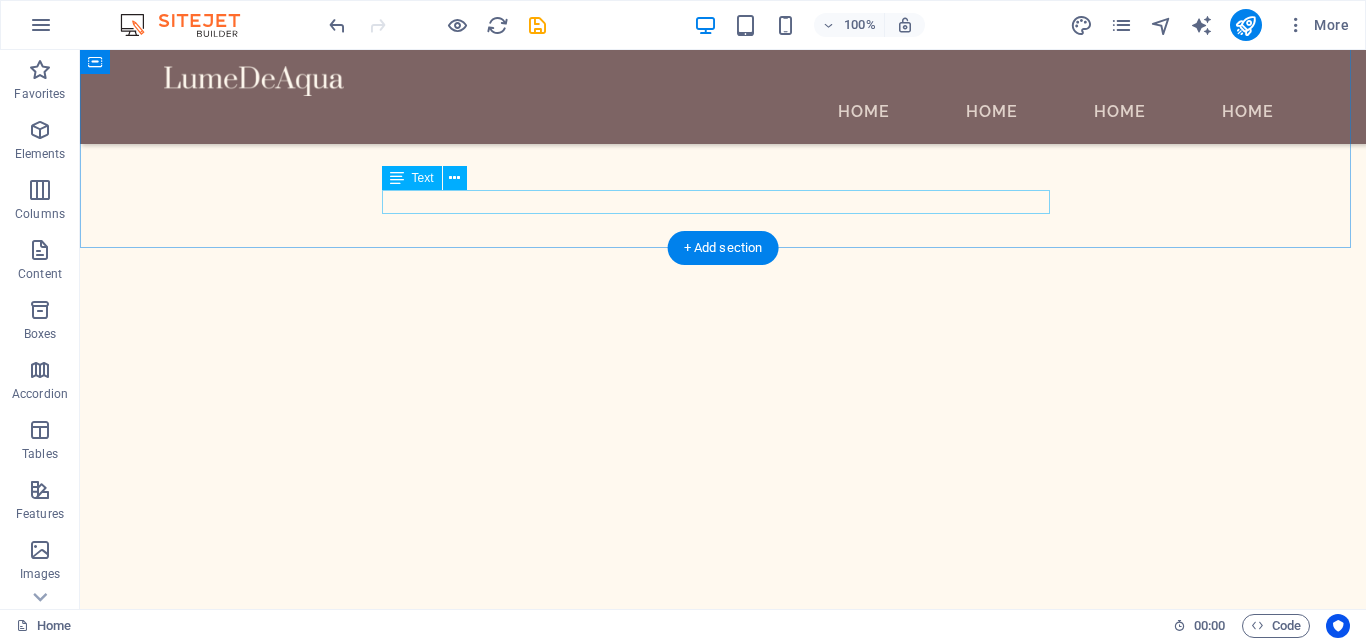 click on "LAGUNA KAANLUUM EL MEJOR LUGAR" at bounding box center [723, 4181] 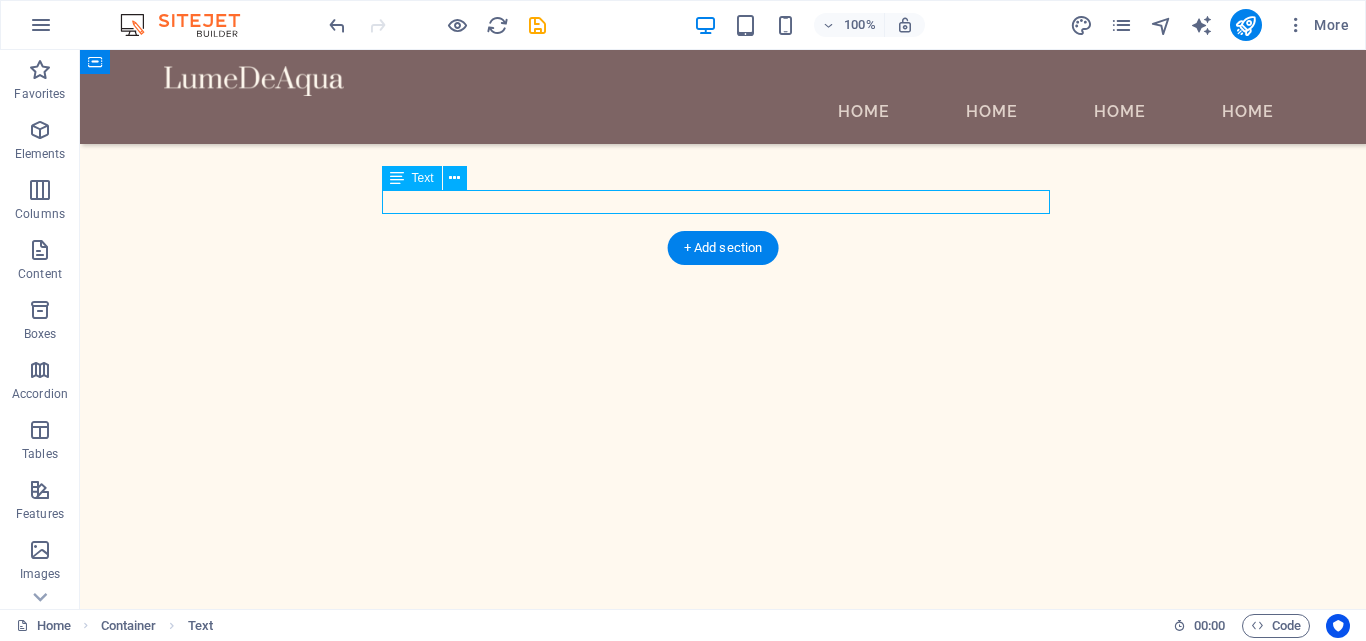 click on "LAGUNA KAANLUUM EL MEJOR LUGAR" at bounding box center (723, 4181) 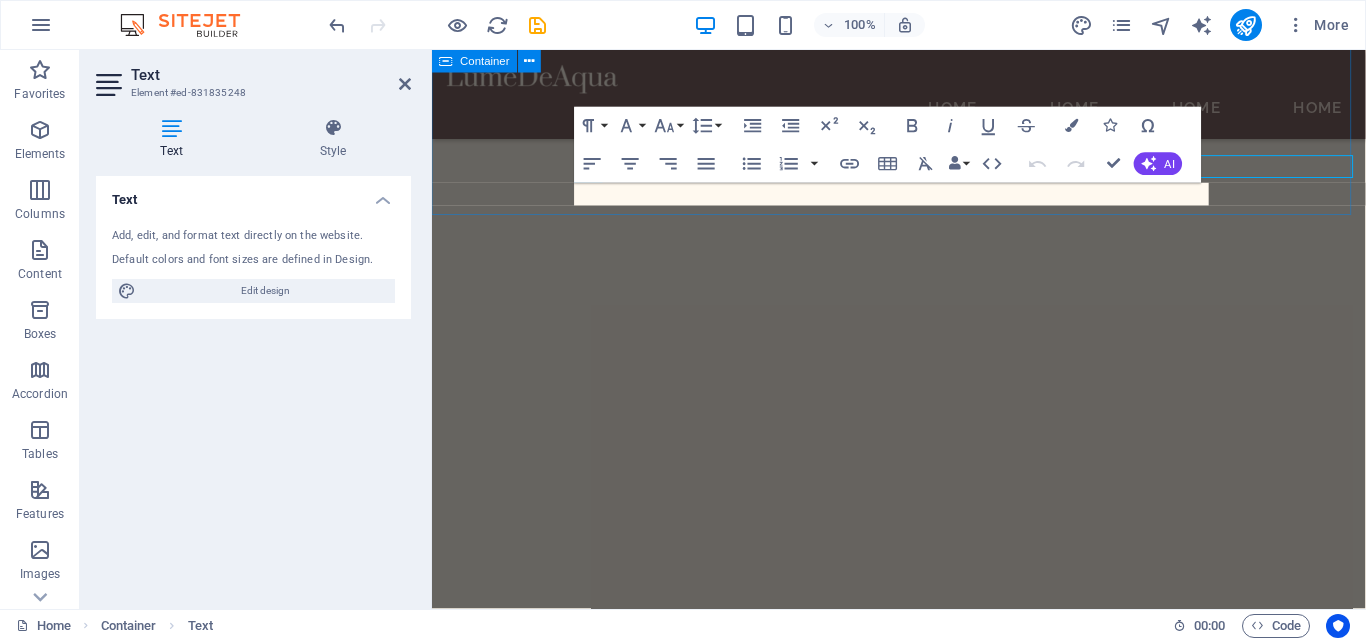 scroll, scrollTop: 1516, scrollLeft: 0, axis: vertical 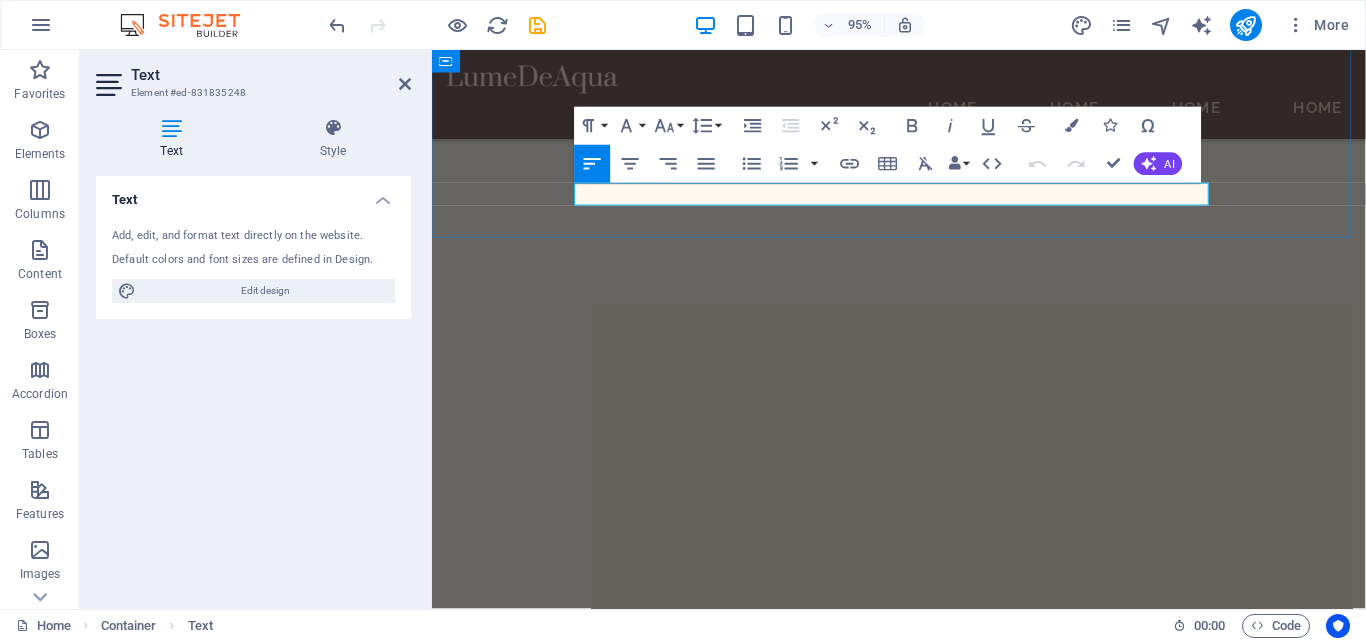 click on "LAGUNA KAANLUUM EL MEJOR LUGAR" at bounding box center [923, 3221] 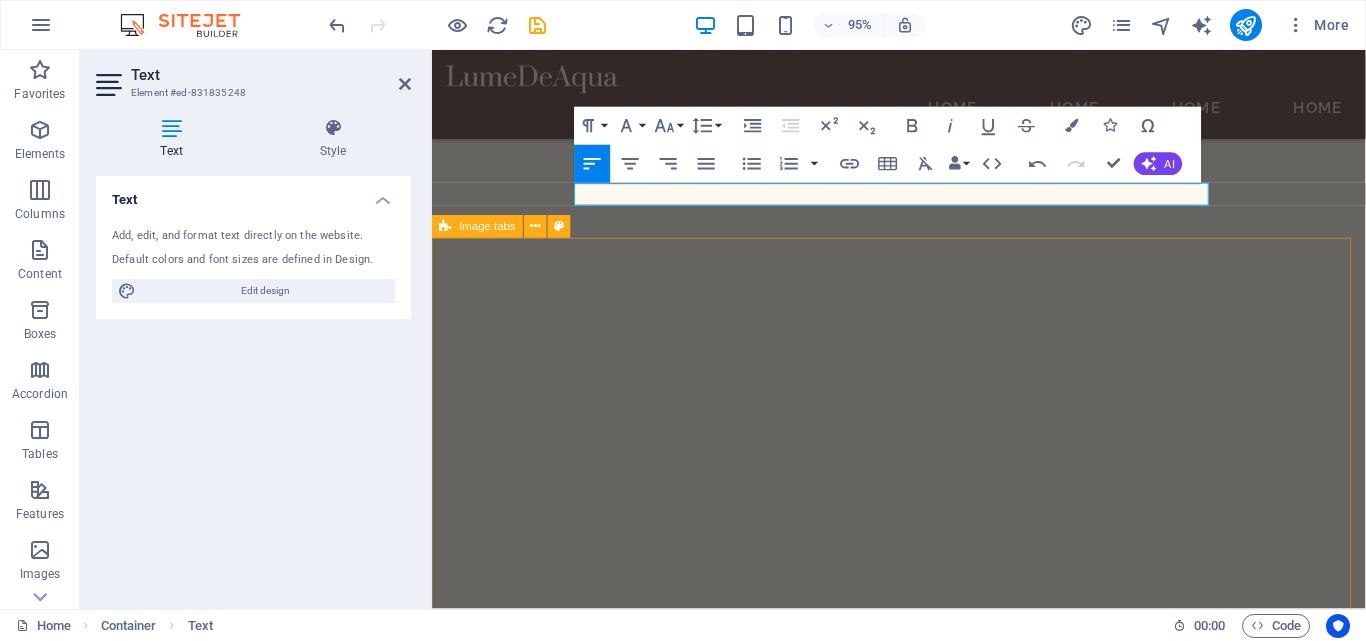 click on "COCINA DISFRUTA DE LOS PLATILLOS LOCALES RELAJANTE DISFRUTA DEL PARAISO VISITA LAGUNA KAANLUUM. EVENTOS LOS MEJORES EVENTOS EN LAGUNA KAANLUUM" at bounding box center (923, 3822) 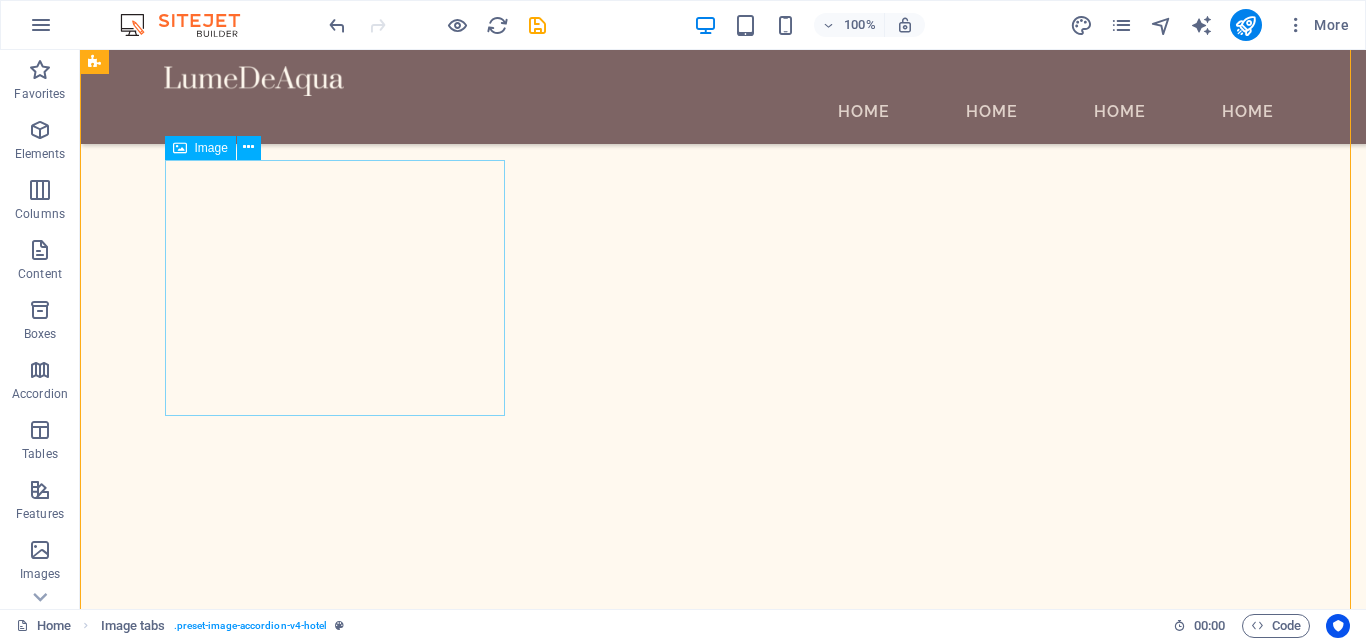 scroll, scrollTop: 2163, scrollLeft: 0, axis: vertical 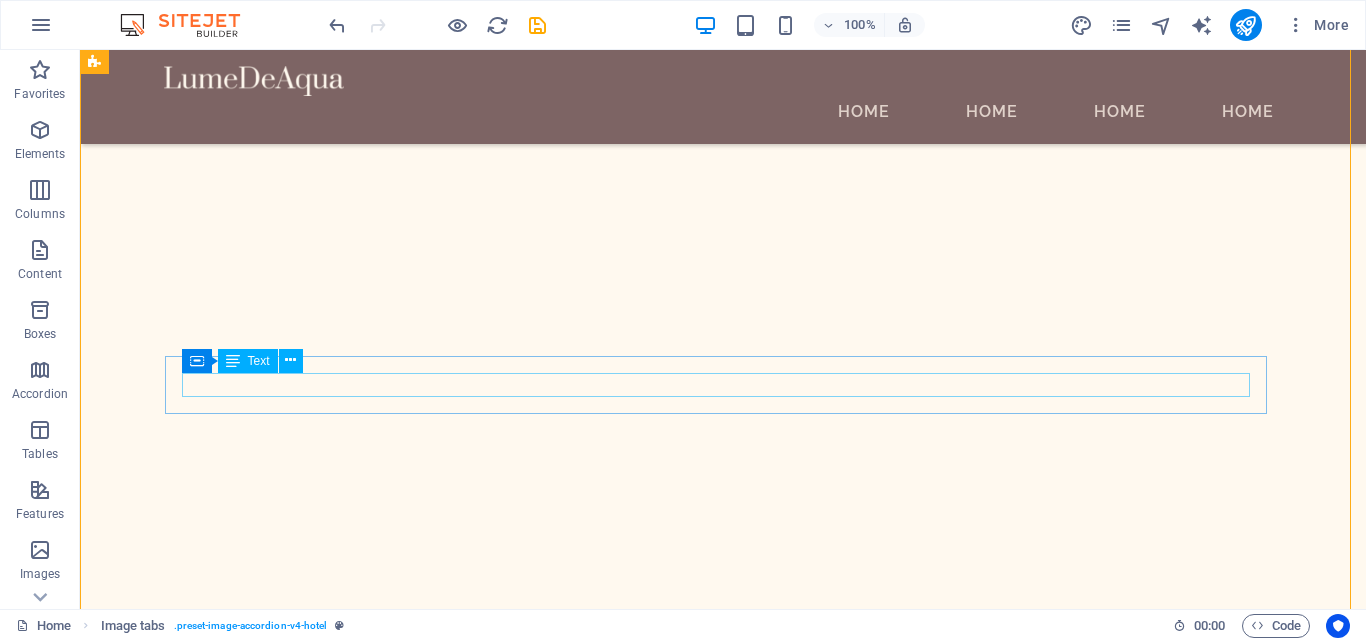 click on "DISFRUTA DEL PARAISO VISITA [LOCATION]." at bounding box center (655, 4319) 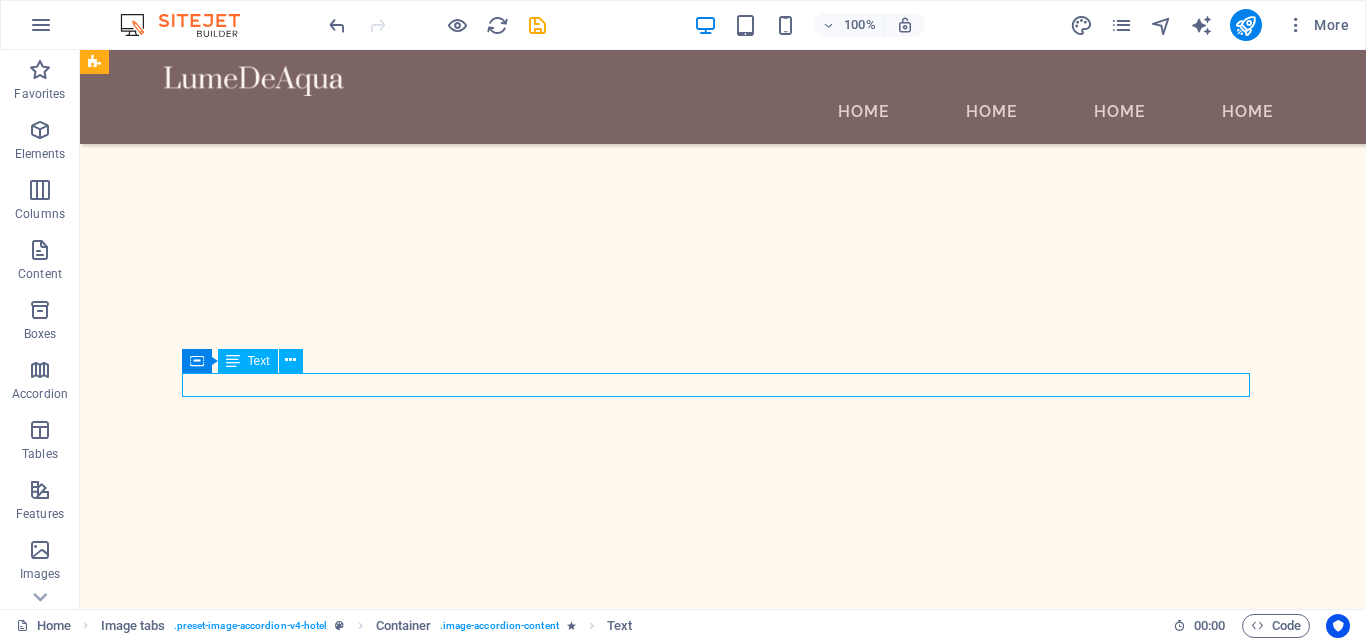 click on "DISFRUTA DEL PARAISO VISITA [LOCATION]." at bounding box center [655, 4319] 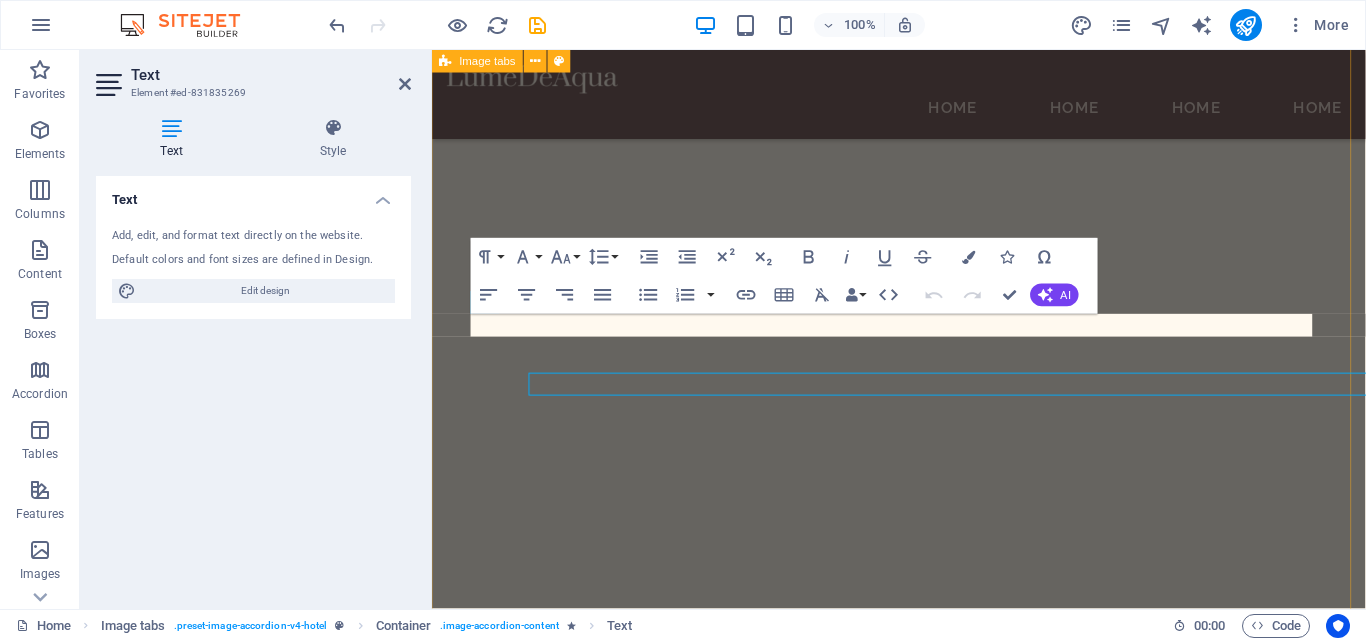 scroll, scrollTop: 2070, scrollLeft: 0, axis: vertical 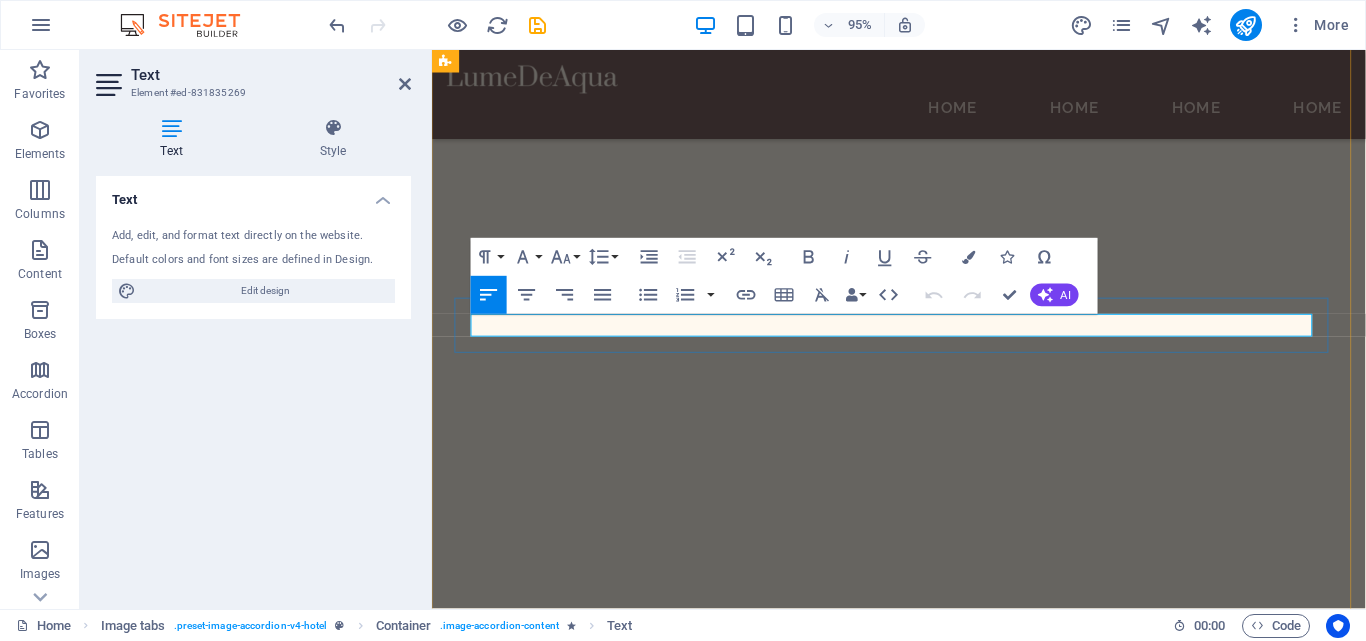 click on "DISFRUTA DEL PARAISO VISITA [LOCATION]." at bounding box center (923, 3322) 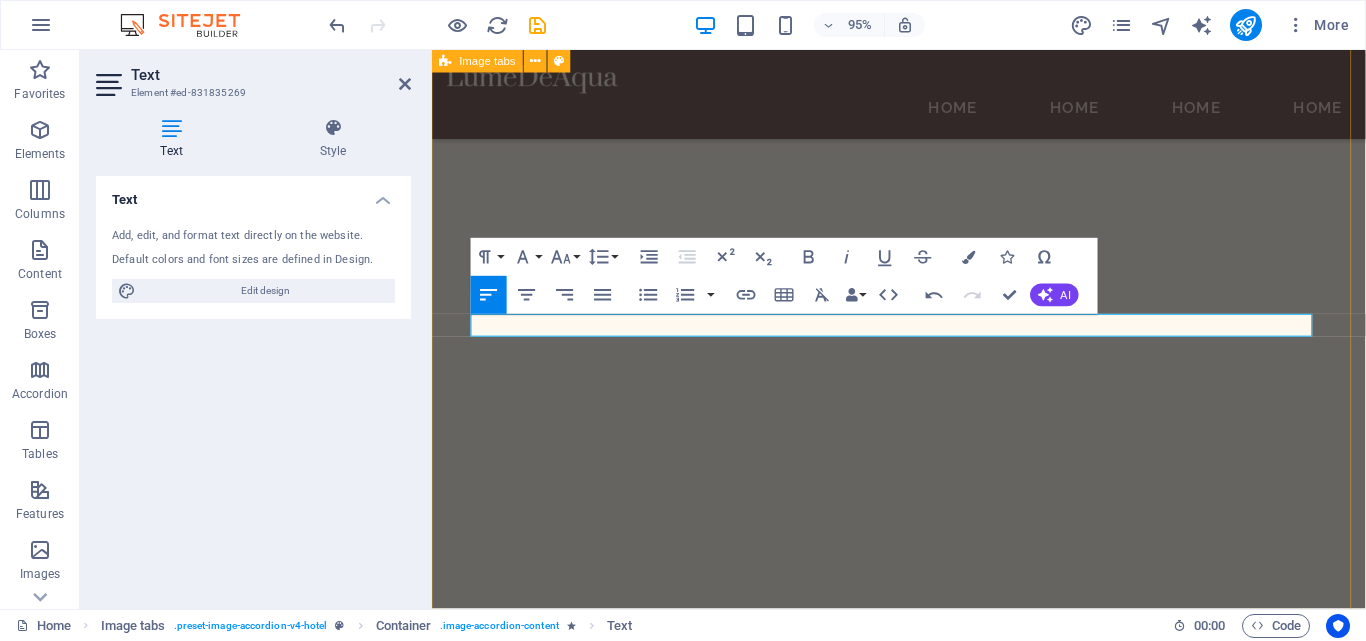 click on "COCINA DISFRUTA DE LOS PLATILLOS LOCALES RELAJANTE DISFRUTA DEL PARAISO VISITA LAGUNA KAAN  LUUM. EVENTOS LOS MEJORES EVENTOS EN LAGUNA KAANLUUM" at bounding box center (923, 3268) 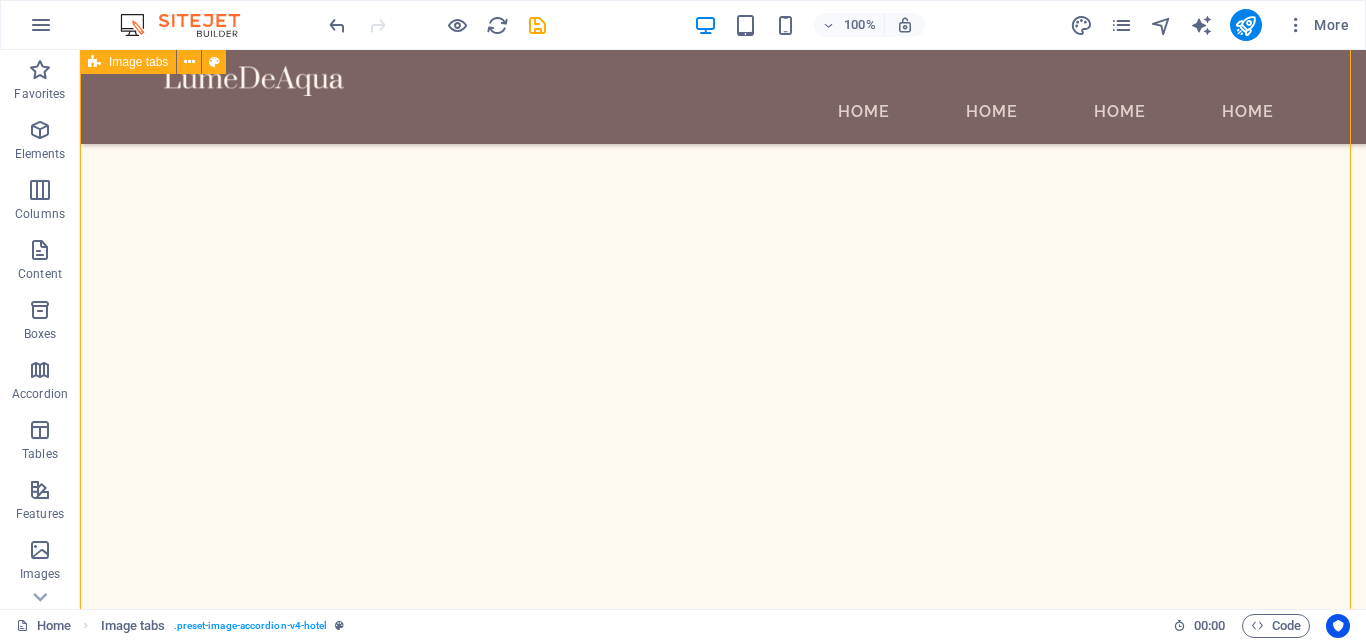 scroll, scrollTop: 2708, scrollLeft: 0, axis: vertical 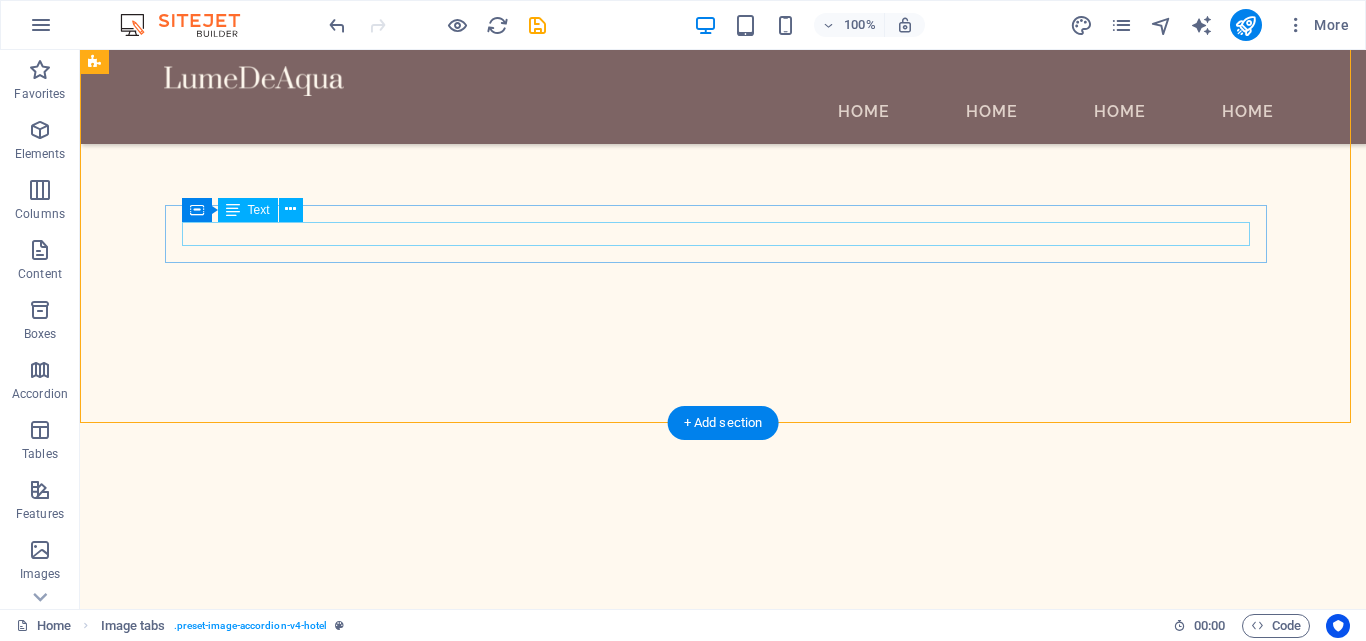 click on "LOS MEJORES EVENTOS EN LAGUNA KAANLUUM" at bounding box center [655, 4128] 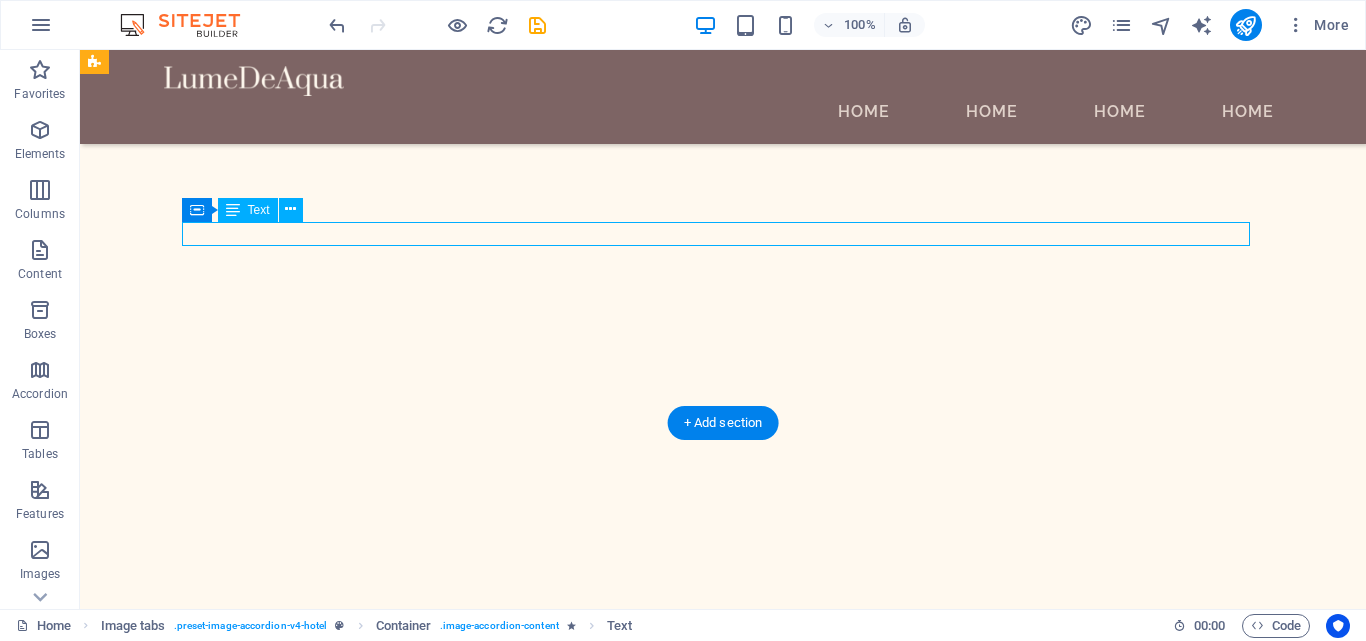 click on "LOS MEJORES EVENTOS EN LAGUNA KAANLUUM" at bounding box center [655, 4128] 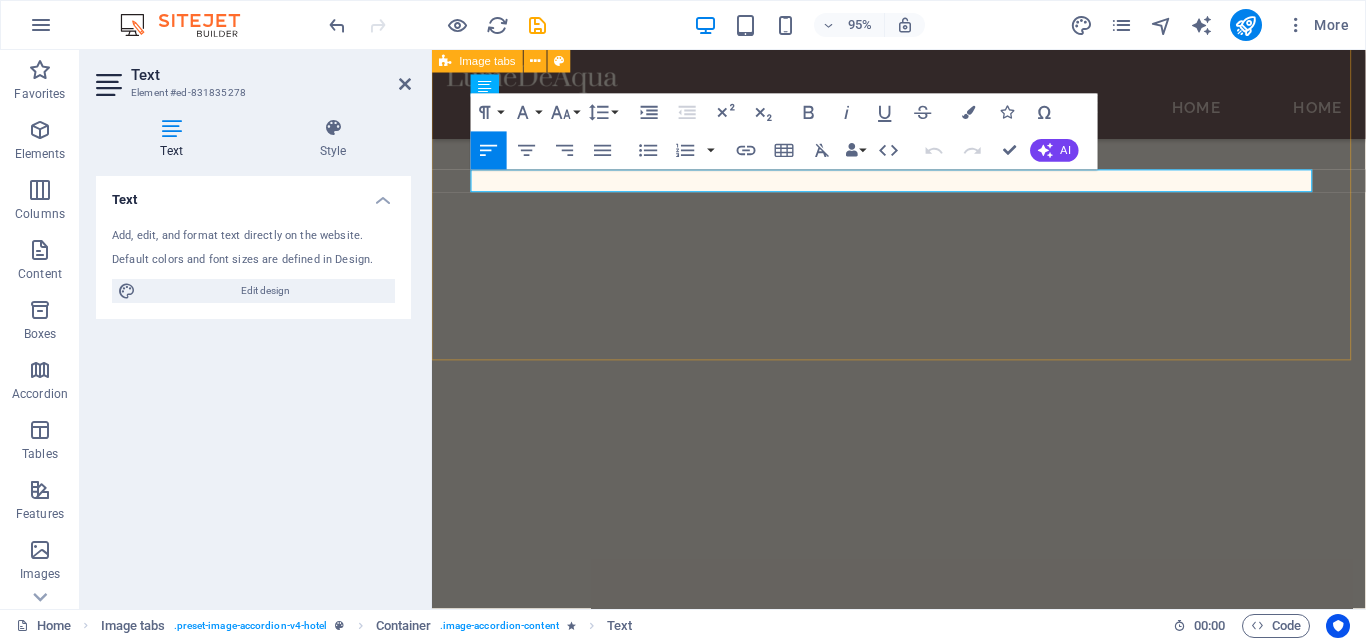 scroll, scrollTop: 2570, scrollLeft: 0, axis: vertical 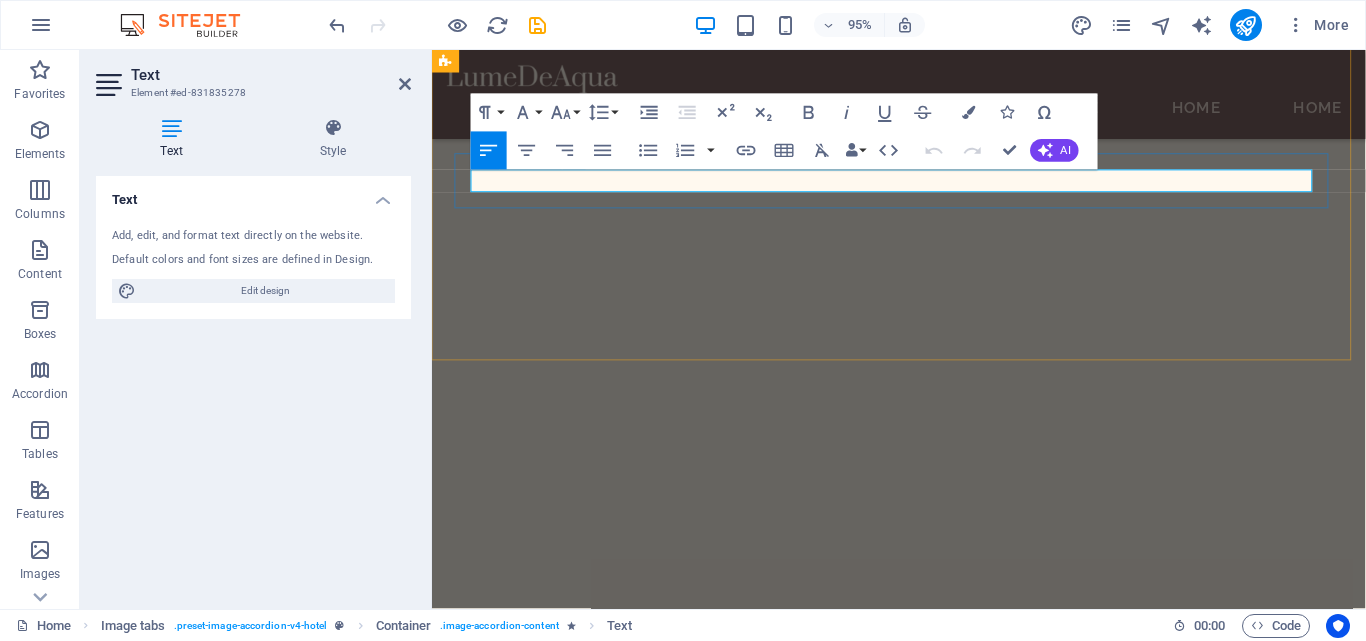 click on "LOS MEJORES EVENTOS EN LAGUNA KAANLUUM" at bounding box center (923, 3134) 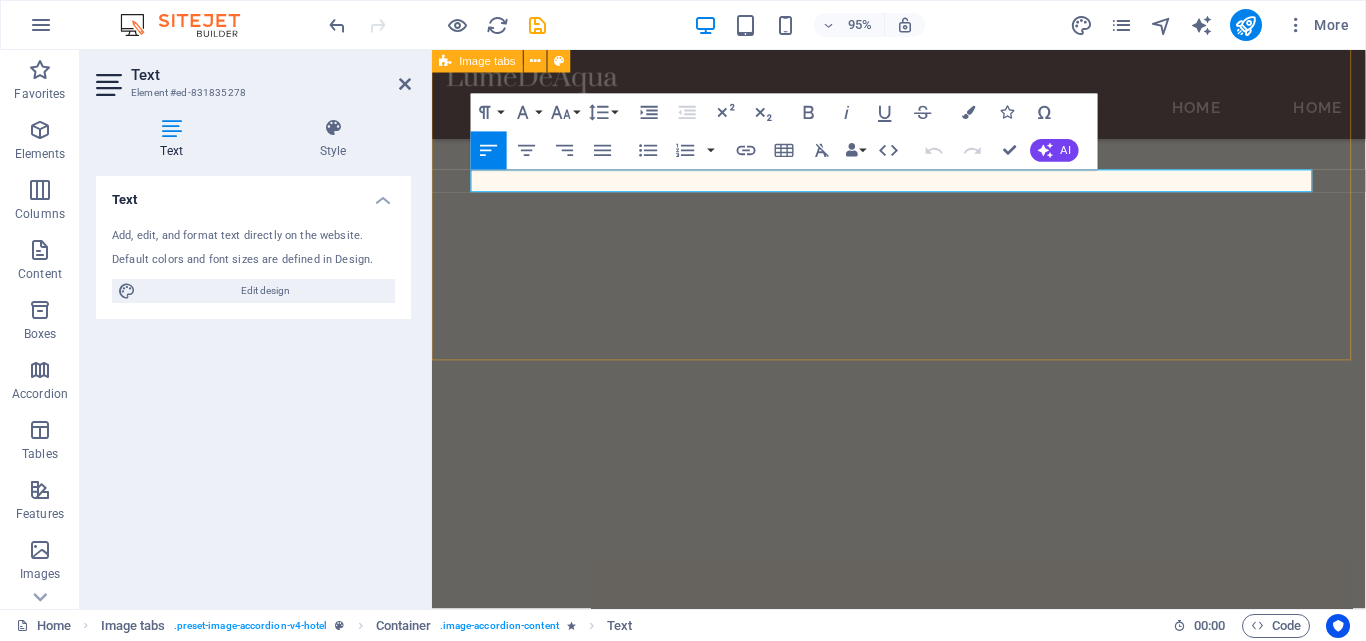 click on "COCINA DISFRUTA DE LOS PLATILLOS LOCALES RELAJANTE DISFRUTA DEL PARAISO VISITA LAGUNA KAAN LUUM. EVENTOS LOS MEJORES EVENTOS EN LAGUNA KAAN  LUUM" at bounding box center (923, 2768) 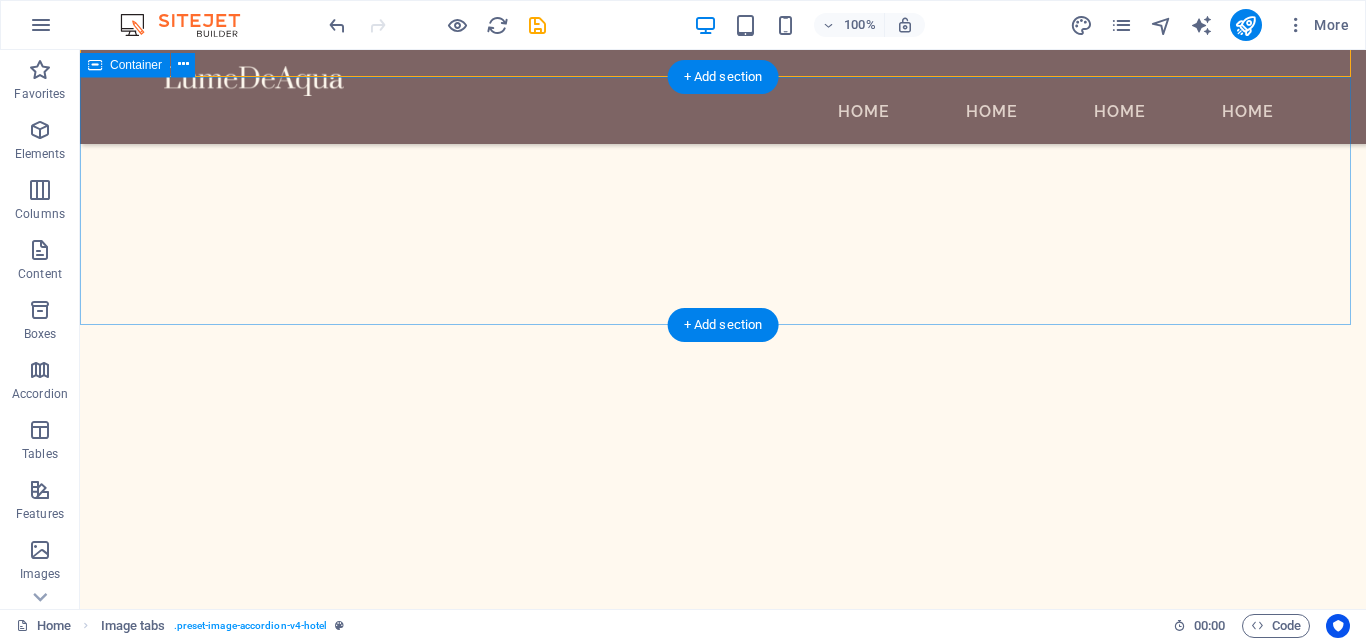 scroll, scrollTop: 3054, scrollLeft: 0, axis: vertical 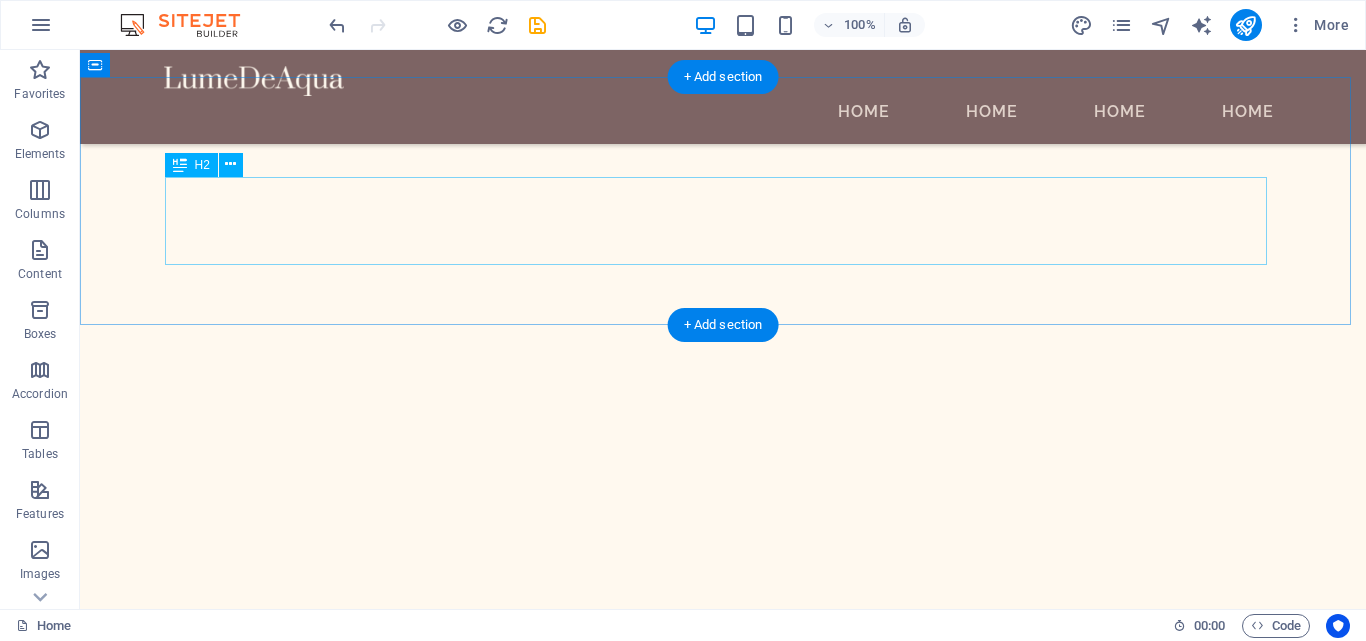 click on "QUEDATE EN LAGUNA KAANLUM" at bounding box center [723, 4115] 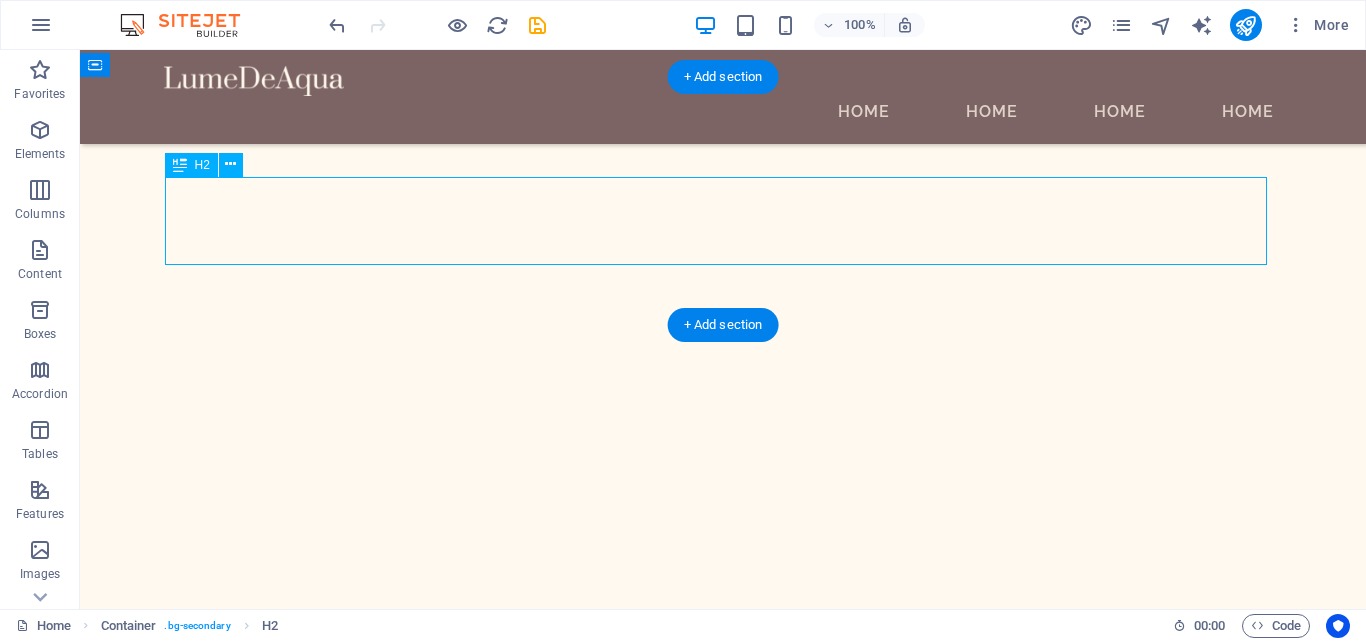 click on "QUEDATE EN LAGUNA KAANLUM" at bounding box center (723, 4115) 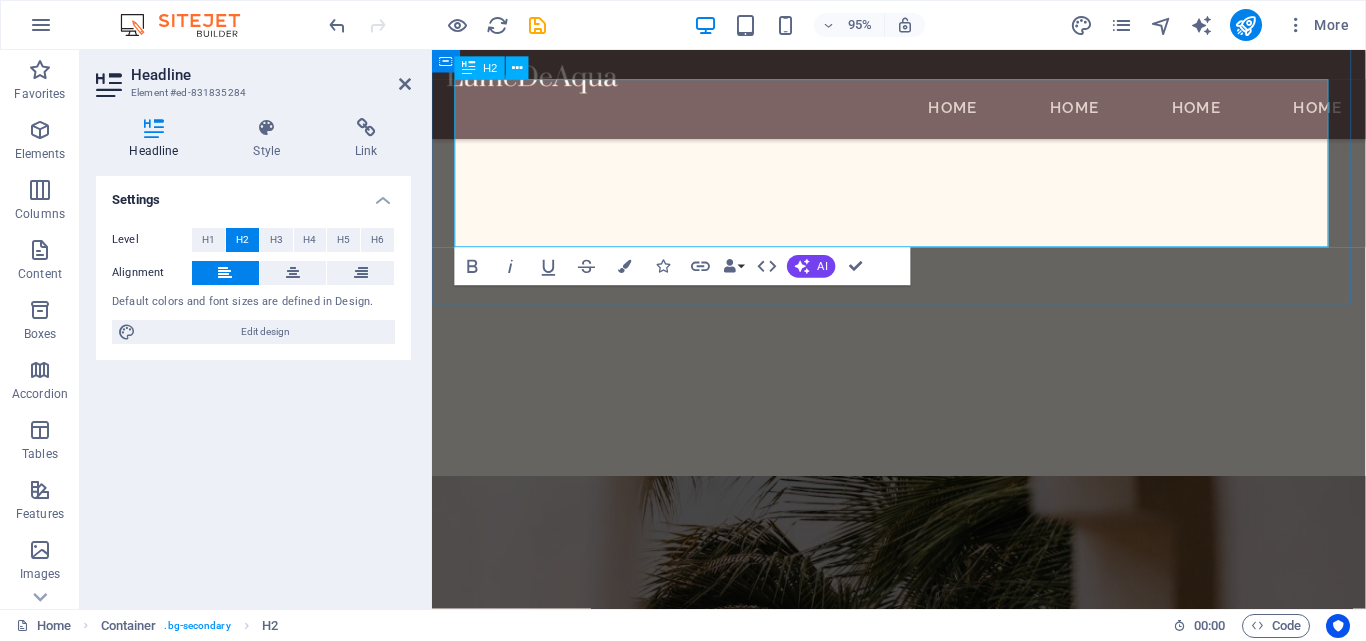 click on "QUEDATE EN LAGUNA KAANLUM" at bounding box center (923, 3115) 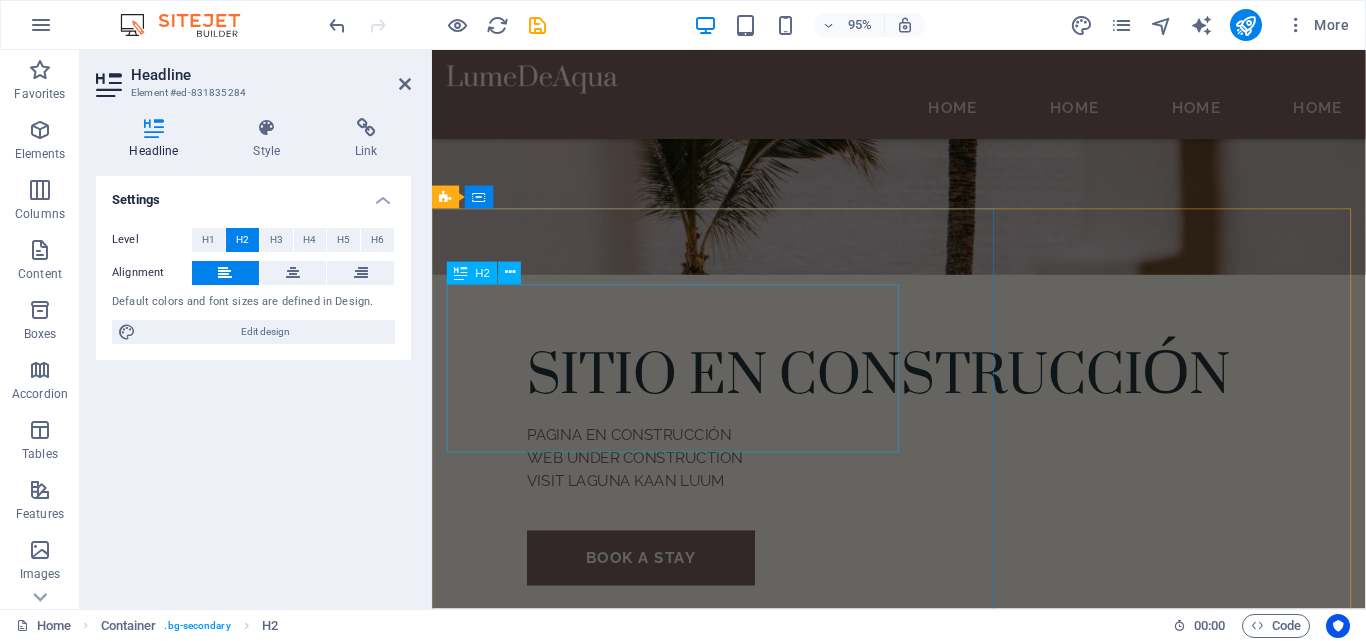 scroll, scrollTop: 3966, scrollLeft: 0, axis: vertical 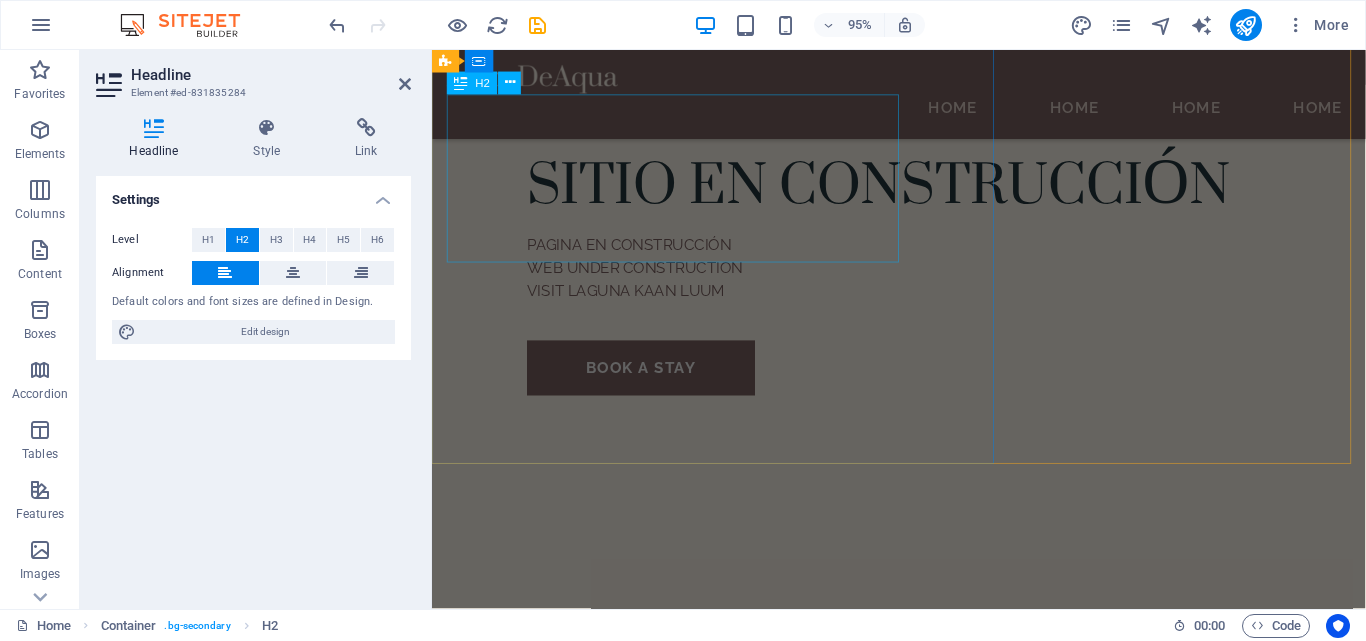 click on "Explora [LOCATION]" at bounding box center (881, 6319) 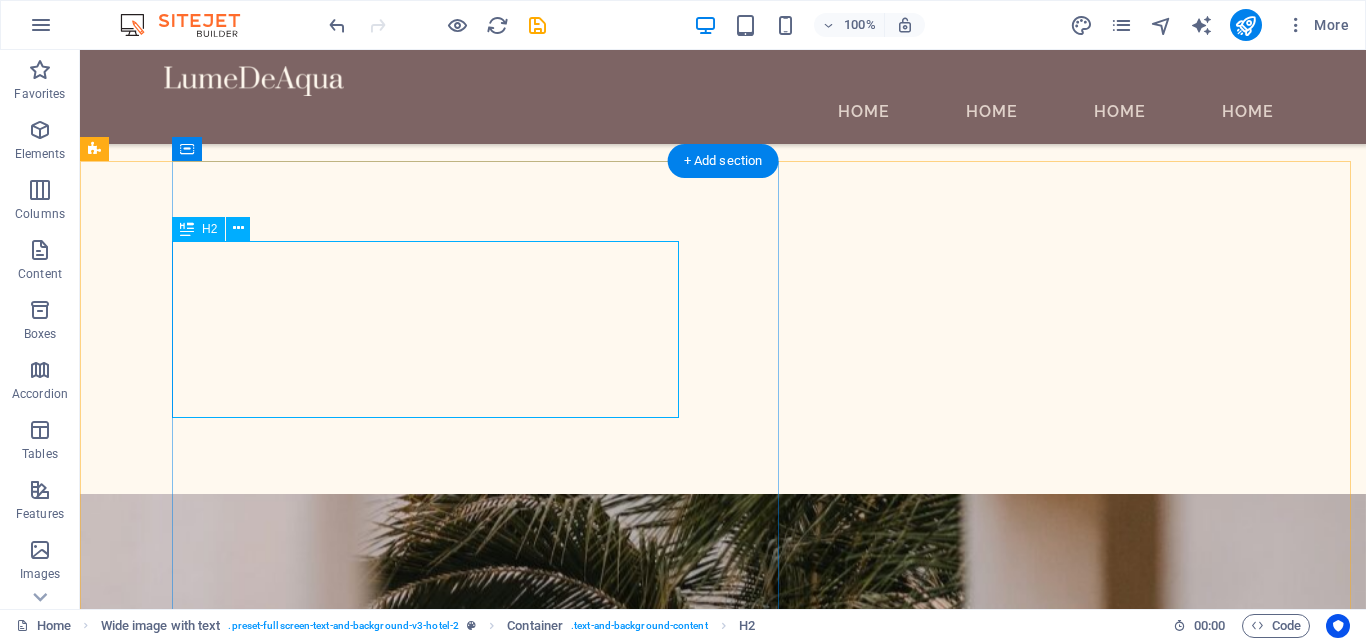 scroll, scrollTop: 4178, scrollLeft: 0, axis: vertical 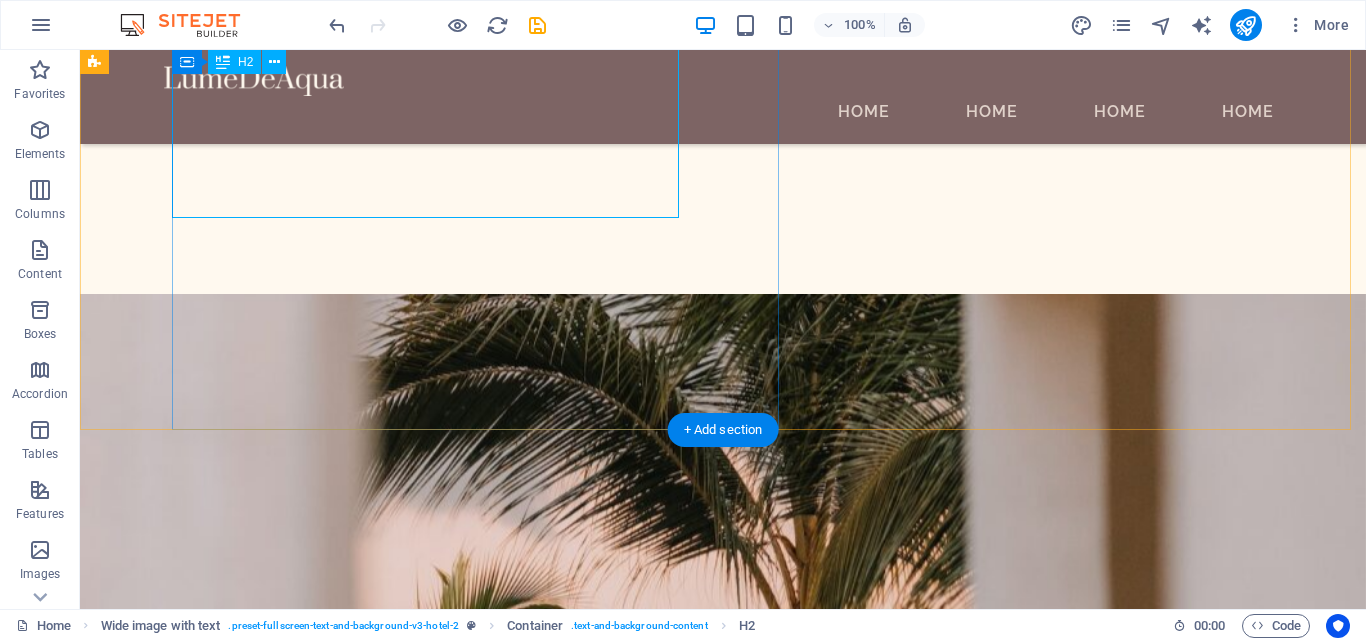 click on "Explora [LOCATION]" at bounding box center (719, 7576) 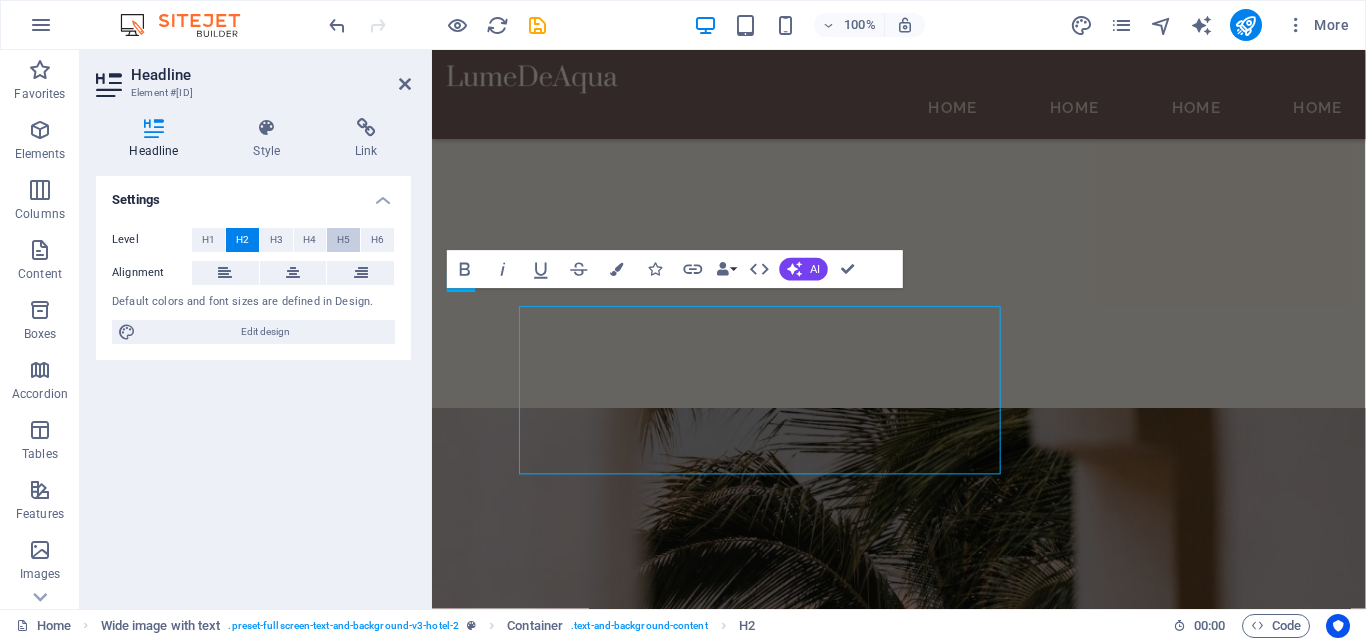 scroll, scrollTop: 3762, scrollLeft: 0, axis: vertical 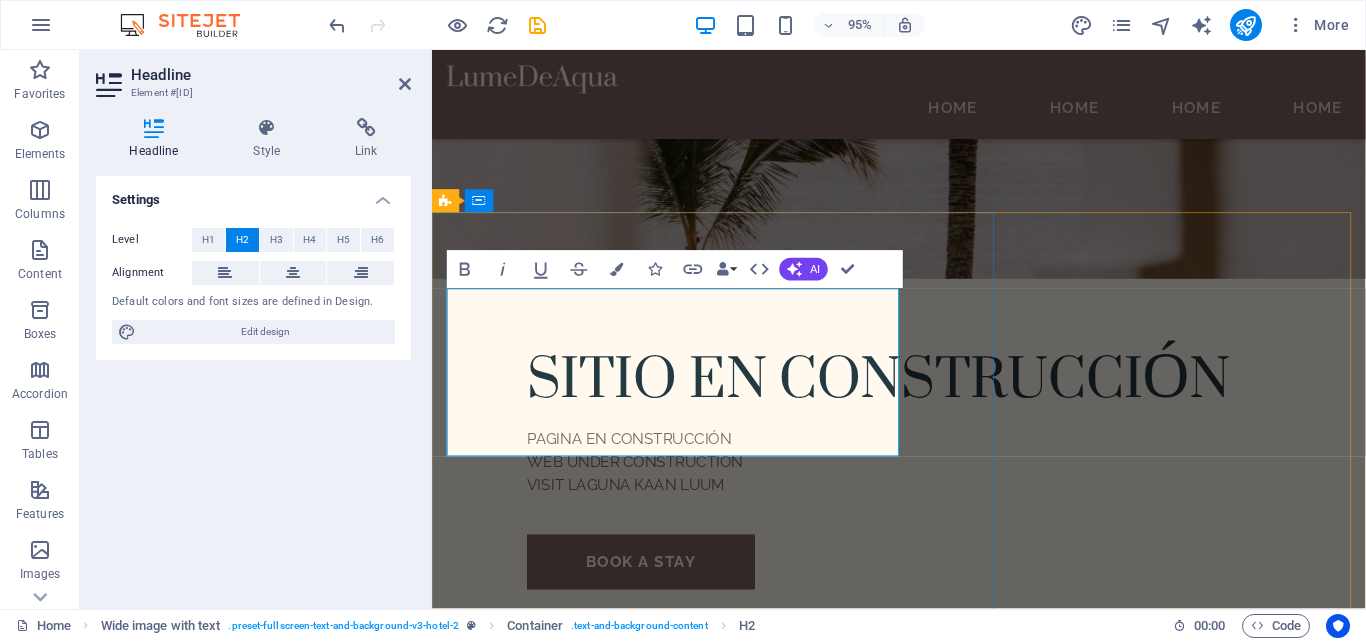 click on "Explora [LOCATION]" at bounding box center [881, 6523] 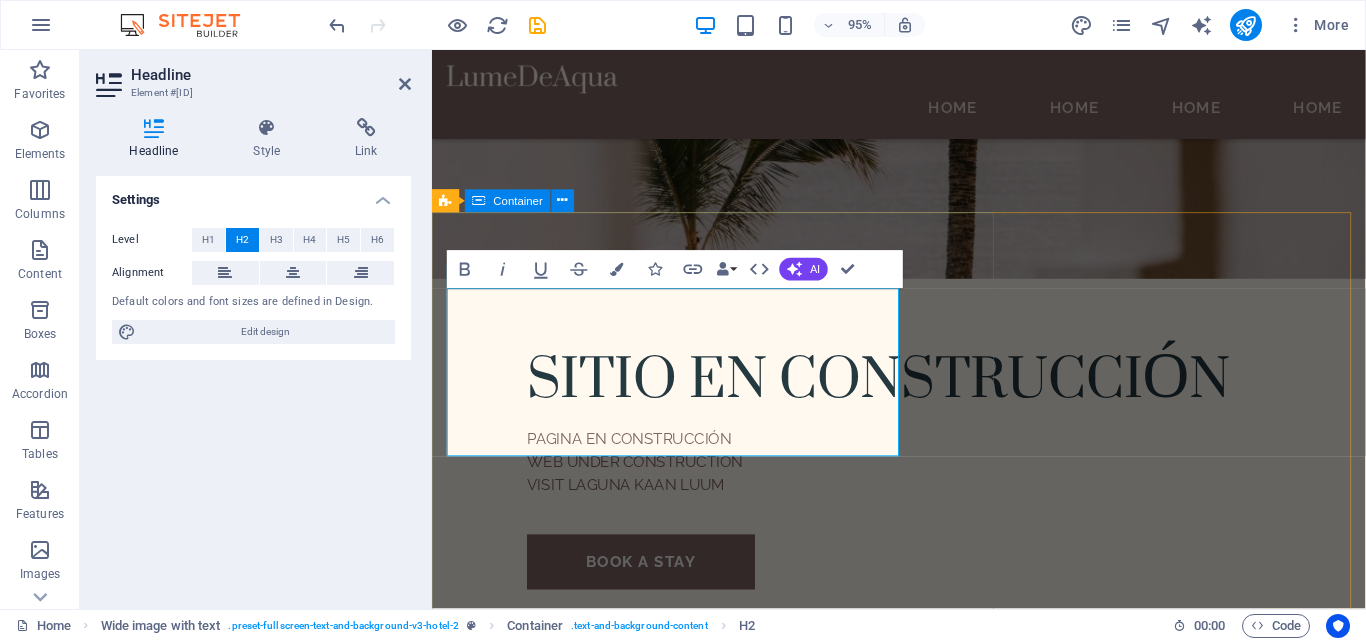click on "Explora Laguna Kaan luum Explora las bellezas naturales de laguna Kanluum learn more" at bounding box center [923, 6589] 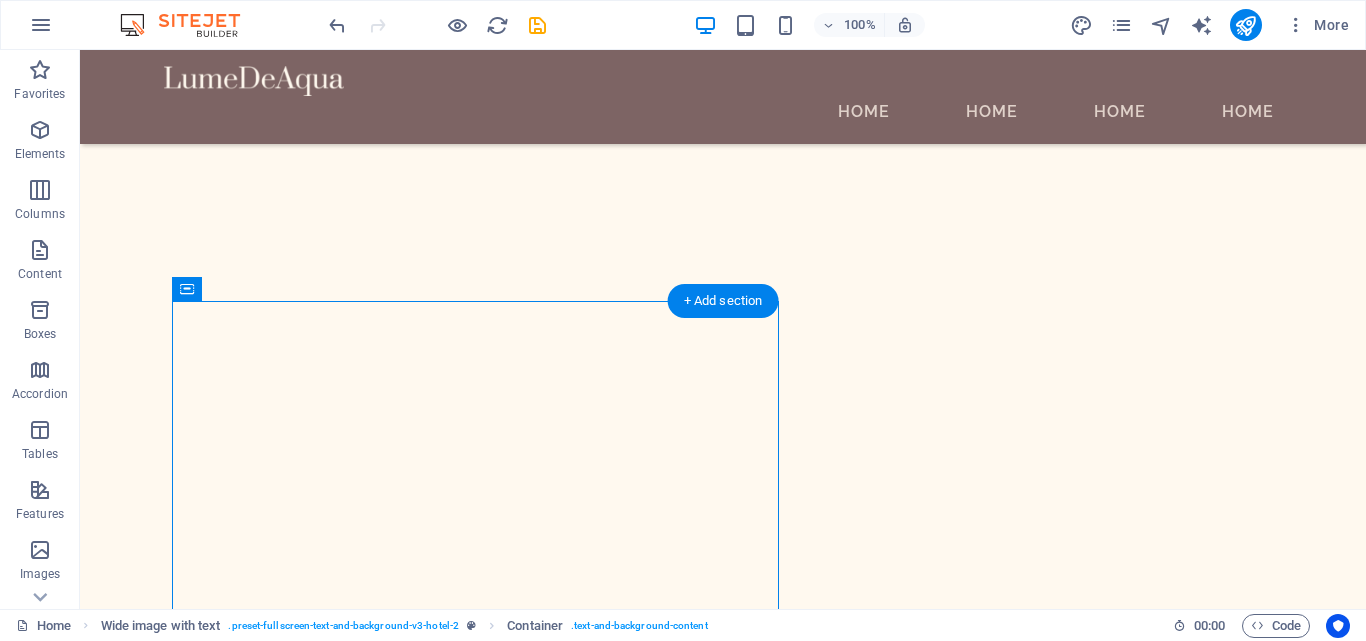 scroll, scrollTop: 4038, scrollLeft: 0, axis: vertical 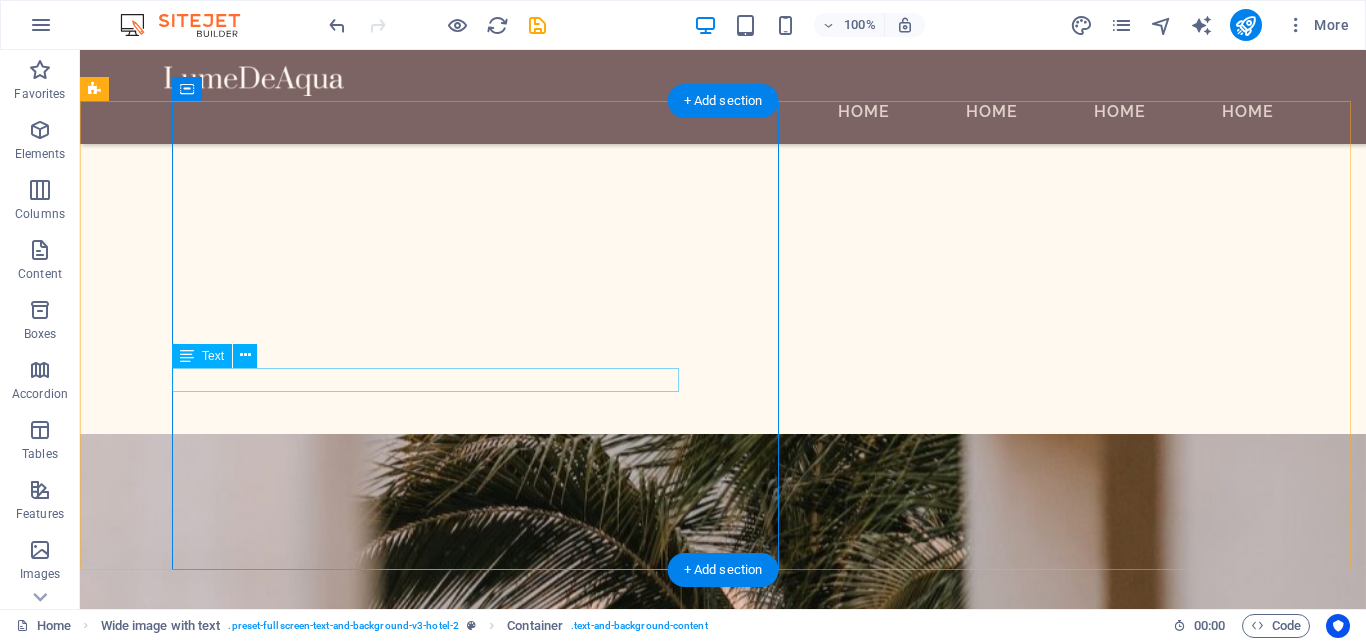 click on "Explora las bellezas naturales de laguna Kanluum" at bounding box center (719, 7783) 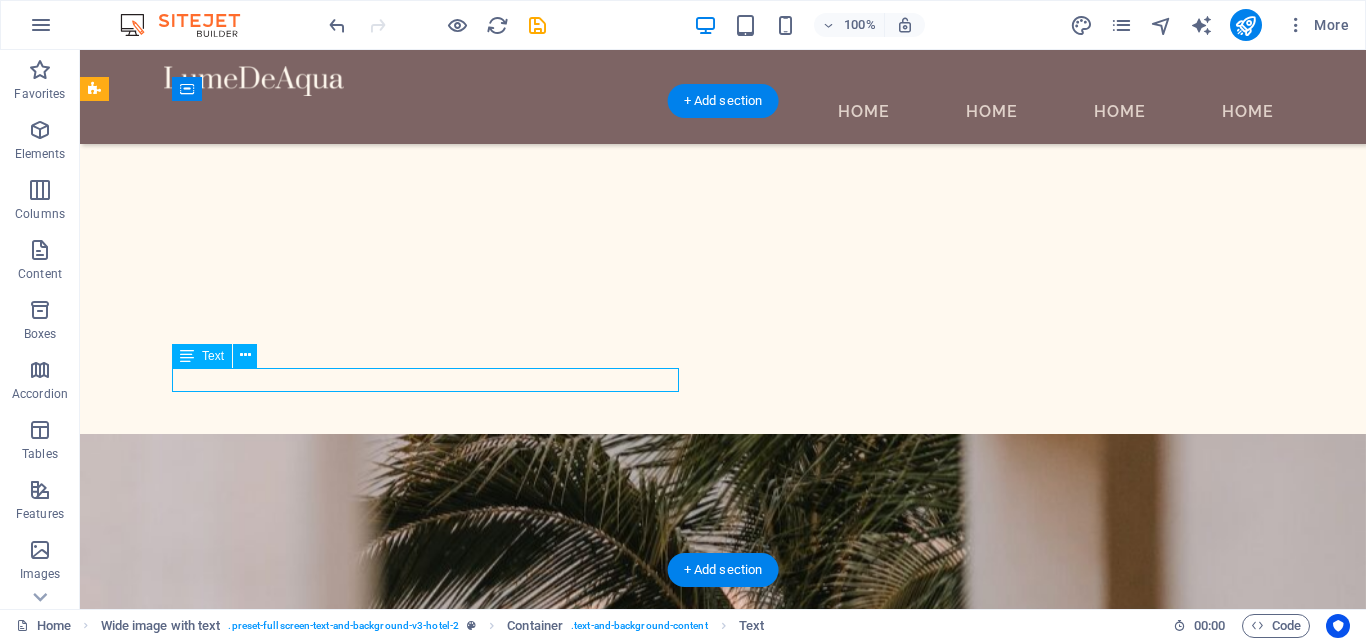 click on "Explora las bellezas naturales de laguna Kanluum" at bounding box center [719, 7783] 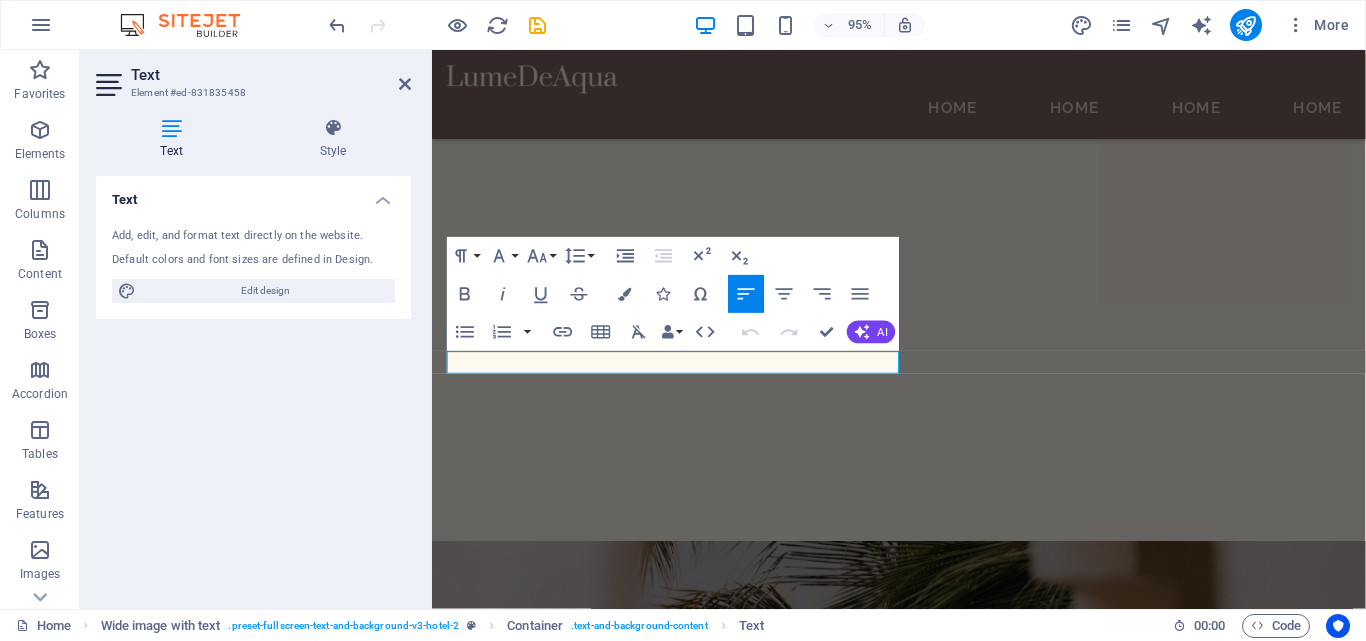 scroll, scrollTop: 3883, scrollLeft: 0, axis: vertical 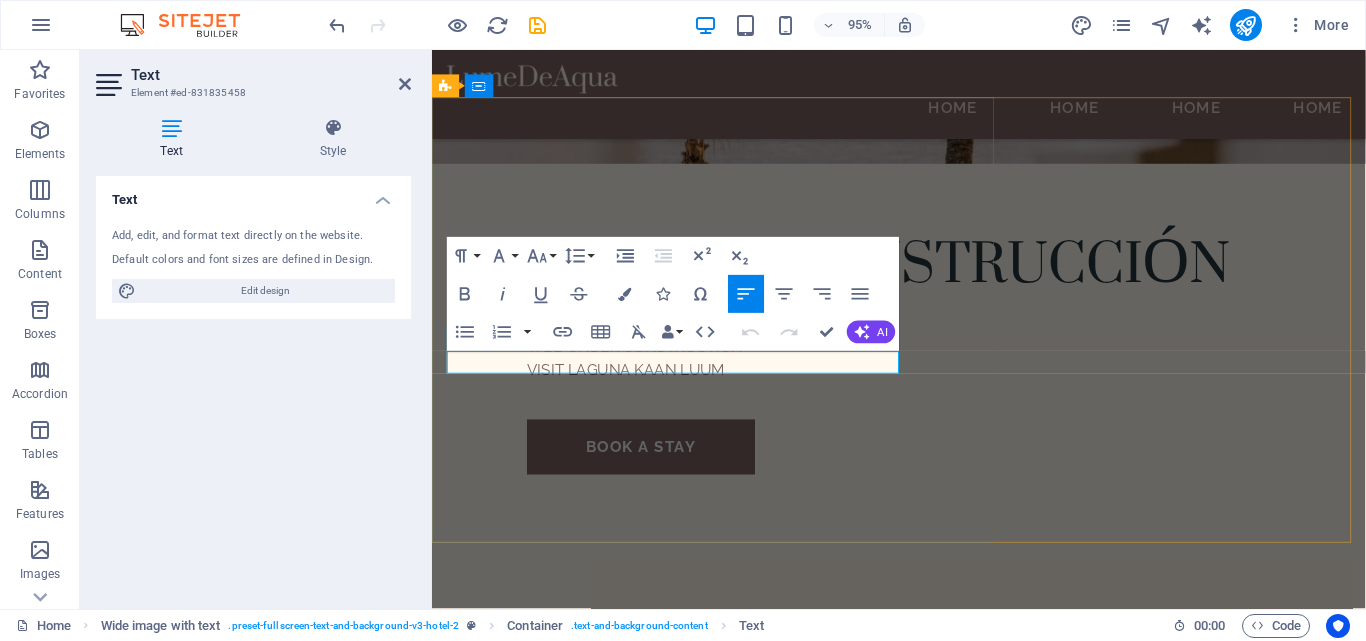 click on "Explora las bellezas naturales de laguna Kanluum" at bounding box center (881, 6469) 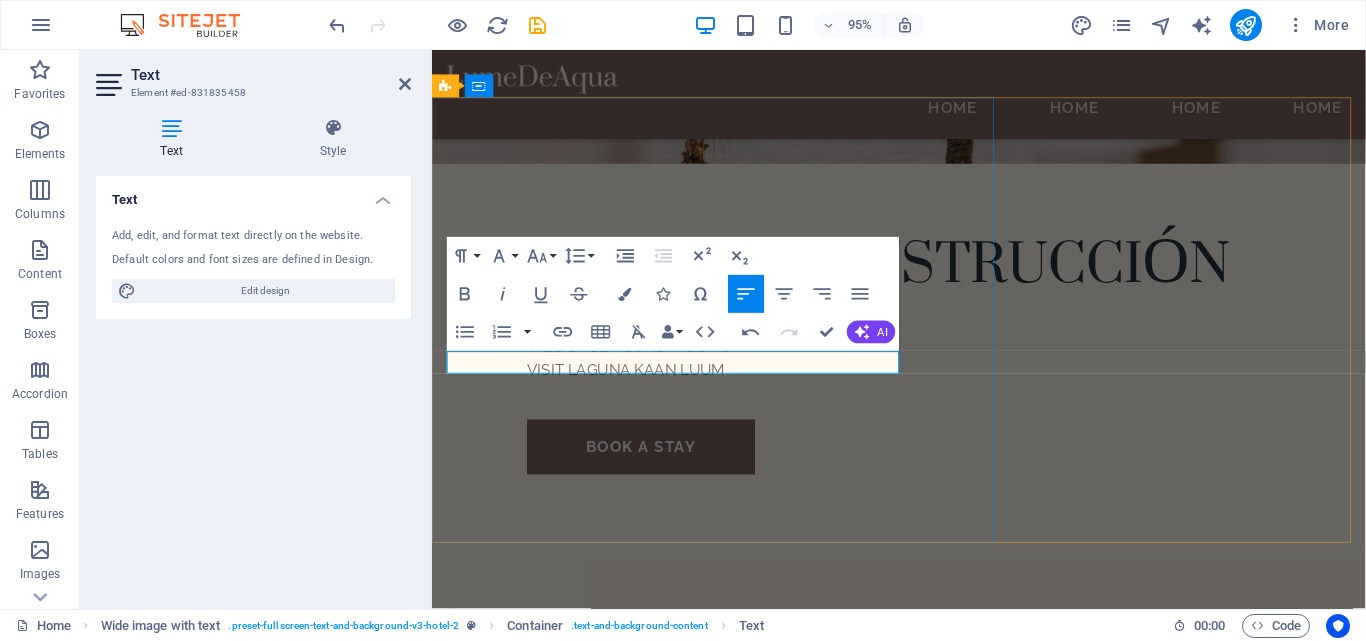 click on "Explora las bellezas naturales de laguna Kaanluum" at bounding box center (881, 6469) 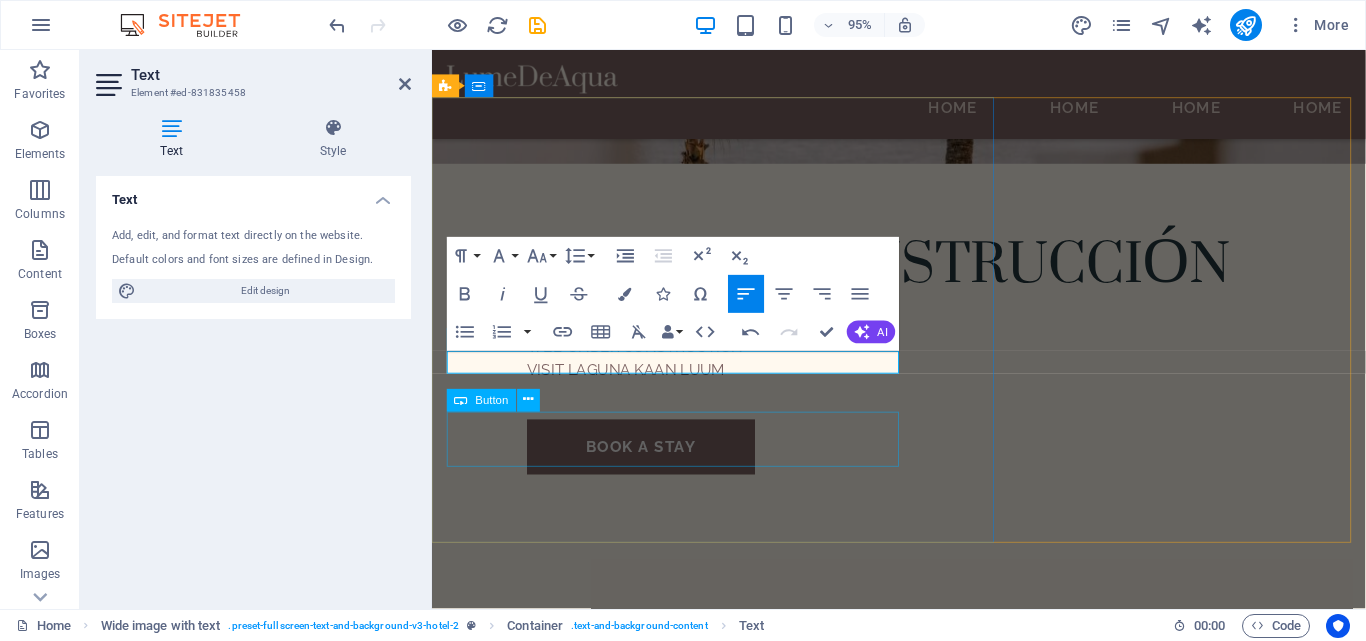 click on "learn more" at bounding box center (881, 6550) 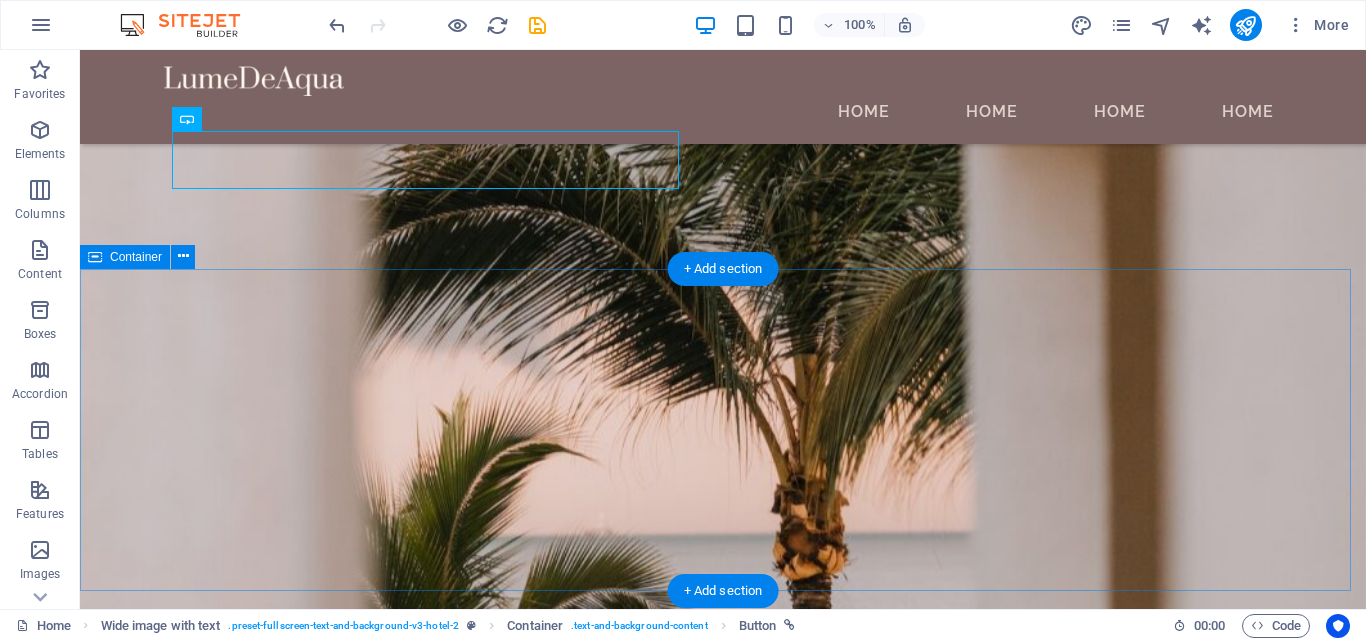 scroll, scrollTop: 4439, scrollLeft: 0, axis: vertical 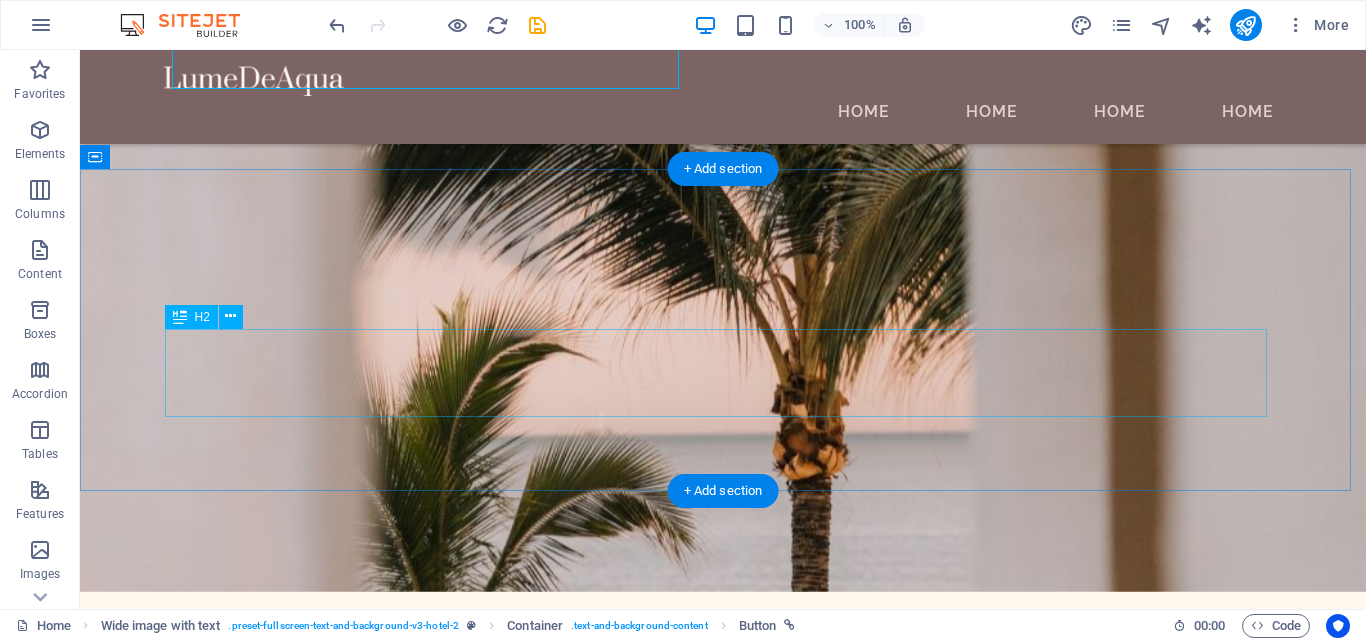 click on "[LOCATION]" at bounding box center (723, 8295) 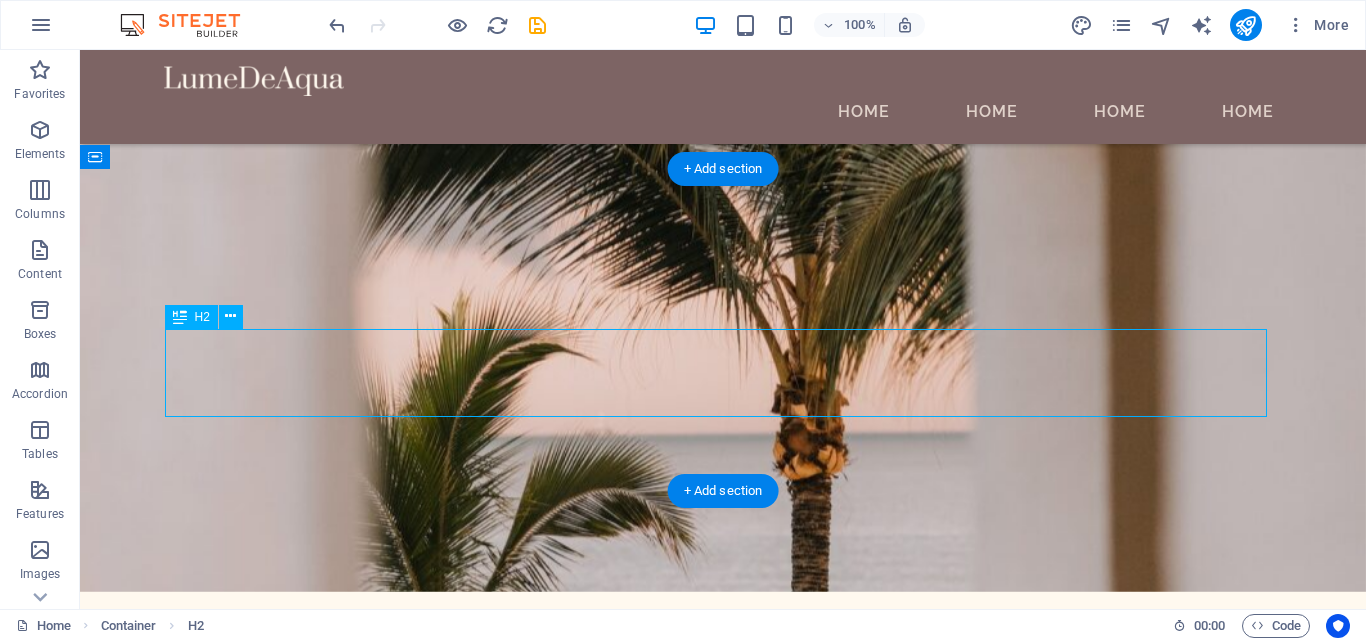 click on "[LOCATION]" at bounding box center [723, 8295] 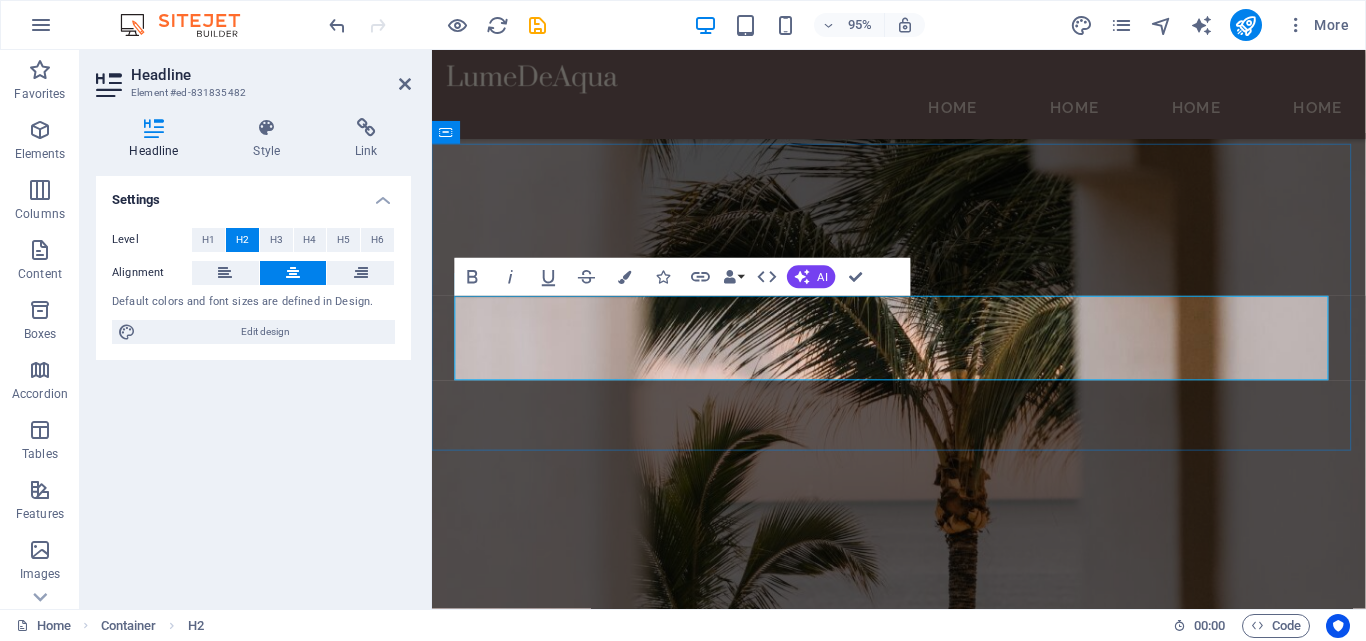 scroll, scrollTop: 4303, scrollLeft: 0, axis: vertical 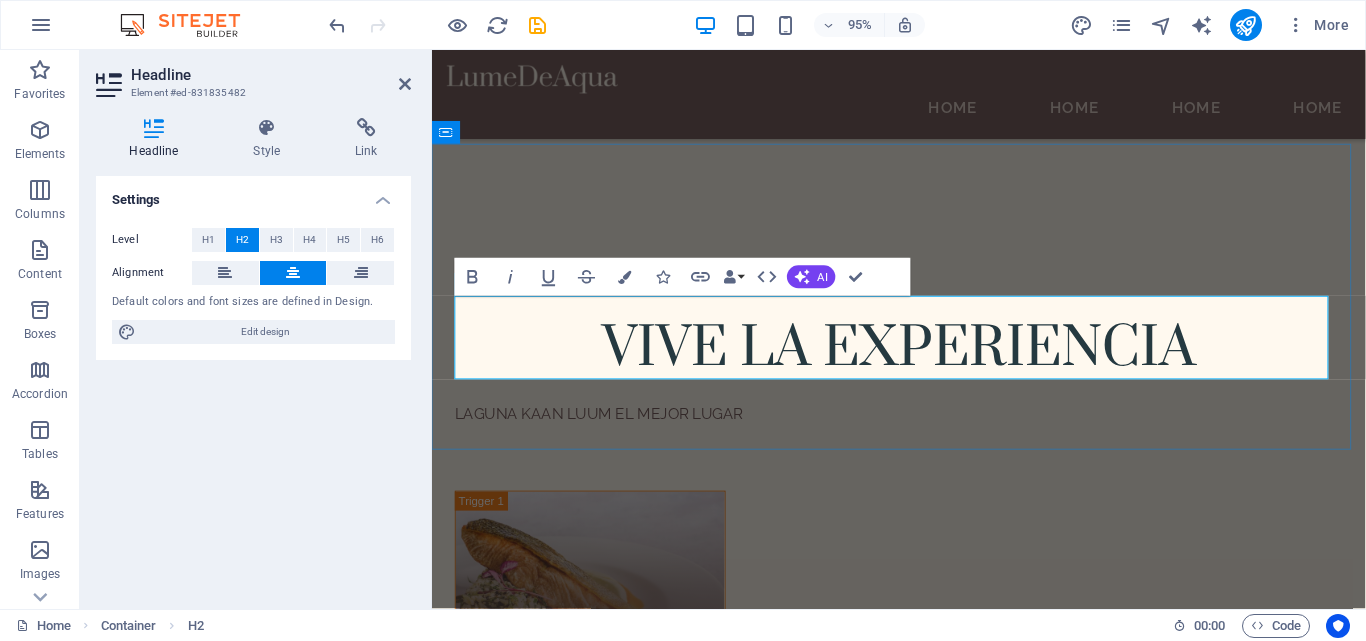click on "[LOCATION]" at bounding box center [923, 6962] 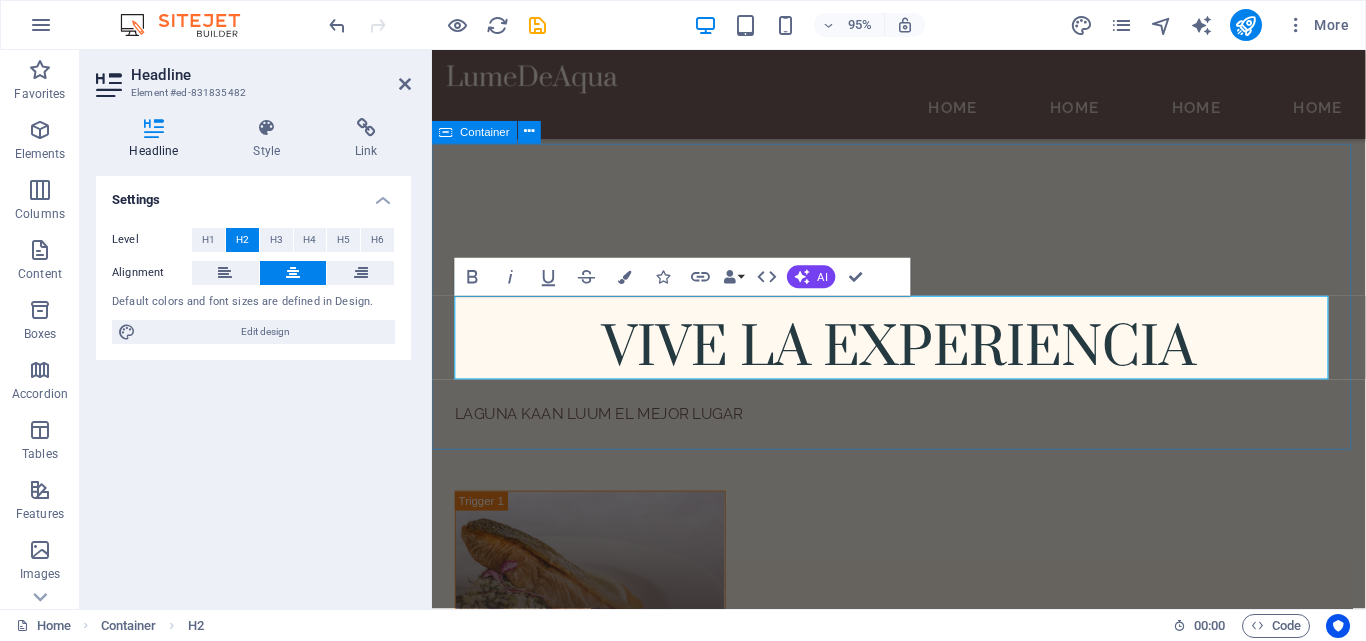 click on "Laguna Kaan Luum Descubre este bello lugar donde el cielo y la tierra de unen" at bounding box center [923, 6919] 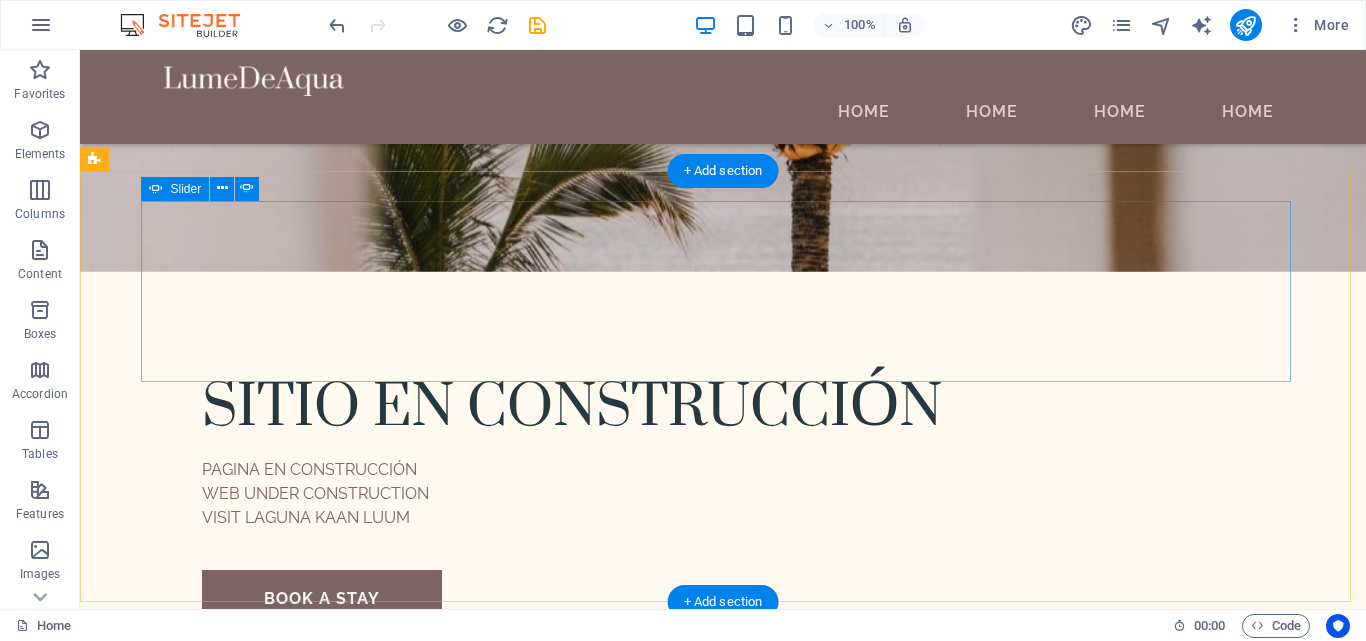 scroll, scrollTop: 4659, scrollLeft: 0, axis: vertical 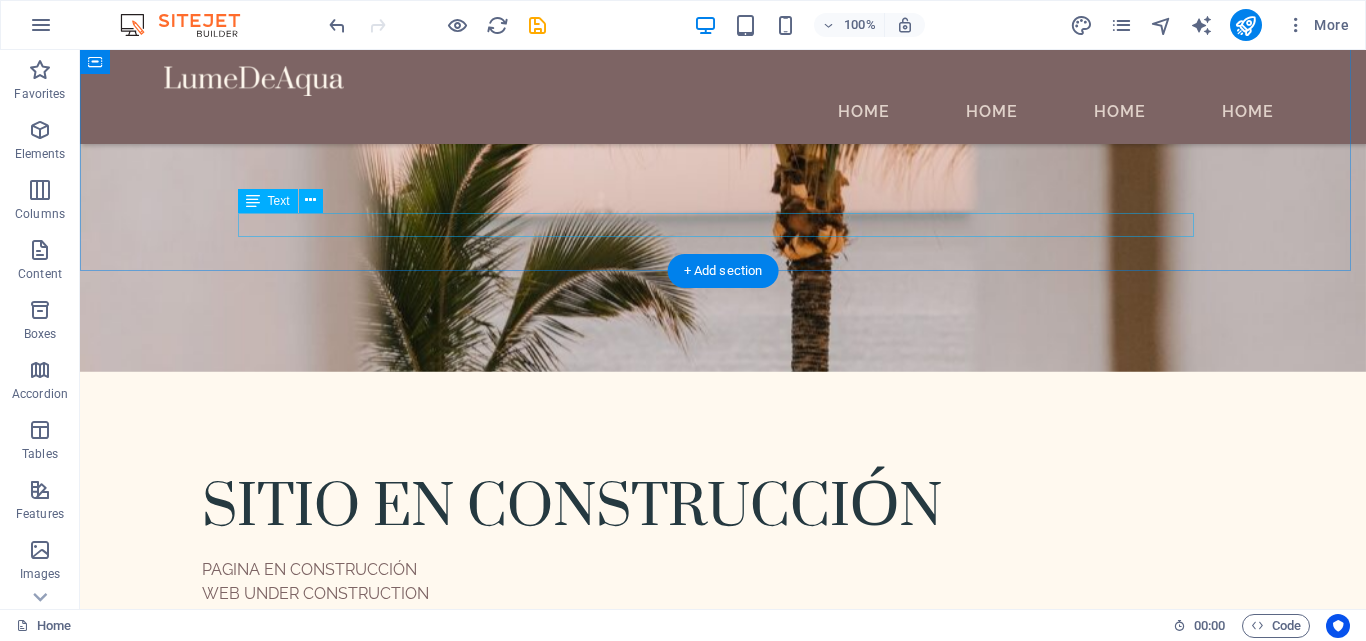 click on "Descubre este bello lugar donde el cielo y la tierra de unen" at bounding box center [723, 8147] 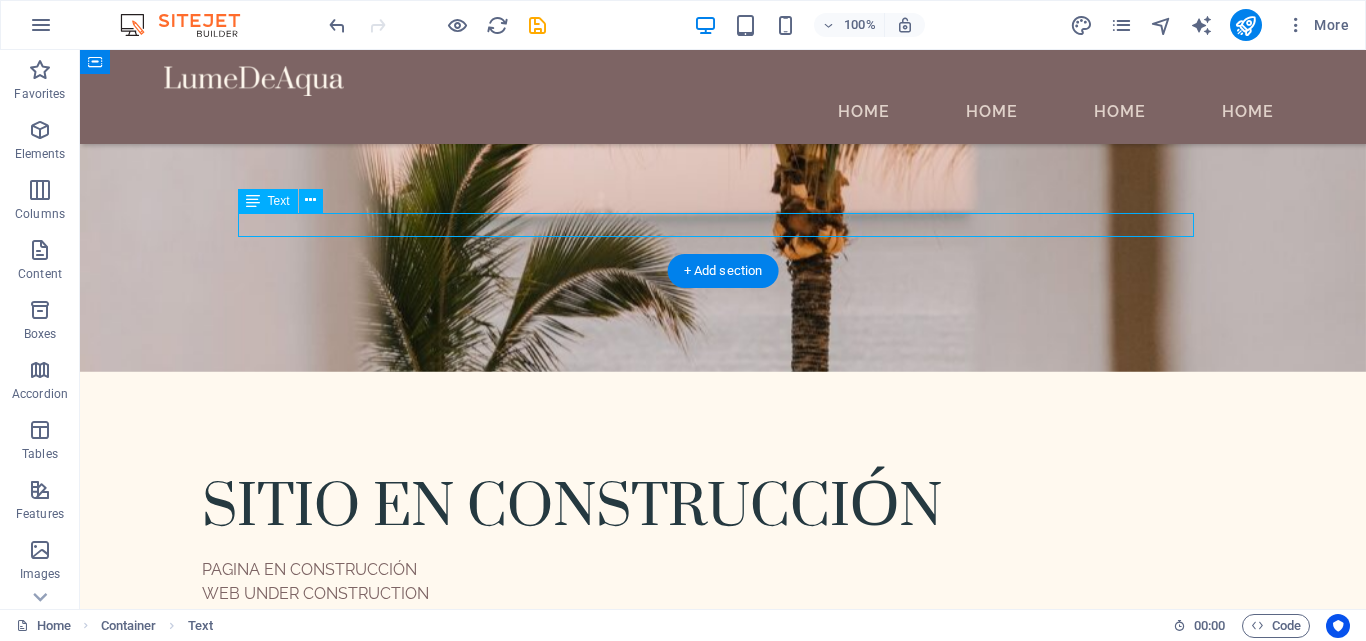 click on "Descubre este bello lugar donde el cielo y la tierra de unen" at bounding box center (723, 8147) 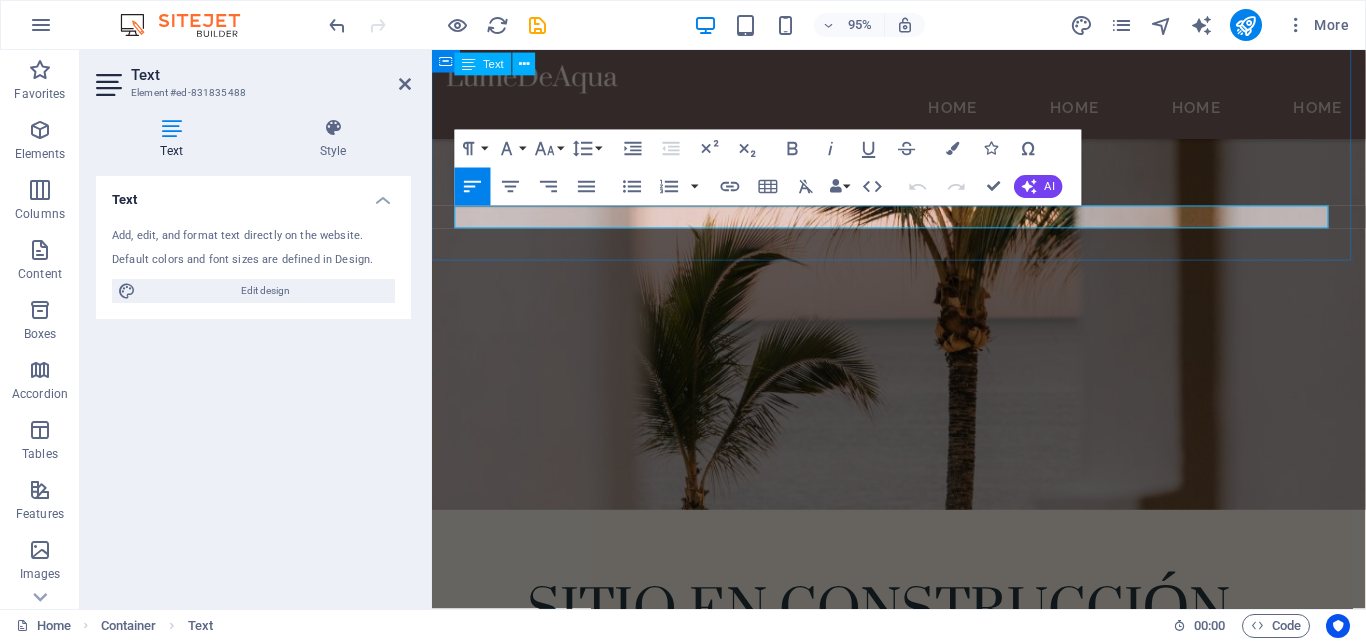 scroll, scrollTop: 4502, scrollLeft: 0, axis: vertical 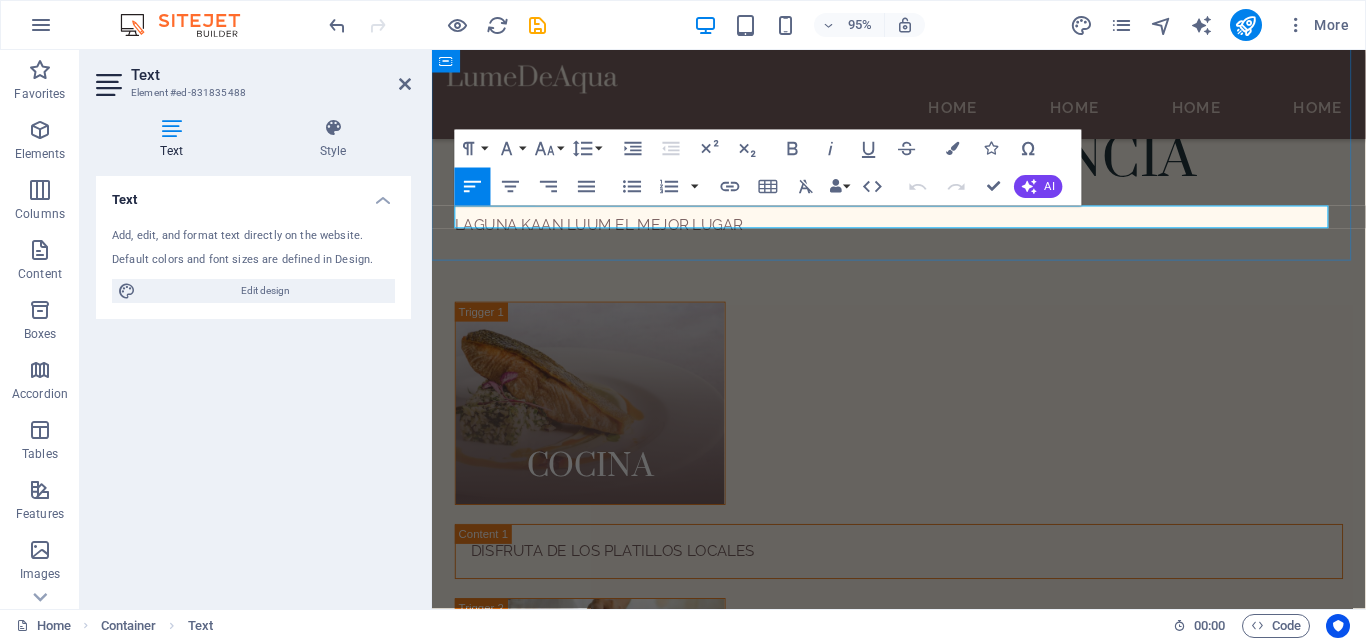 click on "Descubre este bello lugar donde el cielo y la tierra de unen" at bounding box center [923, 6835] 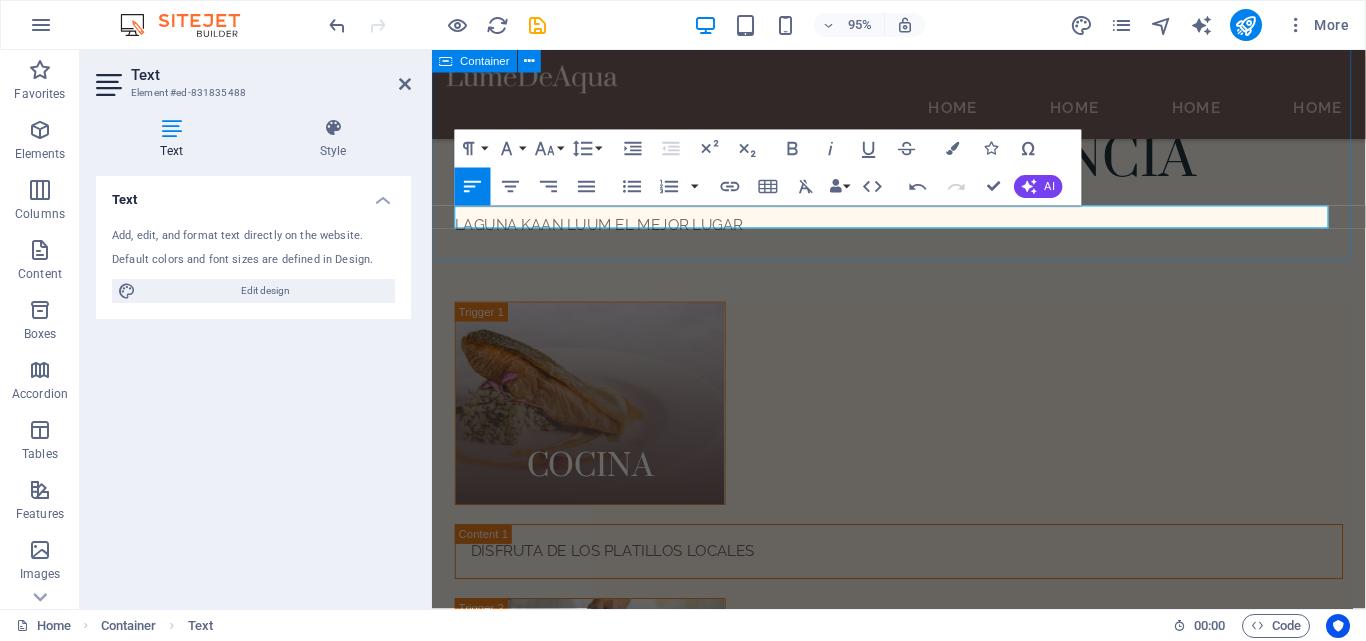 click on "Laguna Kaan Luum Descubre este bello lugar donde el cielo y la tierra se unen" at bounding box center [923, 6720] 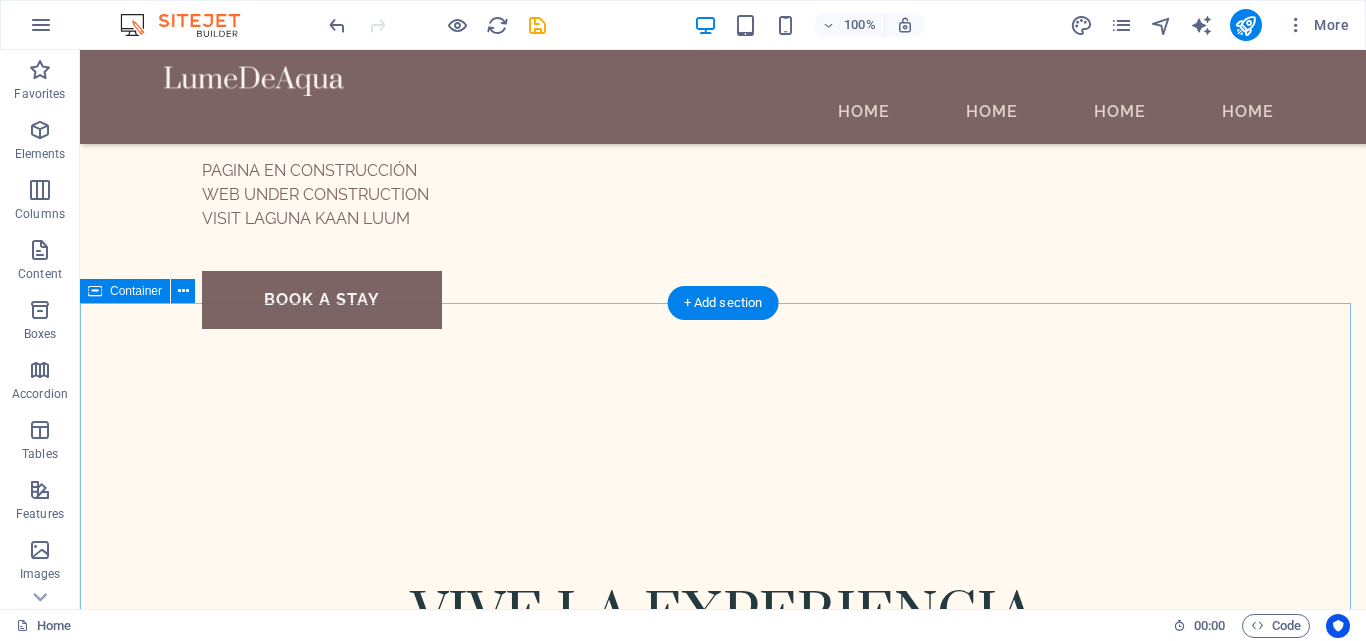 scroll, scrollTop: 5258, scrollLeft: 0, axis: vertical 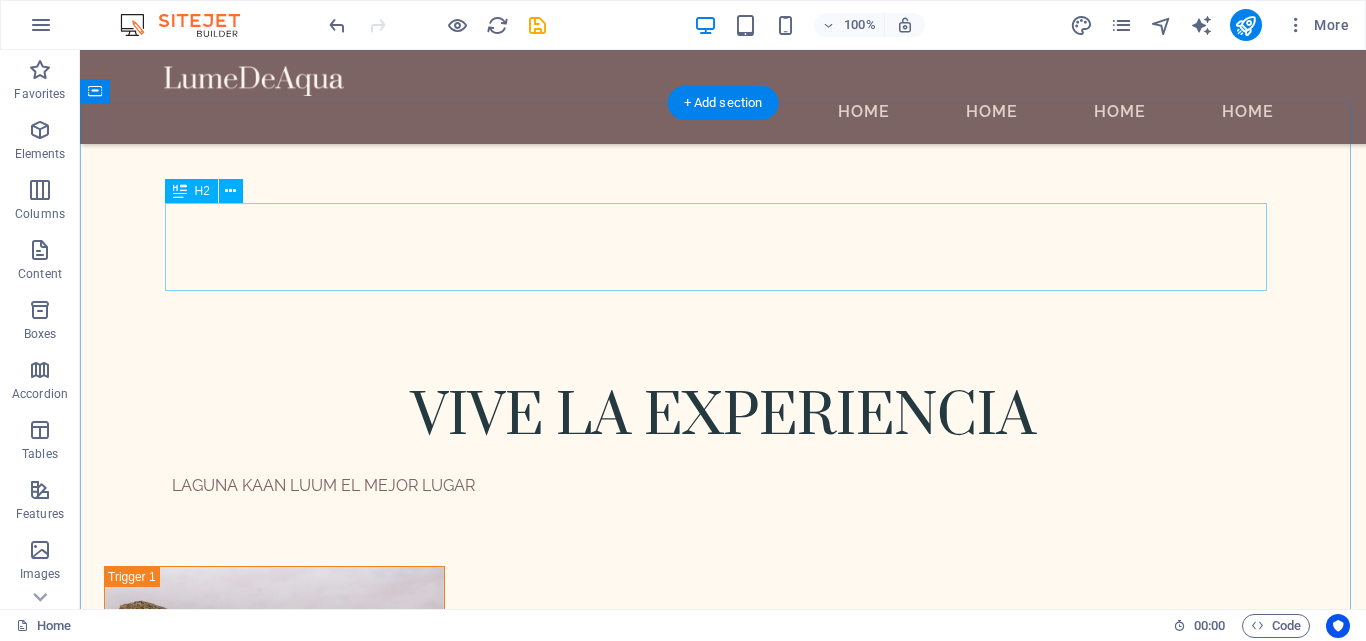 click on "Reserva en [LOCATION]" at bounding box center [723, 10200] 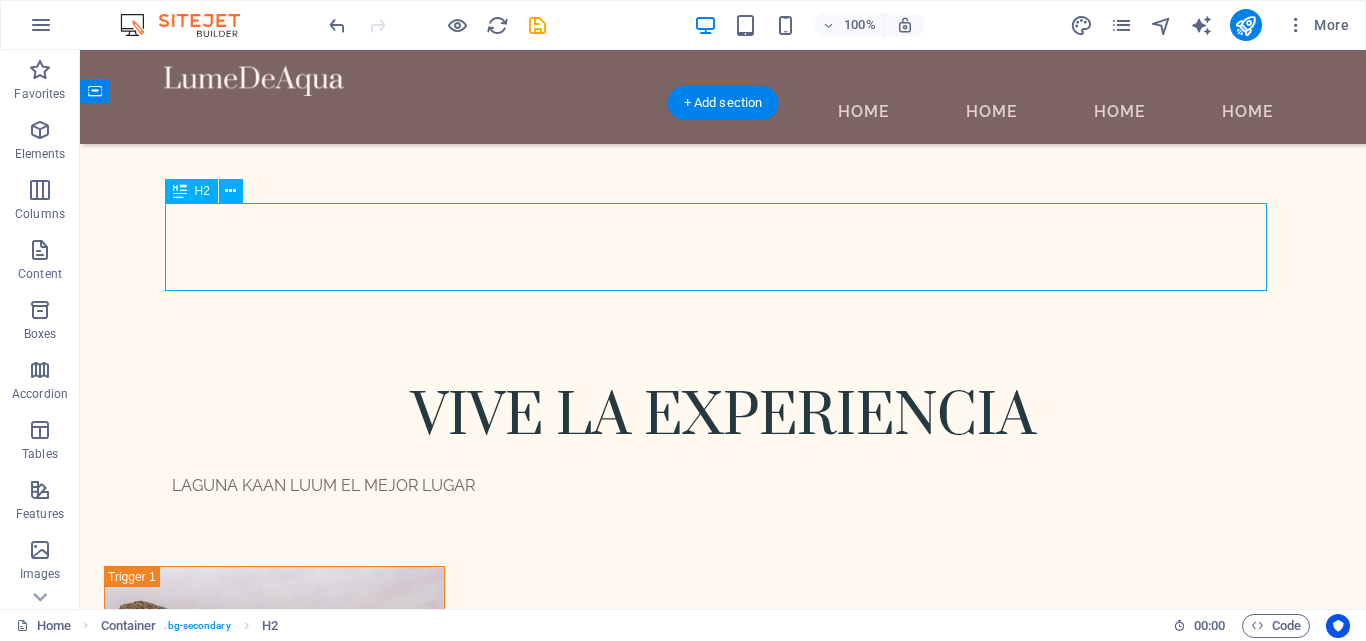 click on "Reserva en [LOCATION]" at bounding box center (723, 10200) 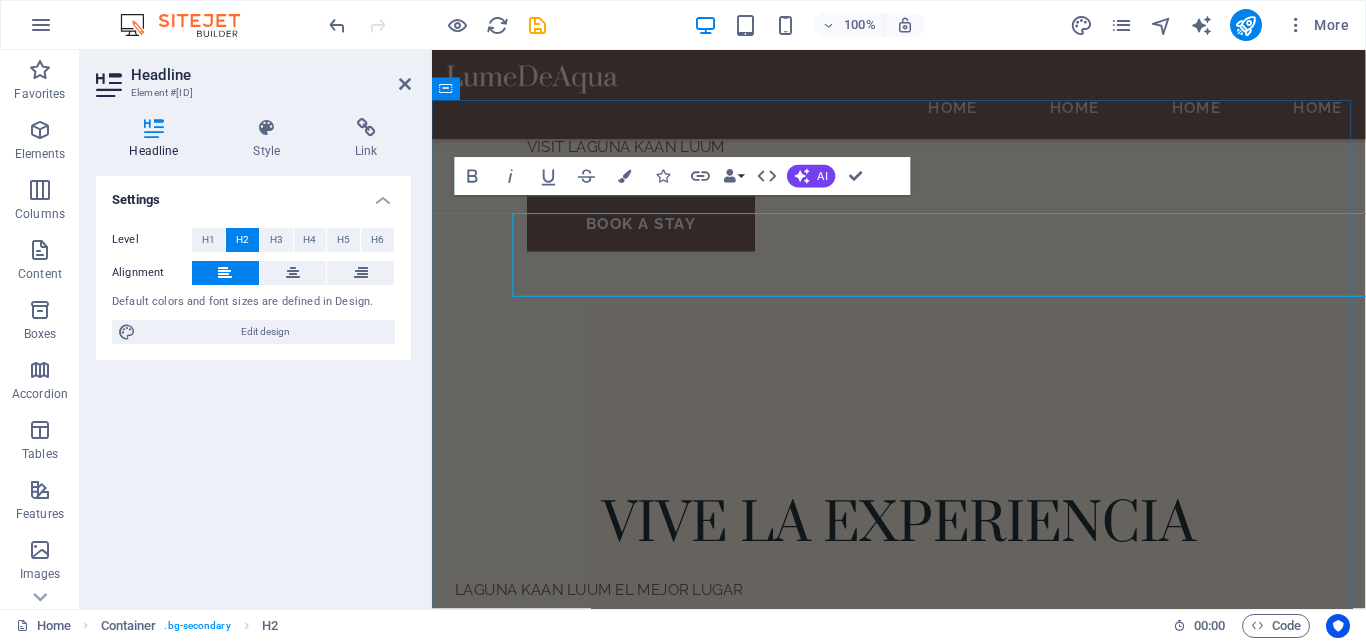 scroll, scrollTop: 5168, scrollLeft: 0, axis: vertical 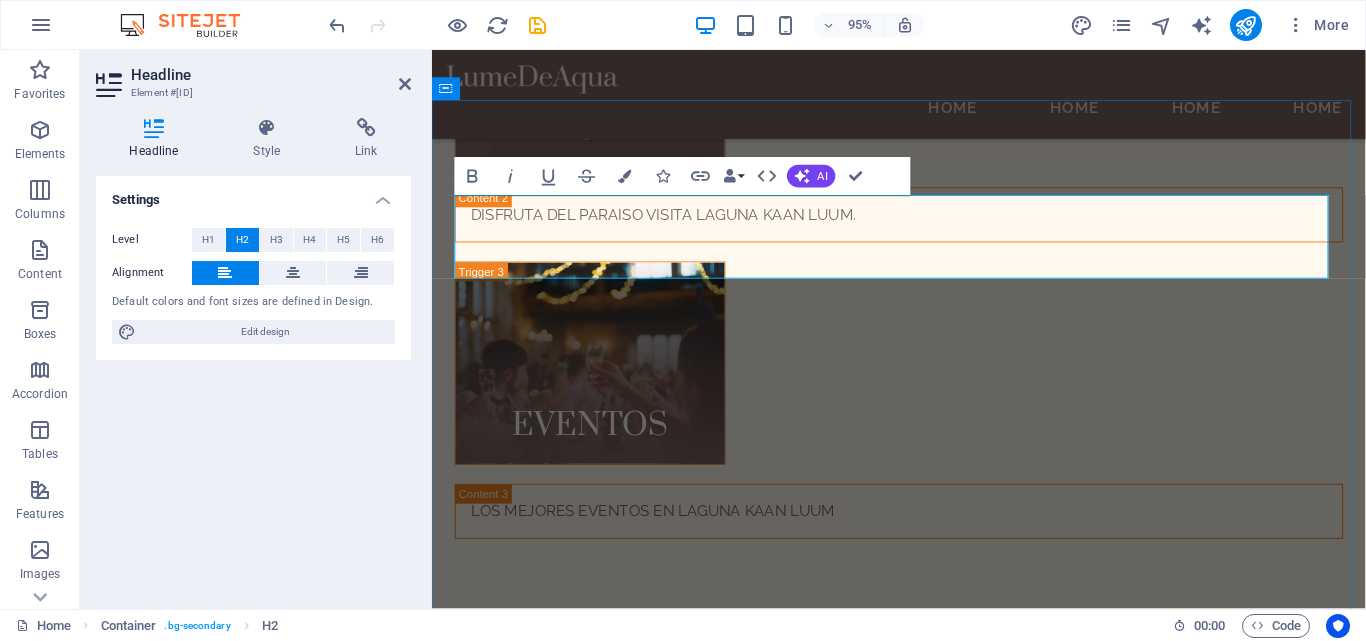 click on "Reserva en [LOCATION]" at bounding box center [923, 9477] 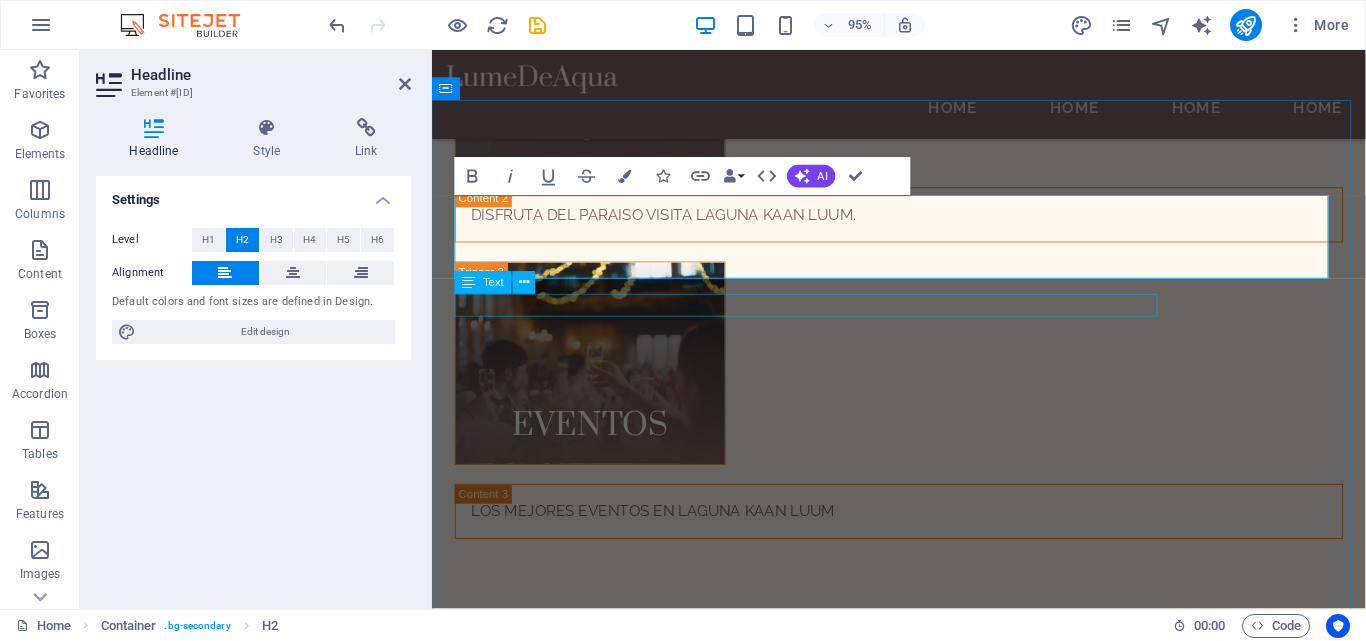 click on "Reserva tu entrada con anticipación" at bounding box center [923, 9549] 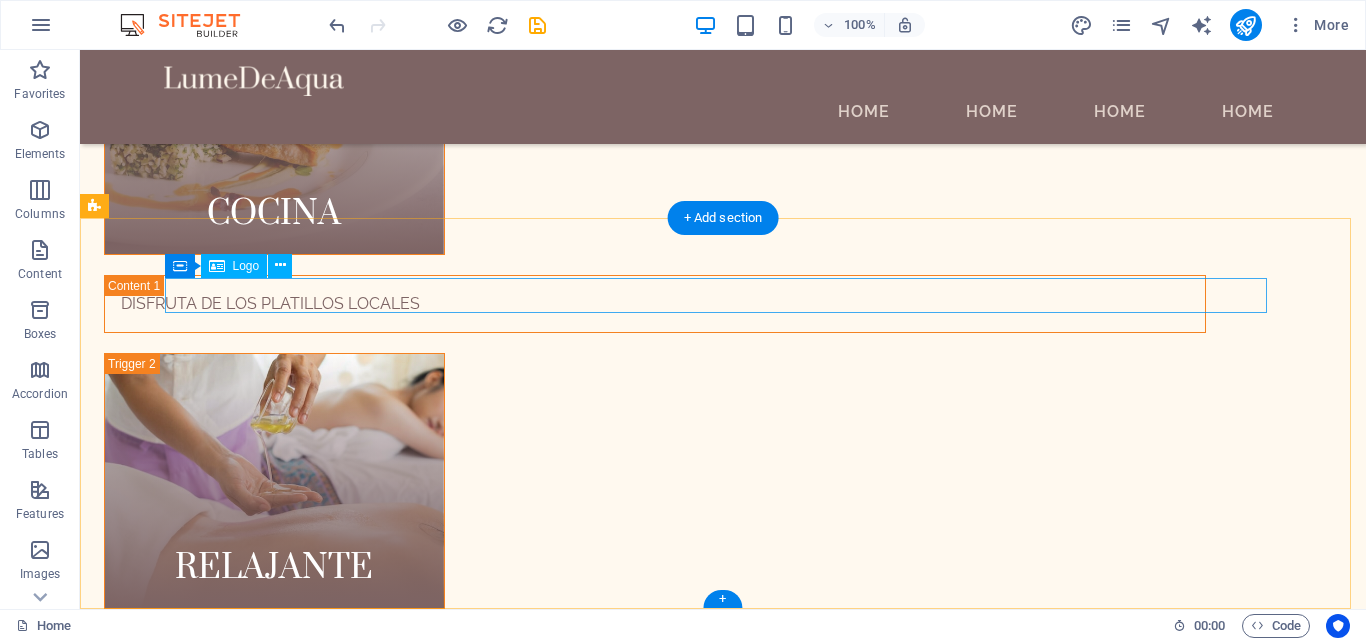 scroll, scrollTop: 6061, scrollLeft: 0, axis: vertical 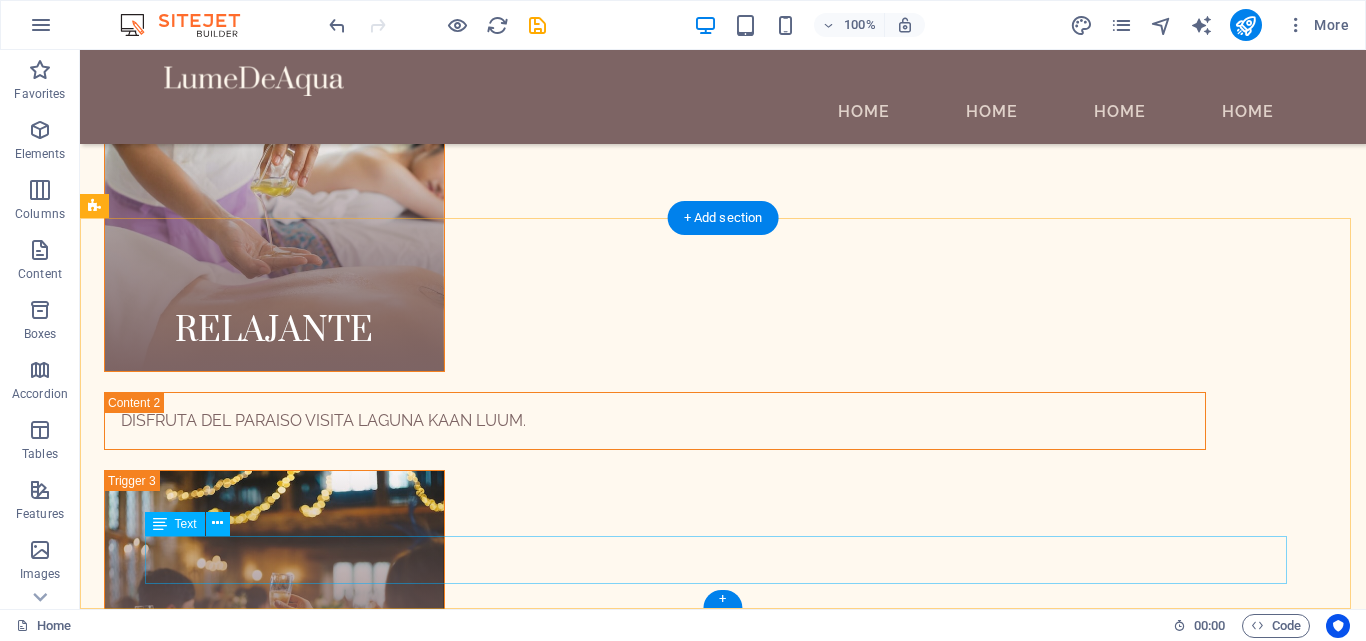 click on "Copyright © 2023 LumeDeAqua. All rights reserved.
Legal Notice & Privacy" at bounding box center [655, 11104] 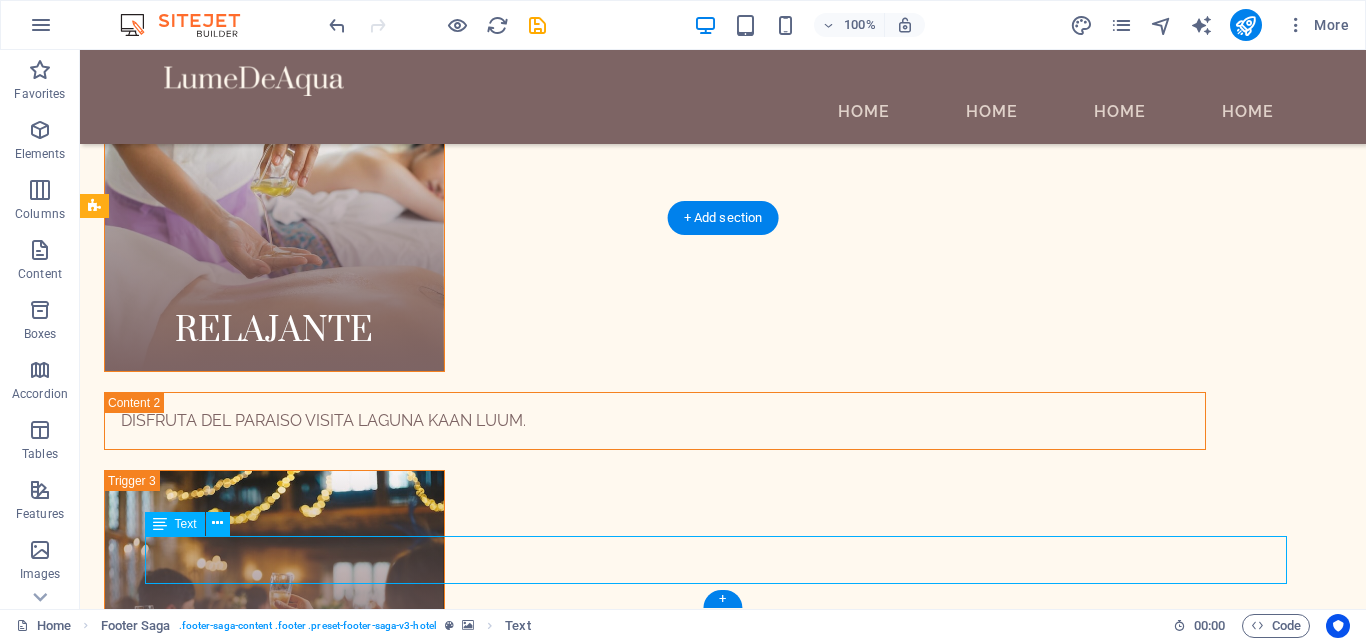 click on "Copyright © 2023 LumeDeAqua. All rights reserved.
Legal Notice & Privacy" at bounding box center [655, 11104] 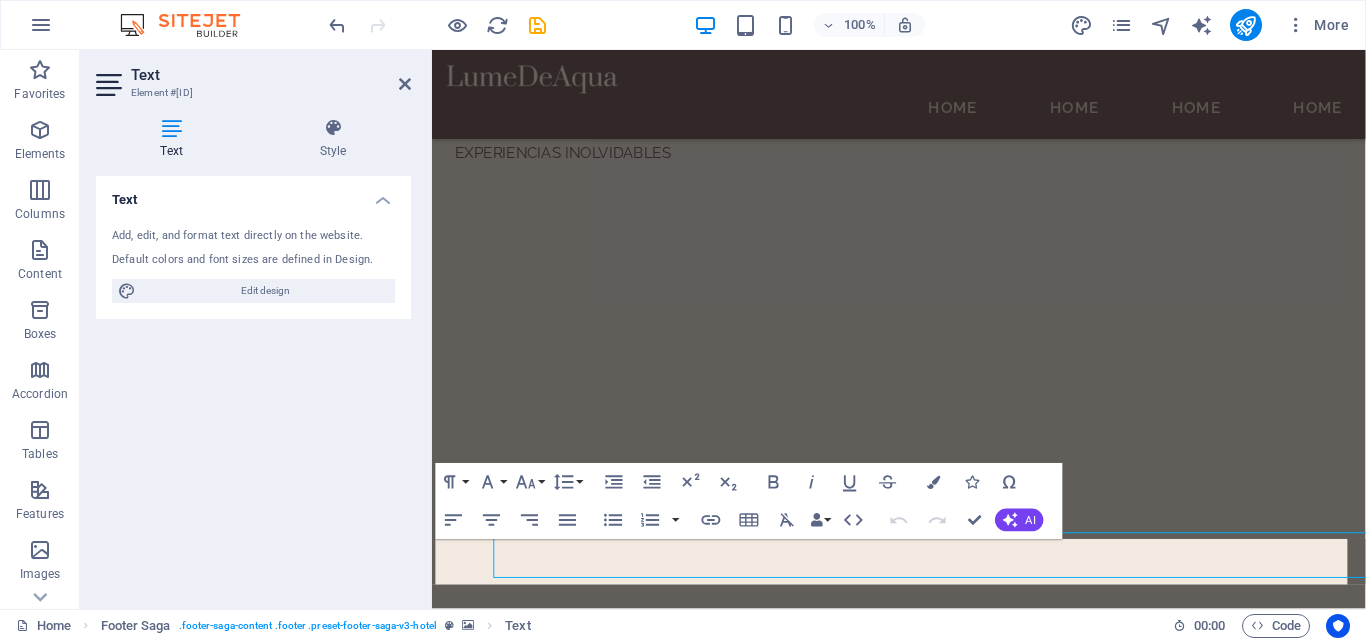 scroll, scrollTop: 5968, scrollLeft: 0, axis: vertical 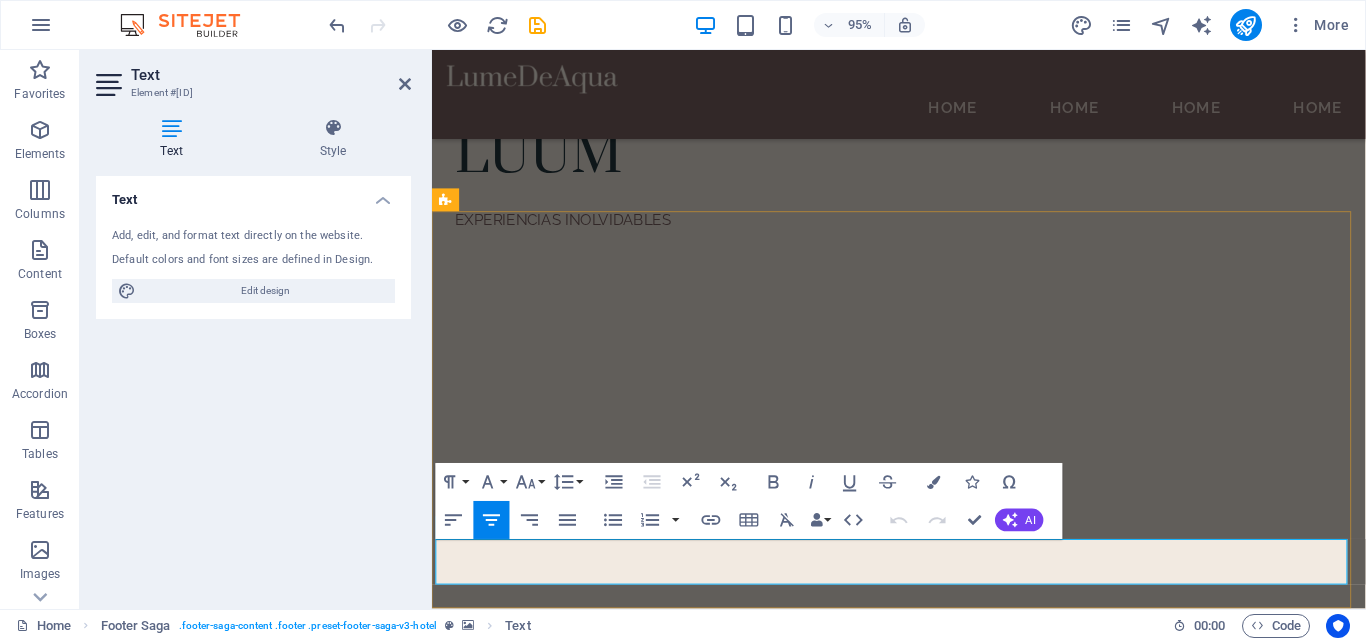 click on "Copyright © 2023 LumeDeAqua. All rights reserved." at bounding box center [924, 10437] 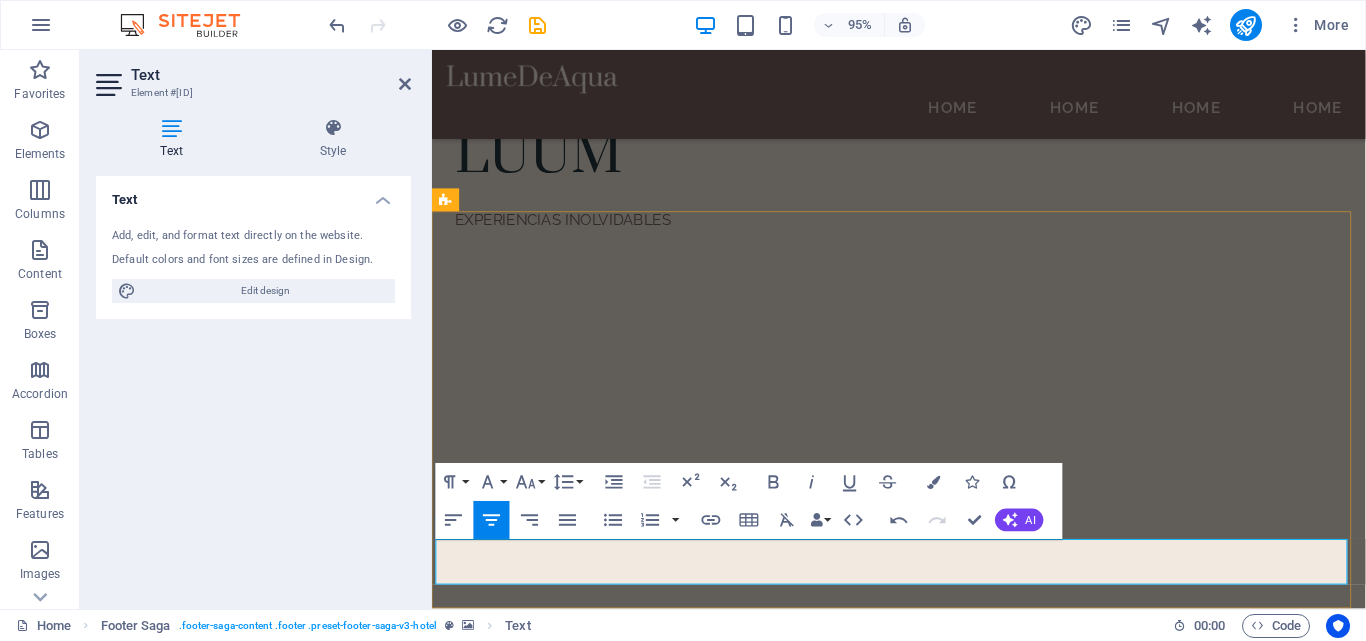 drag, startPoint x: 859, startPoint y: 578, endPoint x: 959, endPoint y: 568, distance: 100.49876 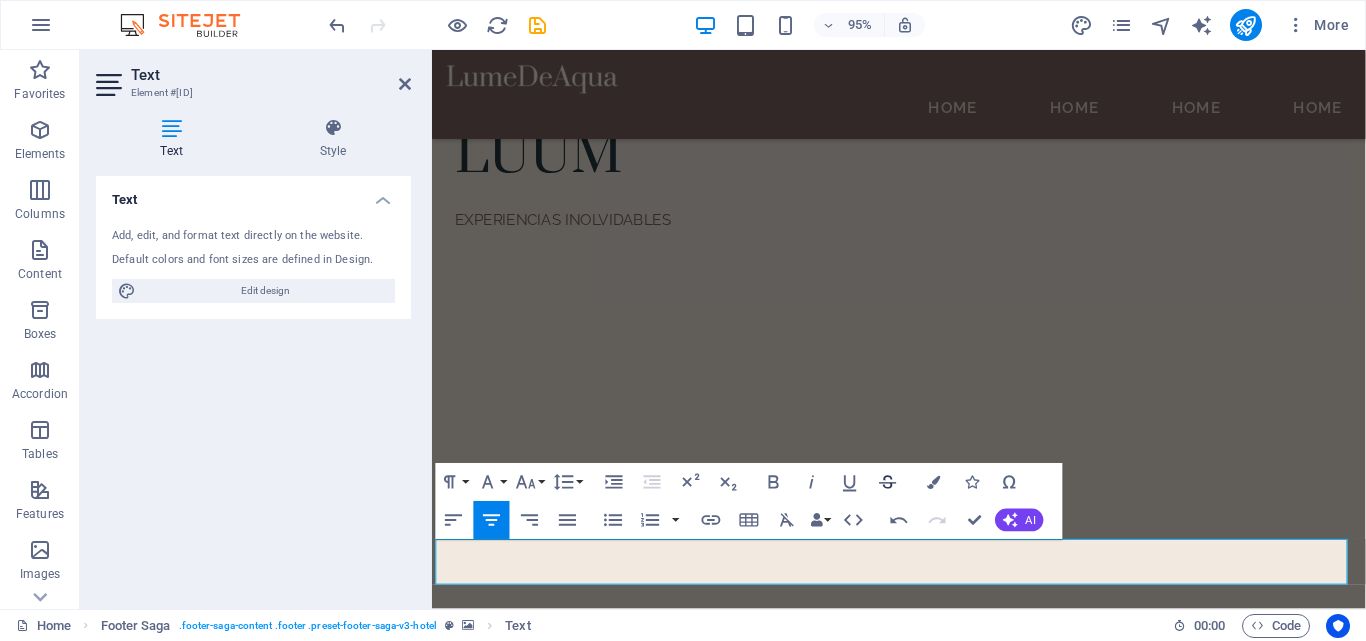 click at bounding box center (923, 9792) 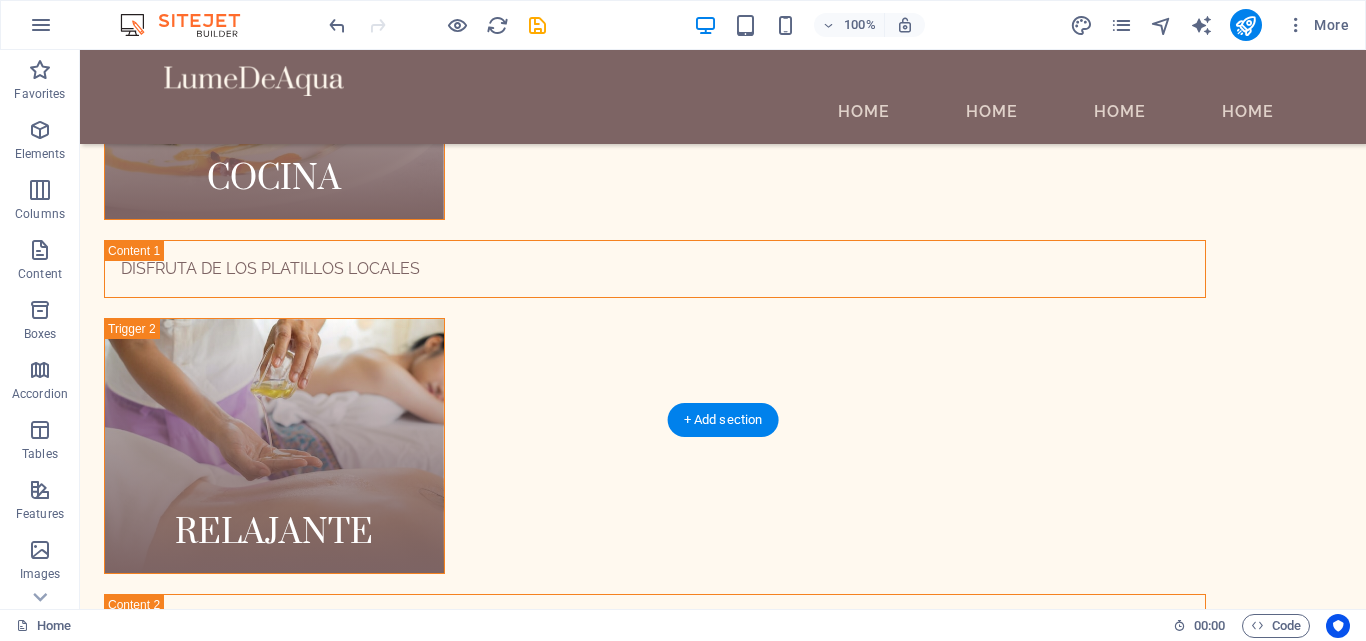 scroll, scrollTop: 6061, scrollLeft: 0, axis: vertical 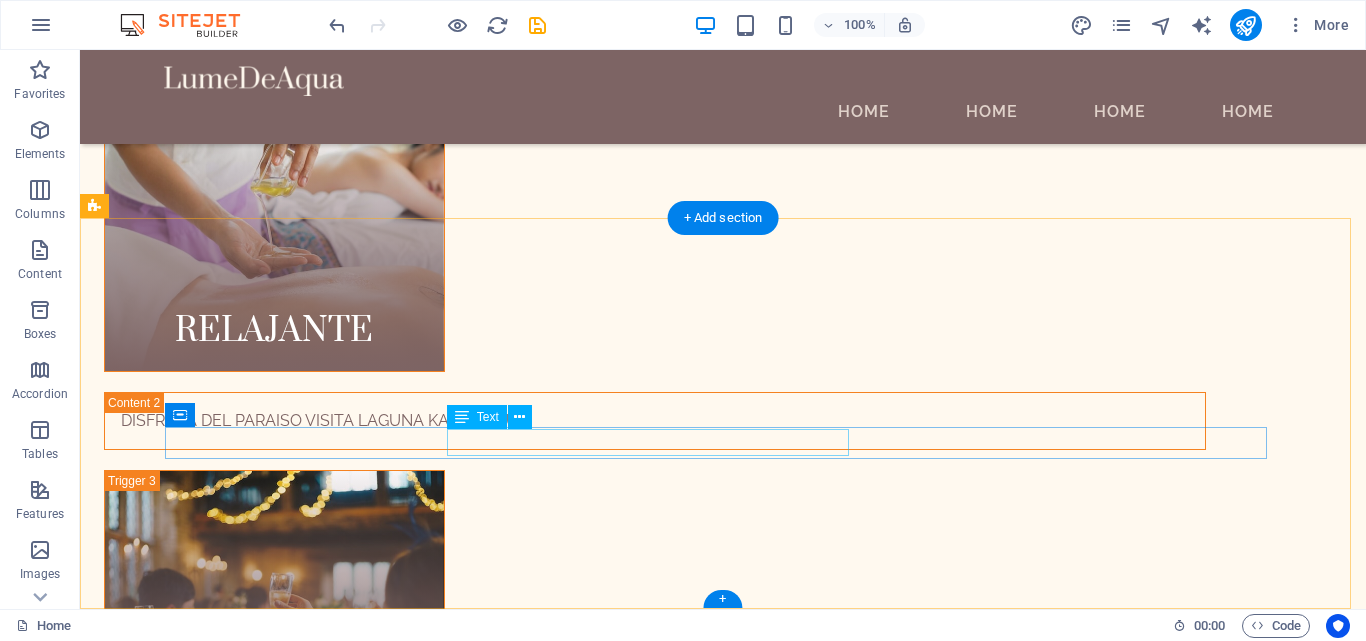 click on "[USERNAME]@[DOMAIN]" at bounding box center [655, 10814] 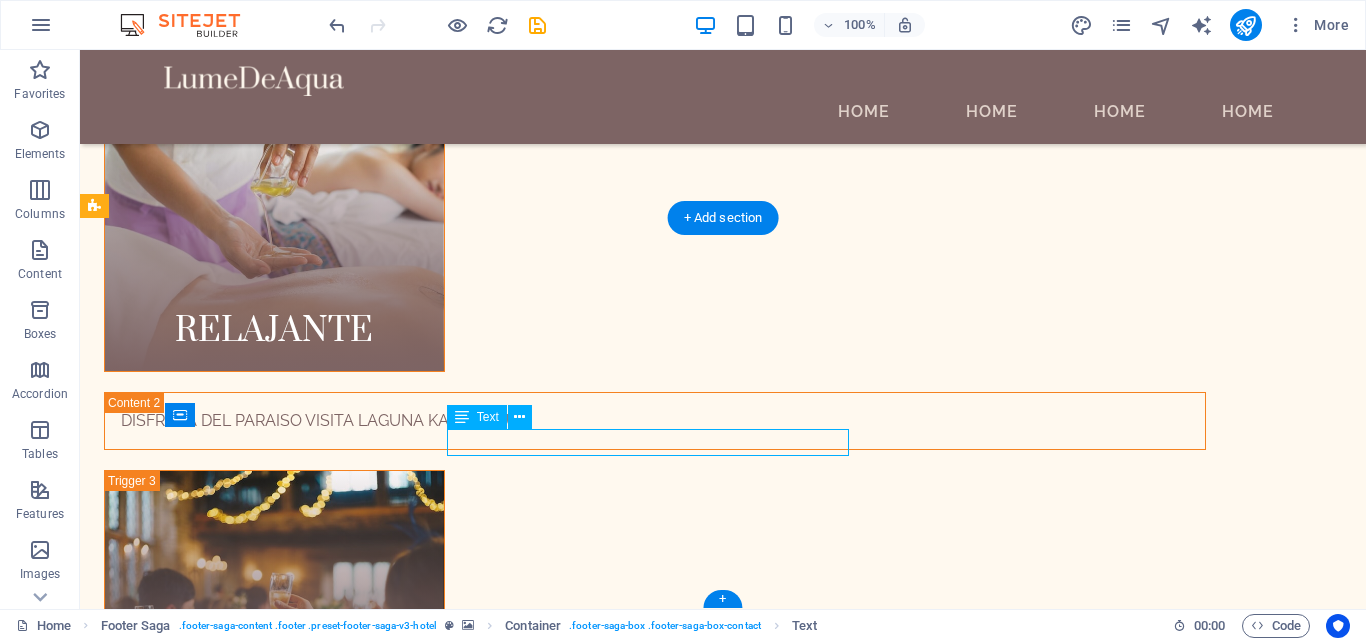 click on "[USERNAME]@[DOMAIN]" at bounding box center (655, 10814) 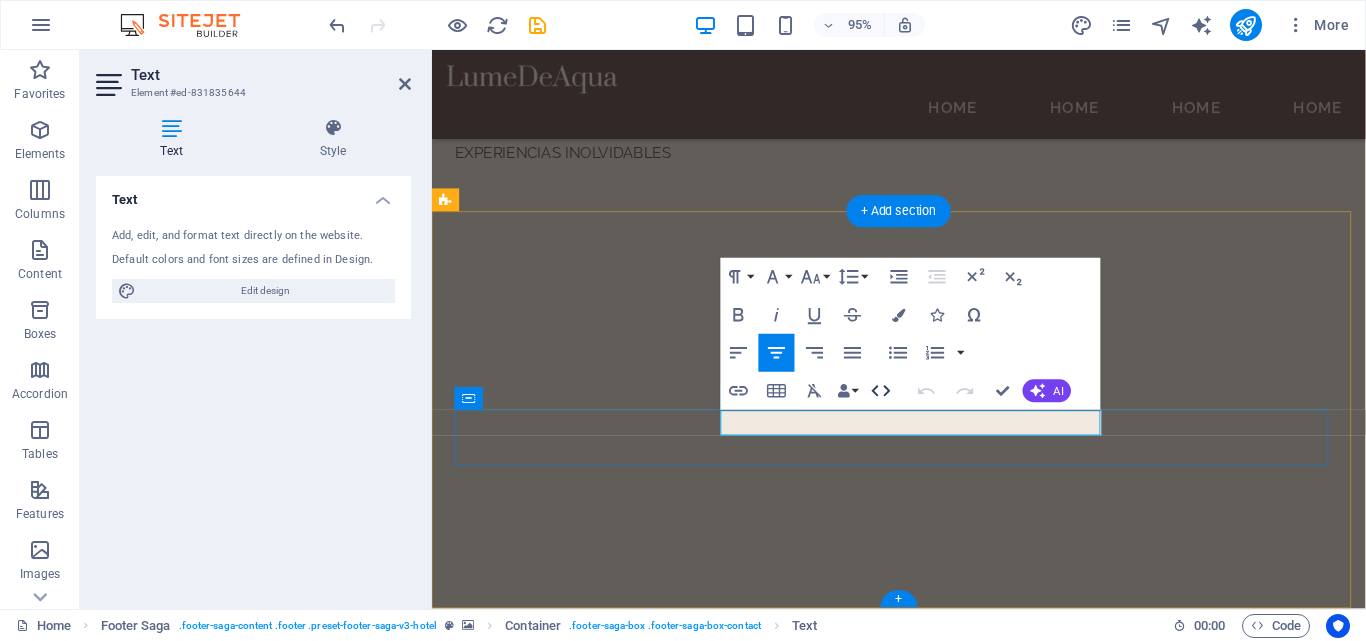 scroll, scrollTop: 5968, scrollLeft: 0, axis: vertical 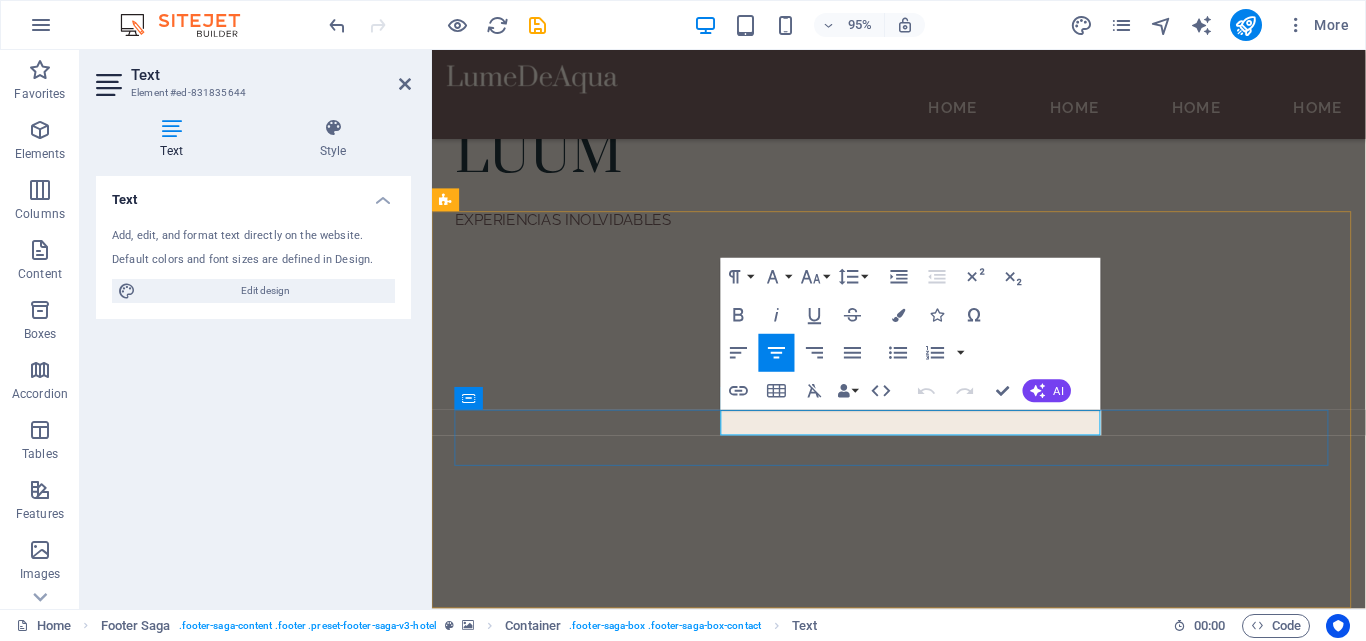 click on "[USERNAME]@[DOMAIN]" at bounding box center [924, 10181] 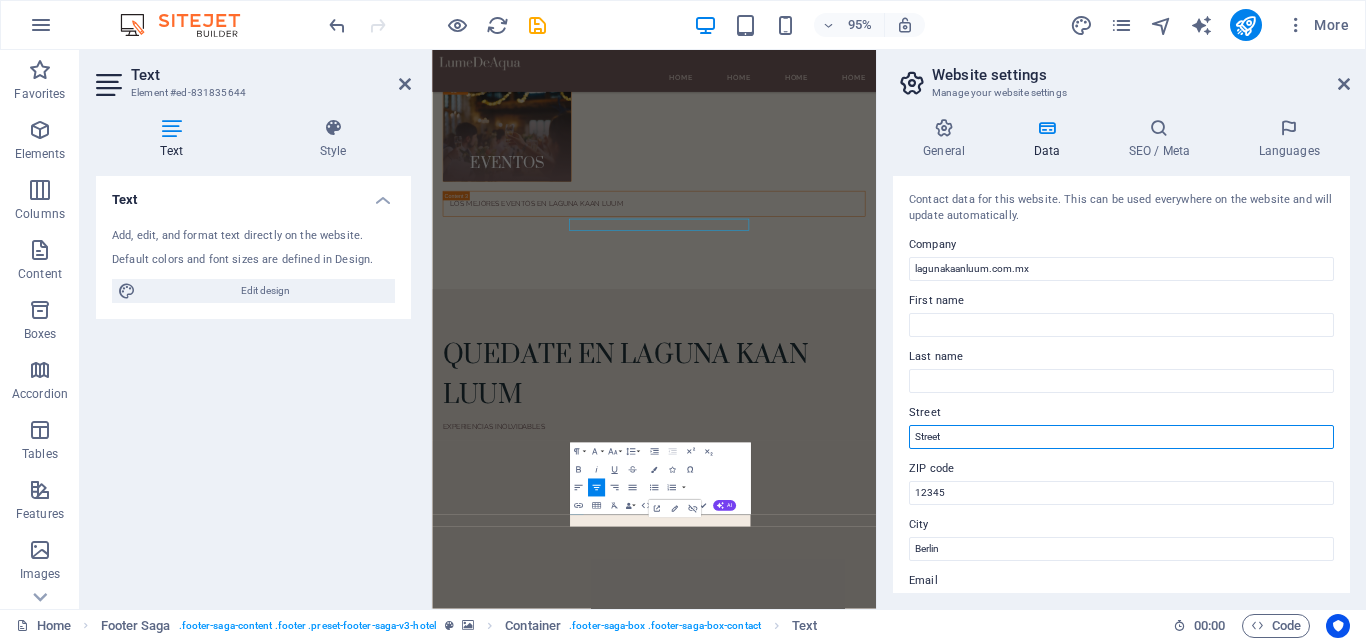 click on "Street" at bounding box center (1121, 437) 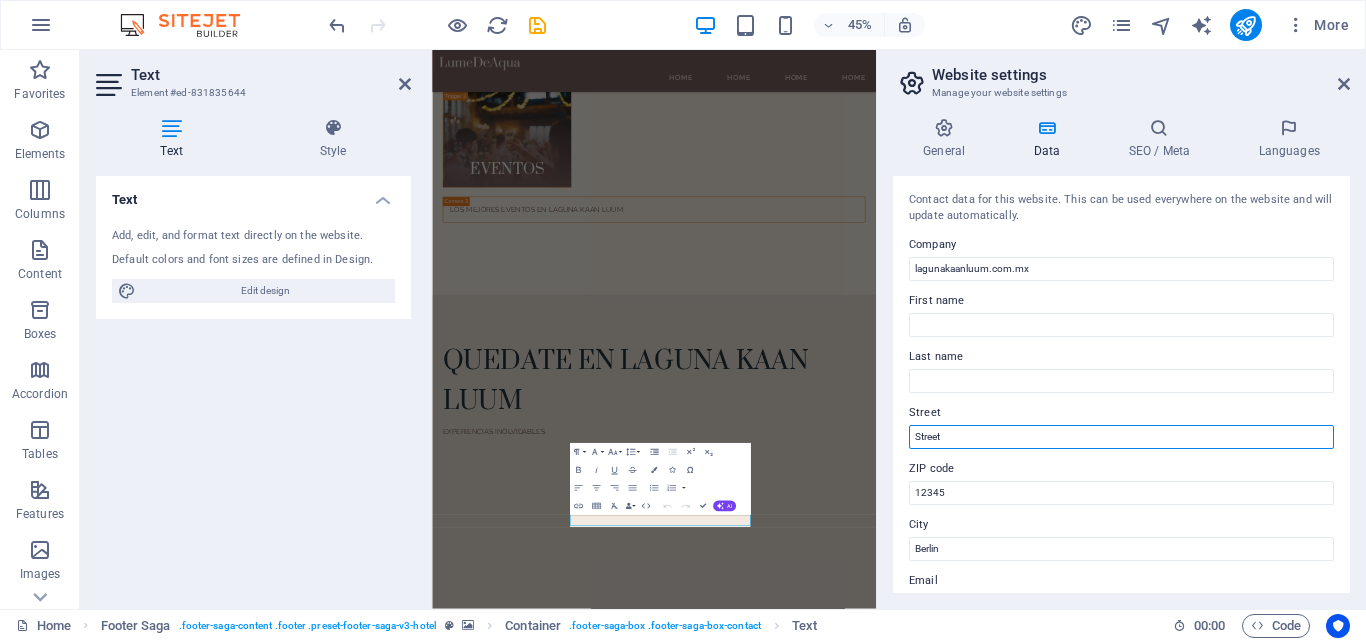 scroll, scrollTop: 5973, scrollLeft: 0, axis: vertical 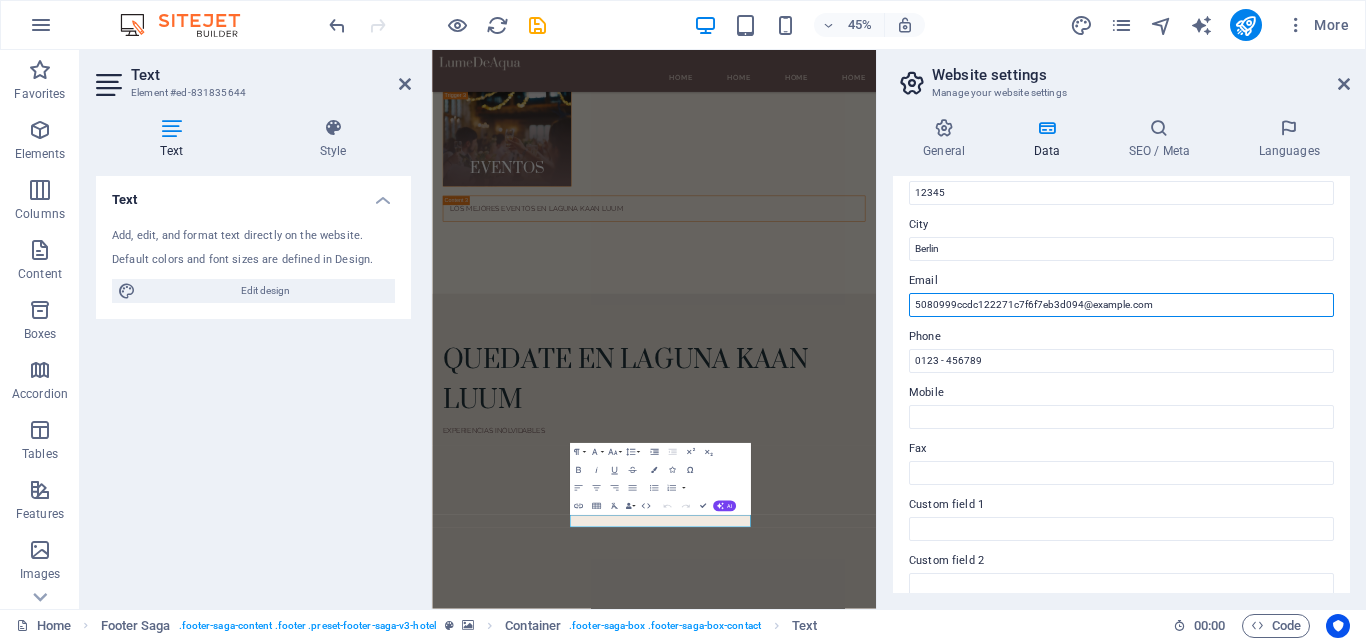 drag, startPoint x: 1077, startPoint y: 304, endPoint x: 888, endPoint y: 309, distance: 189.06613 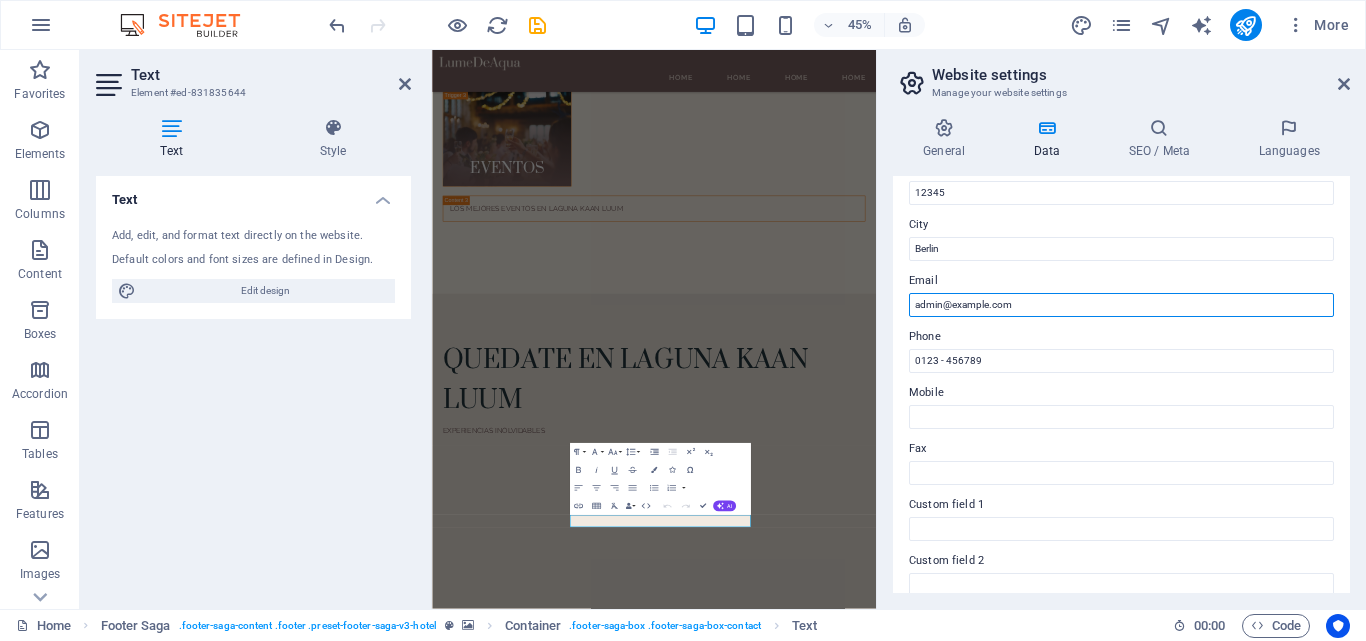 scroll, scrollTop: 5947, scrollLeft: 0, axis: vertical 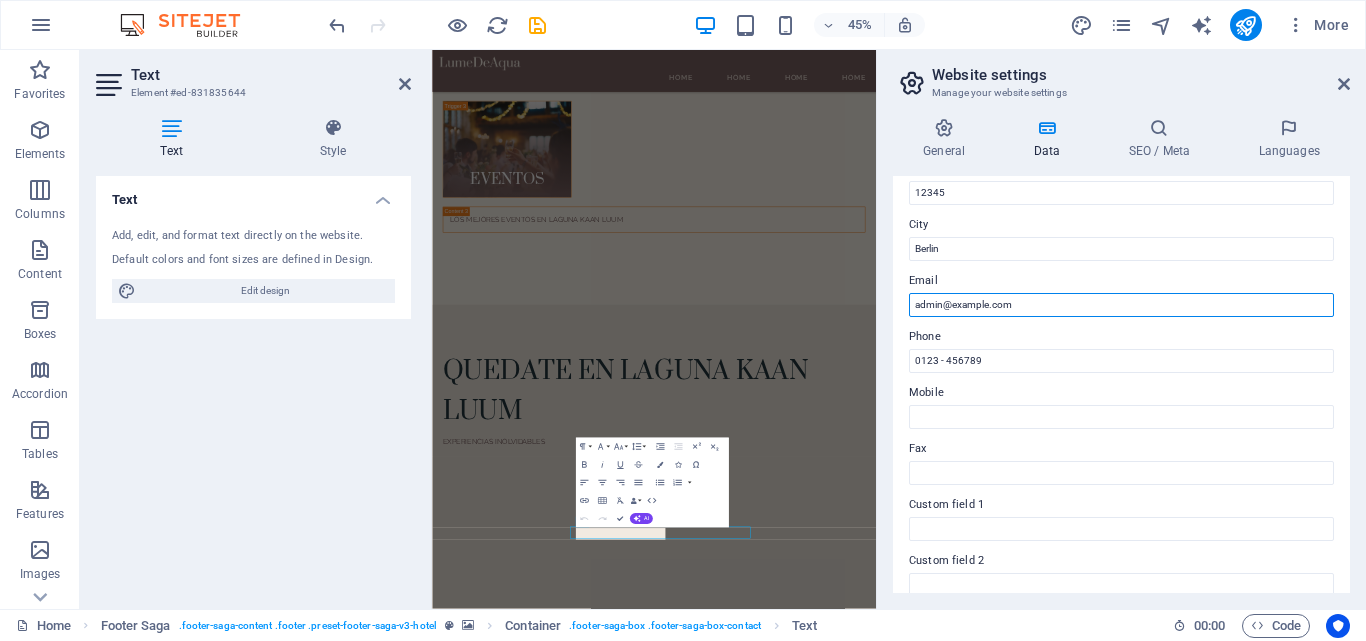 drag, startPoint x: 954, startPoint y: 306, endPoint x: 1014, endPoint y: 301, distance: 60.207973 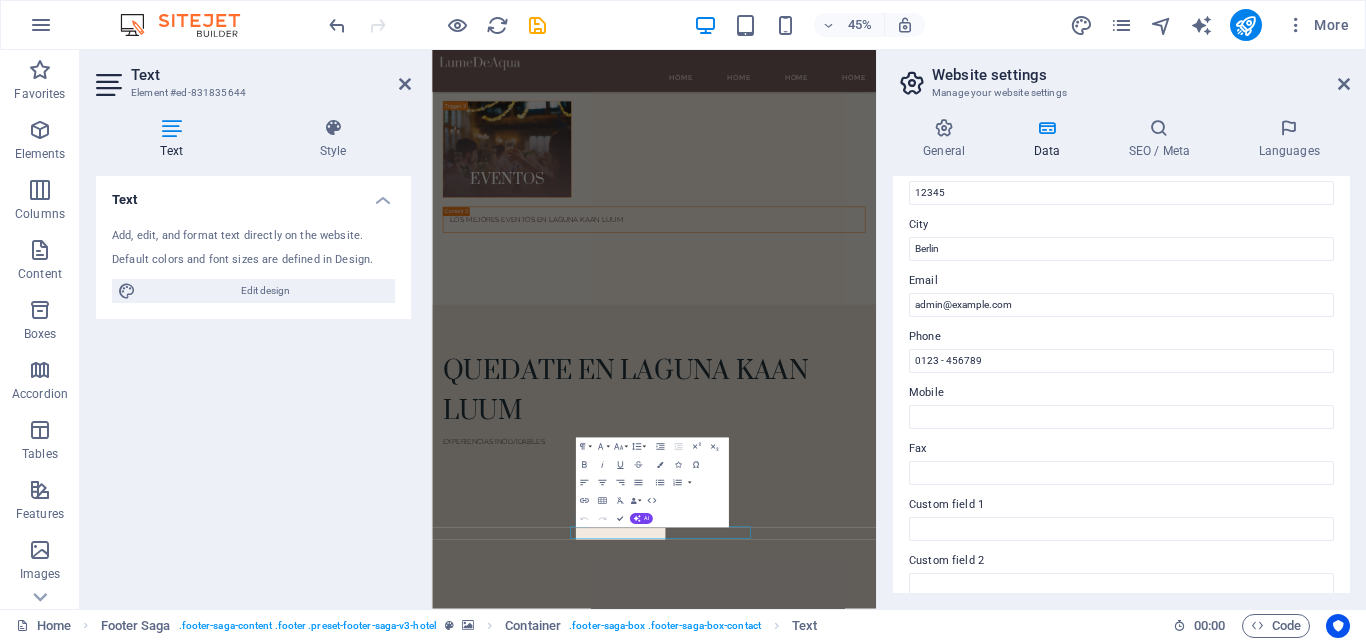 click on "Email" at bounding box center [1121, 281] 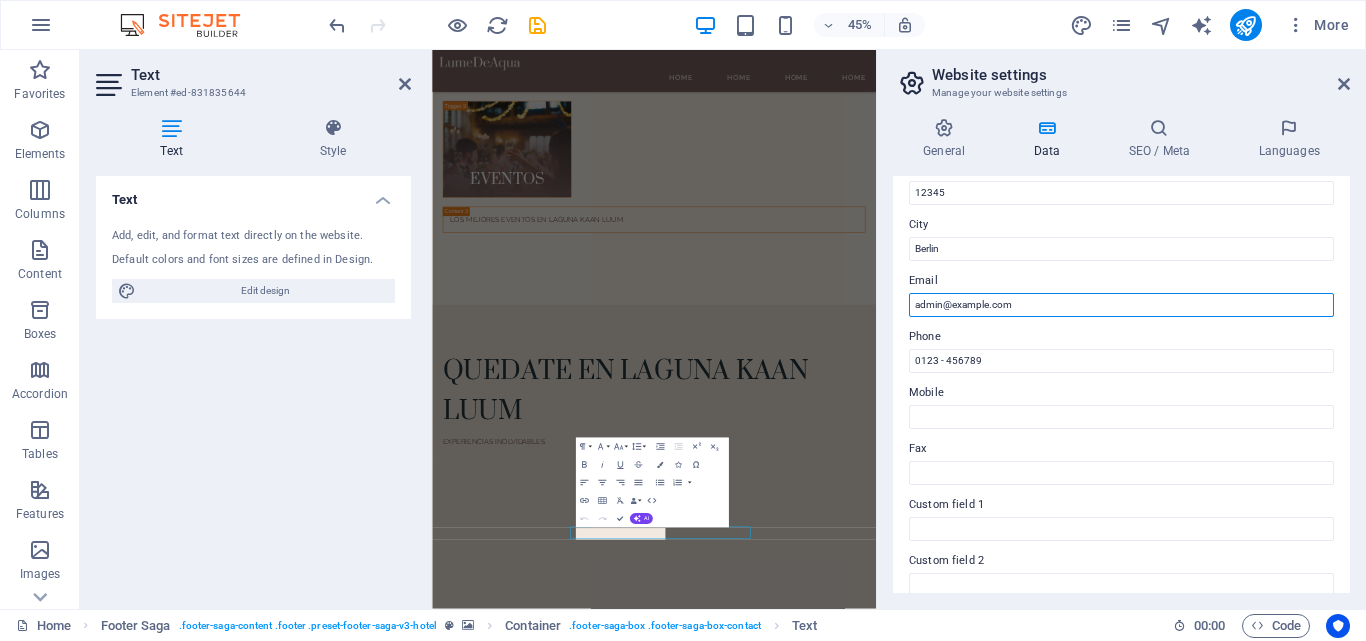 click on "admin@lagunakaanluum.com.mx" at bounding box center (1121, 305) 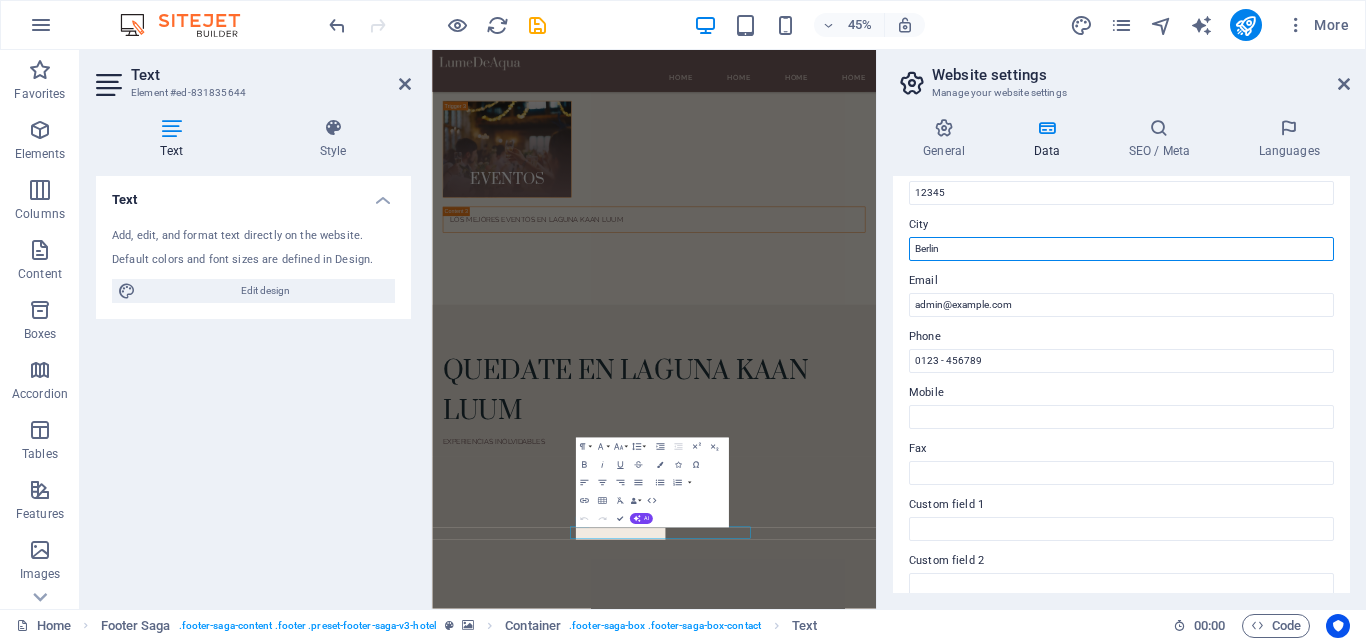 drag, startPoint x: 1410, startPoint y: 300, endPoint x: 1409, endPoint y: 492, distance: 192.00261 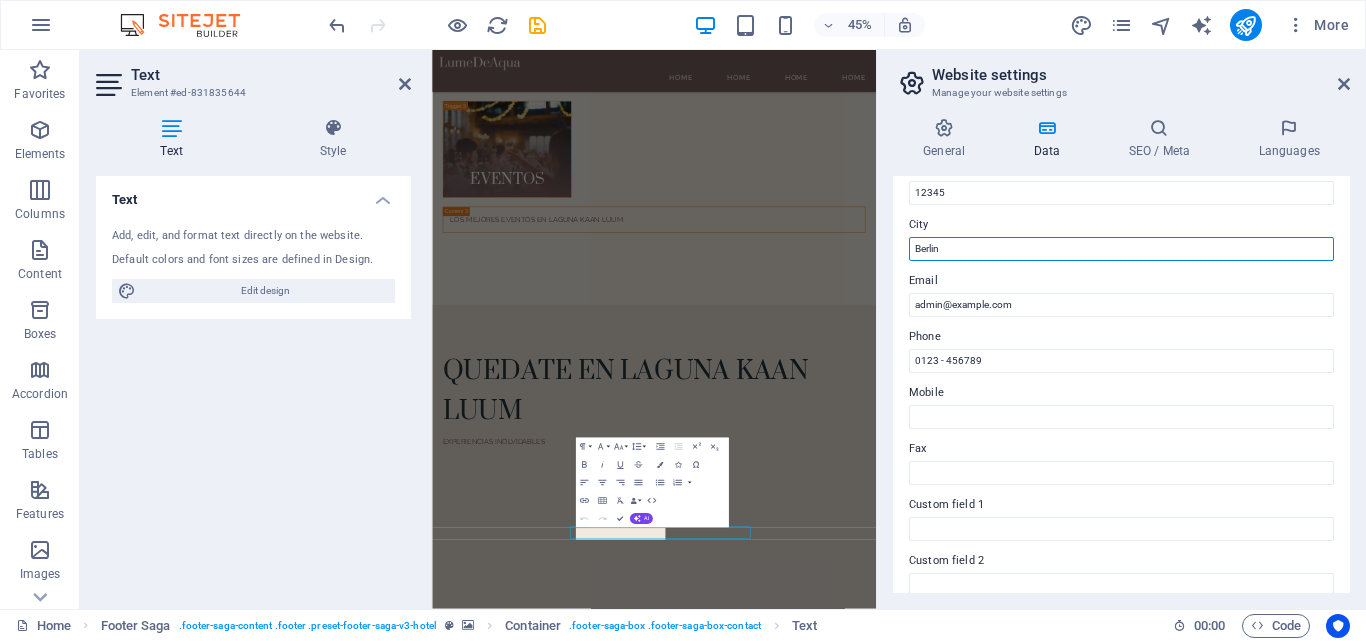 click on "Berlin" at bounding box center (1121, 249) 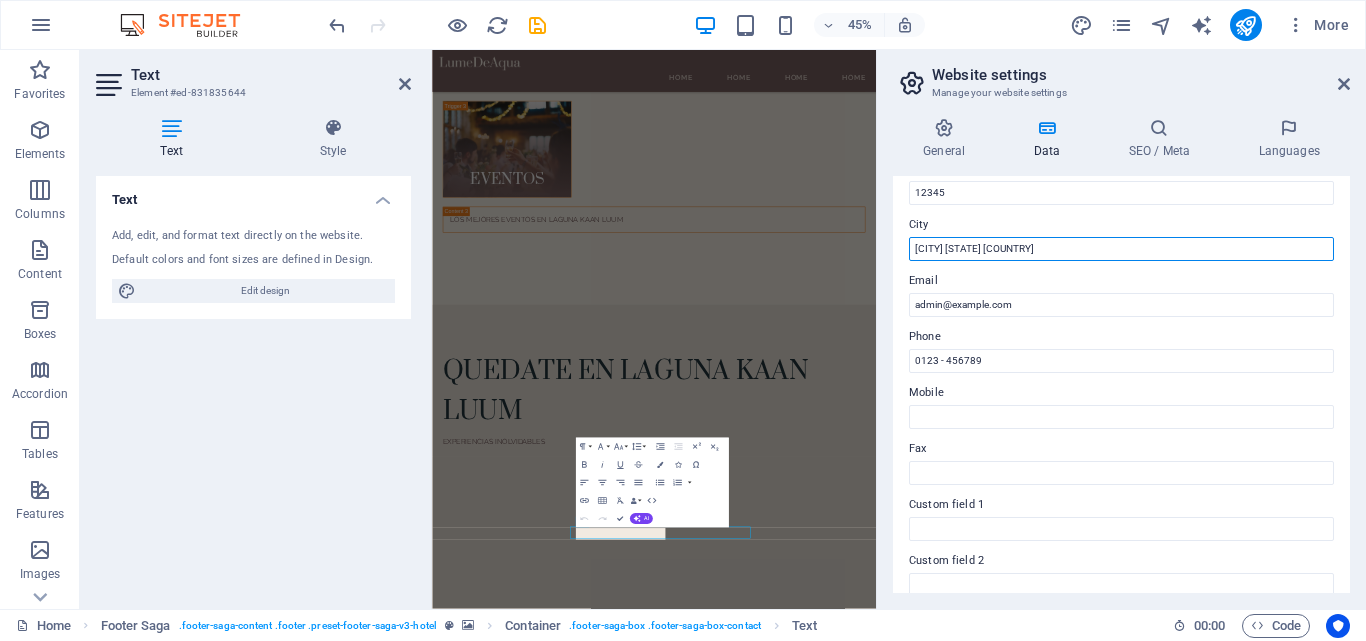 scroll, scrollTop: 5973, scrollLeft: 0, axis: vertical 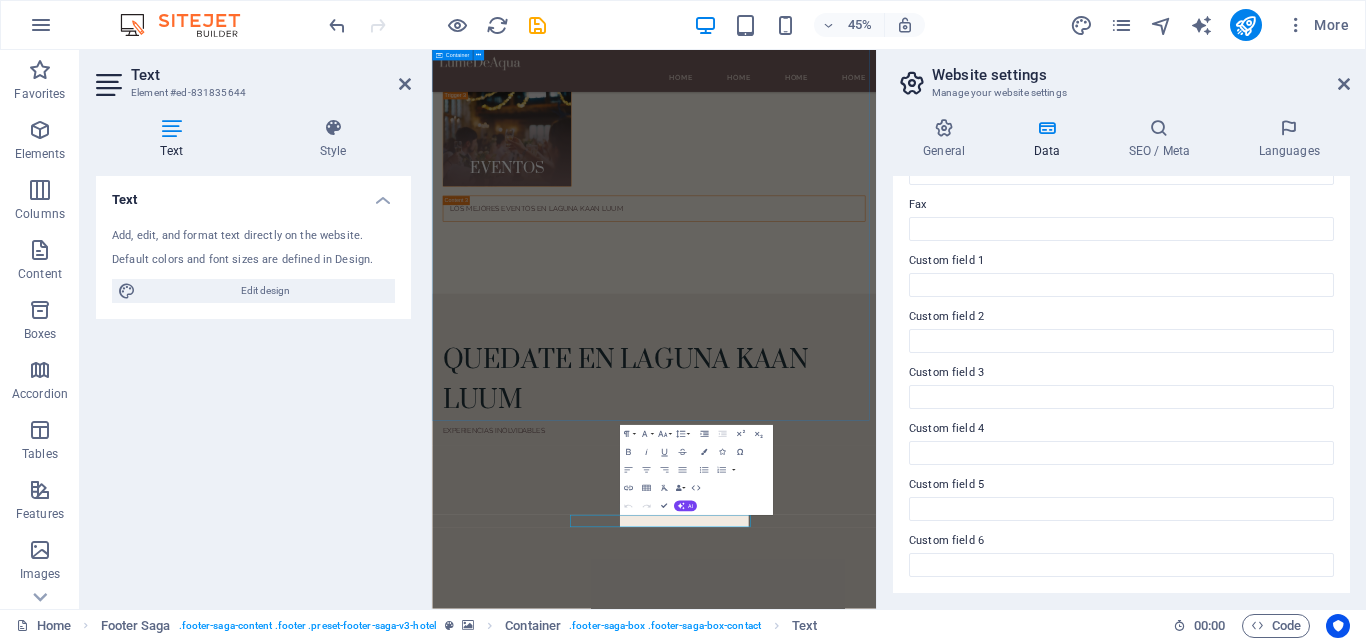 type on "Tulum Quintana Roo México" 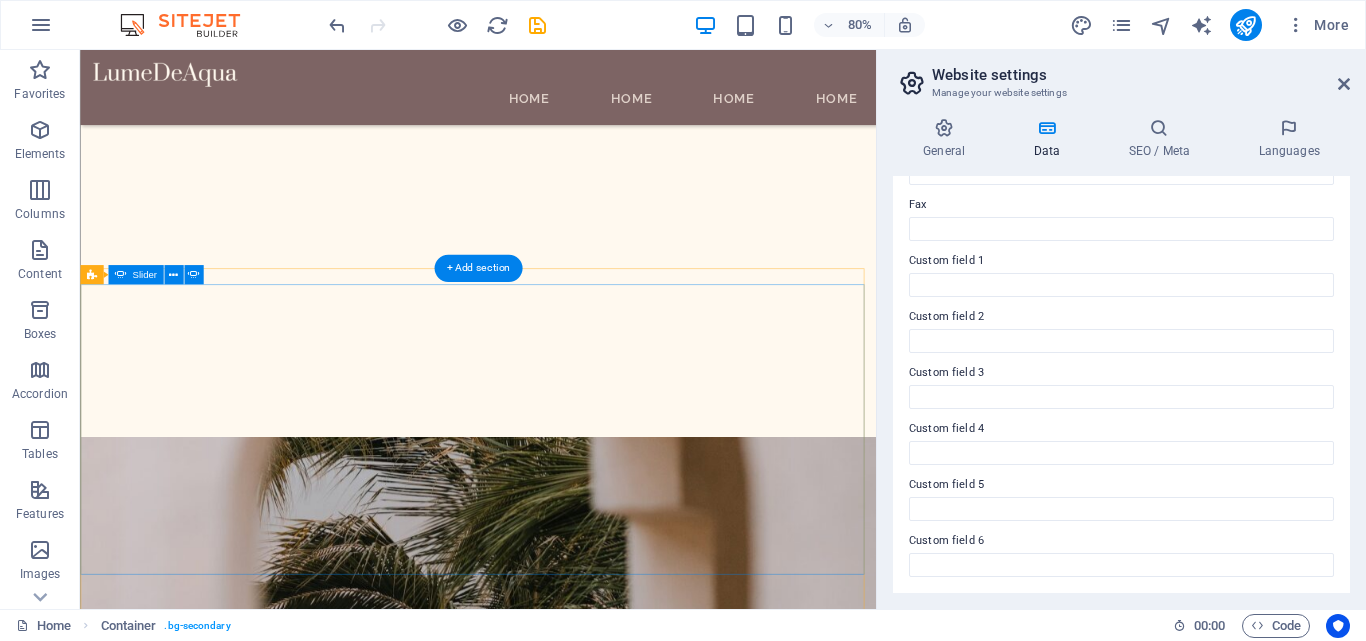 scroll, scrollTop: 2284, scrollLeft: 0, axis: vertical 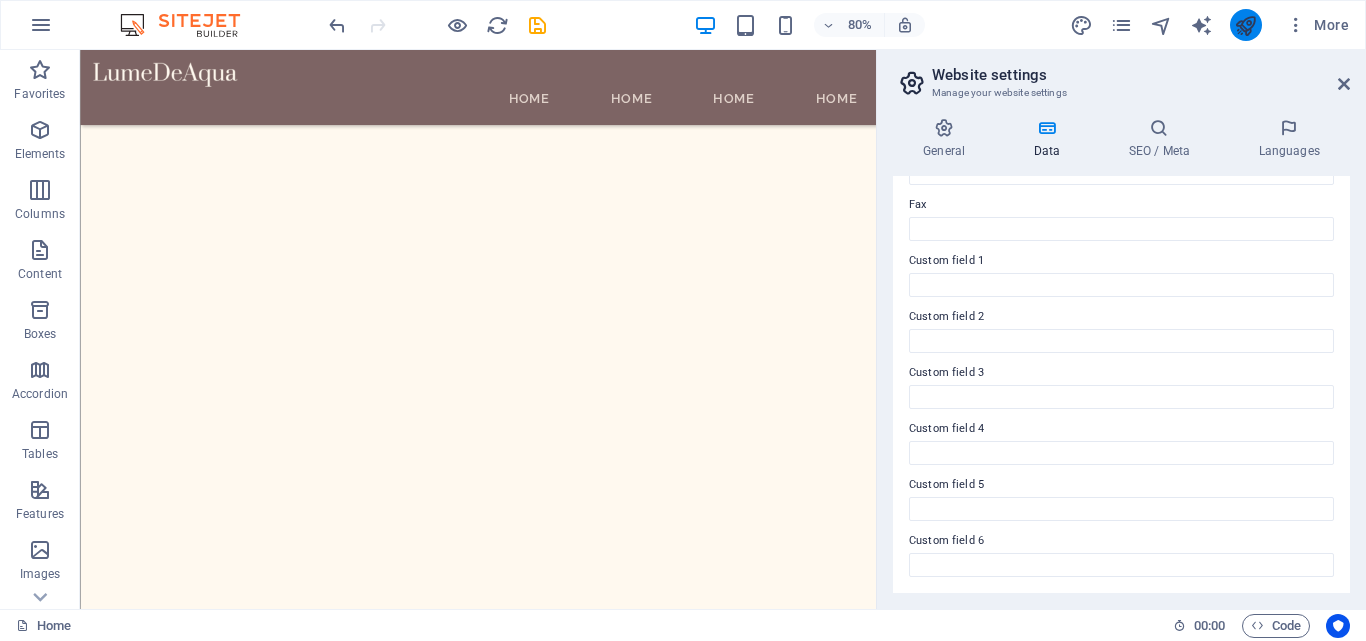 click at bounding box center (1245, 25) 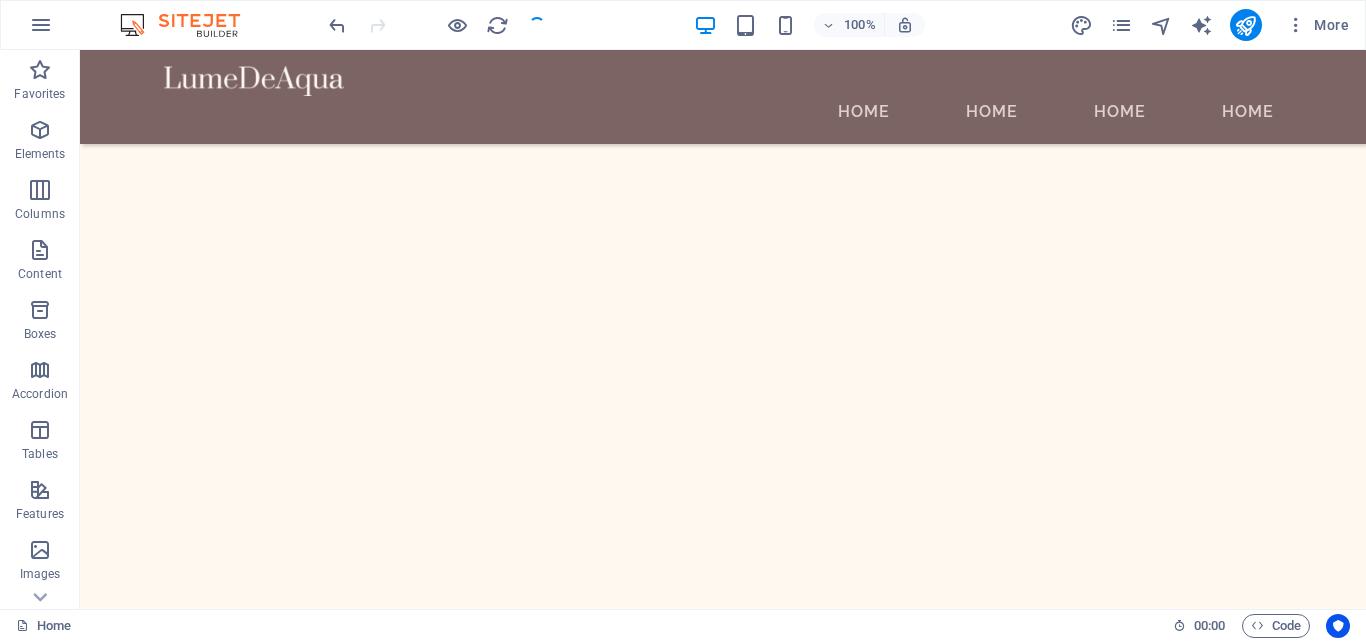 scroll, scrollTop: 2260, scrollLeft: 0, axis: vertical 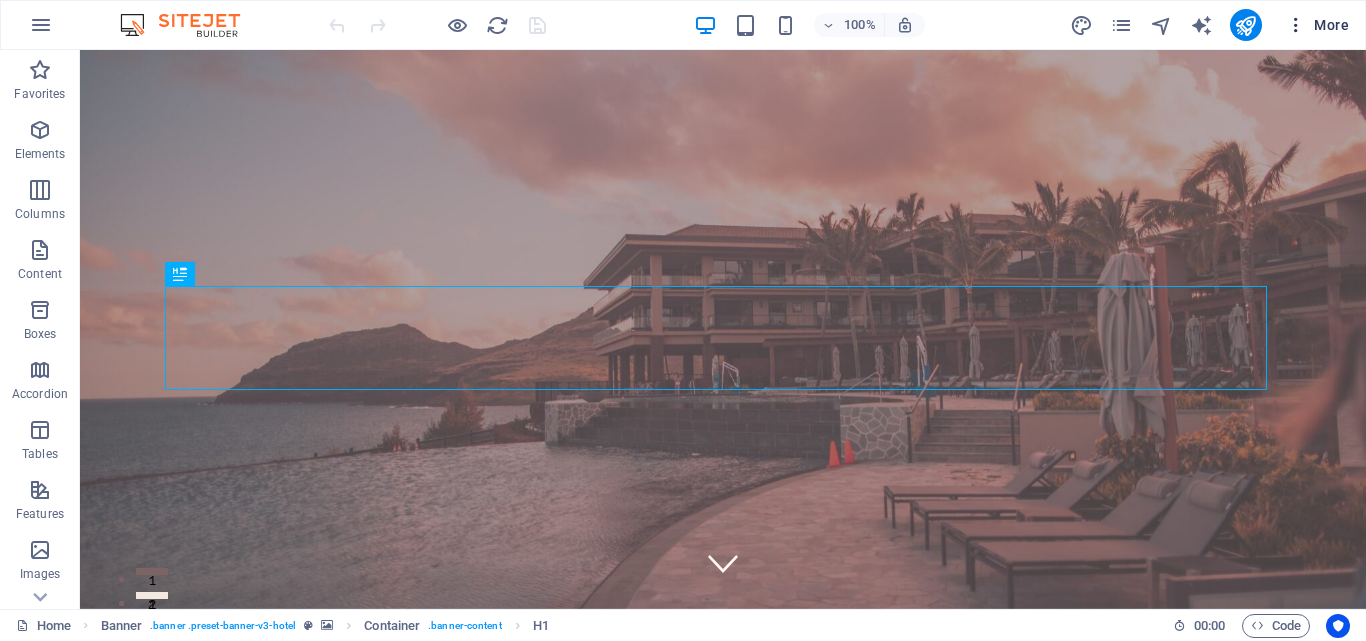 click on "More" at bounding box center (1317, 25) 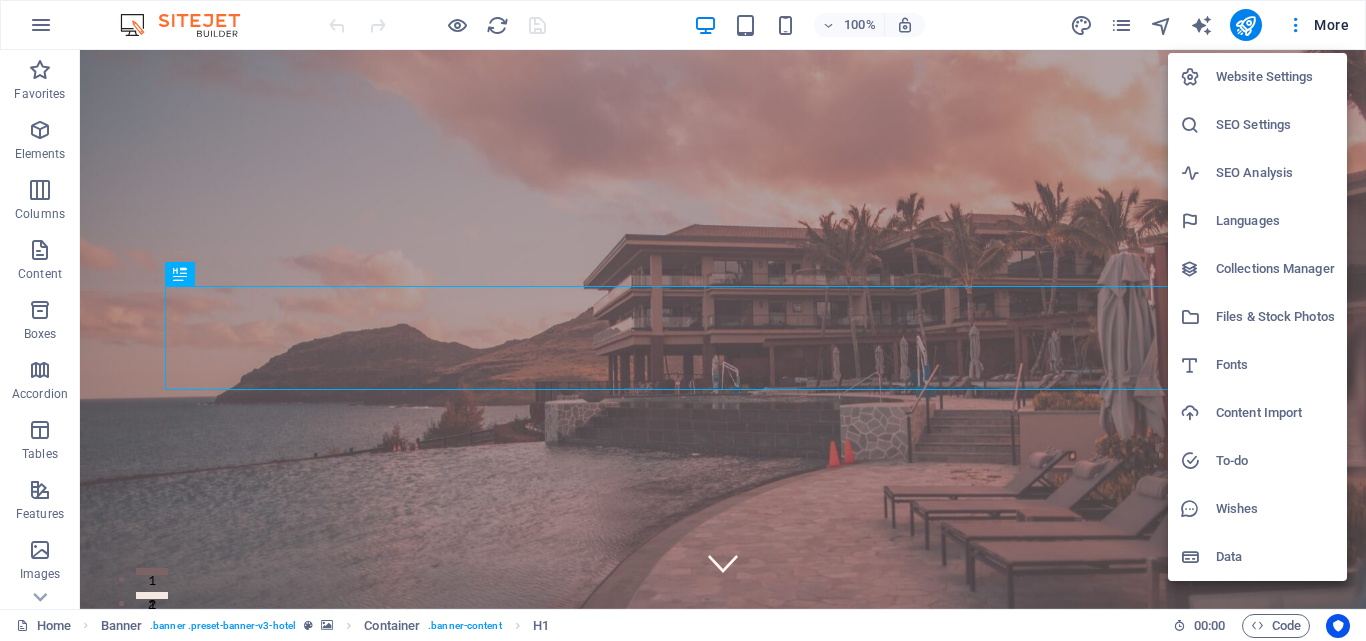 click on "Website Settings" at bounding box center [1275, 77] 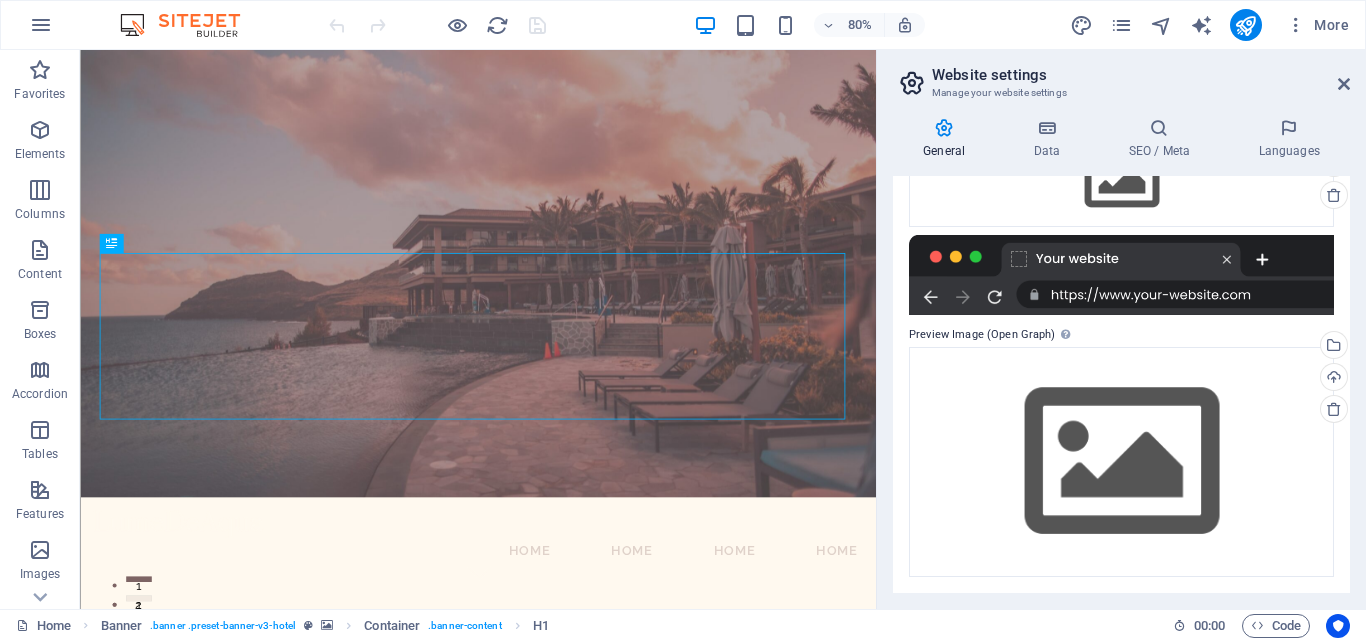 scroll, scrollTop: 0, scrollLeft: 0, axis: both 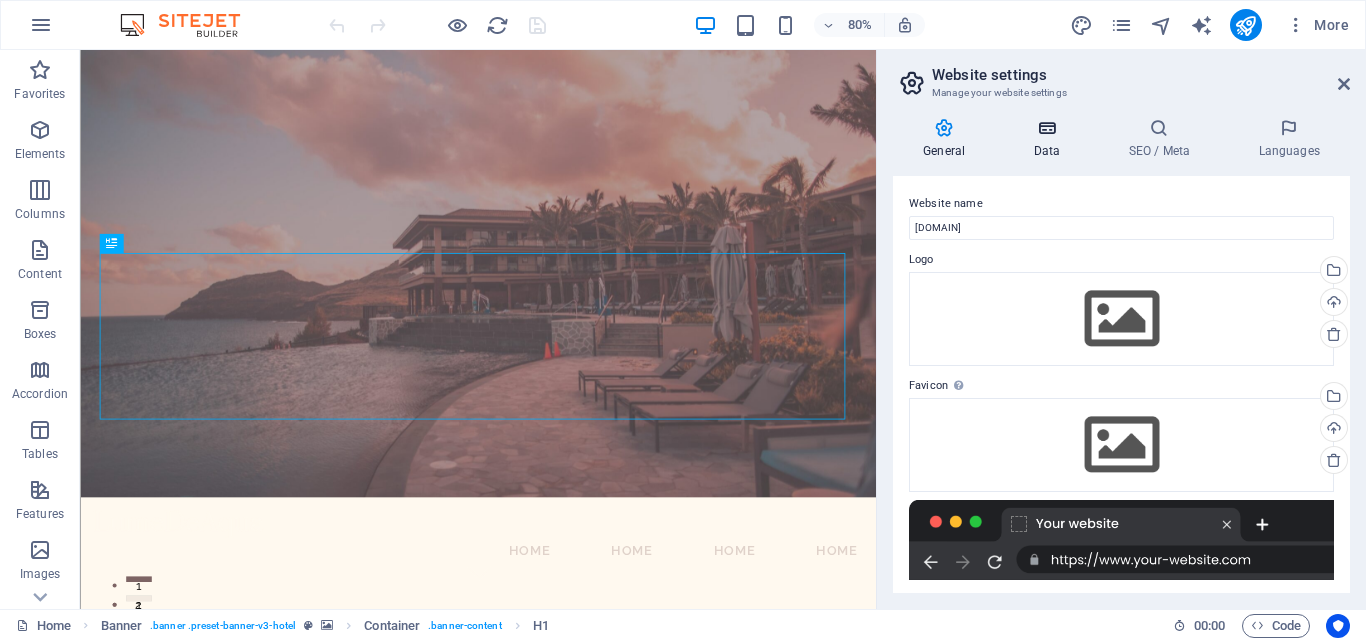click at bounding box center [1046, 128] 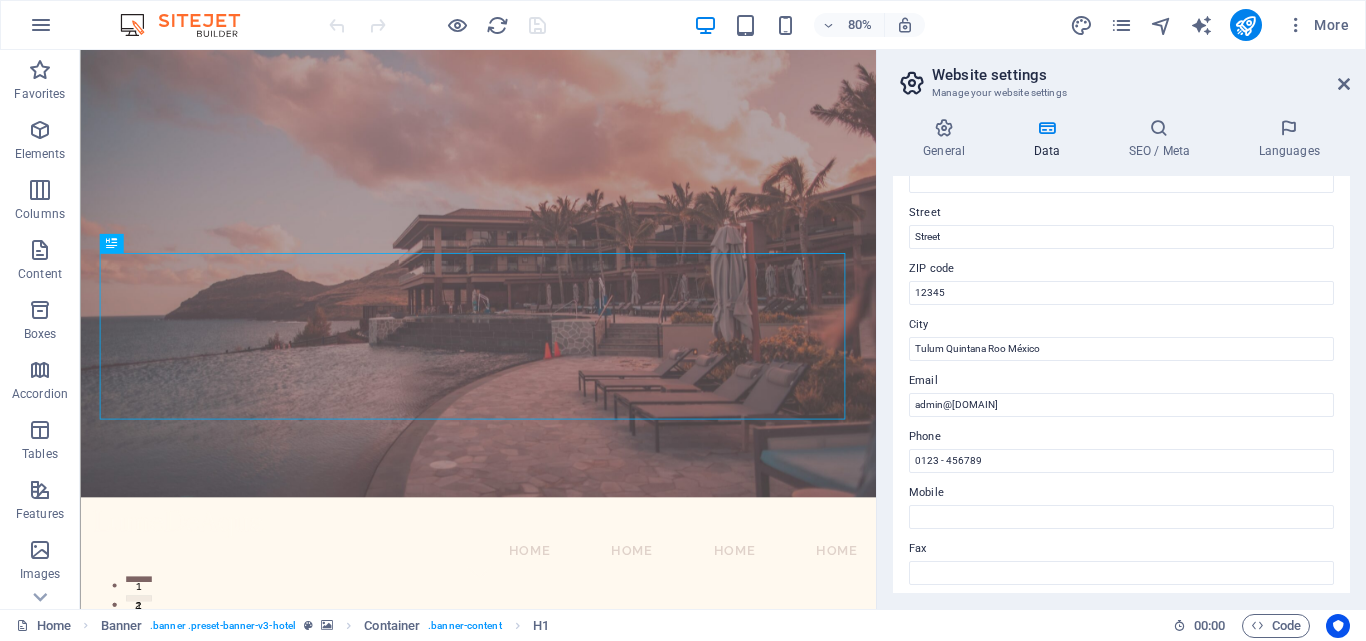 scroll, scrollTop: 100, scrollLeft: 0, axis: vertical 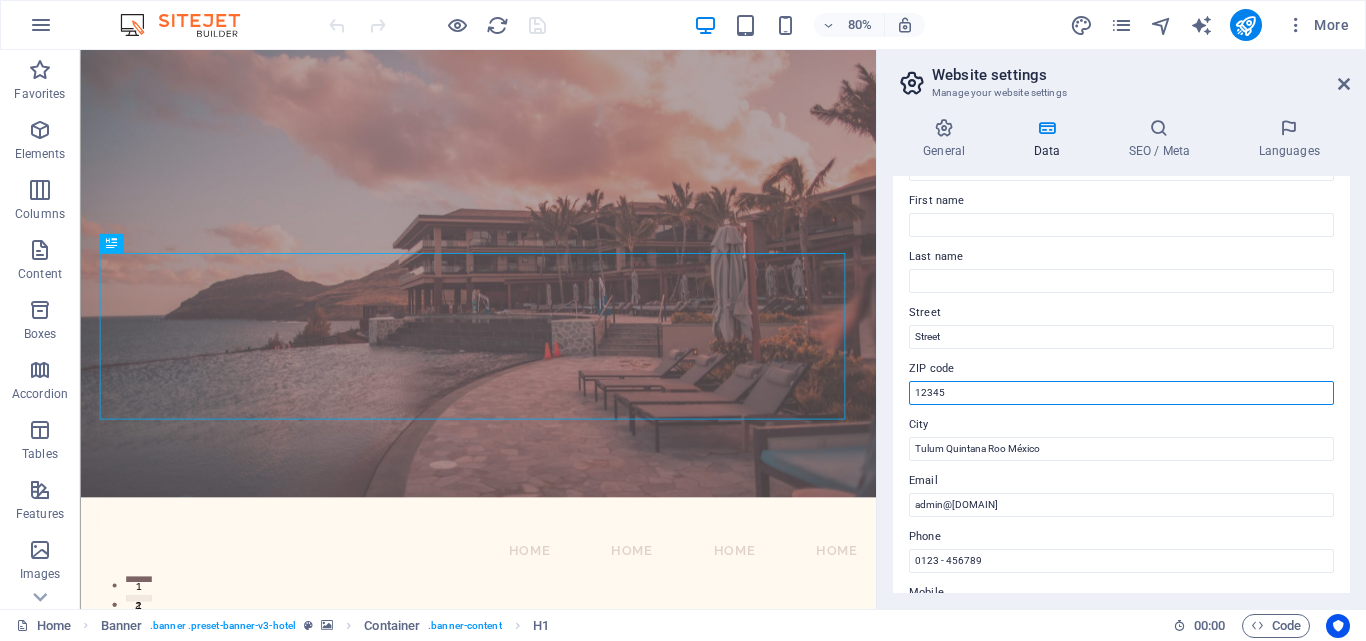 drag, startPoint x: 963, startPoint y: 390, endPoint x: 909, endPoint y: 396, distance: 54.33231 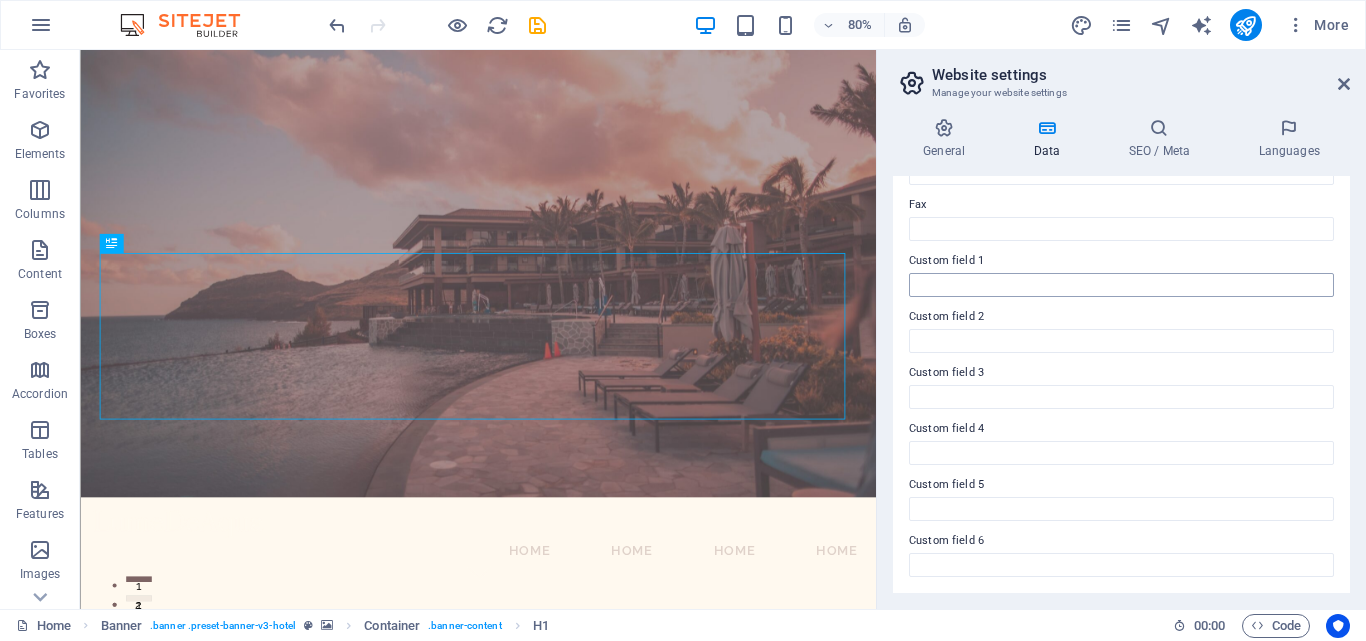 scroll, scrollTop: 244, scrollLeft: 0, axis: vertical 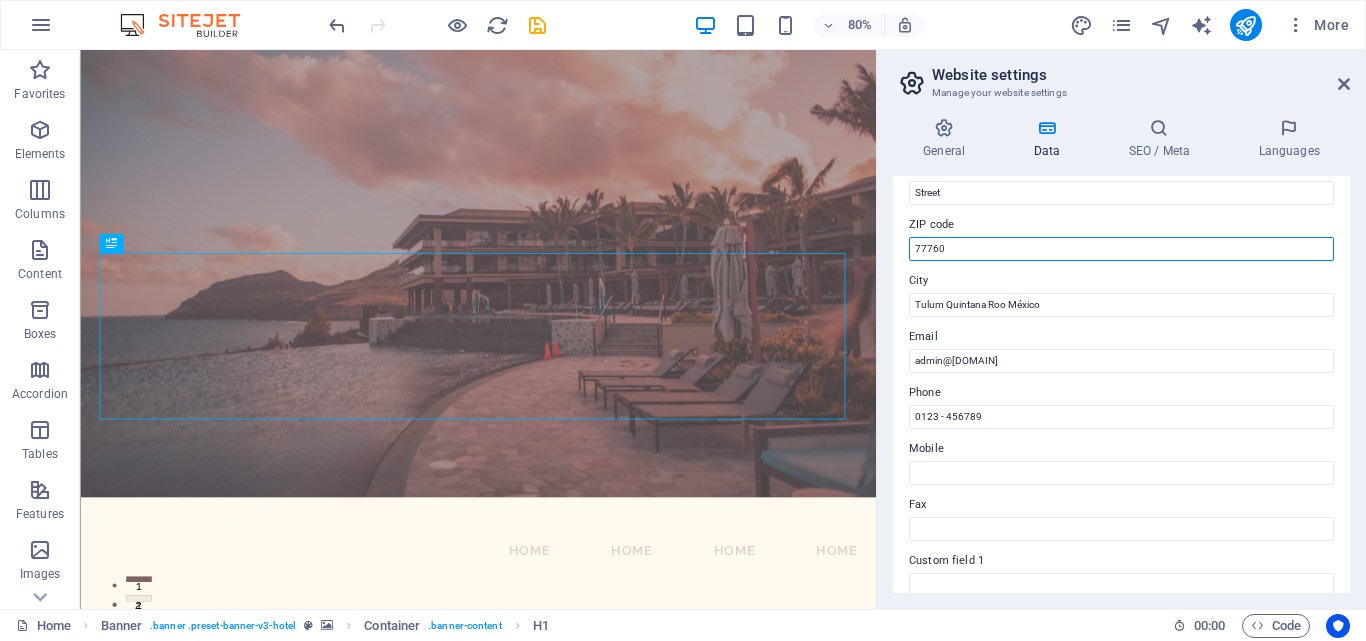 type on "77760" 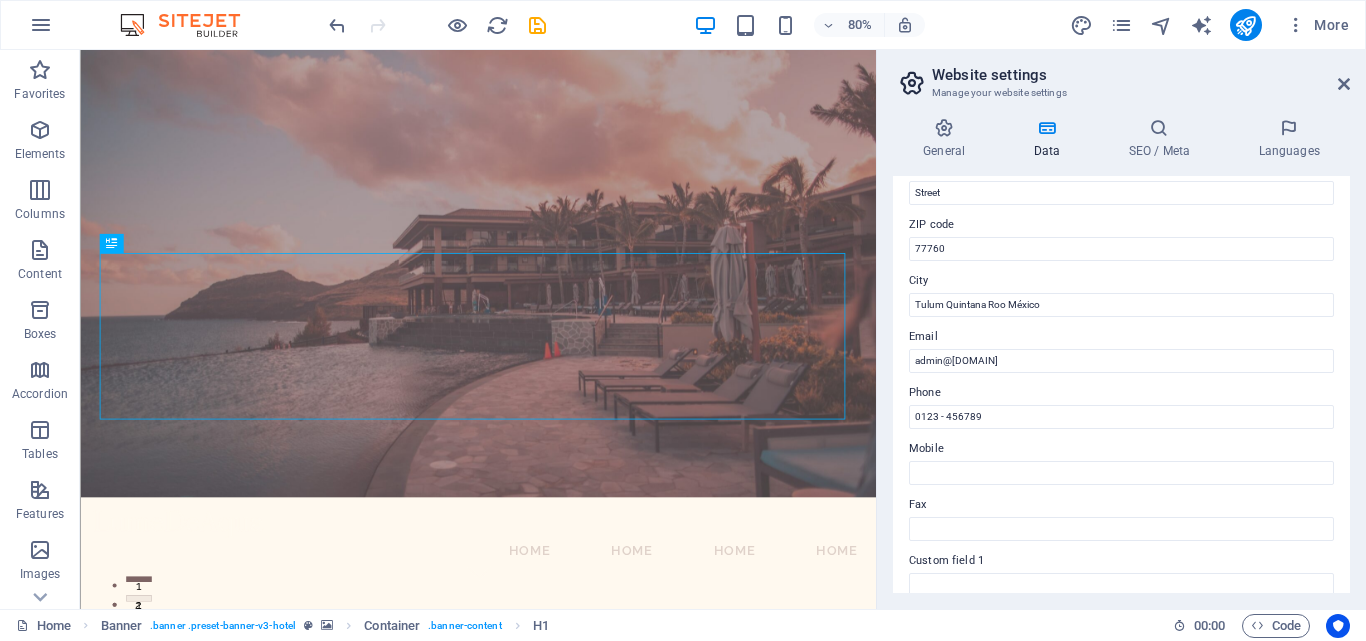 click on "80% More" at bounding box center (841, 25) 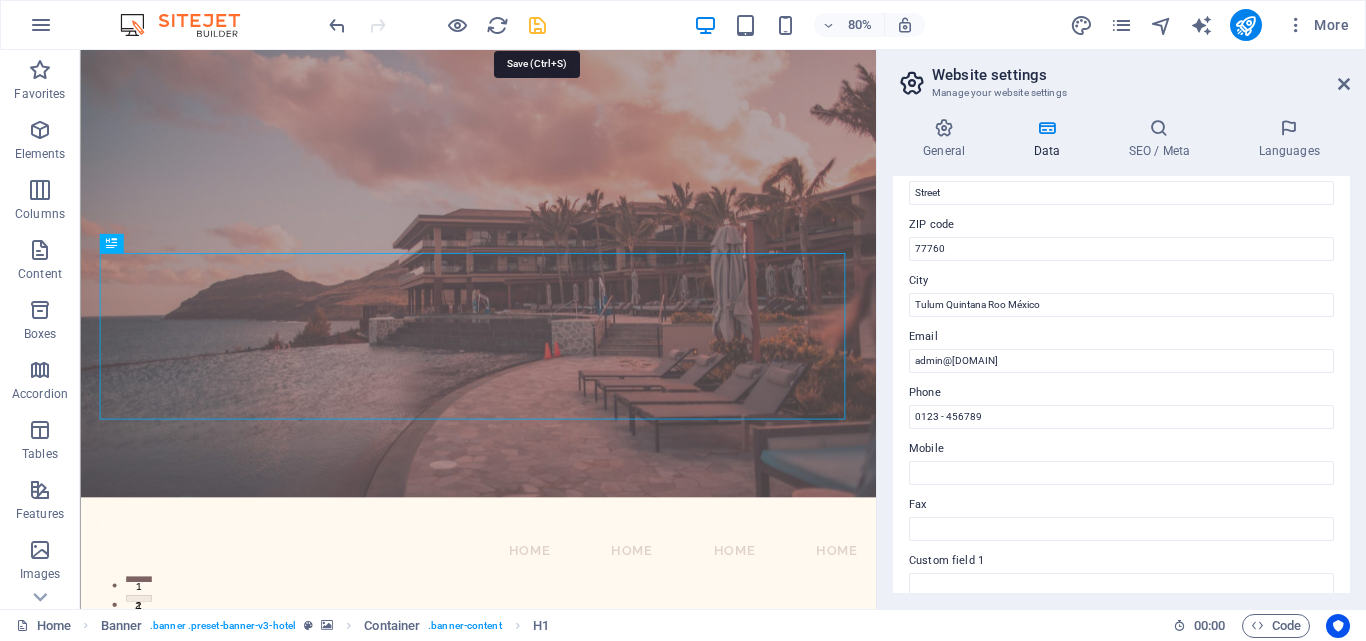 click at bounding box center (537, 25) 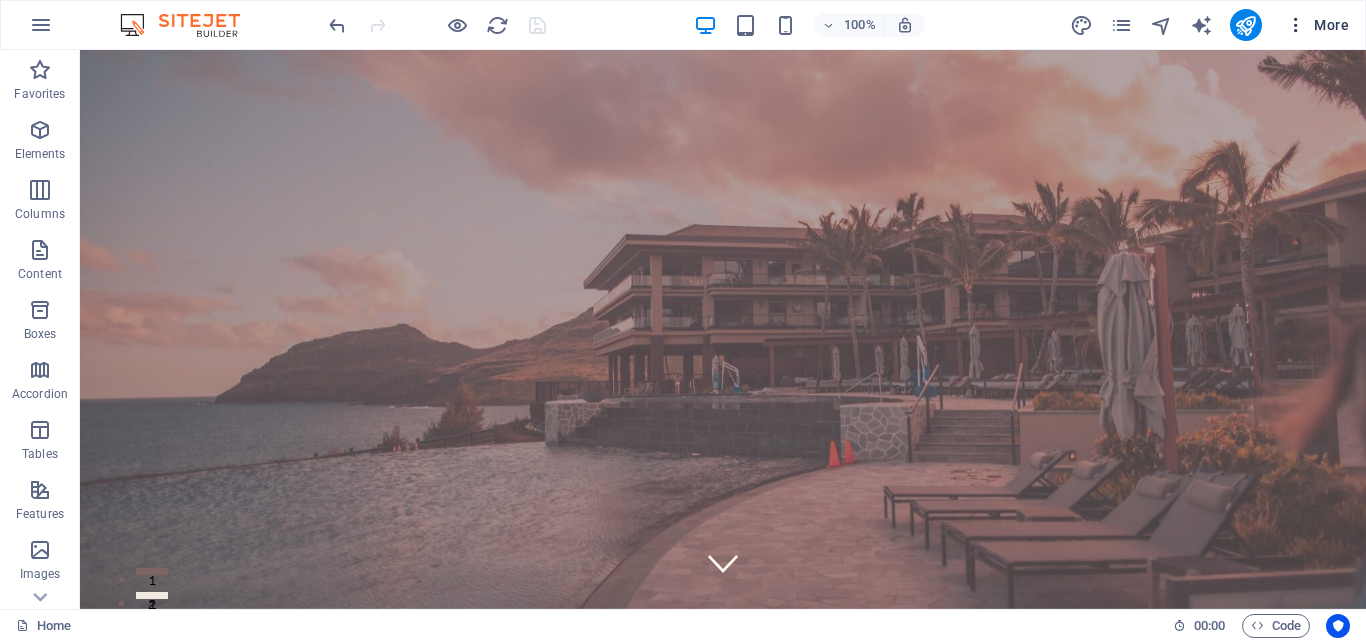 click at bounding box center [1296, 25] 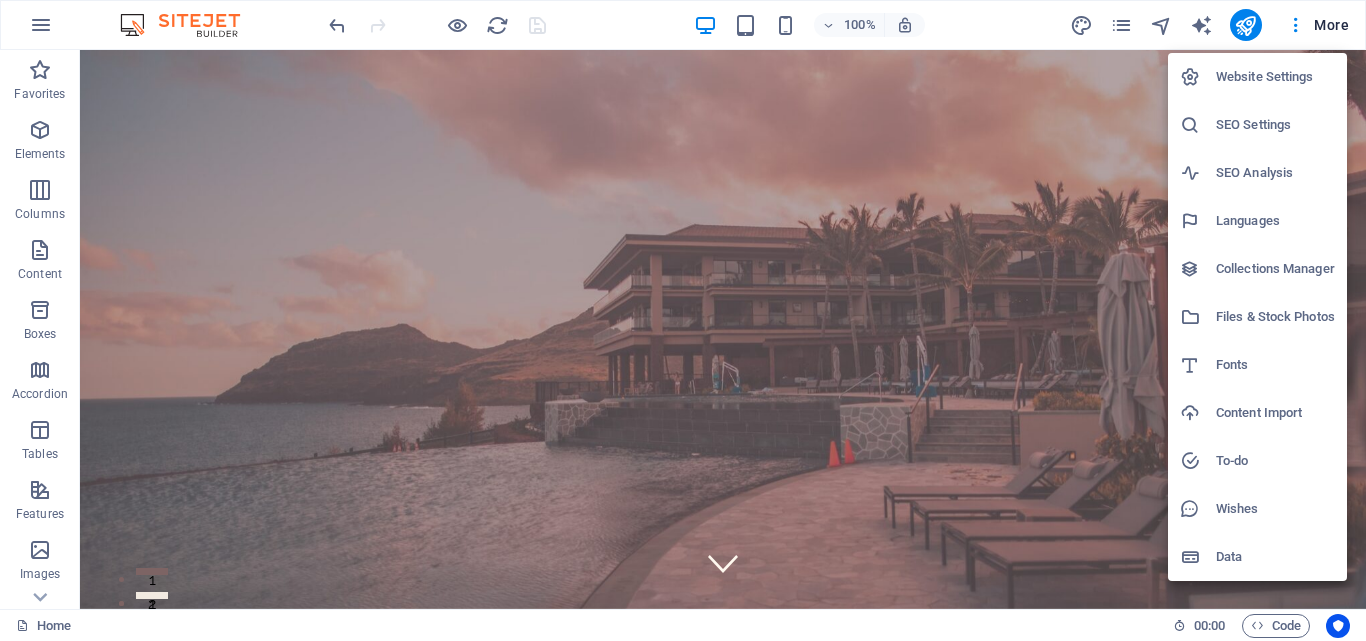 click on "Website Settings" at bounding box center (1275, 77) 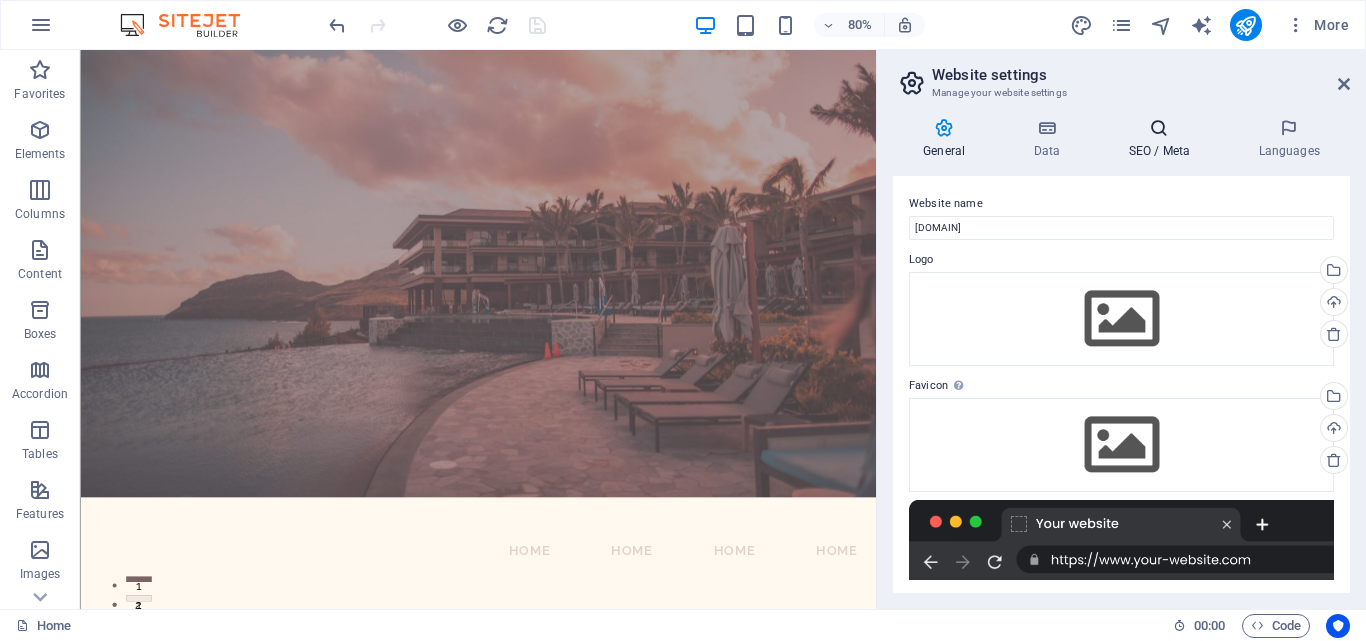 click at bounding box center (1159, 128) 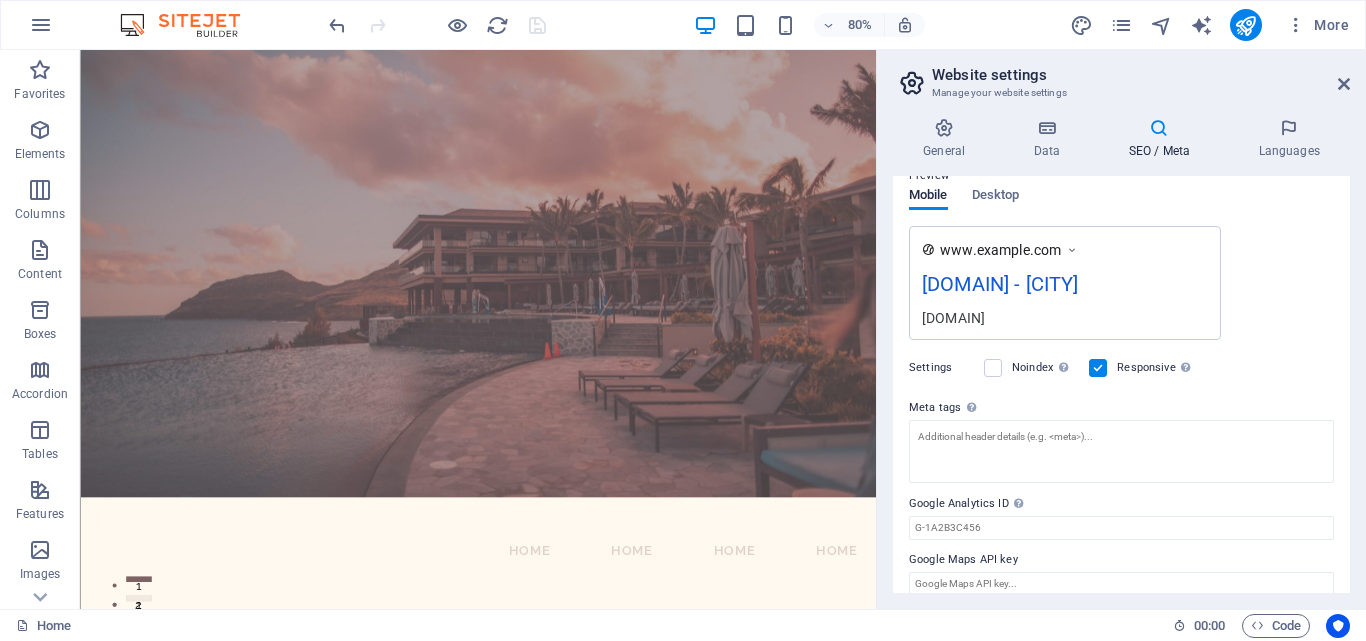 scroll, scrollTop: 0, scrollLeft: 0, axis: both 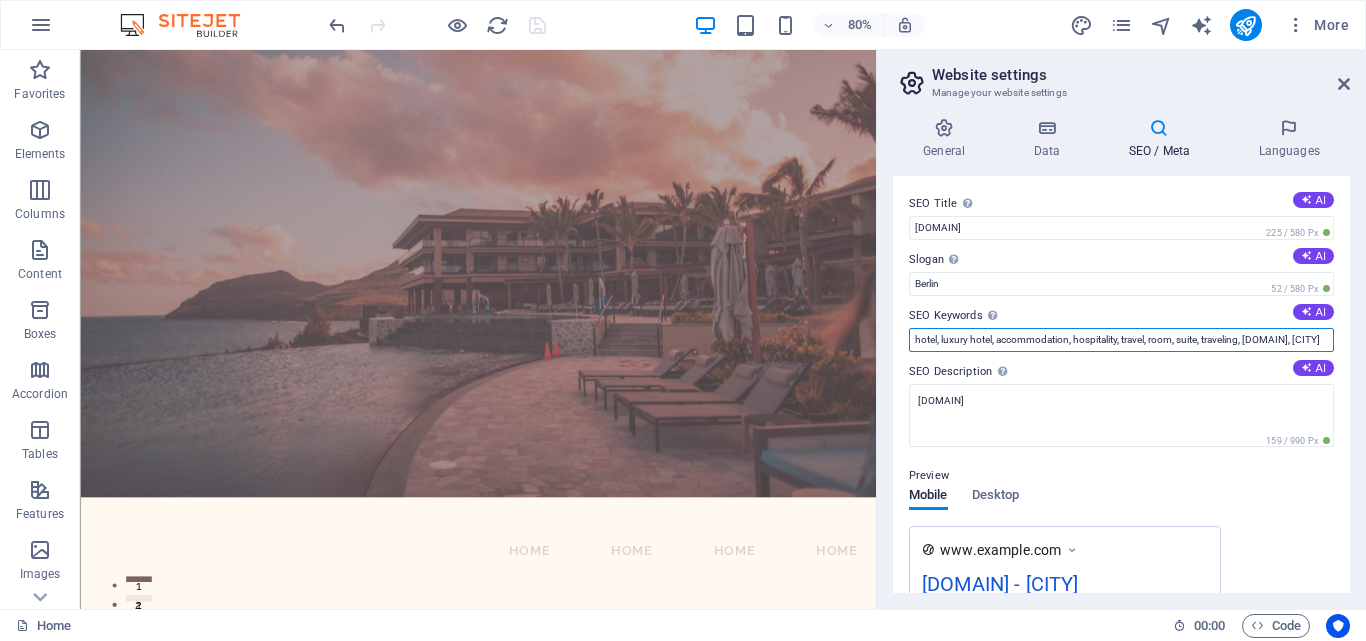 click on "hotel, luxury hotel, accommodation, hospitality, travel, room, suite, traveling, lagunakaanluum.com.mx, Berlin" at bounding box center (1121, 340) 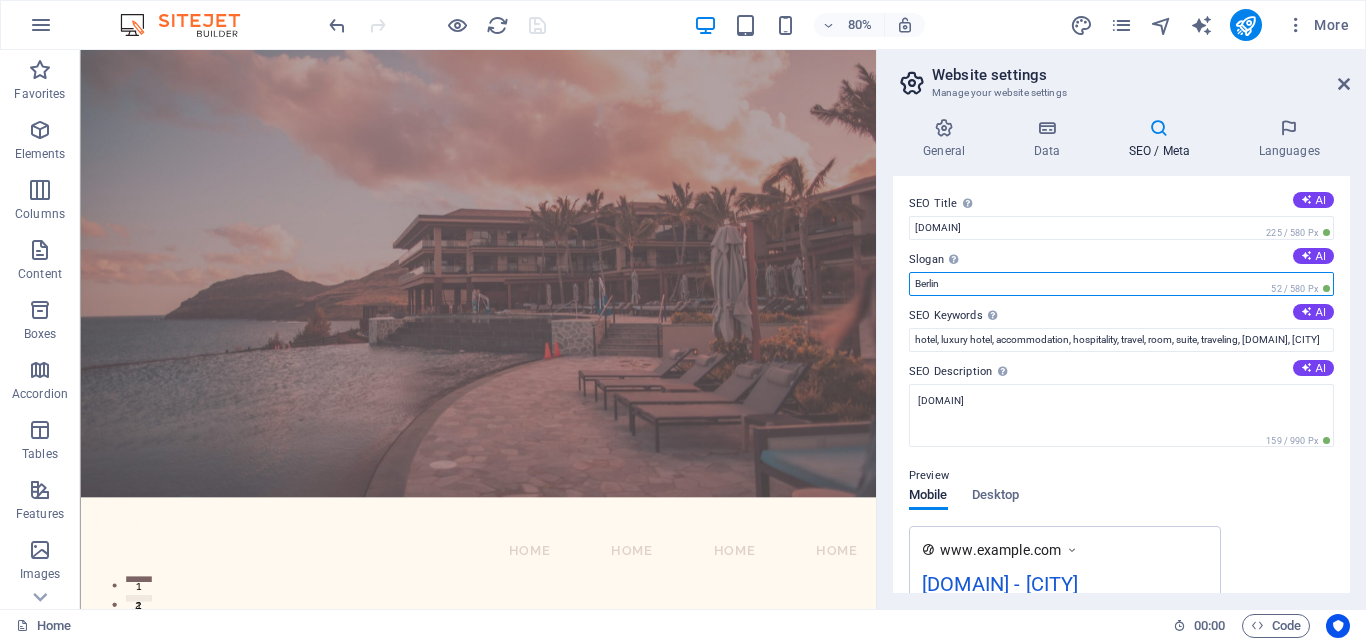 drag, startPoint x: 983, startPoint y: 287, endPoint x: 878, endPoint y: 287, distance: 105 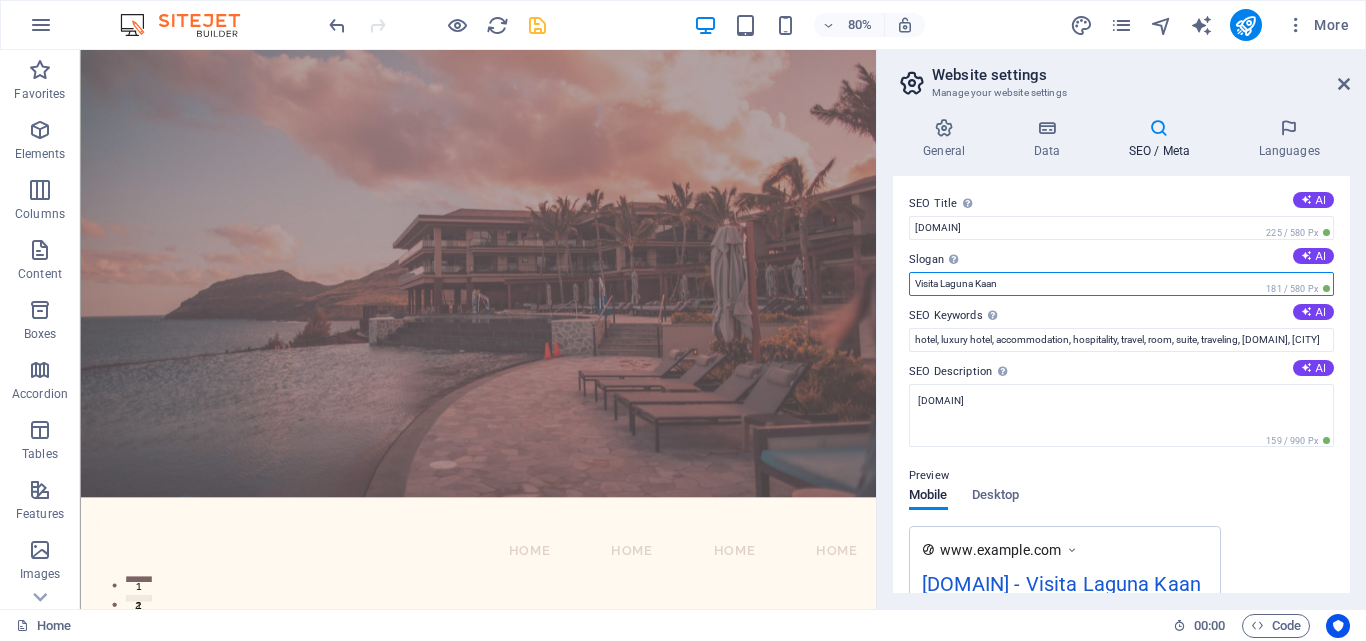click on "Visita Laguna Kaan" at bounding box center [1121, 284] 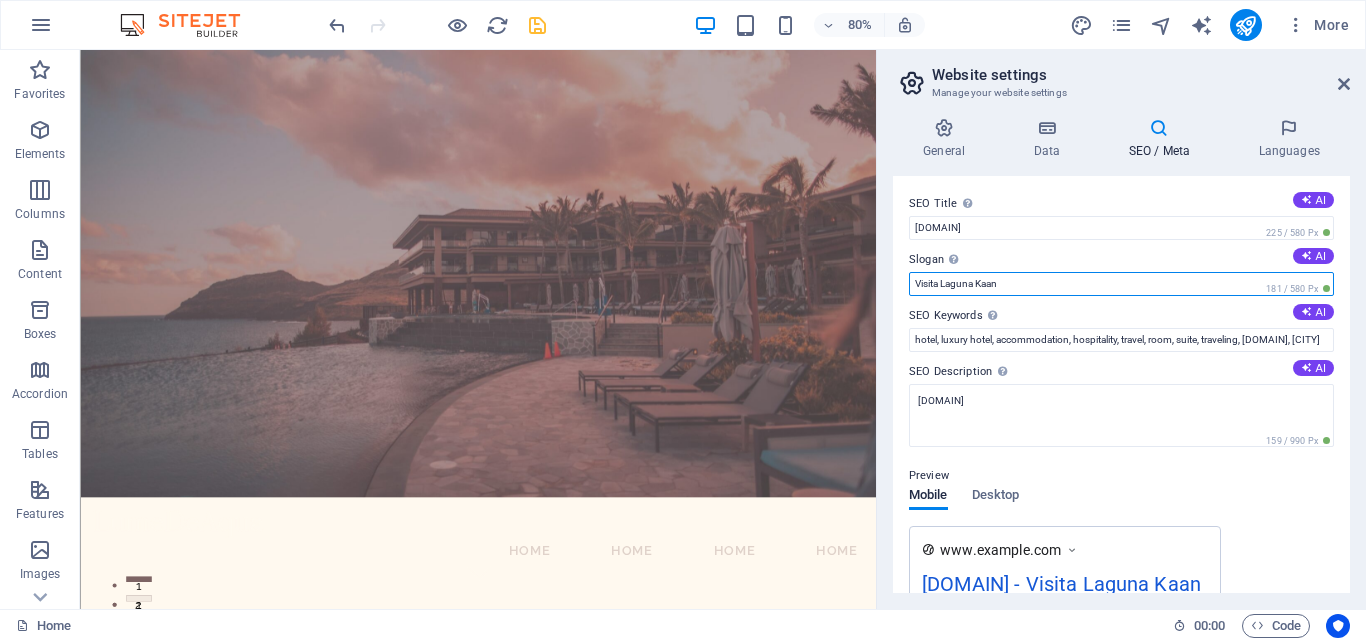 paste on "Luum" 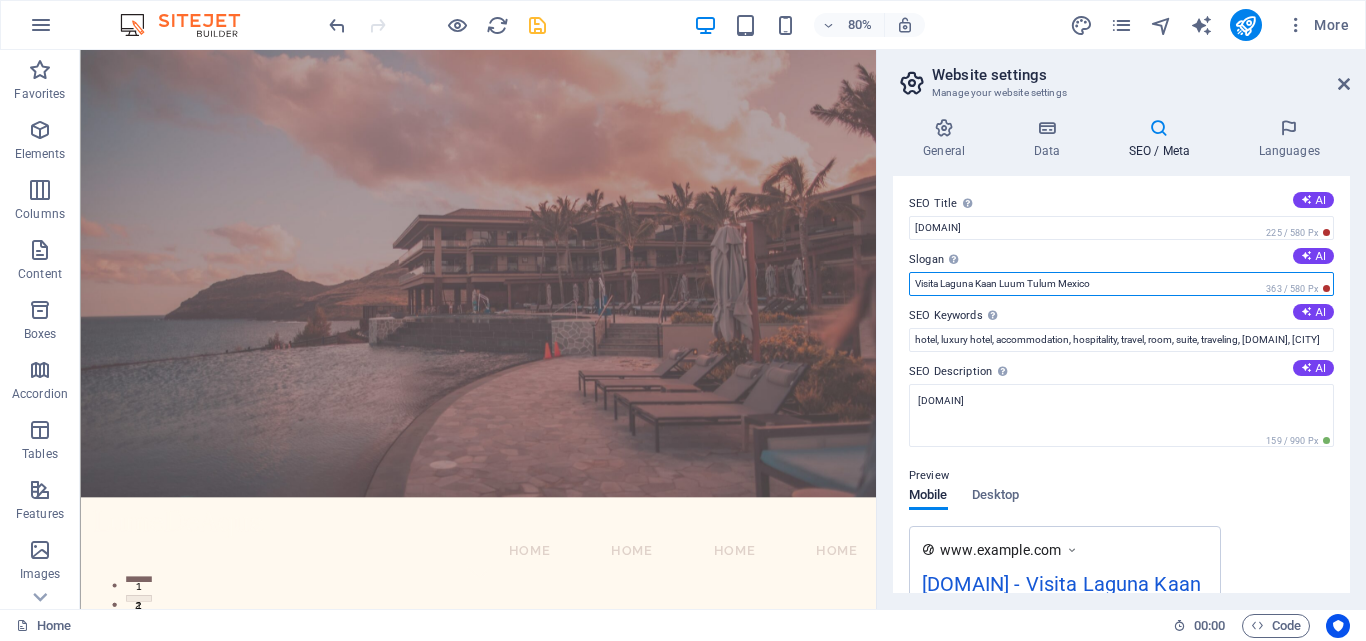 click on "Visita Laguna Kaan Luum Tulum Mexico" at bounding box center [1121, 284] 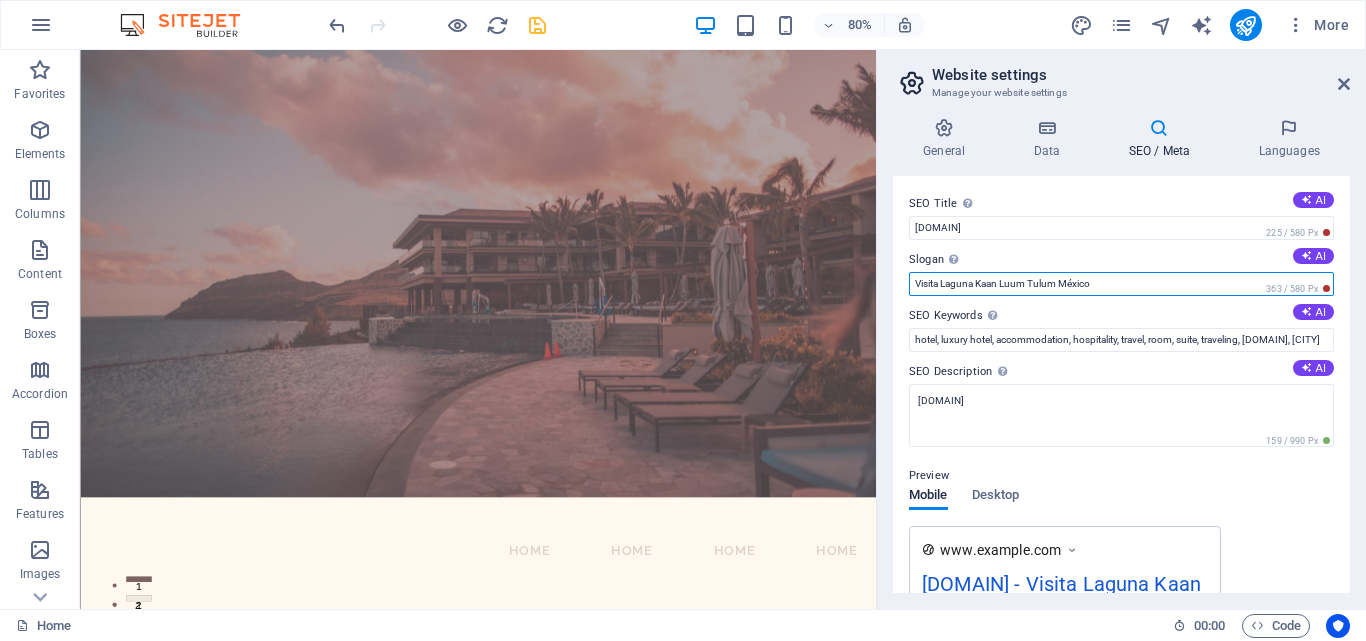 click on "Visita Laguna Kaan Luum Tulum México" at bounding box center (1121, 284) 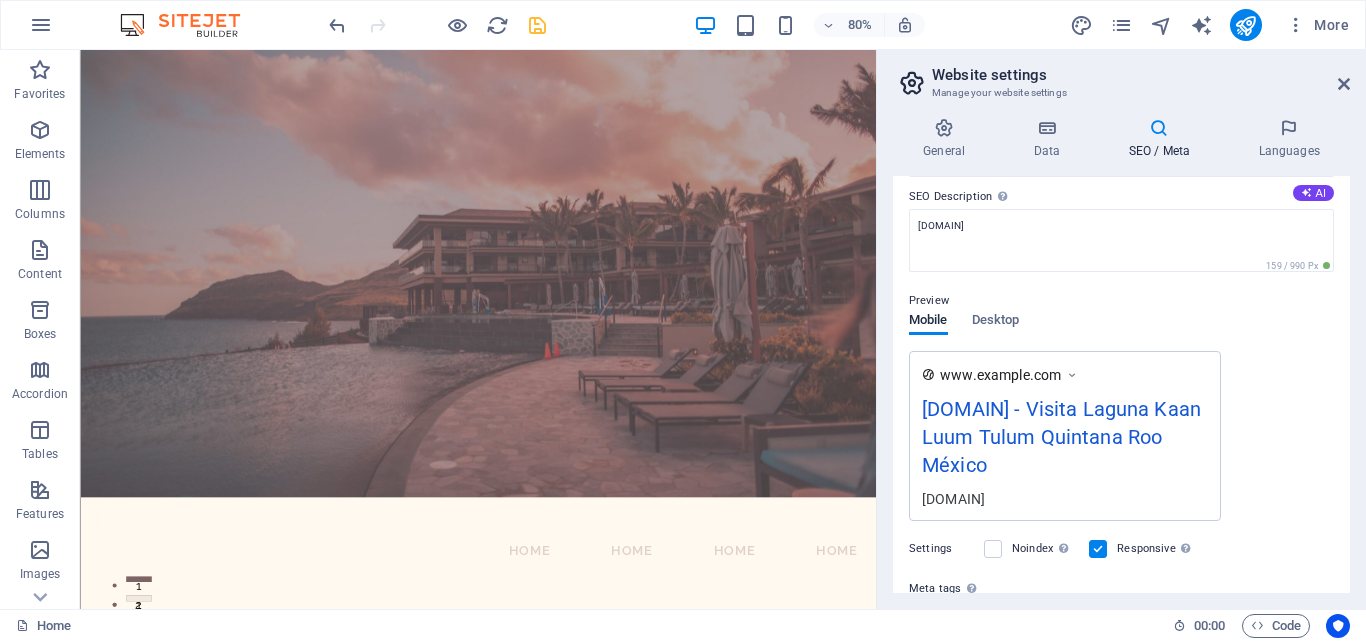 scroll, scrollTop: 0, scrollLeft: 0, axis: both 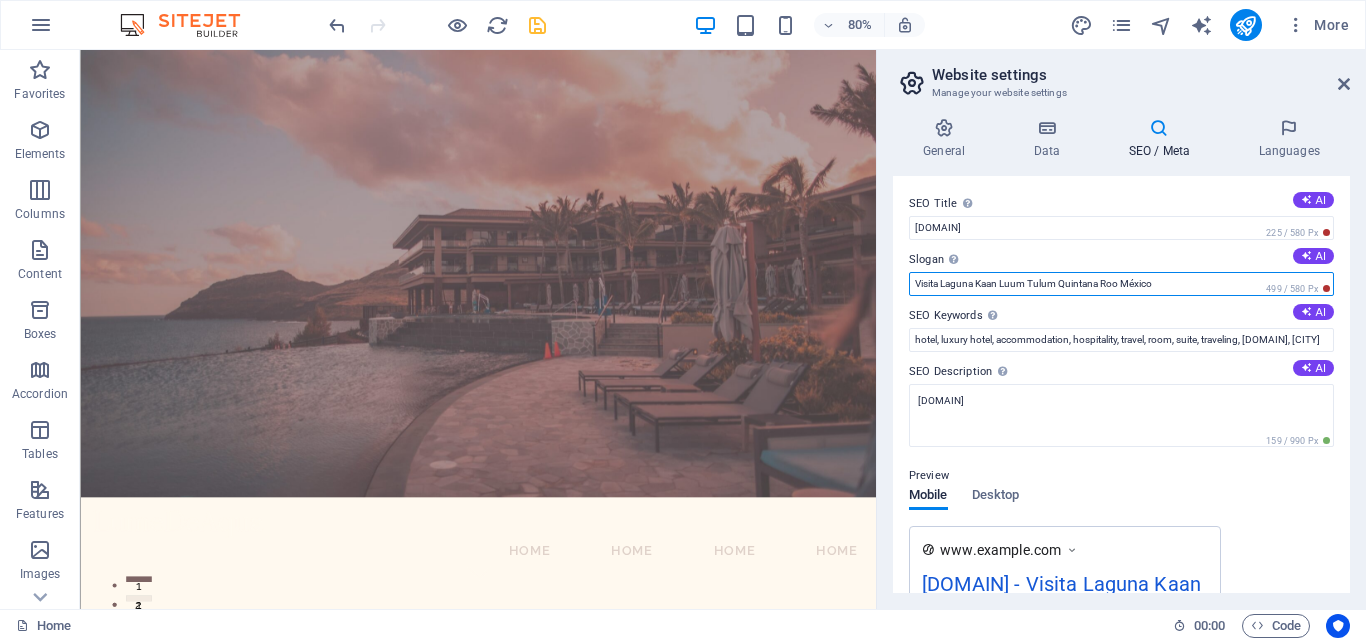 drag, startPoint x: 1061, startPoint y: 284, endPoint x: 1242, endPoint y: 289, distance: 181.06905 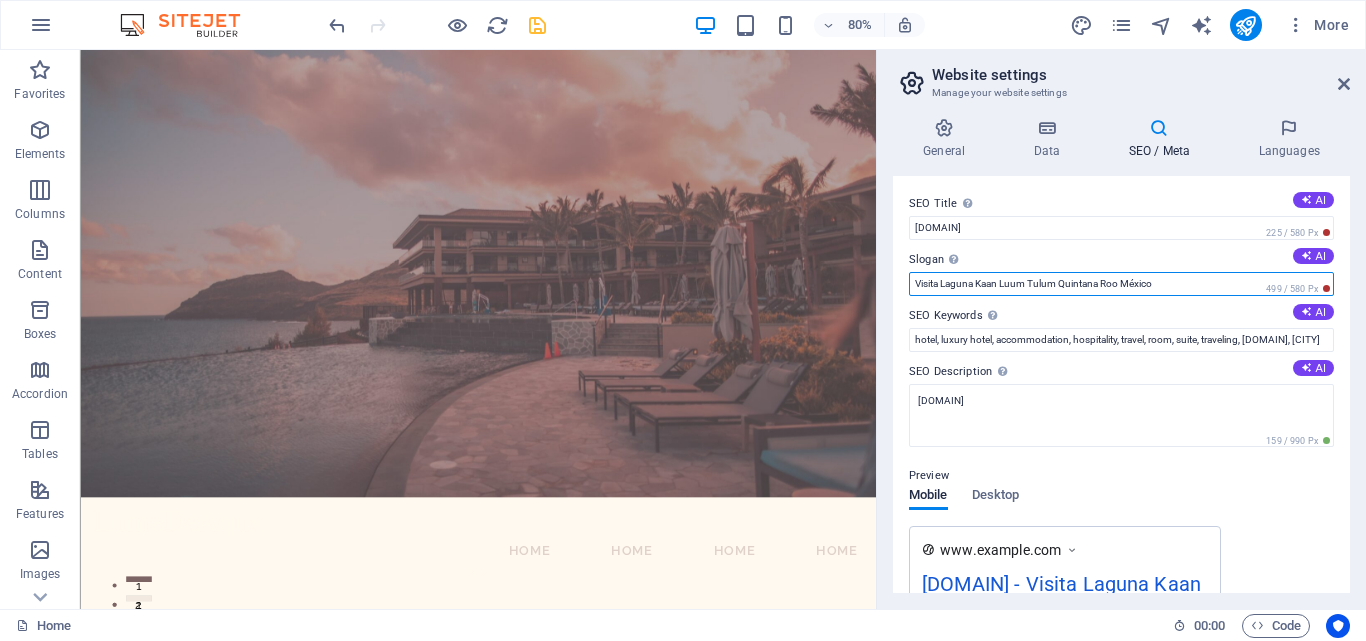 click on "Visita Laguna Kaan Luum Tulum Quintana Roo  México" at bounding box center (1121, 284) 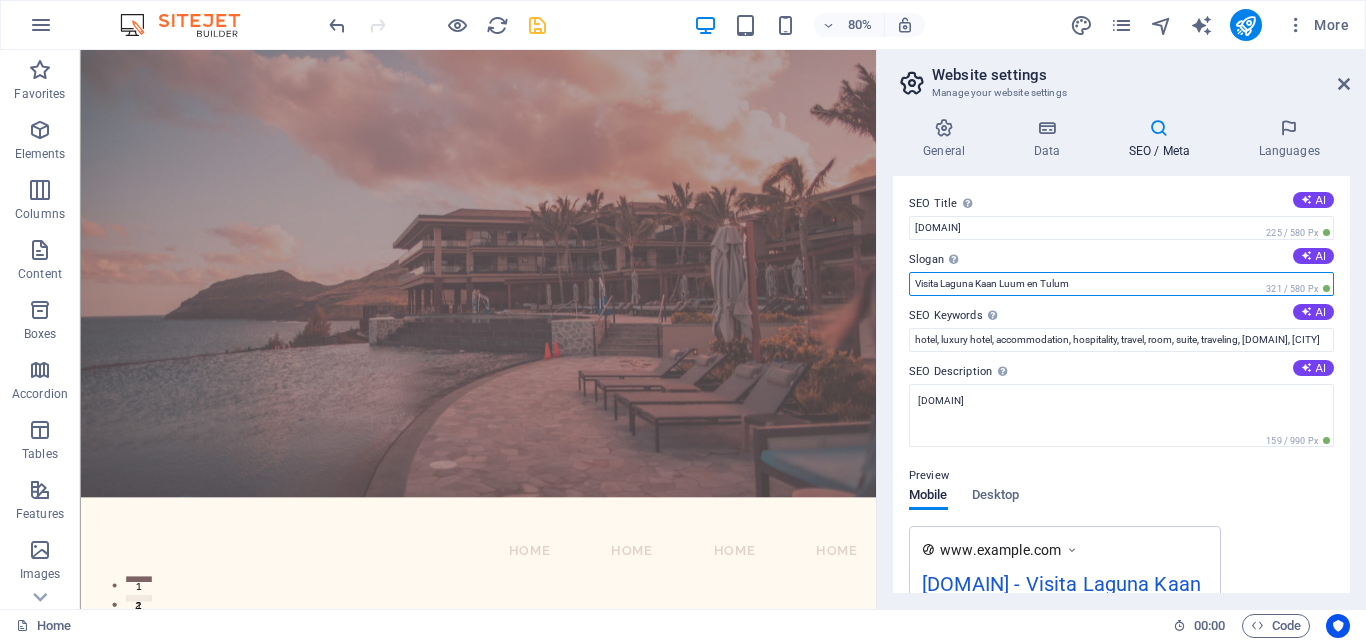 click on "Visita Laguna Kaan Luum en Tulum" at bounding box center [1121, 284] 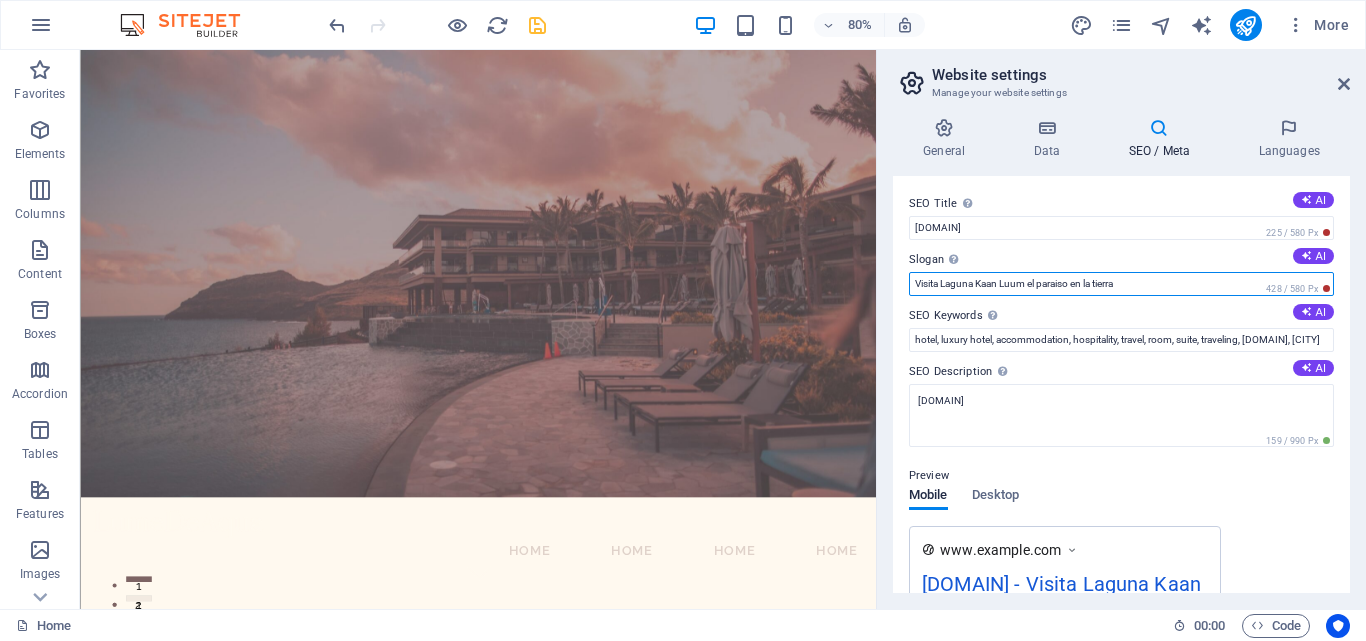 click on "Visita Laguna Kaan Luum el paraiso en la tierra" at bounding box center [1121, 284] 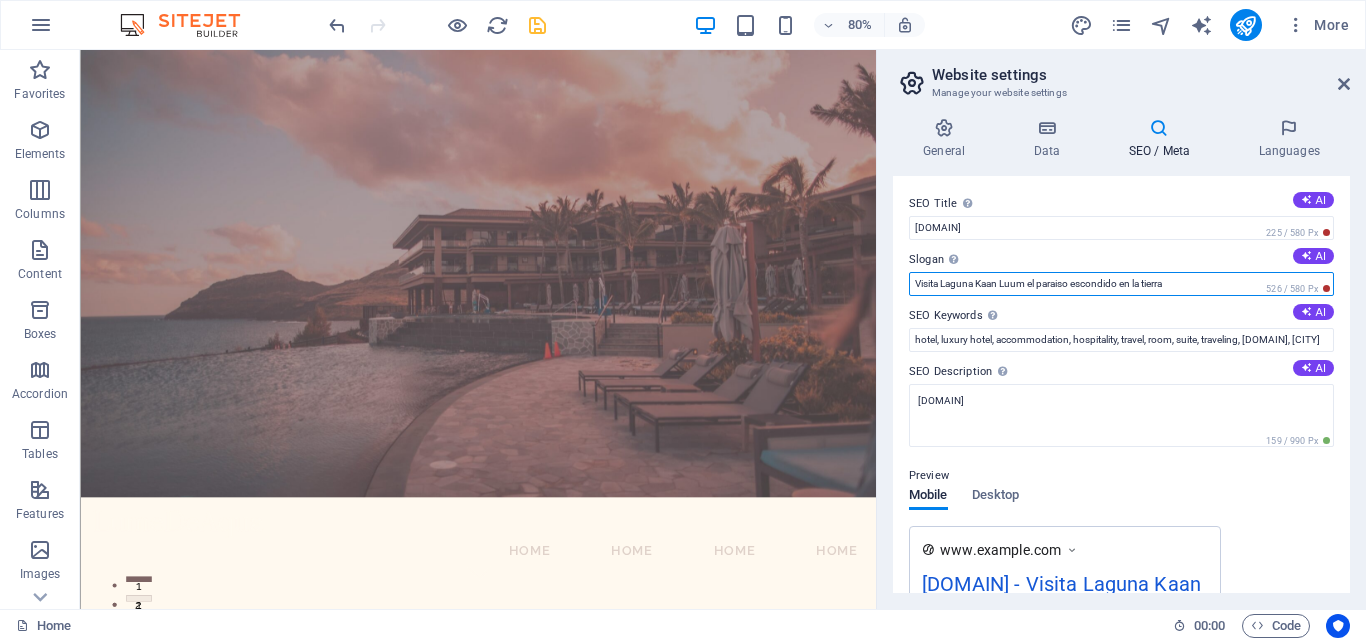 scroll, scrollTop: 375, scrollLeft: 0, axis: vertical 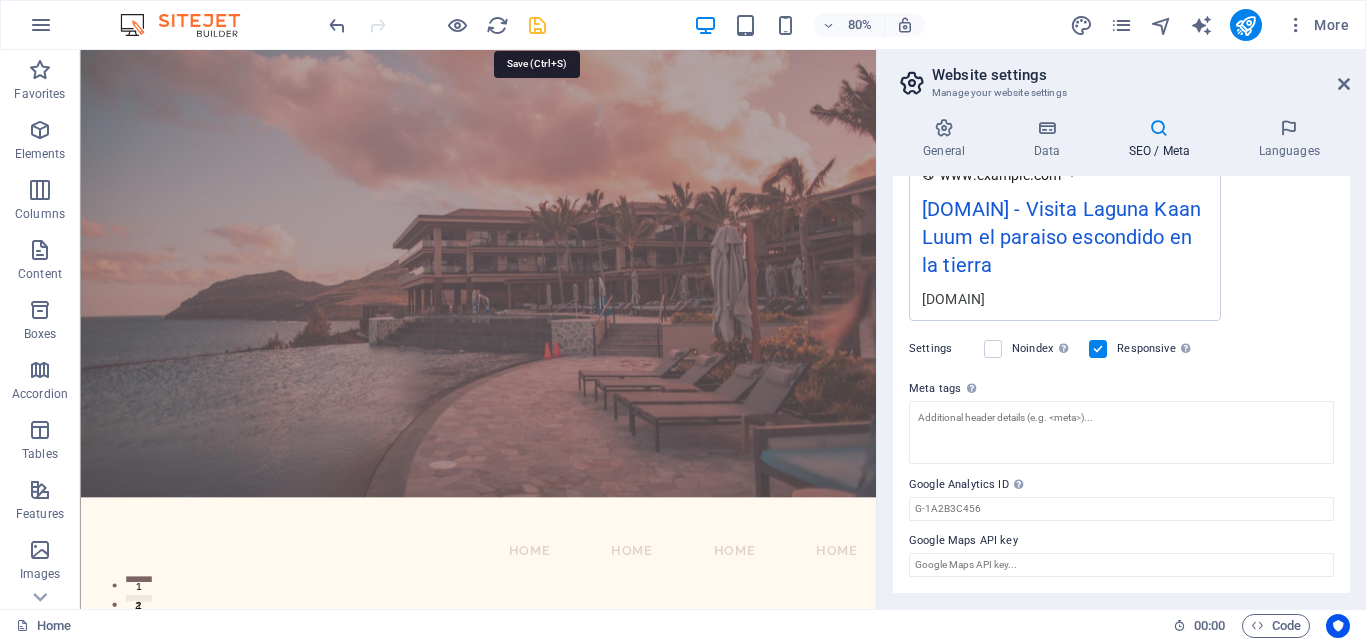 type on "Visita Laguna Kaan Luum el paraiso escondido en la tierra" 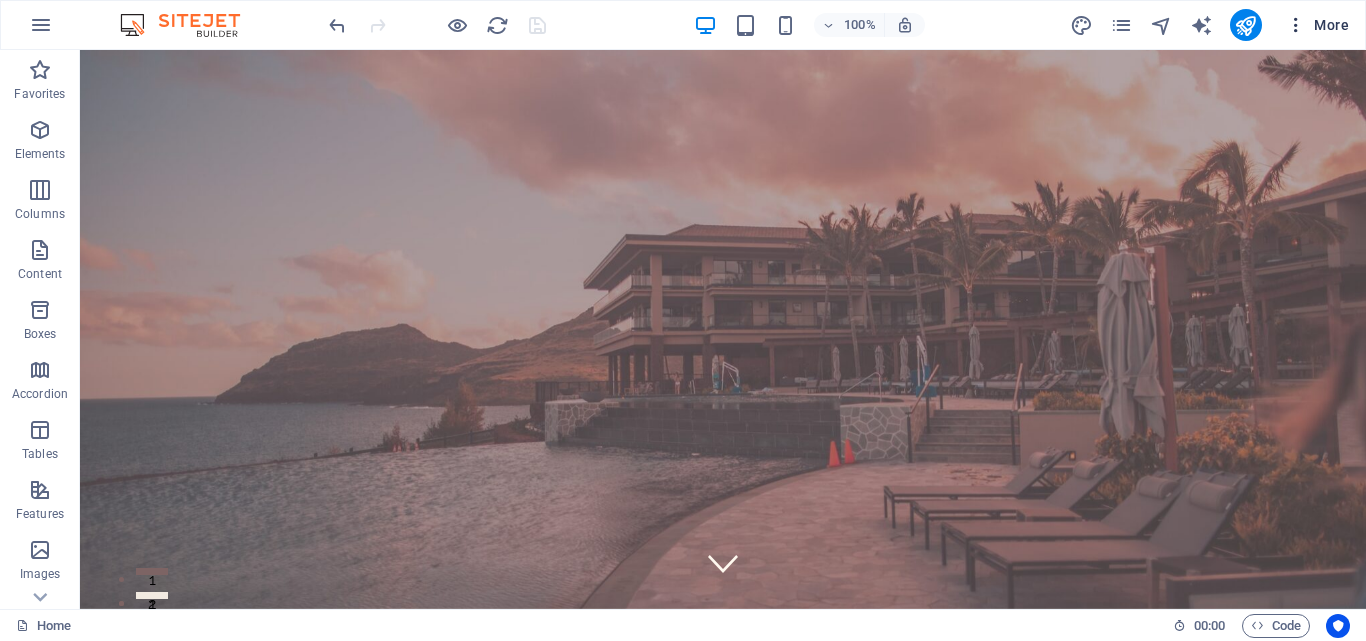 click on "More" at bounding box center [1317, 25] 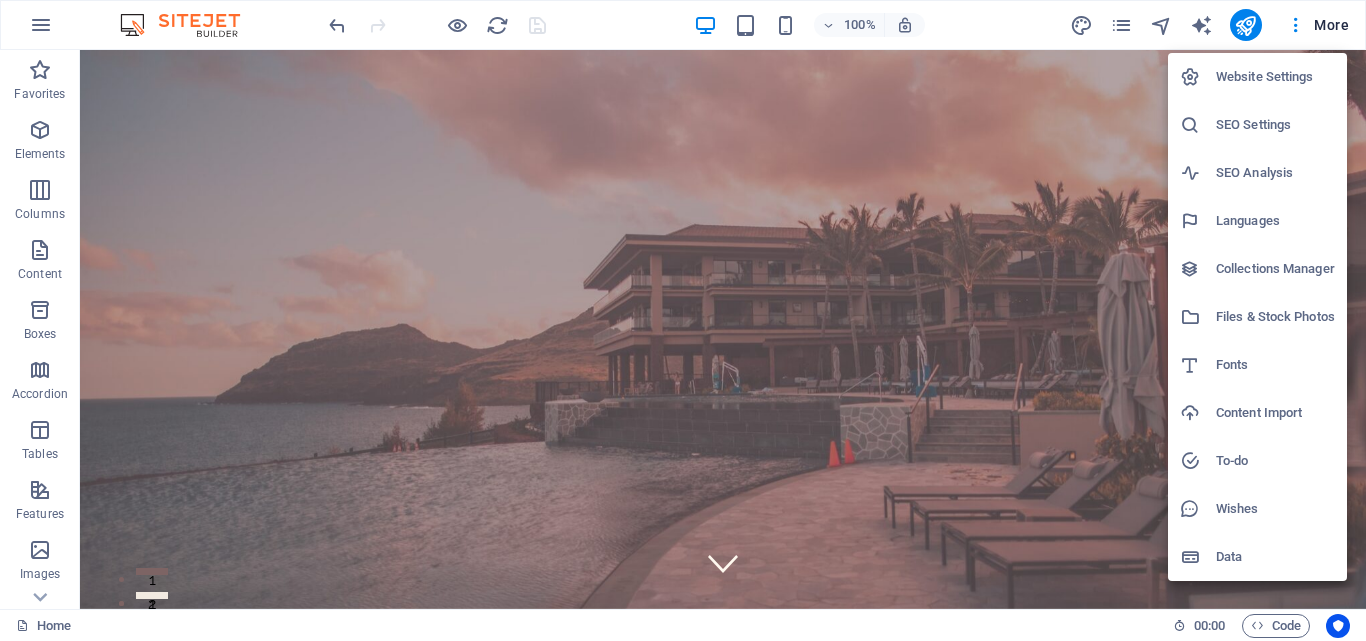 click on "Website Settings" at bounding box center [1275, 77] 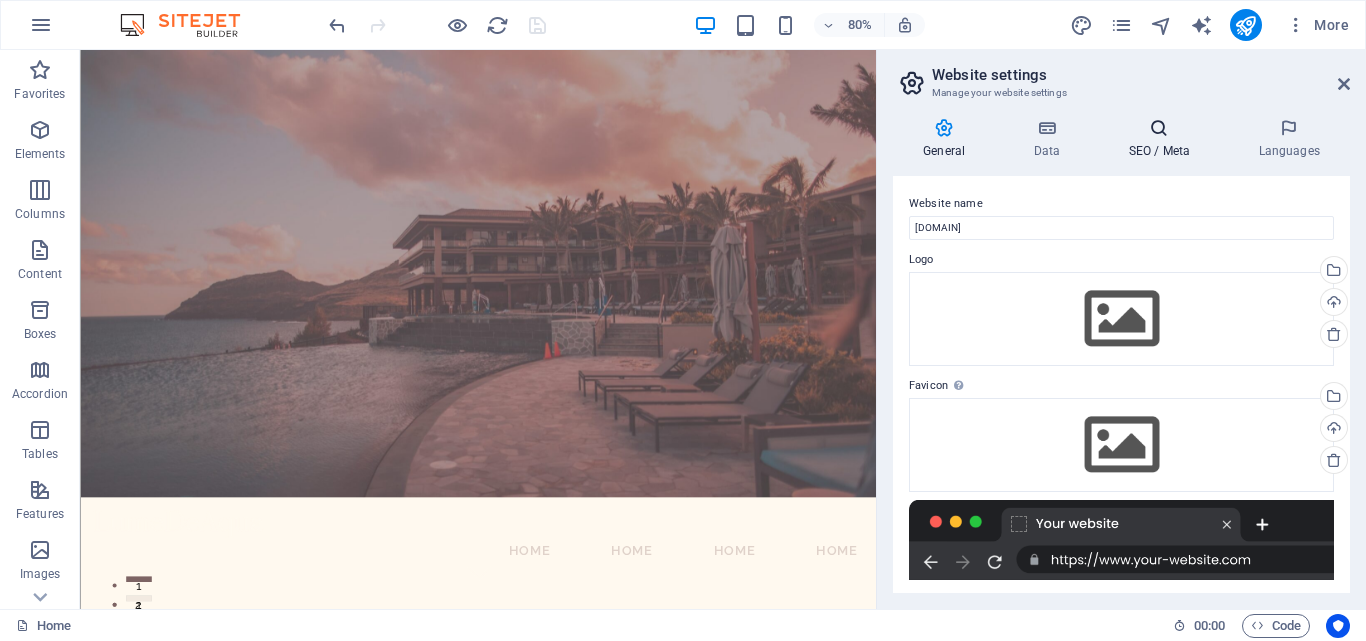 click on "SEO / Meta" at bounding box center (1163, 139) 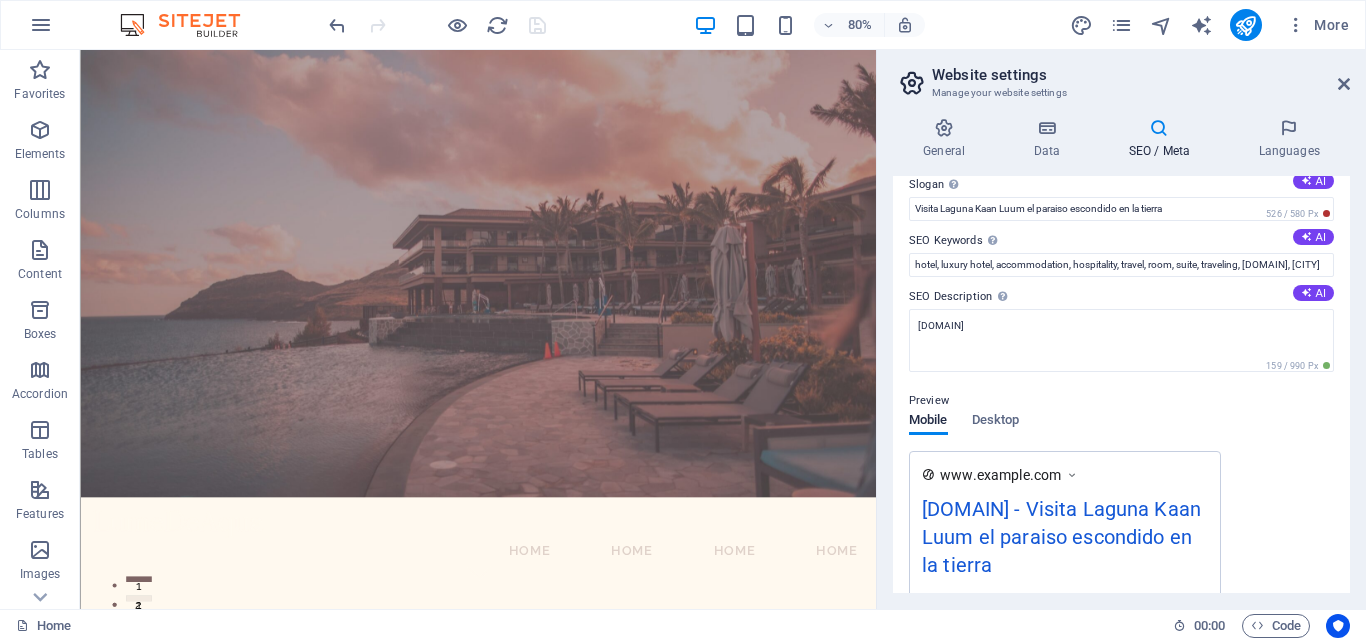 scroll, scrollTop: 0, scrollLeft: 0, axis: both 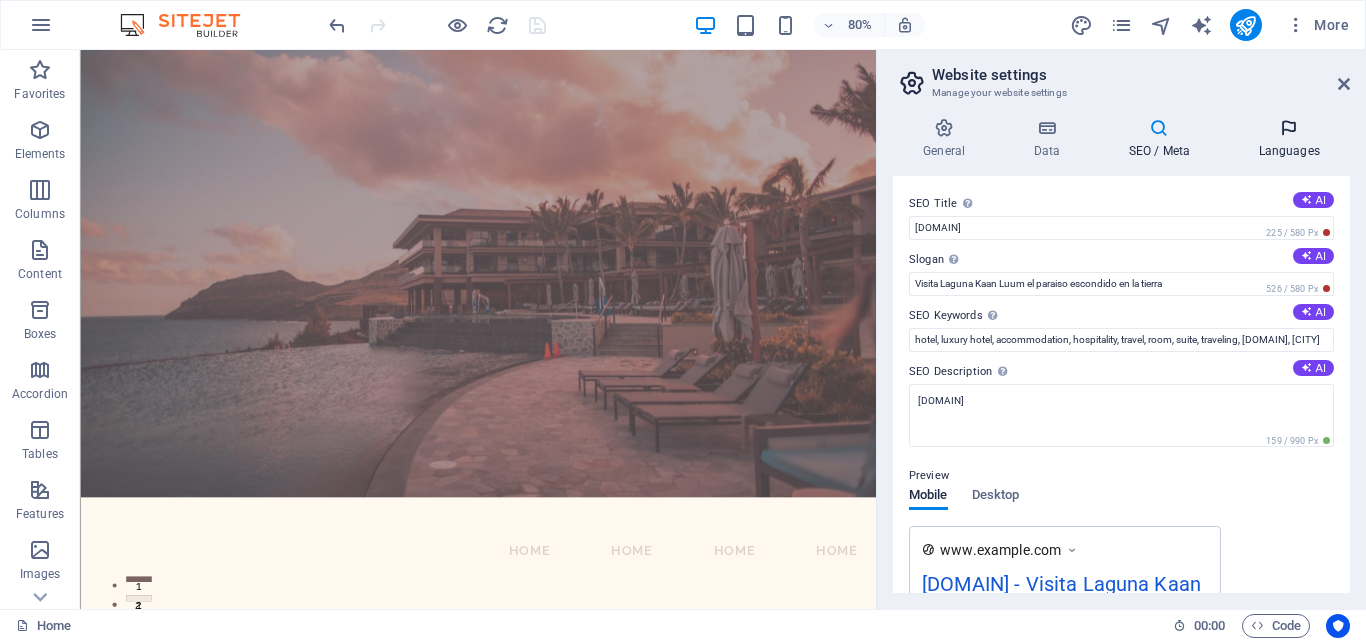 click at bounding box center (1289, 128) 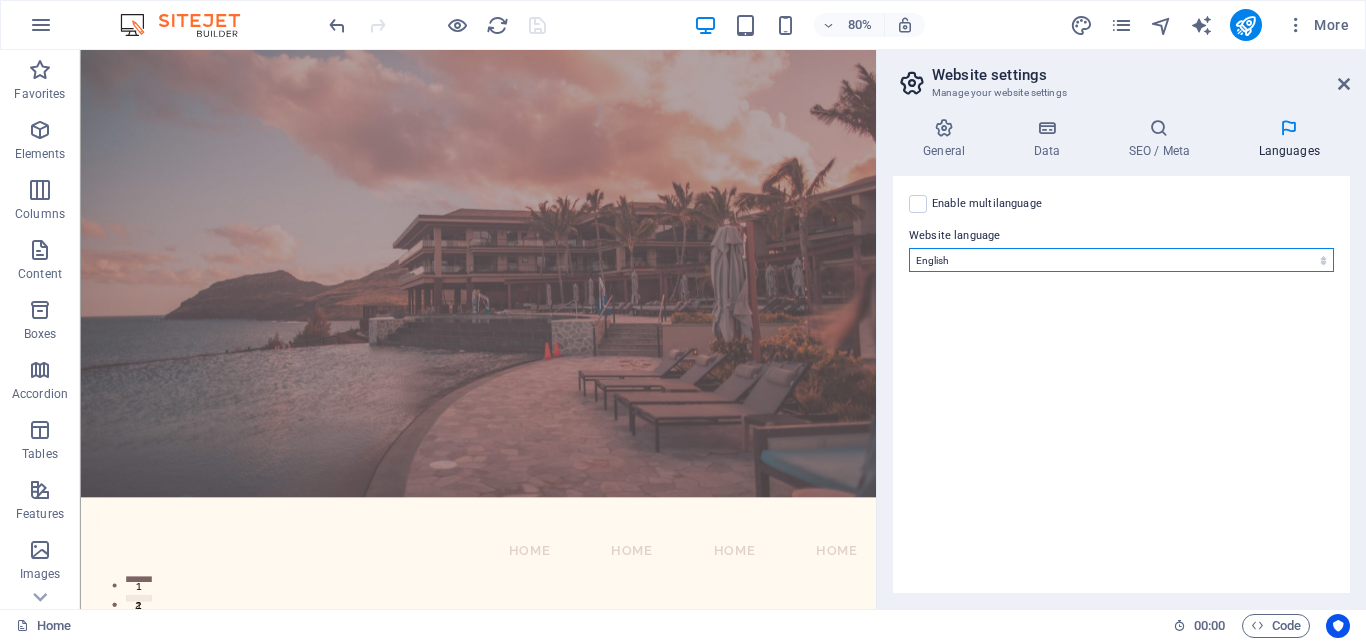 click on "Abkhazian Afar Afrikaans Akan Albanian Amharic Arabic Aragonese Armenian Assamese Avaric Avestan Aymara Azerbaijani Bambara Bashkir Basque Belarusian Bengali Bihari languages Bislama Bokmål Bosnian Breton Bulgarian Burmese Catalan Central Khmer Chamorro Chechen Chinese Church Slavic Chuvash Cornish Corsican Cree Croatian Czech Danish Dutch Dzongkha English Esperanto Estonian Ewe Faroese Farsi (Persian) Fijian Finnish French Fulah Gaelic Galician Ganda Georgian German Greek Greenlandic Guaraní Gujarati Haitian Creole Hausa Hebrew Herero Hindi Hiri Motu Hungarian Icelandic Ido Igbo Indonesian Interlingua Interlingue Inuktitut Inupiaq Irish Italian Japanese Javanese Kannada Kanuri Kashmiri Kazakh Kikuyu Kinyarwanda Komi Kongo Korean Kurdish Kwanyama Kyrgyz Lao Latin Latvian Limburgish Lingala Lithuanian Luba-Katanga Luxembourgish Macedonian Malagasy Malay Malayalam Maldivian Maltese Manx Maori Marathi Marshallese Mongolian Nauru Navajo Ndonga Nepali North Ndebele Northern Sami Norwegian Norwegian Nynorsk Nuosu" at bounding box center (1121, 260) 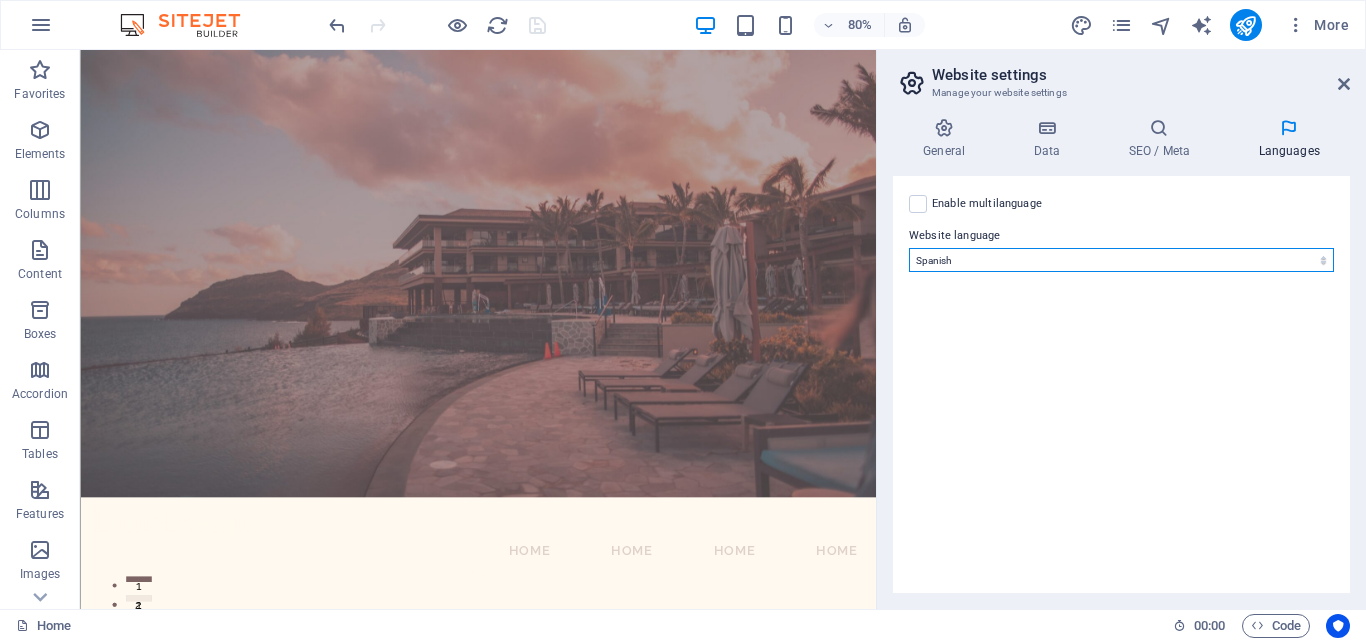 click on "Abkhazian Afar Afrikaans Akan Albanian Amharic Arabic Aragonese Armenian Assamese Avaric Avestan Aymara Azerbaijani Bambara Bashkir Basque Belarusian Bengali Bihari languages Bislama Bokmål Bosnian Breton Bulgarian Burmese Catalan Central Khmer Chamorro Chechen Chinese Church Slavic Chuvash Cornish Corsican Cree Croatian Czech Danish Dutch Dzongkha English Esperanto Estonian Ewe Faroese Farsi (Persian) Fijian Finnish French Fulah Gaelic Galician Ganda Georgian German Greek Greenlandic Guaraní Gujarati Haitian Creole Hausa Hebrew Herero Hindi Hiri Motu Hungarian Icelandic Ido Igbo Indonesian Interlingua Interlingue Inuktitut Inupiaq Irish Italian Japanese Javanese Kannada Kanuri Kashmiri Kazakh Kikuyu Kinyarwanda Komi Kongo Korean Kurdish Kwanyama Kyrgyz Lao Latin Latvian Limburgish Lingala Lithuanian Luba-Katanga Luxembourgish Macedonian Malagasy Malay Malayalam Maldivian Maltese Manx Maori Marathi Marshallese Mongolian Nauru Navajo Ndonga Nepali North Ndebele Northern Sami Norwegian Norwegian Nynorsk Nuosu" at bounding box center (1121, 260) 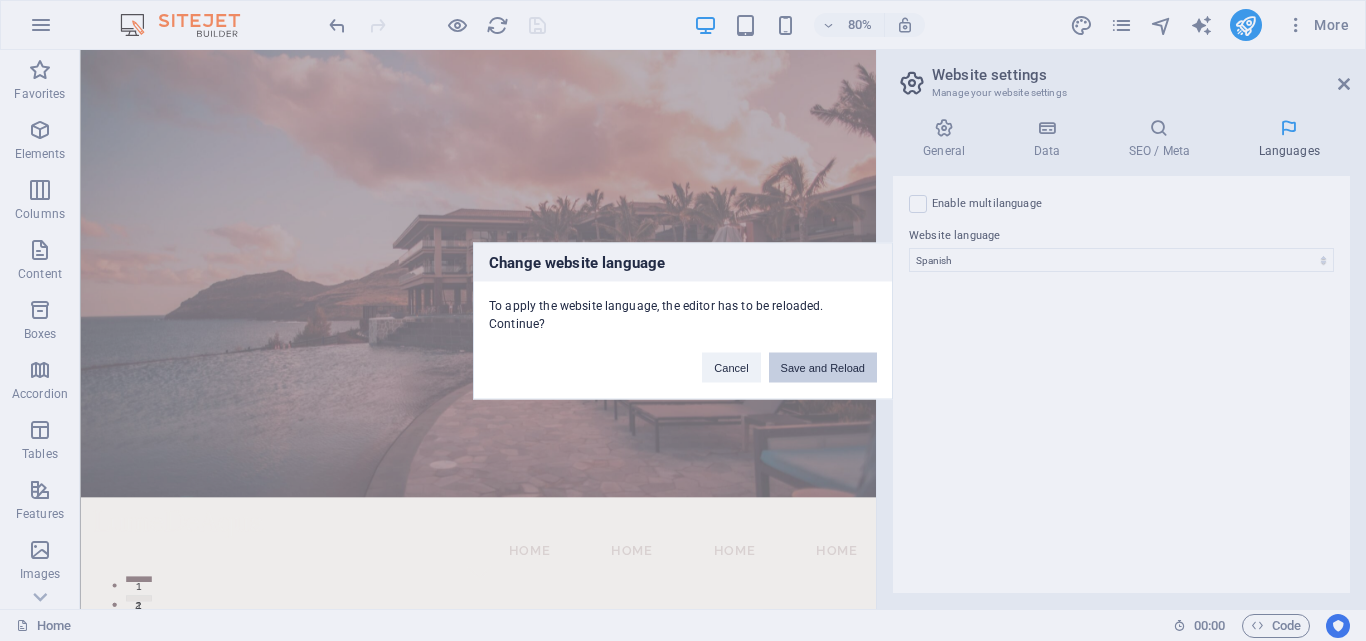 click on "Save and Reload" at bounding box center [823, 367] 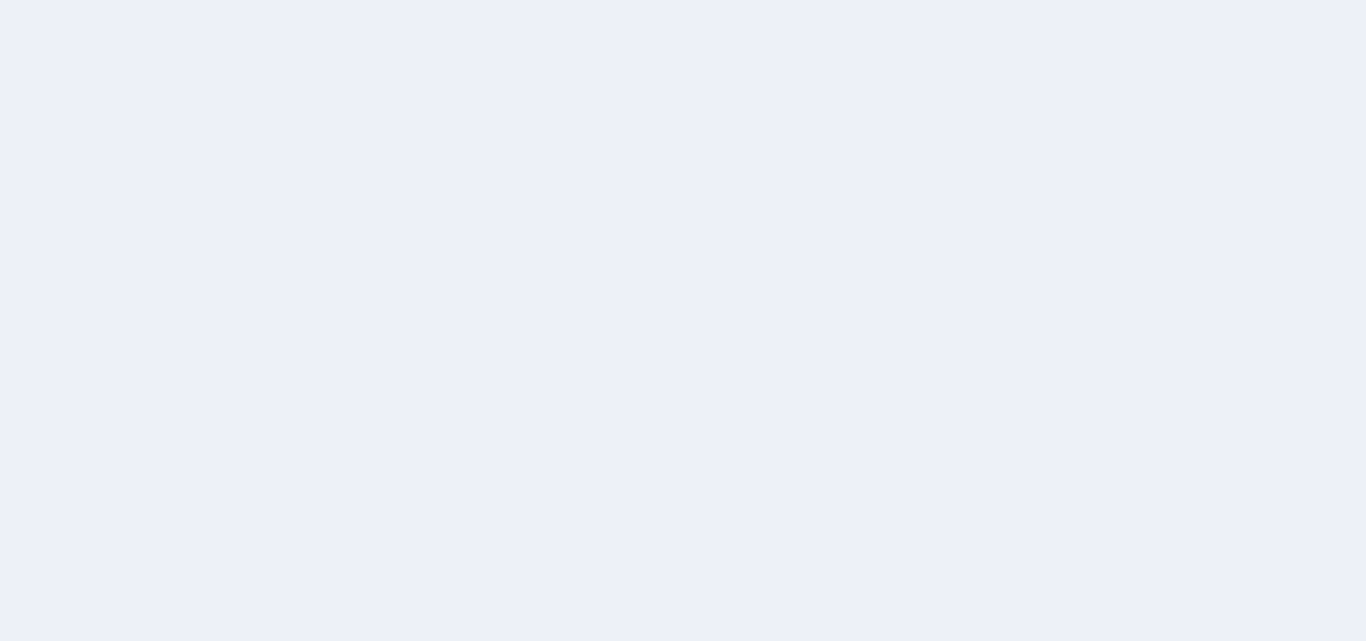scroll, scrollTop: 0, scrollLeft: 0, axis: both 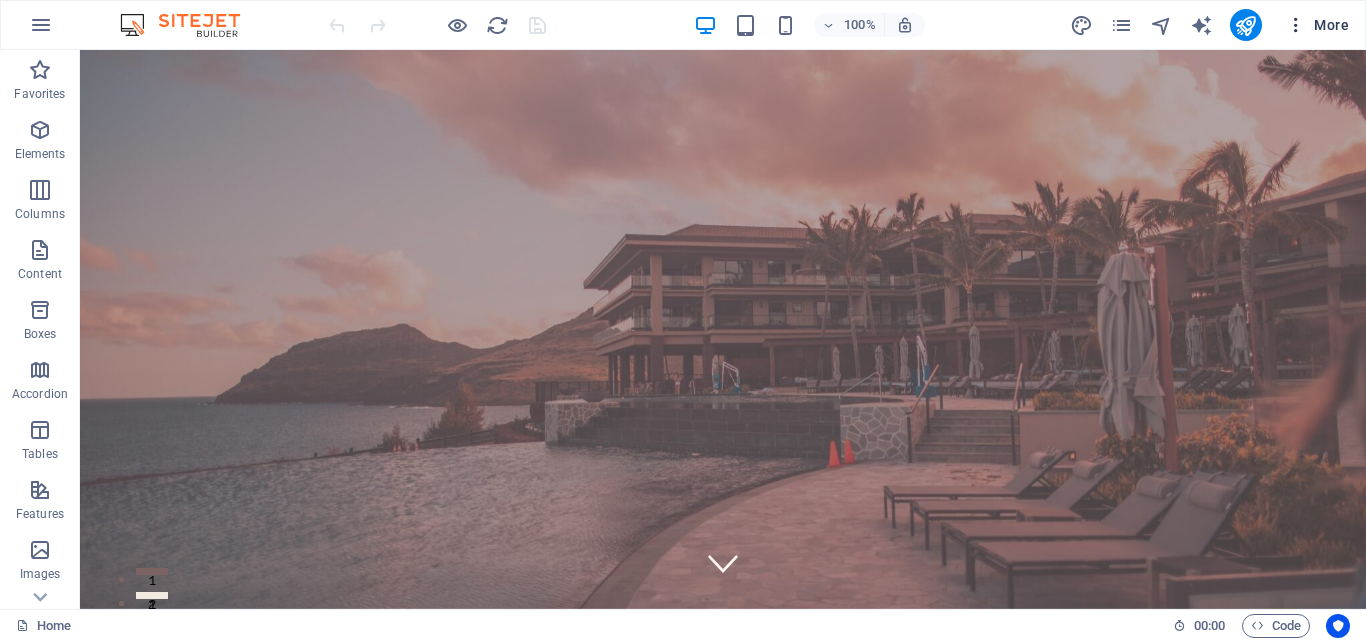 click on "More" at bounding box center [1317, 25] 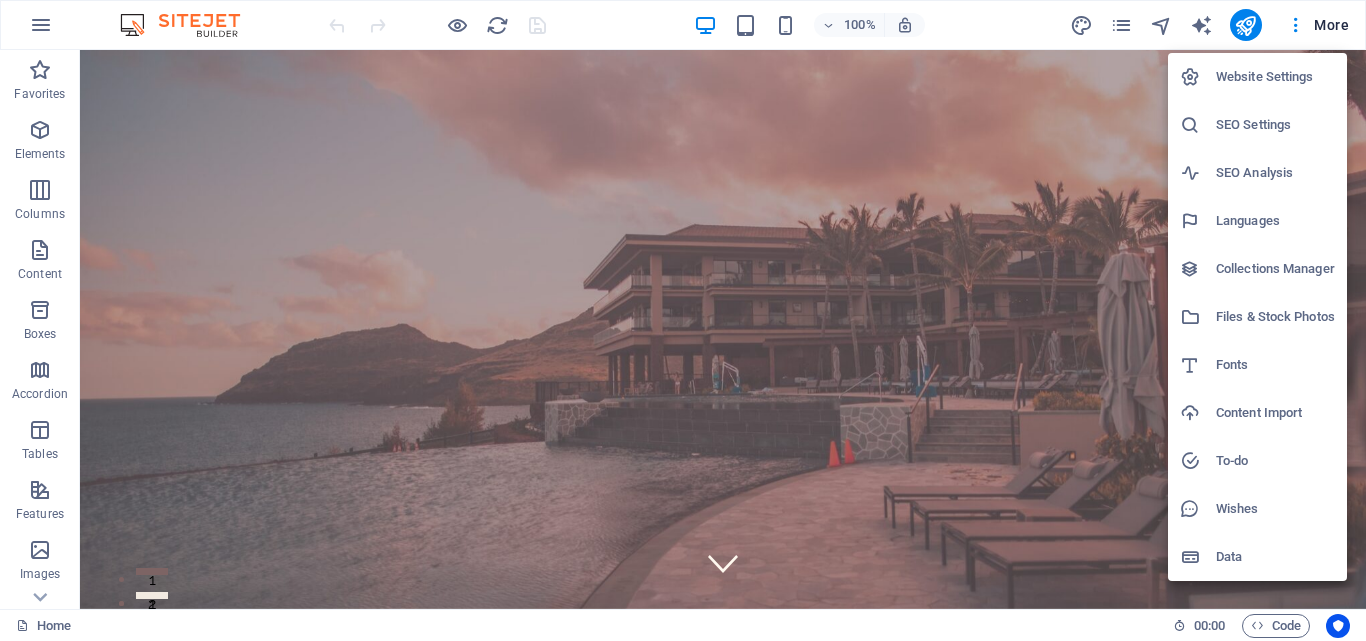 click on "Website Settings" at bounding box center (1275, 77) 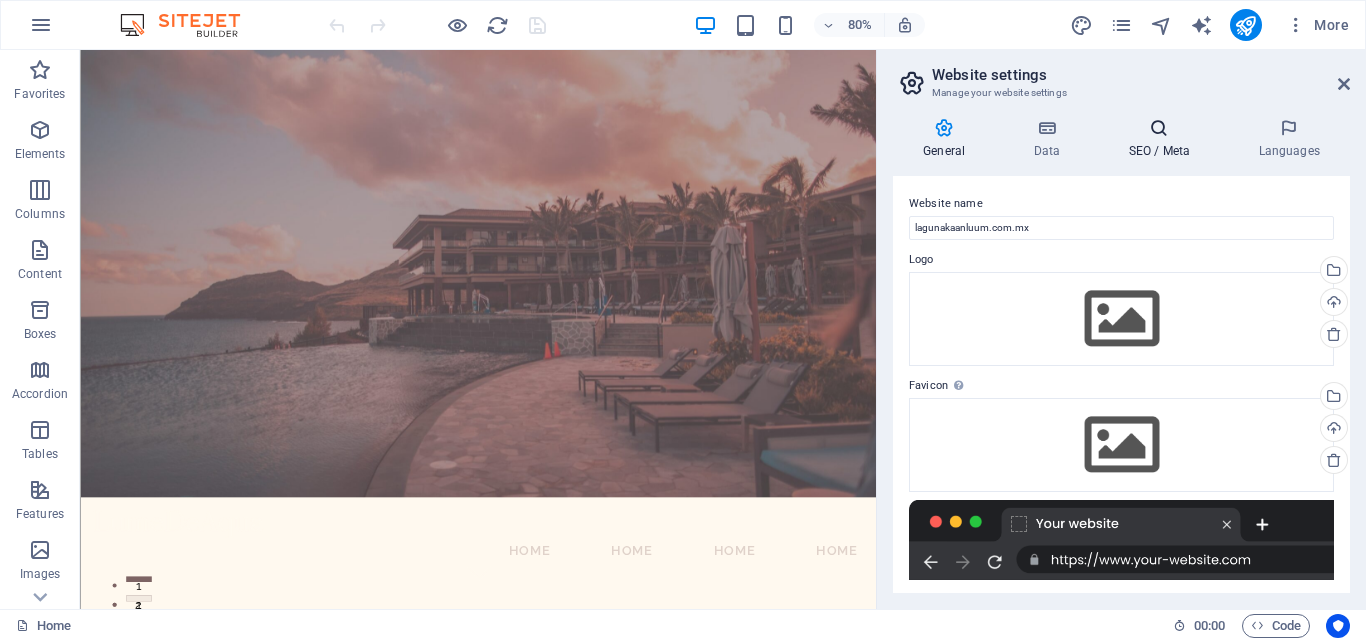 click at bounding box center [1159, 128] 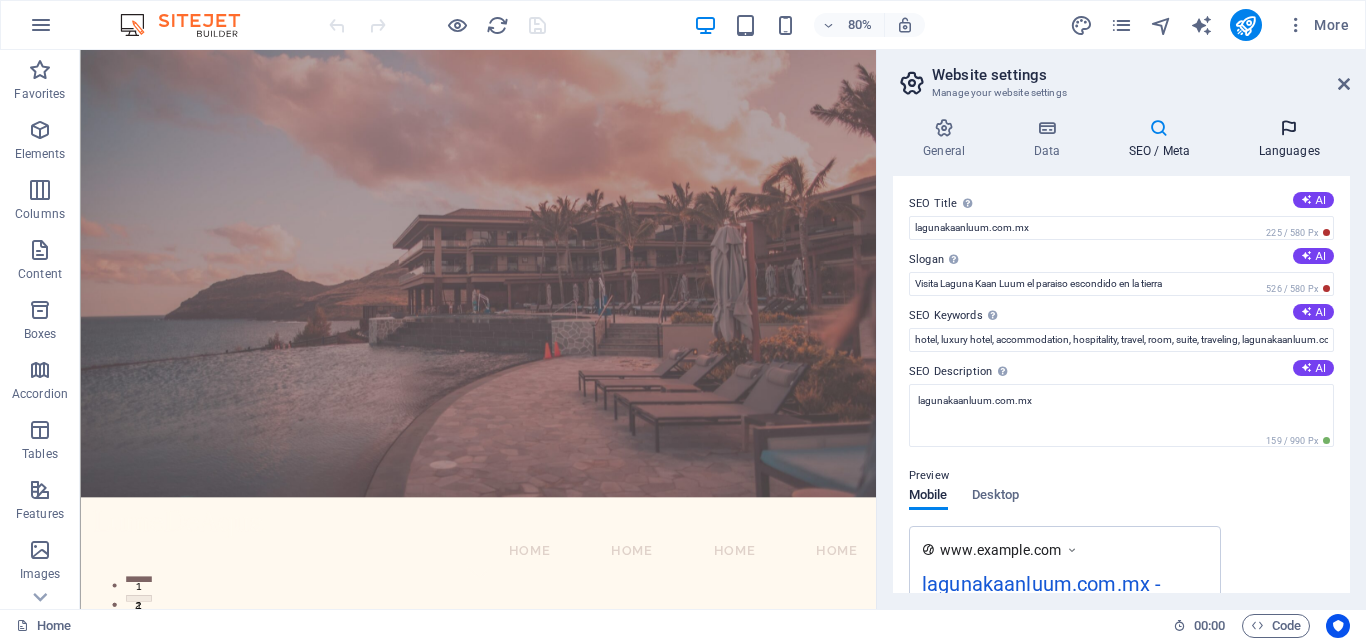 click at bounding box center [1289, 128] 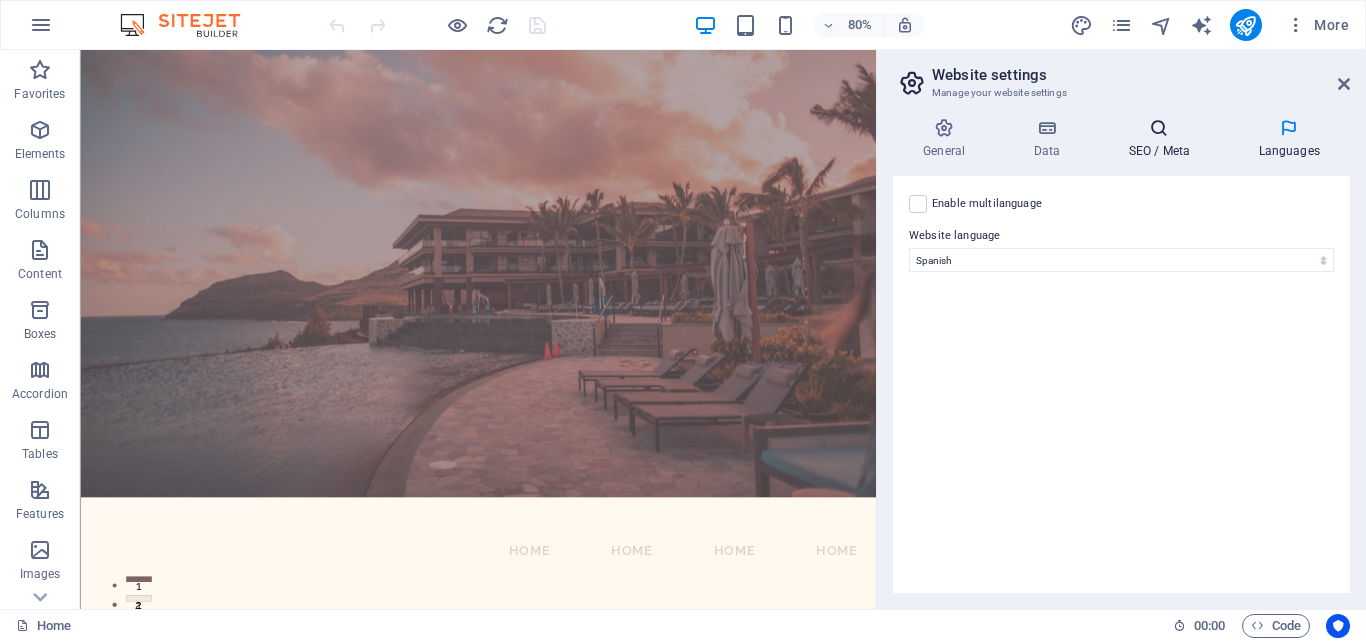 click on "SEO / Meta" at bounding box center (1163, 139) 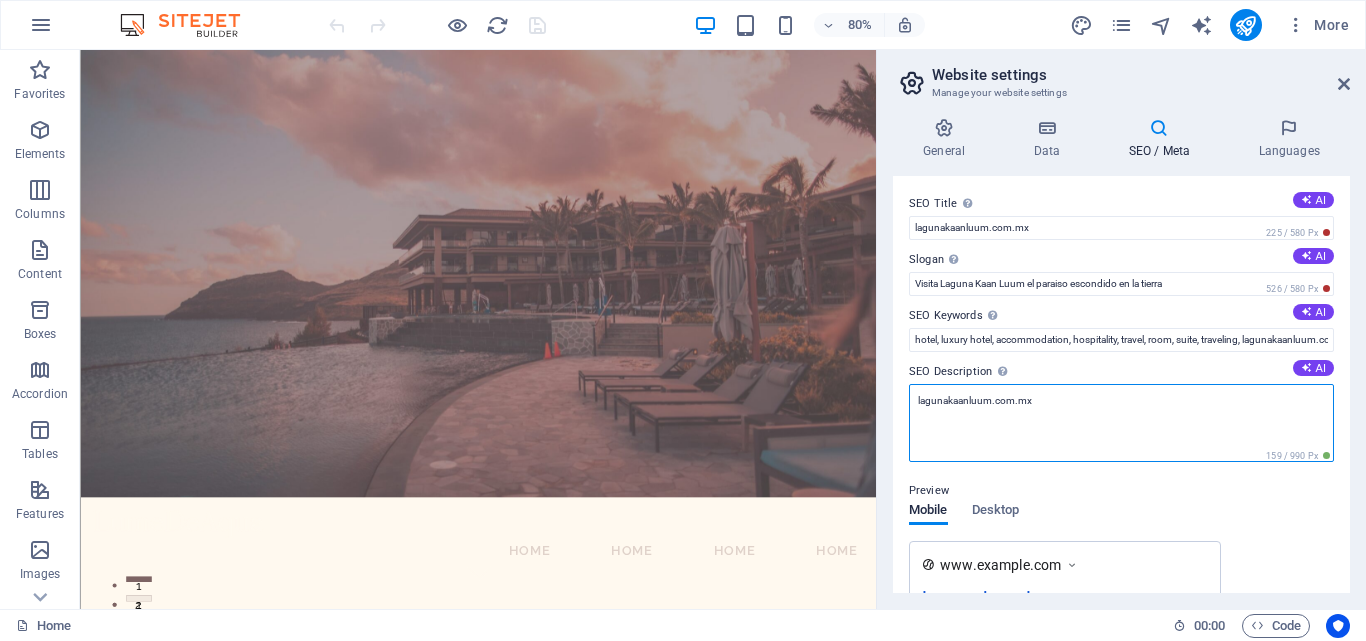 drag, startPoint x: 1046, startPoint y: 405, endPoint x: 992, endPoint y: 406, distance: 54.00926 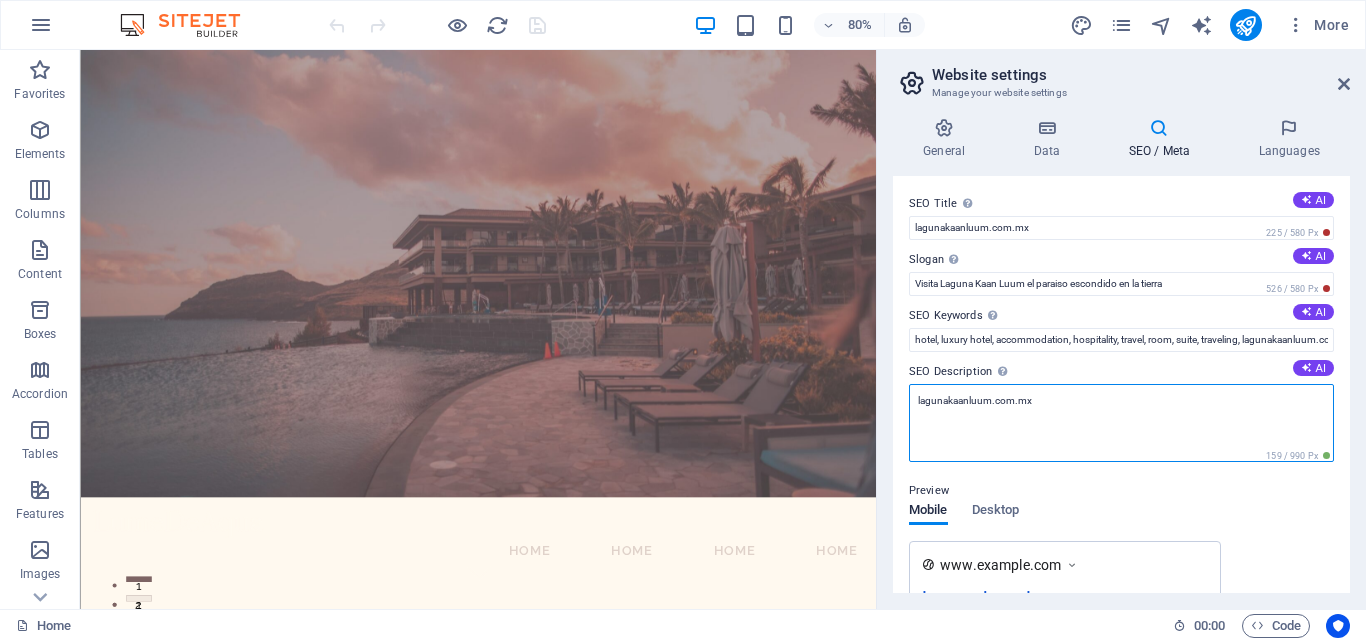 click on "lagunakaanluum.com.mx" at bounding box center [1121, 423] 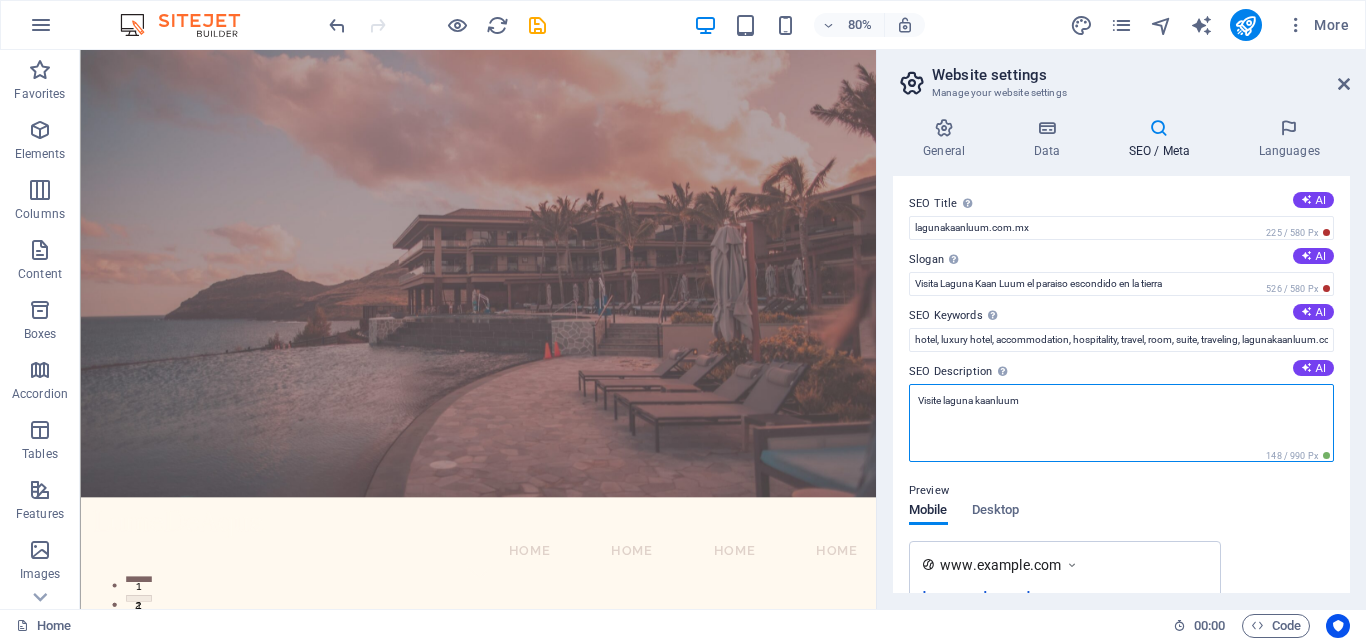 click on "Visite laguna kaanluum" at bounding box center [1121, 423] 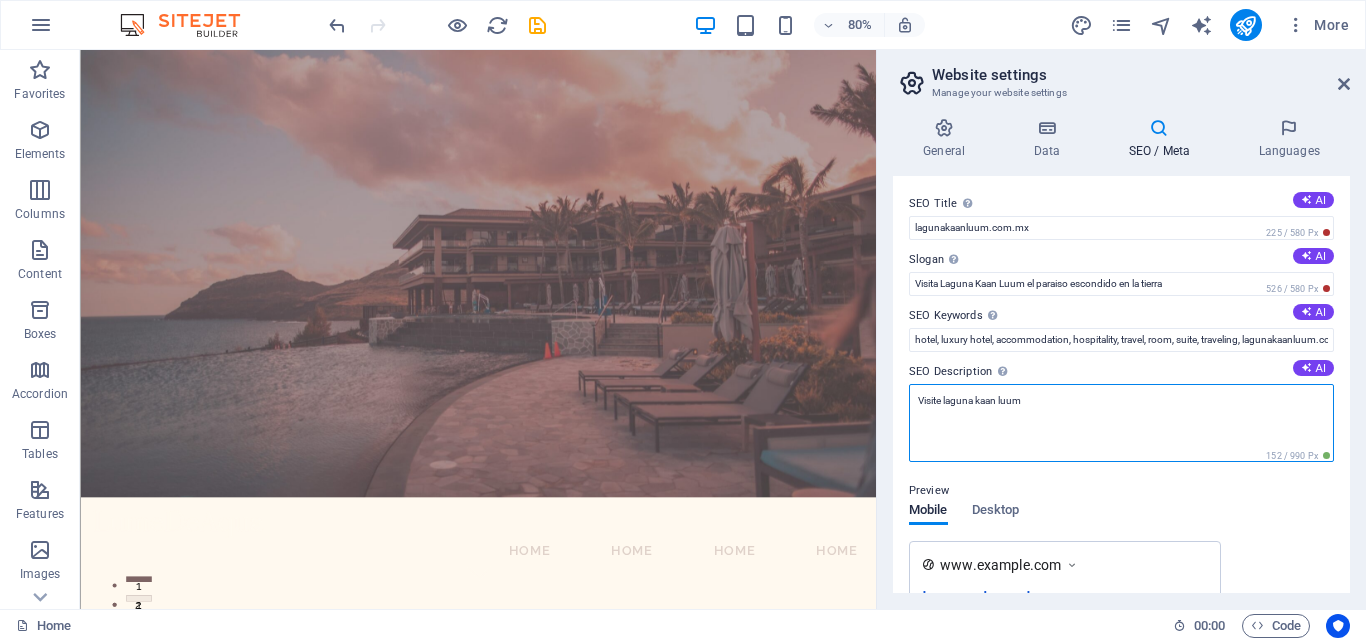 click on "Visite laguna kaan luum" at bounding box center [1121, 423] 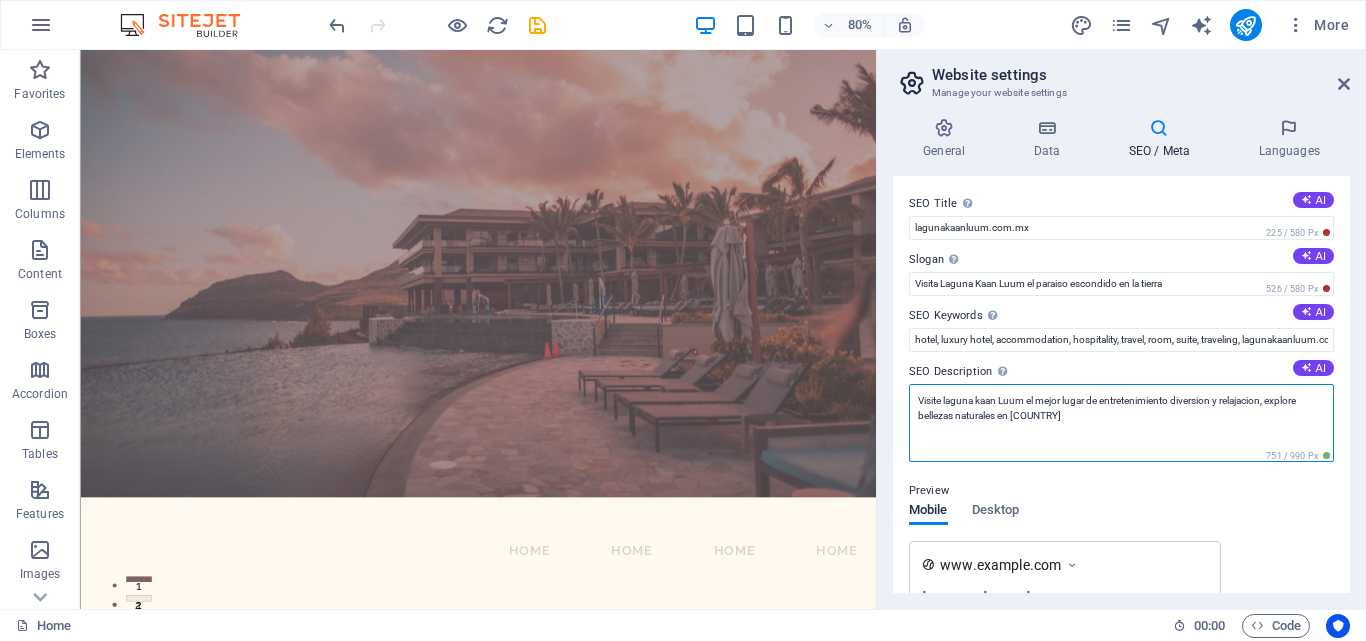 scroll, scrollTop: 430, scrollLeft: 0, axis: vertical 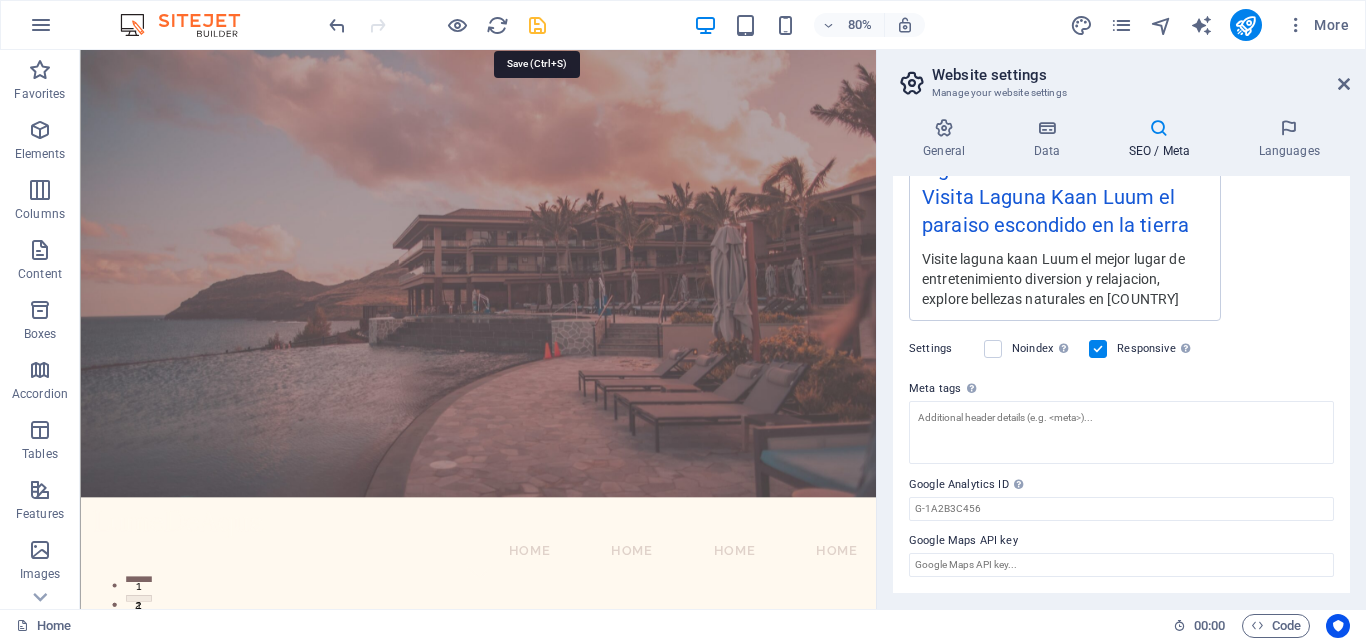 type on "Visite laguna kaan Luum el mejor lugar de entretenimiento diversion y relajacion, explore bellezas naturales en México" 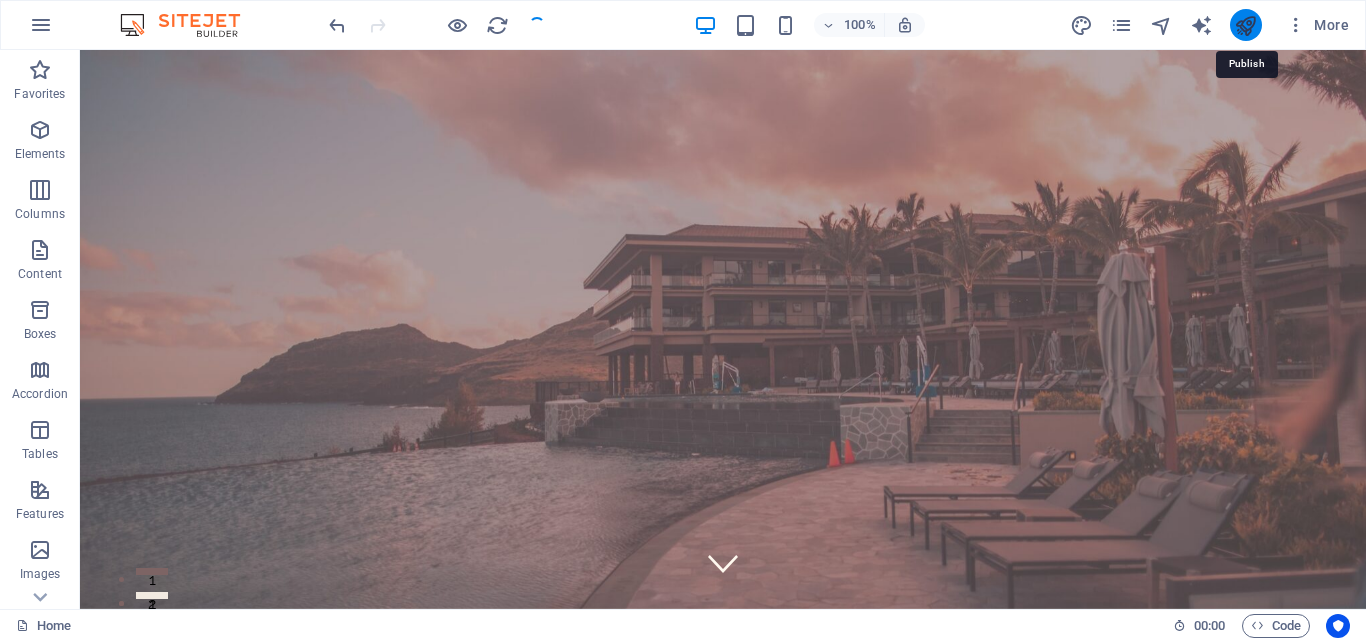 click at bounding box center [1245, 25] 